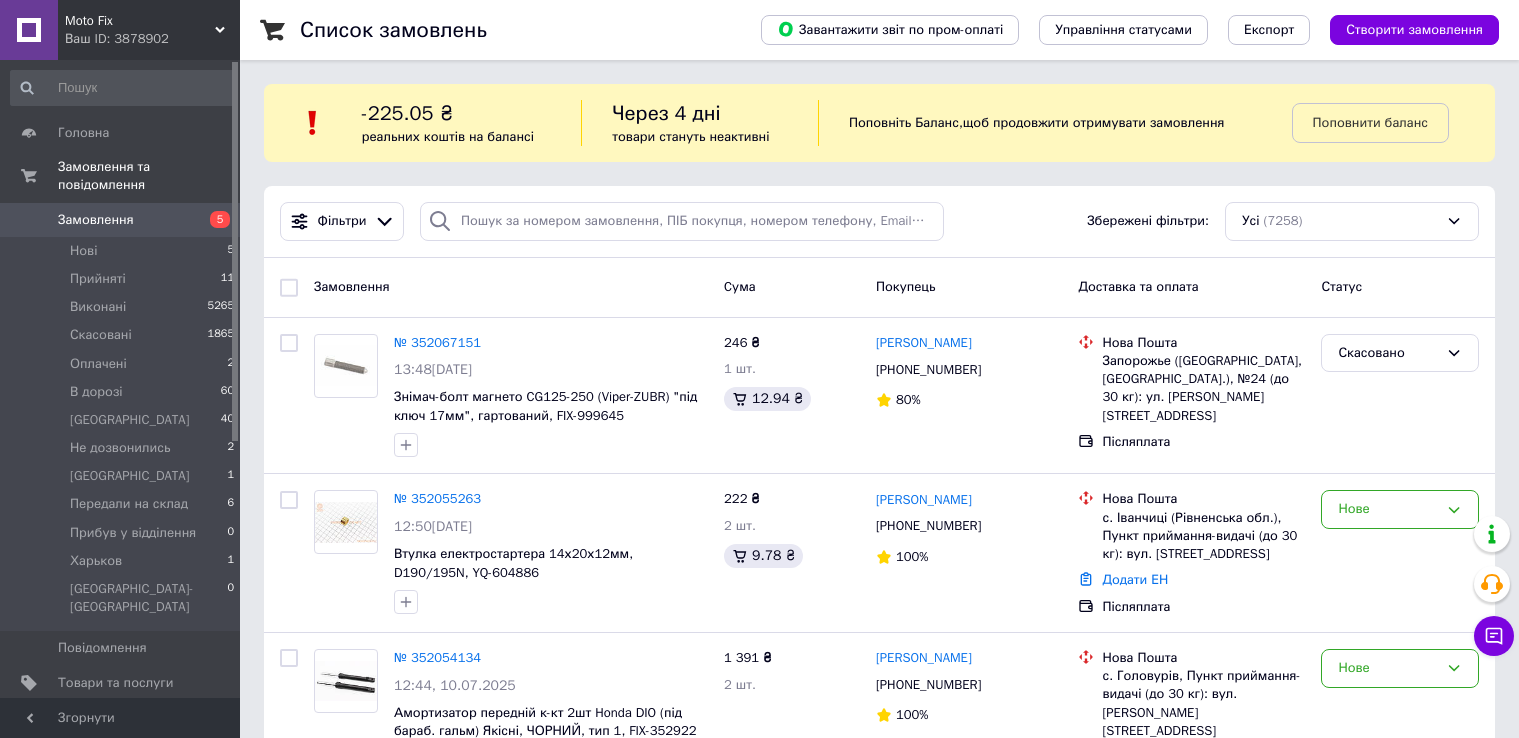 scroll, scrollTop: 0, scrollLeft: 0, axis: both 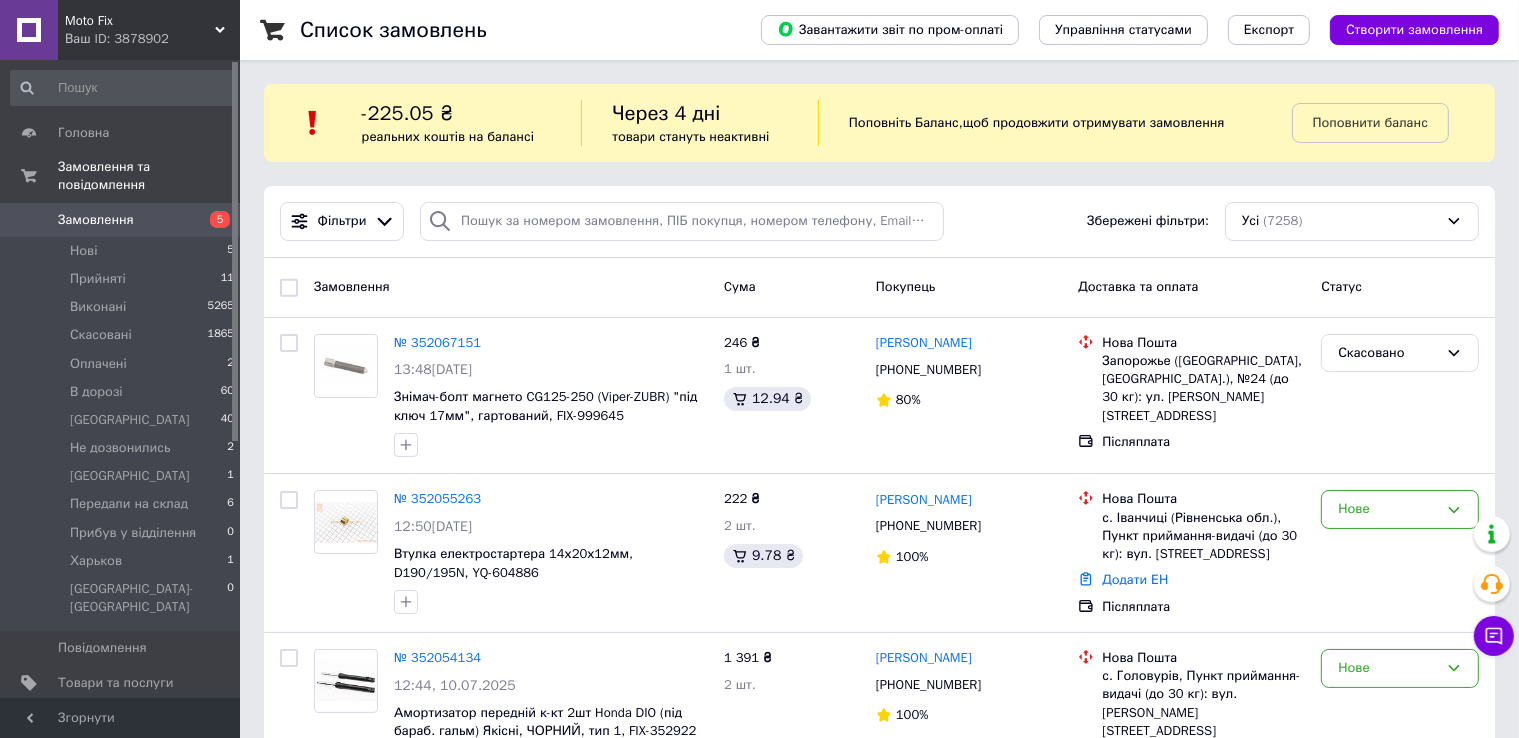 click on "Moto Fix Ваш ID: 3878902 Сайт Moto Fix Кабінет покупця Перевірити стан системи Сторінка на порталі Довідка Вийти Головна Замовлення та повідомлення Замовлення 5 Нові 5 Прийняті 11 Виконані 5265 Скасовані 1865 Оплачені 2 В дорозі 60 Киев 40 Не дозвонились 2 Одесса 1 Передали на склад 6 Прибув у відділення 0 Харьков 1 Харьков-Киев 0 Повідомлення 0 Товари та послуги Сповіщення 99+ 99+ Показники роботи компанії Відгуки Клієнти Каталог ProSale Аналітика Інструменти веб-майстра та SEO Управління сайтом Гаманець компанії Маркет Prom топ   ,  1" at bounding box center (759, 2030) 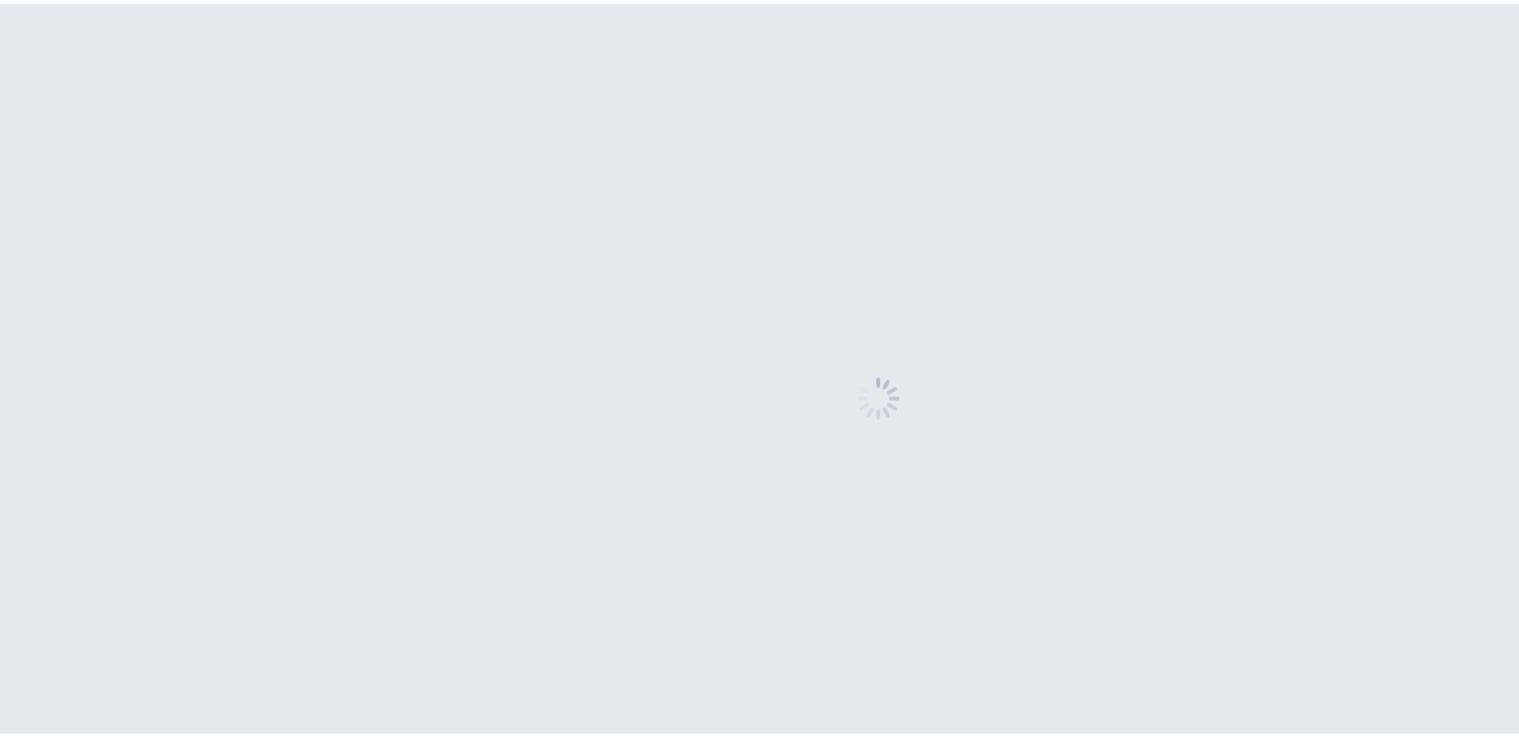 scroll, scrollTop: 0, scrollLeft: 0, axis: both 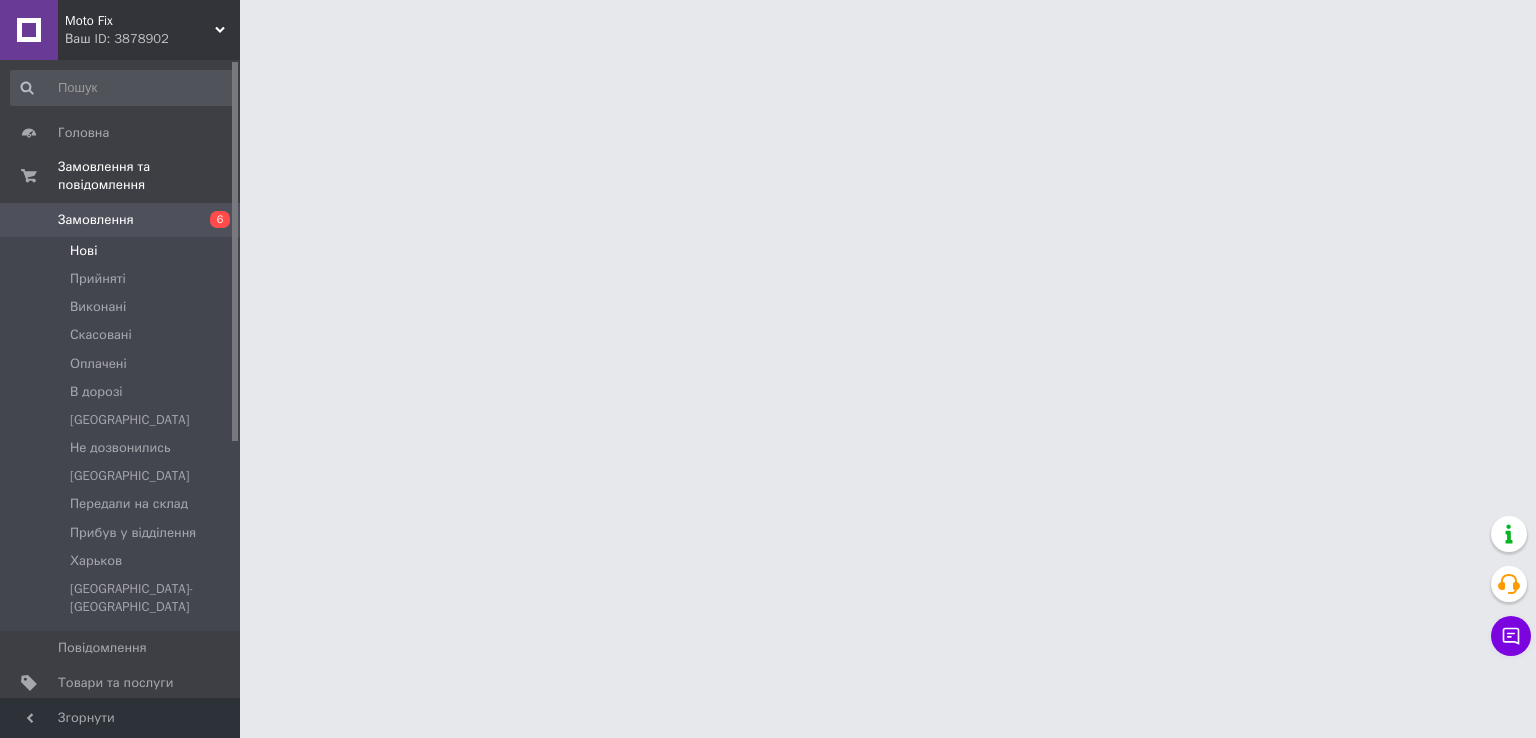click on "Нові" at bounding box center (123, 251) 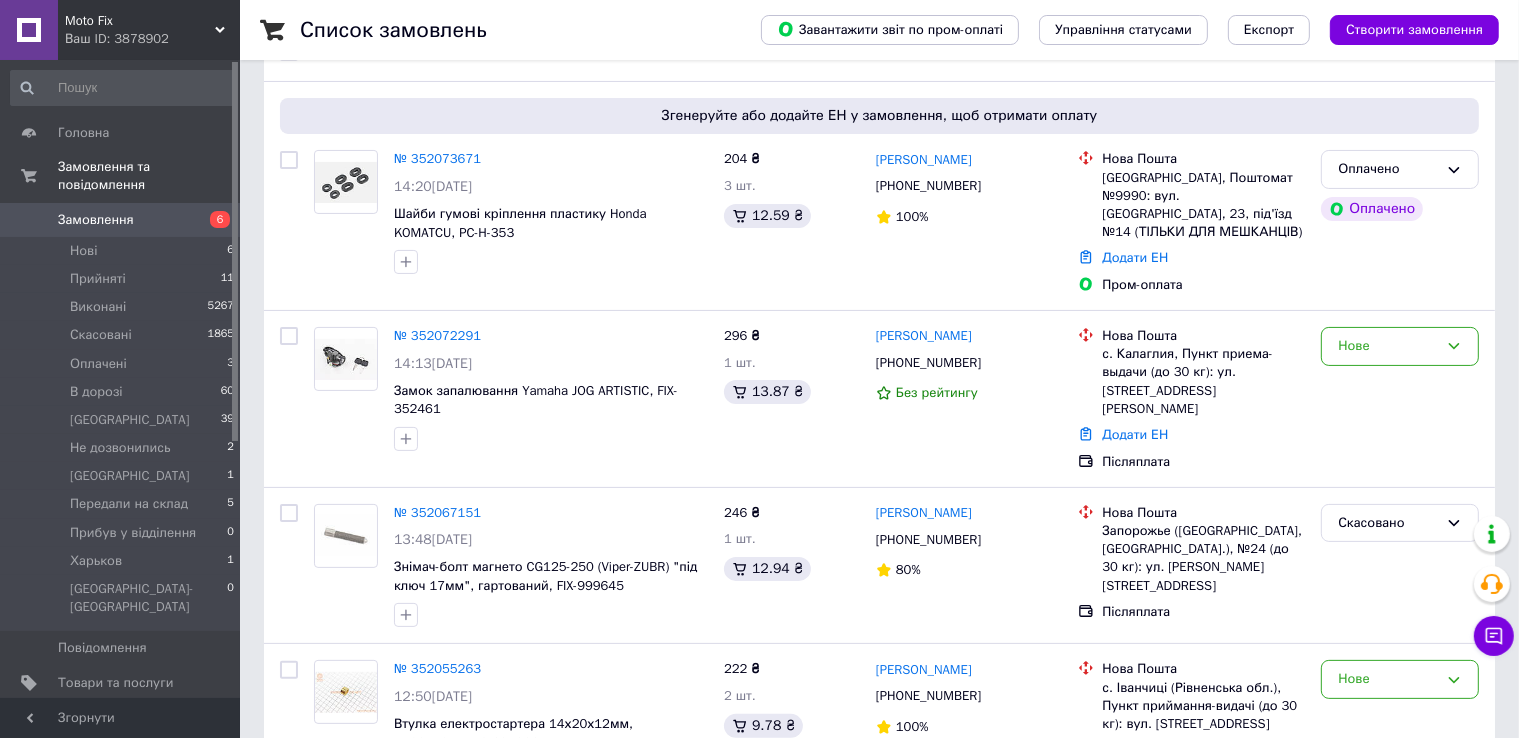 scroll, scrollTop: 947, scrollLeft: 0, axis: vertical 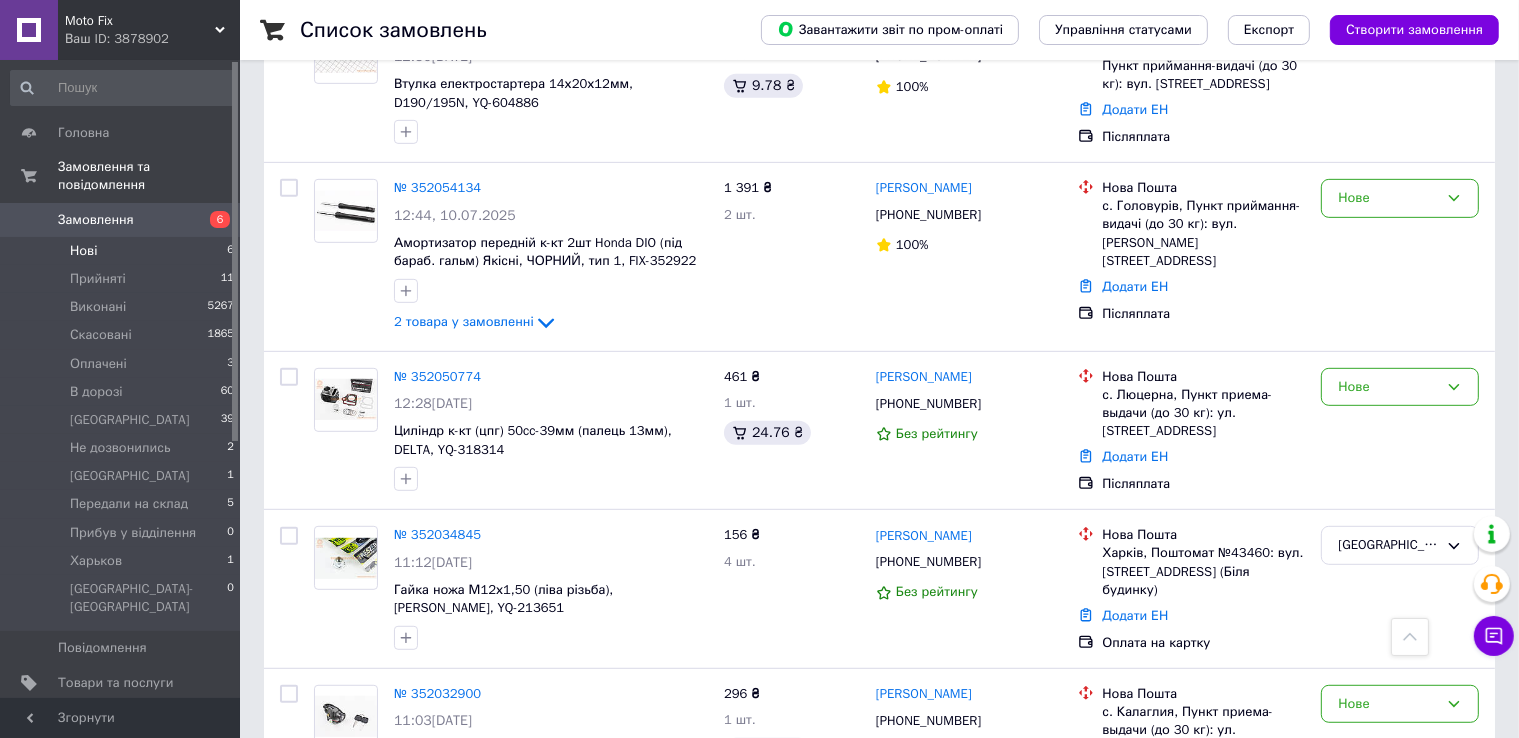 click on "Нові" at bounding box center (83, 251) 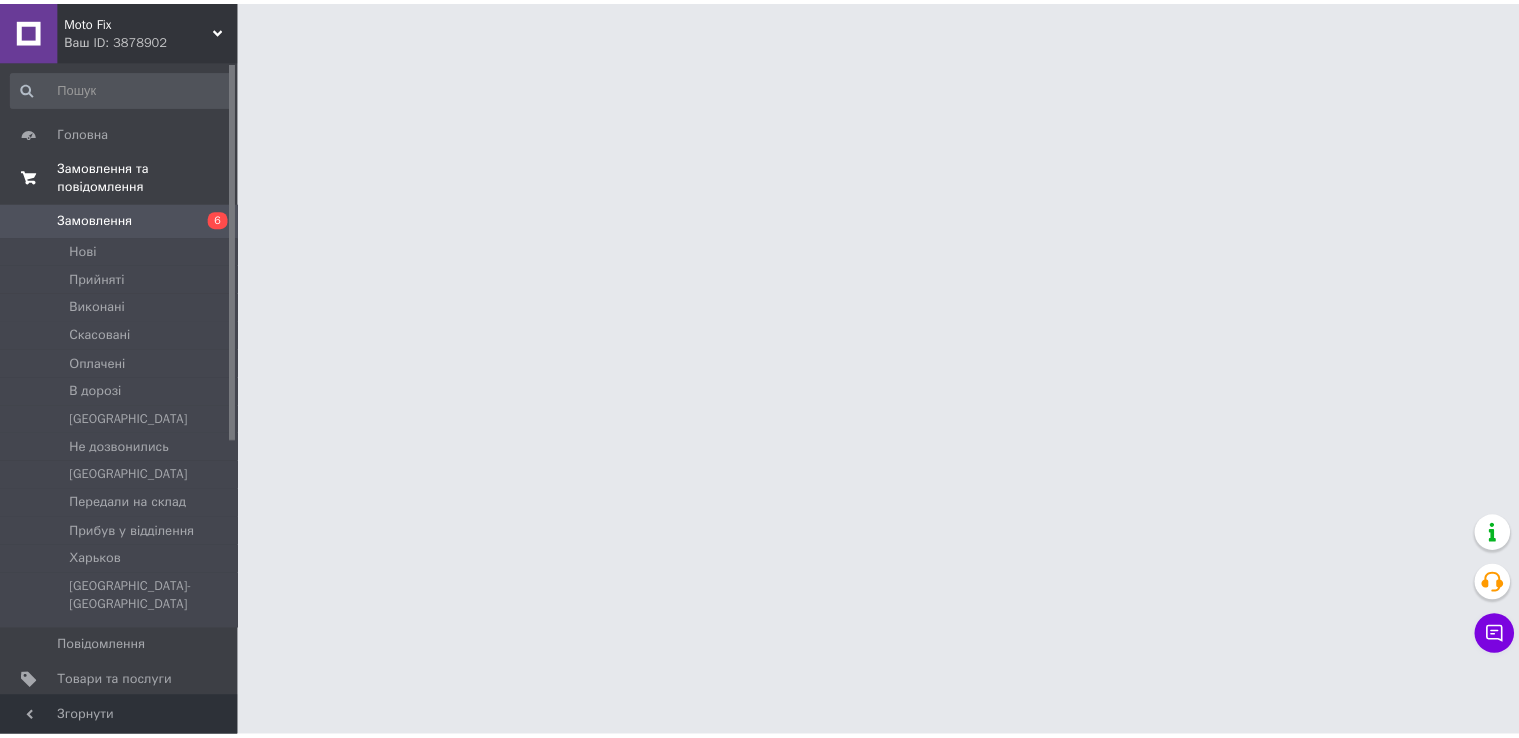 scroll, scrollTop: 0, scrollLeft: 0, axis: both 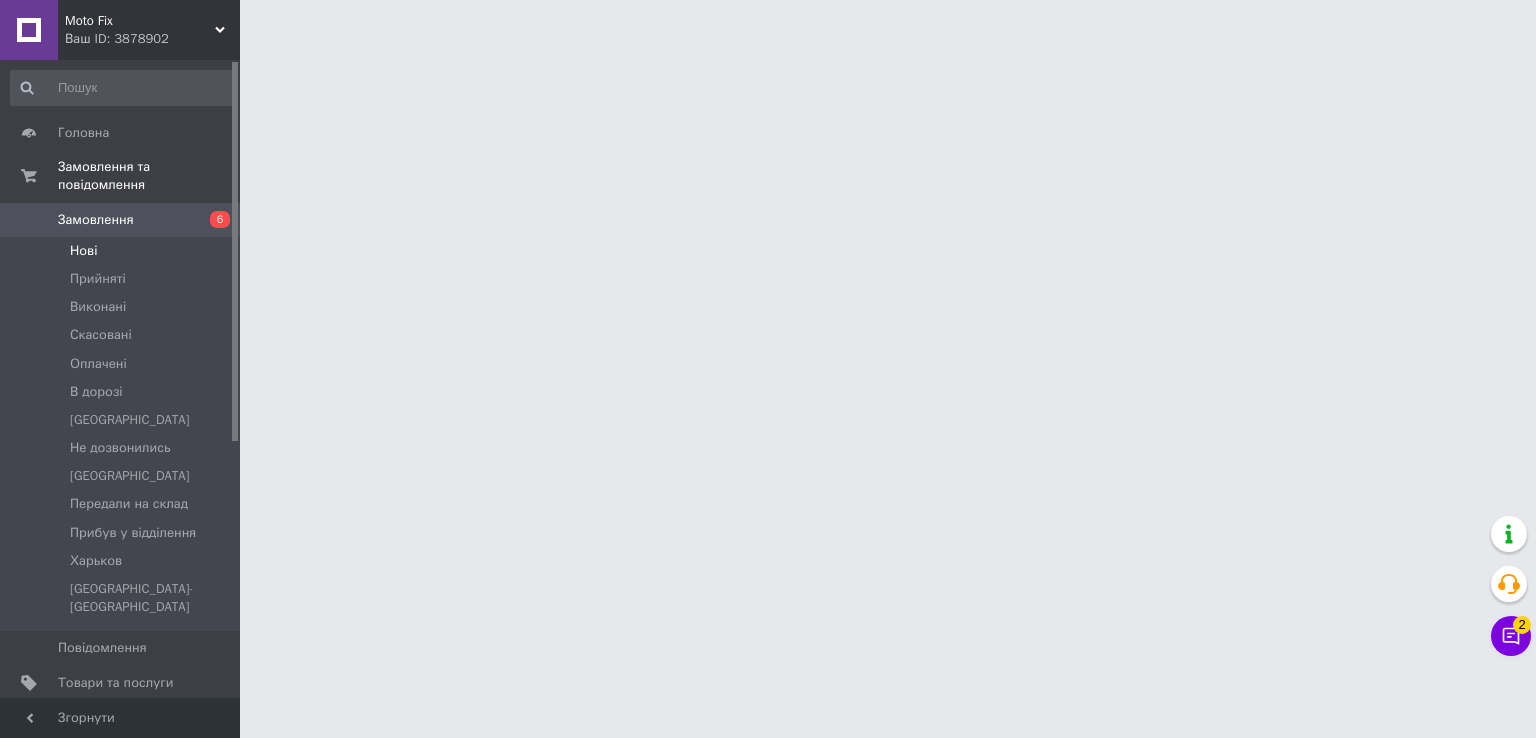 click on "Нові" at bounding box center [123, 251] 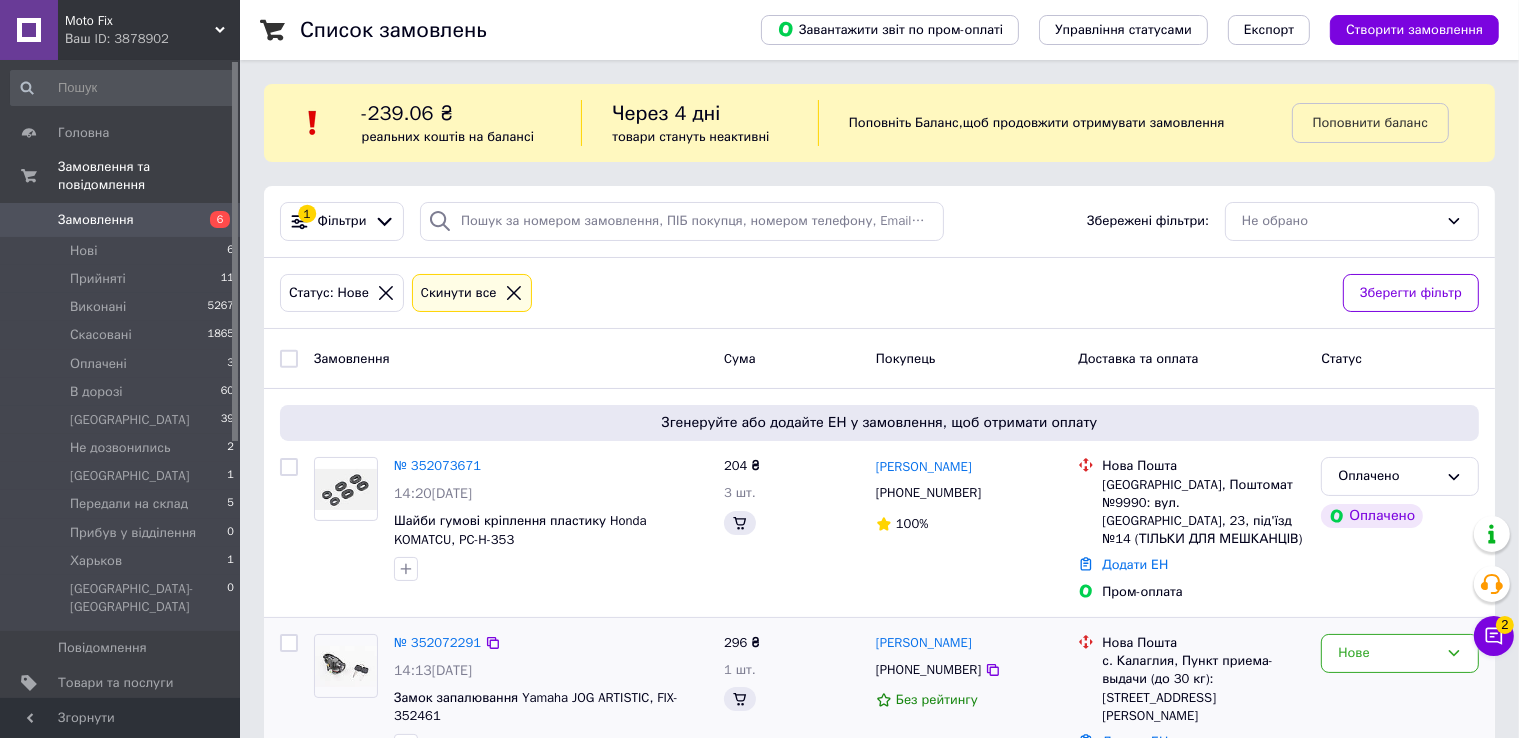 scroll, scrollTop: 200, scrollLeft: 0, axis: vertical 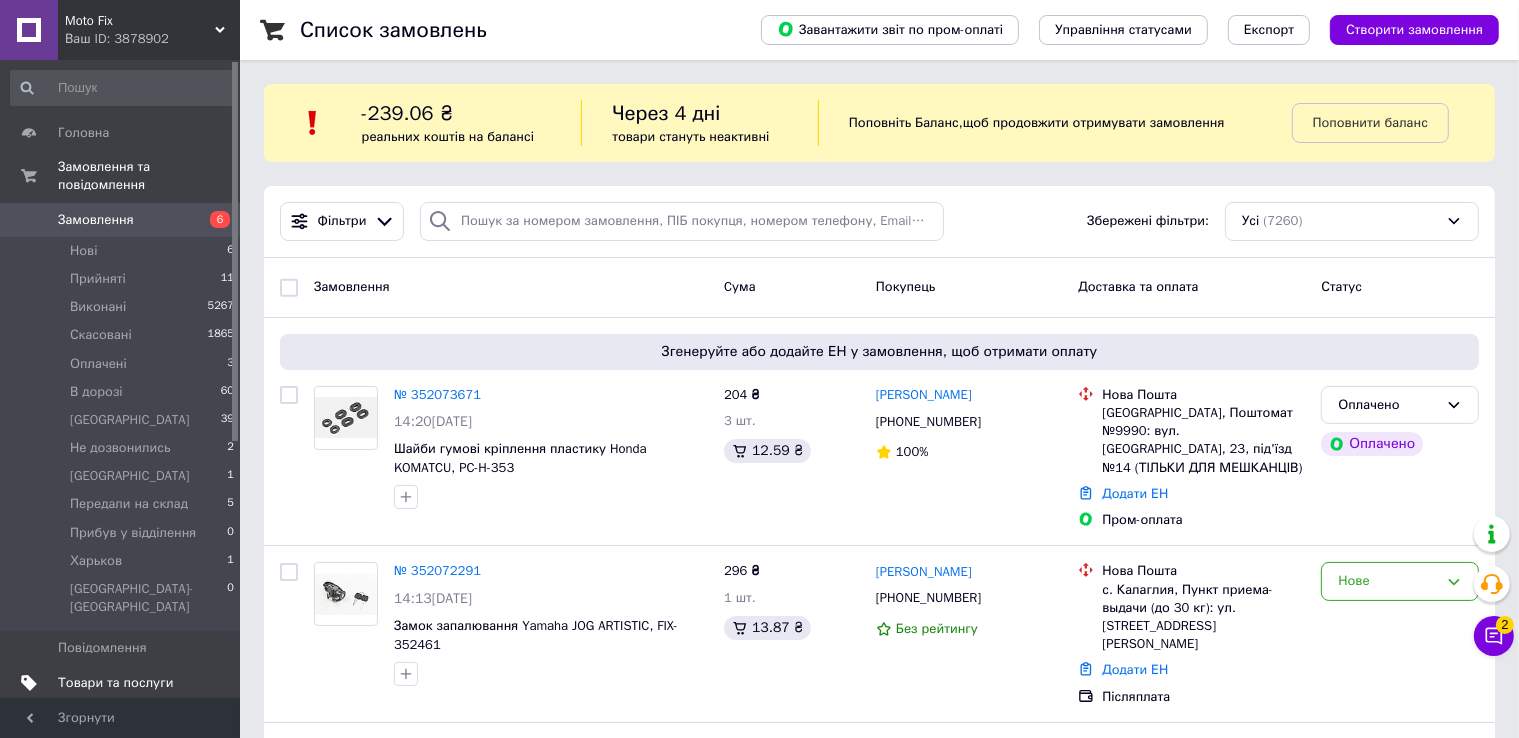 click on "Товари та послуги" at bounding box center [115, 683] 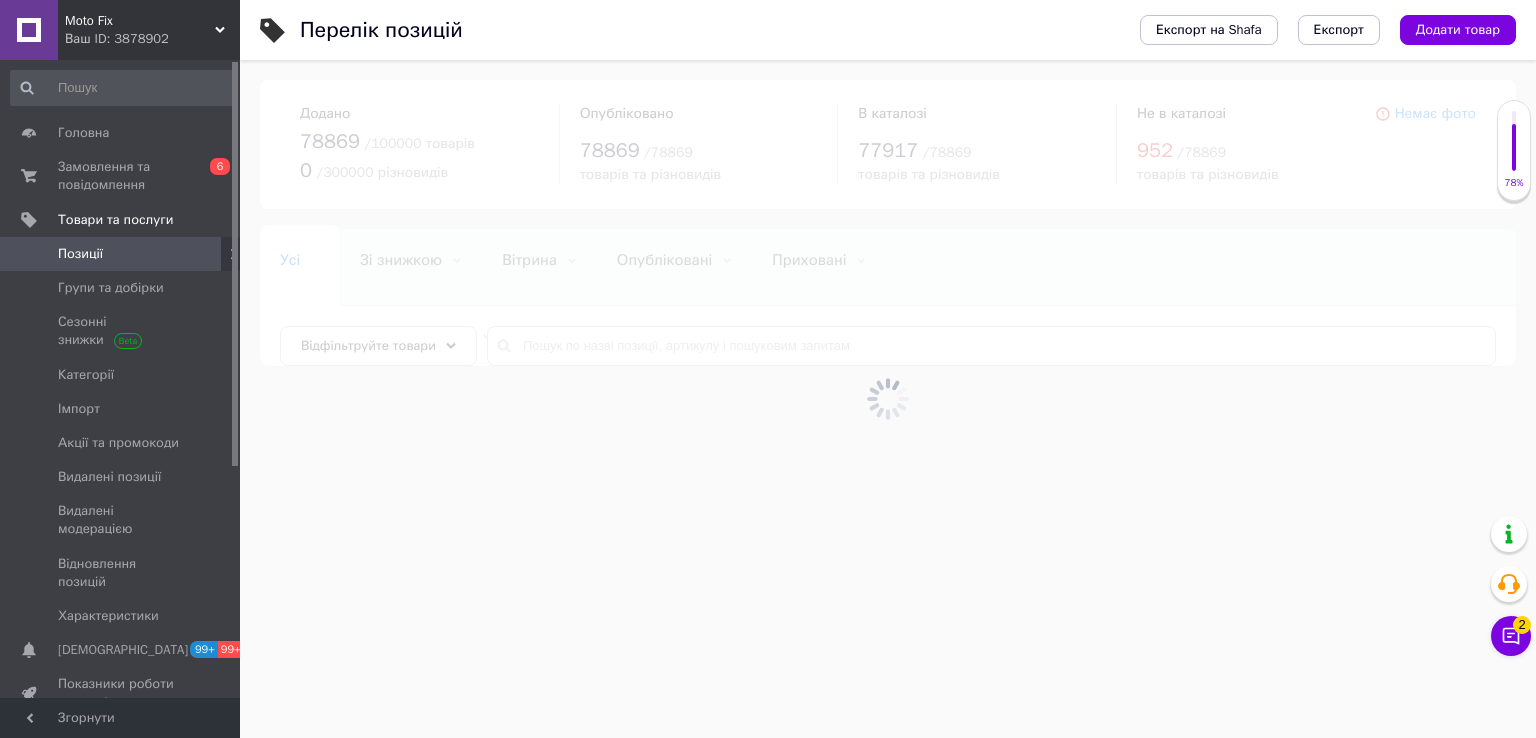 click at bounding box center [888, 399] 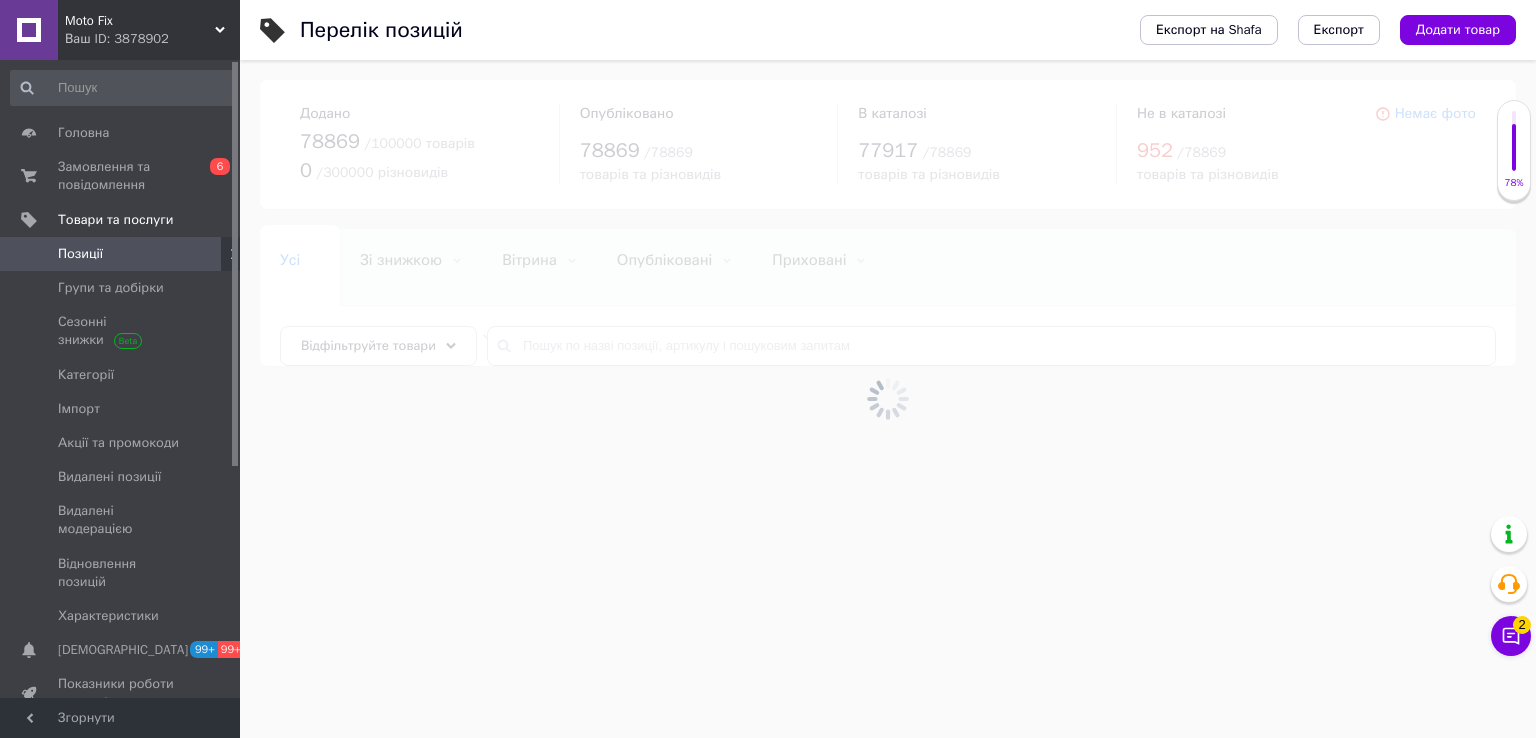 click at bounding box center (888, 399) 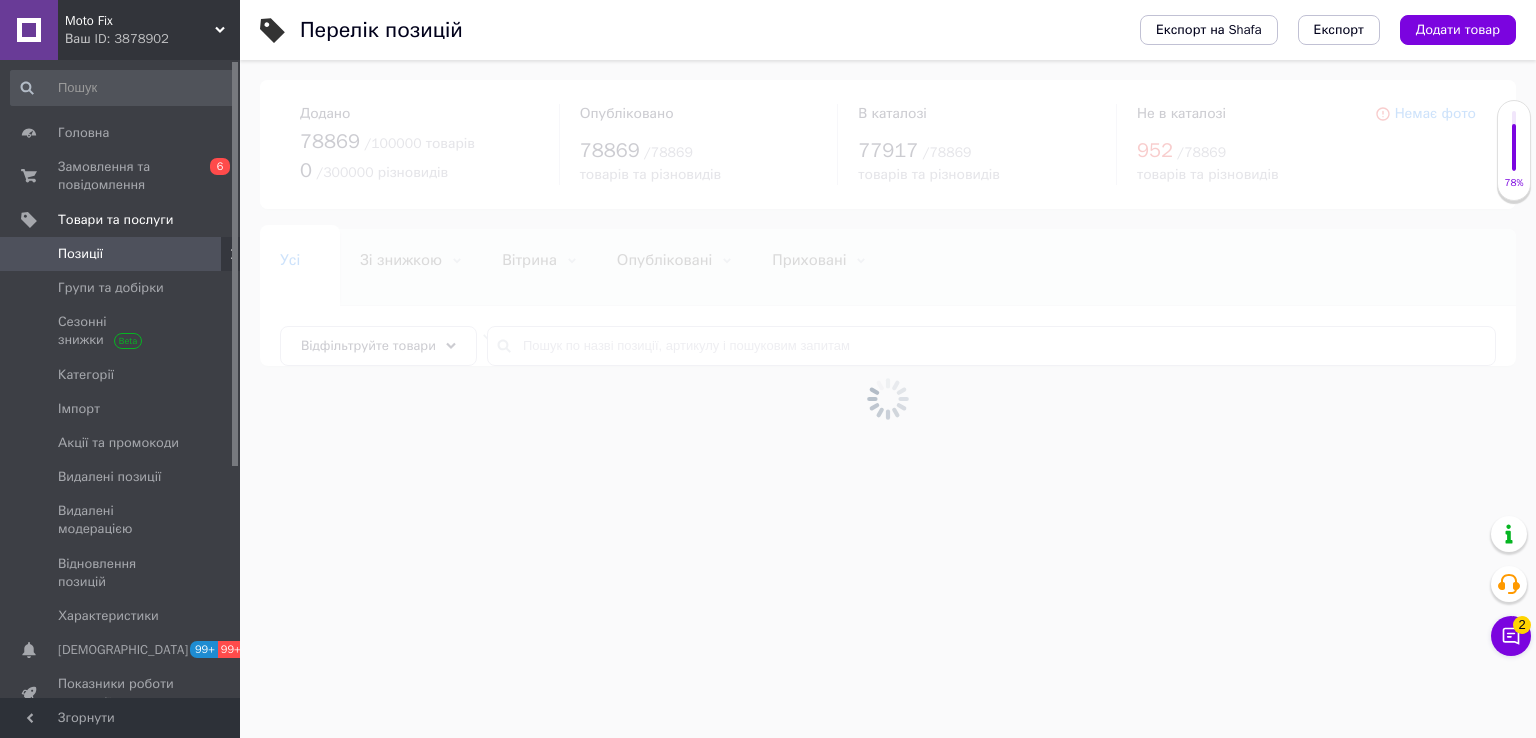 click at bounding box center [888, 399] 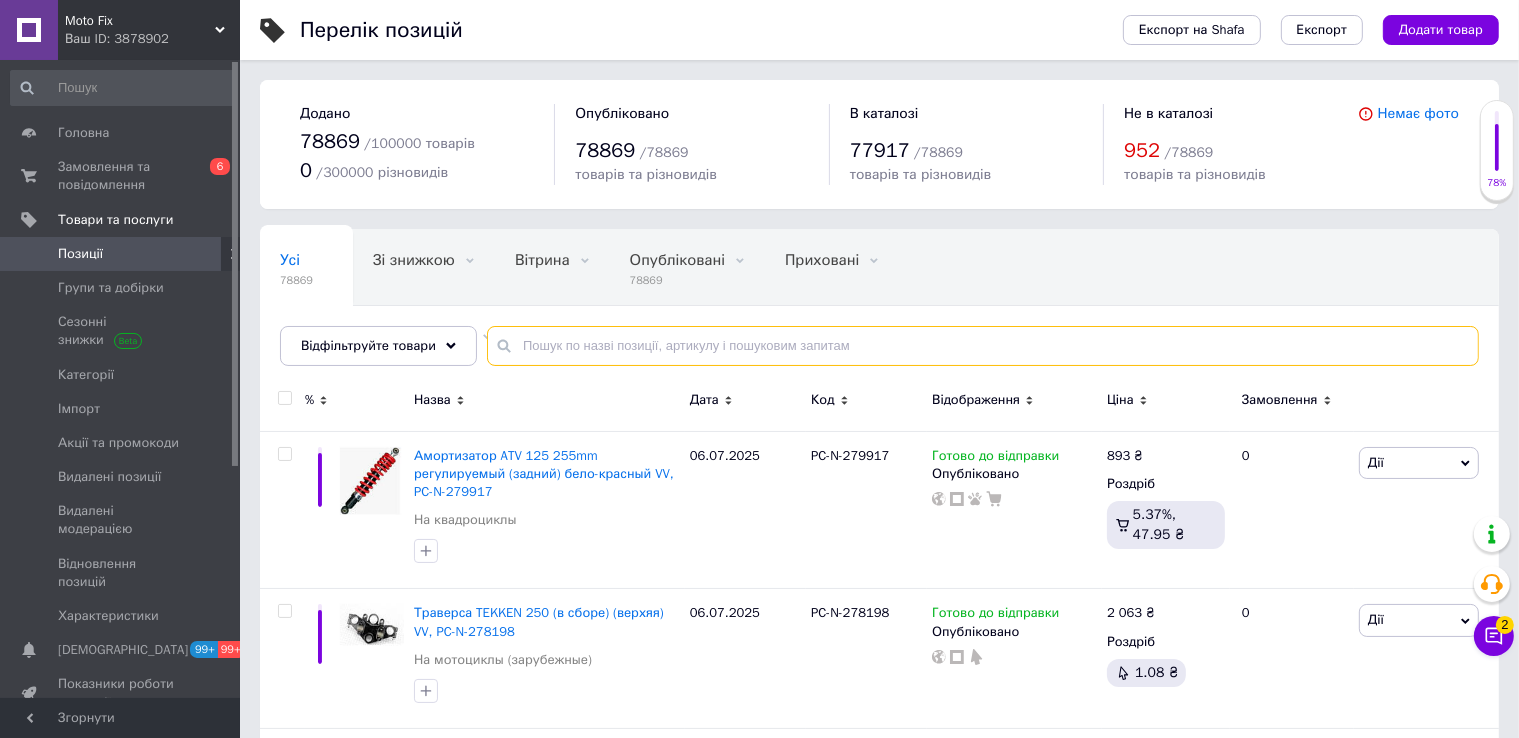 click at bounding box center [983, 346] 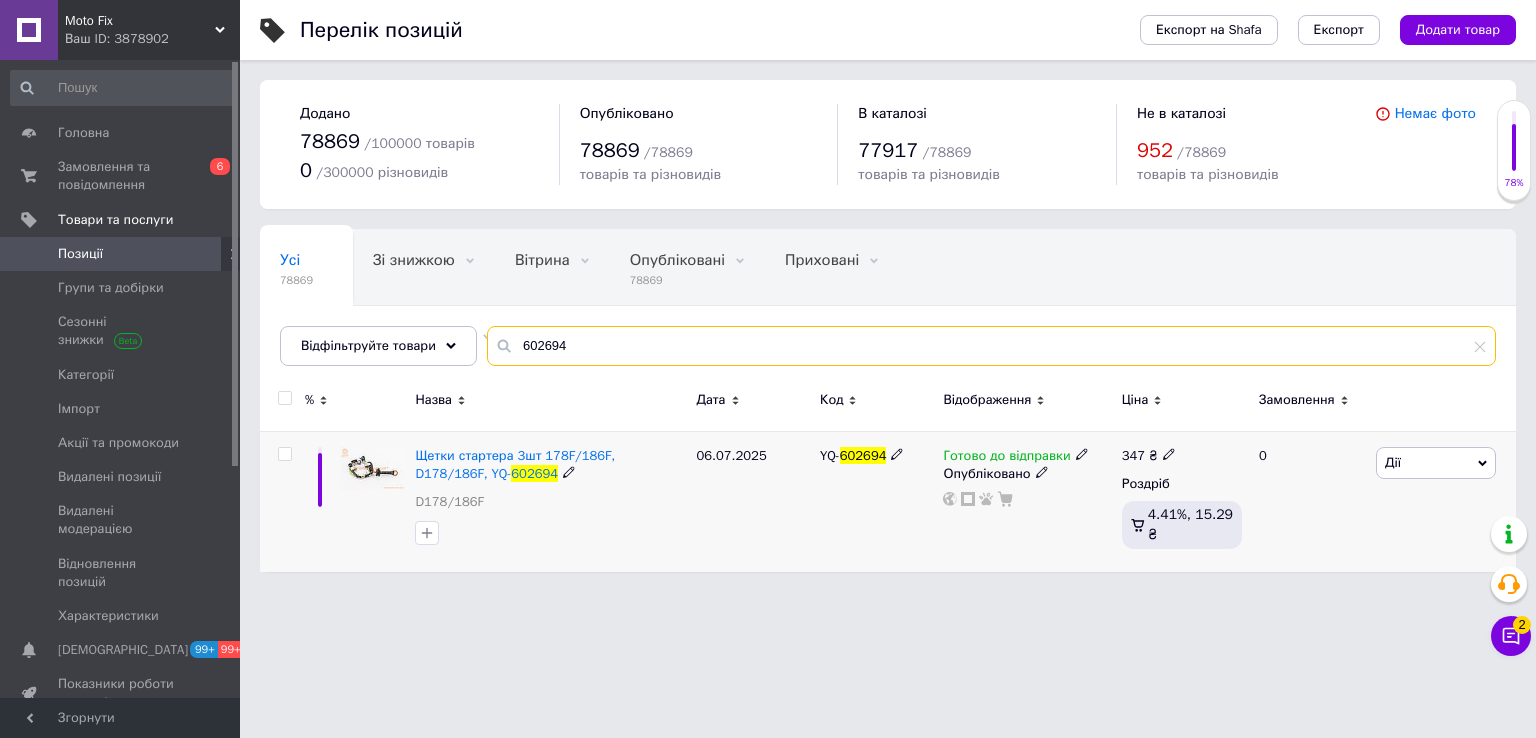type on "602694" 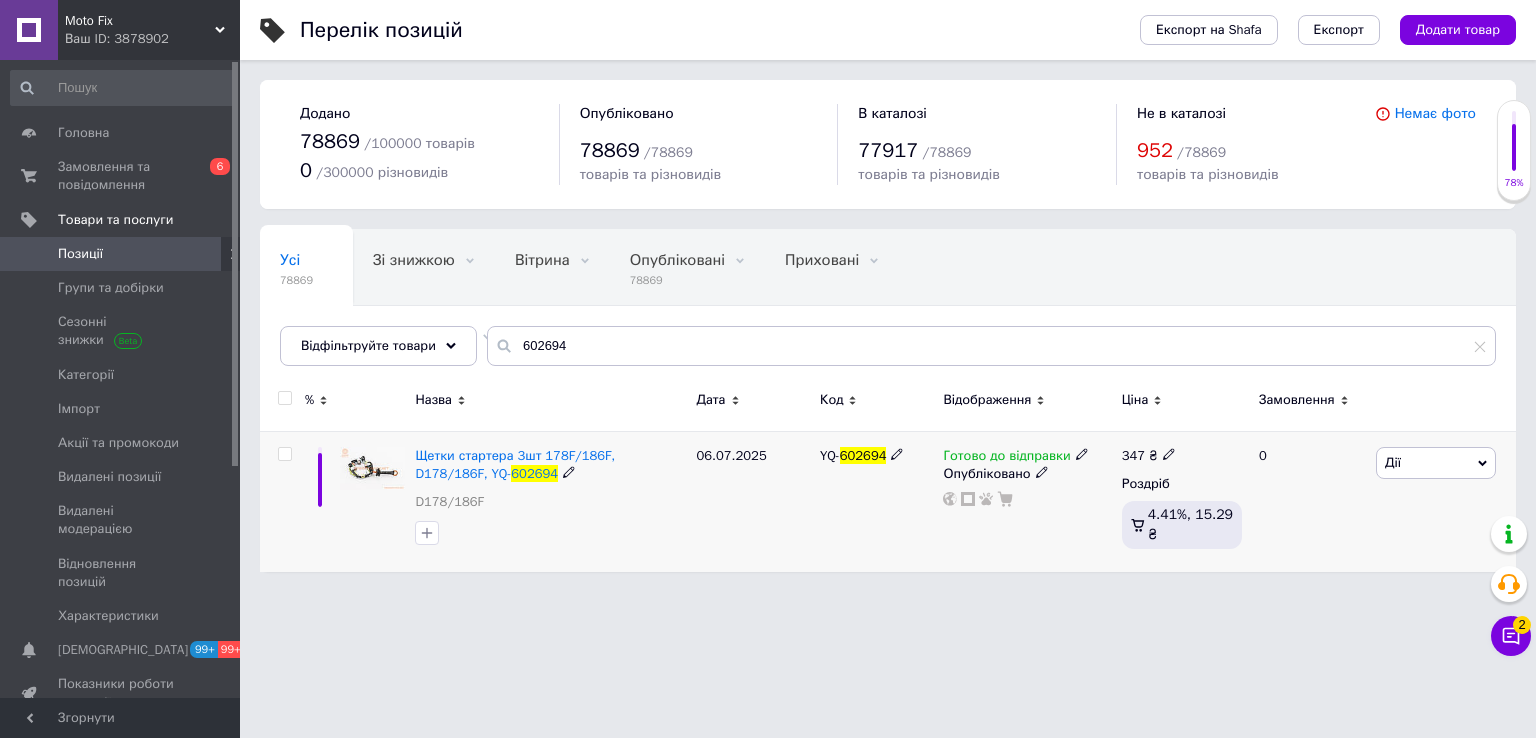 click 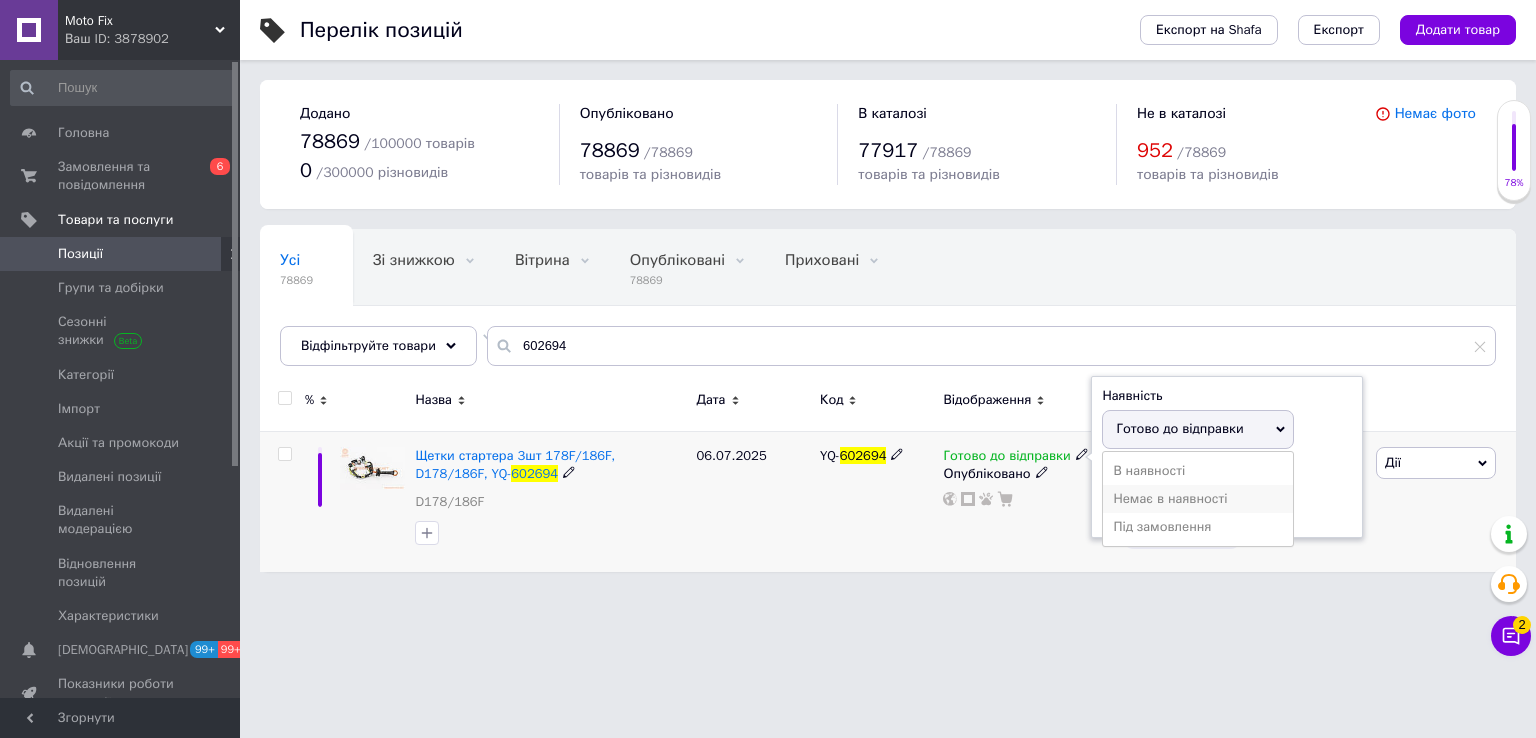 click on "Немає в наявності" at bounding box center (1198, 499) 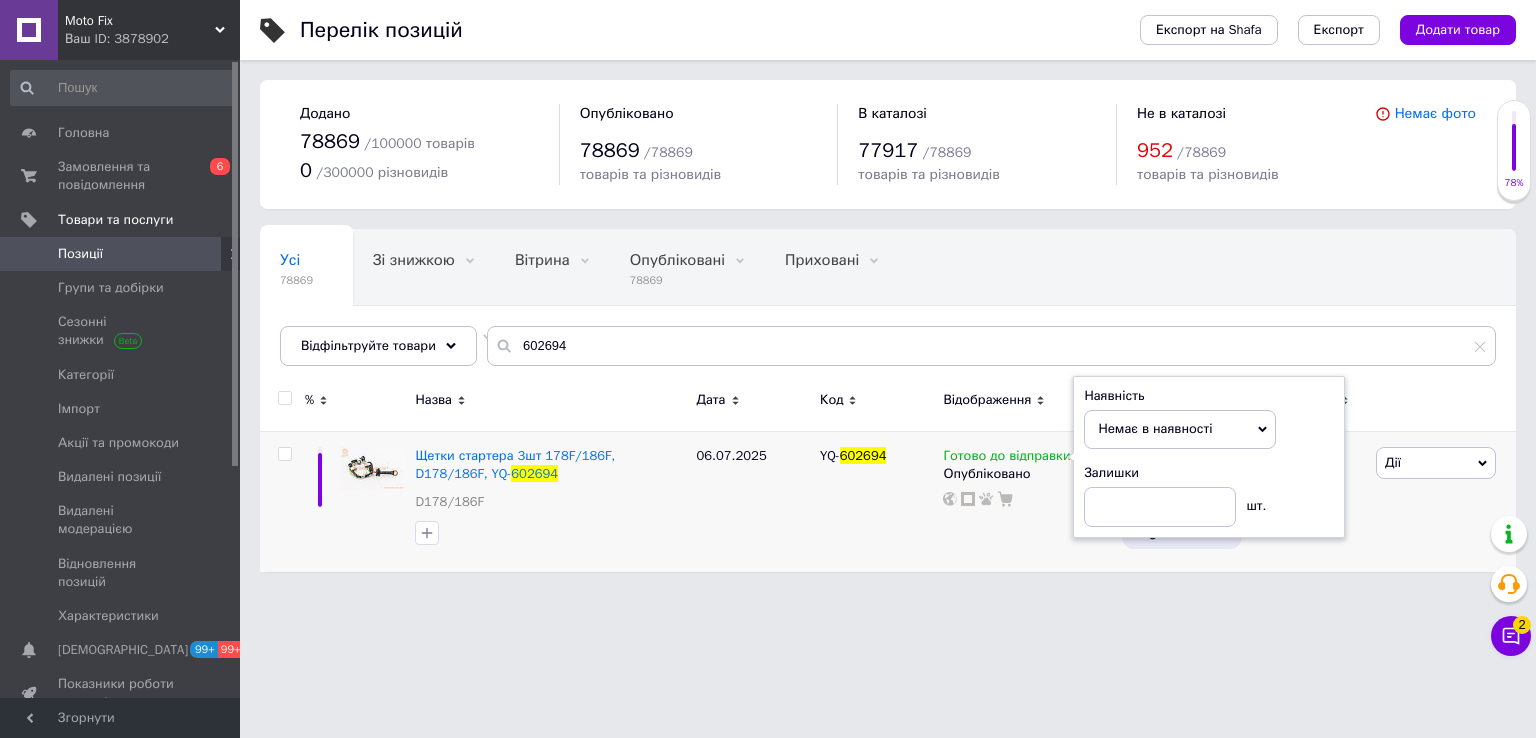 click on "Moto Fix Ваш ID: 3878902 Сайт Moto Fix Кабінет покупця Перевірити стан системи Сторінка на порталі Довідка Вийти Головна Замовлення та повідомлення 0 6 Товари та послуги Позиції Групи та добірки Сезонні знижки Категорії Імпорт Акції та промокоди Видалені позиції Видалені модерацією Відновлення позицій Характеристики Сповіщення 99+ 99+ Показники роботи компанії Відгуки Клієнти Каталог ProSale Аналітика Інструменти веб-майстра та SEO Управління сайтом Гаманець компанії Маркет Налаштування Тарифи та рахунки Prom топ 78869   /" at bounding box center [768, 296] 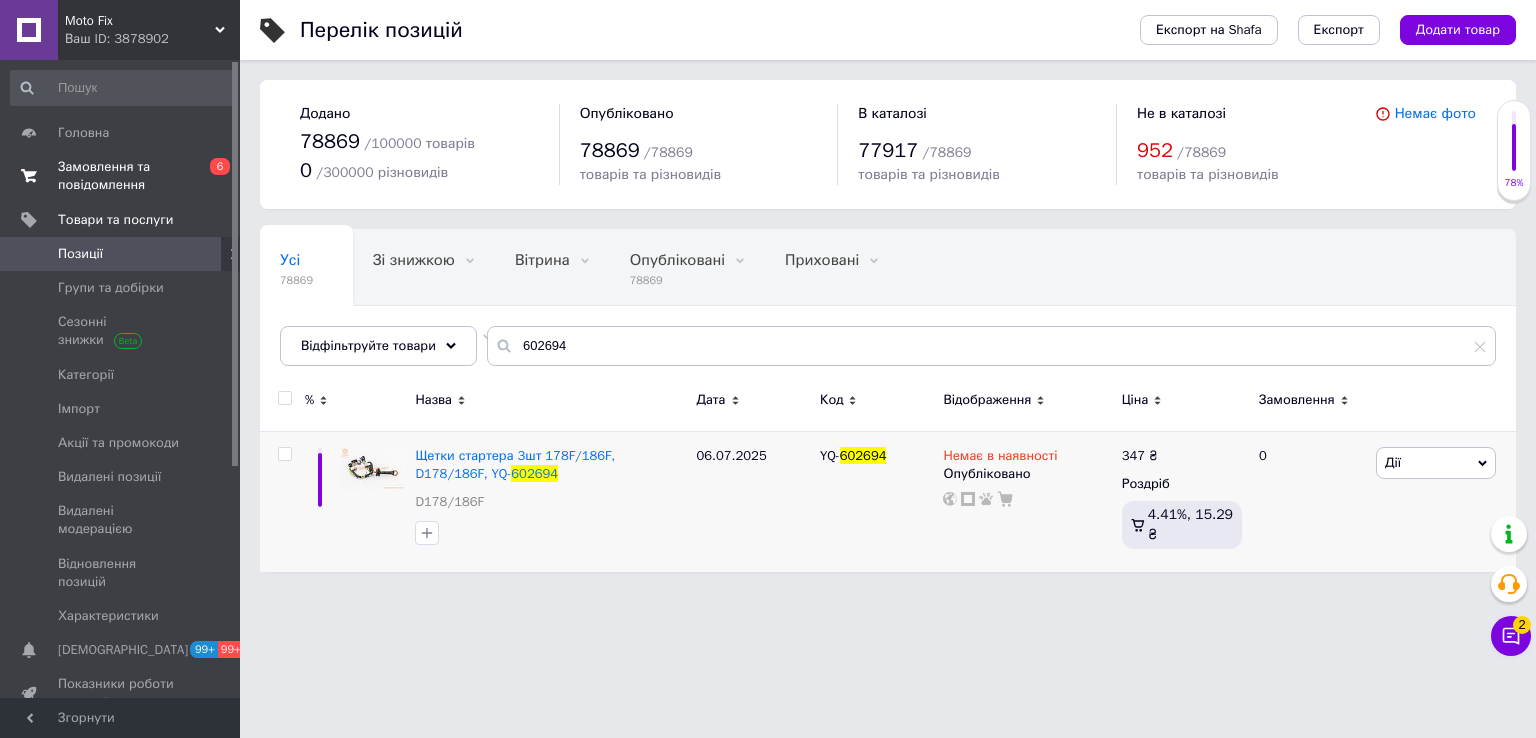 click on "Замовлення та повідомлення" at bounding box center (121, 176) 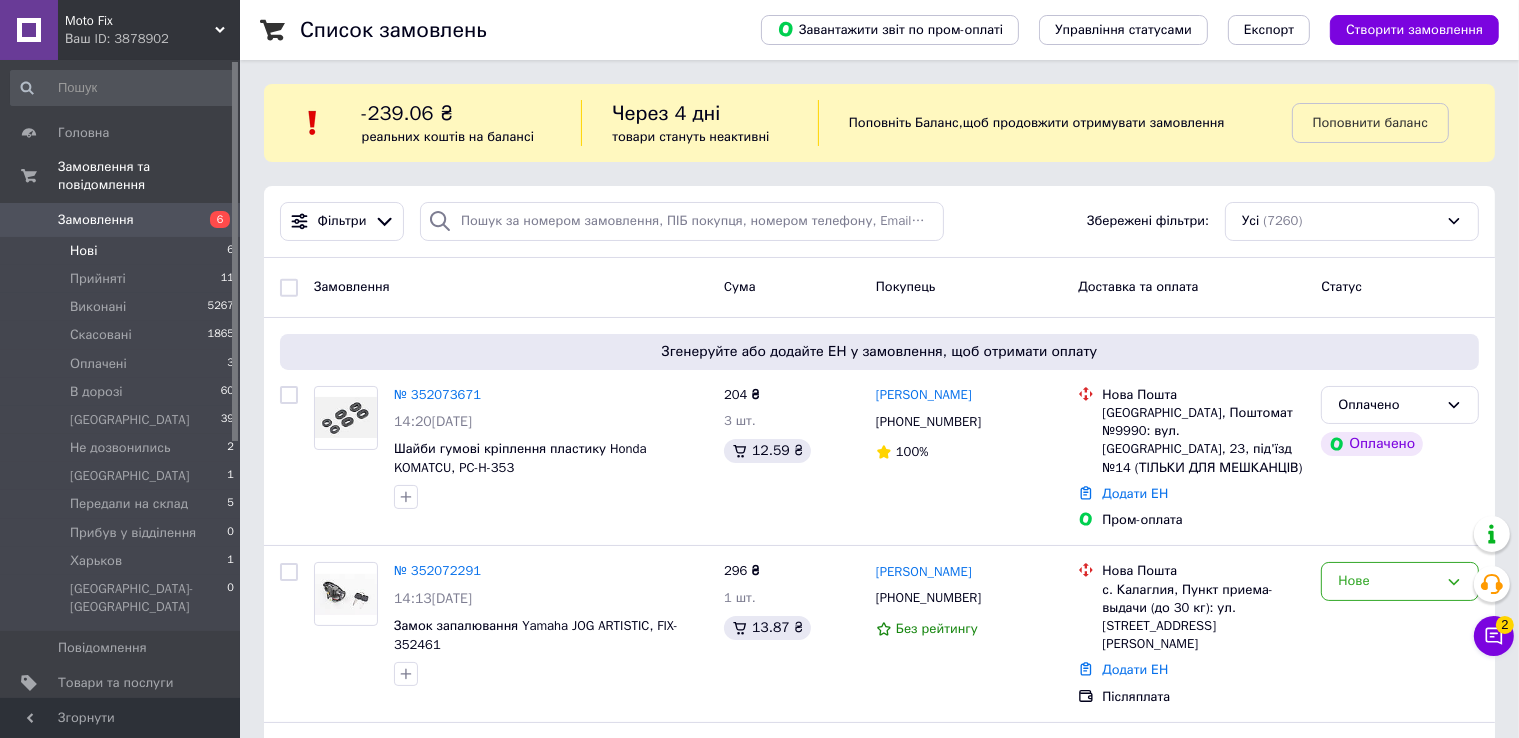 click on "Нові 6" at bounding box center [123, 251] 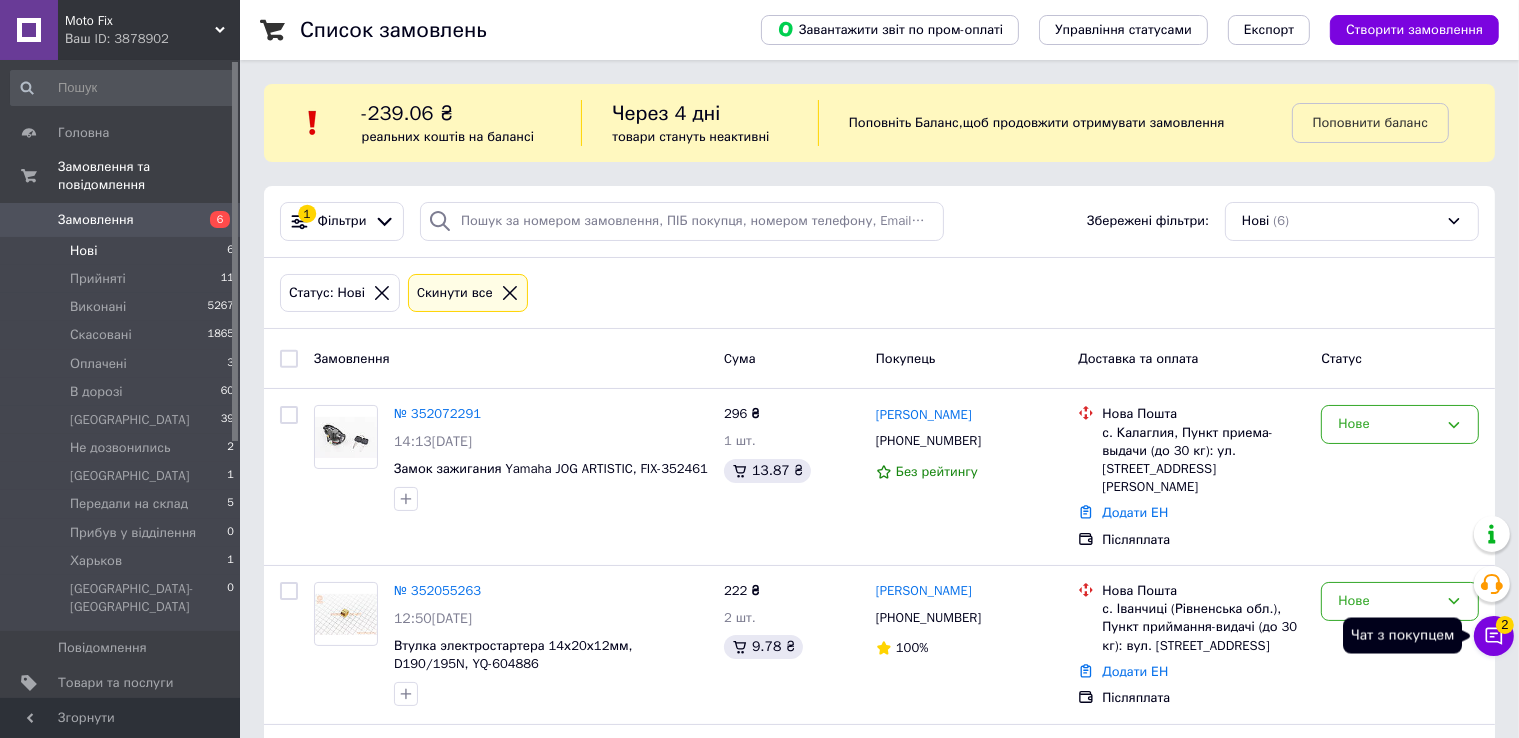 click 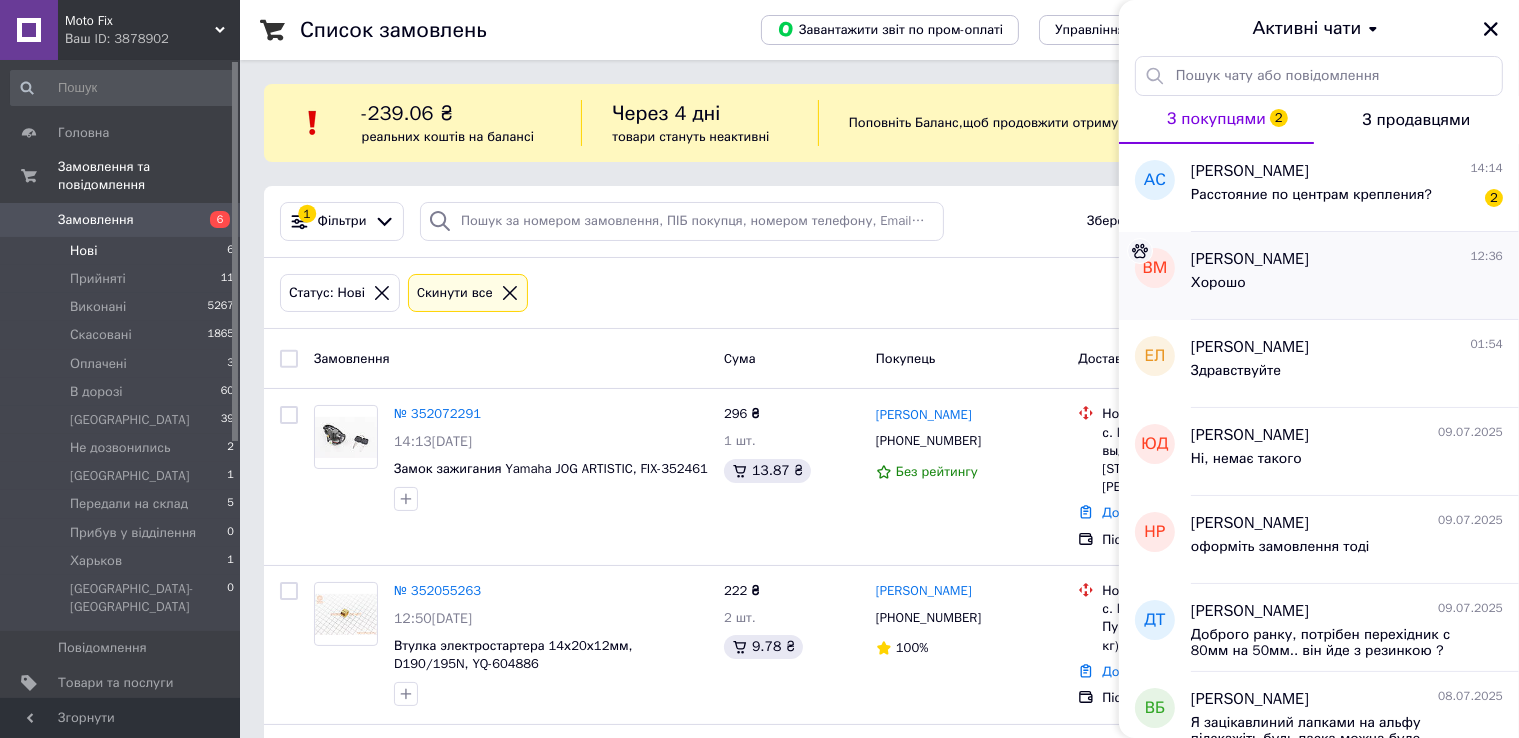 click on "Хорошо" at bounding box center [1218, 283] 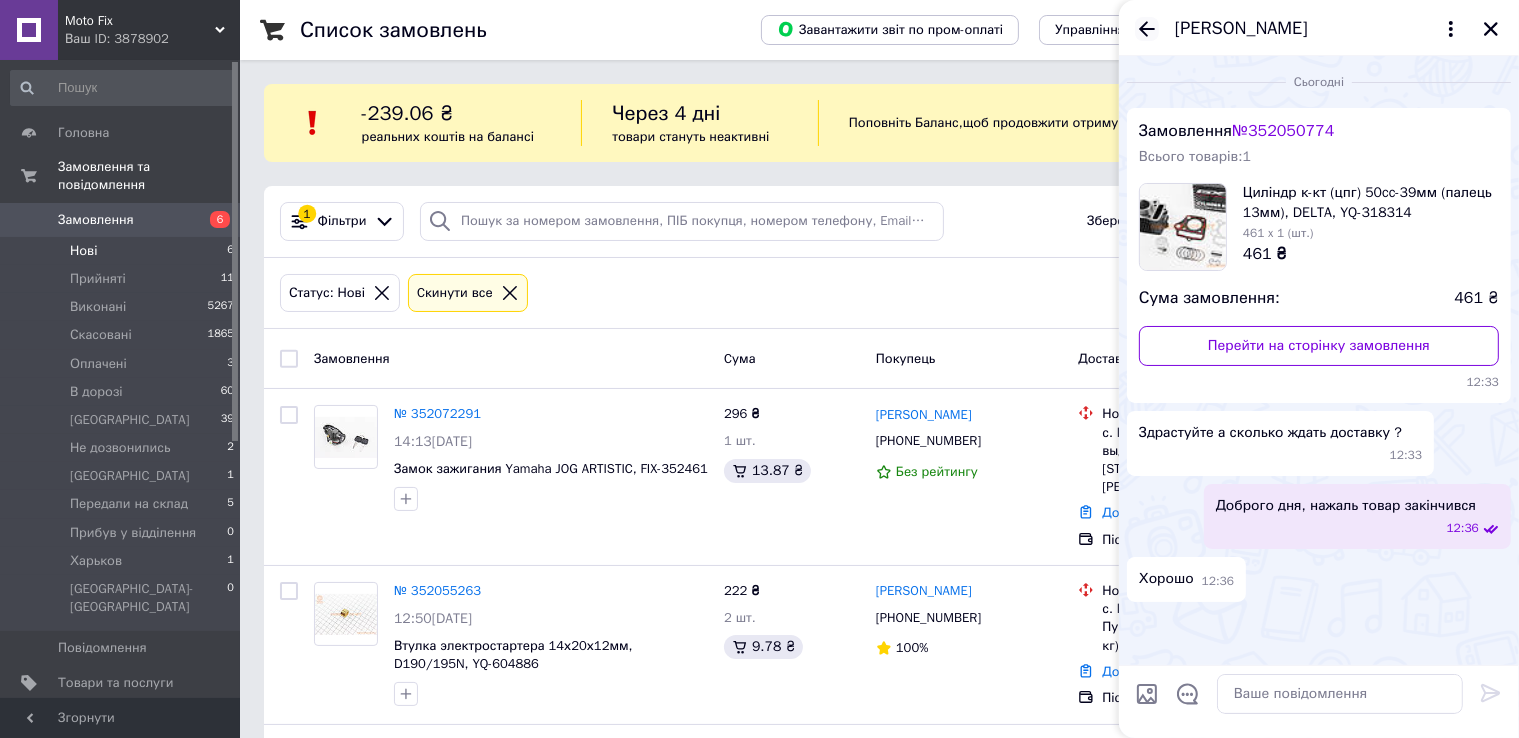 click 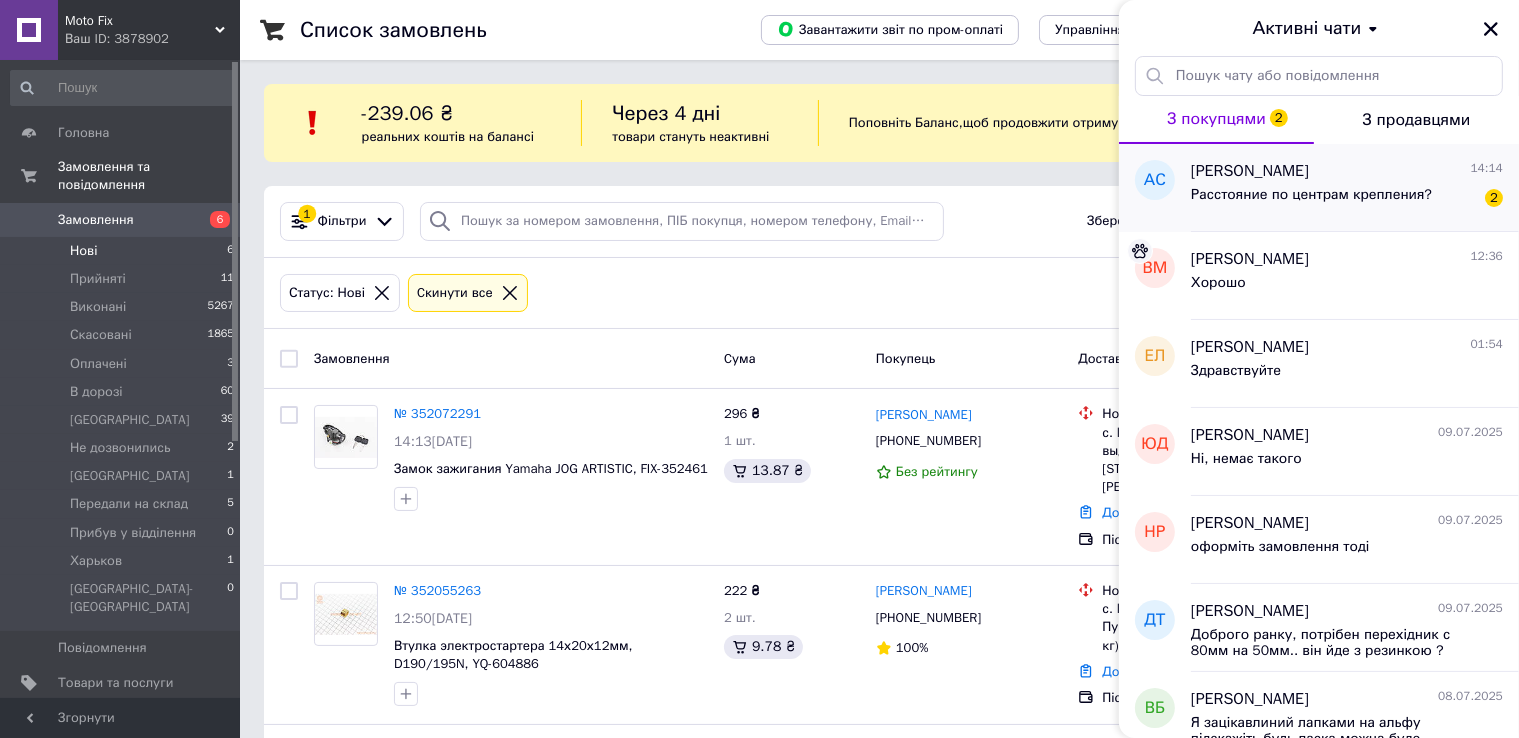 click on "Расстояние по центрам крепления?" at bounding box center (1311, 195) 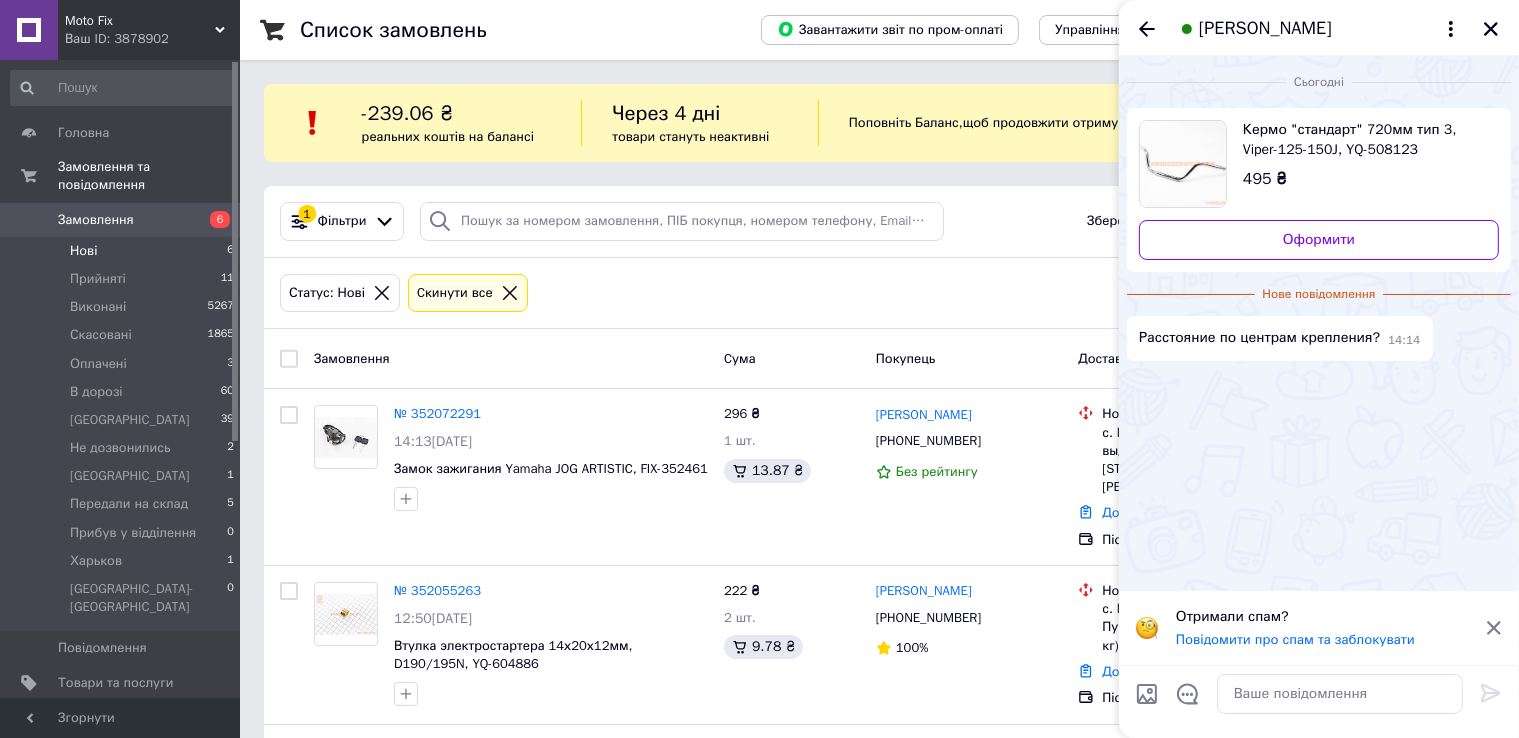 click on "Кермо "стандарт" 720мм тип 3, Viper-125-150J, YQ-508123" at bounding box center [1363, 140] 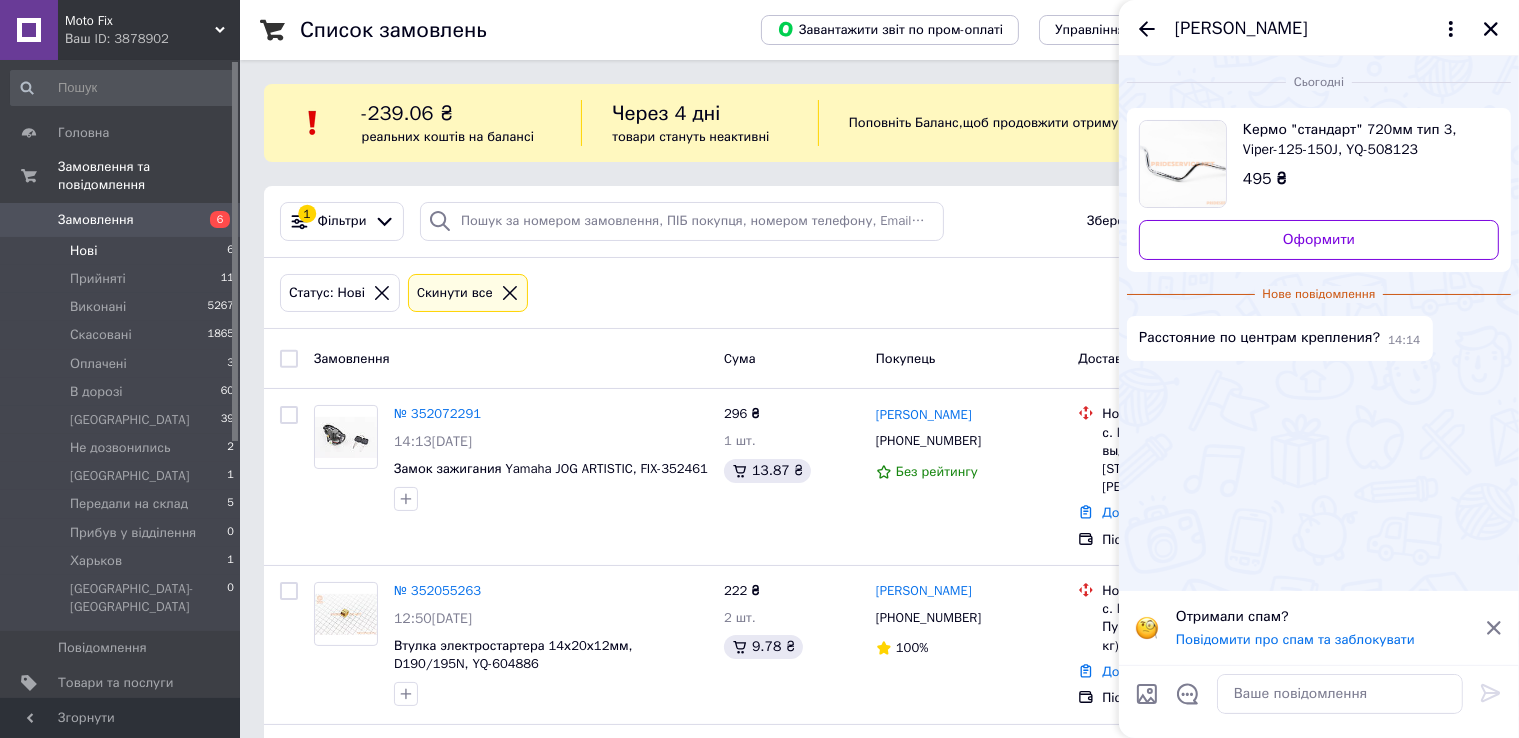 drag, startPoint x: 1488, startPoint y: 38, endPoint x: 1436, endPoint y: 52, distance: 53.851646 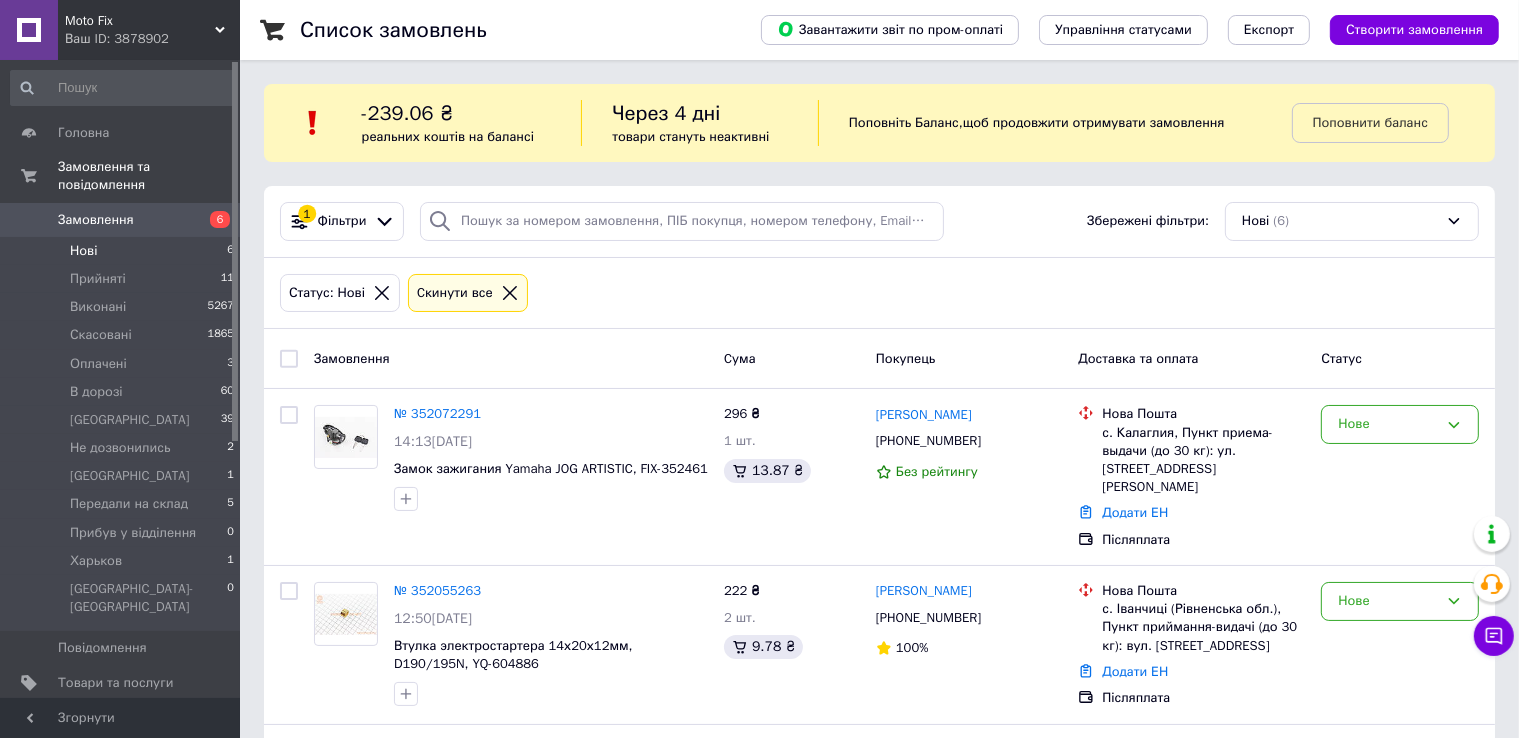 click on "Нові 6" at bounding box center (123, 251) 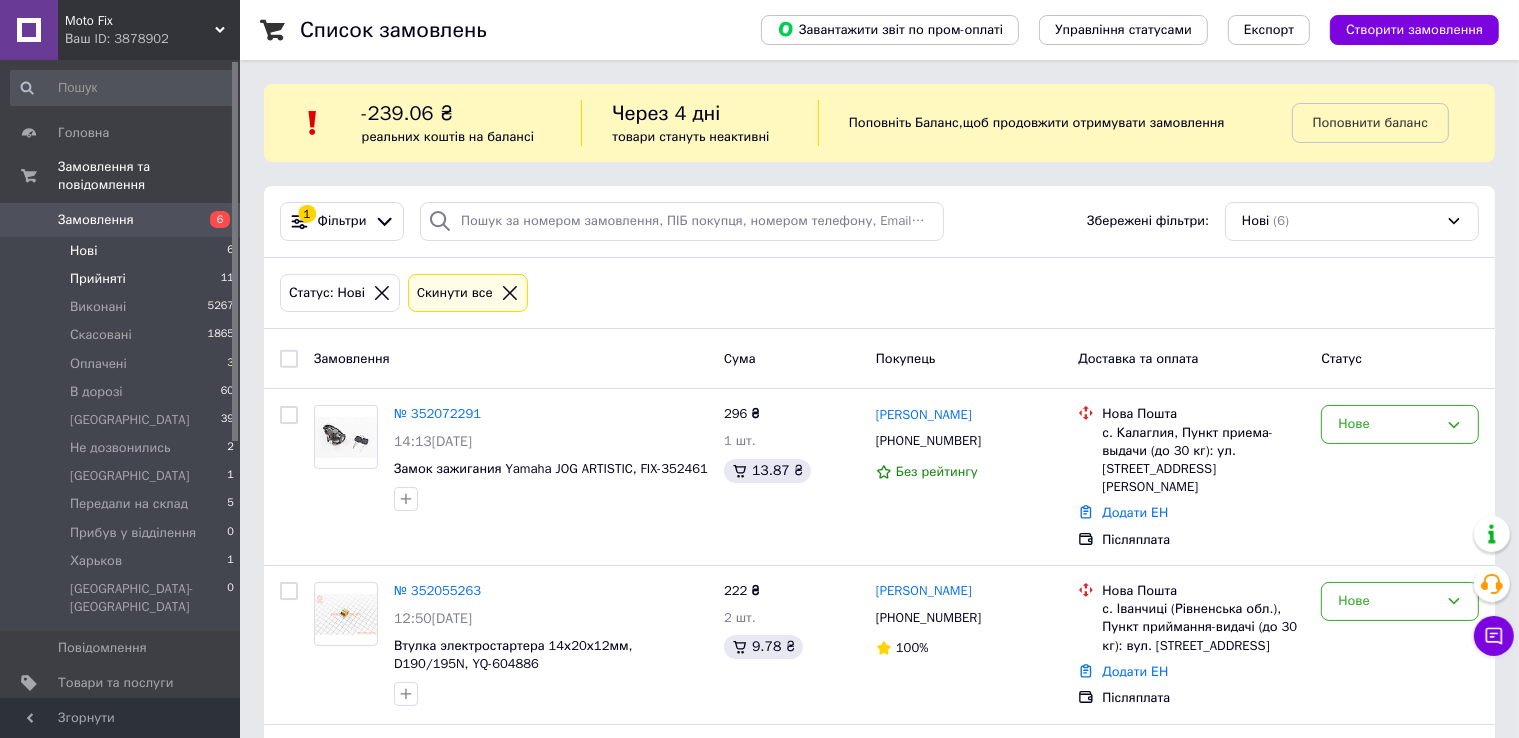 click on "Прийняті 11" at bounding box center (123, 279) 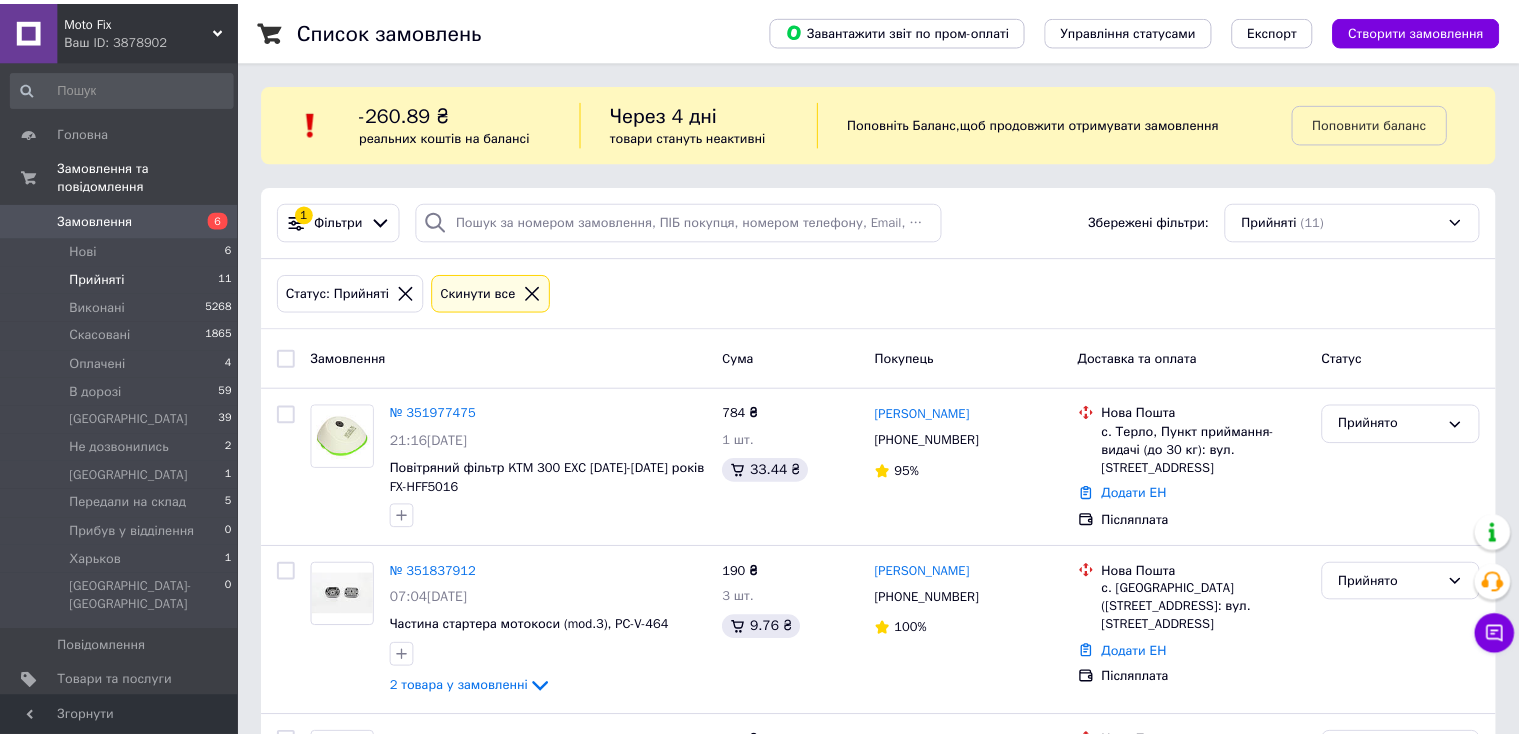 scroll, scrollTop: 0, scrollLeft: 0, axis: both 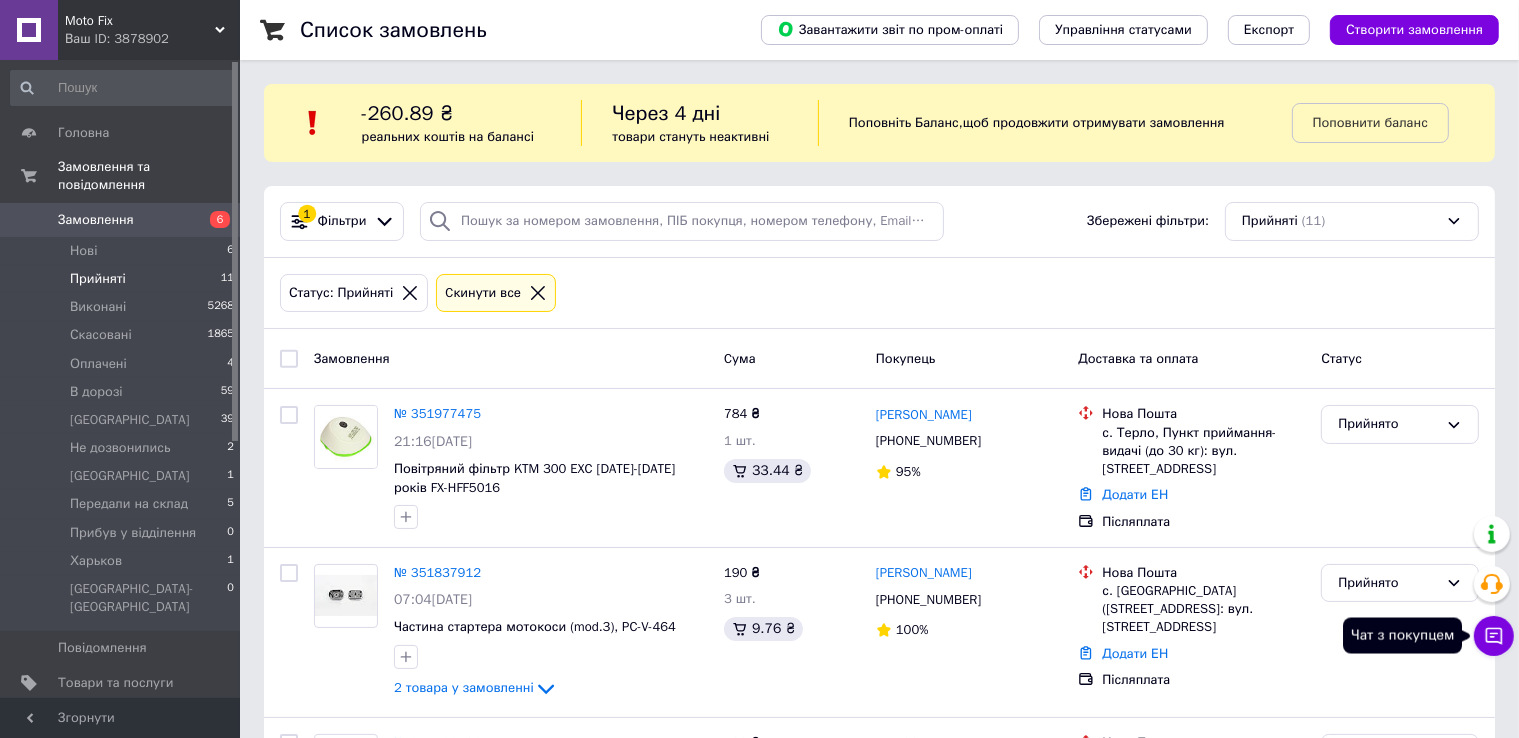 click on "Чат з покупцем" at bounding box center [1494, 636] 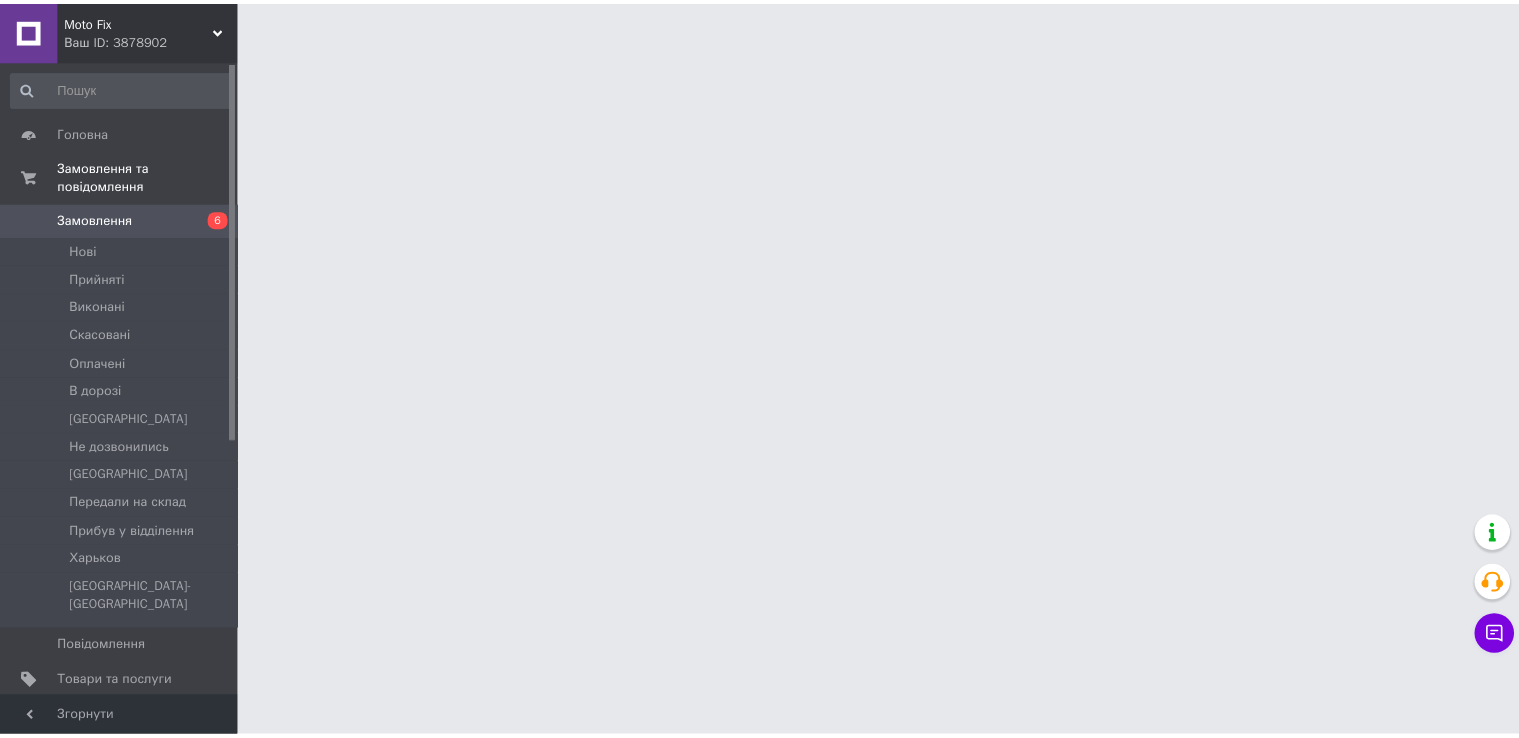scroll, scrollTop: 0, scrollLeft: 0, axis: both 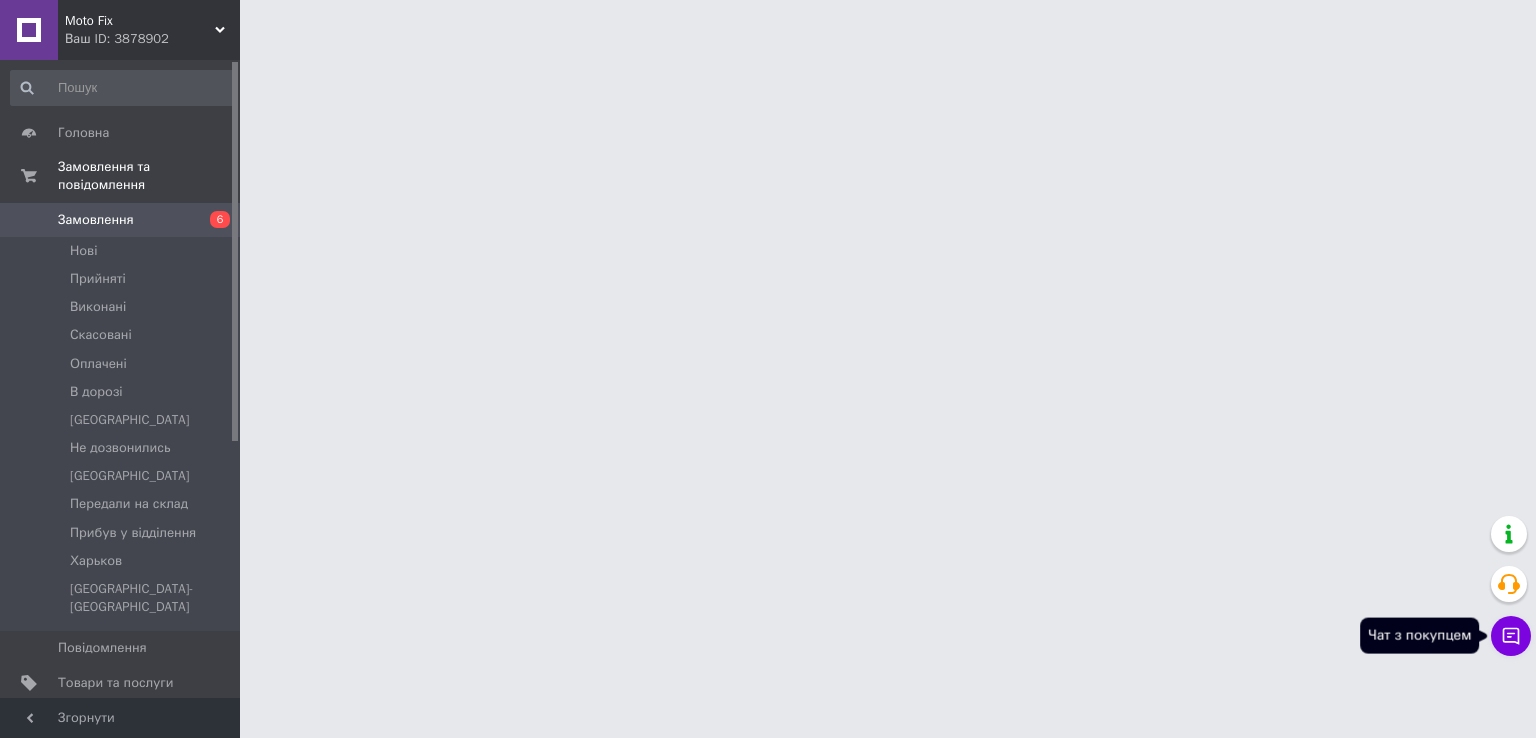 click 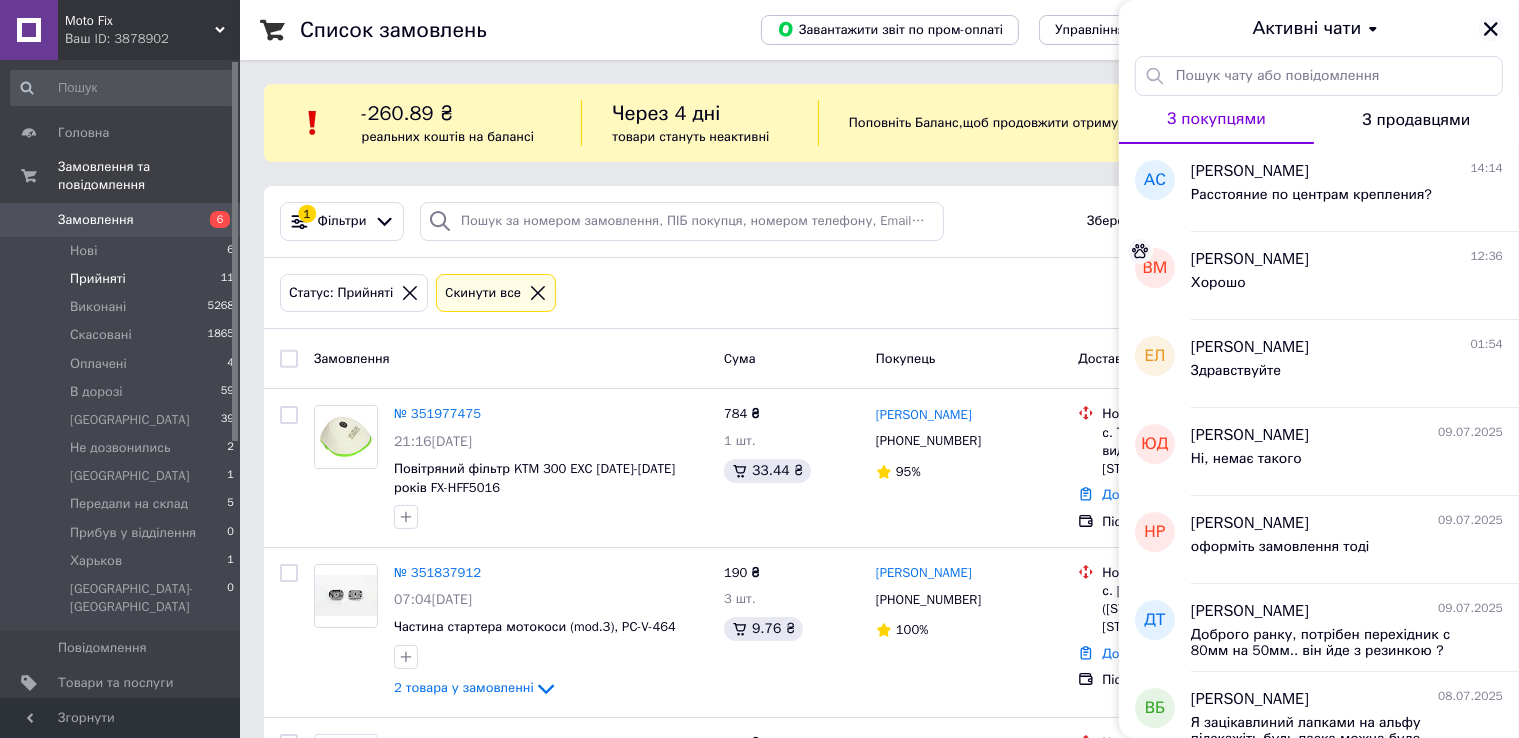 click 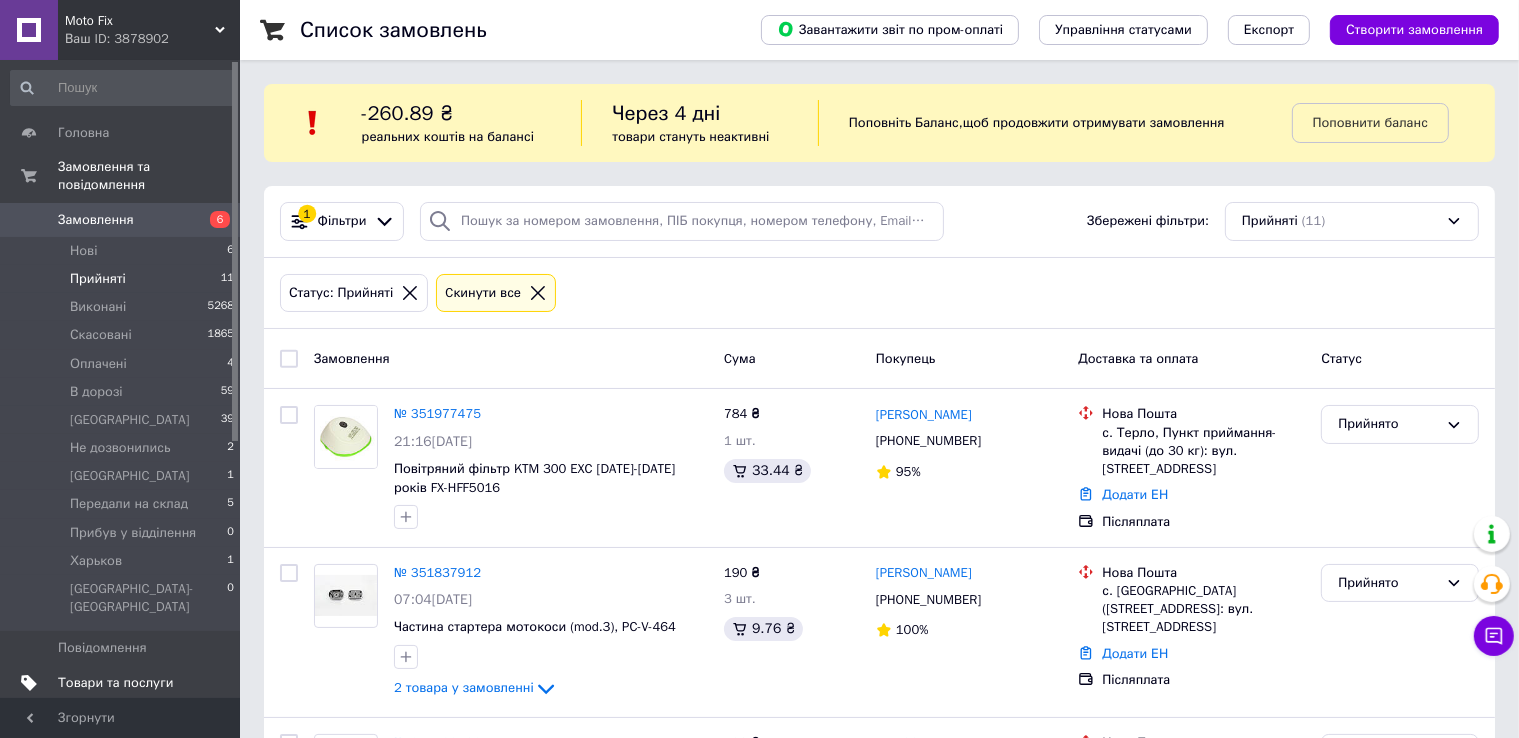 click on "Товари та послуги" at bounding box center (115, 683) 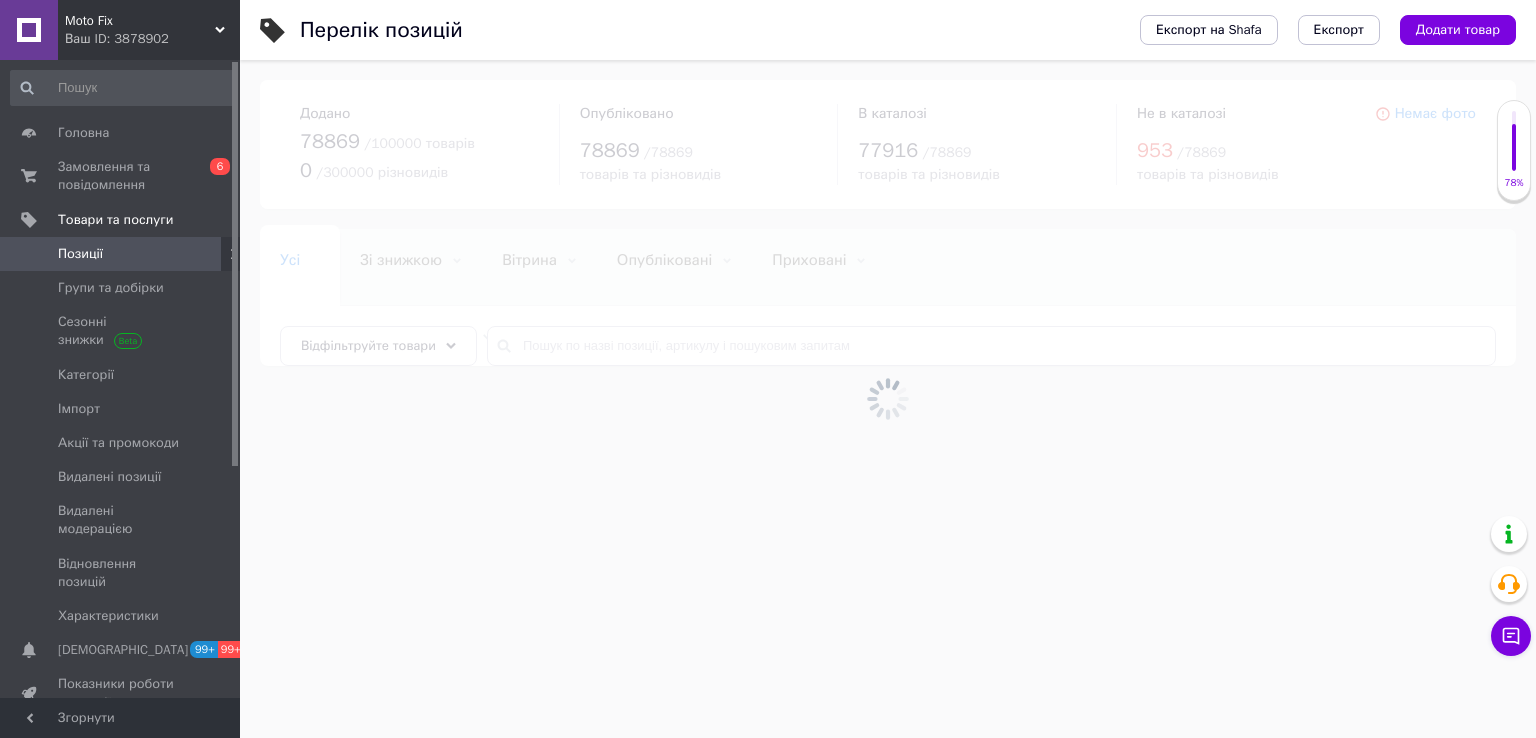 click at bounding box center (888, 399) 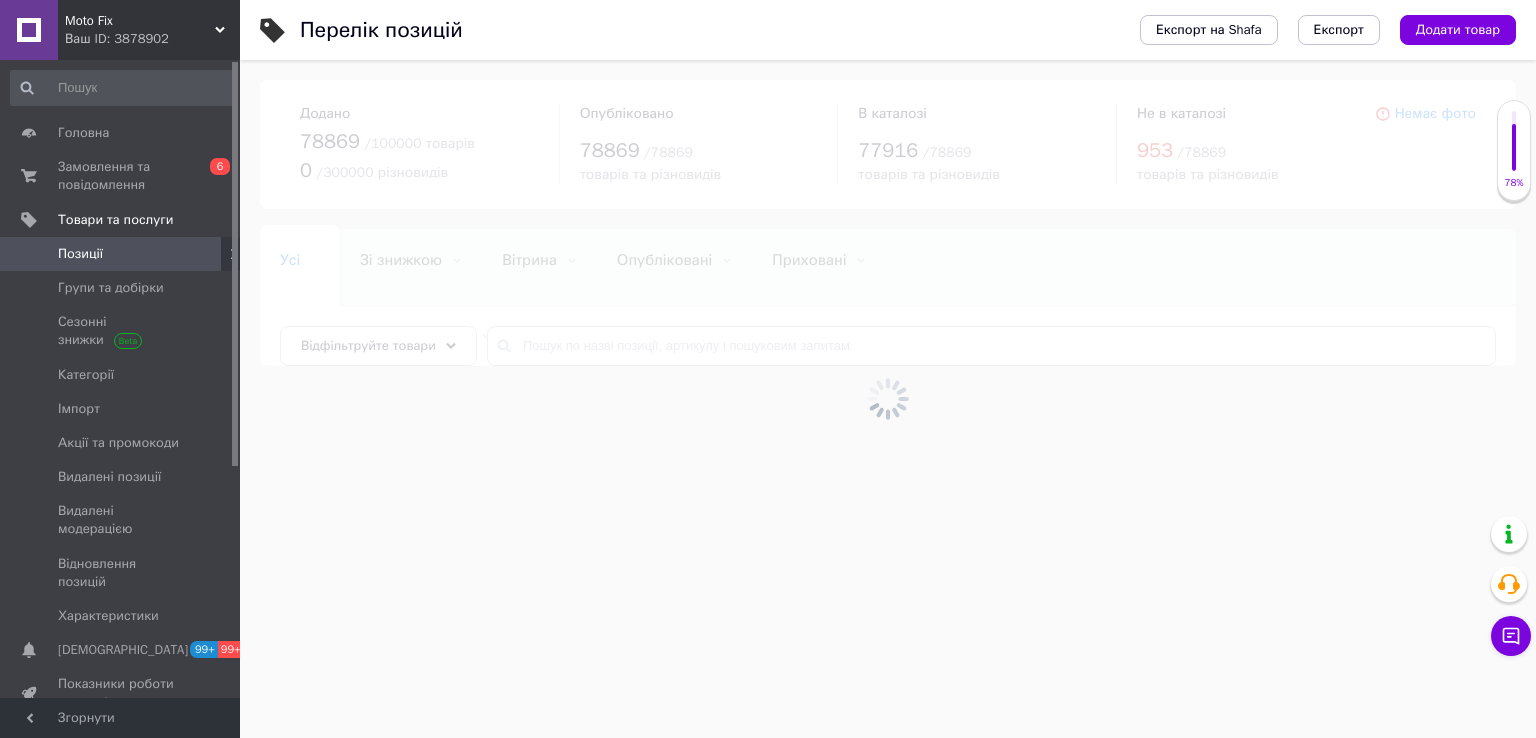 click at bounding box center [888, 399] 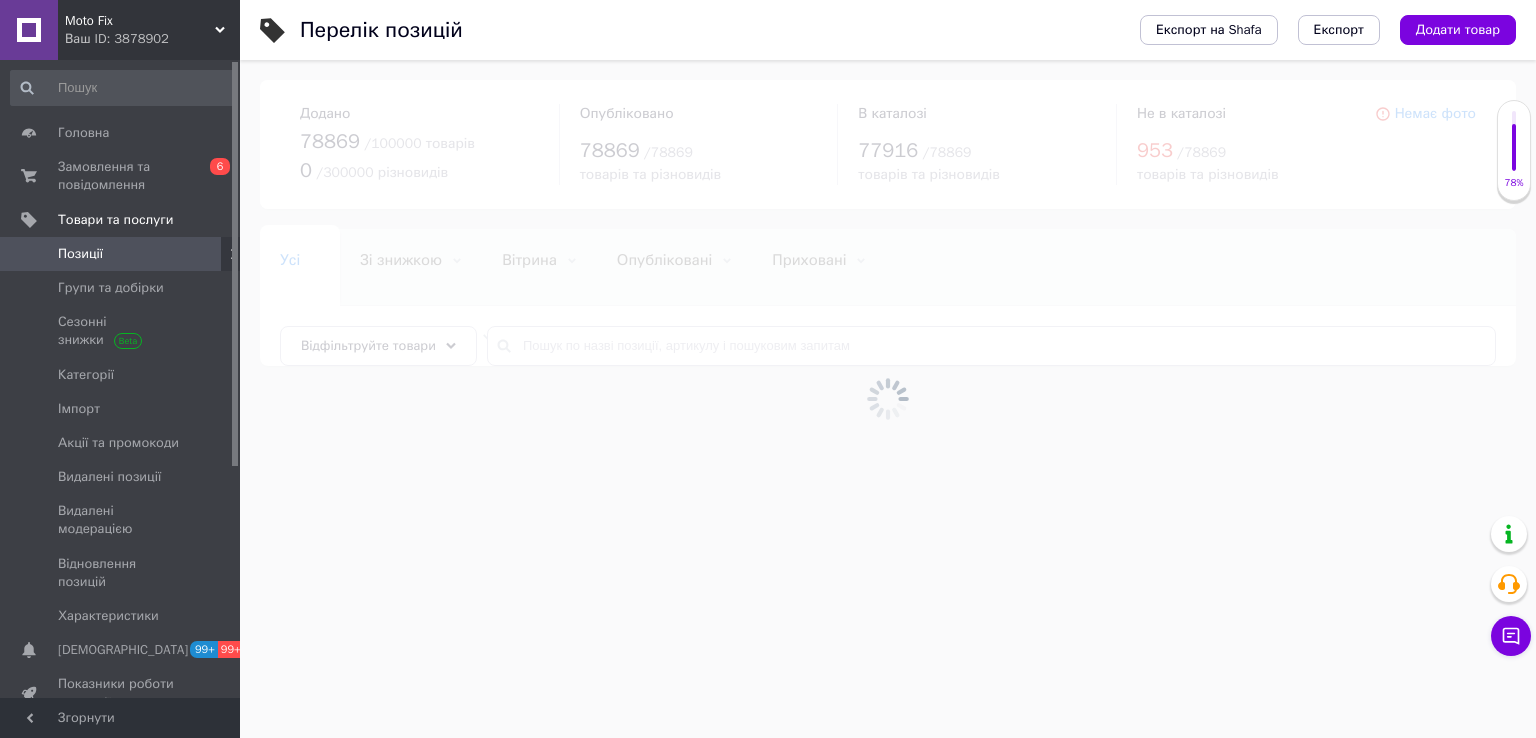 click at bounding box center [888, 399] 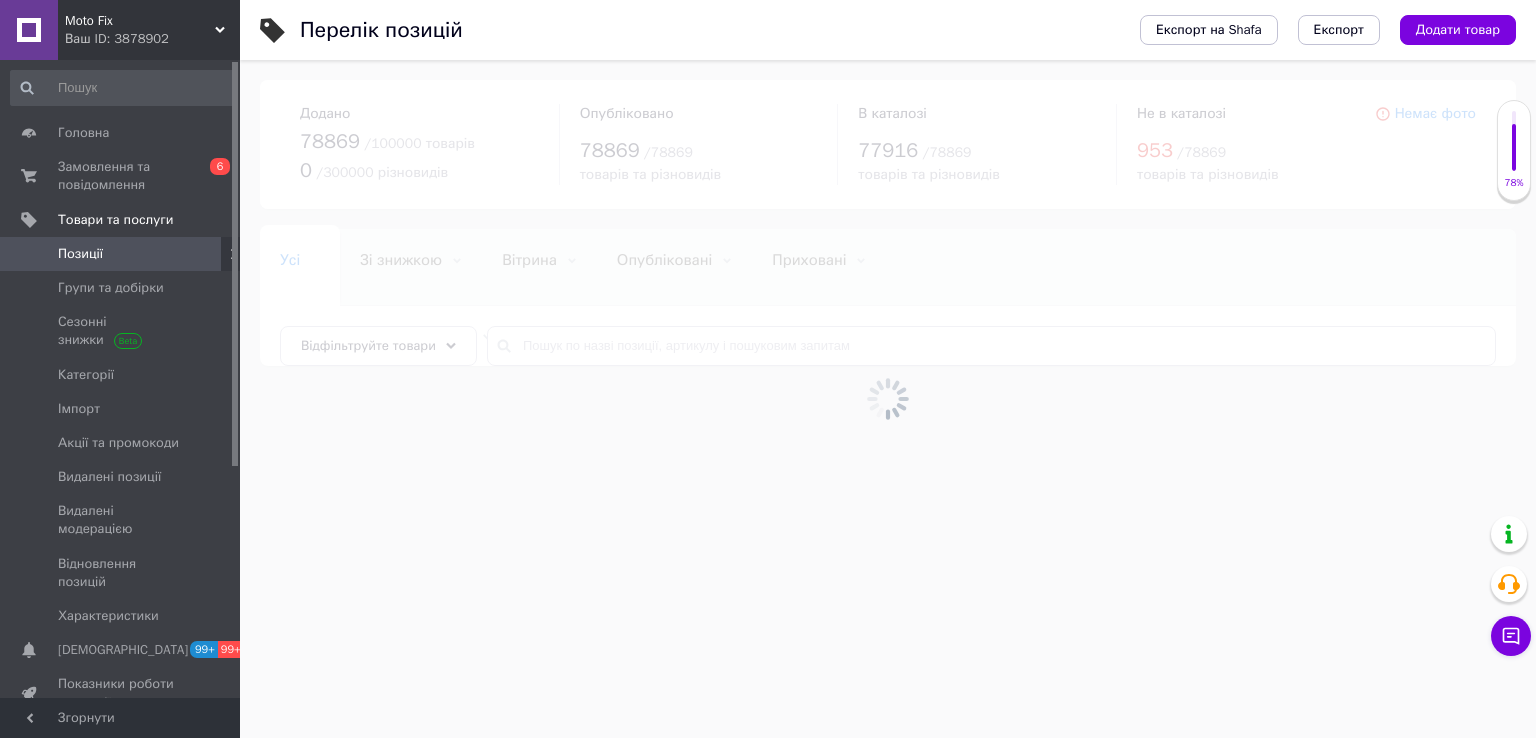 click at bounding box center [888, 399] 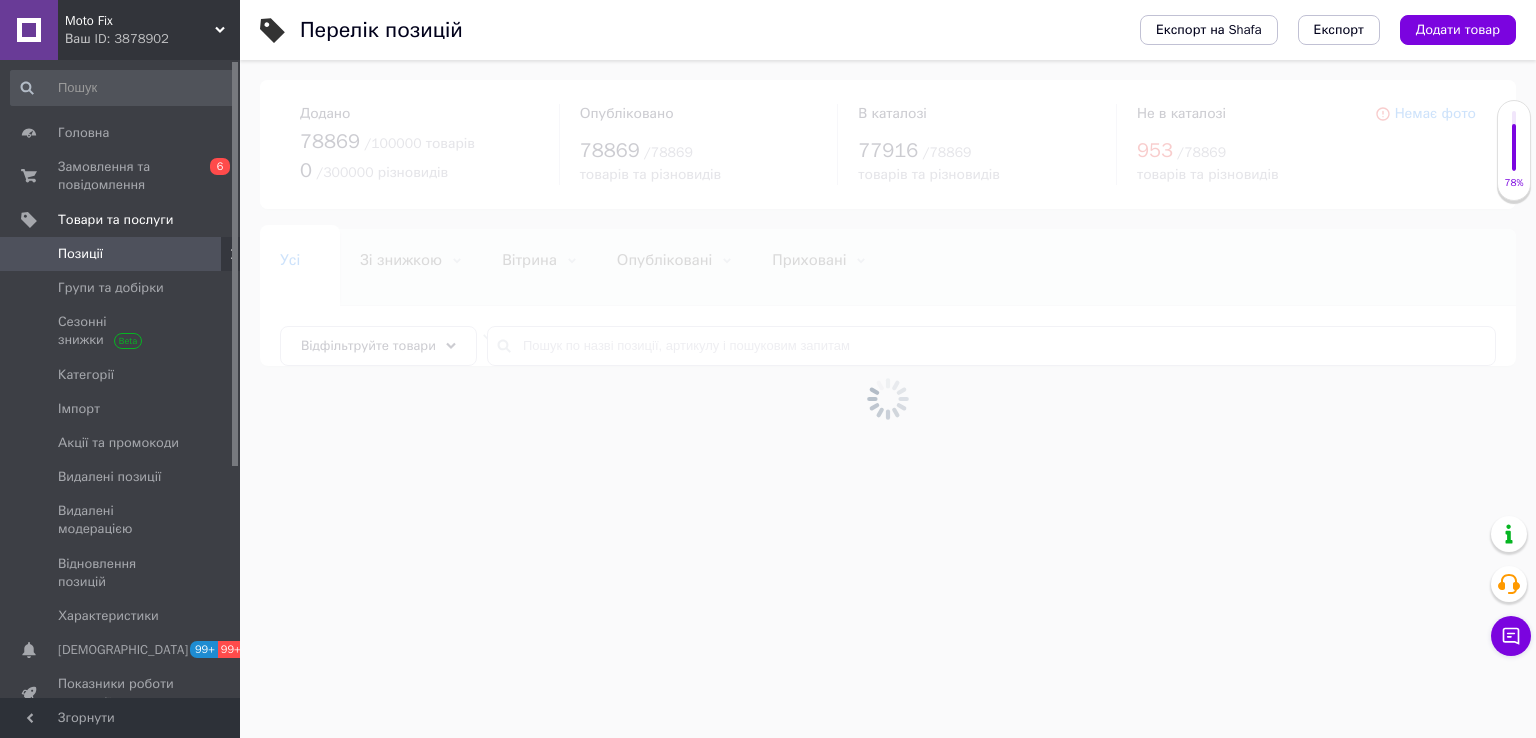 click at bounding box center (888, 399) 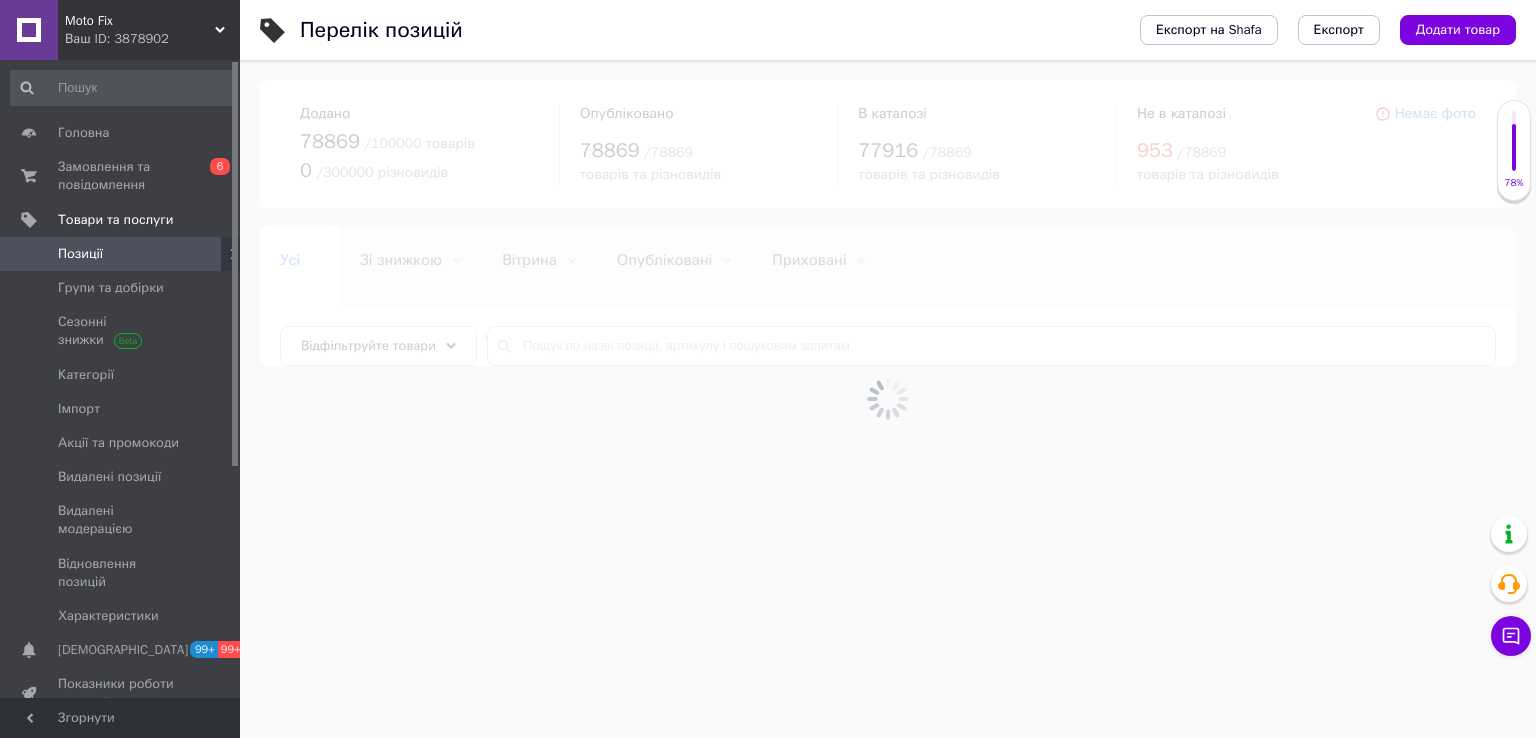 click at bounding box center [888, 399] 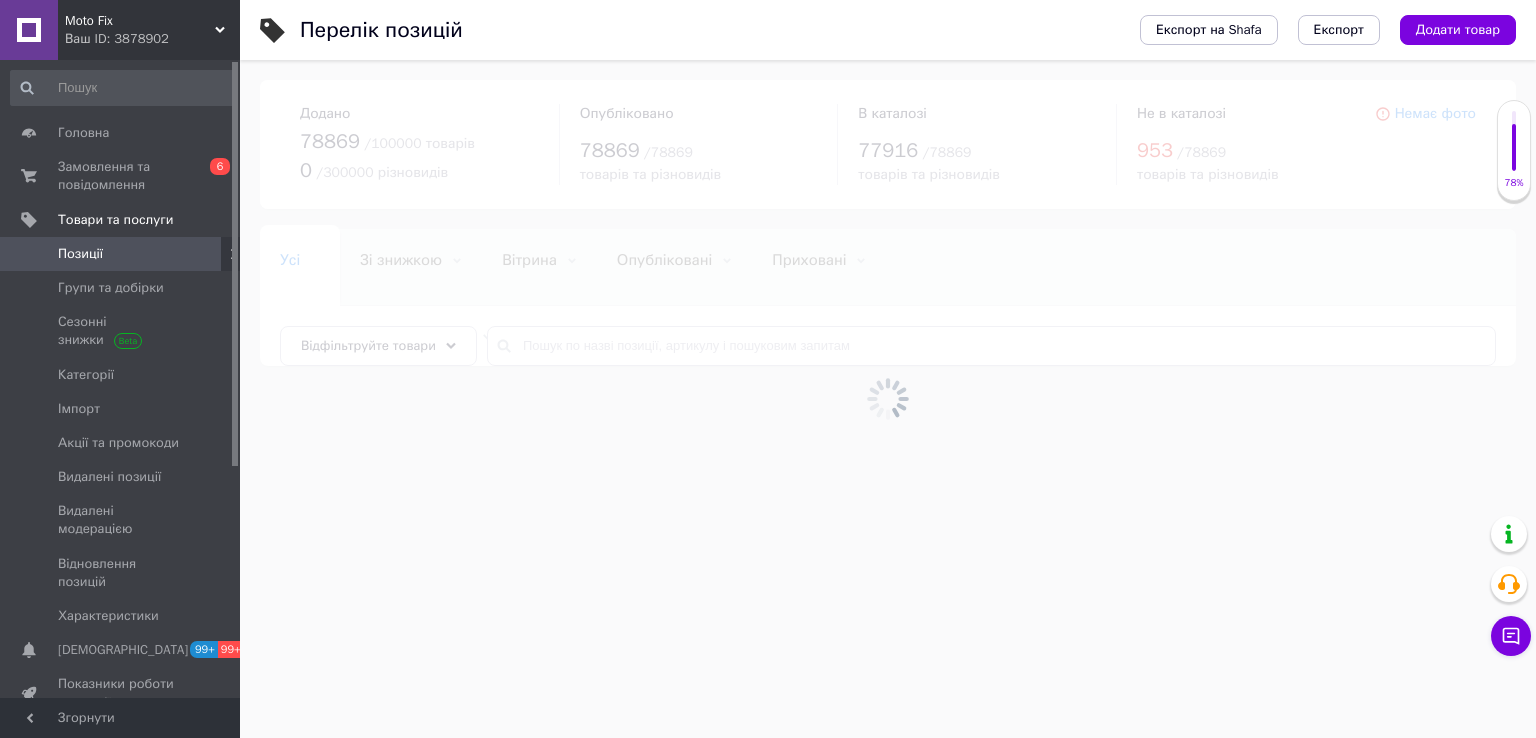 click at bounding box center (888, 399) 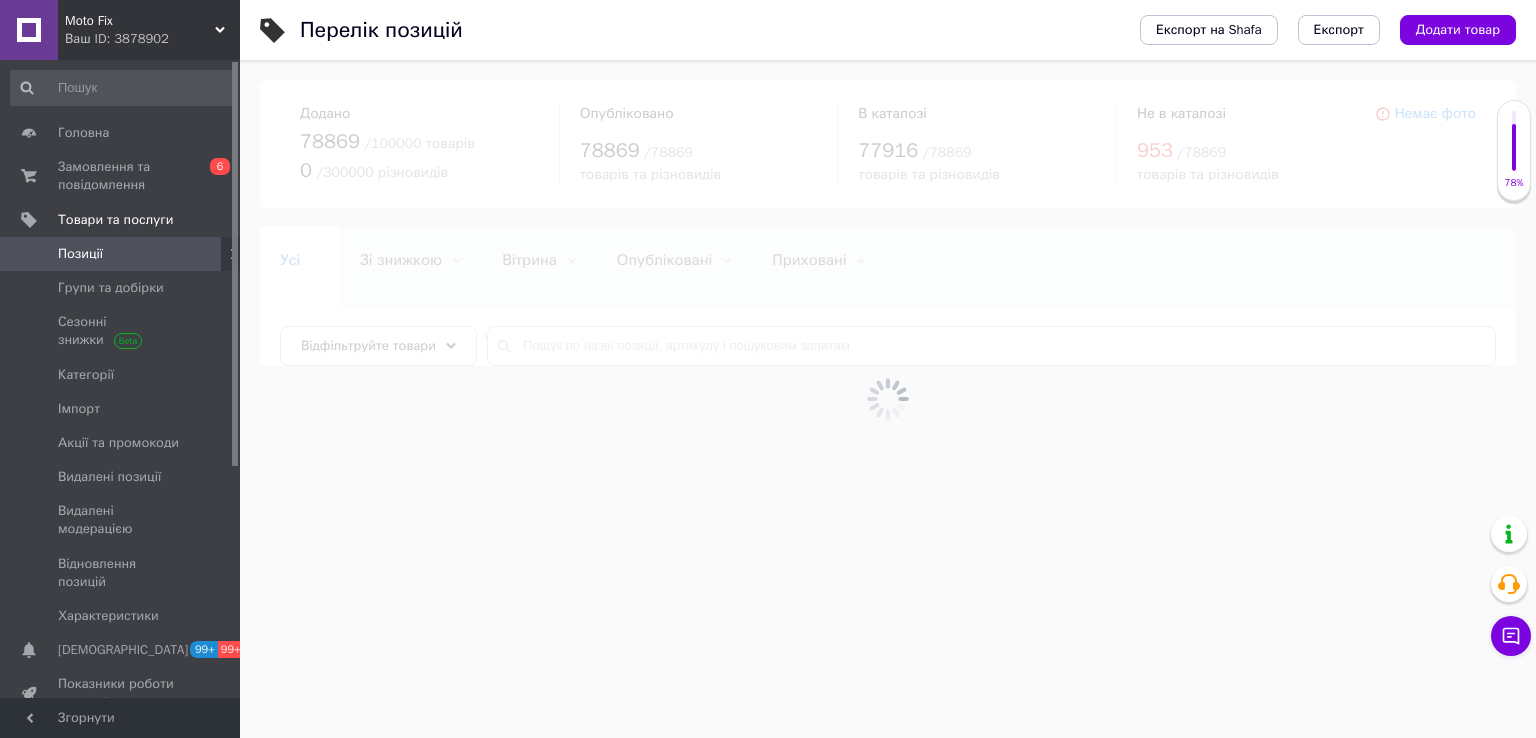 click at bounding box center (888, 399) 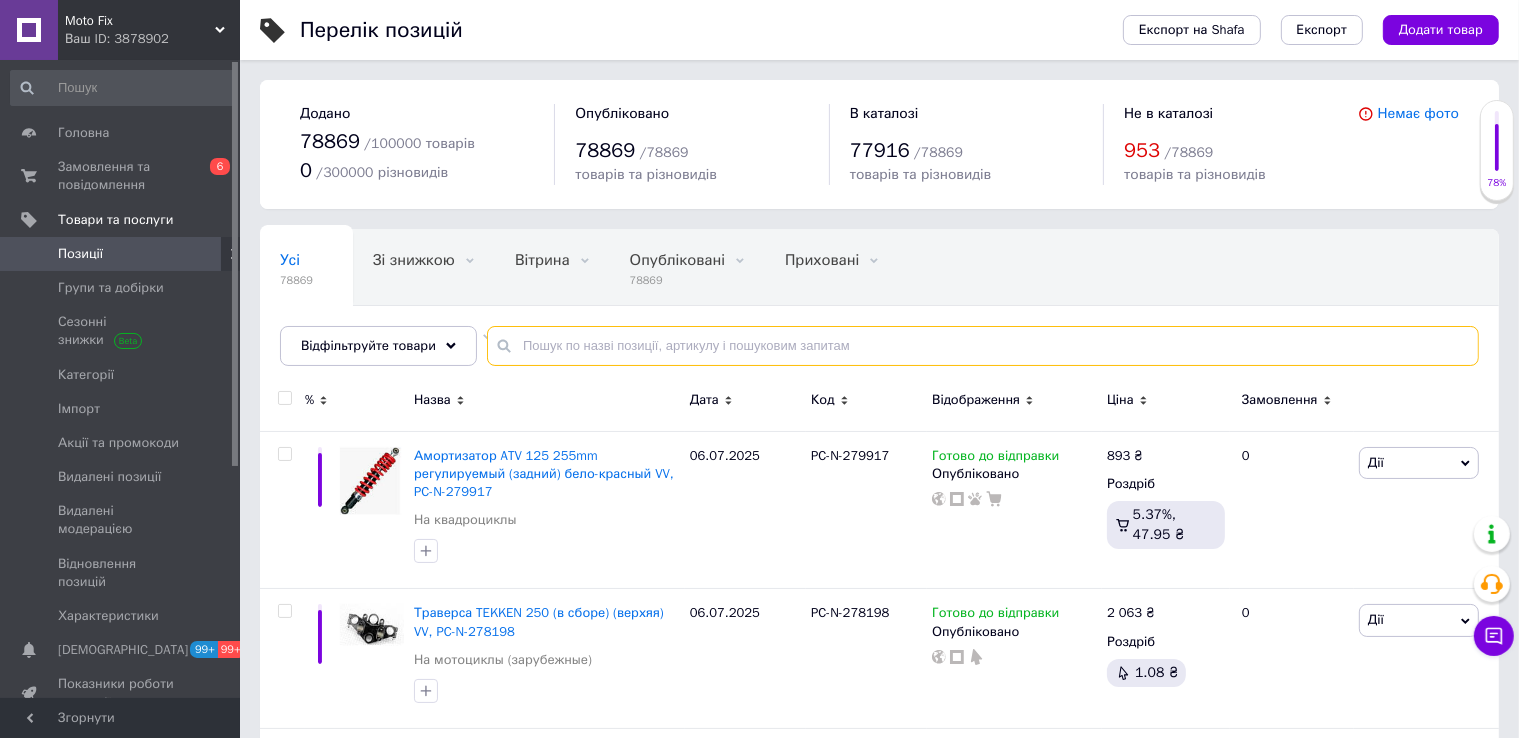 click at bounding box center (983, 346) 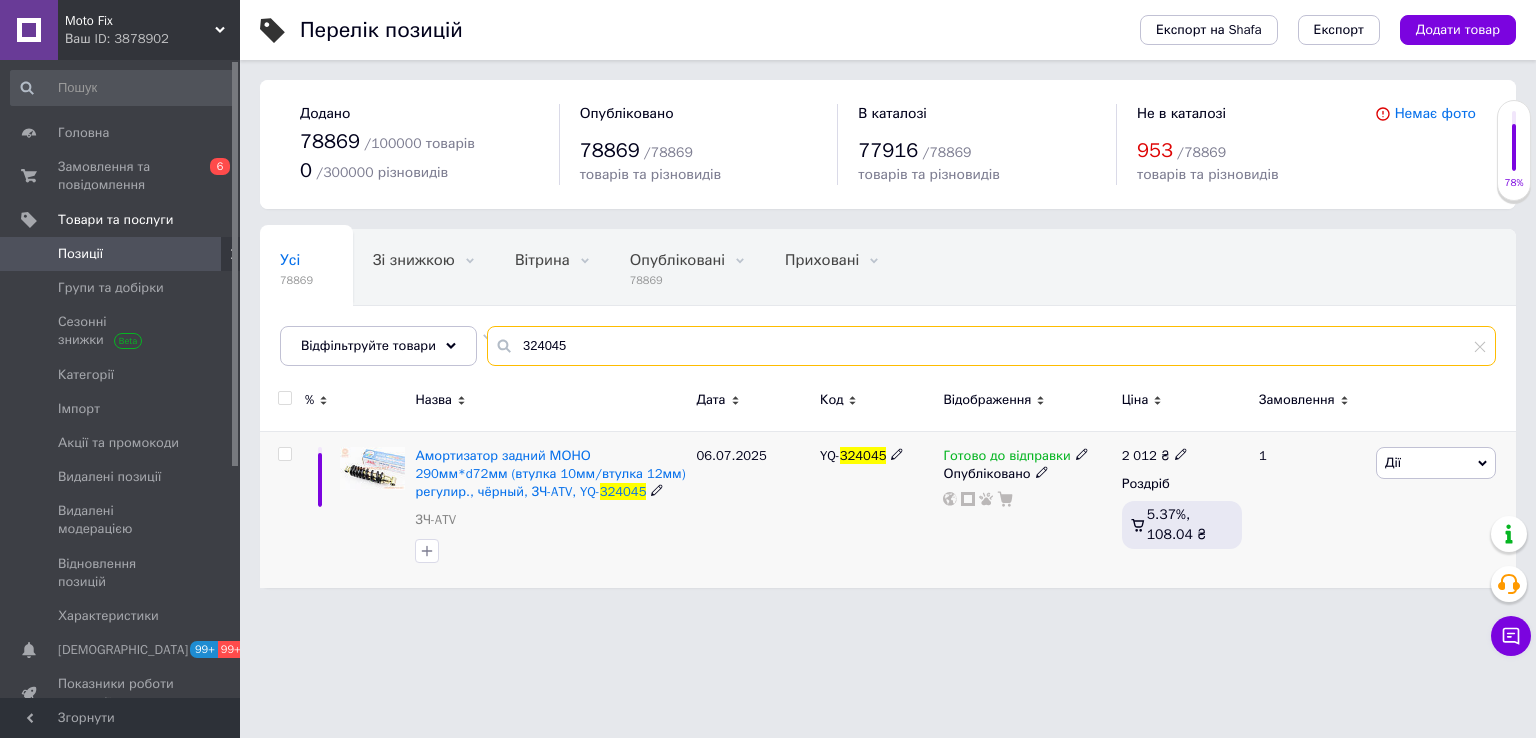 type on "324045" 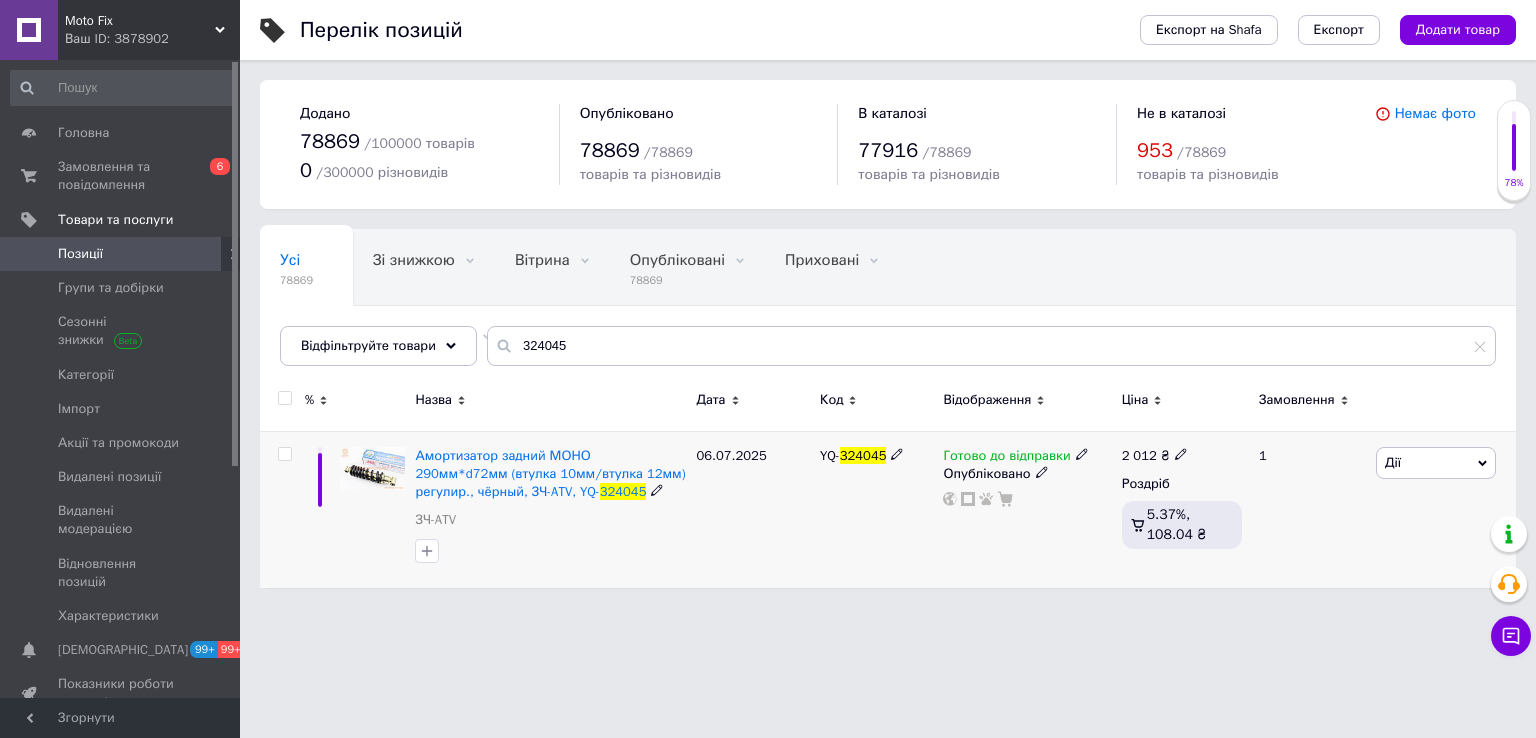 click 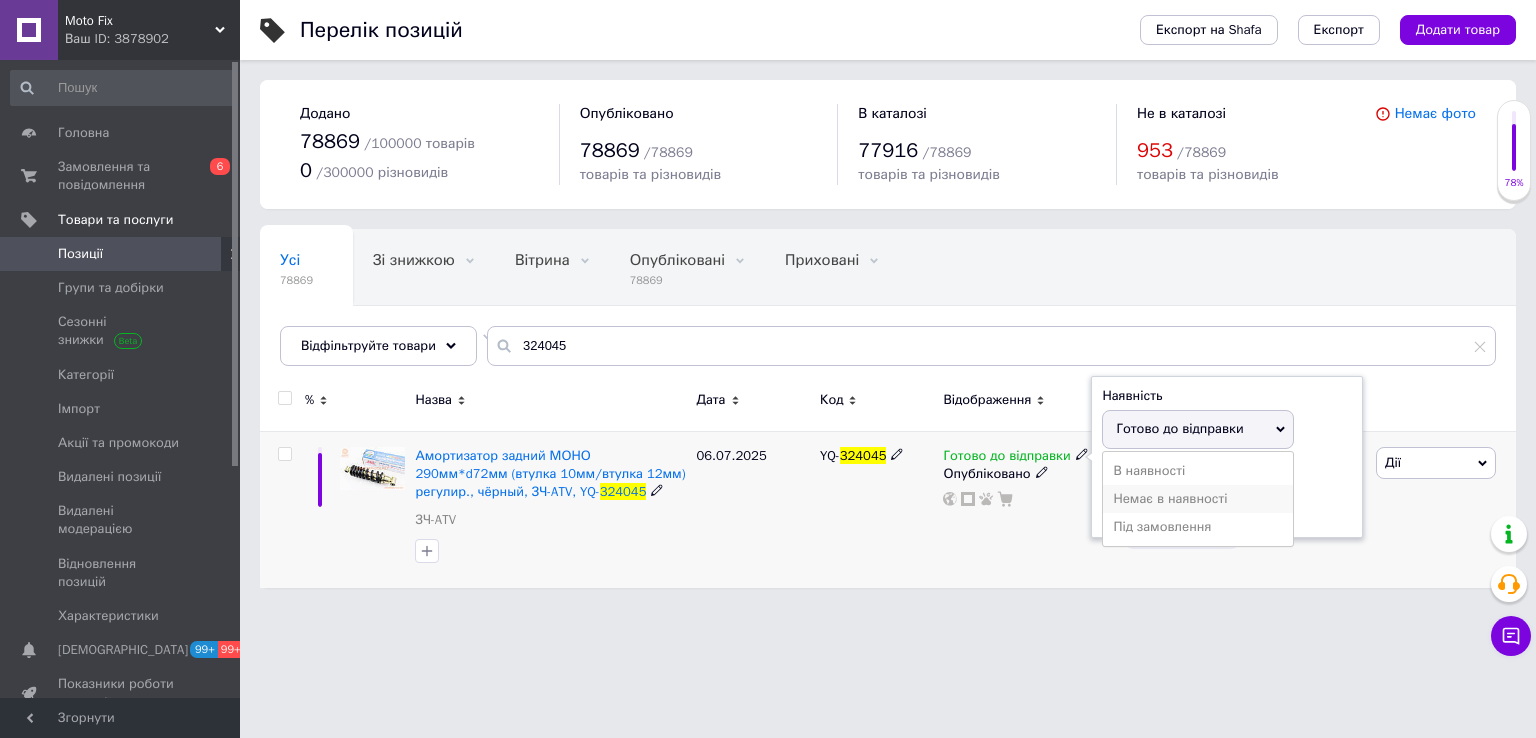 click on "Немає в наявності" at bounding box center (1198, 499) 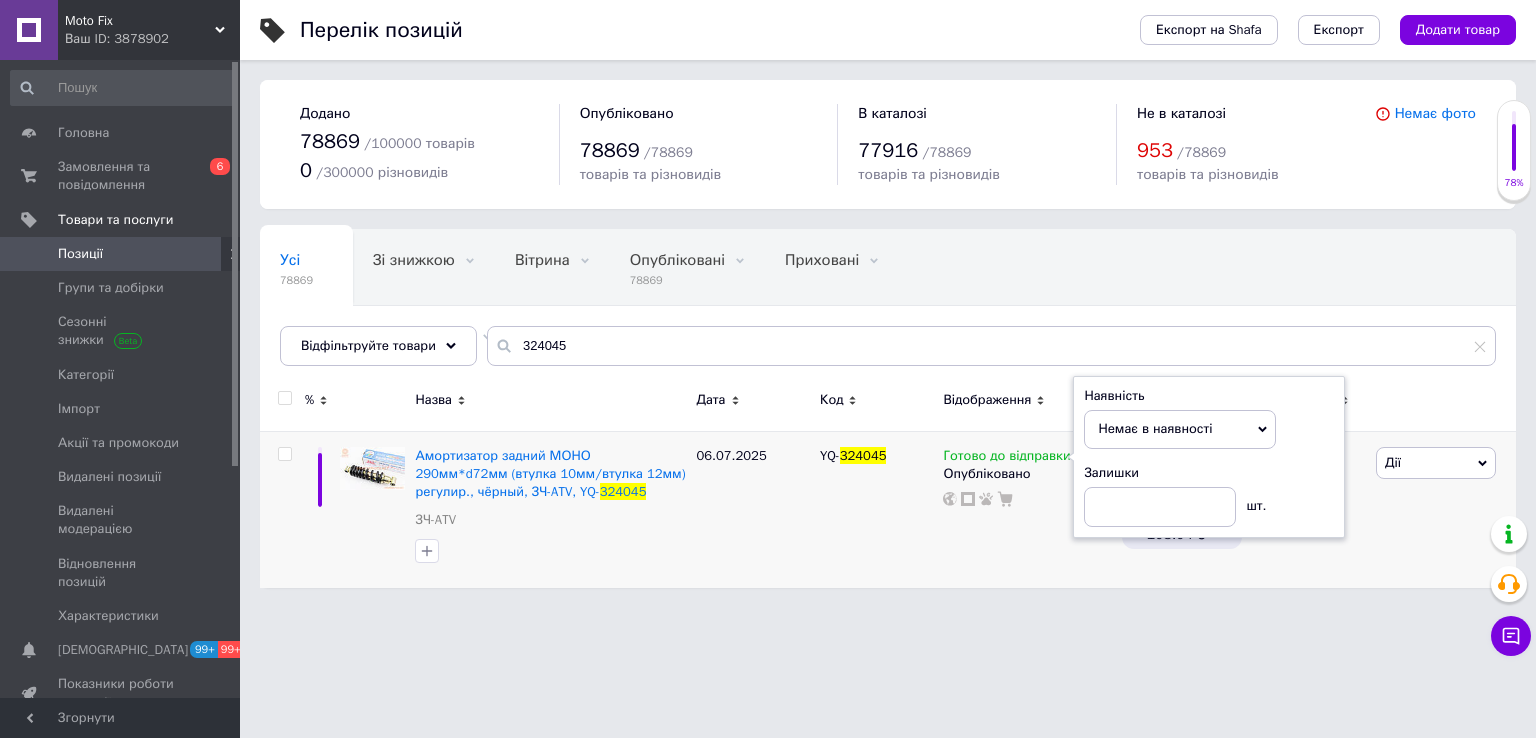 click on "Перелік позицій Експорт на Shafa Експорт Додати товар Додано 78869   / 100000   товарів 0   / 300000   різновидів Опубліковано 78869   / 78869 товарів та різновидів В каталозі 77916   / 78869 товарів та різновидів Не в каталозі 953   / 78869 товарів та різновидів Немає фото Усі 78869 Зі знижкою 0 Видалити Редагувати Вітрина 0 Видалити Редагувати Опубліковані 78869 Видалити Редагувати Приховані 0 Видалити Редагувати Не заповнені рекомендо... 58910 Видалити Редагувати Ok Відфільтровано...  Зберегти Нічого не знайдено Можливо, помилка у слові  або немає відповідностей за вашим запитом. Усі 78869 0 0 78869 0 %" at bounding box center [888, 304] 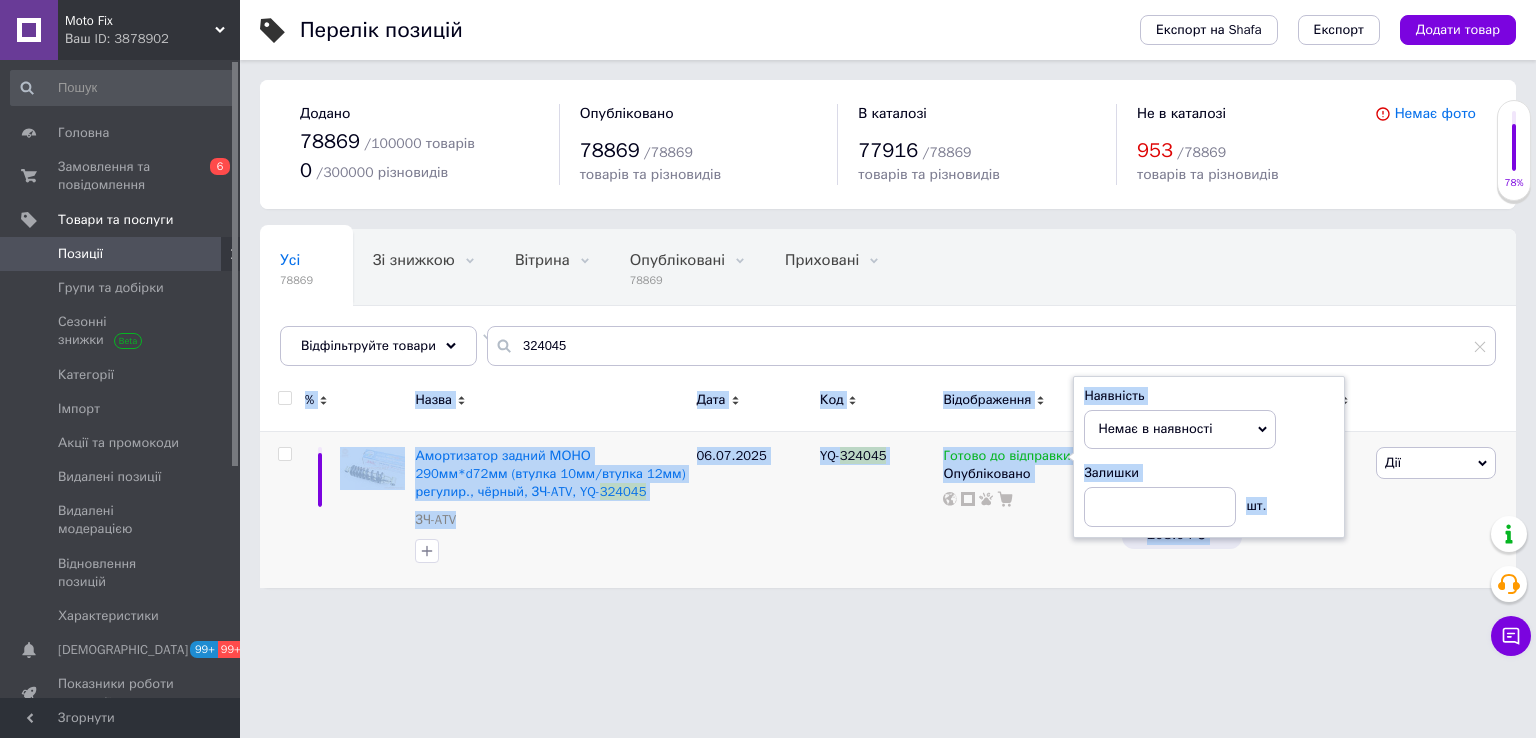 click on "Moto Fix Ваш ID: 3878902 Сайт Moto Fix Кабінет покупця Перевірити стан системи Сторінка на порталі Довідка Вийти Головна Замовлення та повідомлення 0 6 Товари та послуги Позиції Групи та добірки Сезонні знижки Категорії Імпорт Акції та промокоди Видалені позиції Видалені модерацією Відновлення позицій Характеристики Сповіщення 99+ 99+ Показники роботи компанії Відгуки Клієнти Каталог ProSale Аналітика Інструменти веб-майстра та SEO Управління сайтом Гаманець компанії Маркет Налаштування Тарифи та рахунки Prom топ 78869   /" at bounding box center [768, 304] 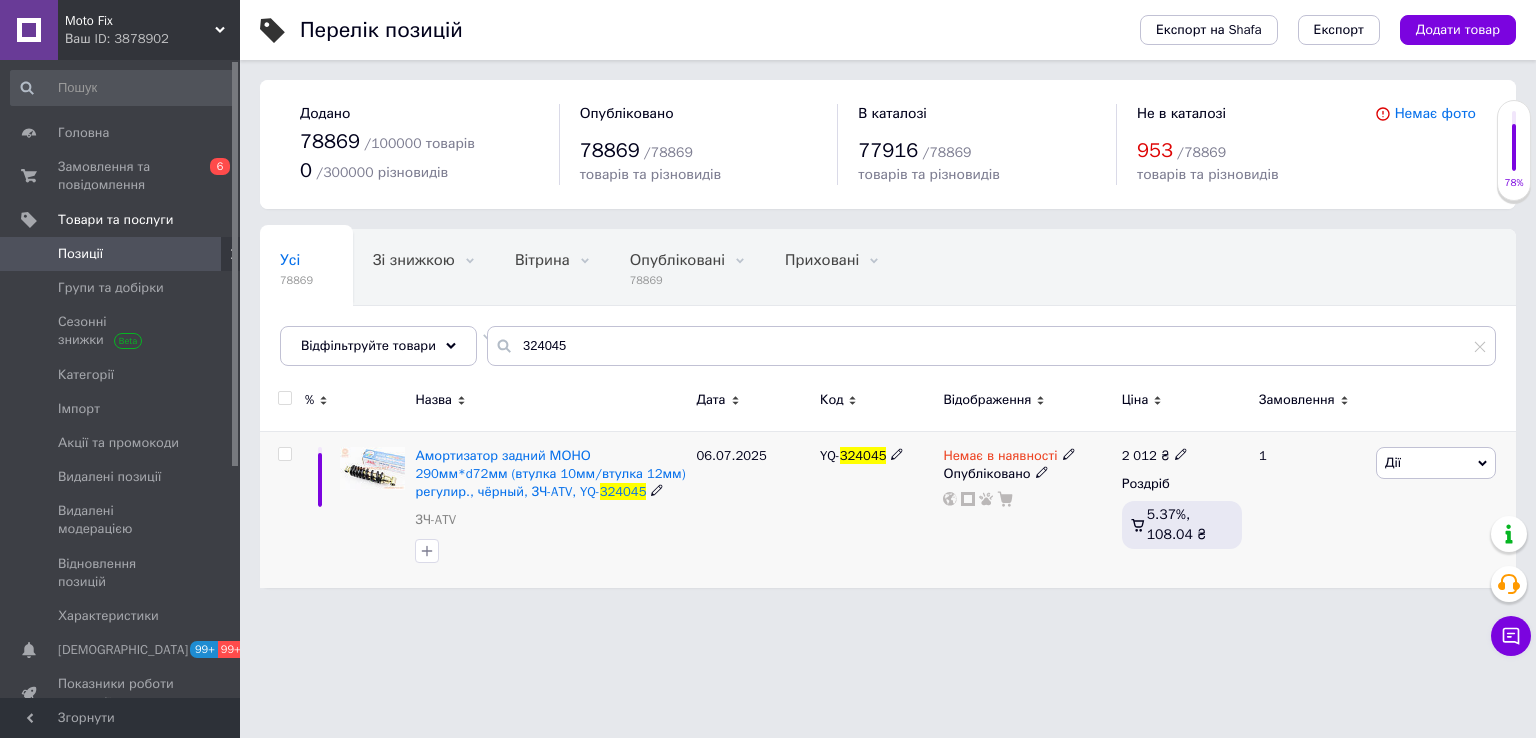 click on "Перелік позицій Експорт на Shafa Експорт Додати товар Додано 78869   / 100000   товарів 0   / 300000   різновидів Опубліковано 78869   / 78869 товарів та різновидів В каталозі 77916   / 78869 товарів та різновидів Не в каталозі 953   / 78869 товарів та різновидів Немає фото Усі 78869 Зі знижкою 0 Видалити Редагувати Вітрина 0 Видалити Редагувати Опубліковані 78869 Видалити Редагувати Приховані 0 Видалити Редагувати Не заповнені рекомендо... 58910 Видалити Редагувати Ok Відфільтровано...  Зберегти Нічого не знайдено Можливо, помилка у слові  або немає відповідностей за вашим запитом. Усі 78869 0 0 78869 0 %" at bounding box center [888, 304] 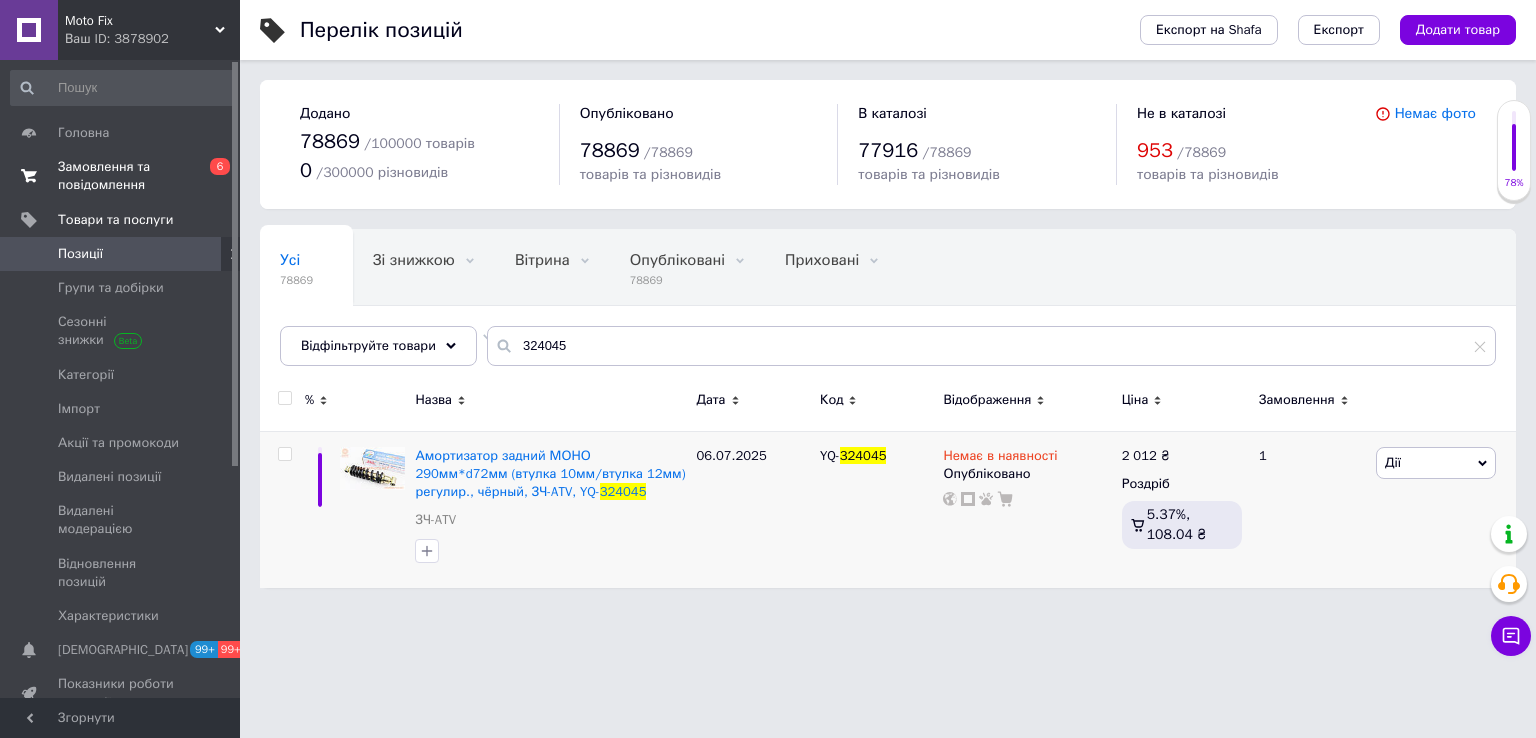 click on "Замовлення та повідомлення" at bounding box center (121, 176) 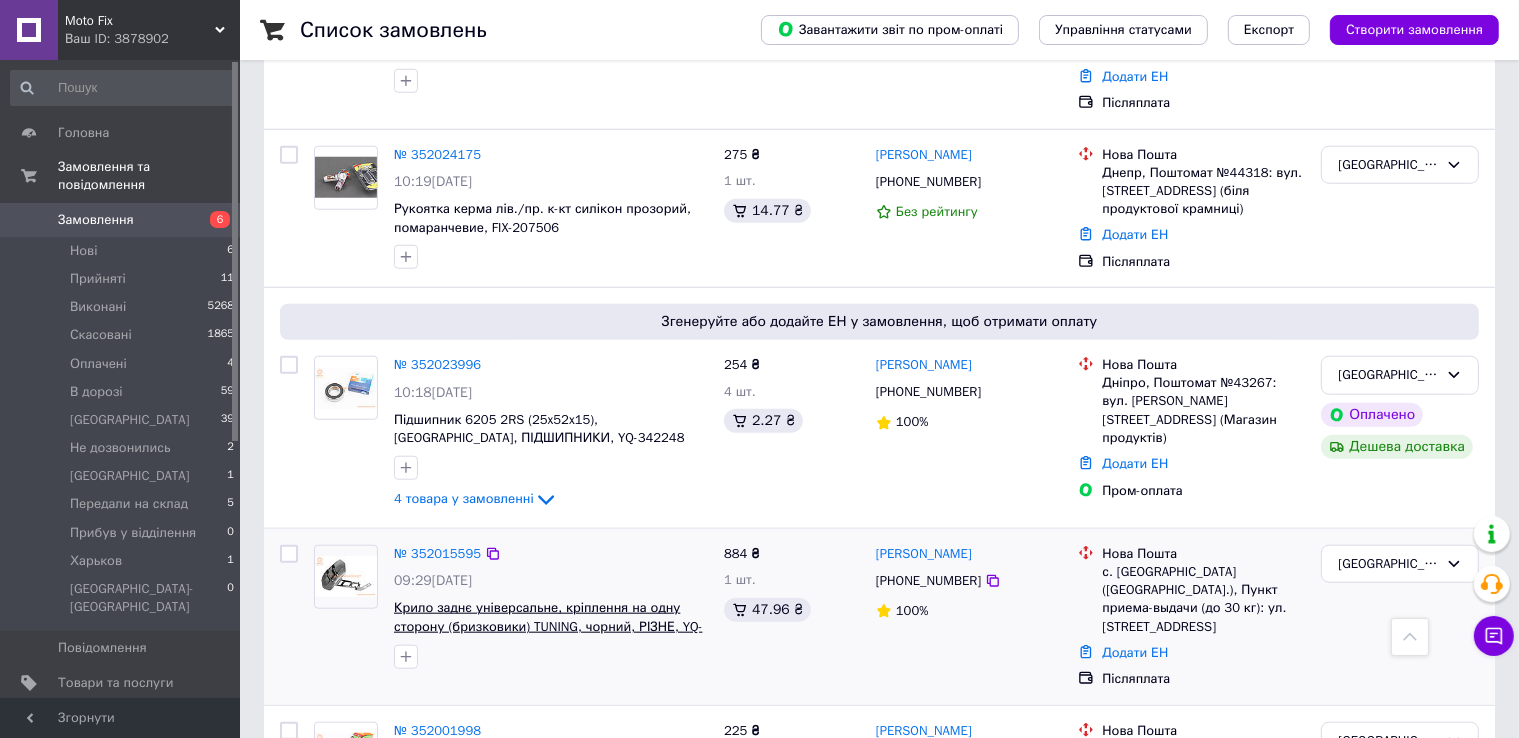 scroll, scrollTop: 2200, scrollLeft: 0, axis: vertical 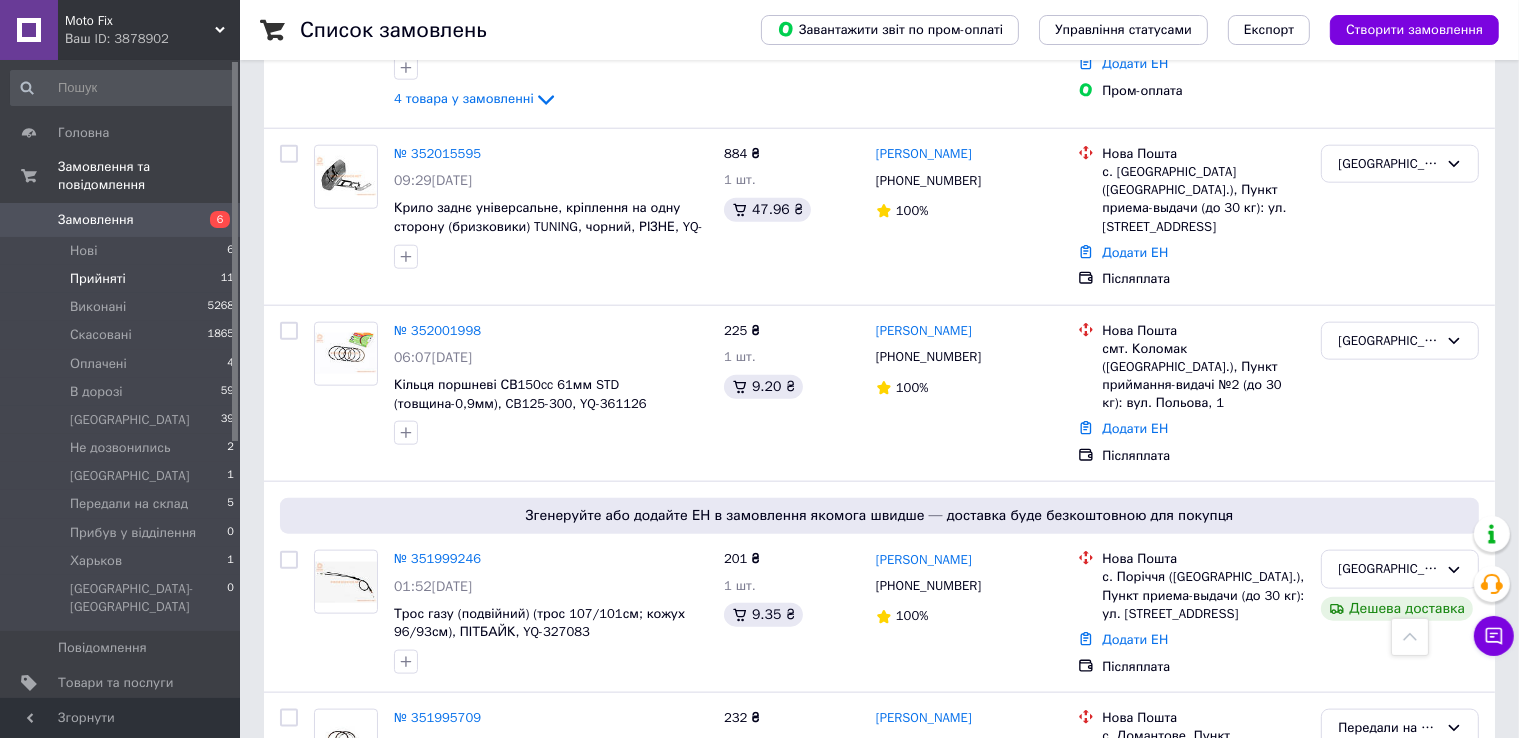click on "Прийняті 11" at bounding box center (123, 279) 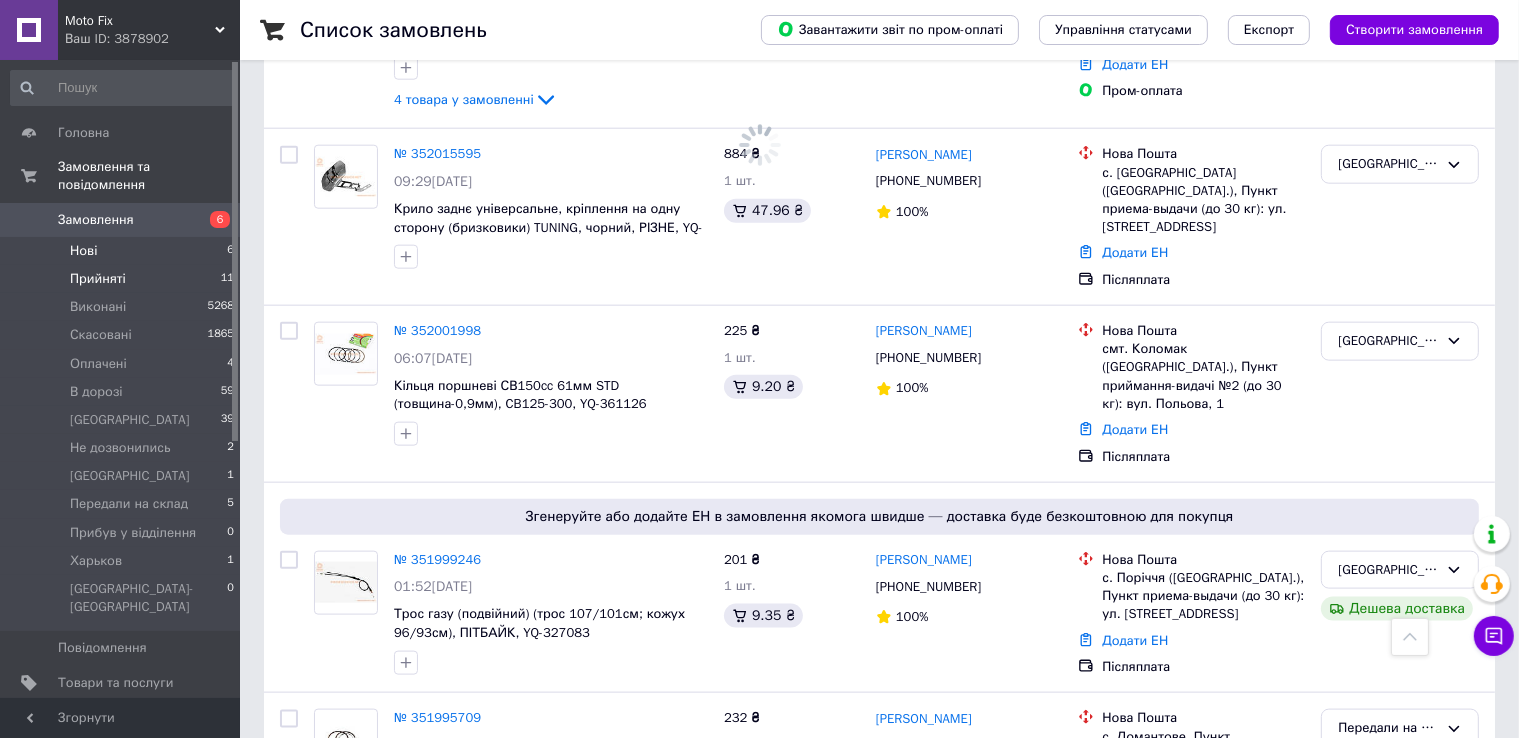click on "Нові 6" at bounding box center [123, 251] 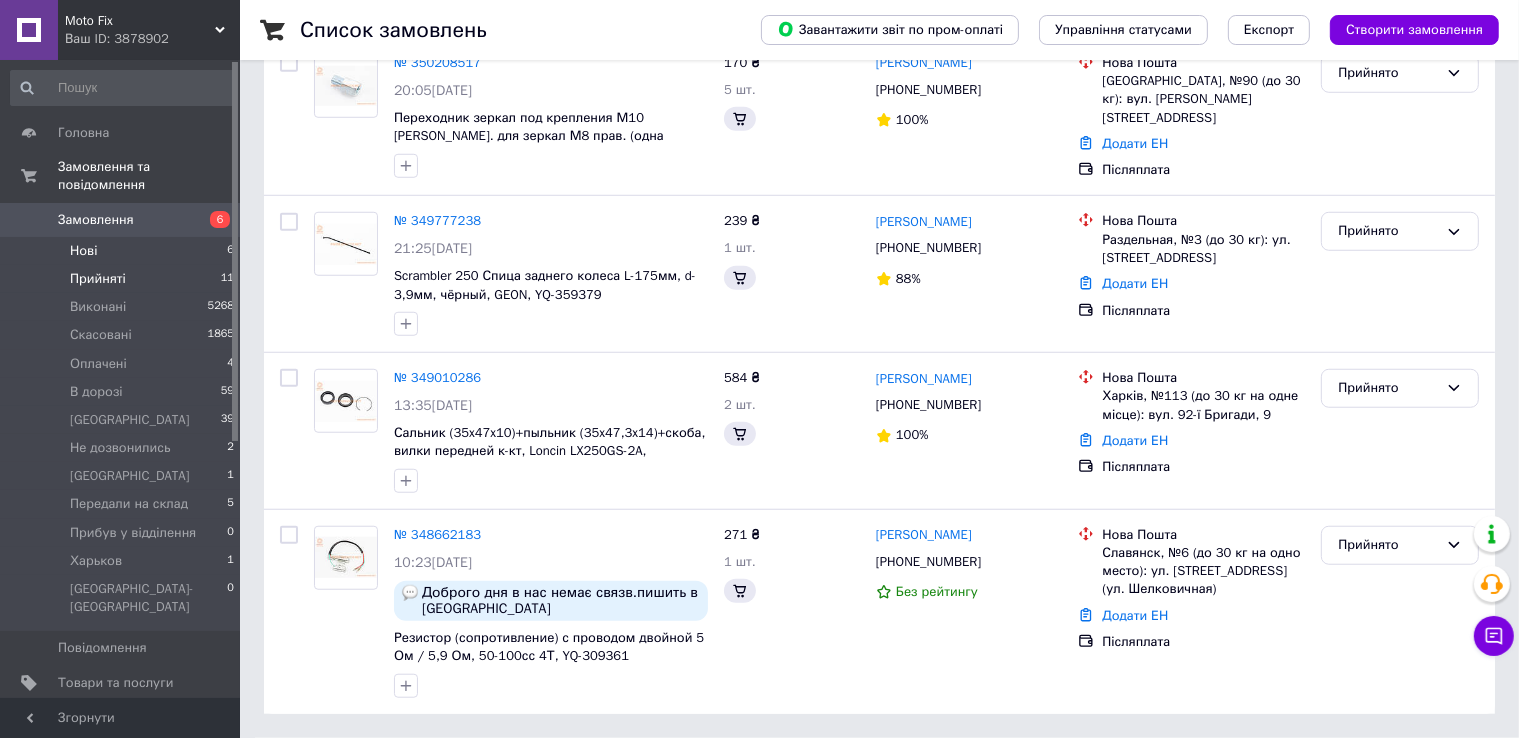 scroll, scrollTop: 0, scrollLeft: 0, axis: both 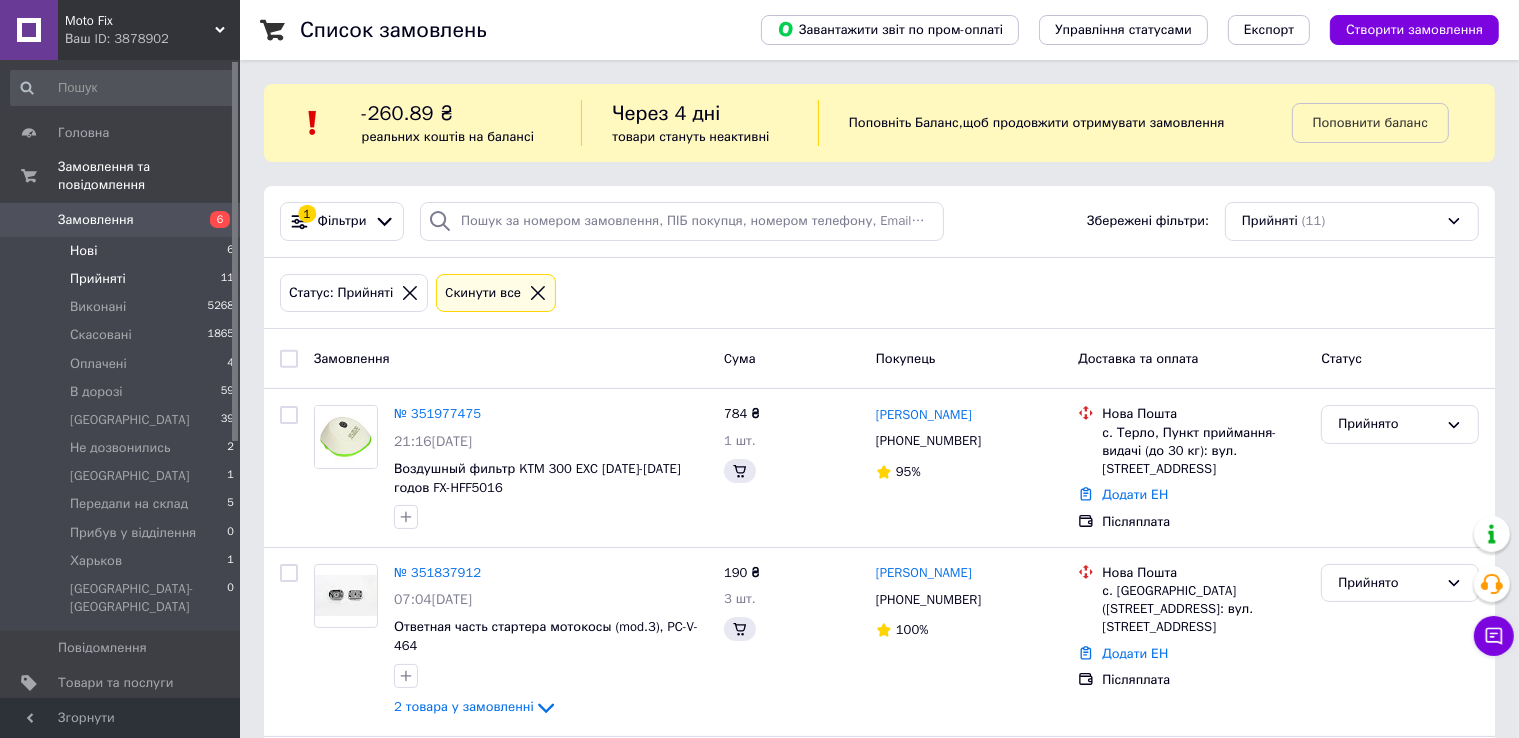 click on "Нові 6" at bounding box center (123, 251) 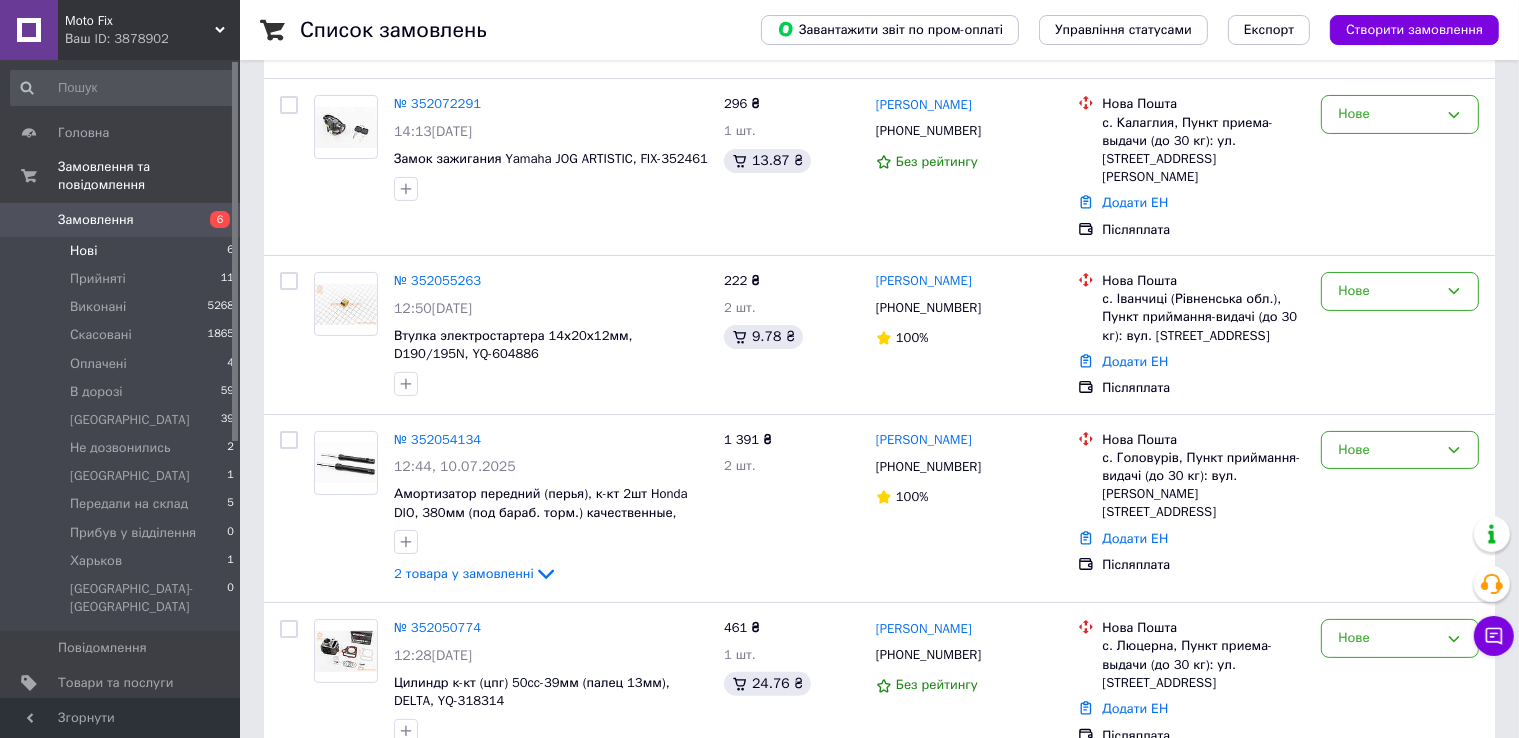 scroll, scrollTop: 704, scrollLeft: 0, axis: vertical 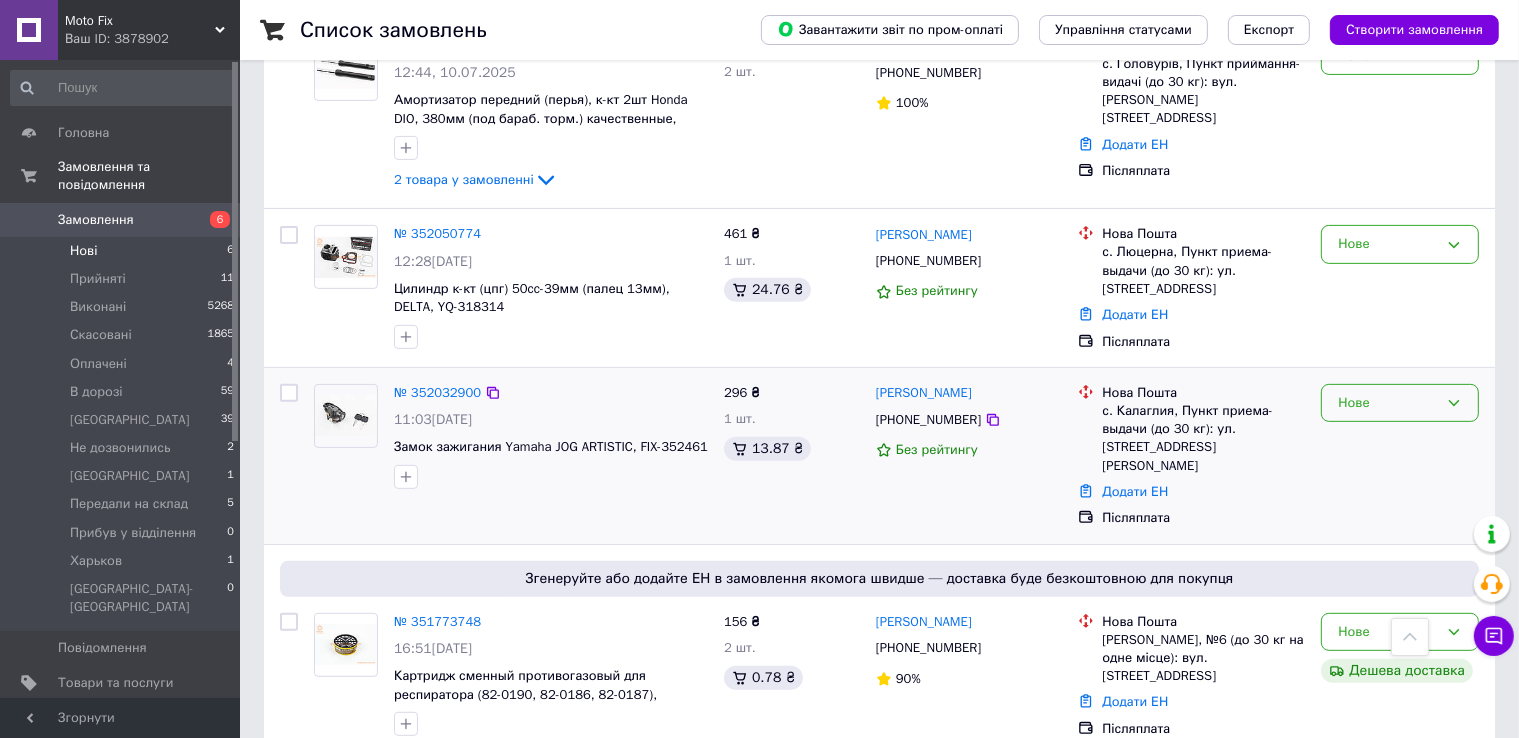 click on "Нове" at bounding box center (1388, 403) 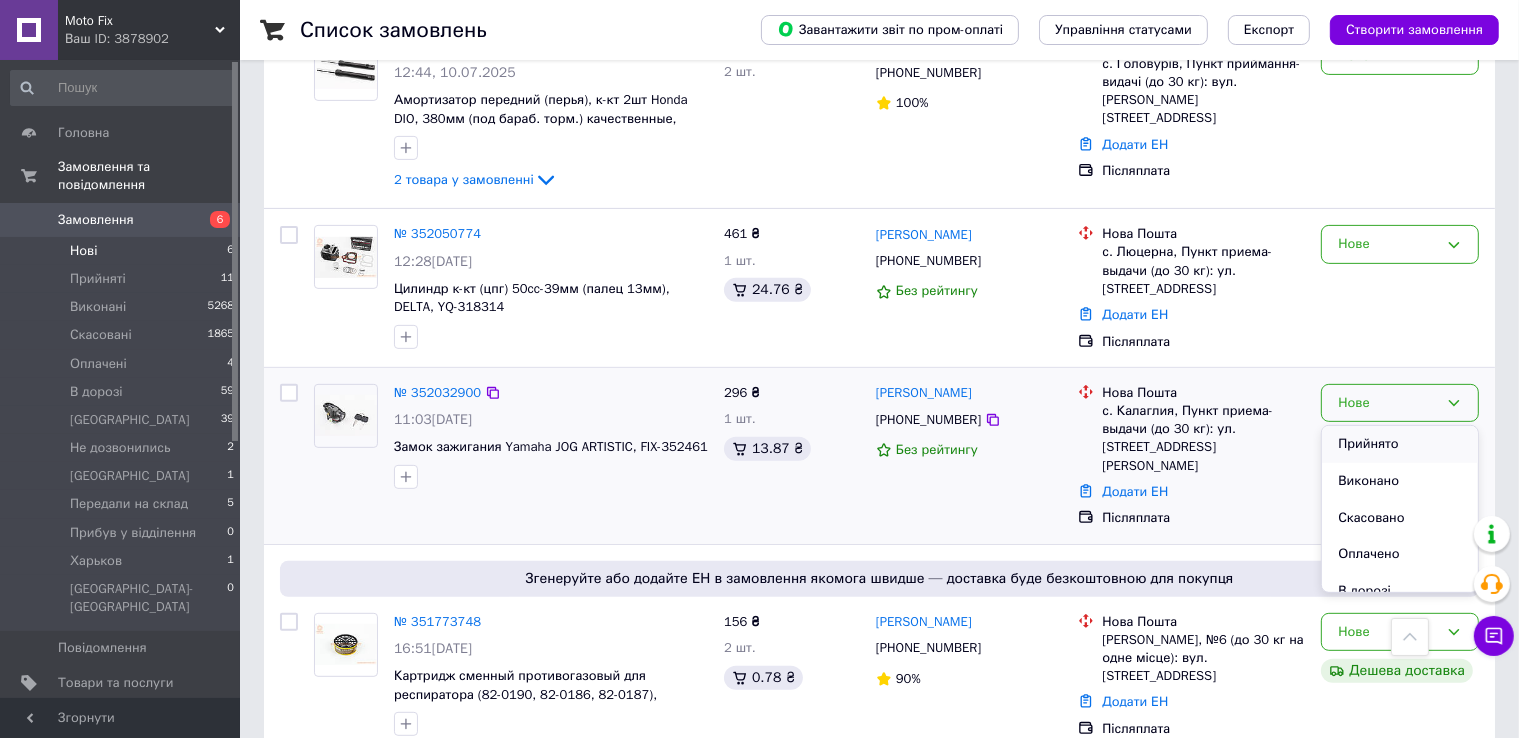 click on "Прийнято" at bounding box center [1400, 444] 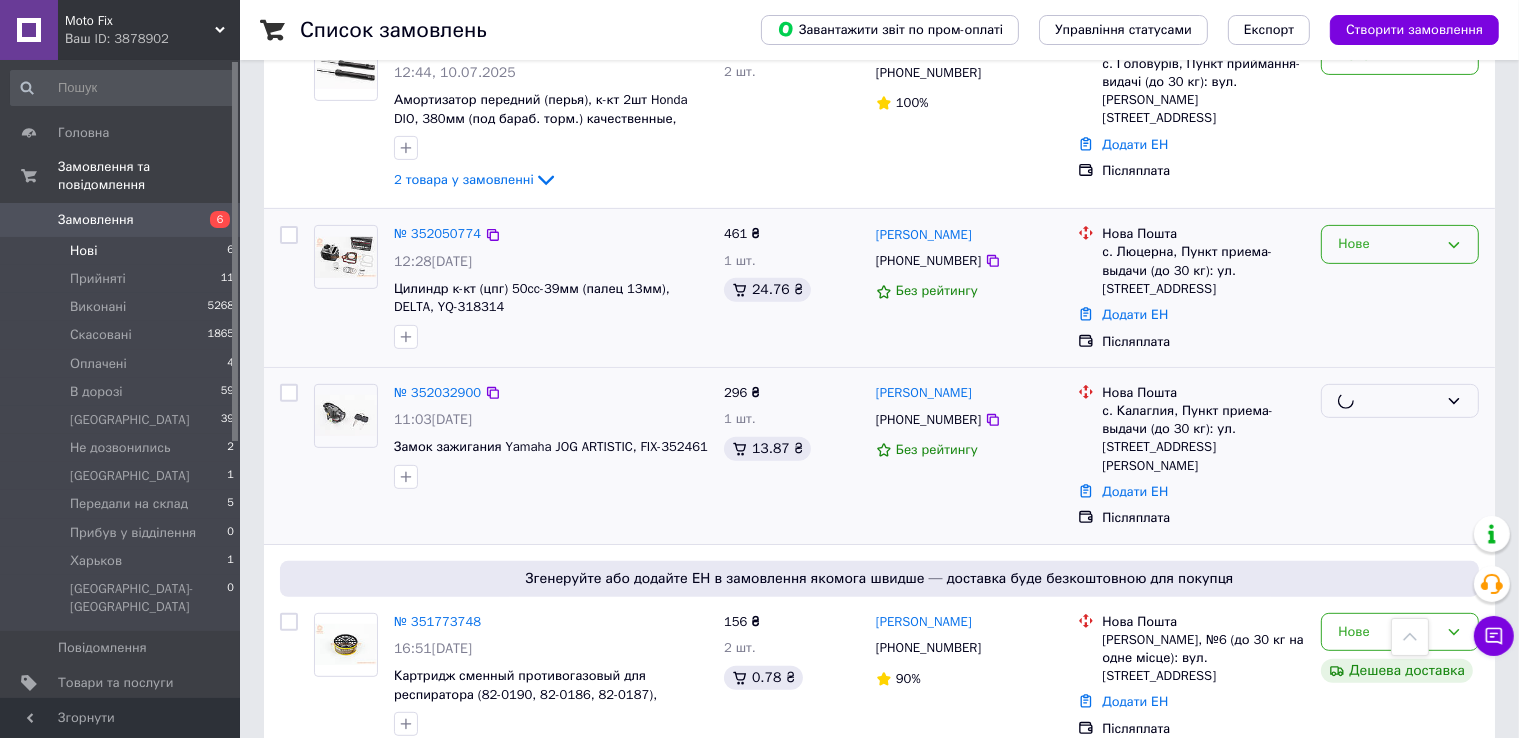 click on "Нове" at bounding box center (1388, 244) 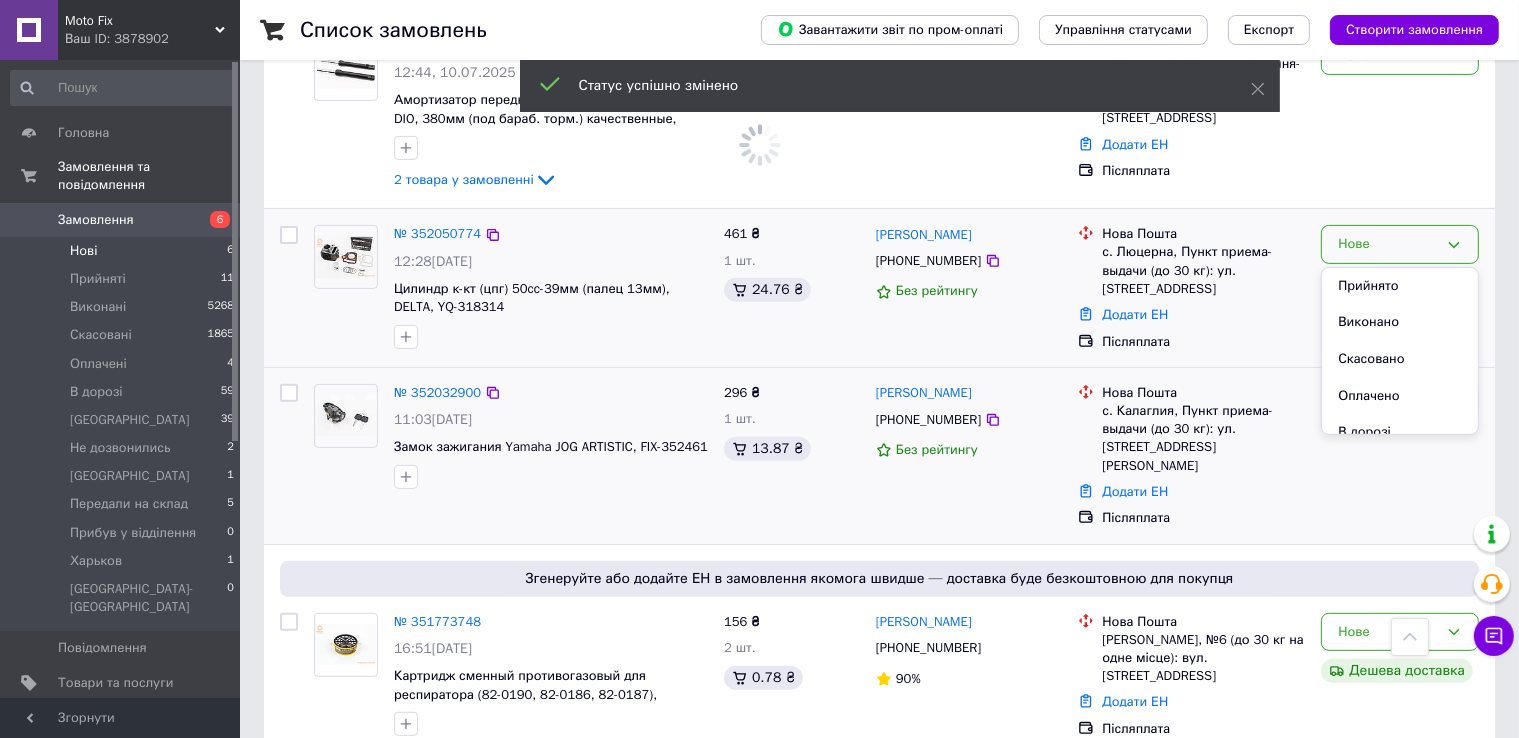 click on "Прийнято" at bounding box center (1400, 286) 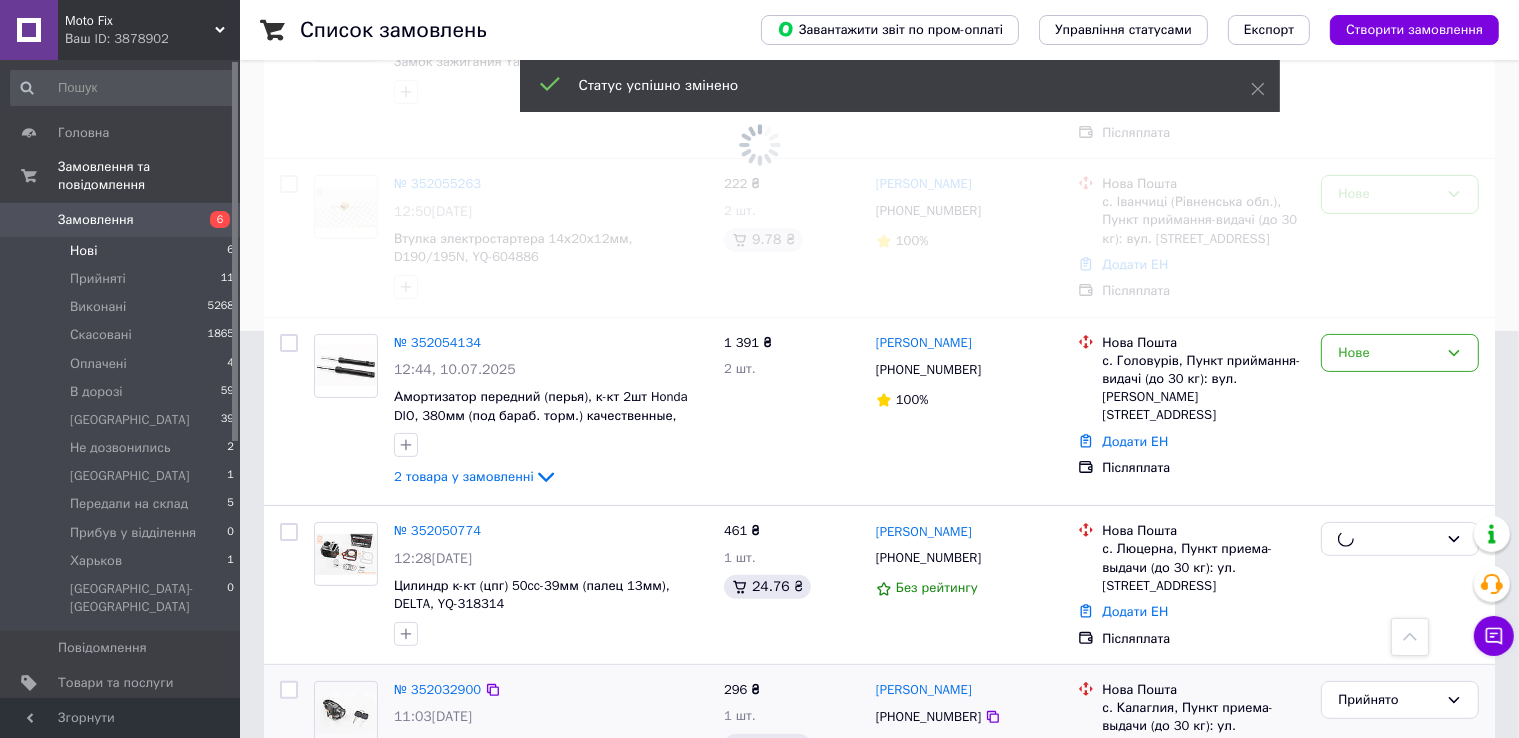 scroll, scrollTop: 385, scrollLeft: 0, axis: vertical 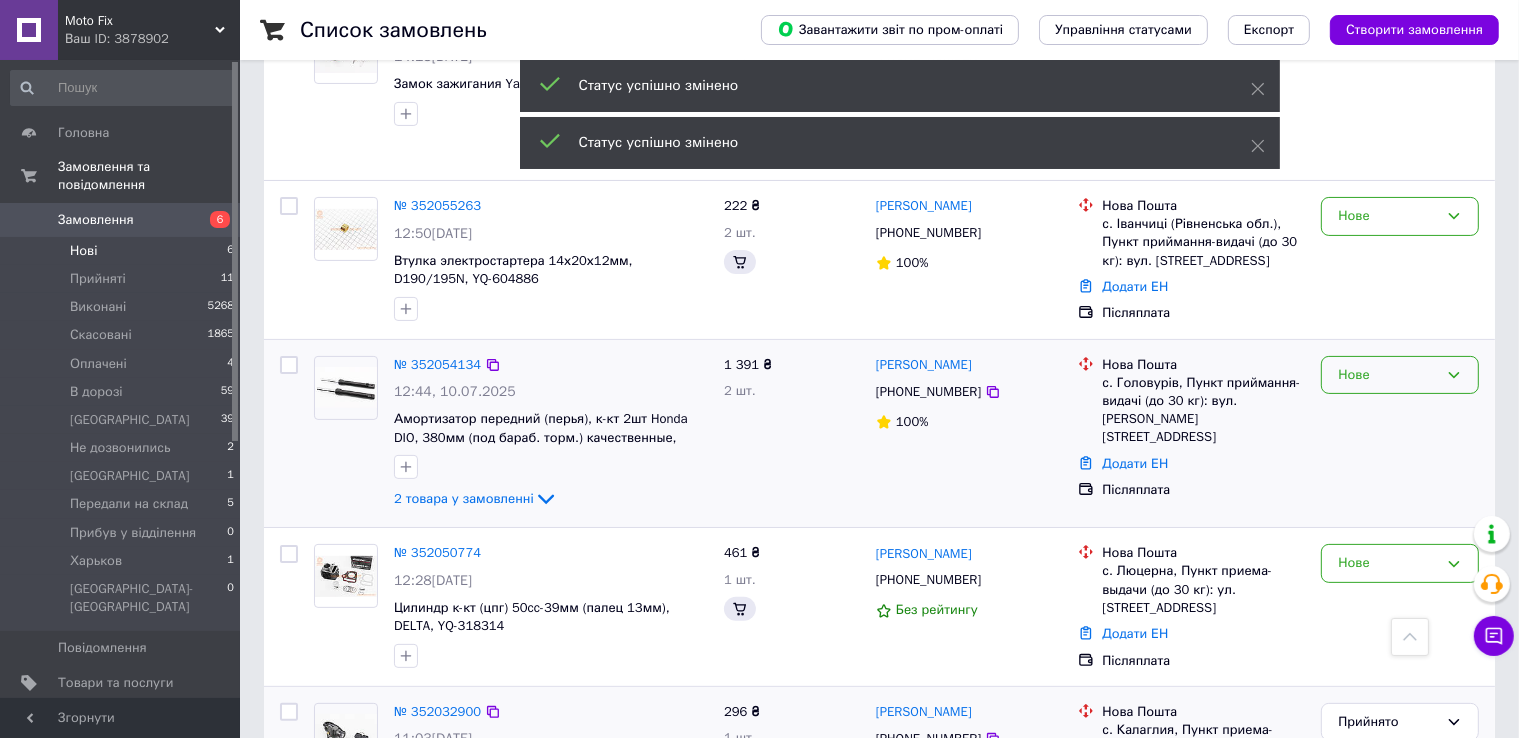 click on "Нове" at bounding box center [1388, 375] 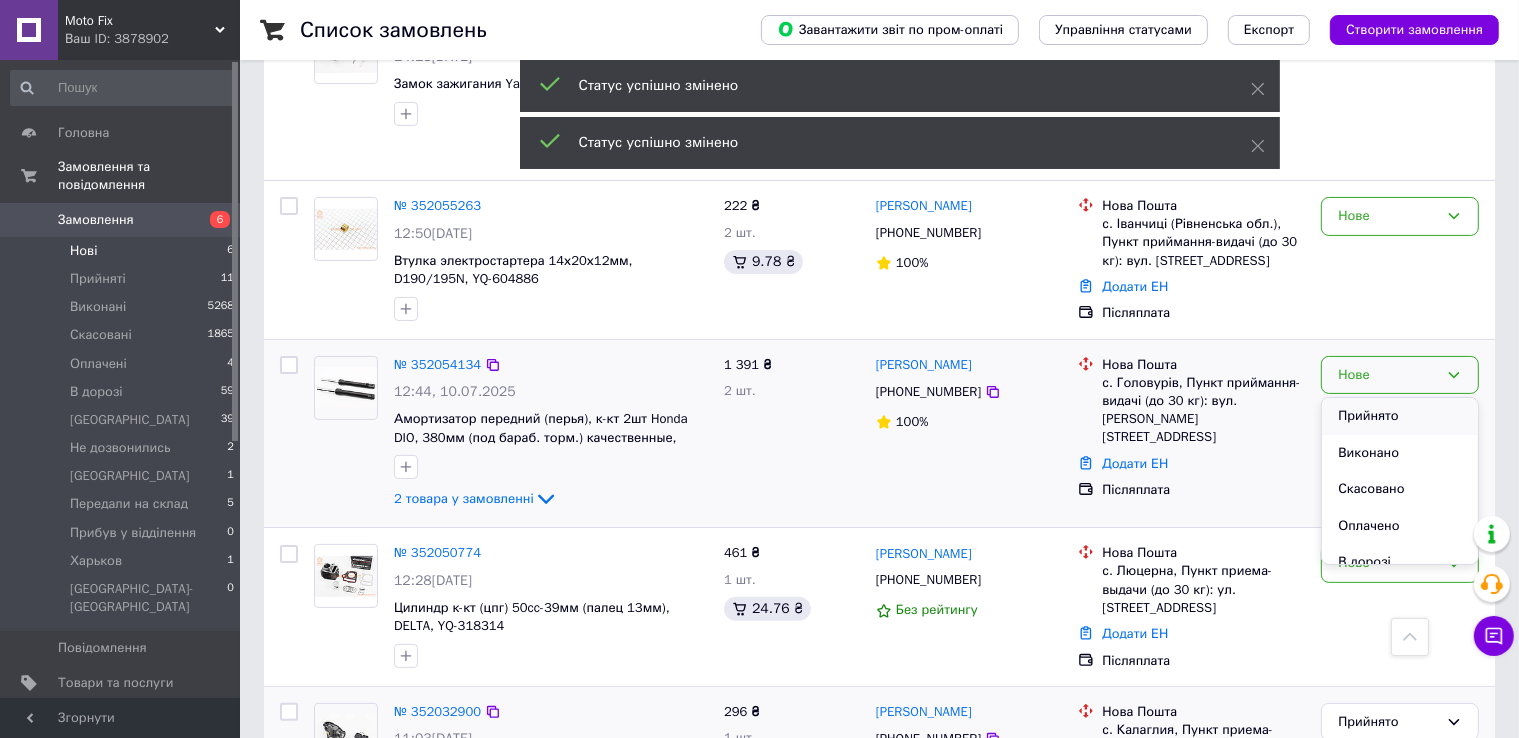 click on "Прийнято" at bounding box center (1400, 416) 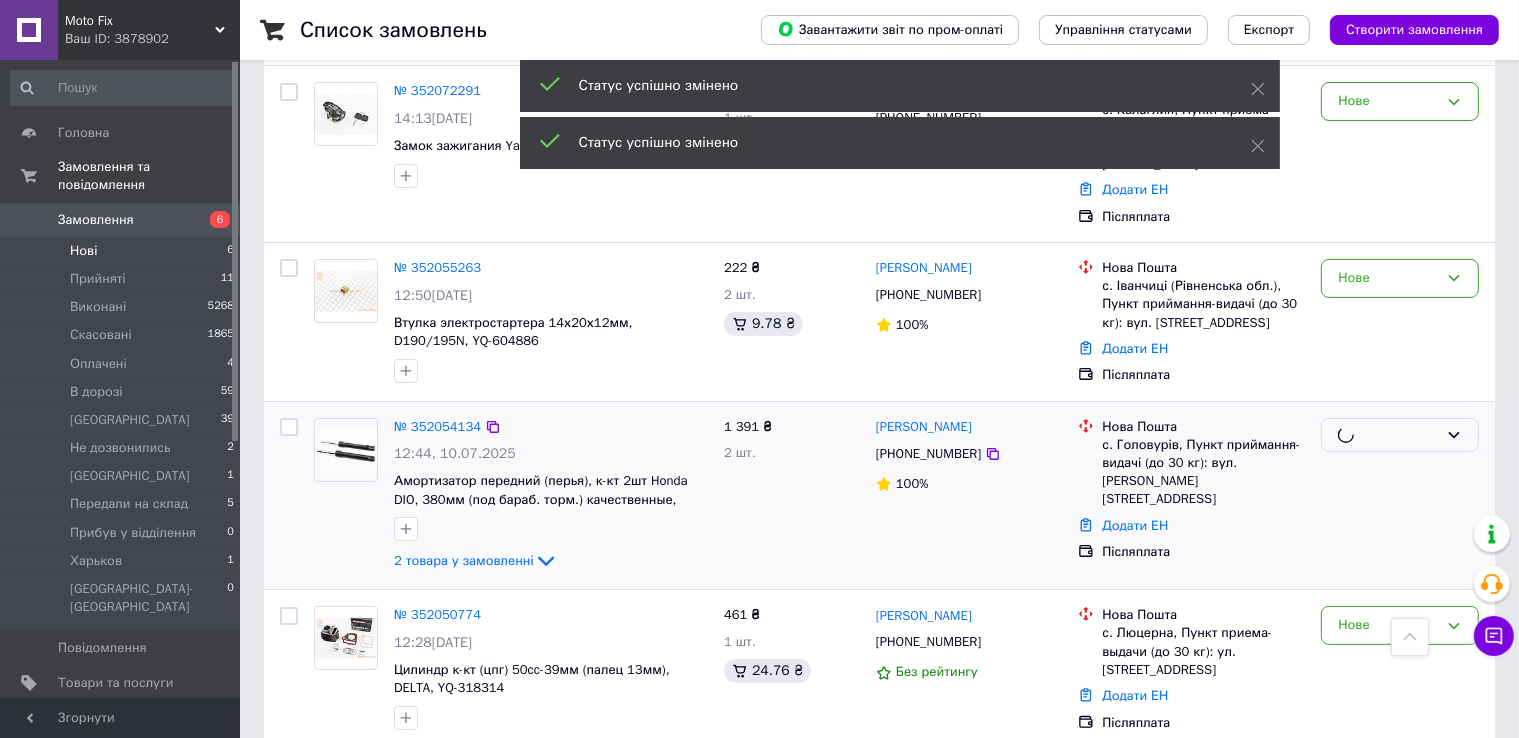 scroll, scrollTop: 238, scrollLeft: 0, axis: vertical 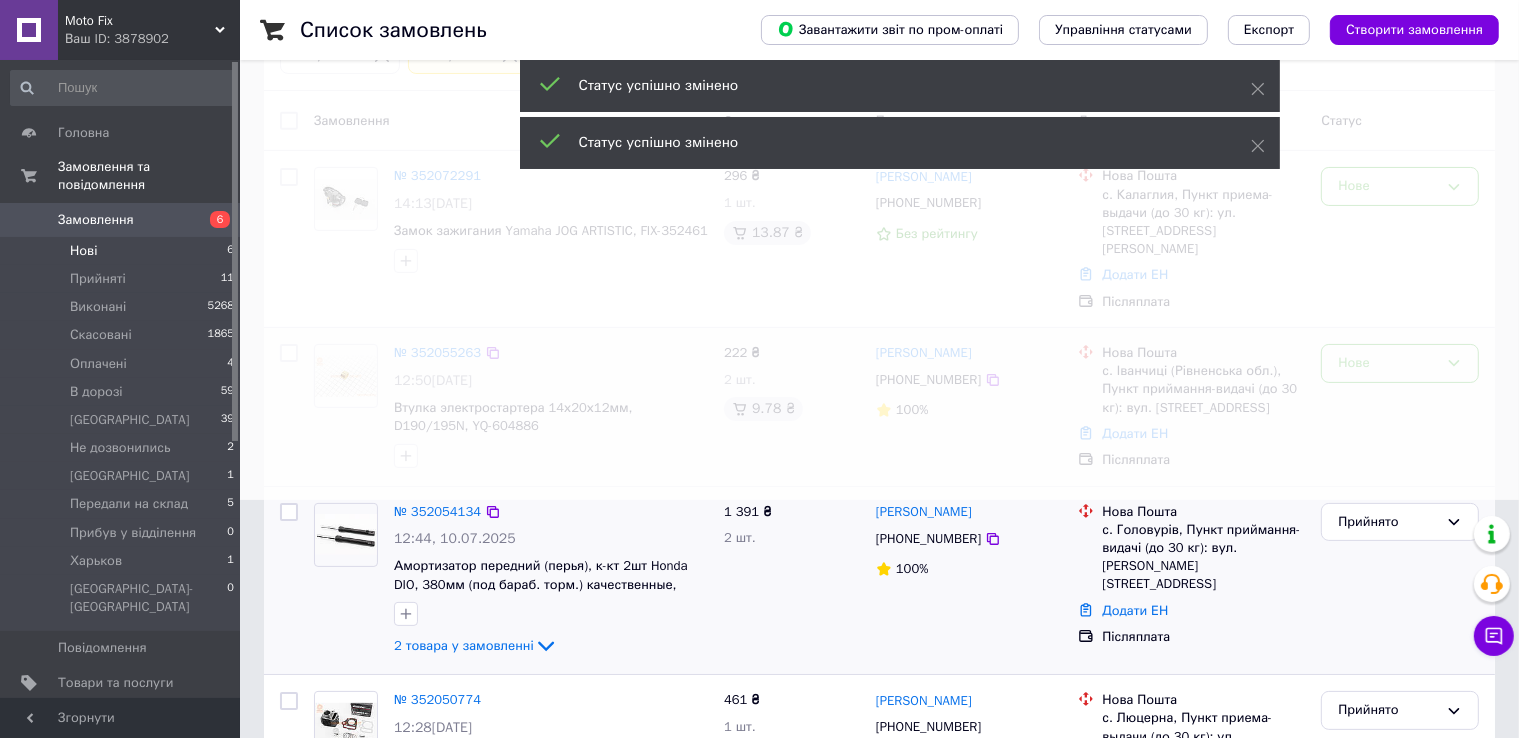 click at bounding box center [759, 131] 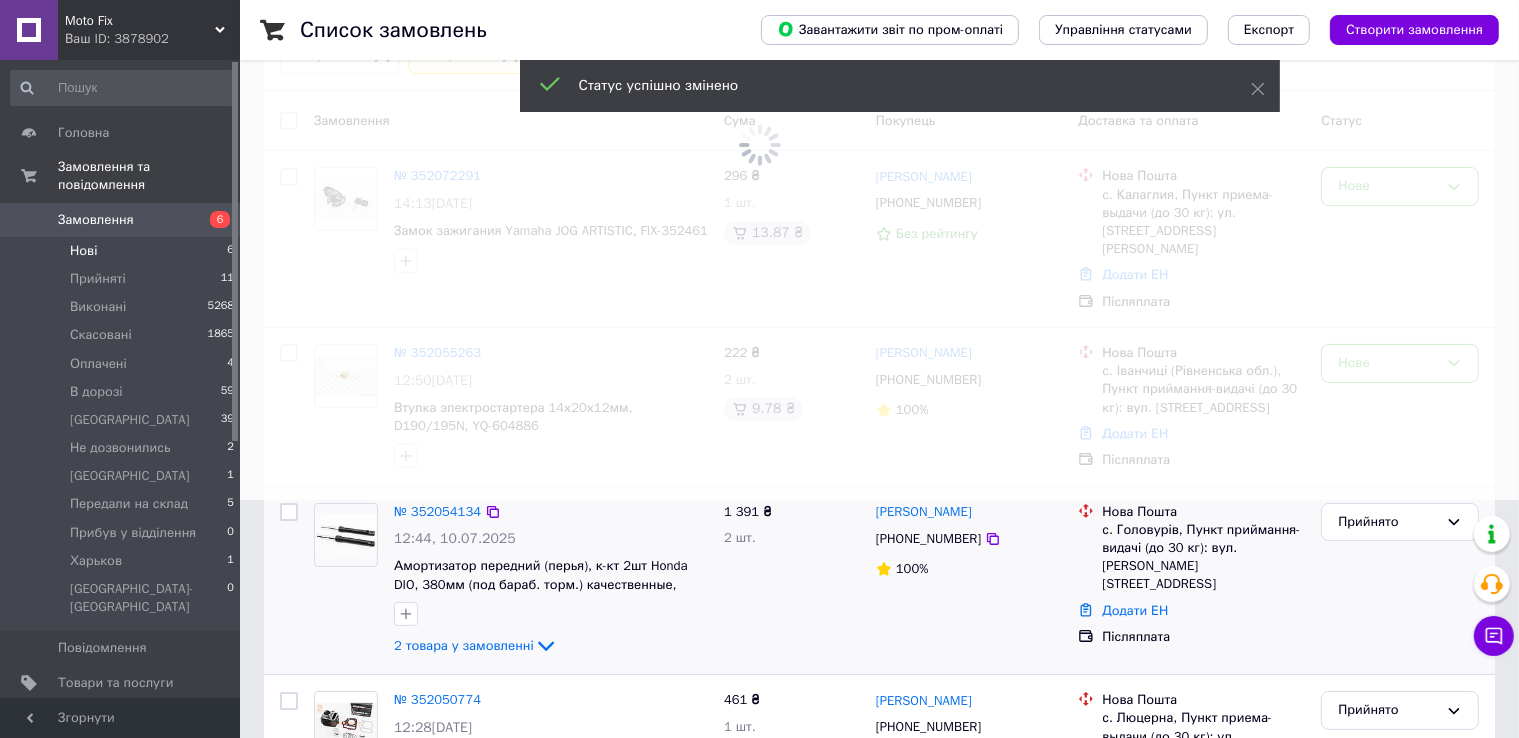 click at bounding box center (759, 131) 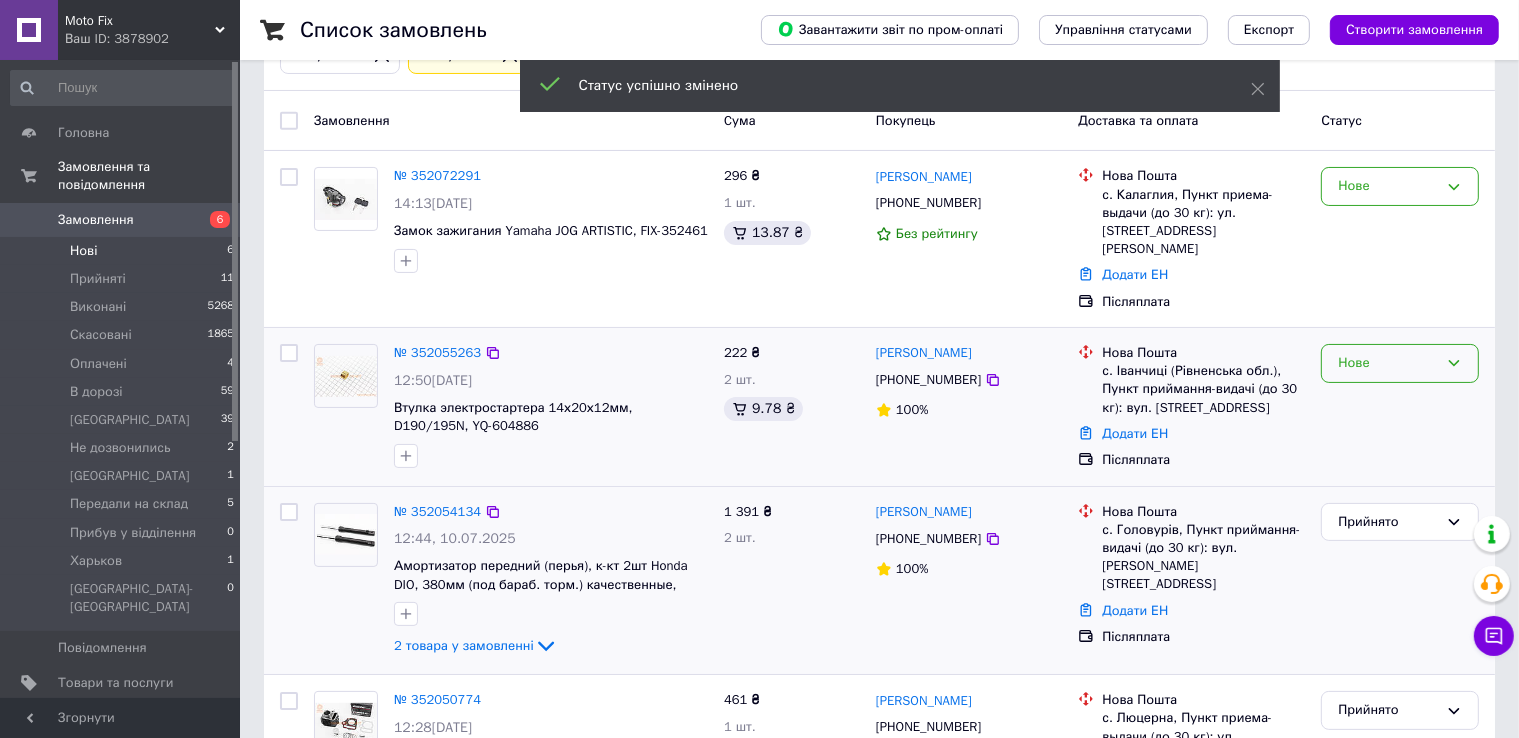 click on "Нове" at bounding box center (1388, 363) 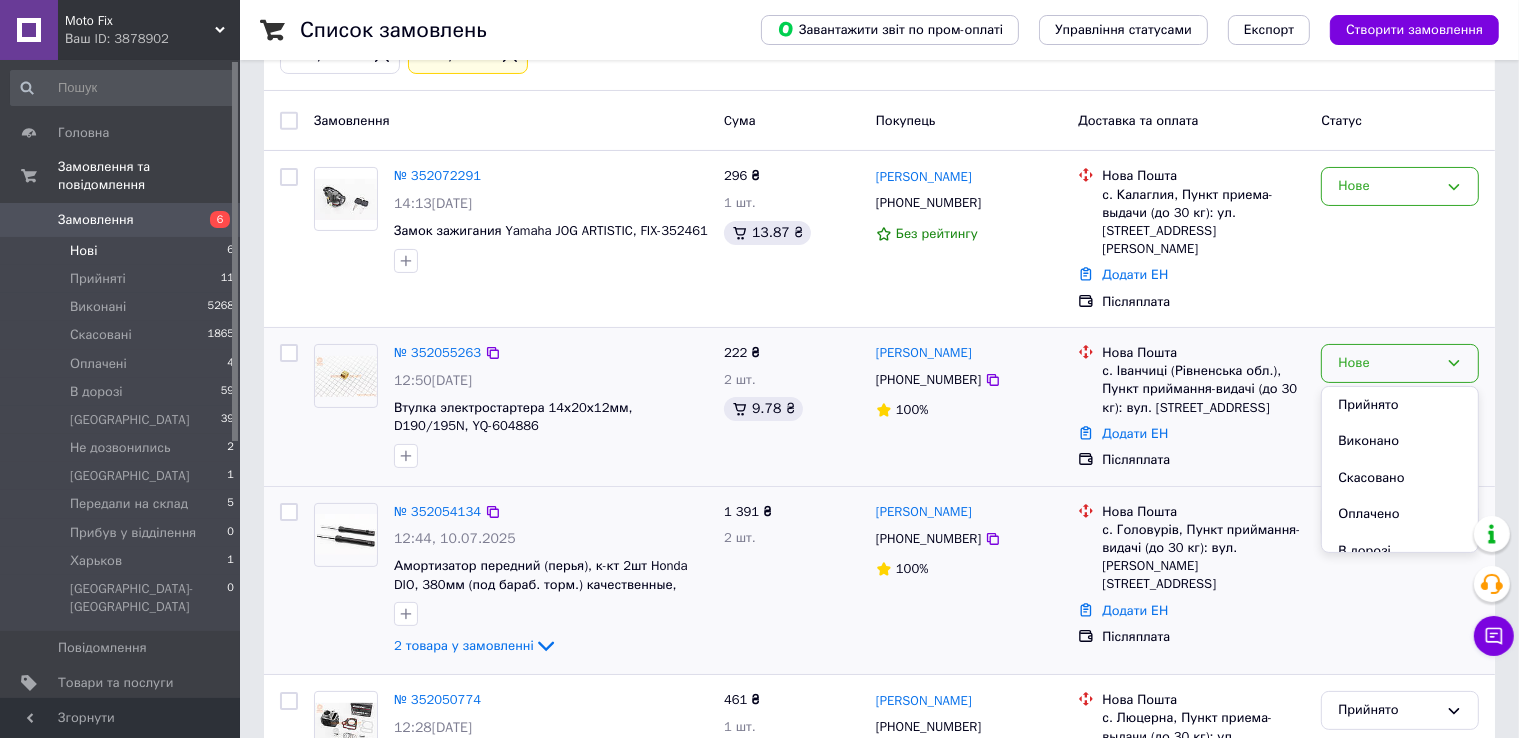 click on "Прийнято" at bounding box center [1400, 405] 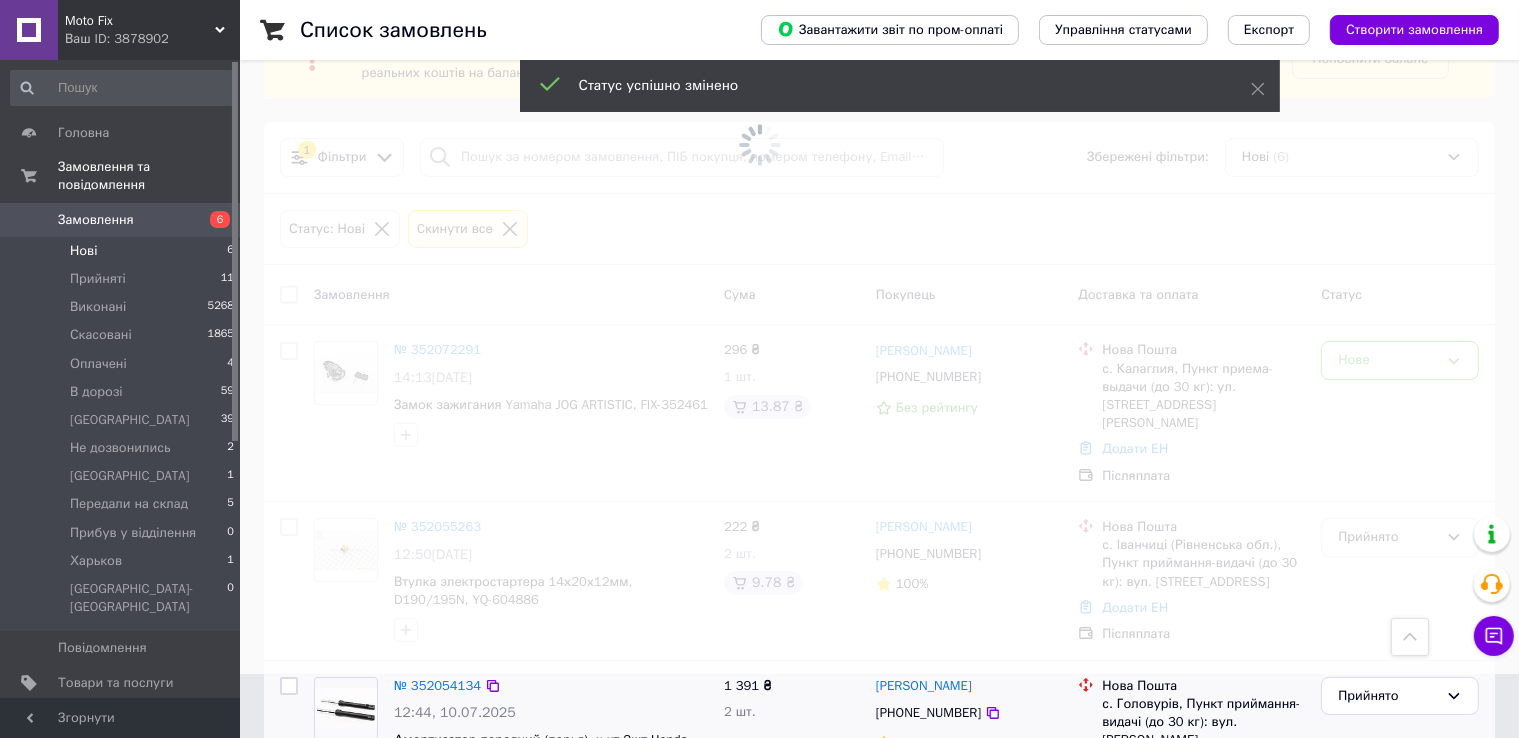 scroll, scrollTop: 62, scrollLeft: 0, axis: vertical 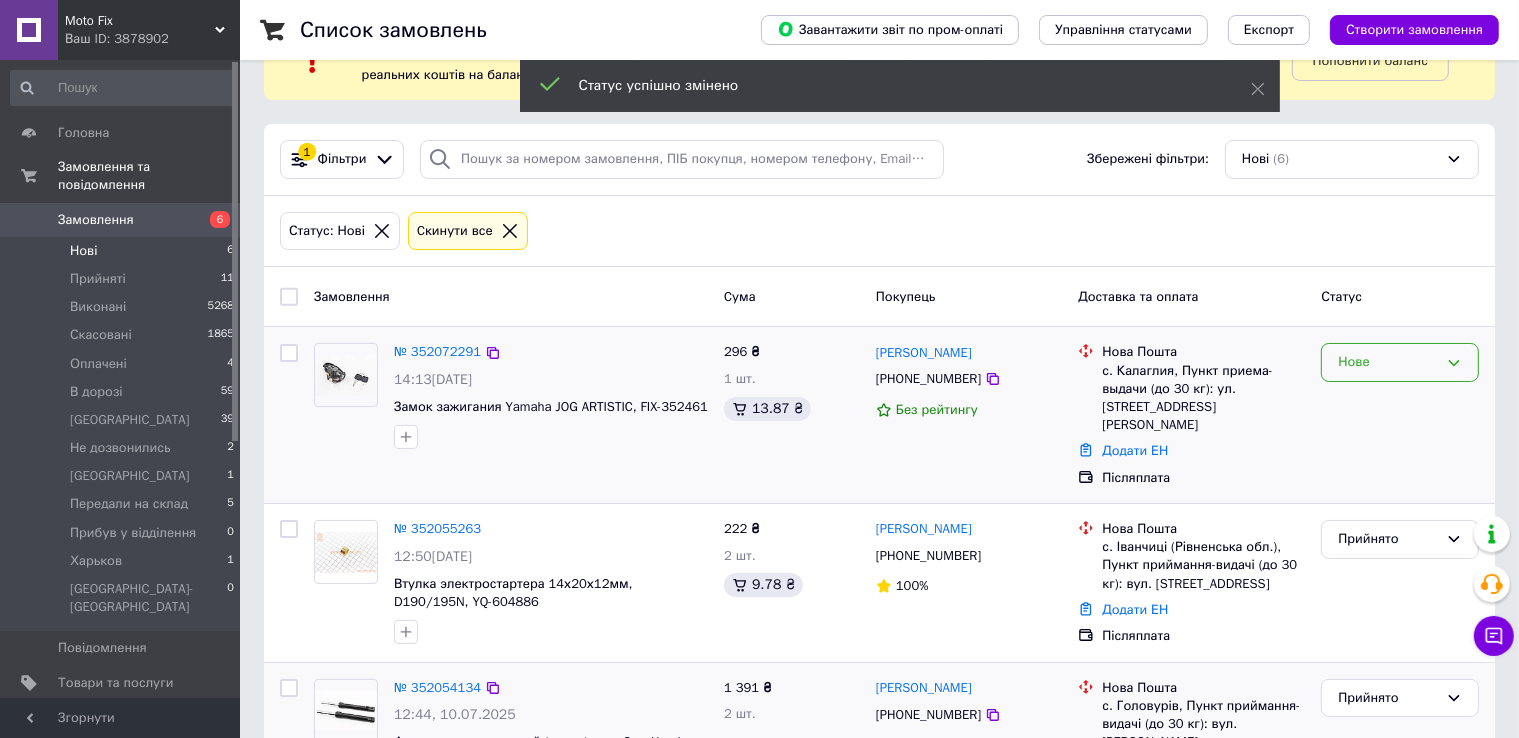 click on "Нове" at bounding box center [1388, 362] 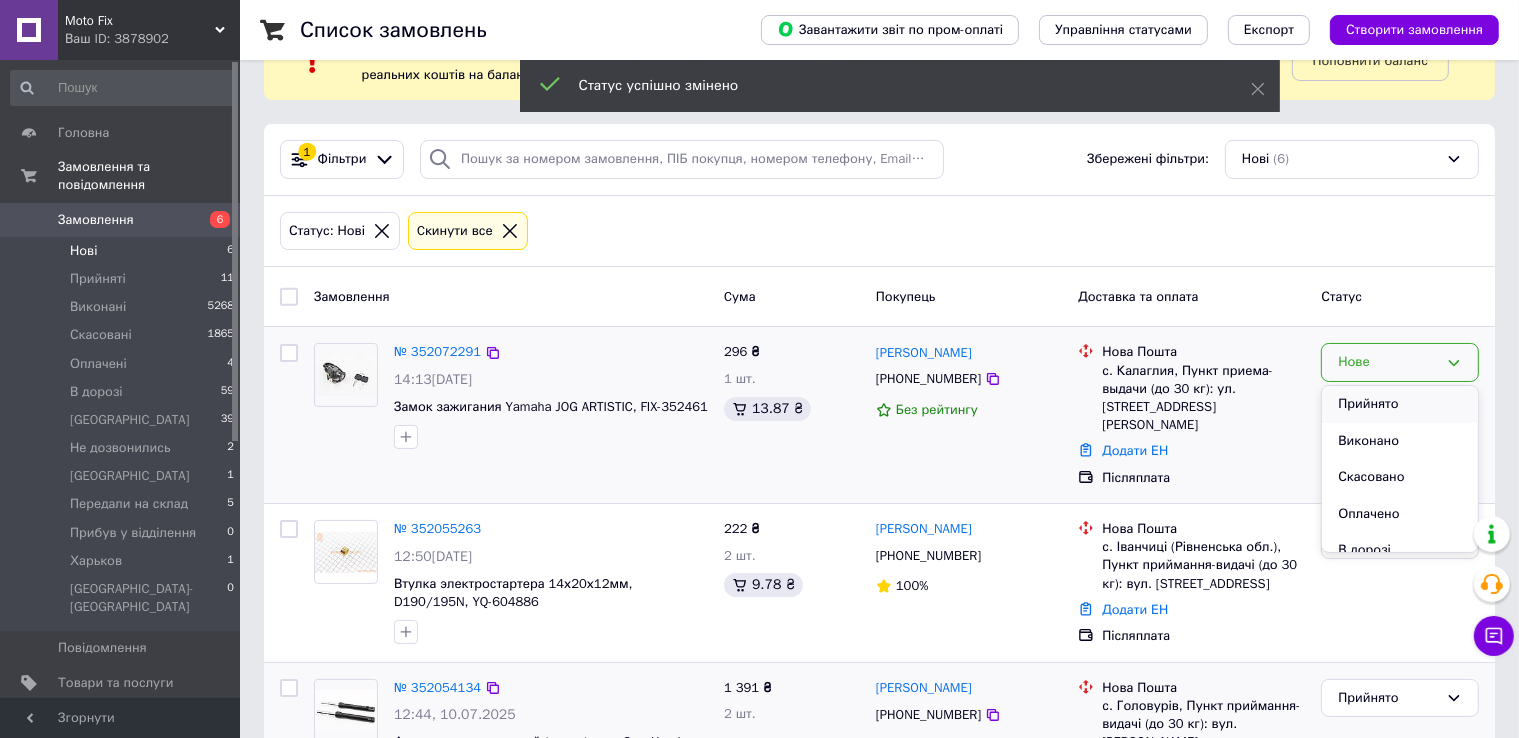 click on "Прийнято" at bounding box center (1400, 404) 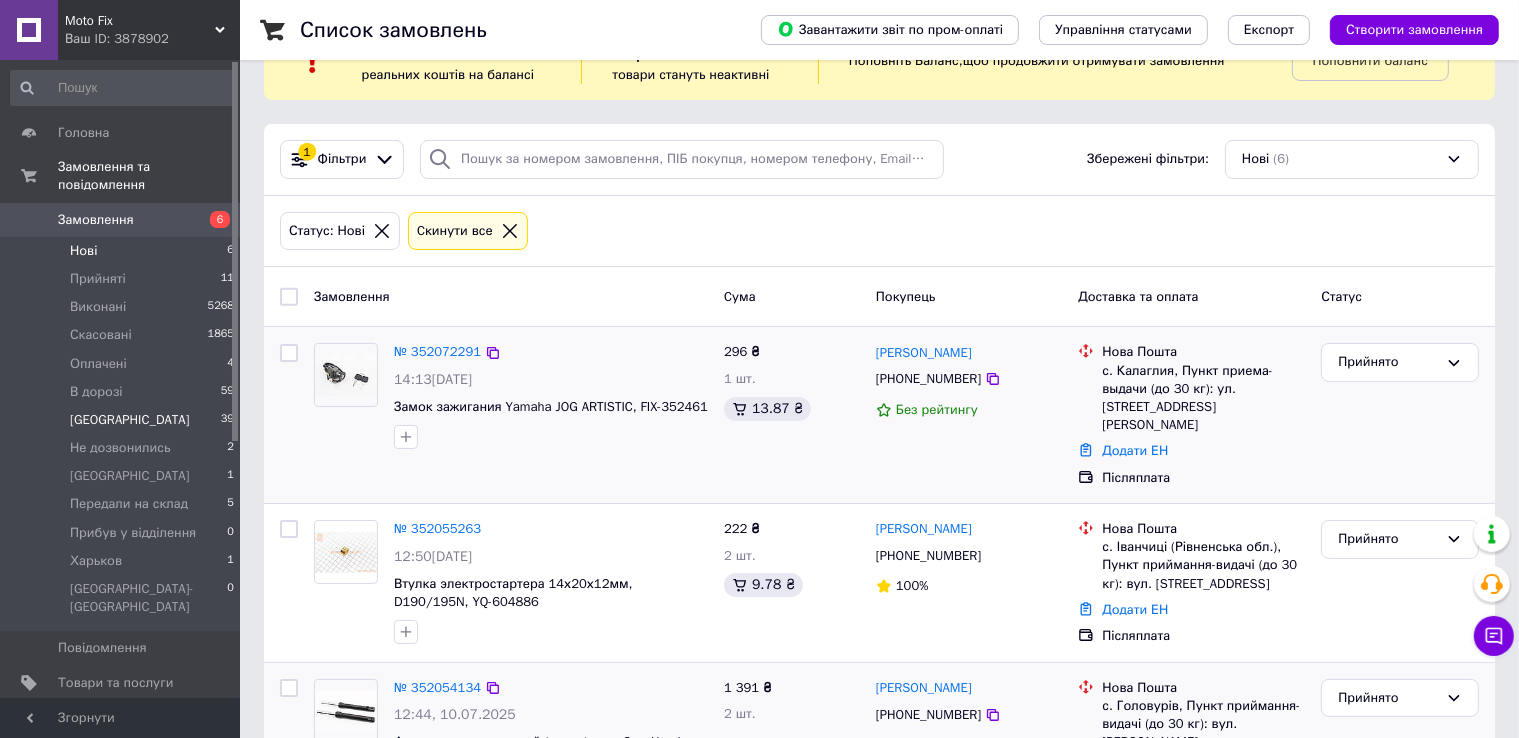 click on "Киев 39" at bounding box center [123, 420] 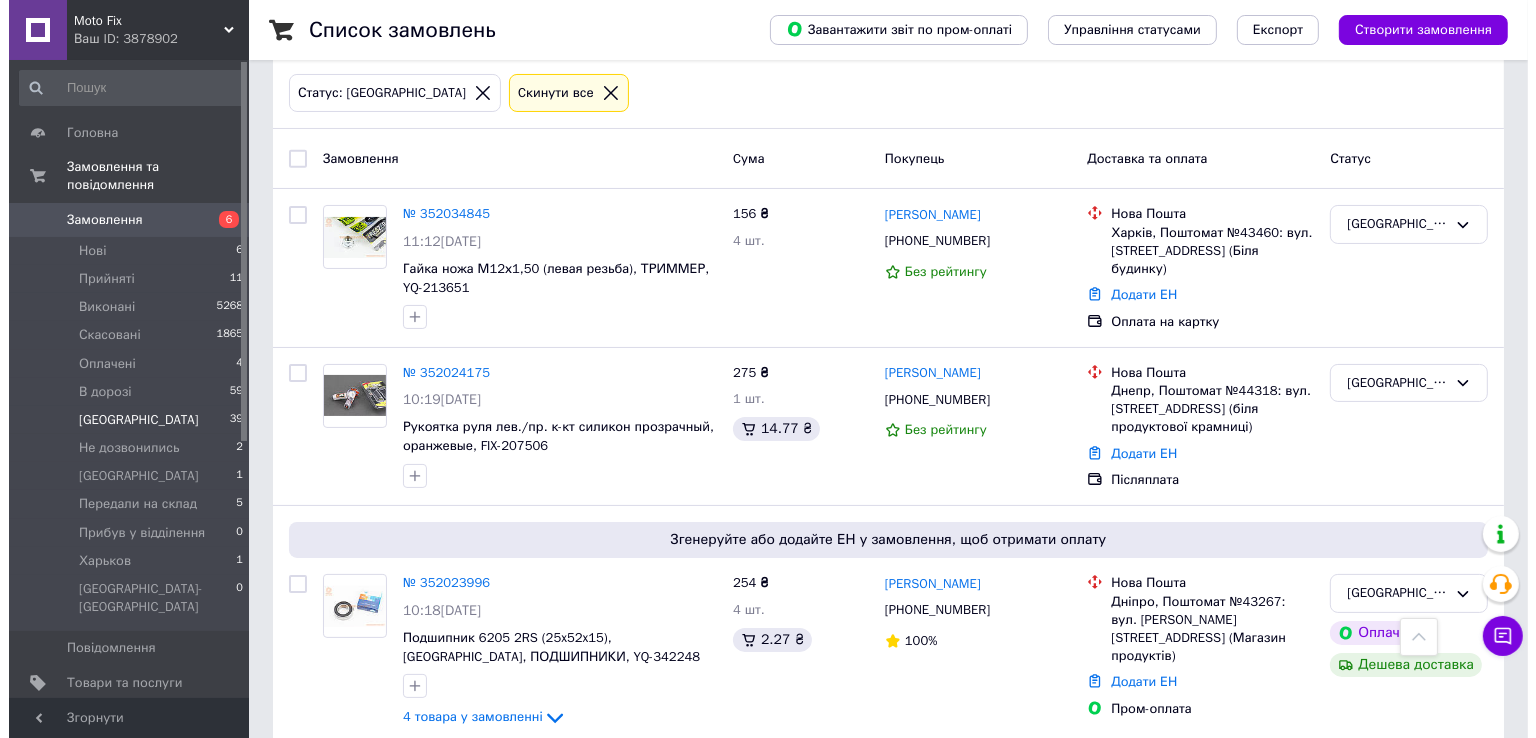 scroll, scrollTop: 0, scrollLeft: 0, axis: both 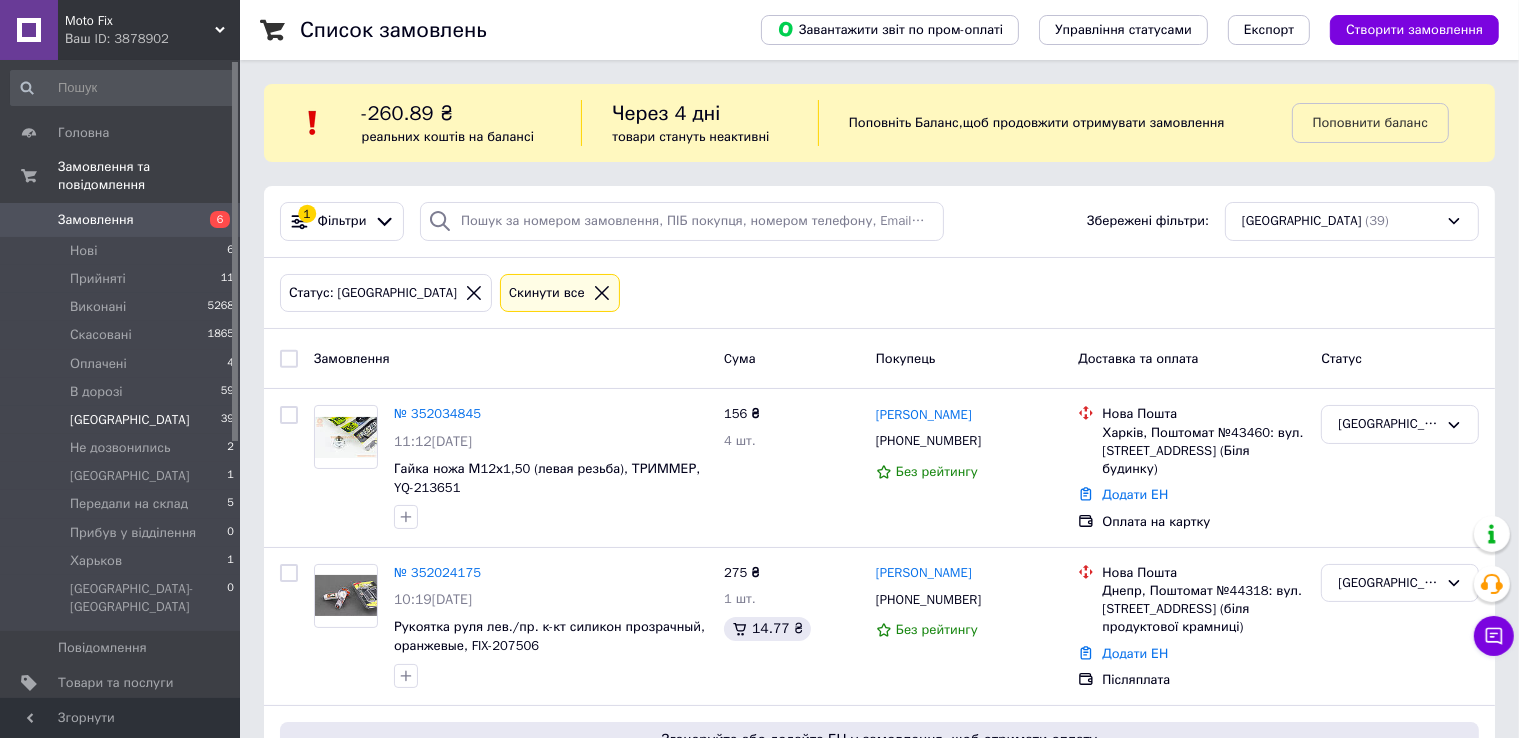 click 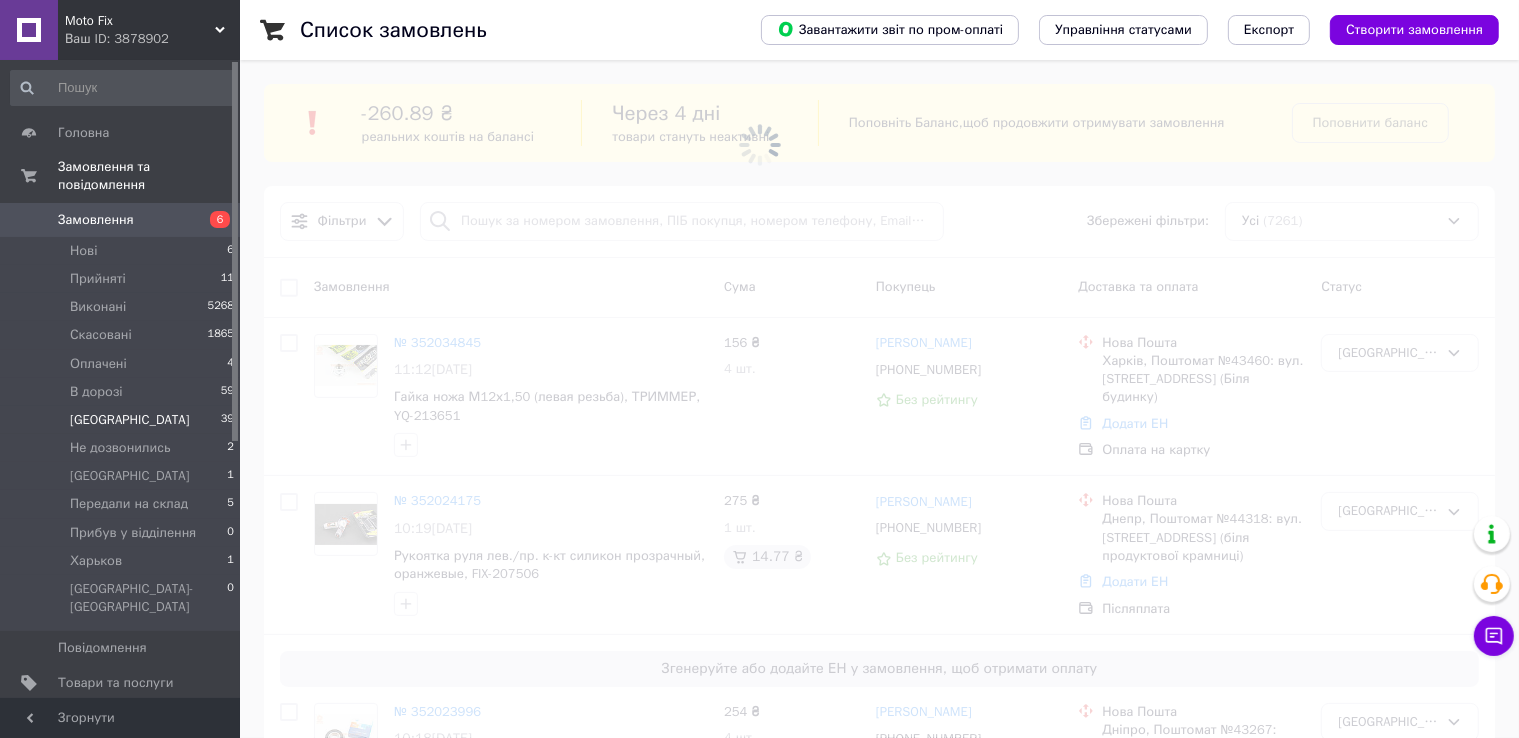 click at bounding box center [759, 144] 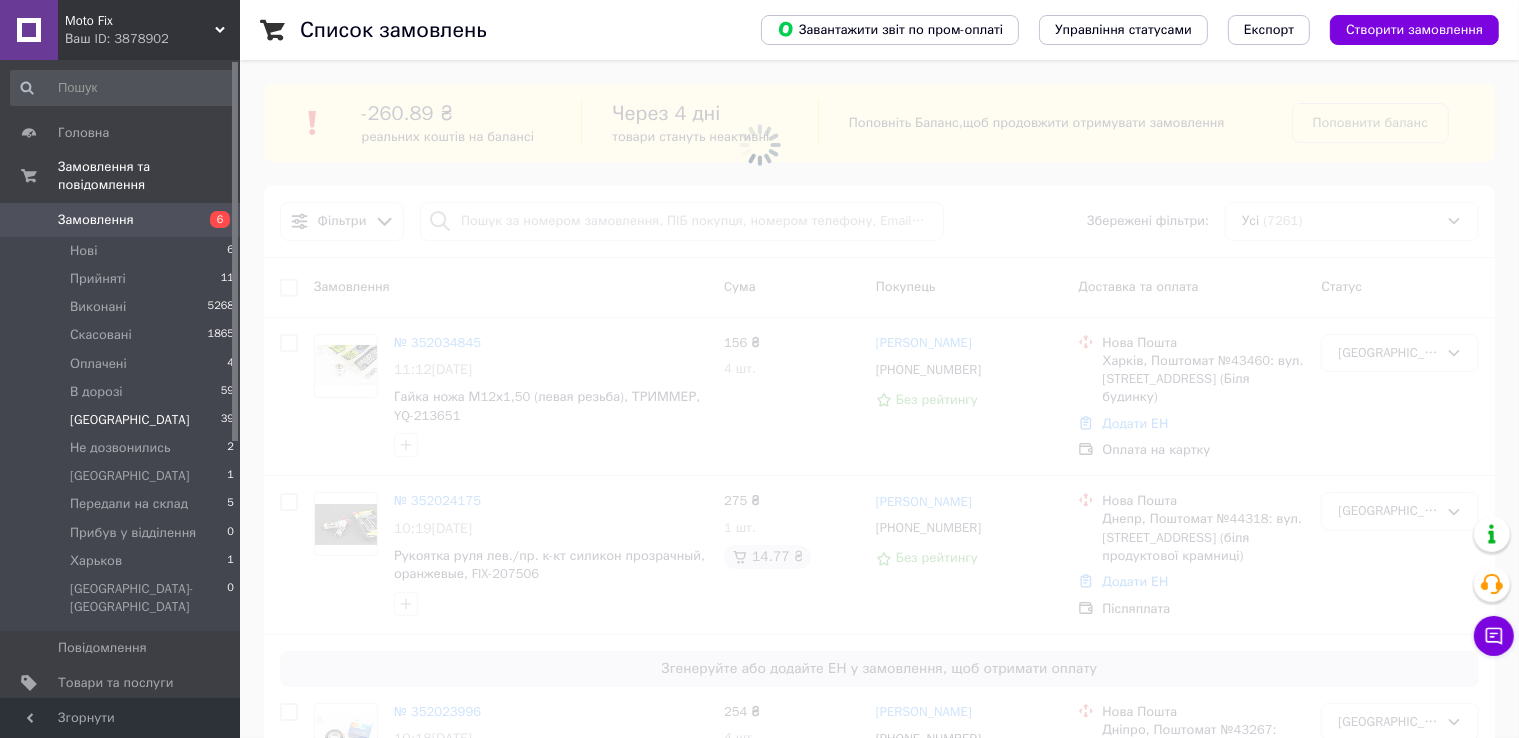 click at bounding box center (759, 144) 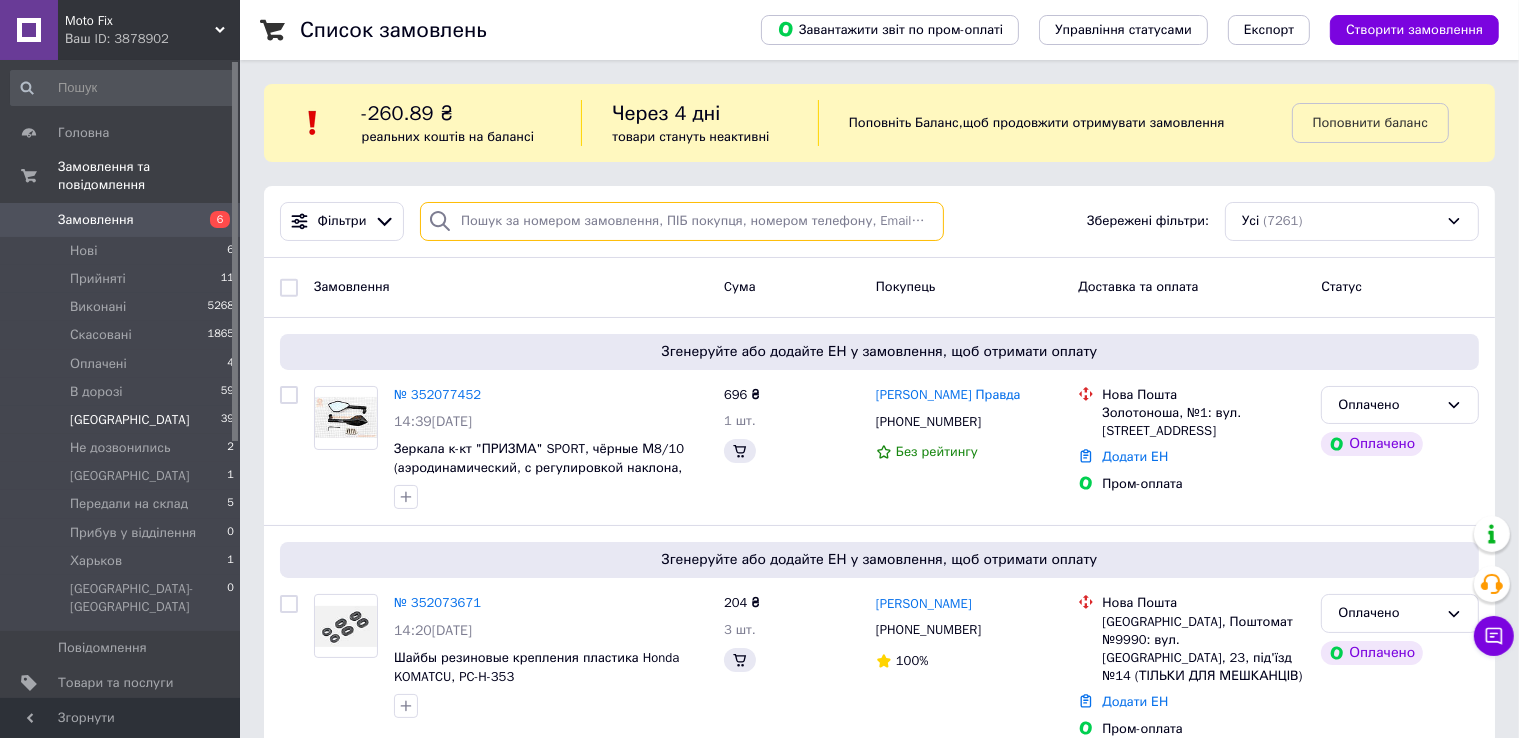 click at bounding box center [682, 221] 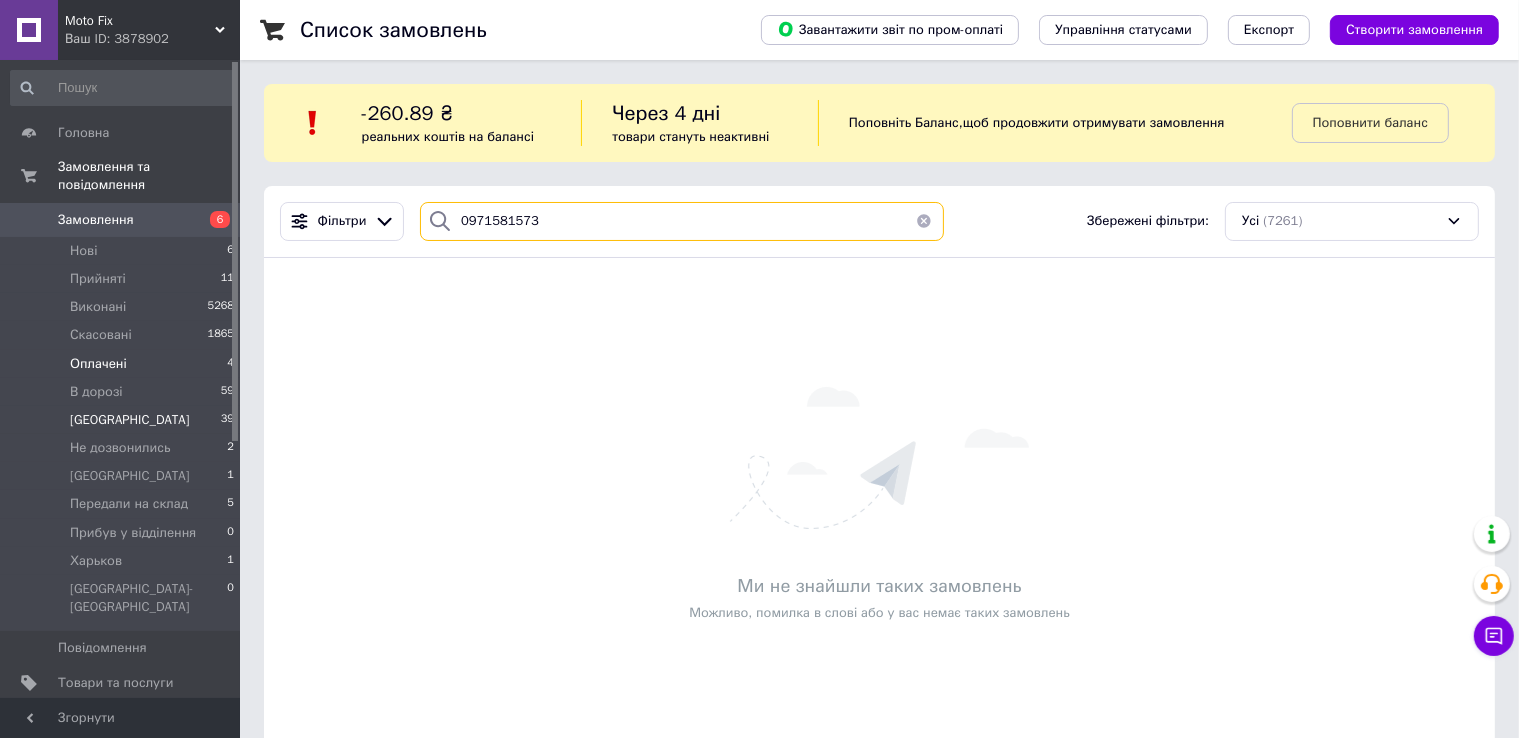 type on "0971581573" 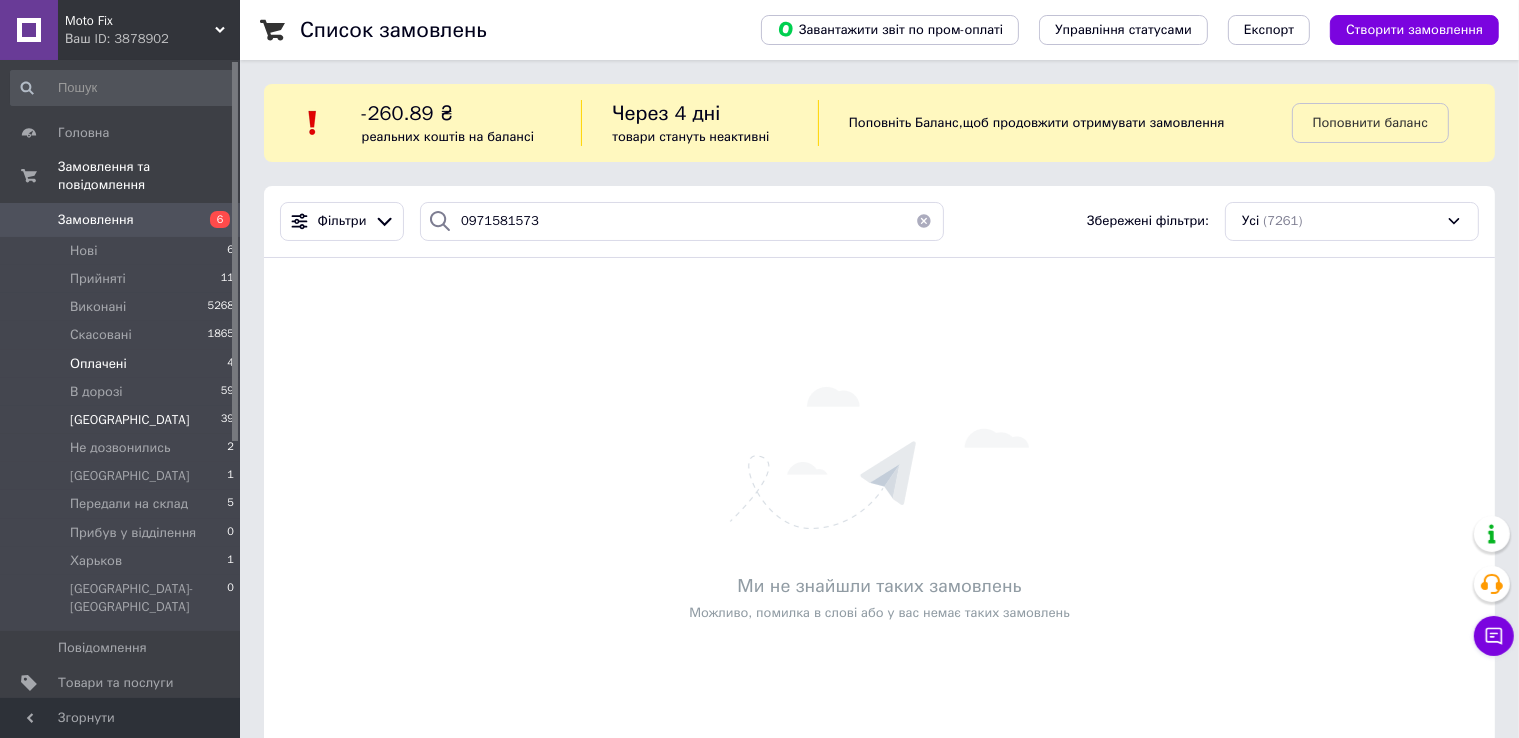 click on "Оплачені 4" at bounding box center [123, 364] 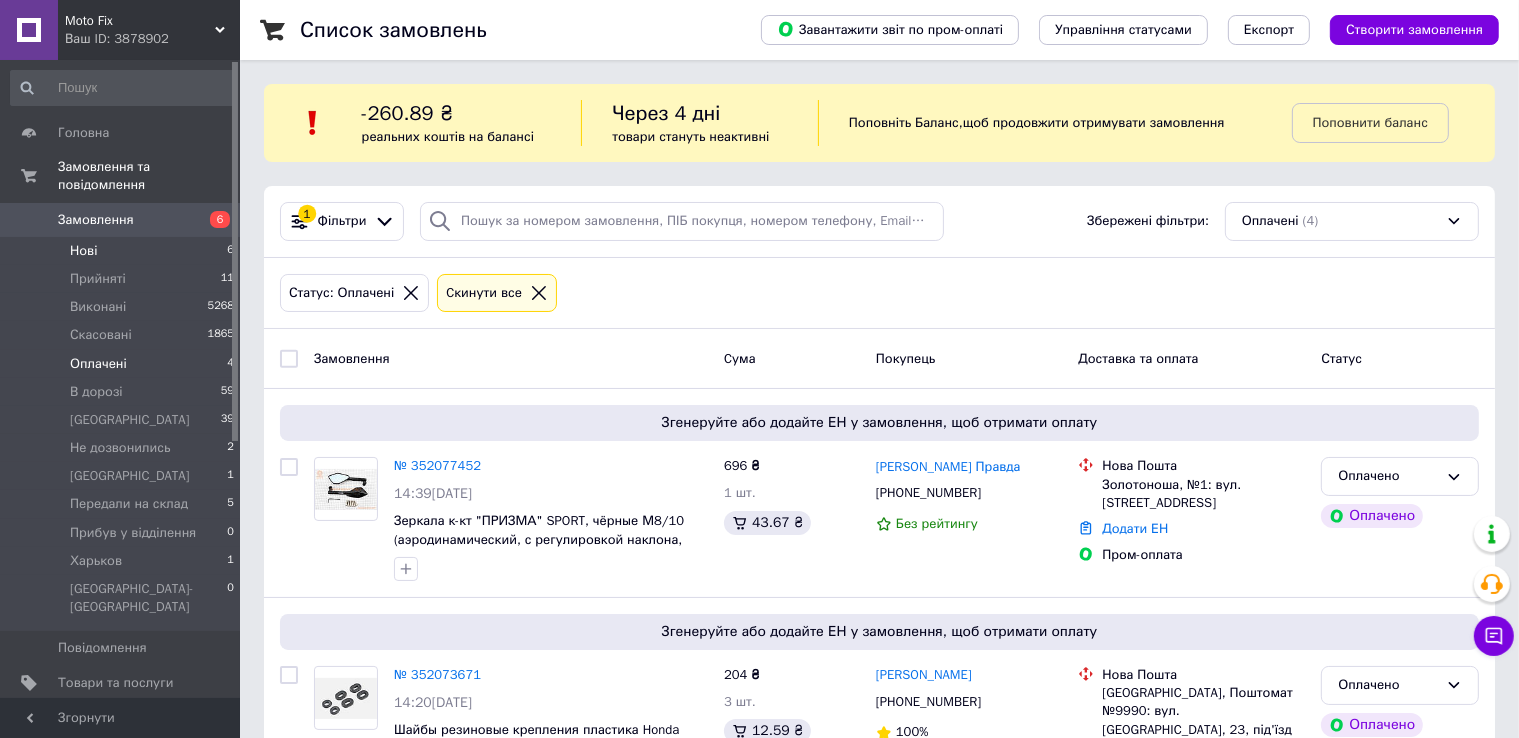 click on "Нові 6" at bounding box center (123, 251) 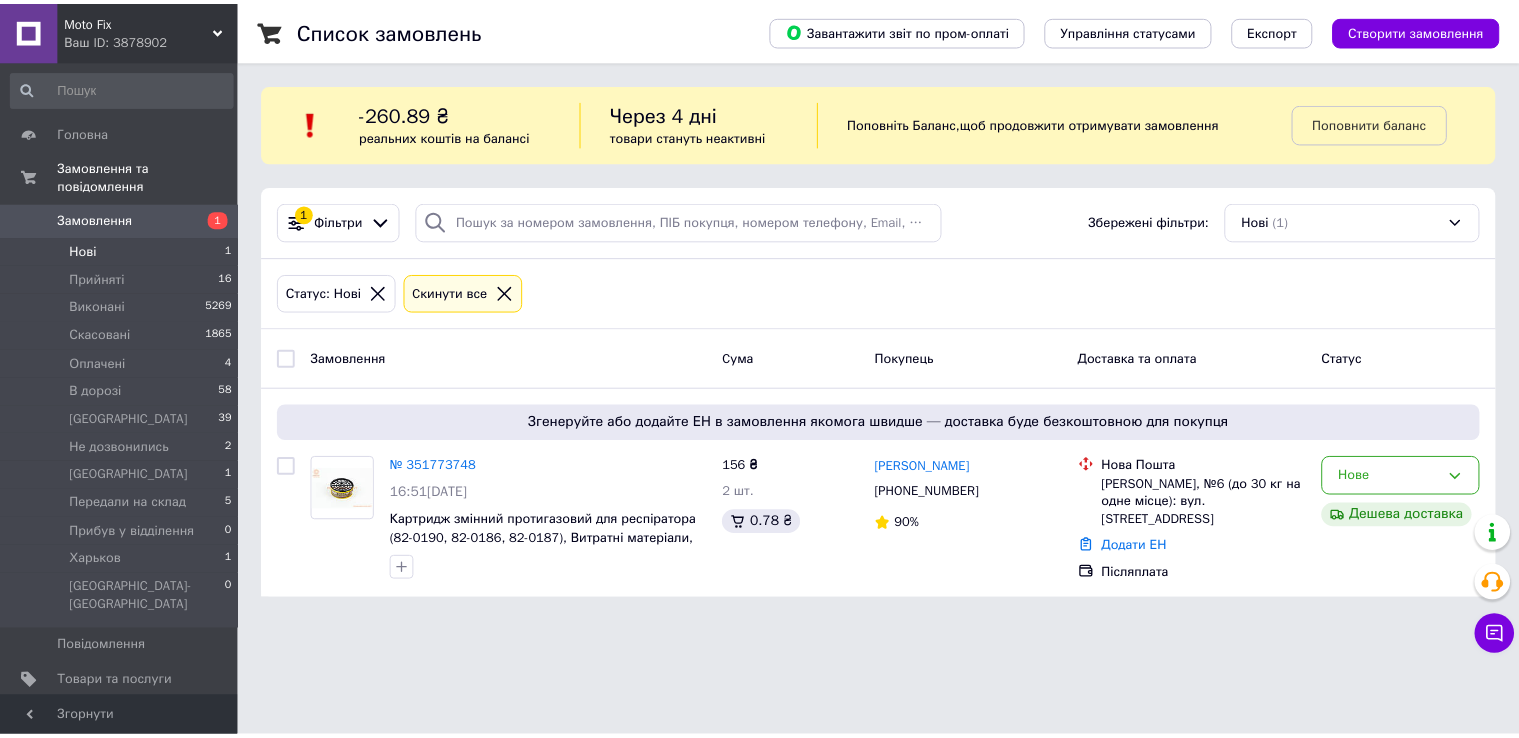 scroll, scrollTop: 0, scrollLeft: 0, axis: both 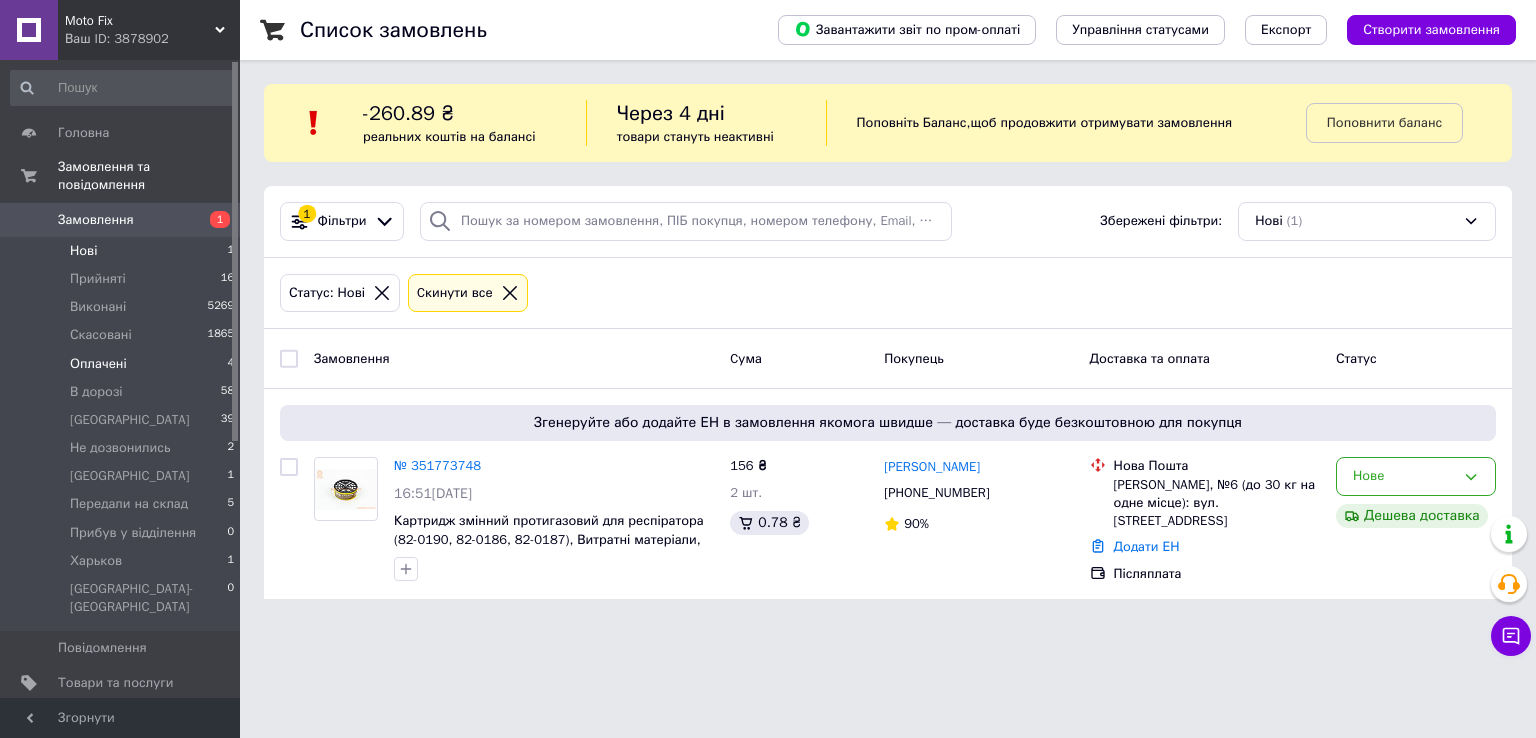 click on "Оплачені 4" at bounding box center (123, 364) 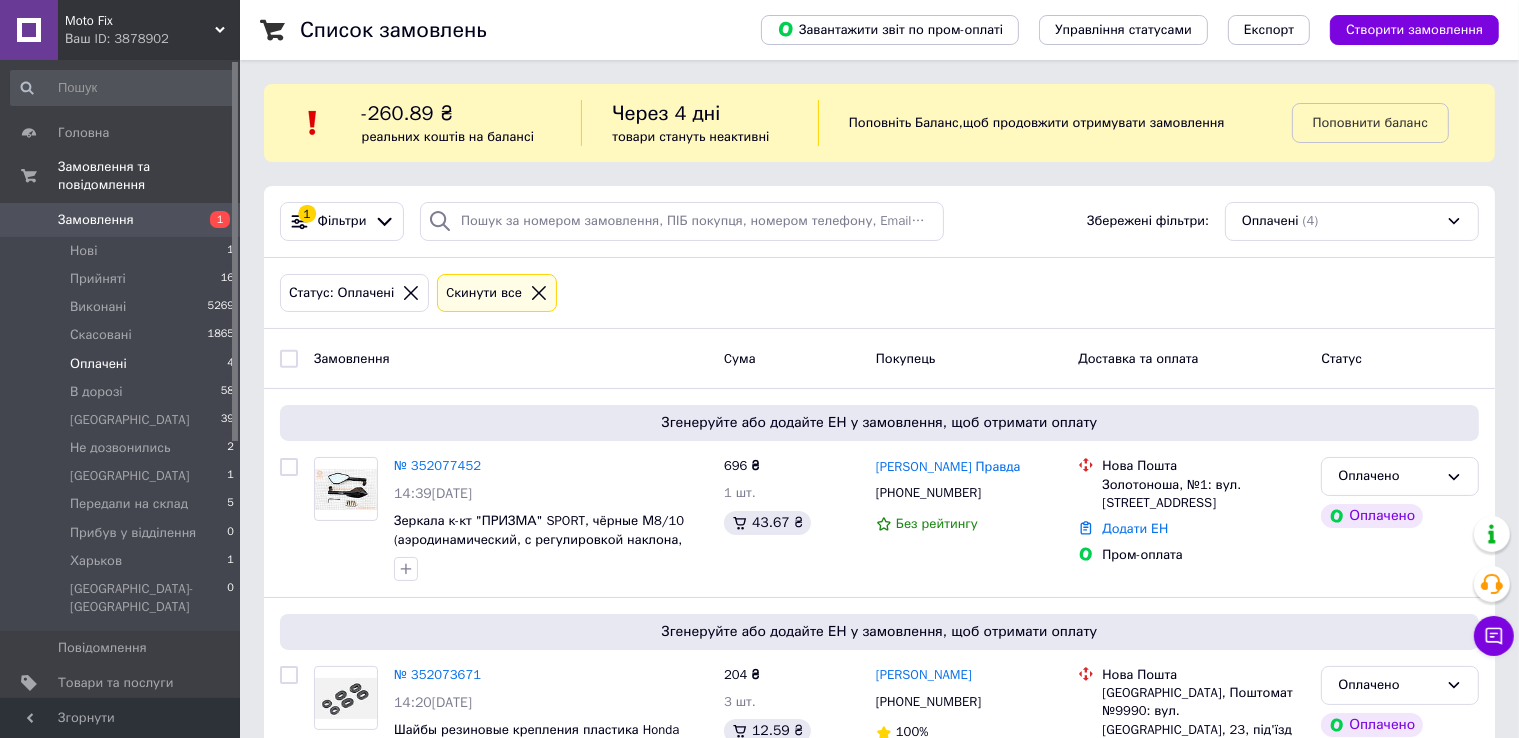 click 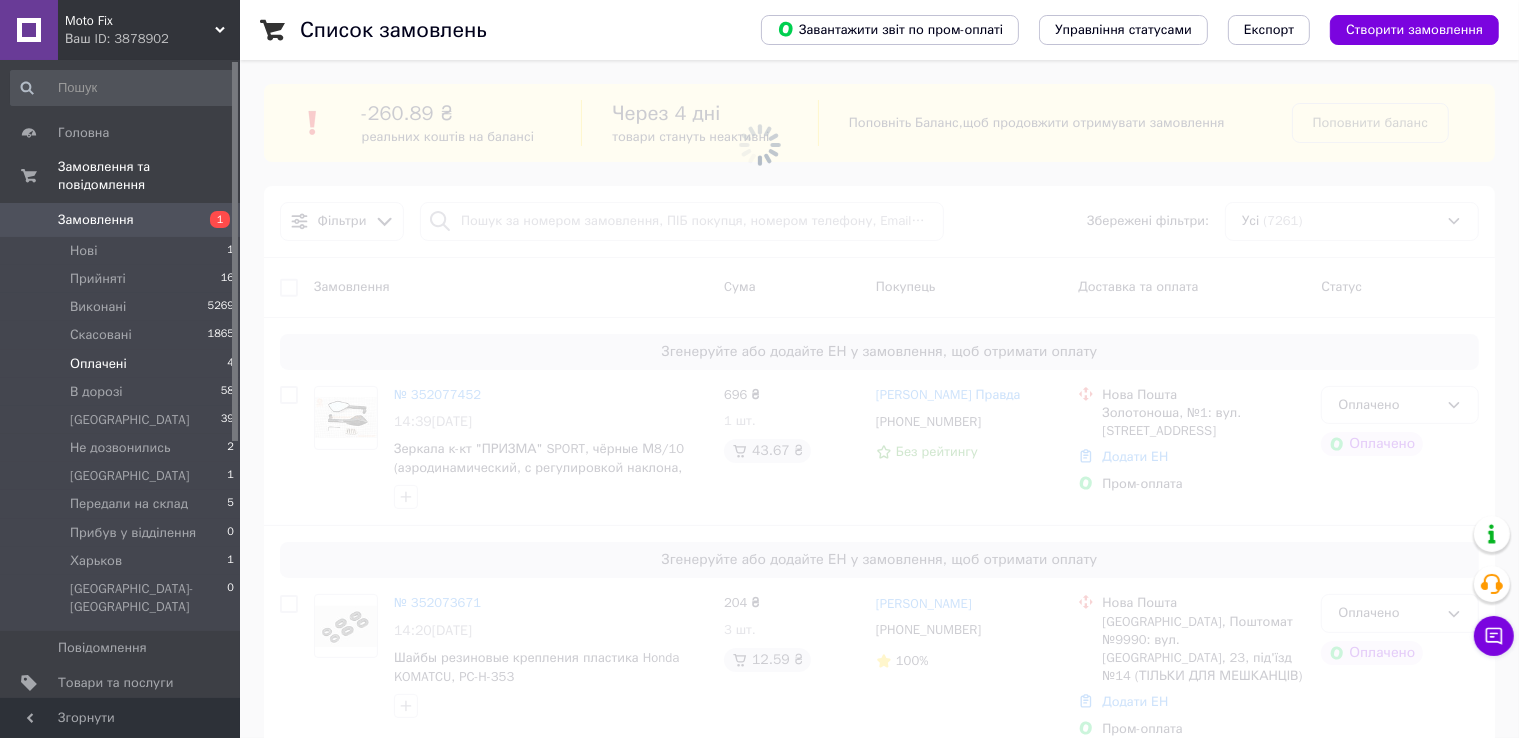 click at bounding box center (759, 144) 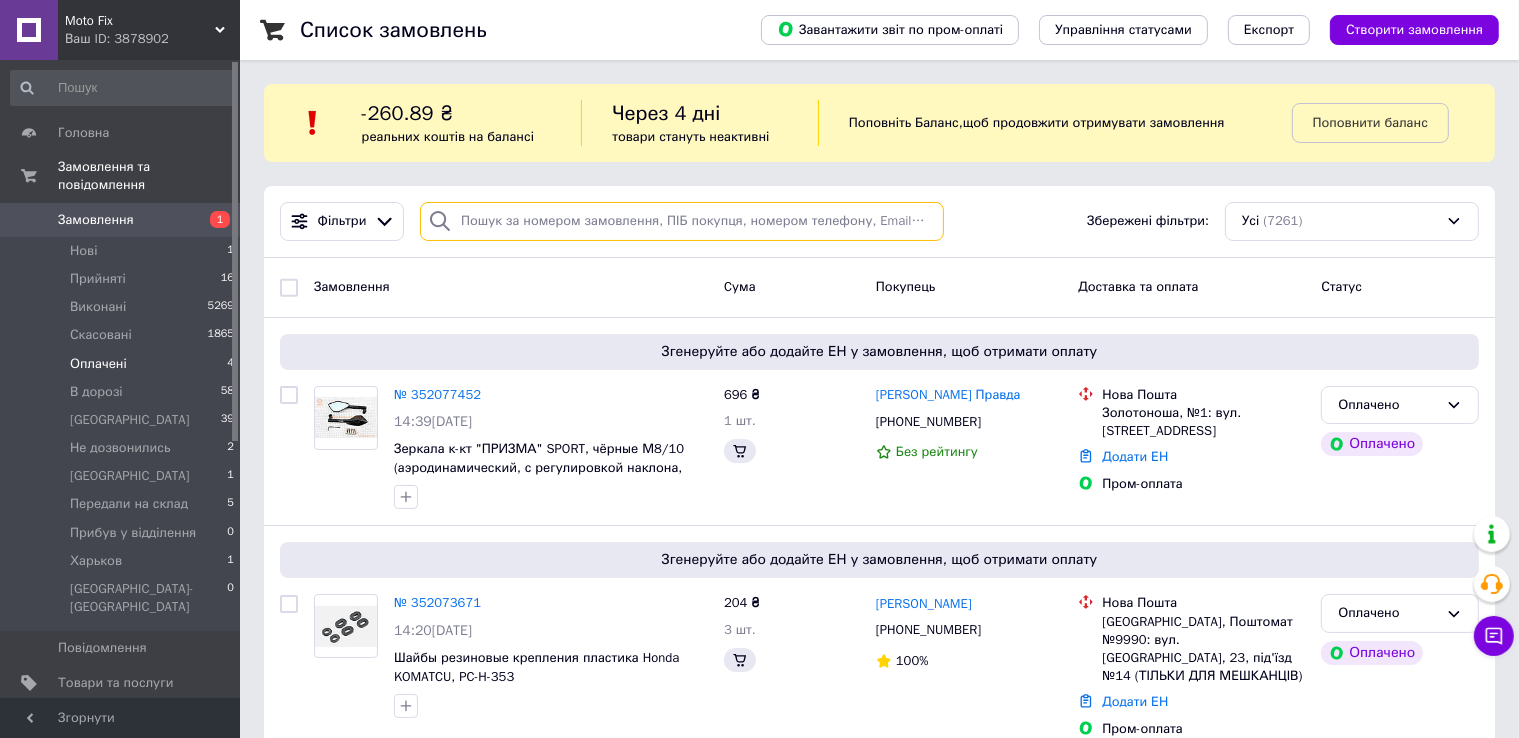 click at bounding box center [682, 221] 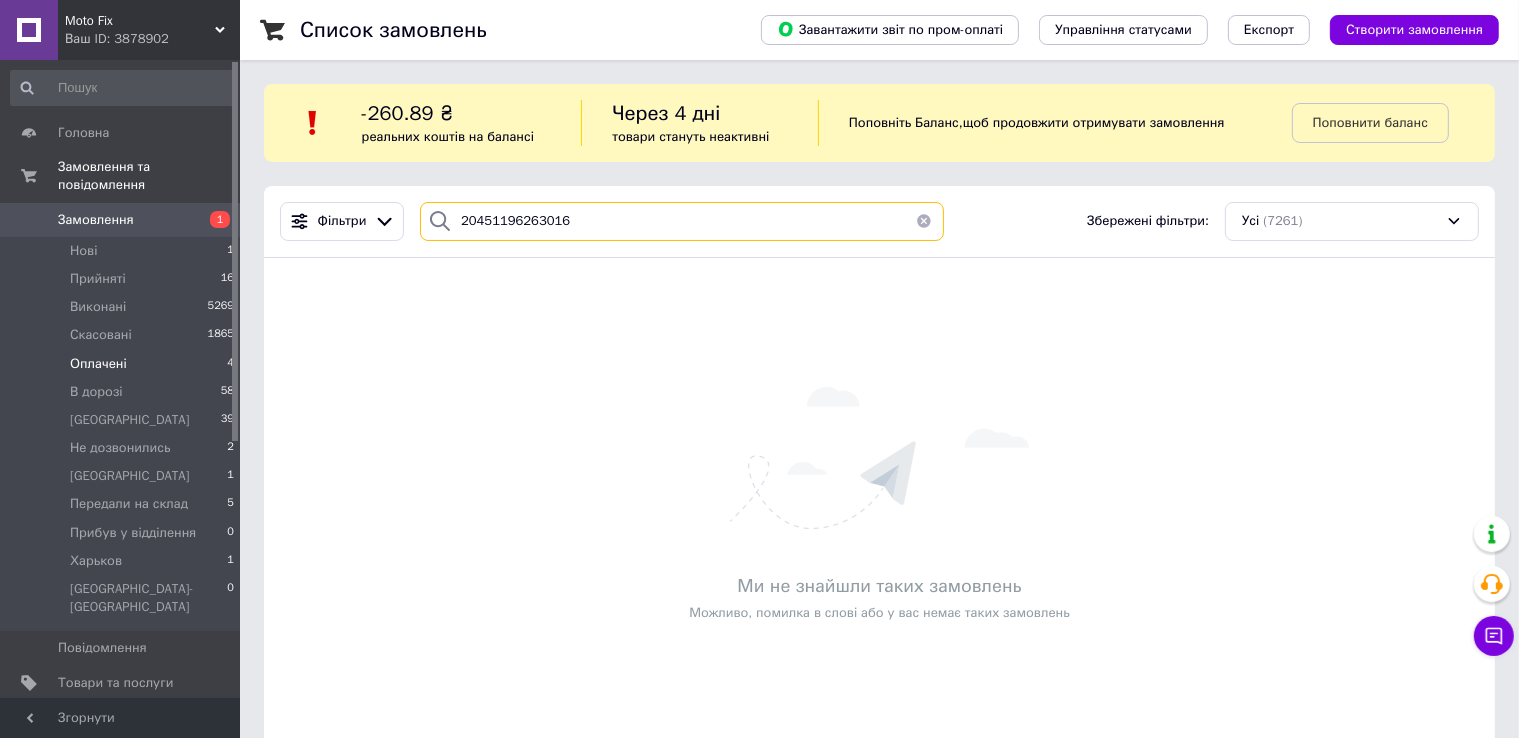 click on "20451196263016" at bounding box center [682, 221] 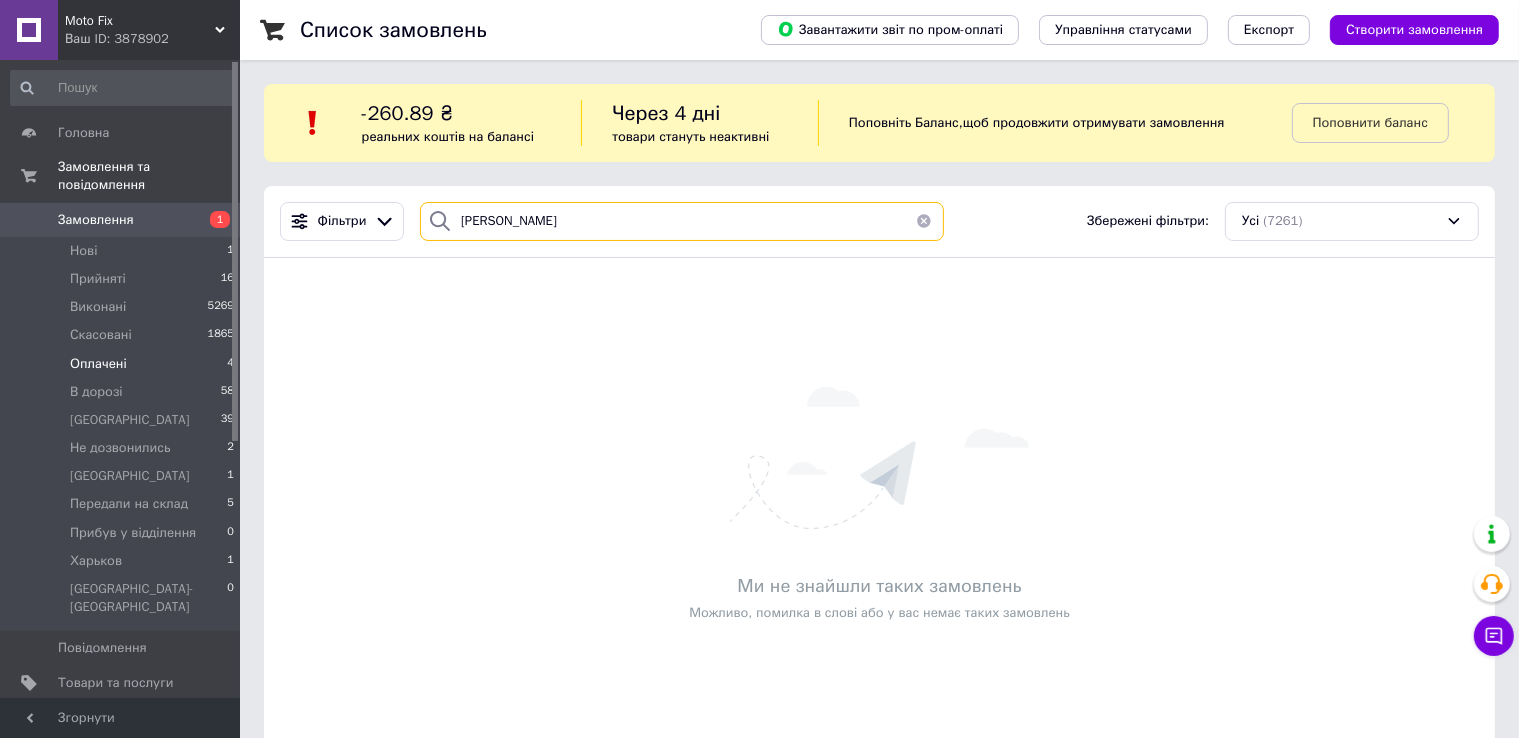 type on "Дробуш" 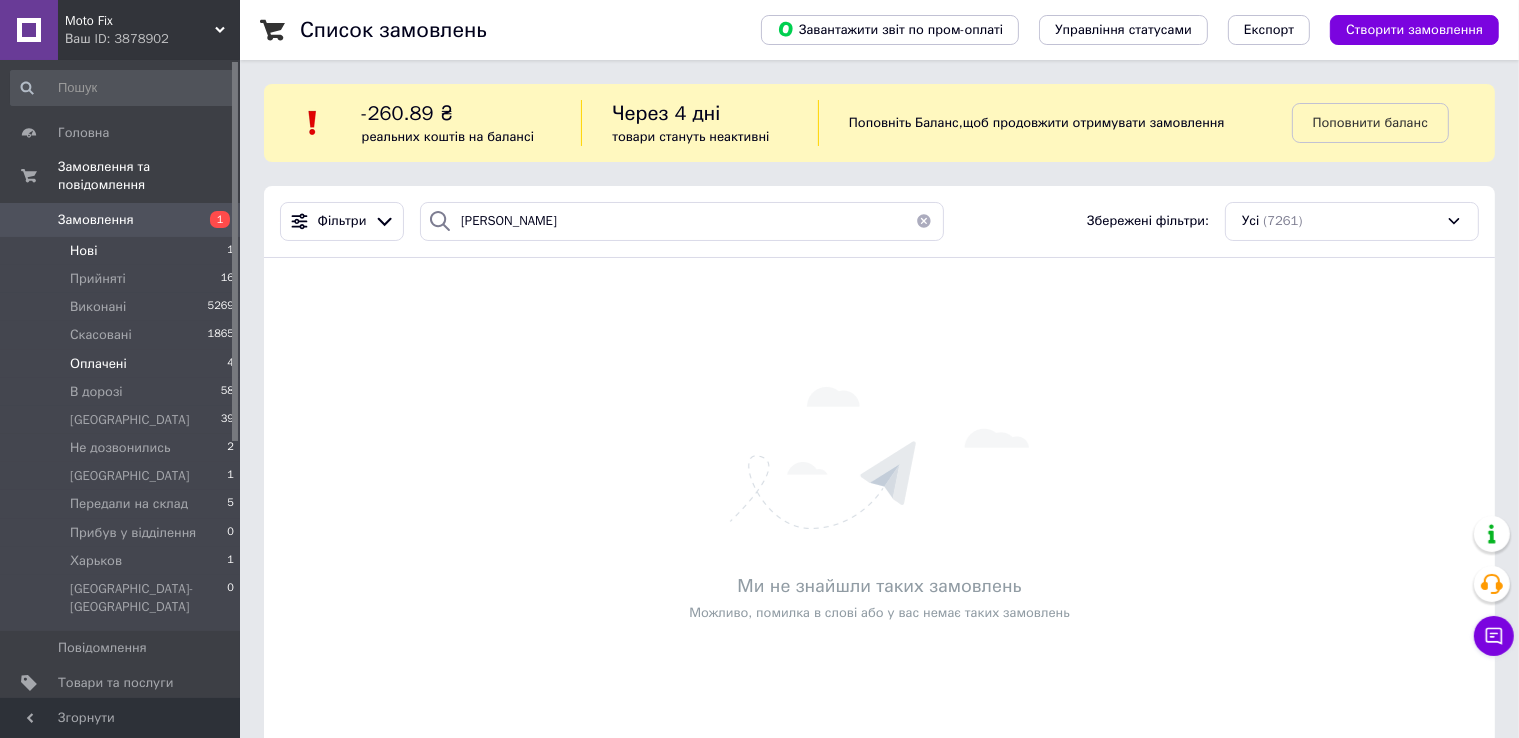 click on "Нові 1" at bounding box center [123, 251] 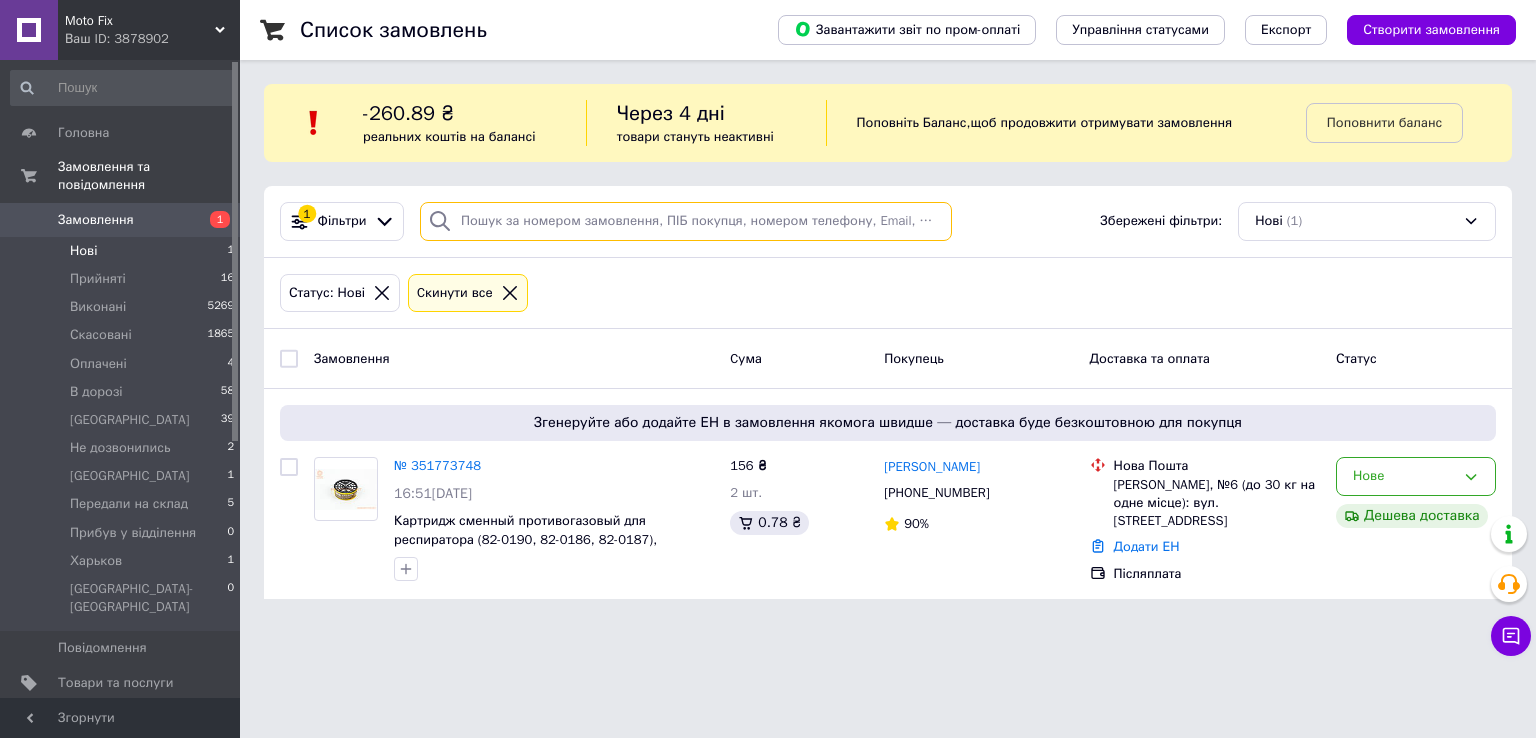 click at bounding box center (686, 221) 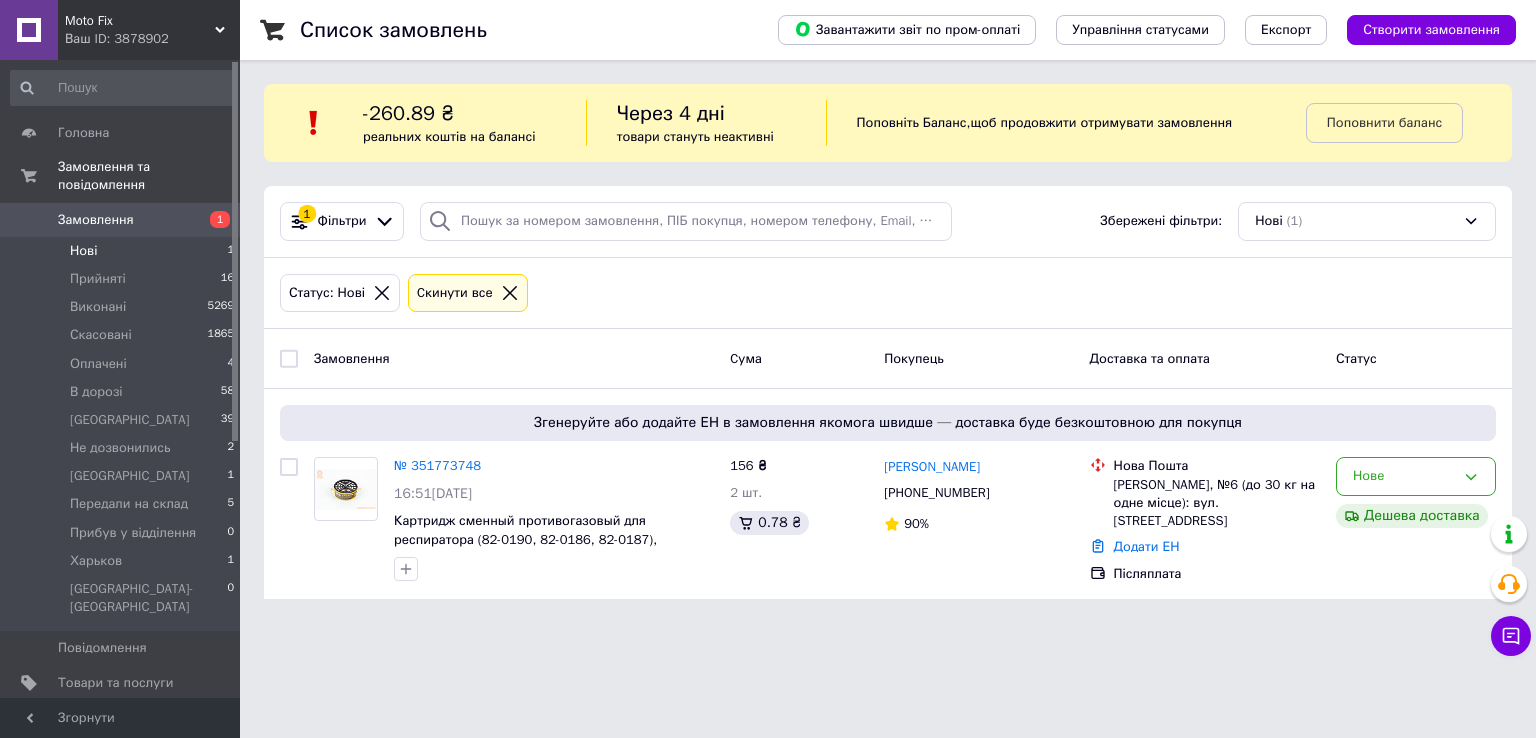 click on "Нові 1" at bounding box center [123, 251] 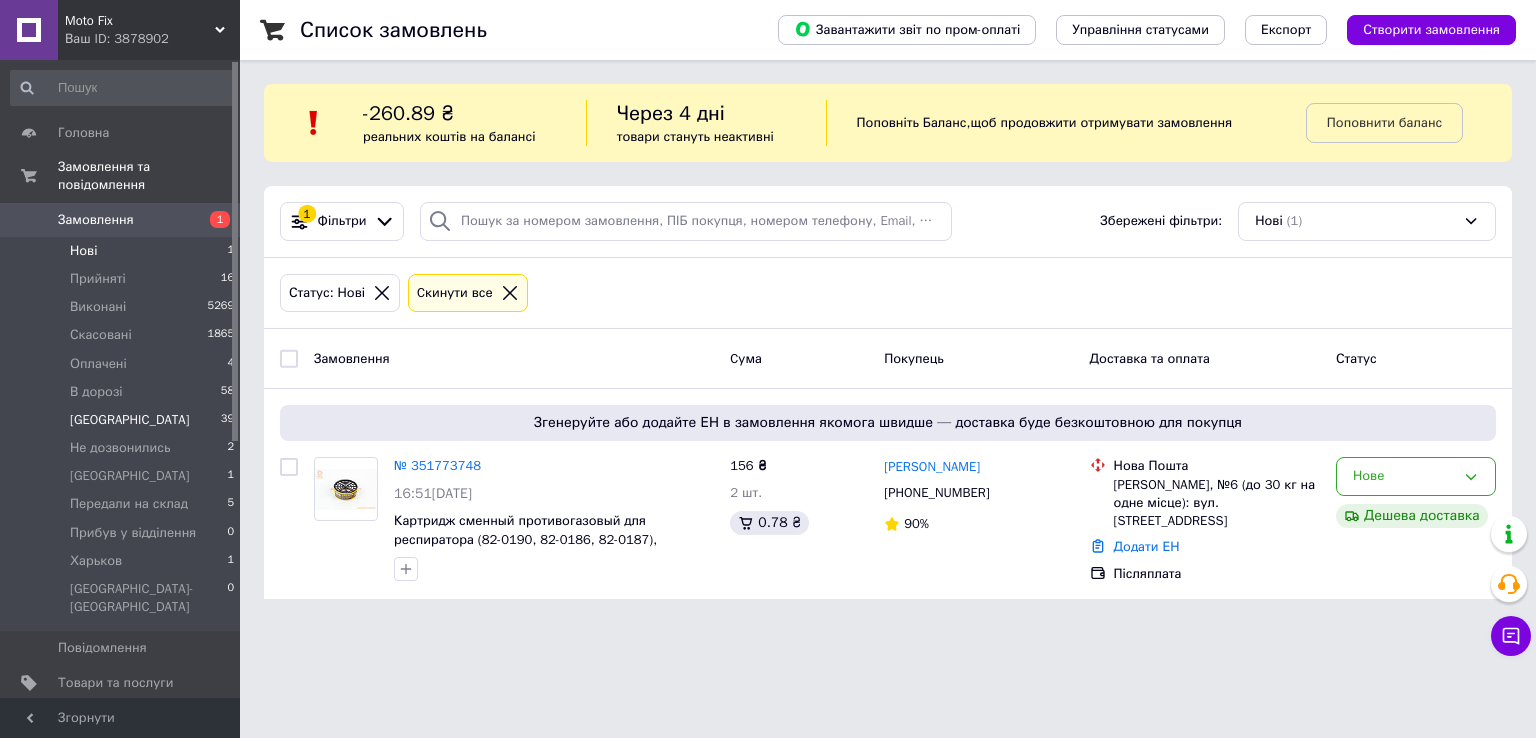 click on "Киев 39" at bounding box center [123, 420] 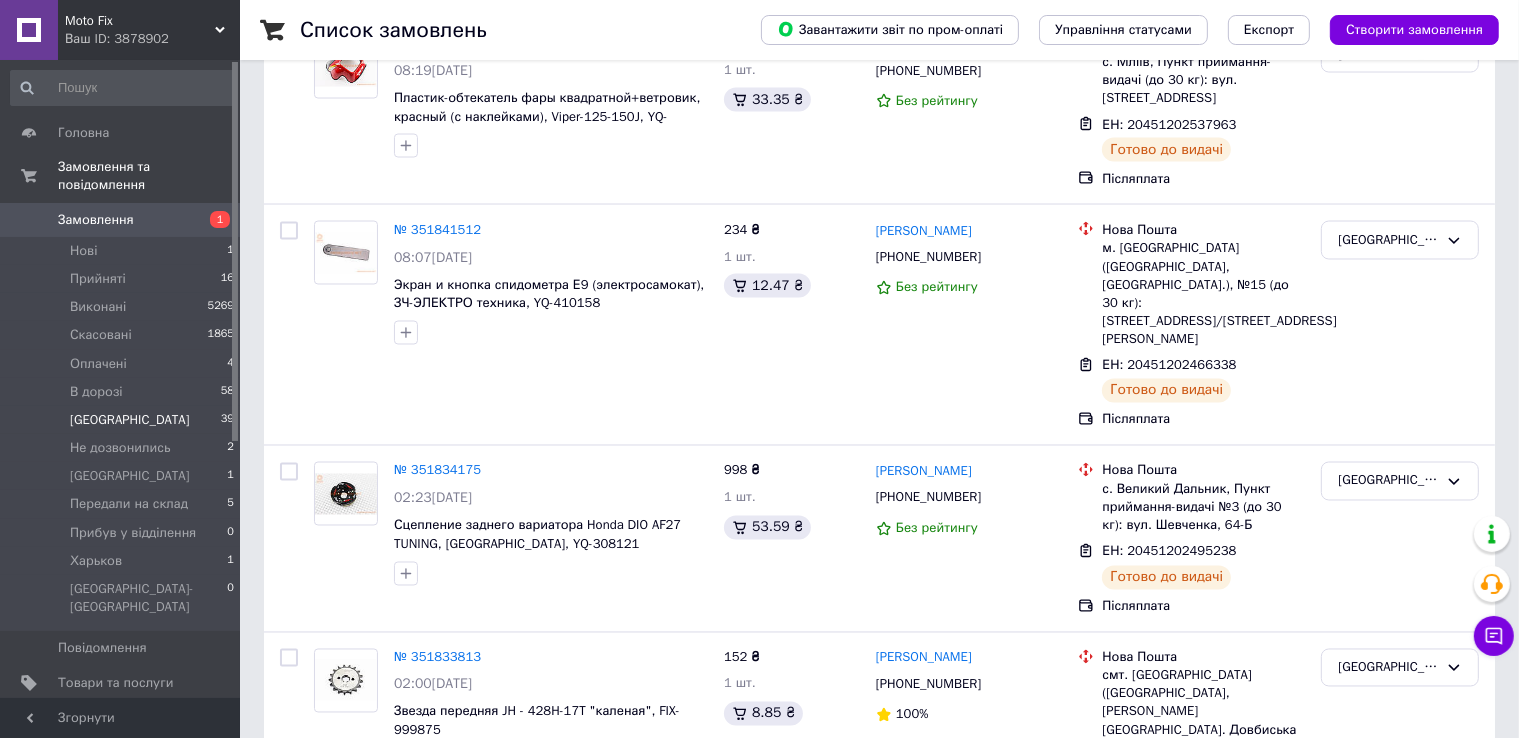 scroll, scrollTop: 3495, scrollLeft: 0, axis: vertical 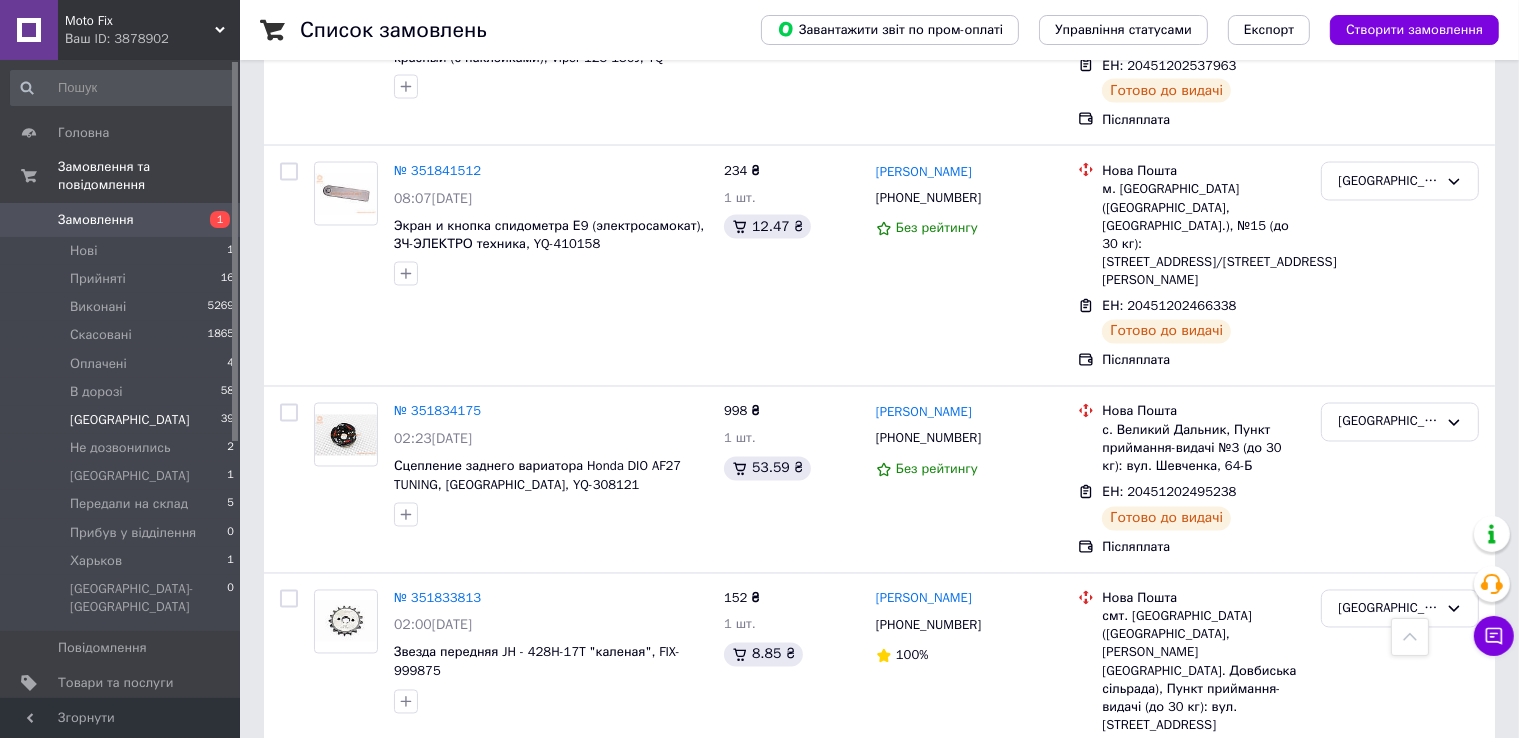 click on "2" at bounding box center (327, 877) 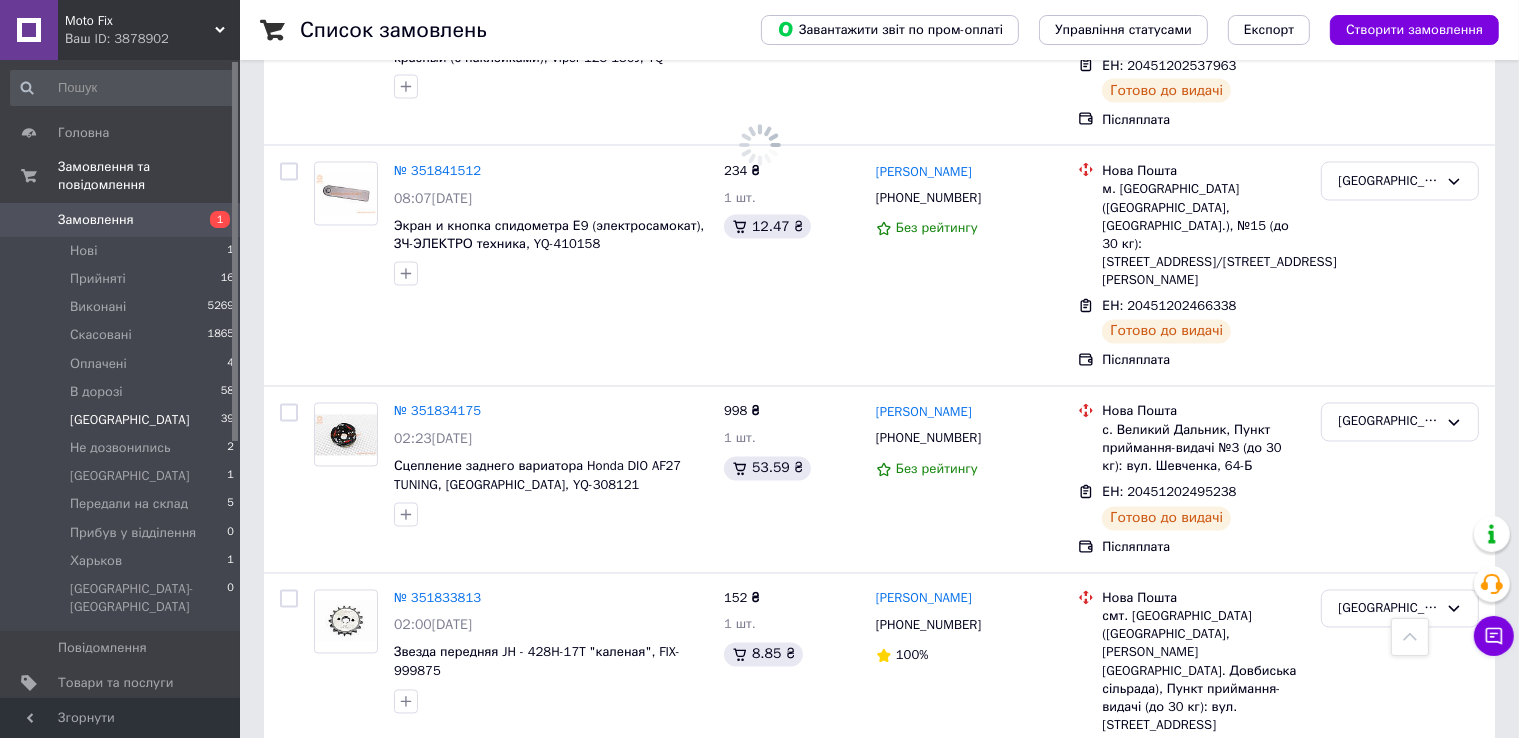 scroll, scrollTop: 0, scrollLeft: 0, axis: both 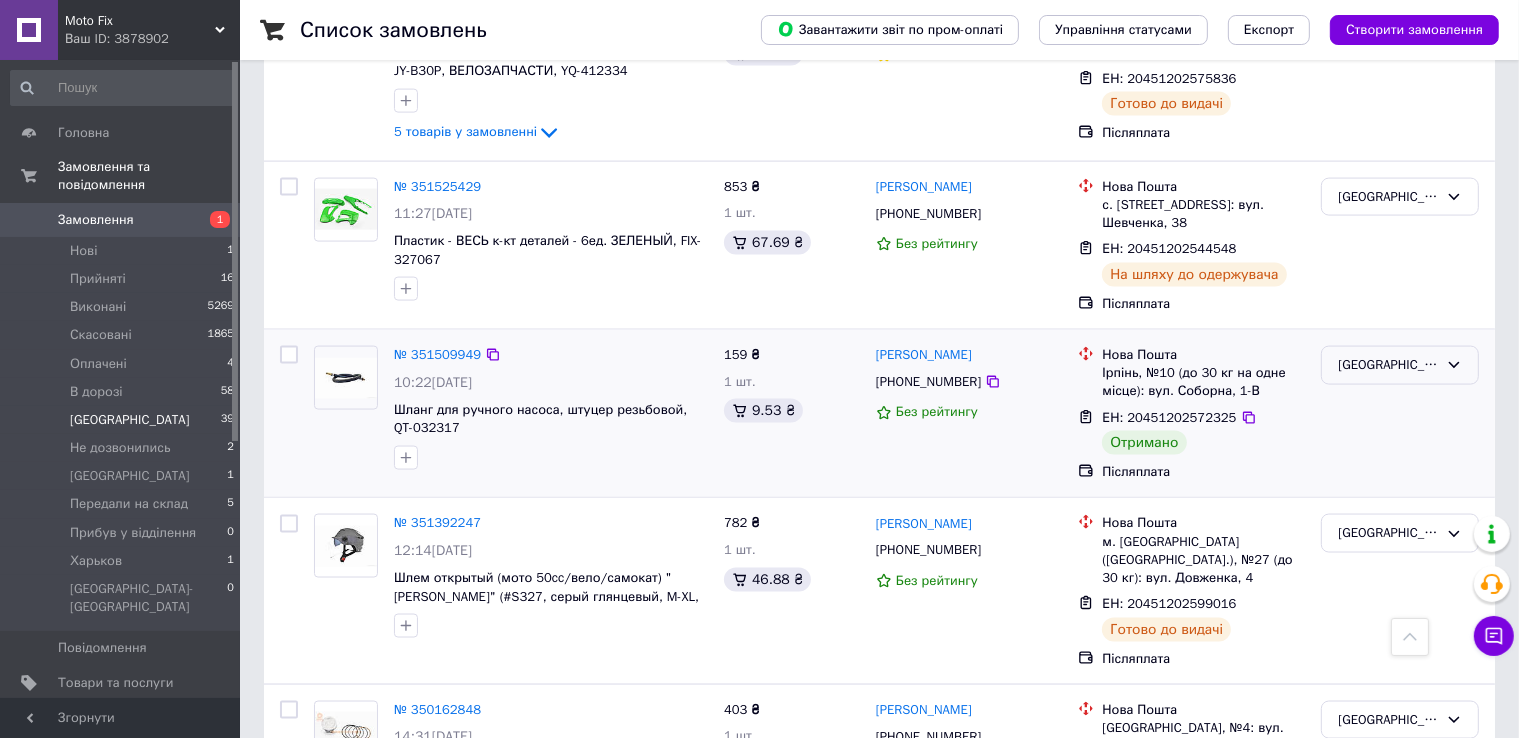 click on "[GEOGRAPHIC_DATA]" at bounding box center (1388, 365) 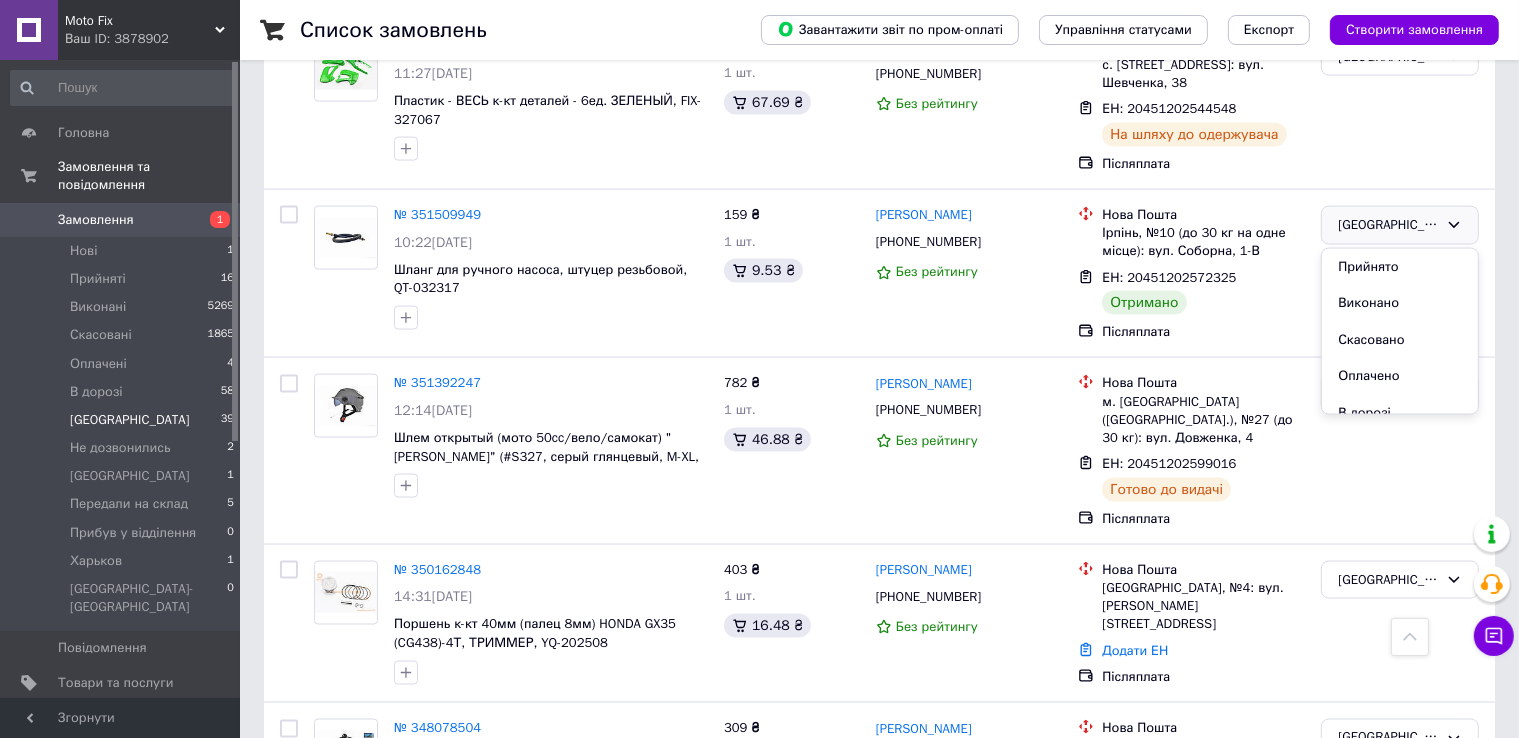 scroll, scrollTop: 3136, scrollLeft: 0, axis: vertical 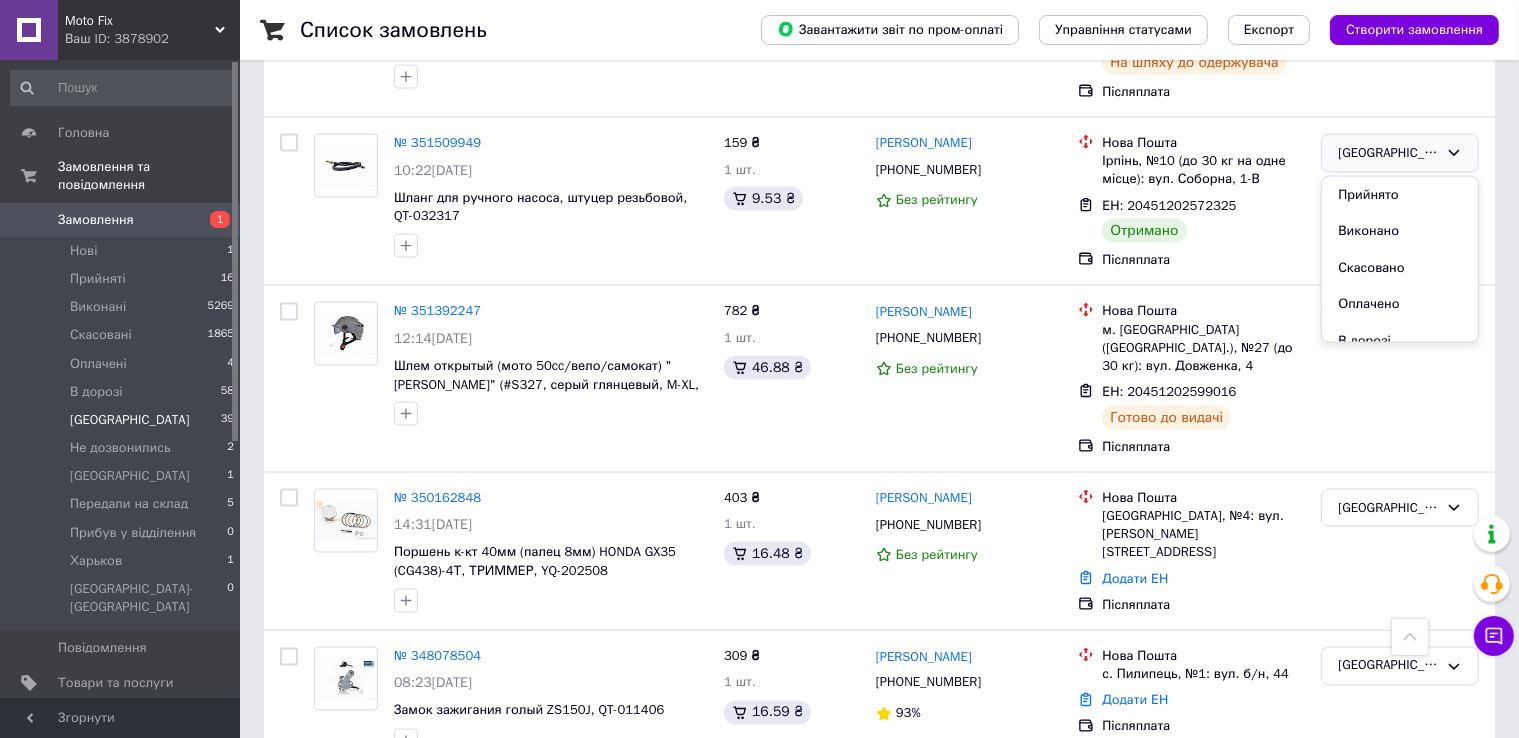 click on "Попередня 1 2 по 20 позицій по 20 позицій по 50 позицій по 100 позицій" at bounding box center (879, 814) 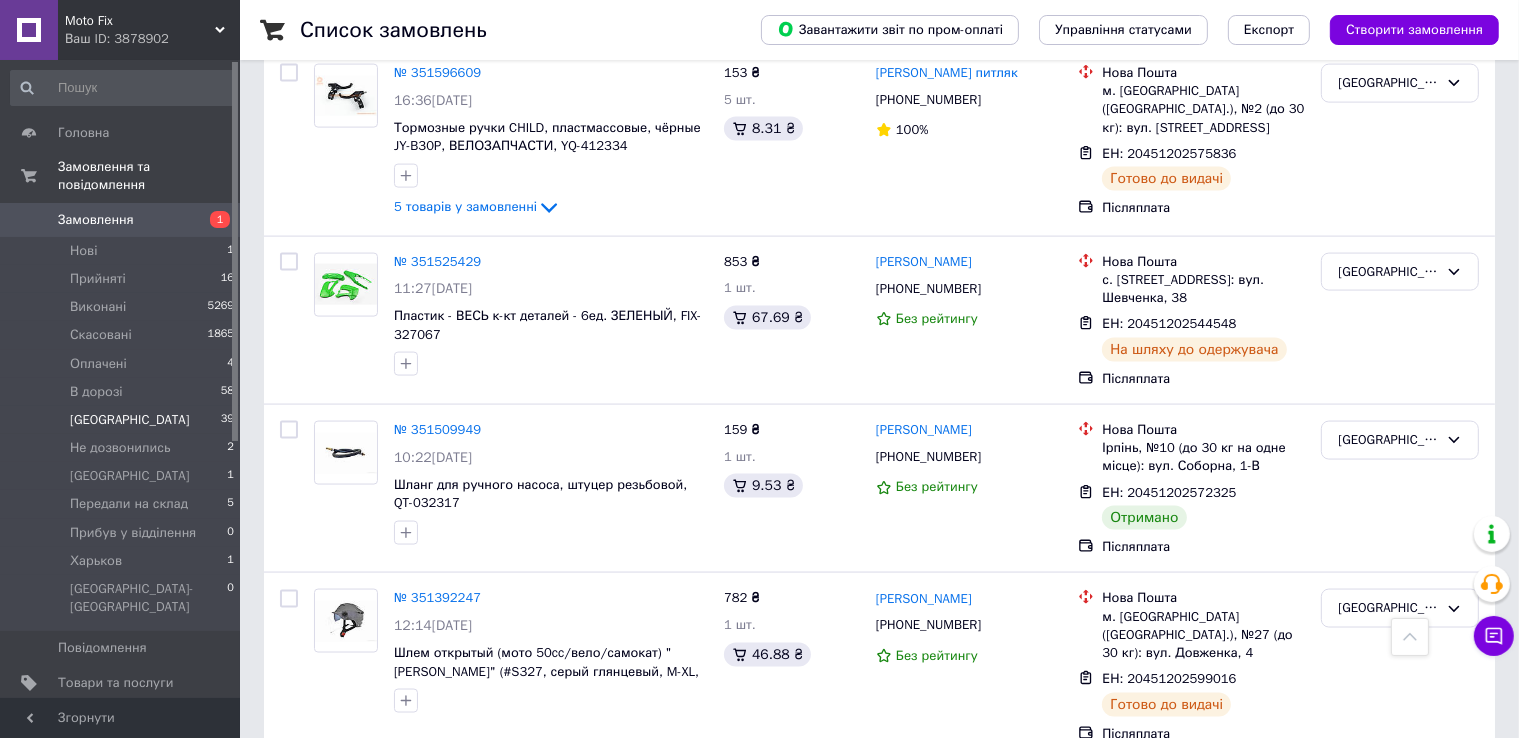 scroll, scrollTop: 2668, scrollLeft: 0, axis: vertical 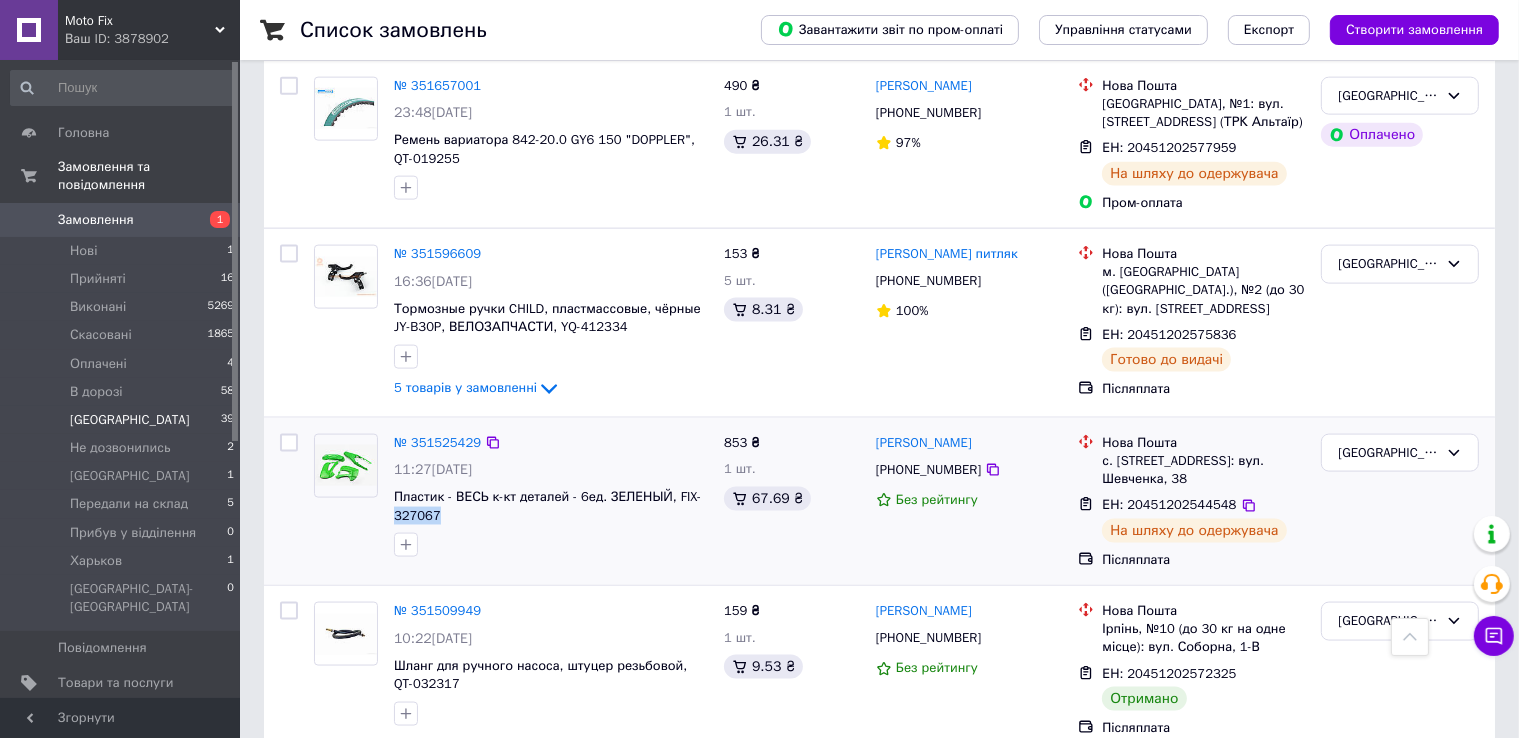 drag, startPoint x: 483, startPoint y: 413, endPoint x: 391, endPoint y: 403, distance: 92.541885 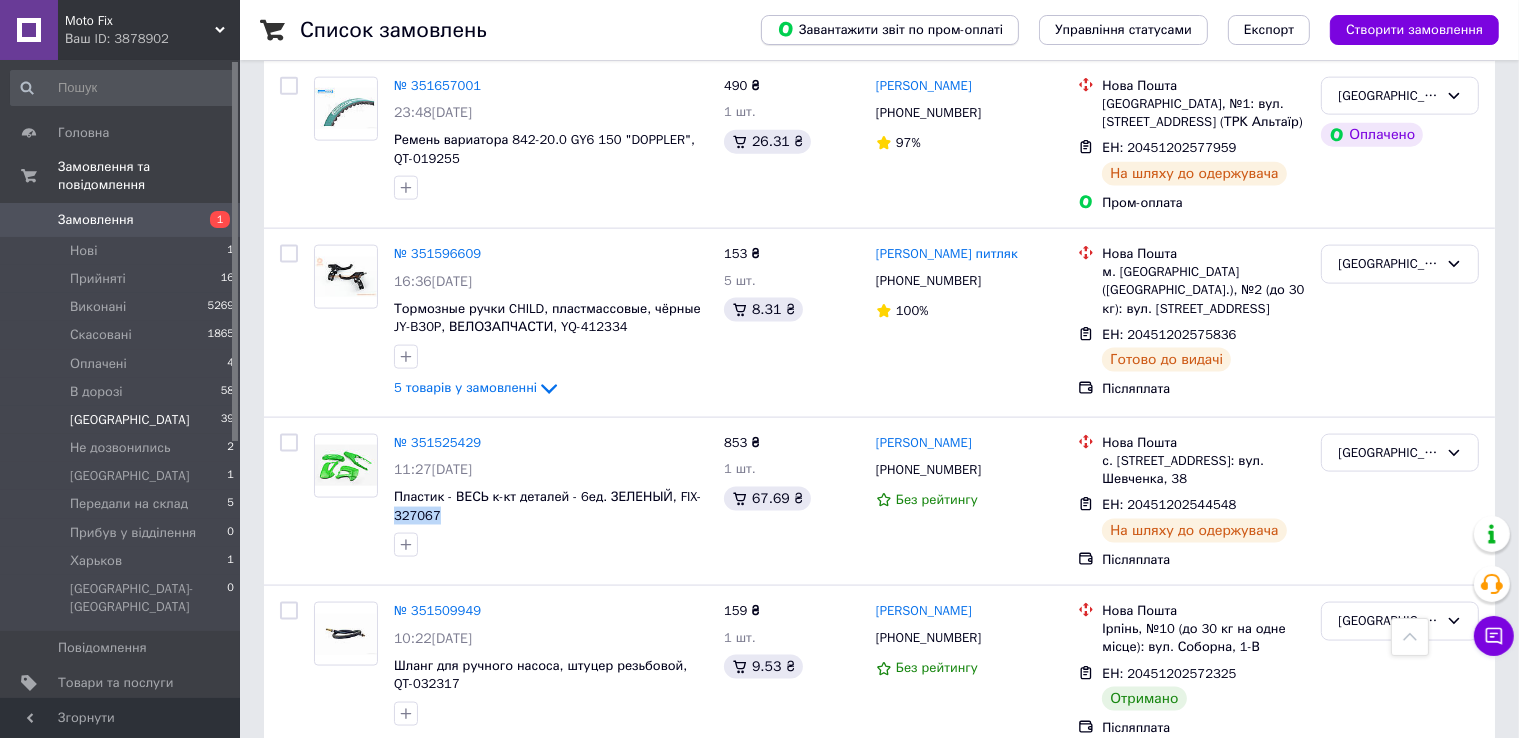 copy on "327067" 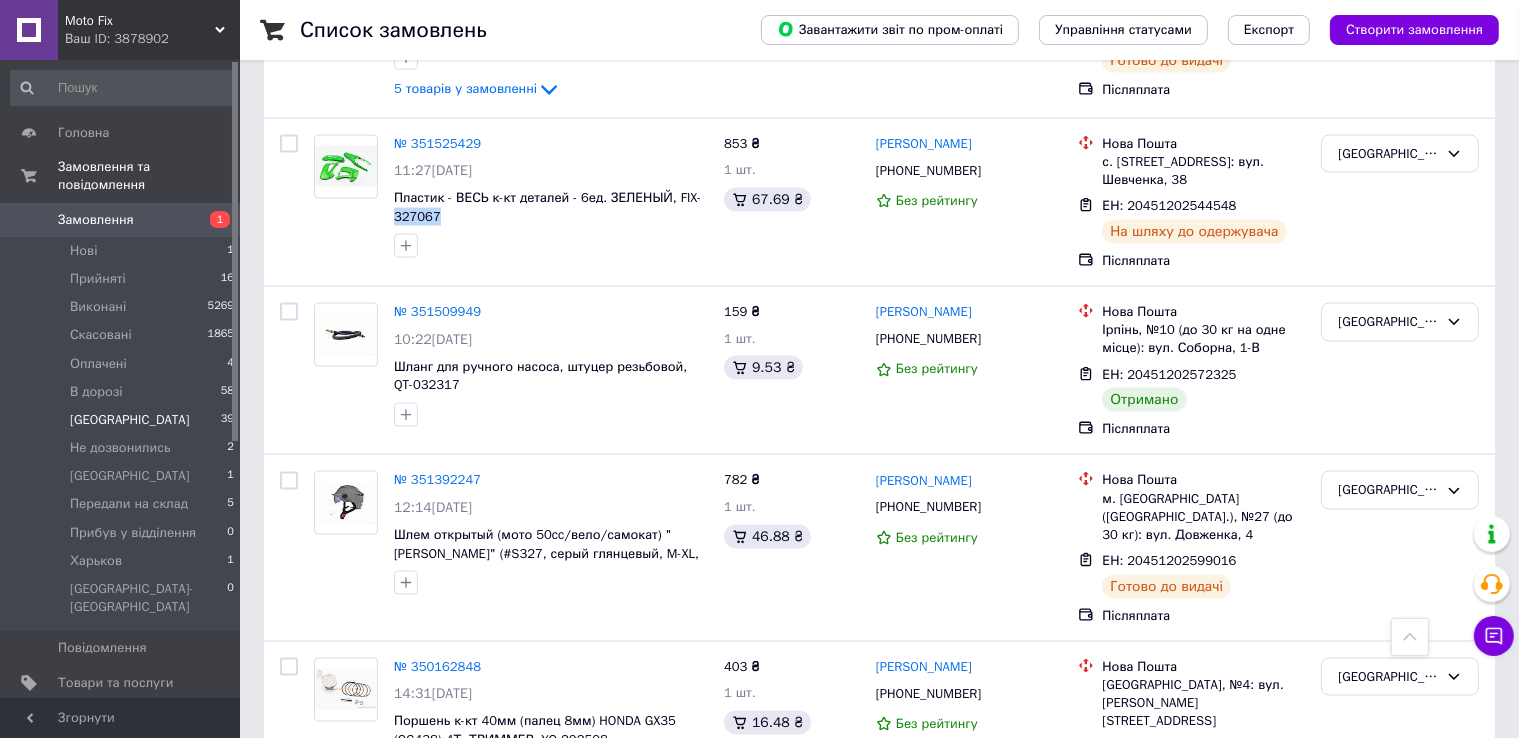 scroll, scrollTop: 3136, scrollLeft: 0, axis: vertical 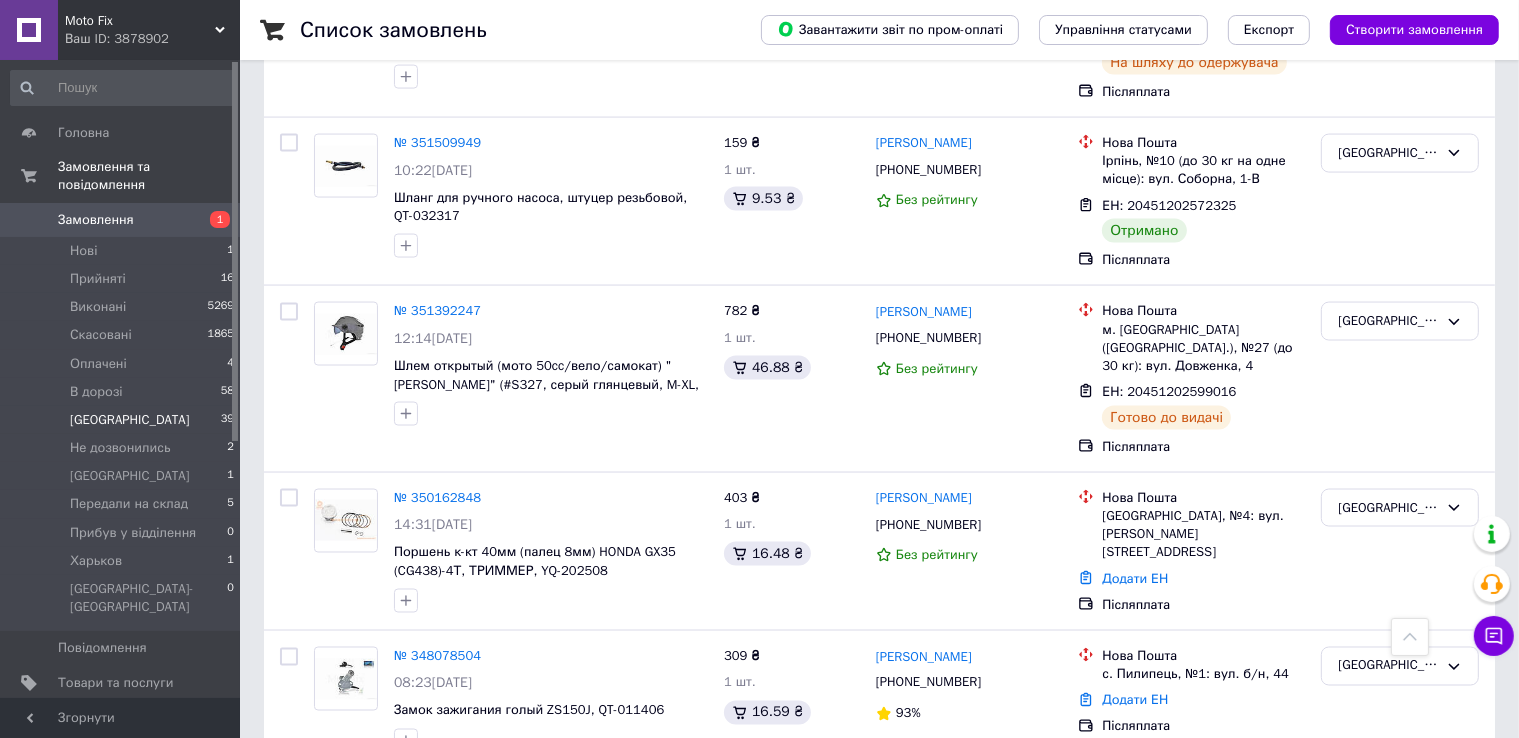 click on "1" at bounding box center (404, 814) 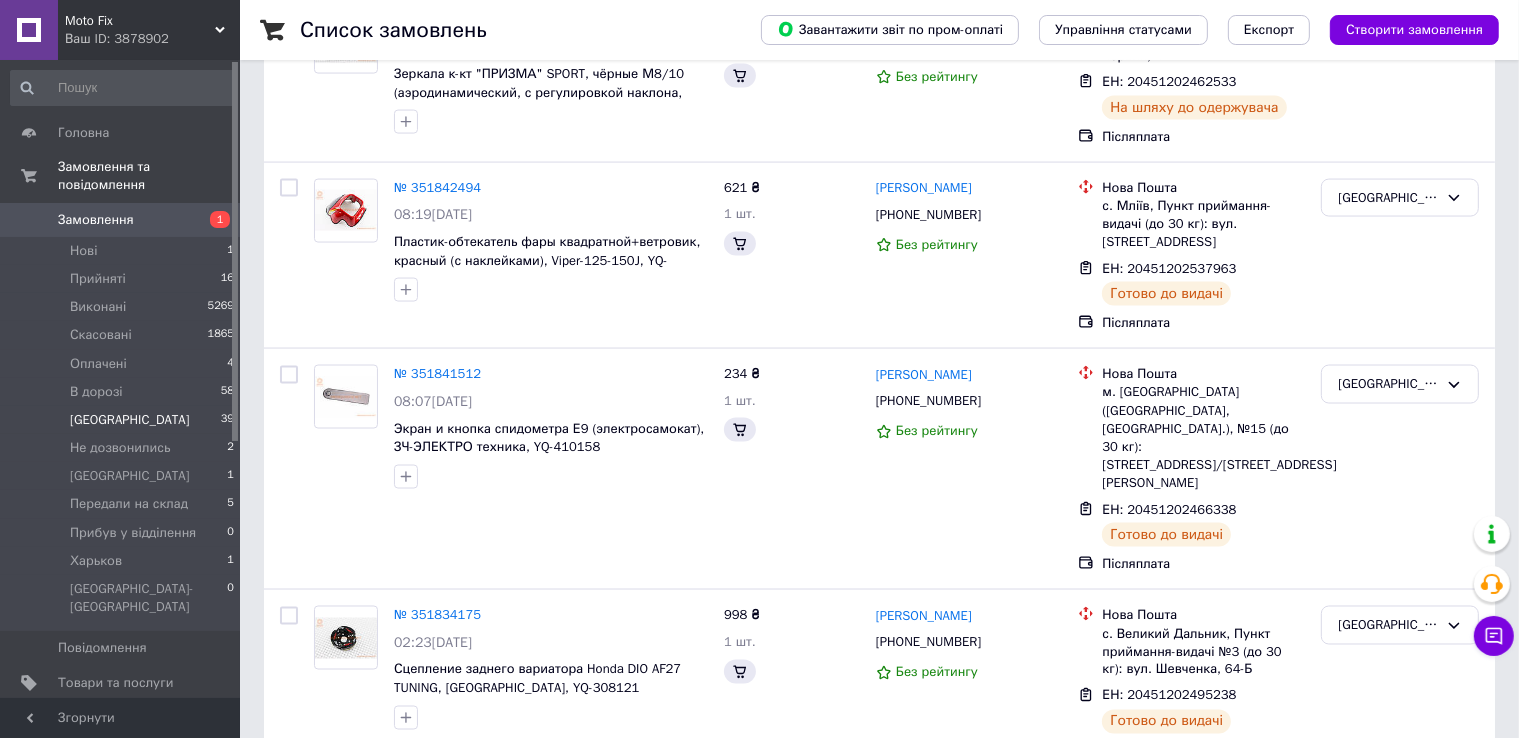 scroll, scrollTop: 0, scrollLeft: 0, axis: both 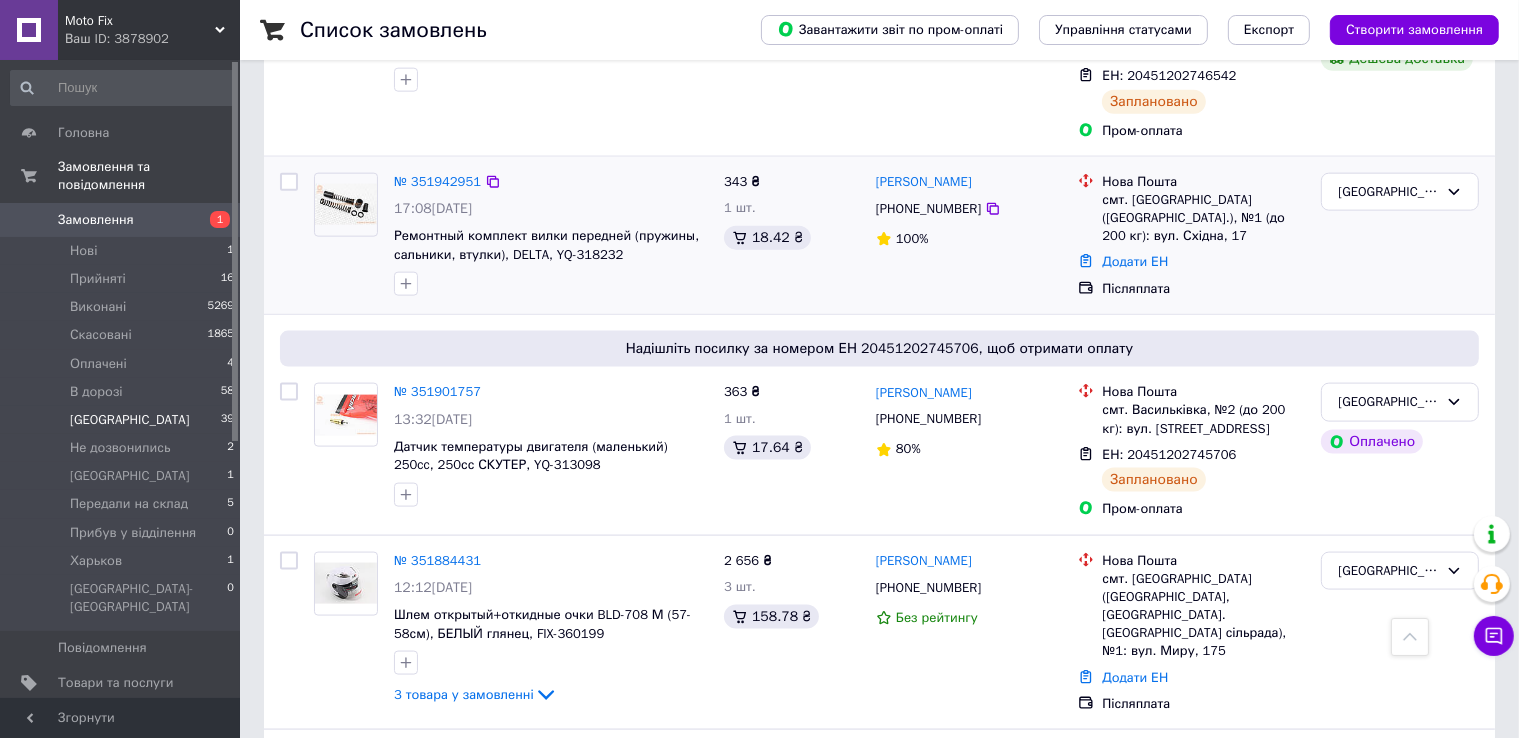 click on "№ 351942951 17:08, 09.07.2025 Ремонтный комплект вилки передней (пружины, сальники, втулки), DELTA, YQ-318232" at bounding box center [551, 235] 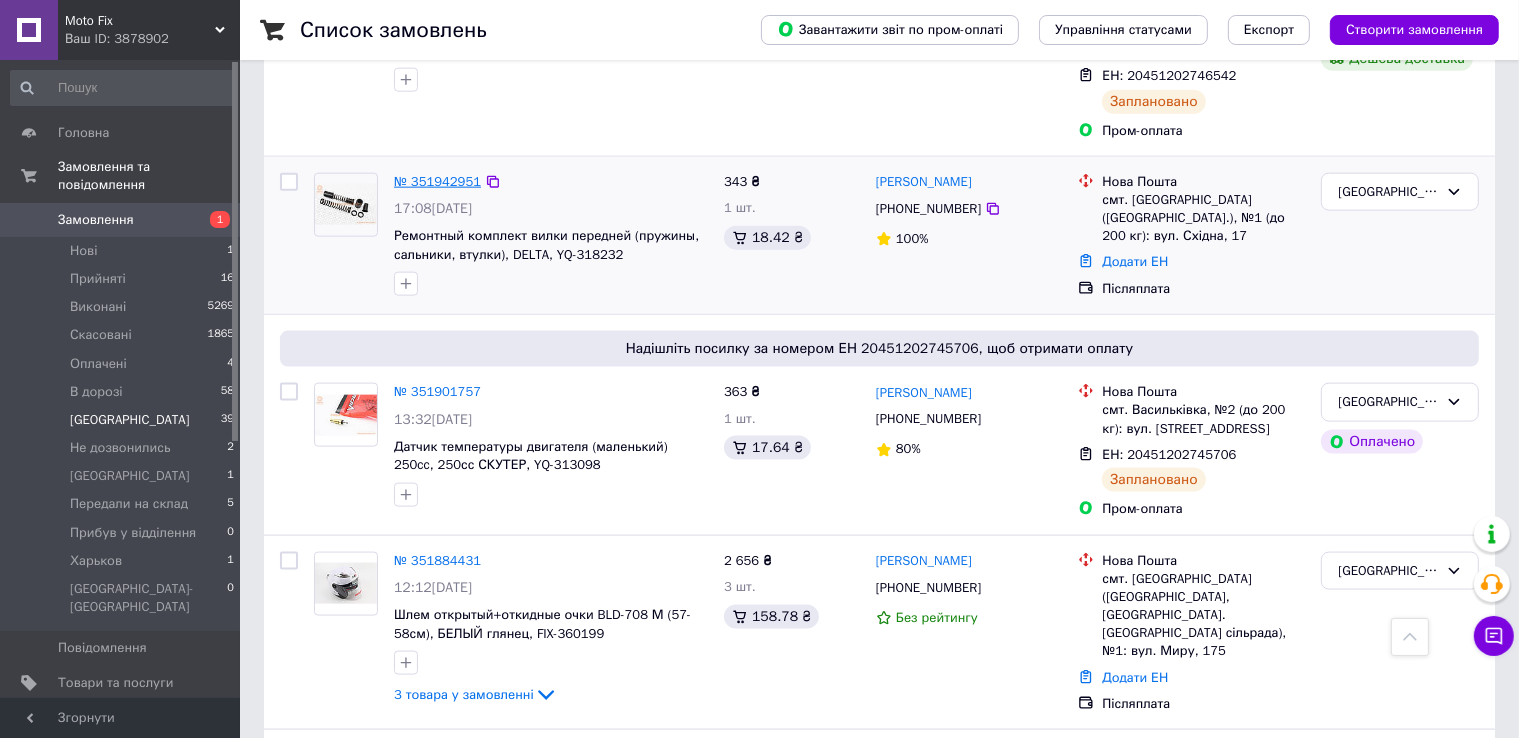 click on "№ 351942951" at bounding box center (437, 181) 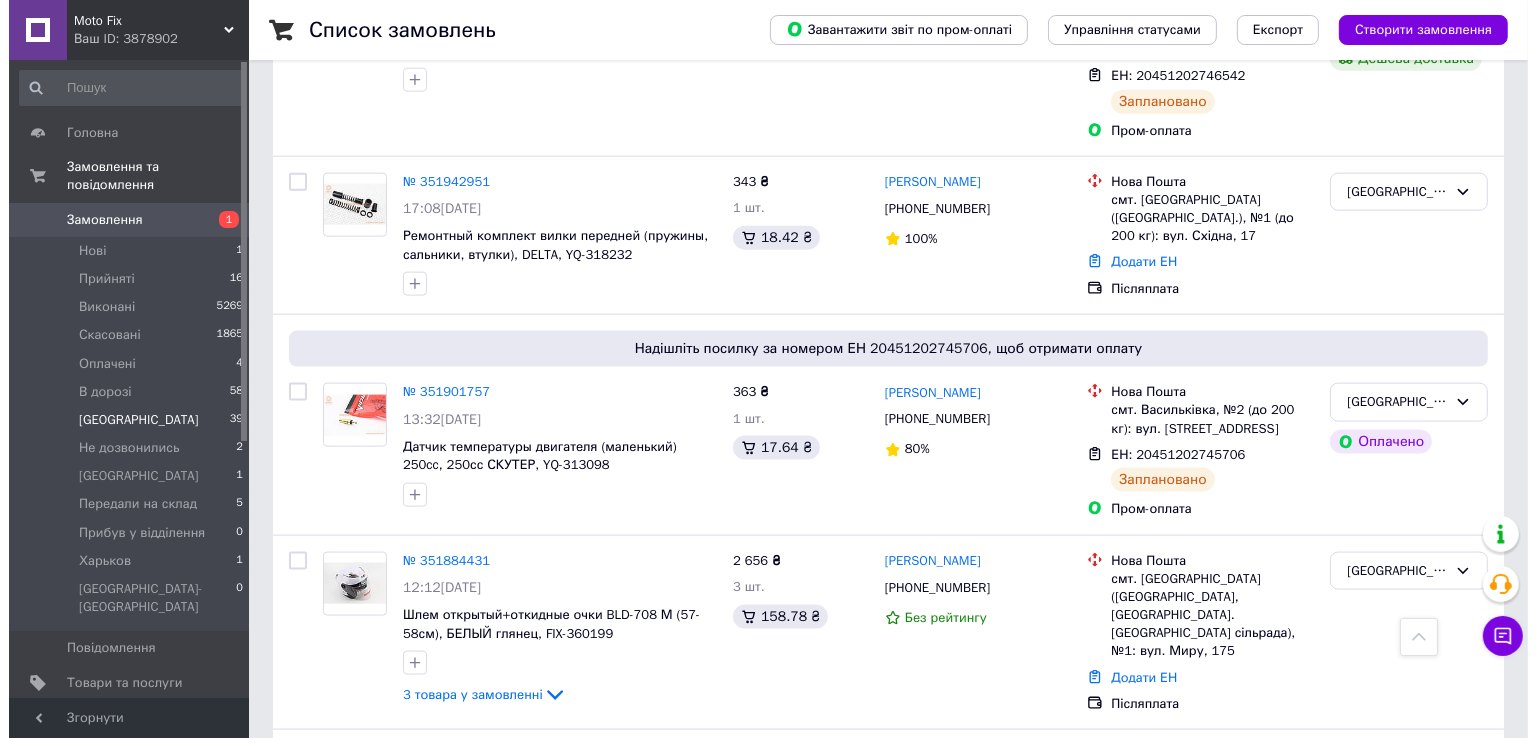 scroll, scrollTop: 0, scrollLeft: 0, axis: both 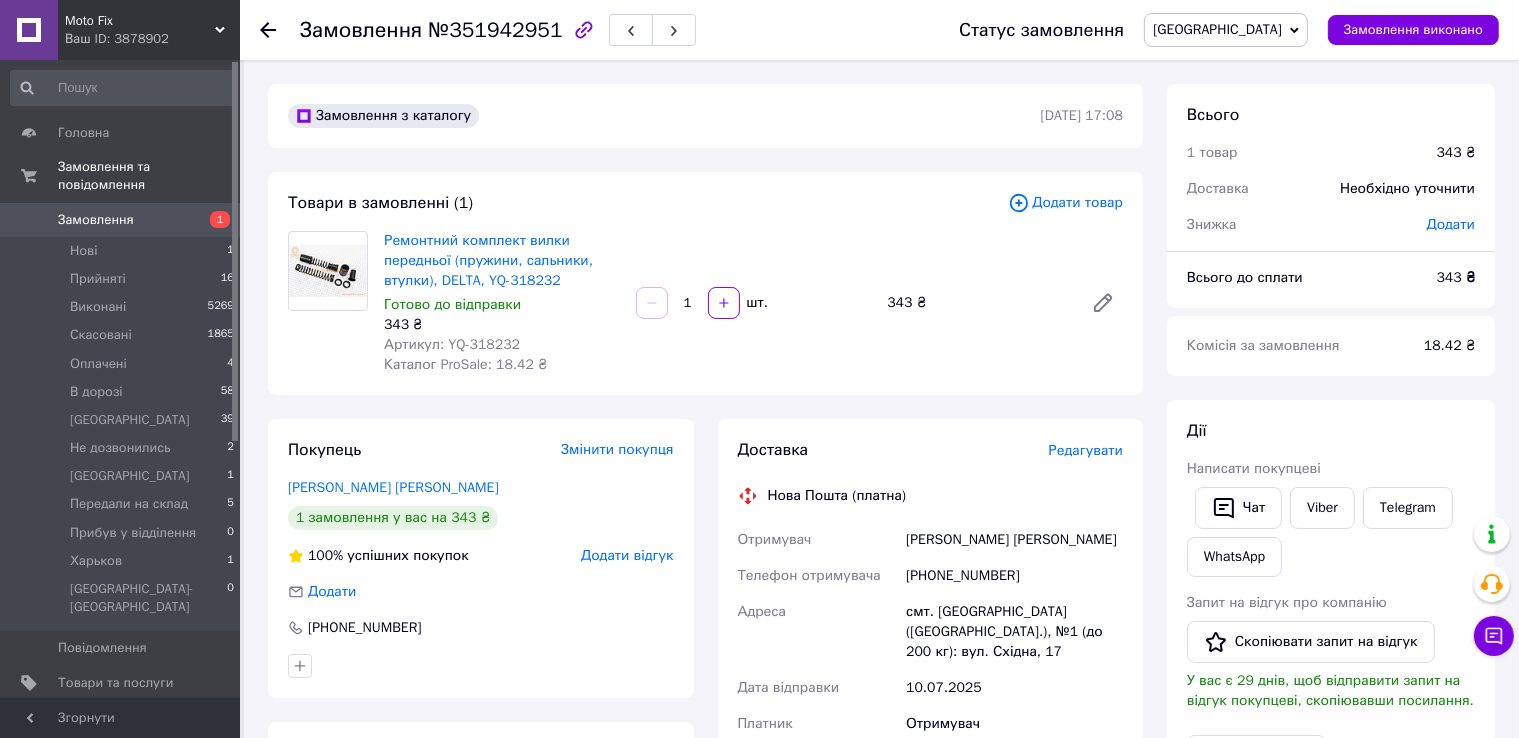 click on "Редагувати" at bounding box center (1086, 450) 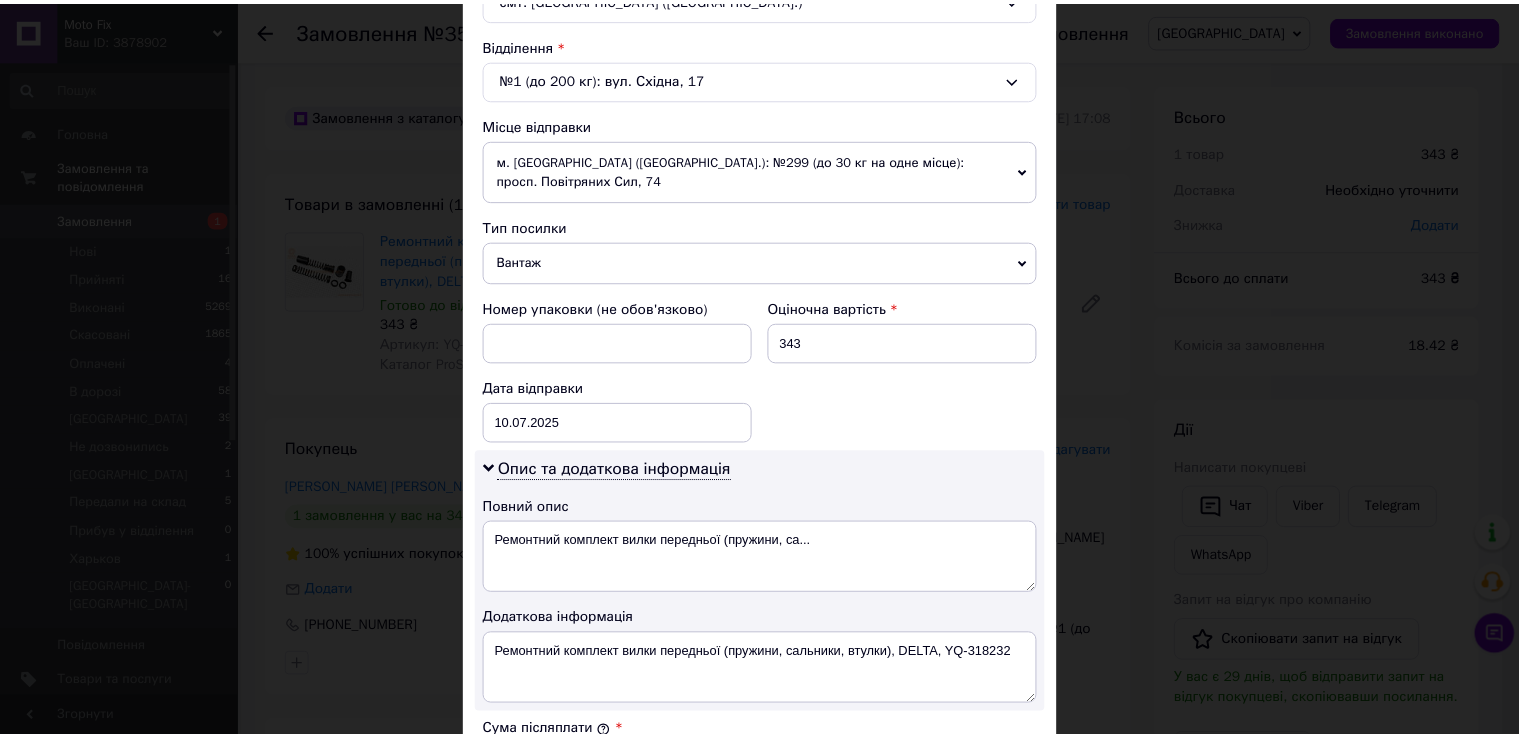 scroll, scrollTop: 1000, scrollLeft: 0, axis: vertical 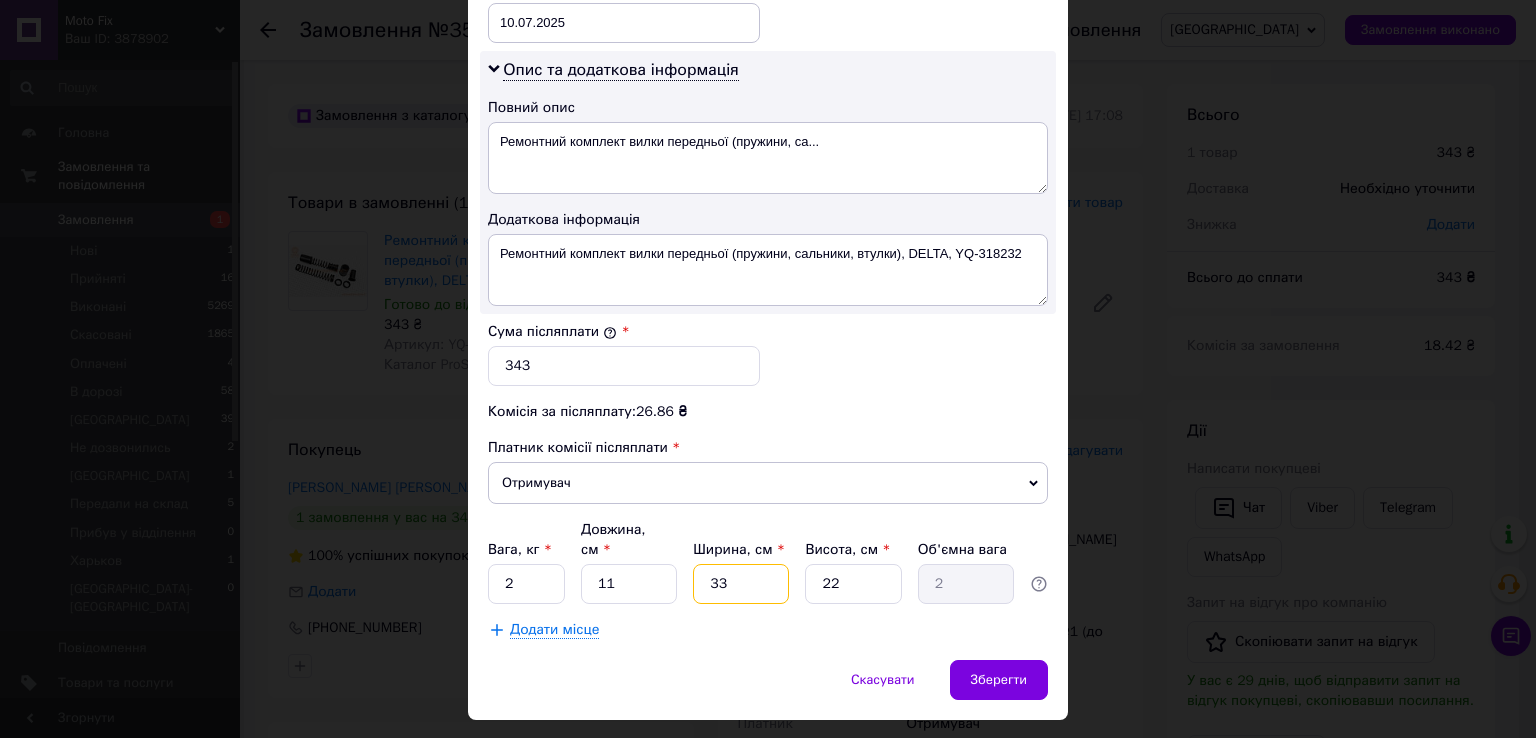 click on "33" at bounding box center [741, 584] 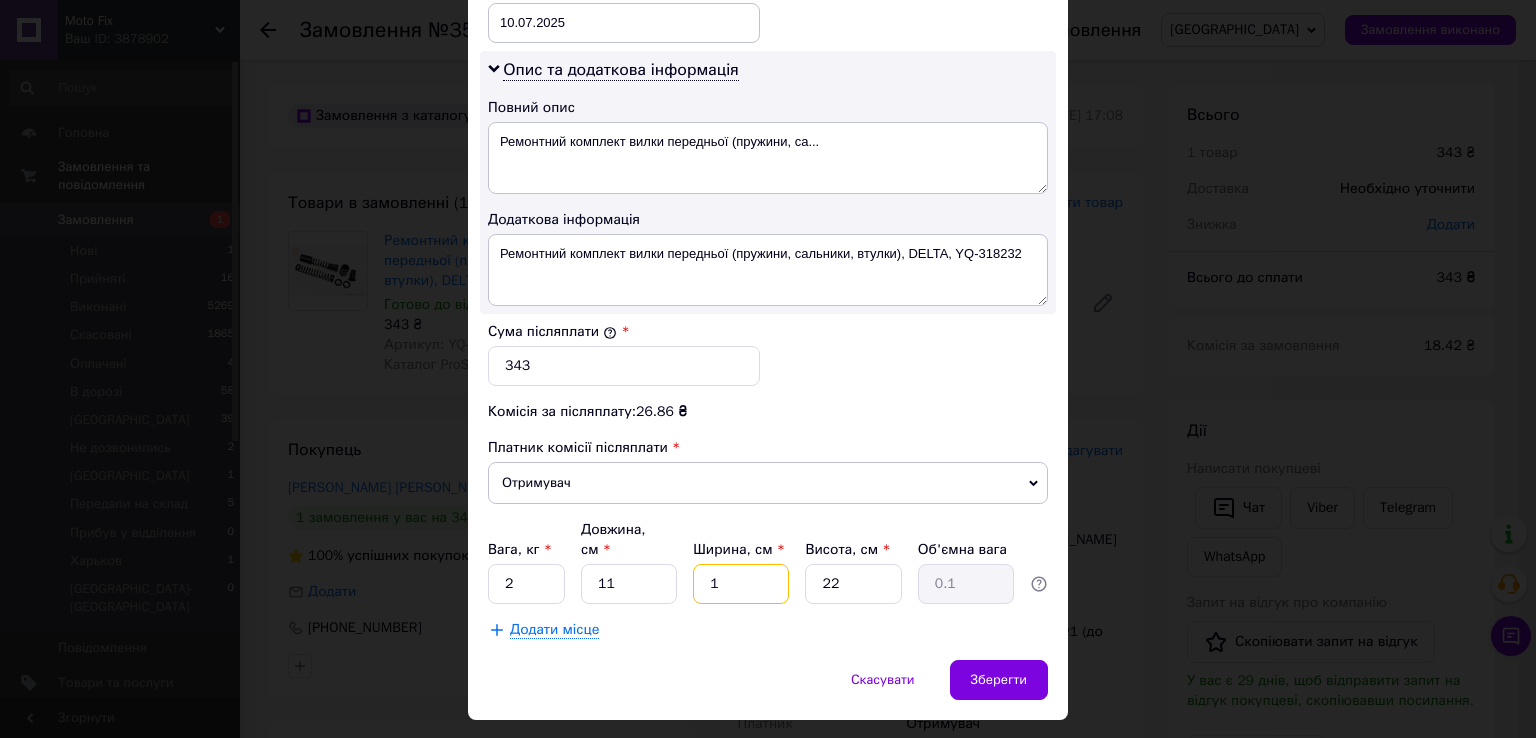 type on "15" 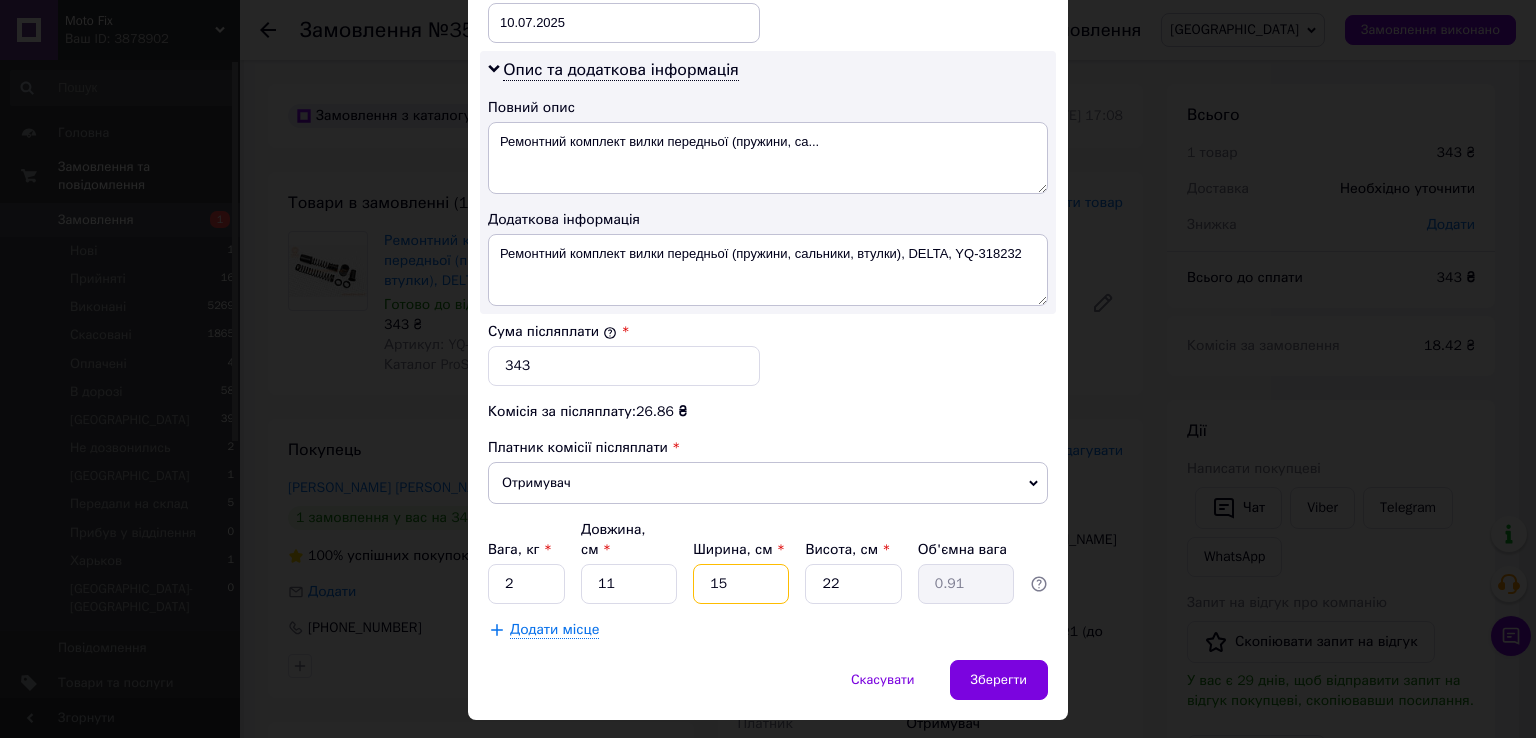 type on "15" 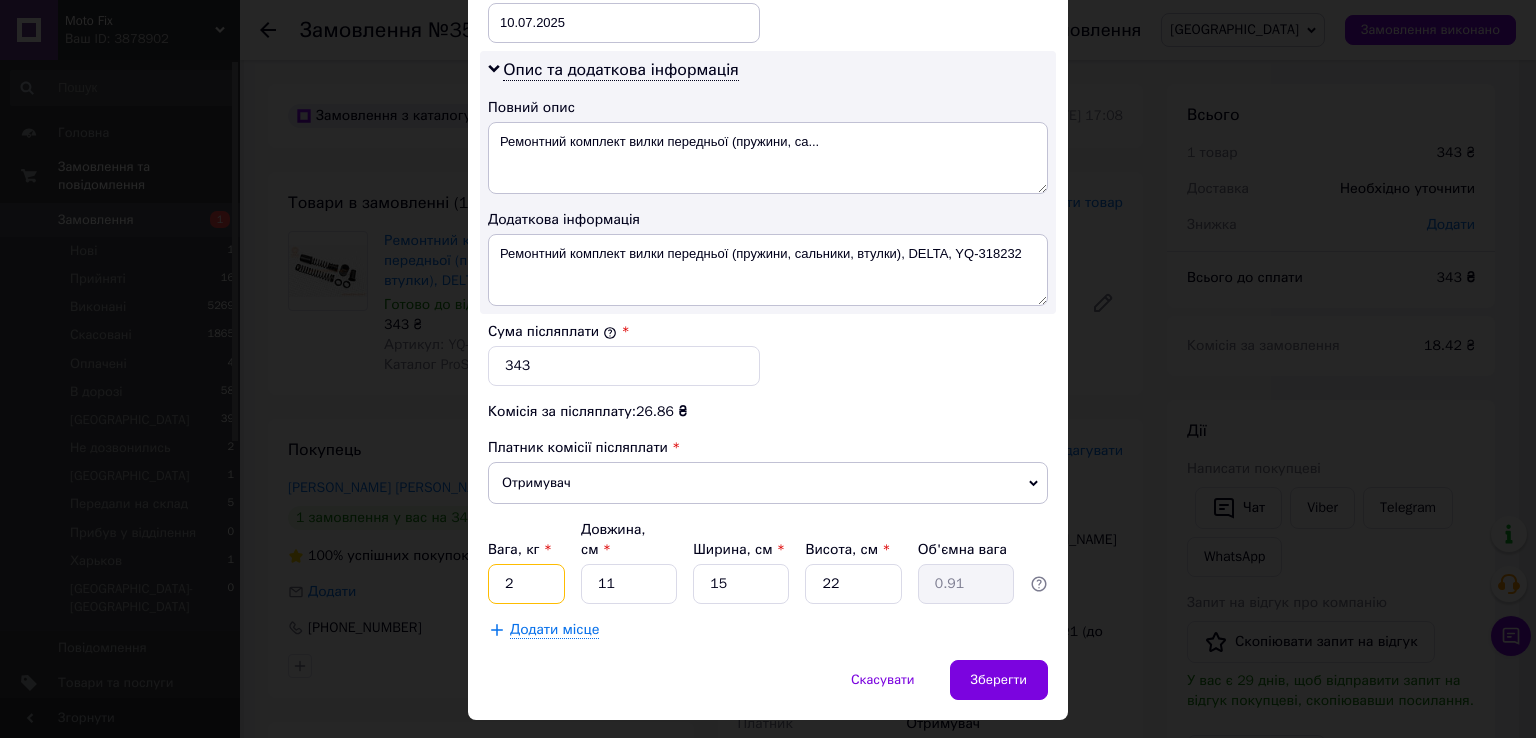 click on "2" at bounding box center [526, 584] 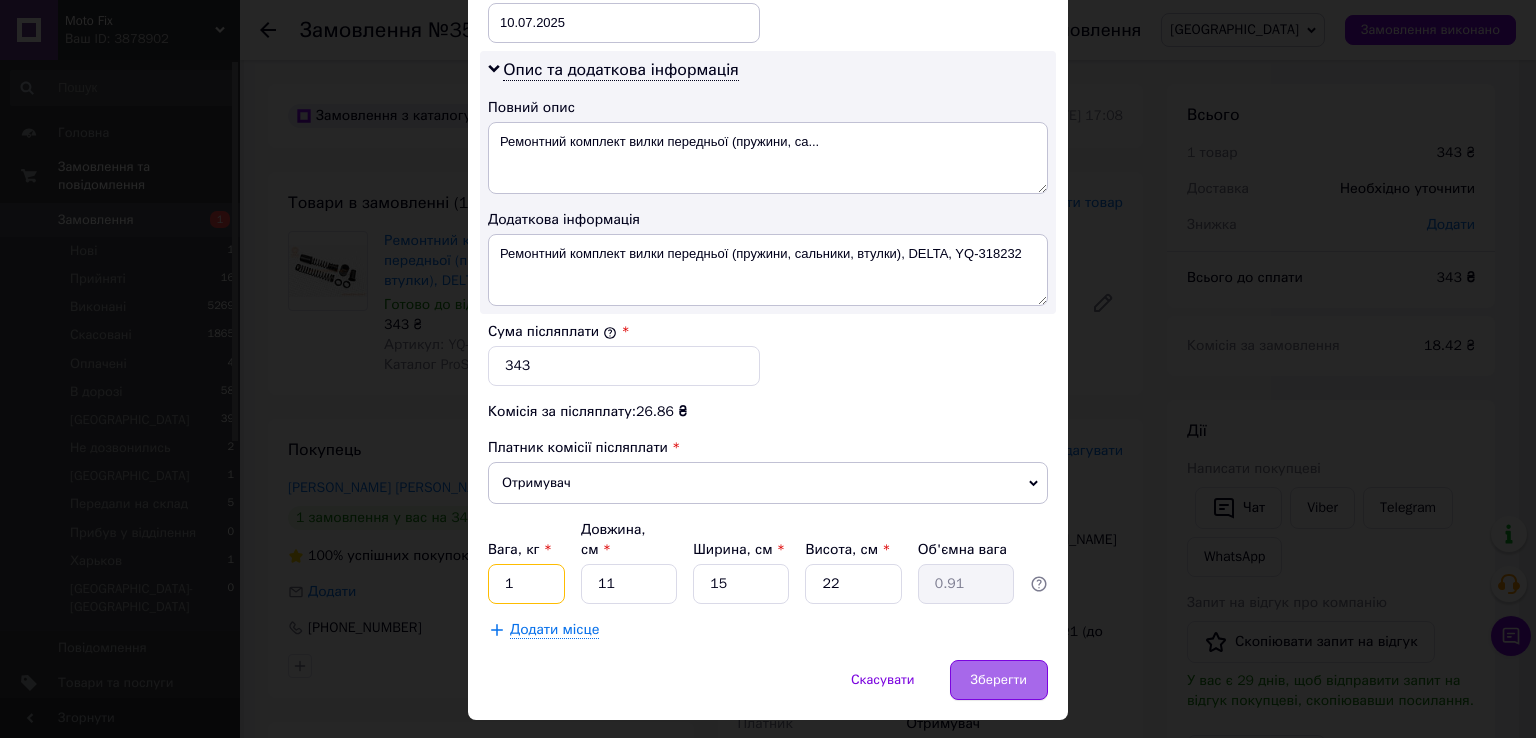 type on "1" 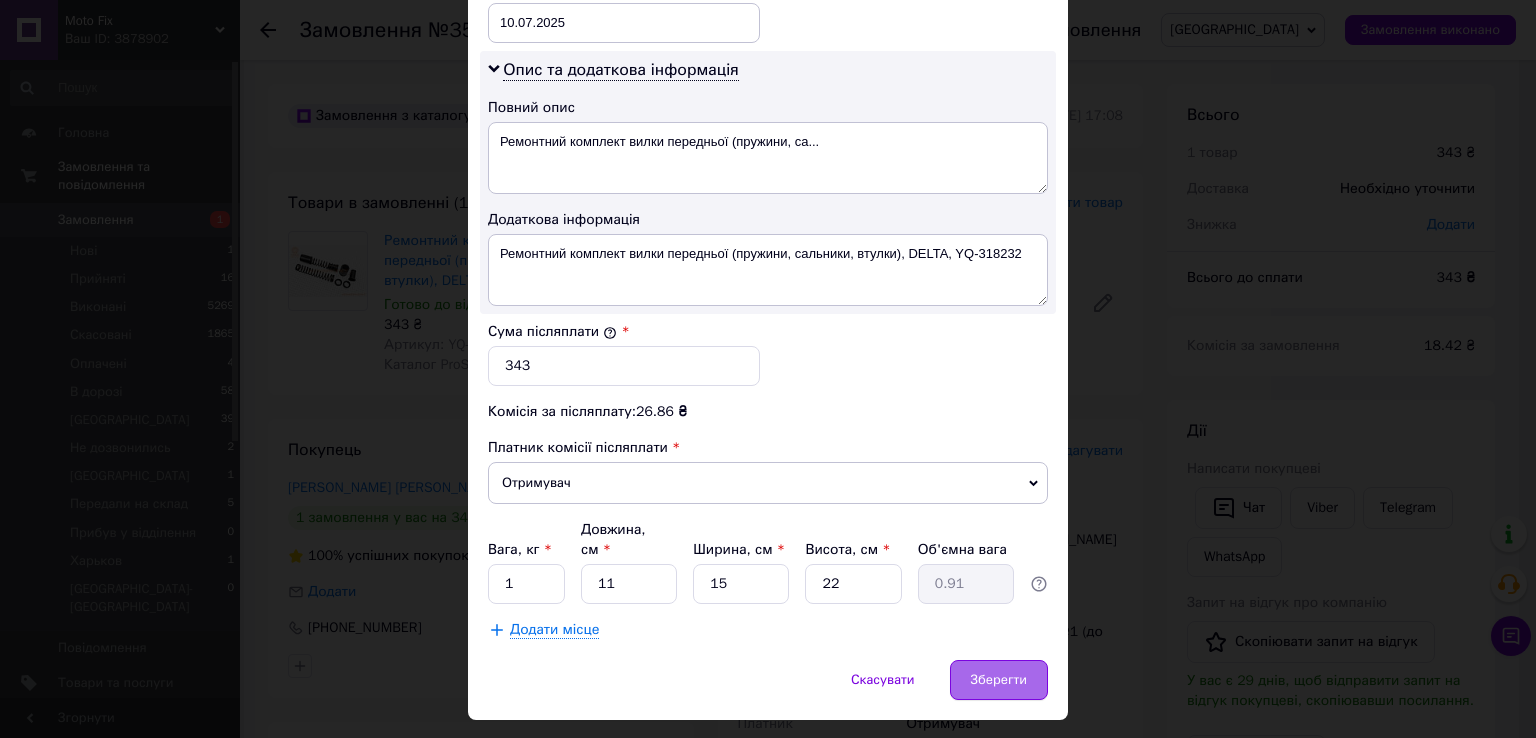 click on "Зберегти" at bounding box center [999, 680] 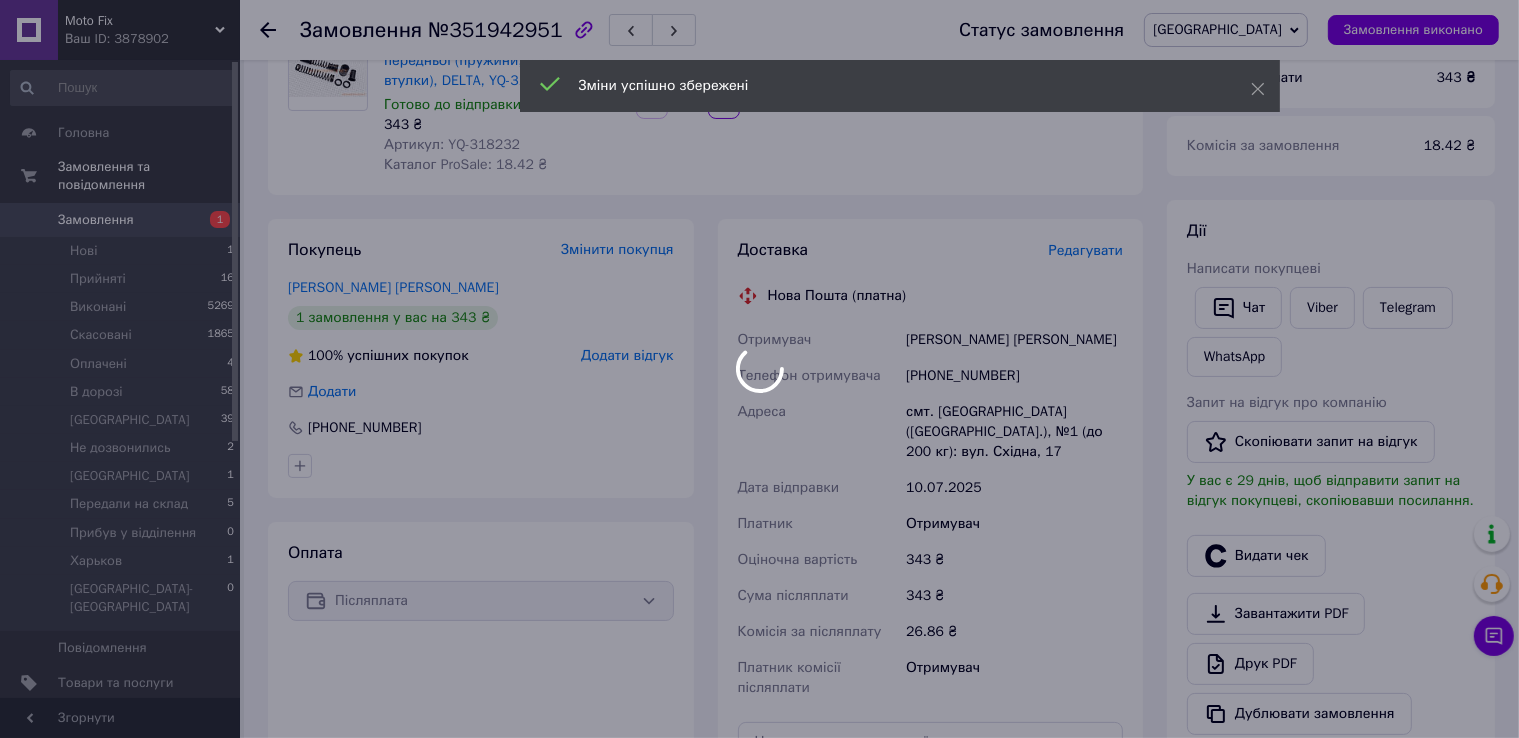 scroll, scrollTop: 400, scrollLeft: 0, axis: vertical 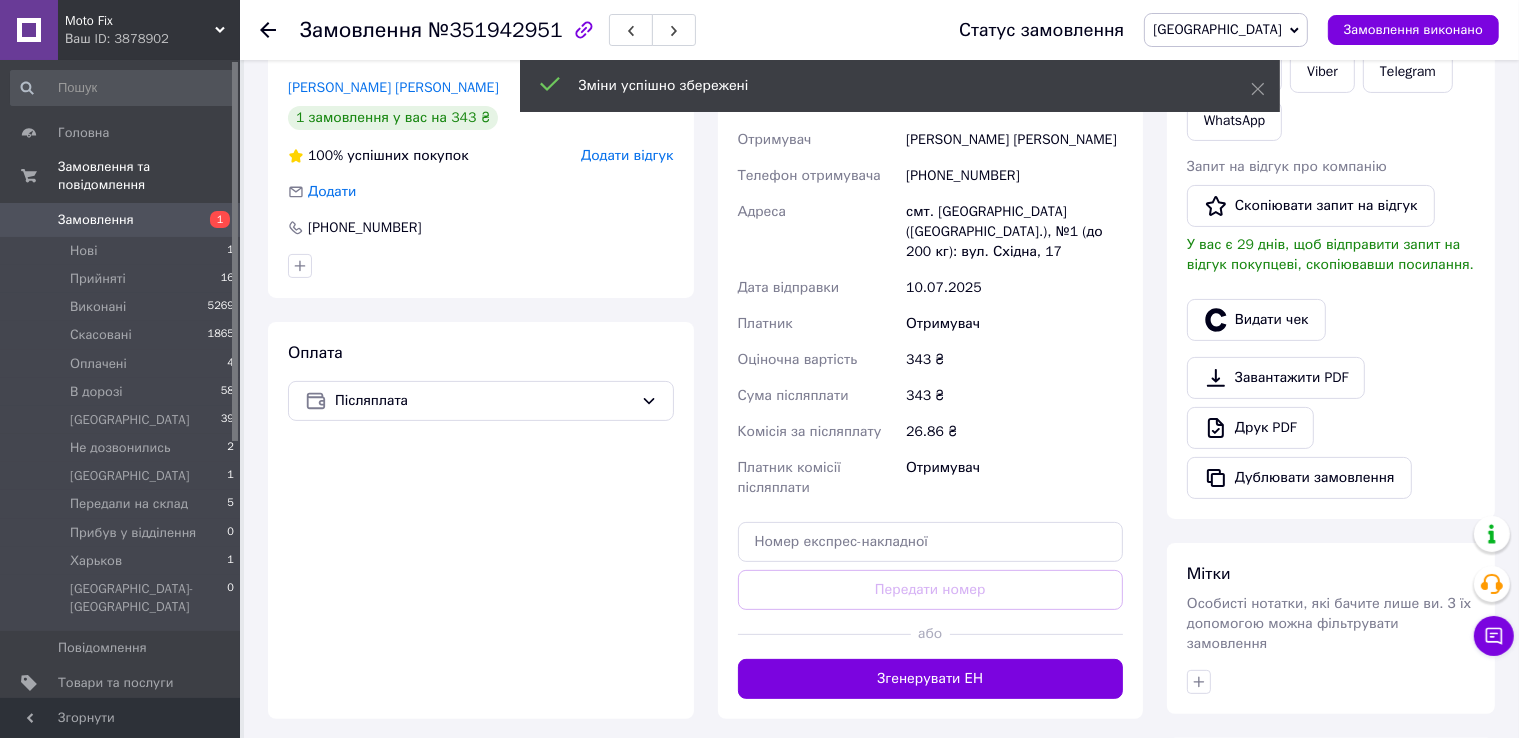 click on "Згенерувати ЕН" at bounding box center (931, 679) 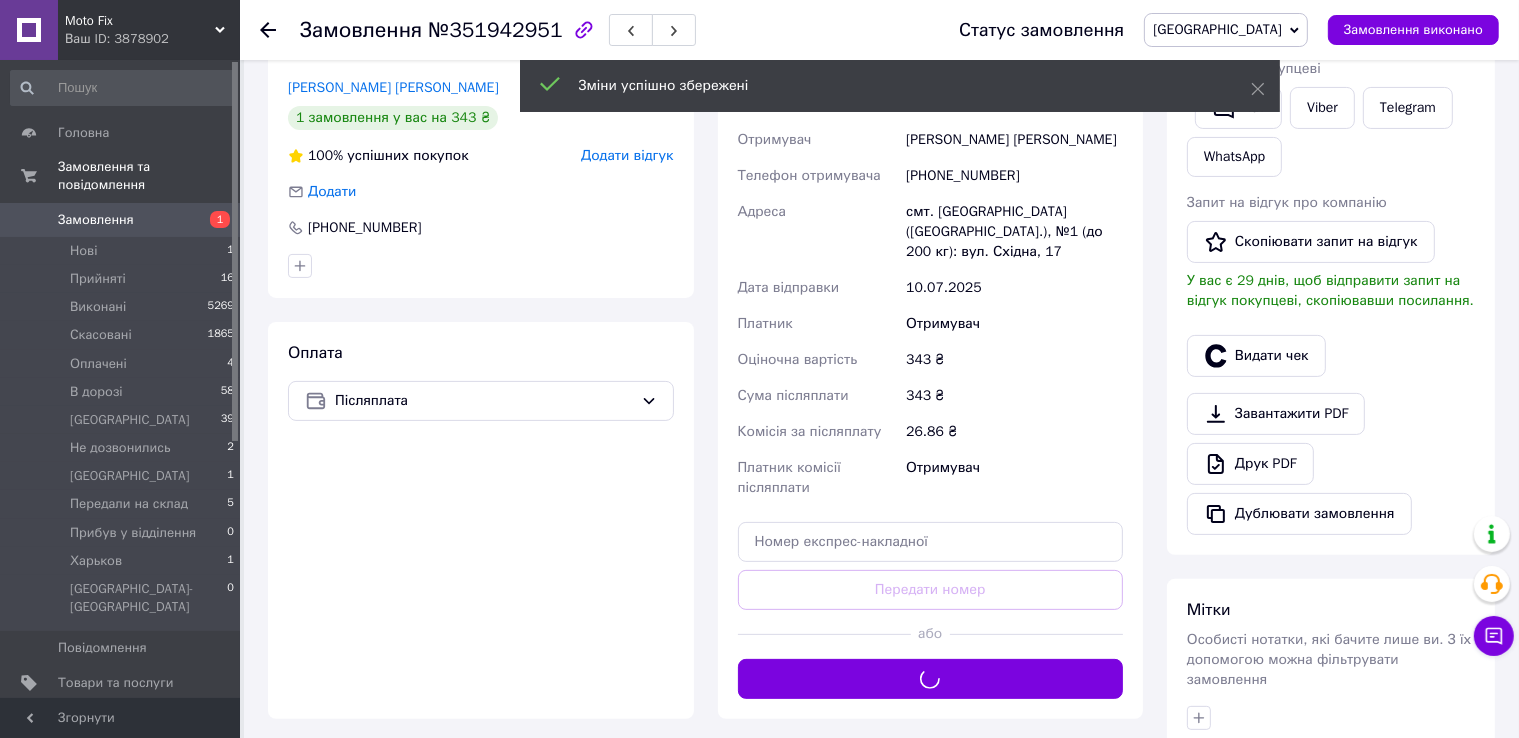 scroll, scrollTop: 0, scrollLeft: 0, axis: both 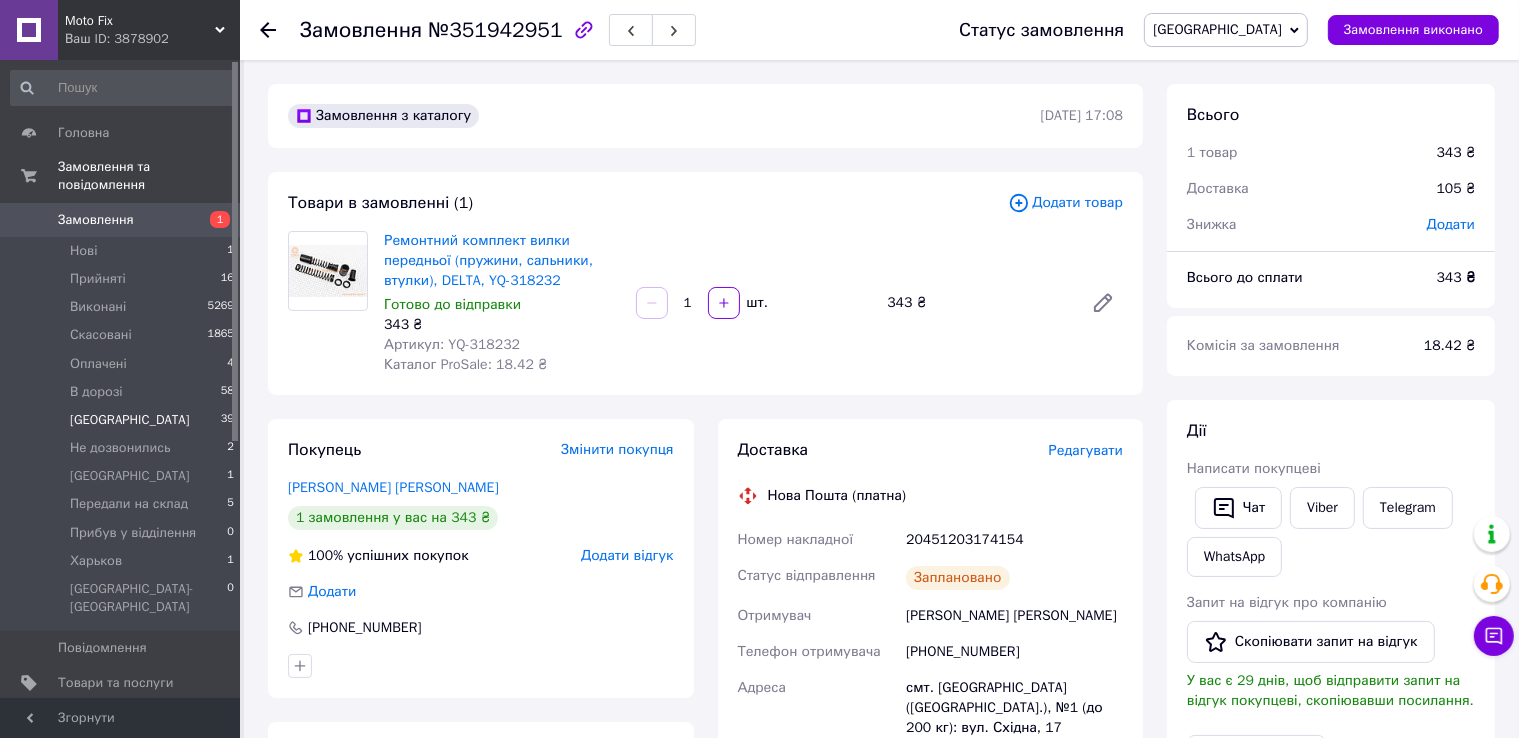 click on "Киев 39" at bounding box center [123, 420] 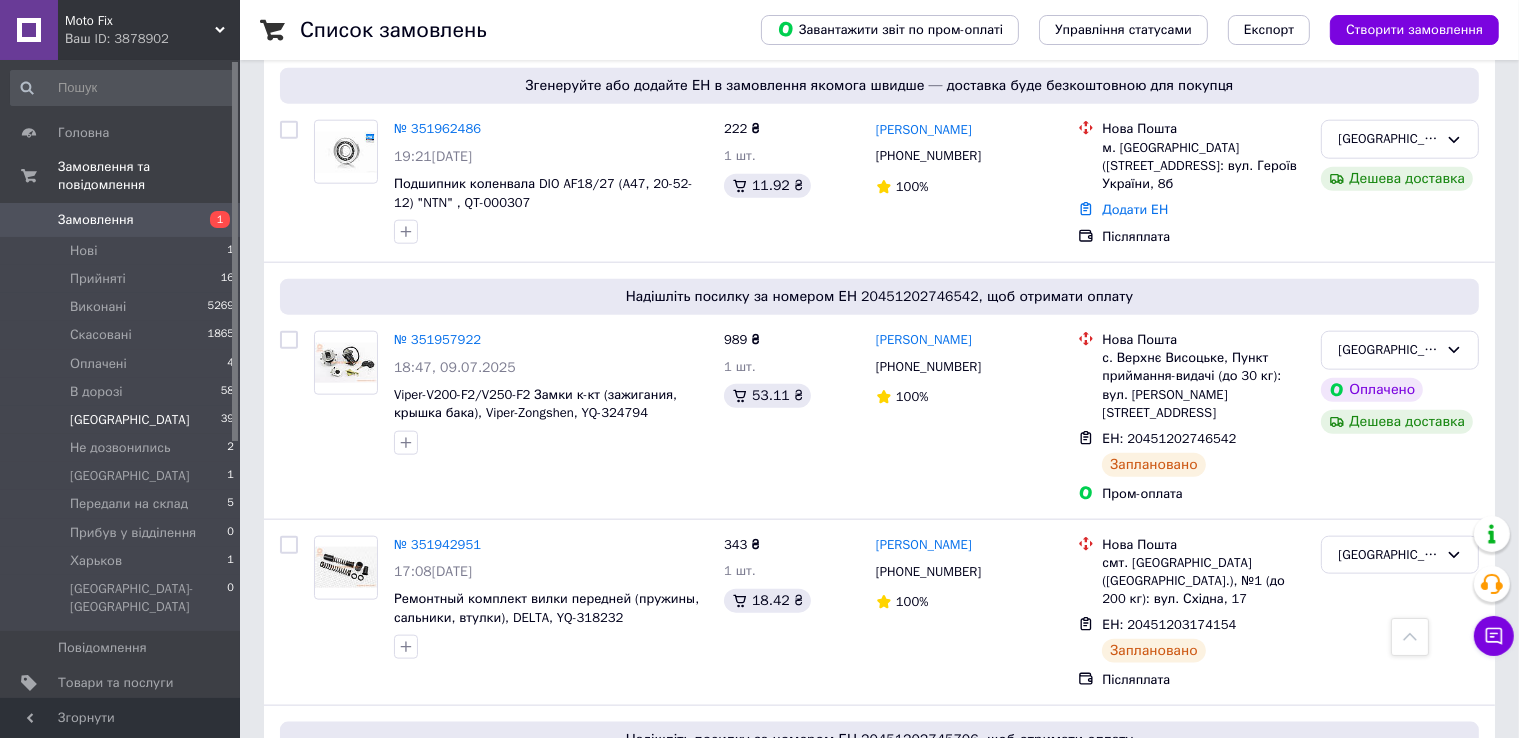 scroll, scrollTop: 2184, scrollLeft: 0, axis: vertical 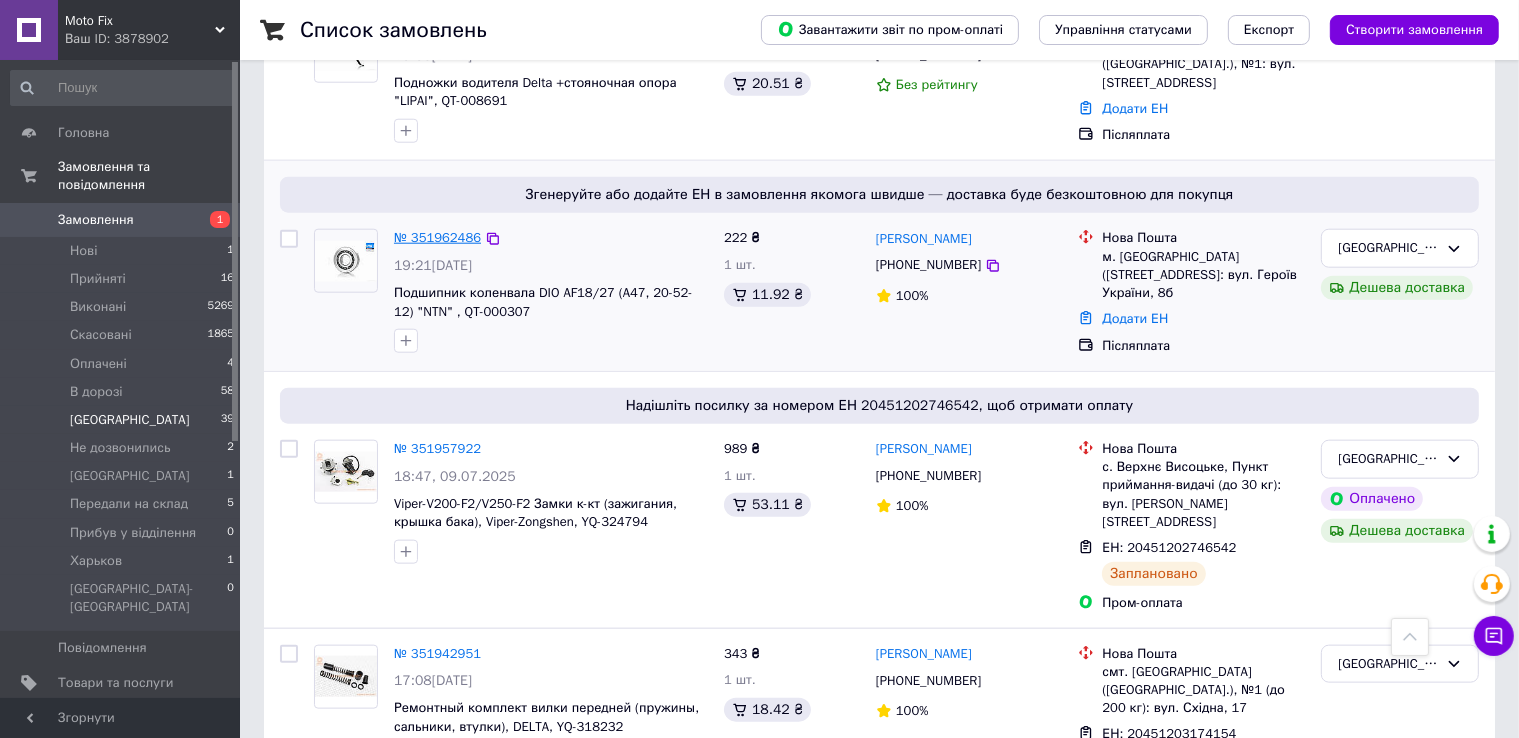 click on "№ 351962486" at bounding box center [437, 237] 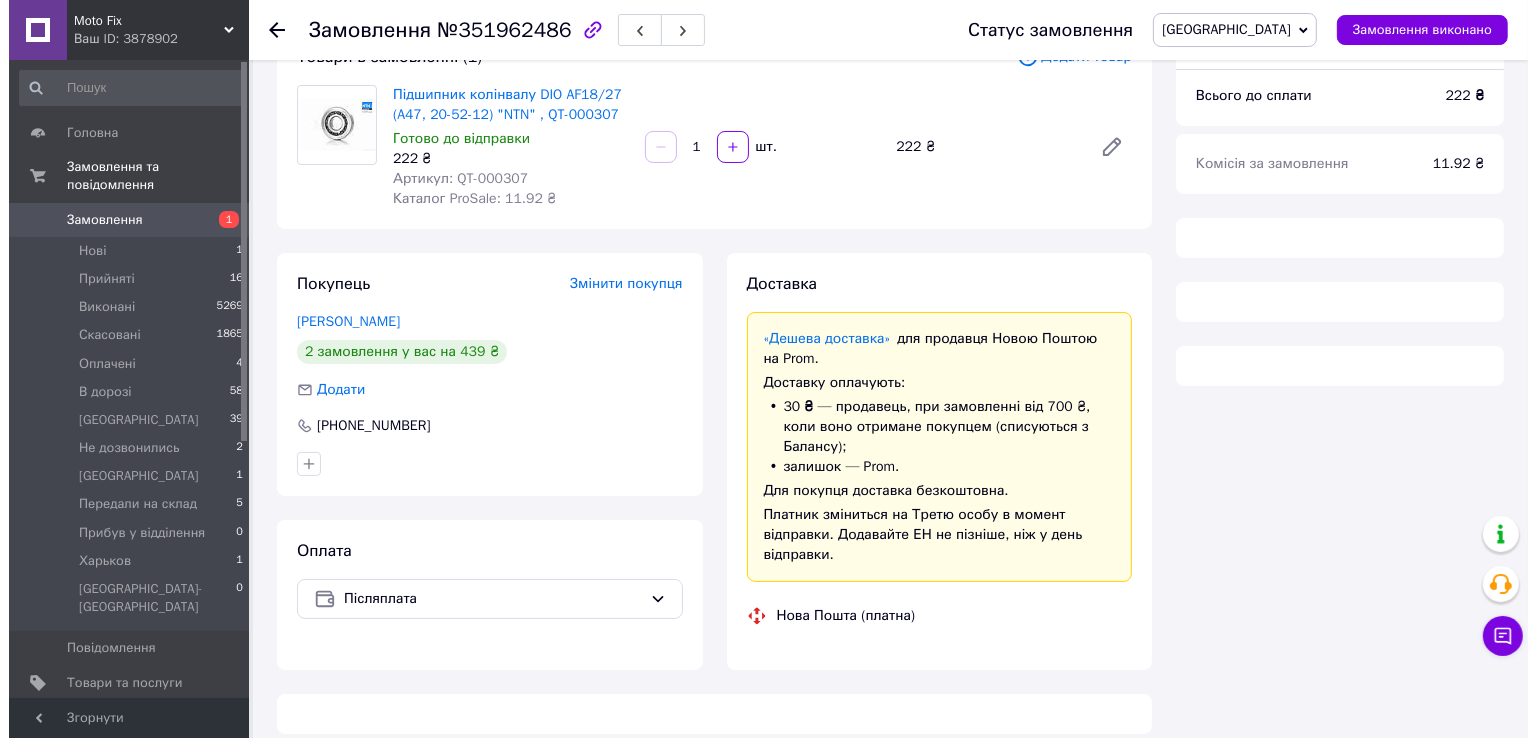 scroll, scrollTop: 0, scrollLeft: 0, axis: both 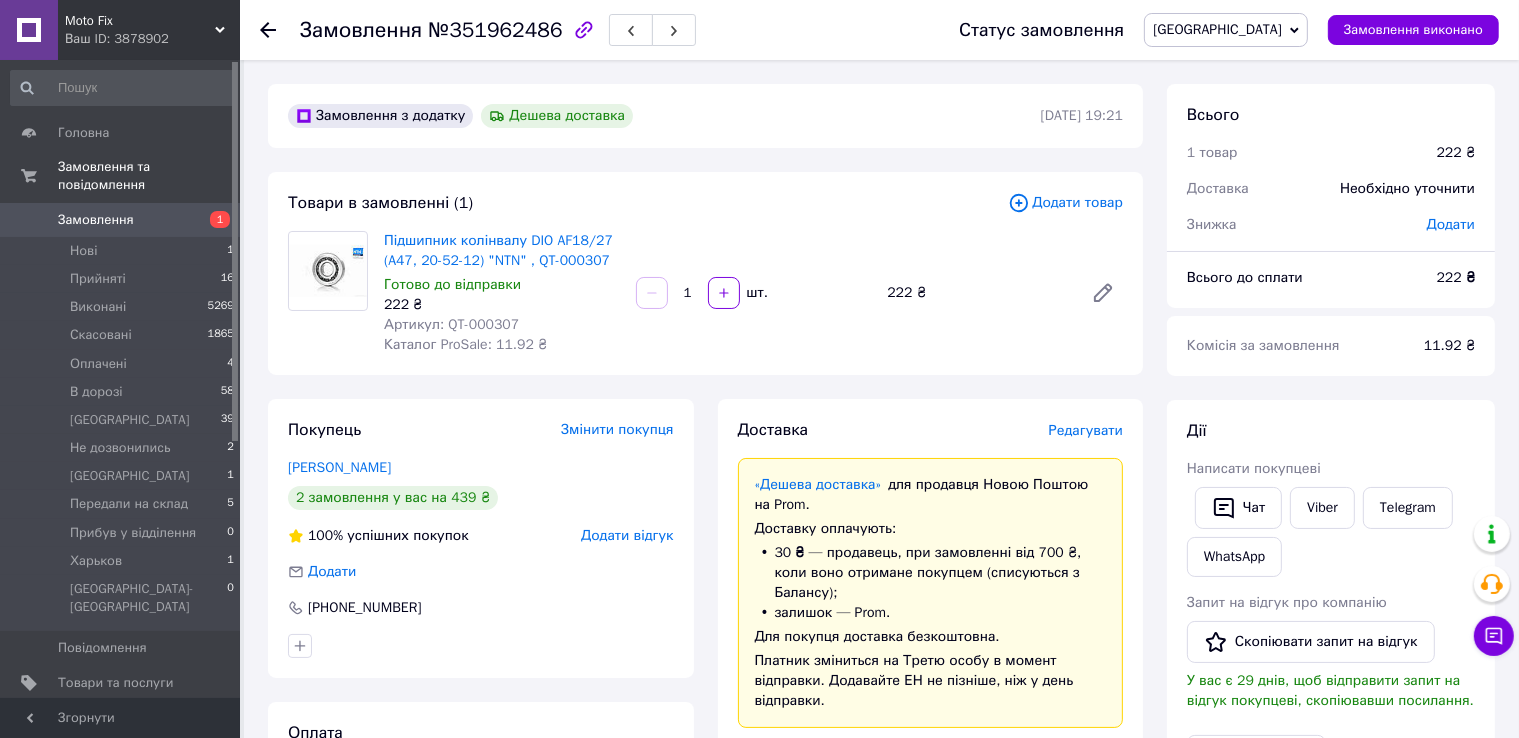click on "Редагувати" at bounding box center (1086, 430) 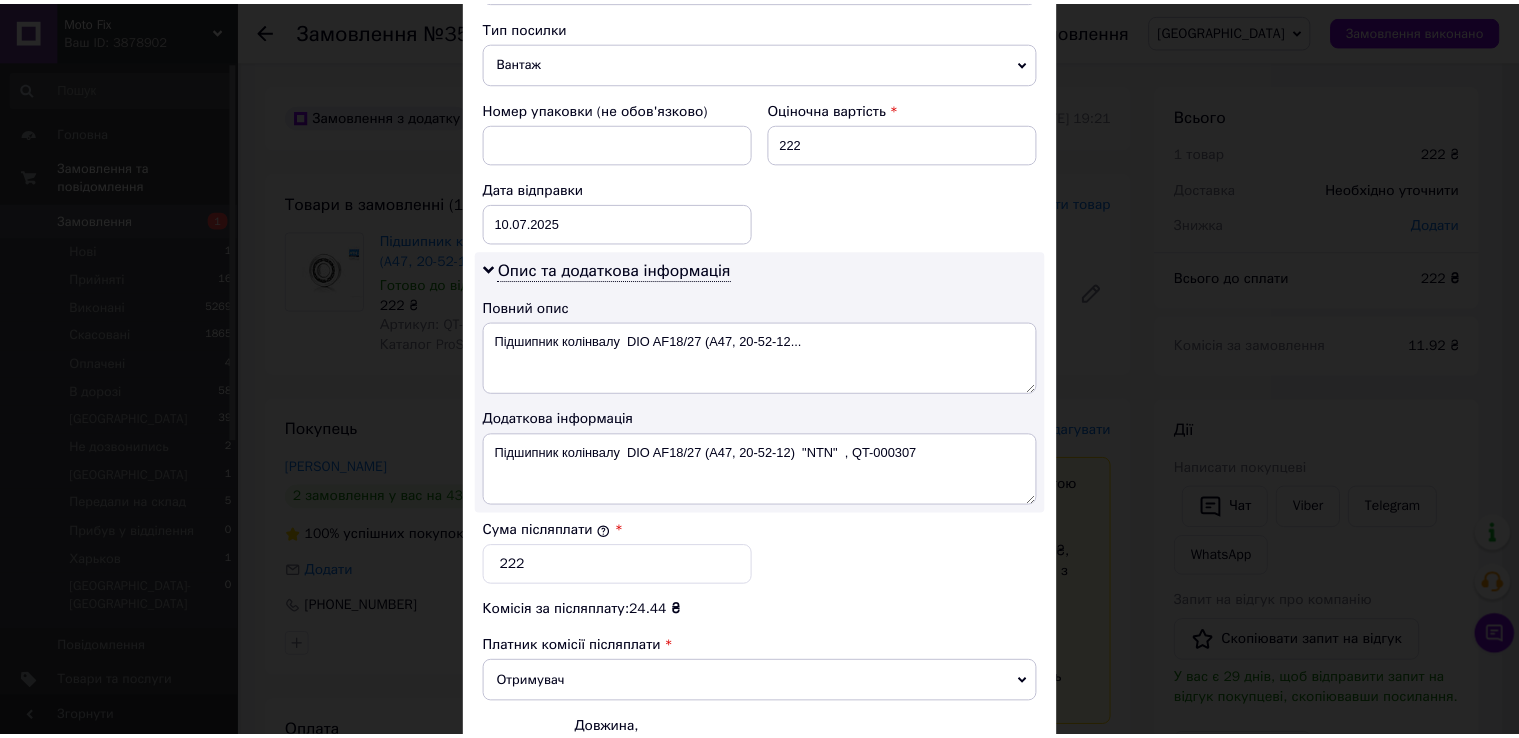scroll, scrollTop: 1005, scrollLeft: 0, axis: vertical 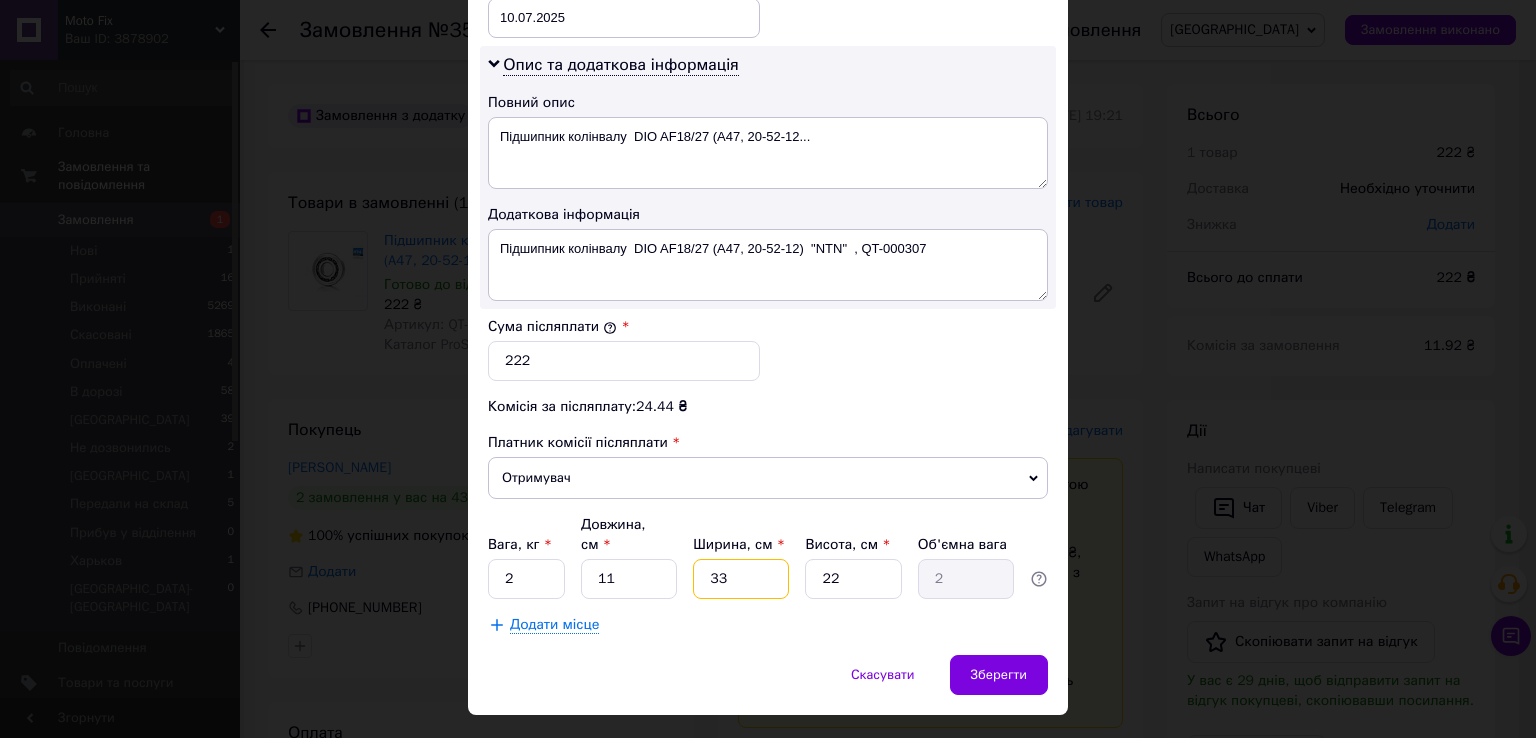 click on "33" at bounding box center [741, 579] 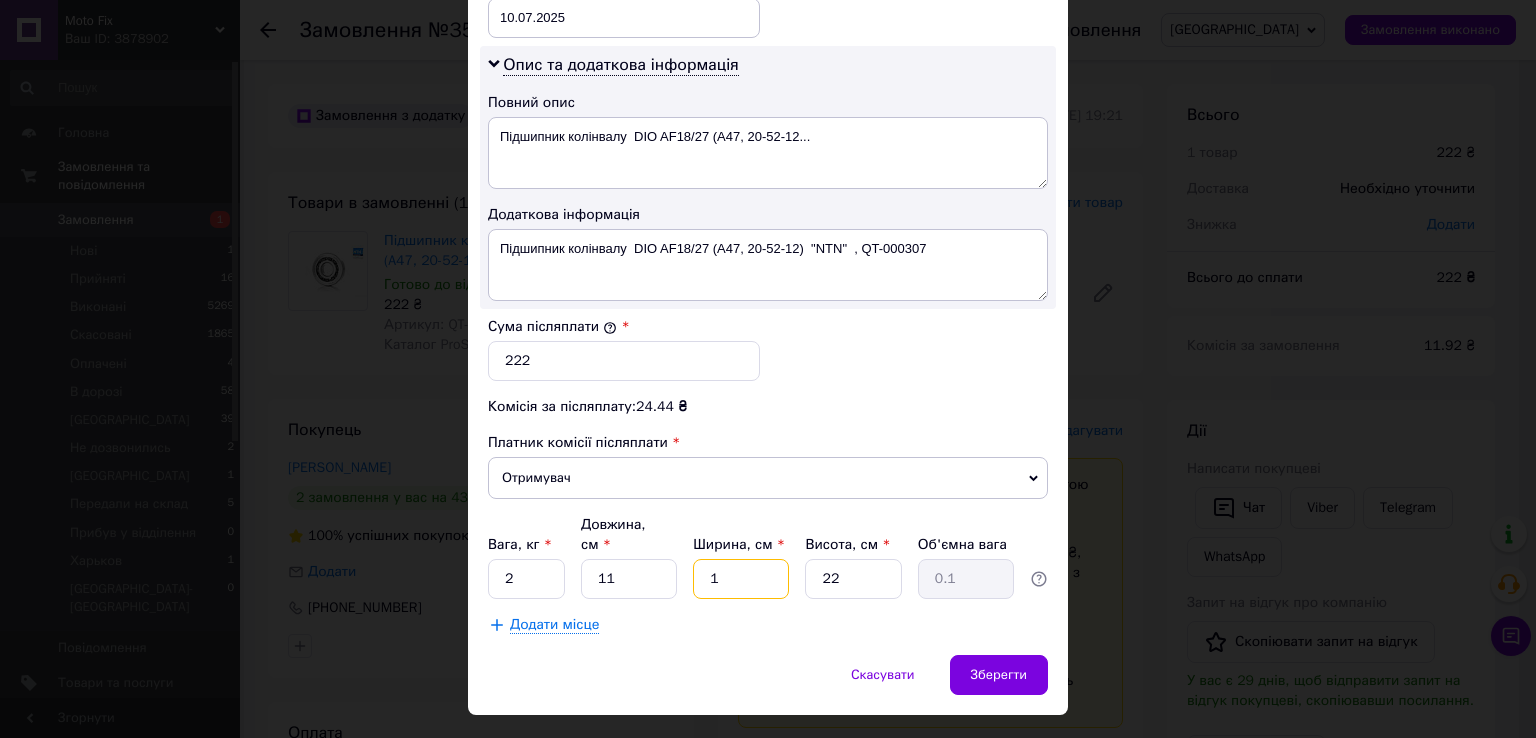 type on "15" 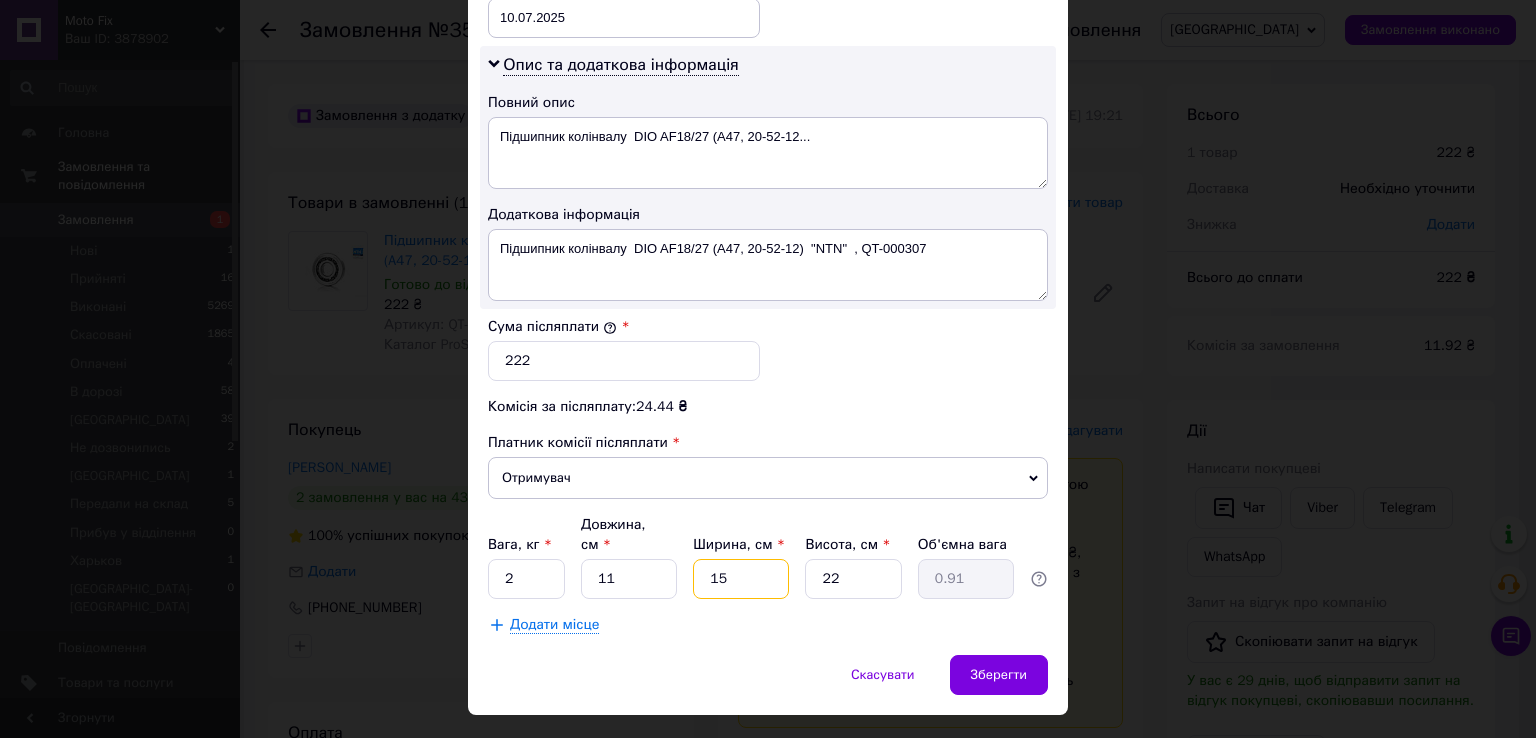 type on "15" 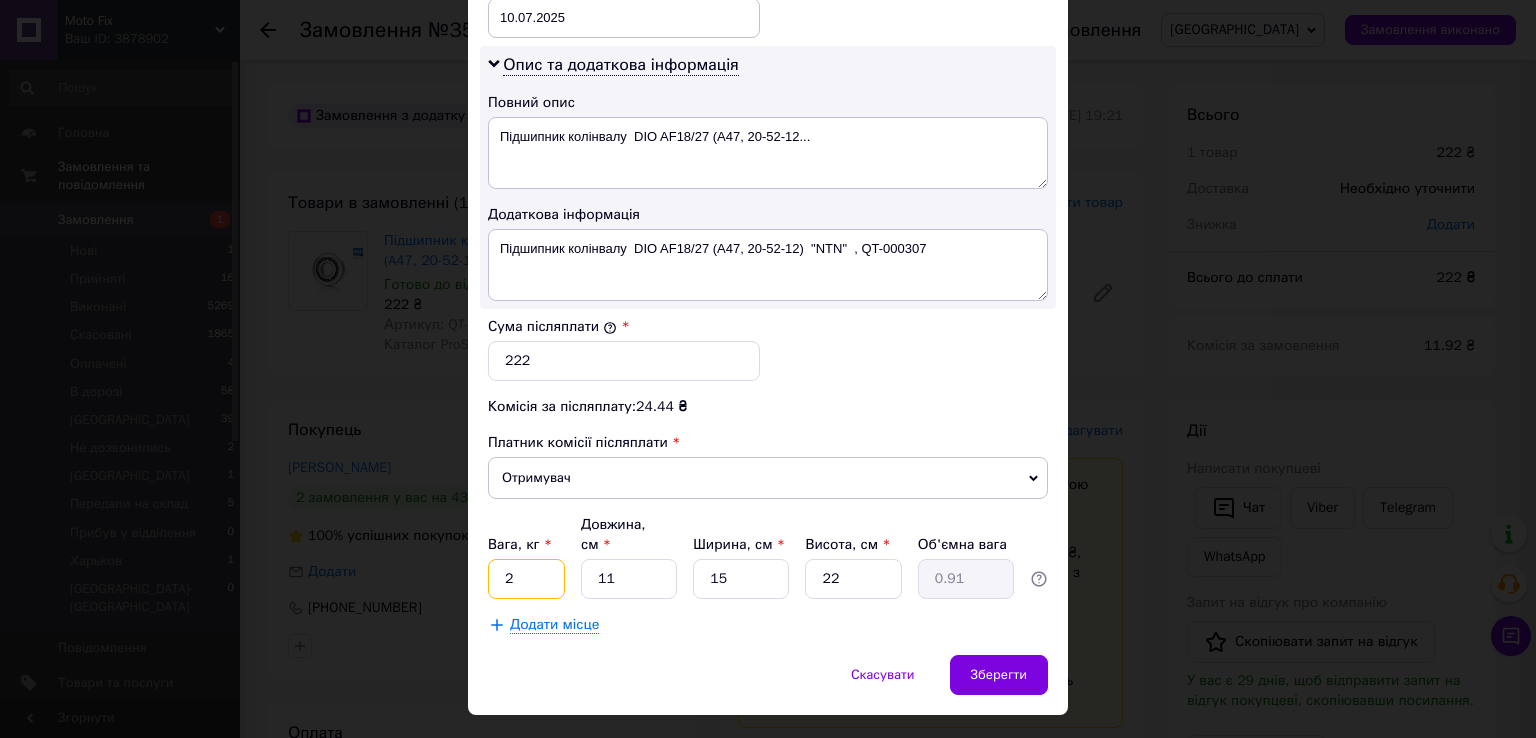 click on "2" at bounding box center (526, 579) 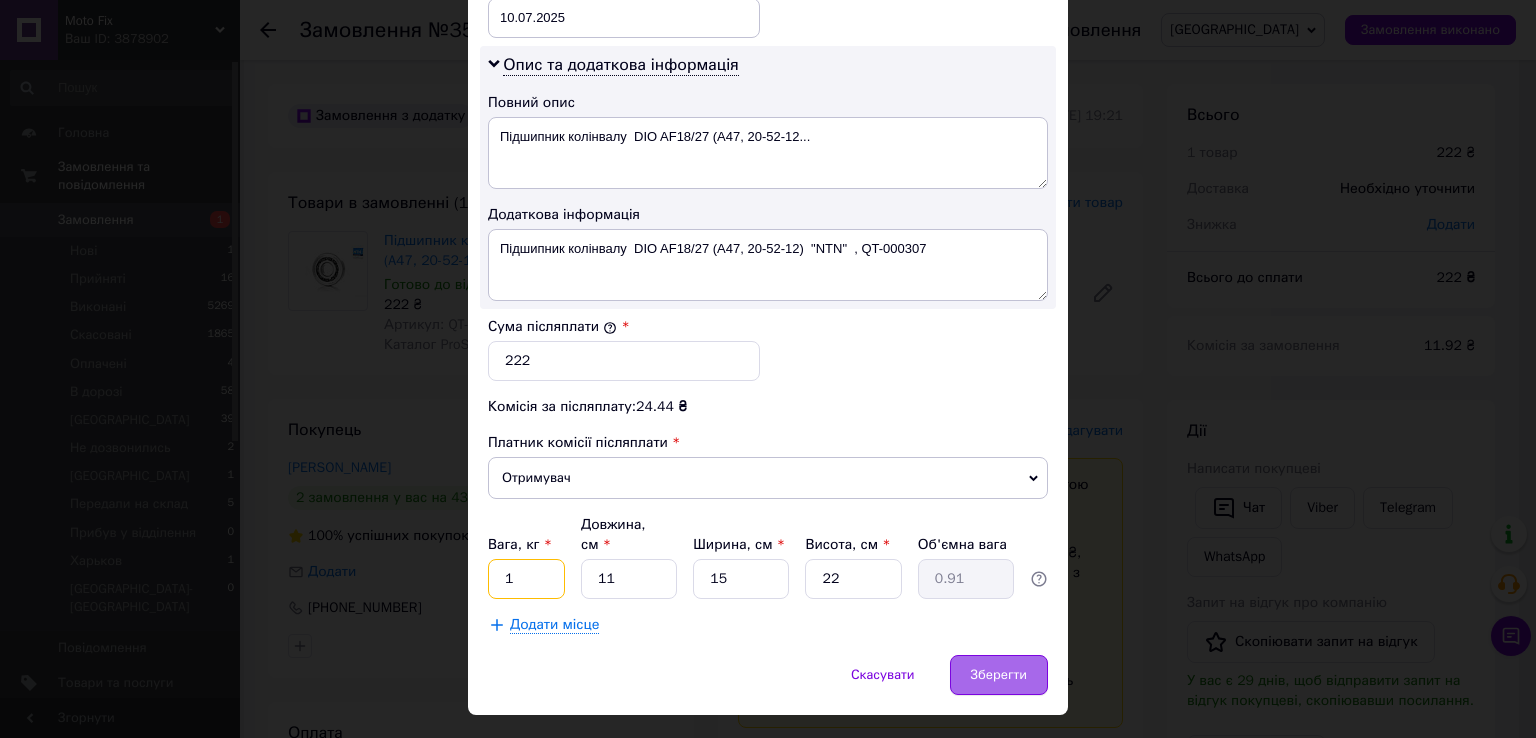 type on "1" 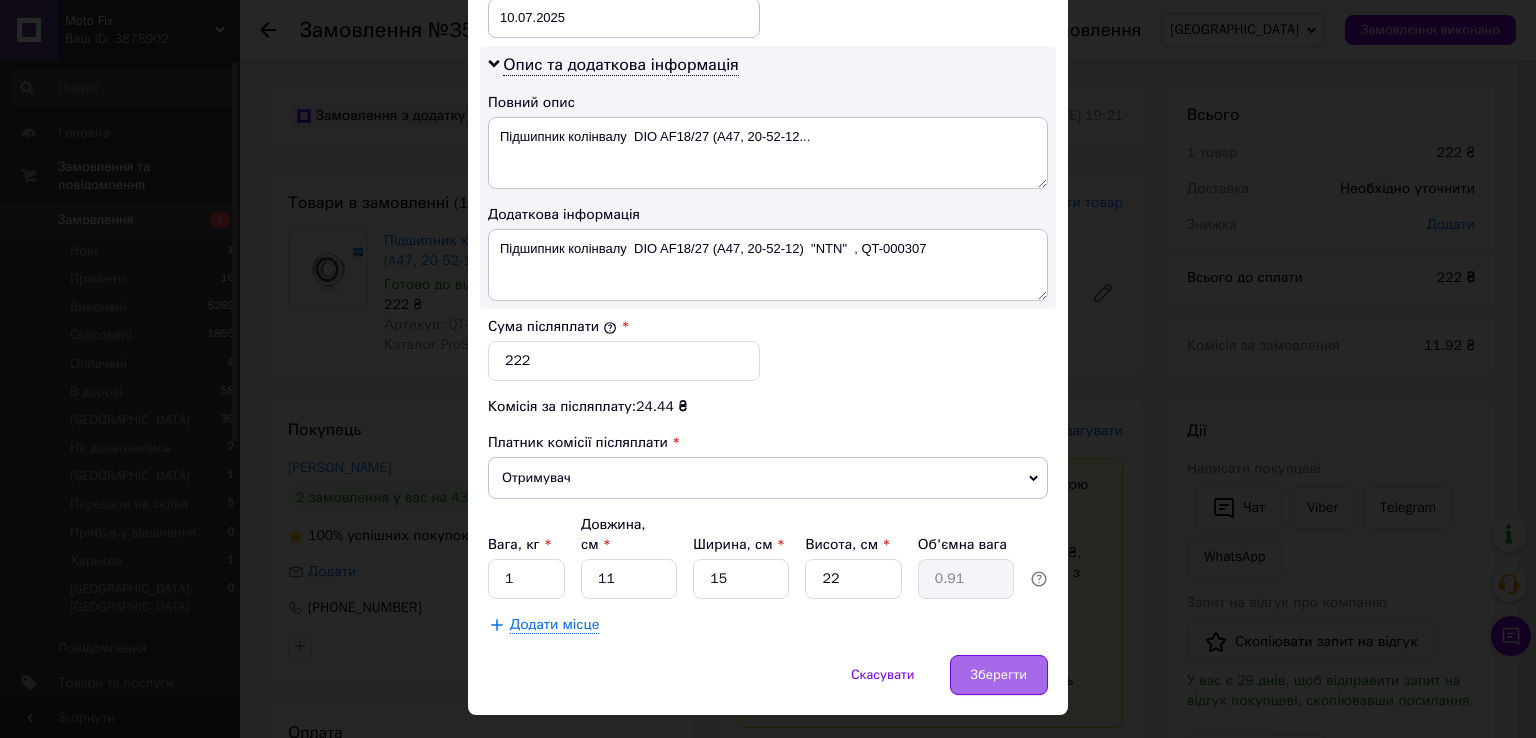click on "Зберегти" at bounding box center [999, 675] 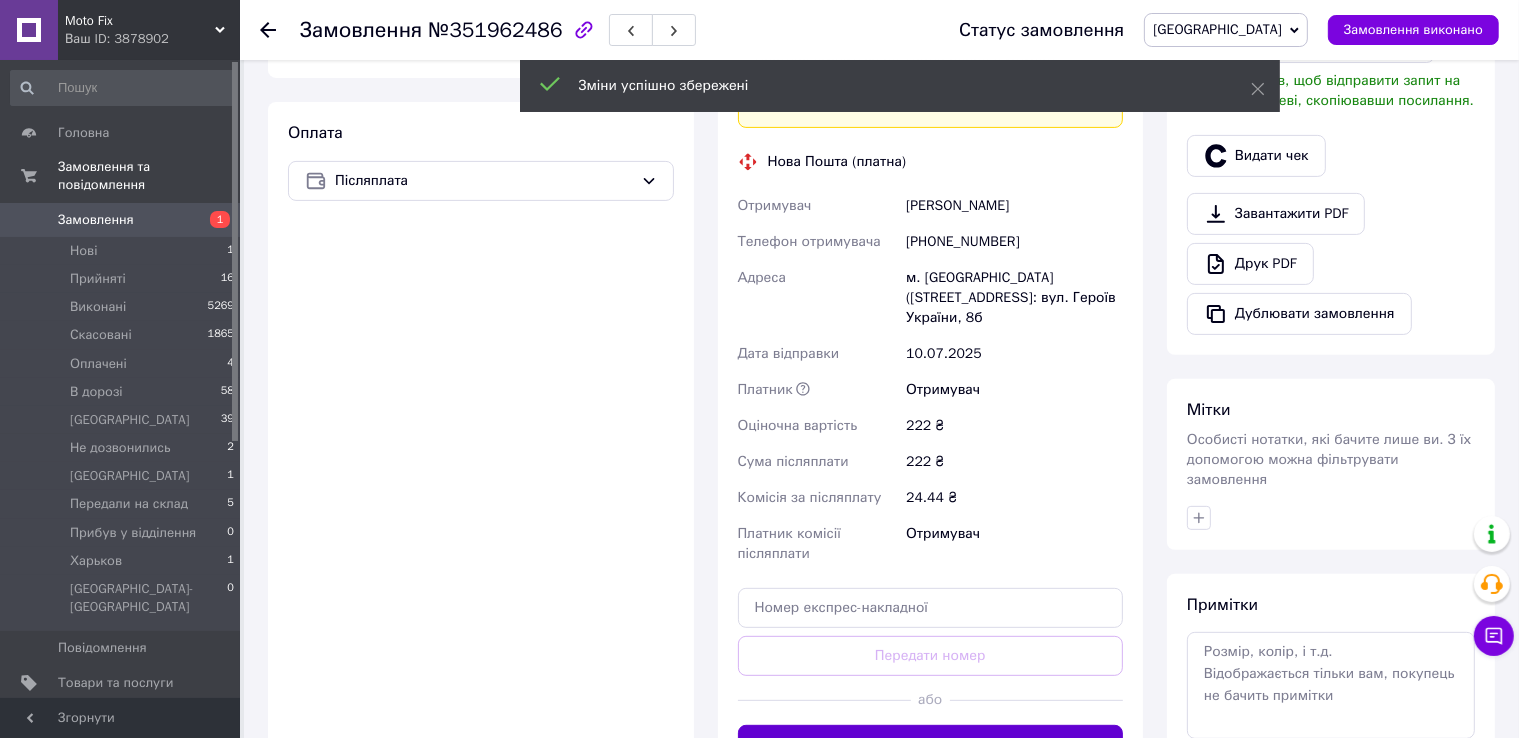 click on "Згенерувати ЕН" at bounding box center (931, 745) 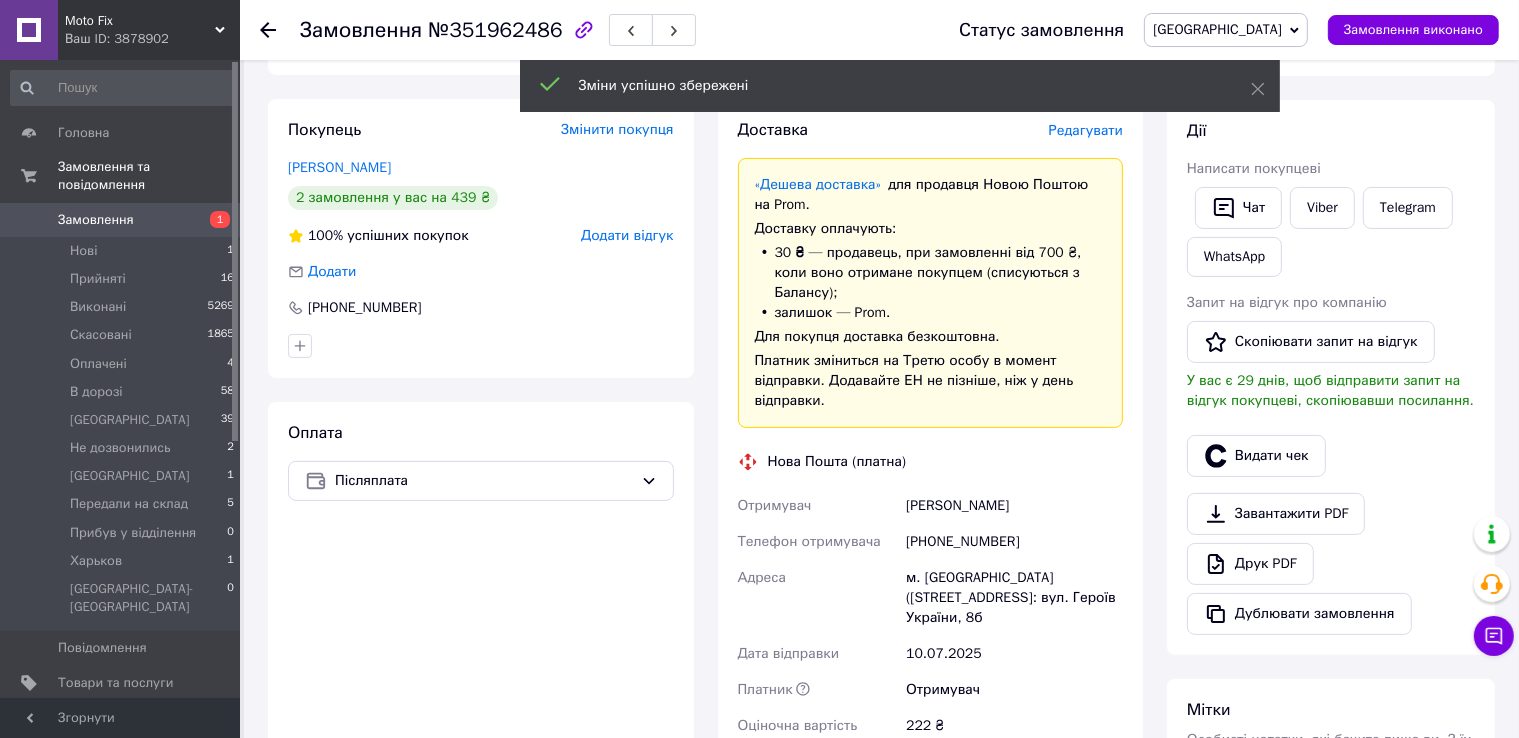 scroll, scrollTop: 200, scrollLeft: 0, axis: vertical 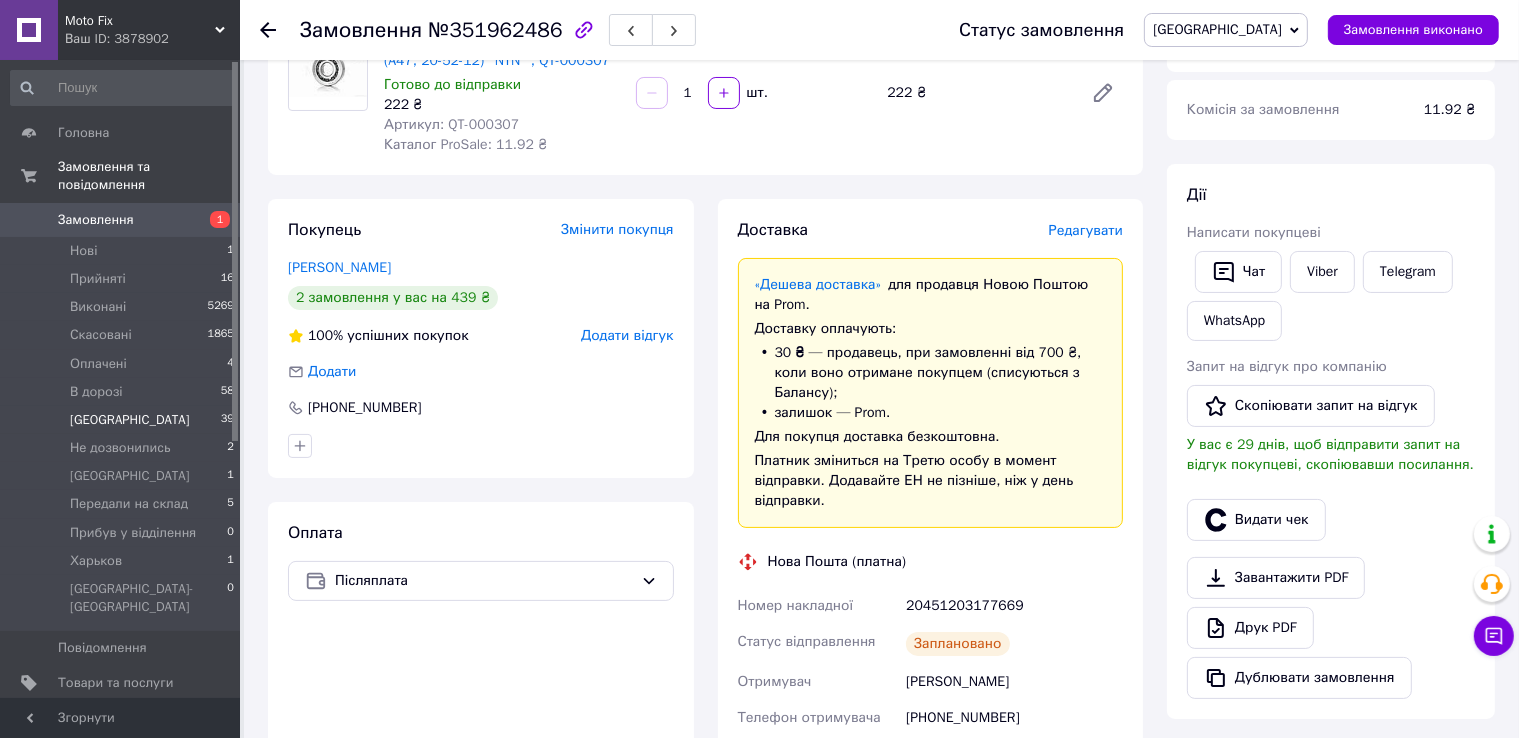 click on "Киев 39" at bounding box center [123, 420] 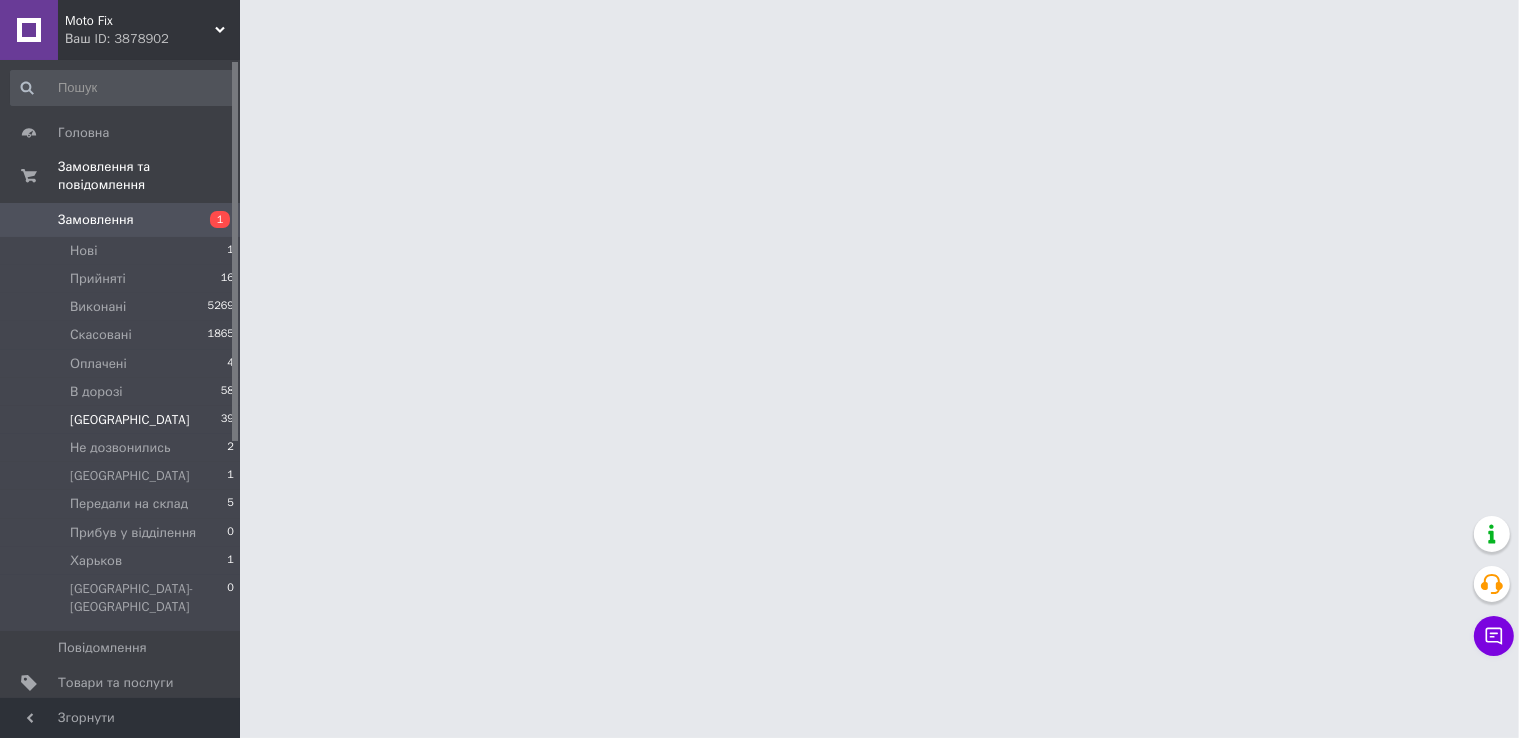 scroll, scrollTop: 0, scrollLeft: 0, axis: both 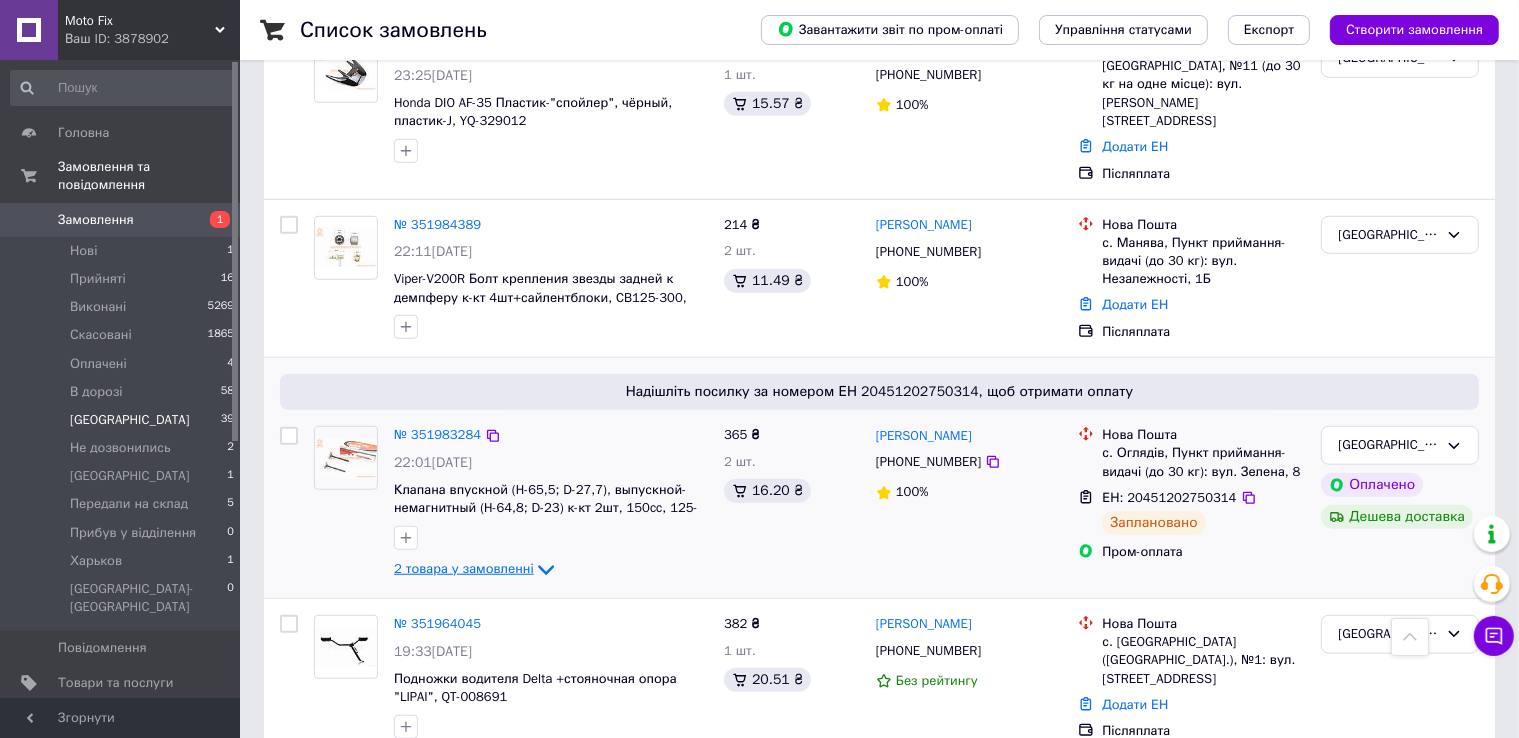 click on "2 товара у замовленні" at bounding box center [464, 569] 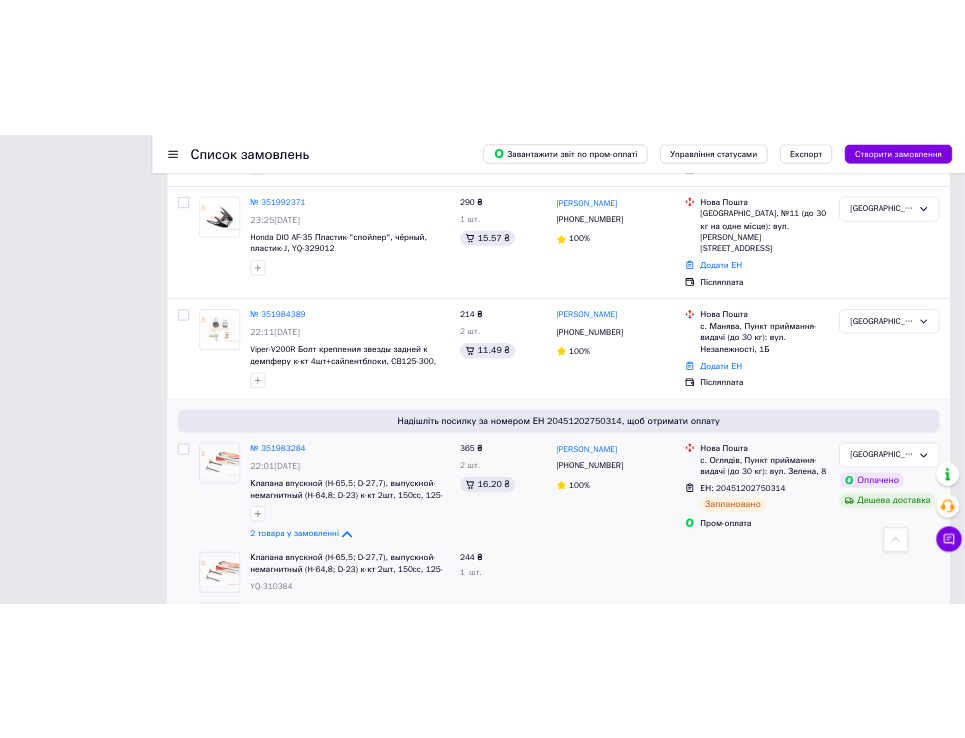 scroll, scrollTop: 1502, scrollLeft: 0, axis: vertical 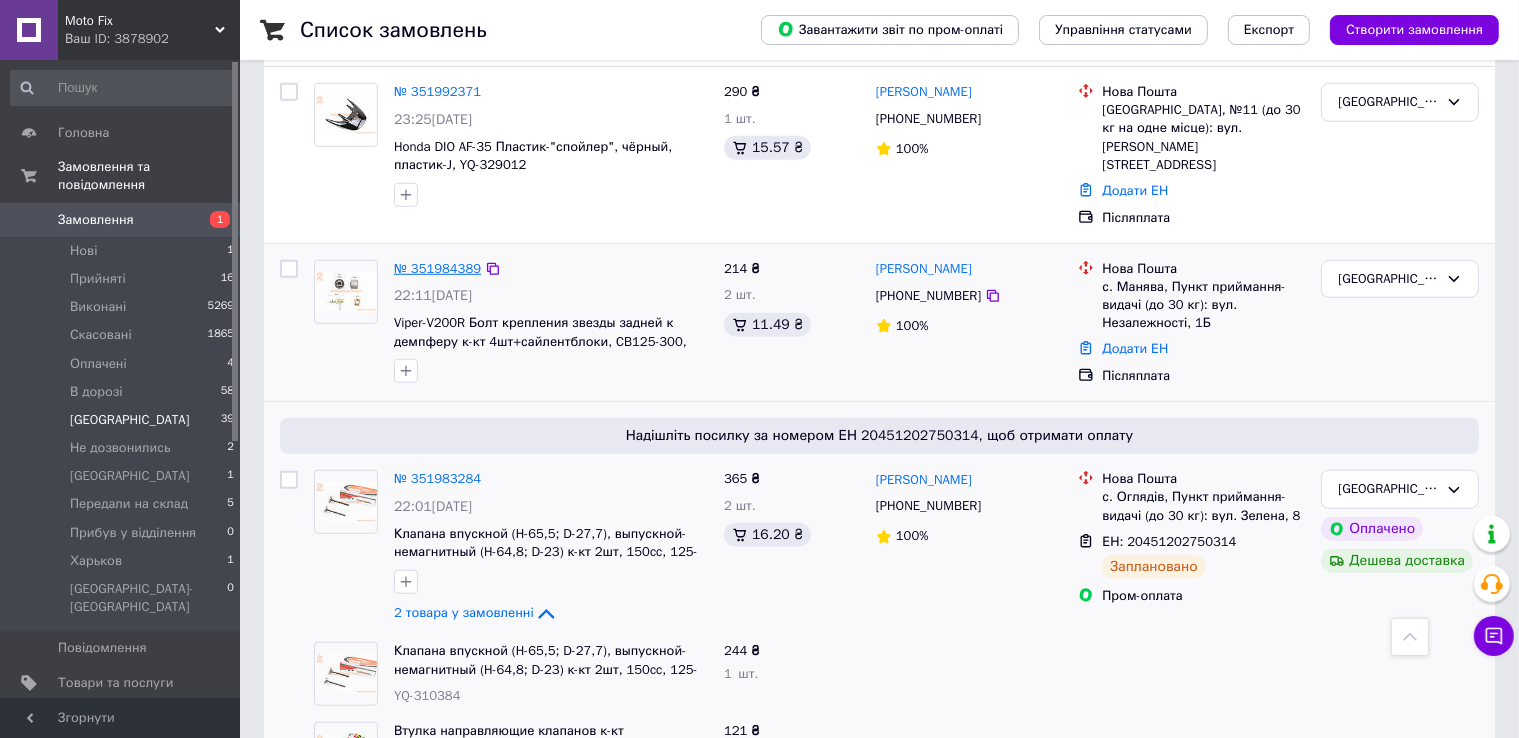 click on "№ 351984389" at bounding box center [437, 268] 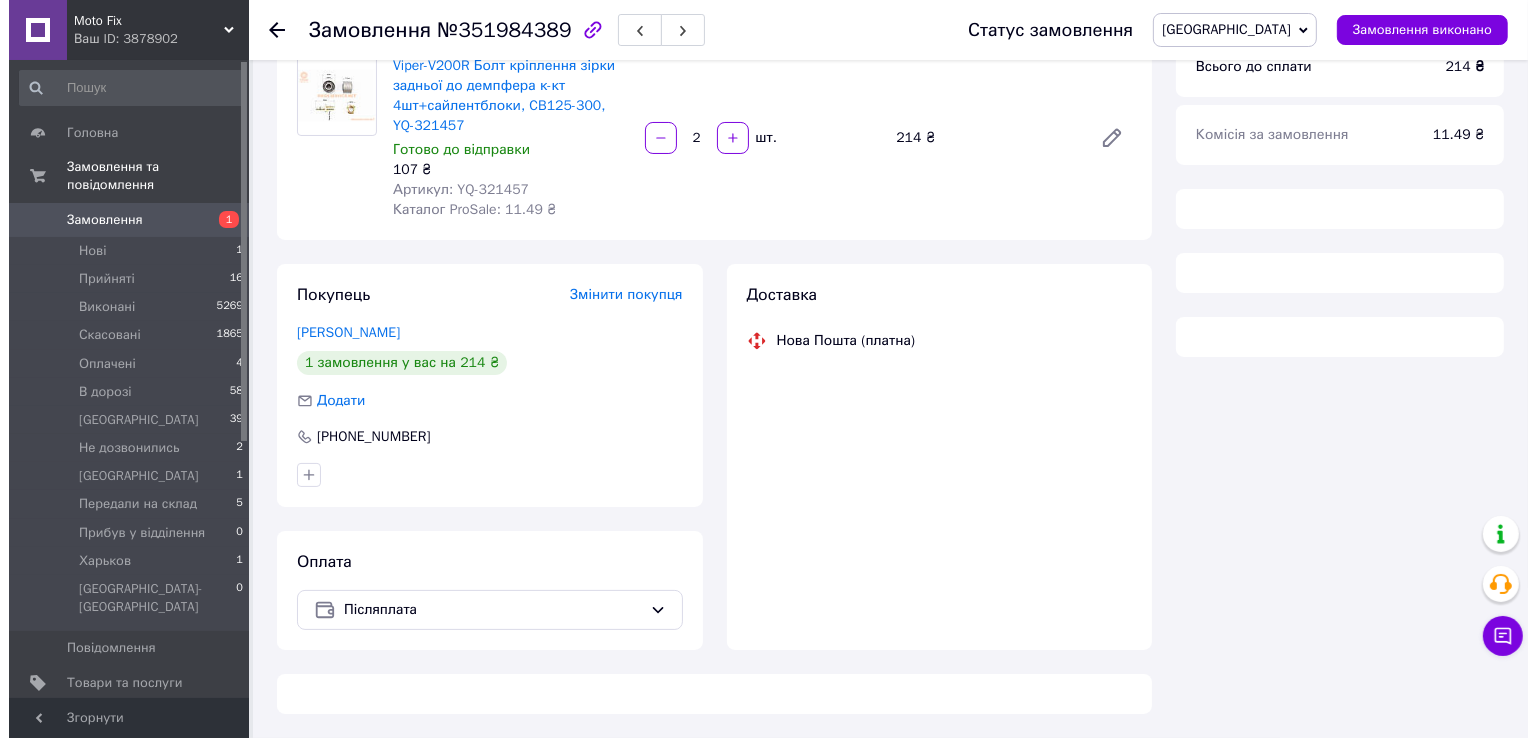 scroll, scrollTop: 0, scrollLeft: 0, axis: both 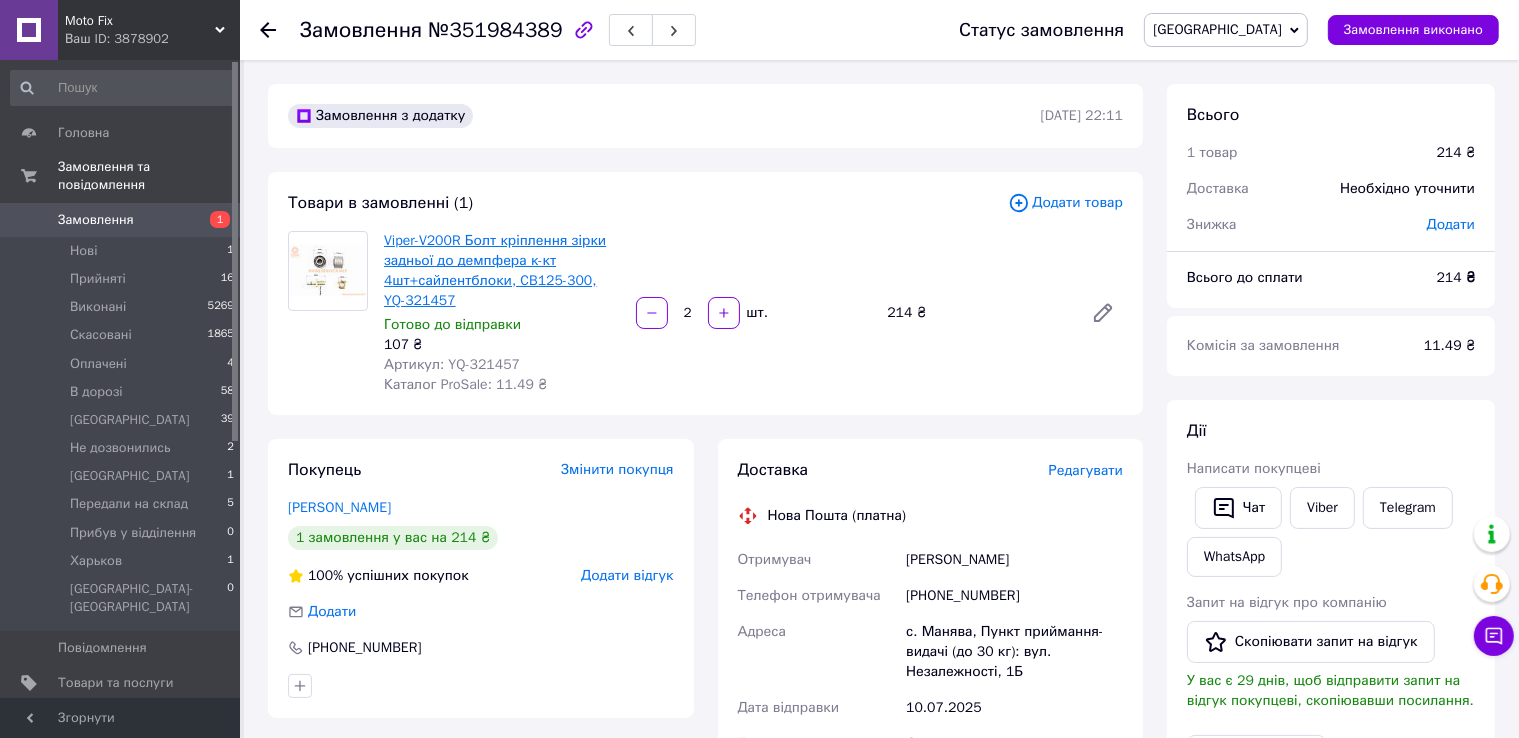 click on "Viper-V200R Болт кріплення зірки задньої до демпфера к-кт 4шт+сайлентблоки, CB125-300, YQ-321457" at bounding box center (495, 270) 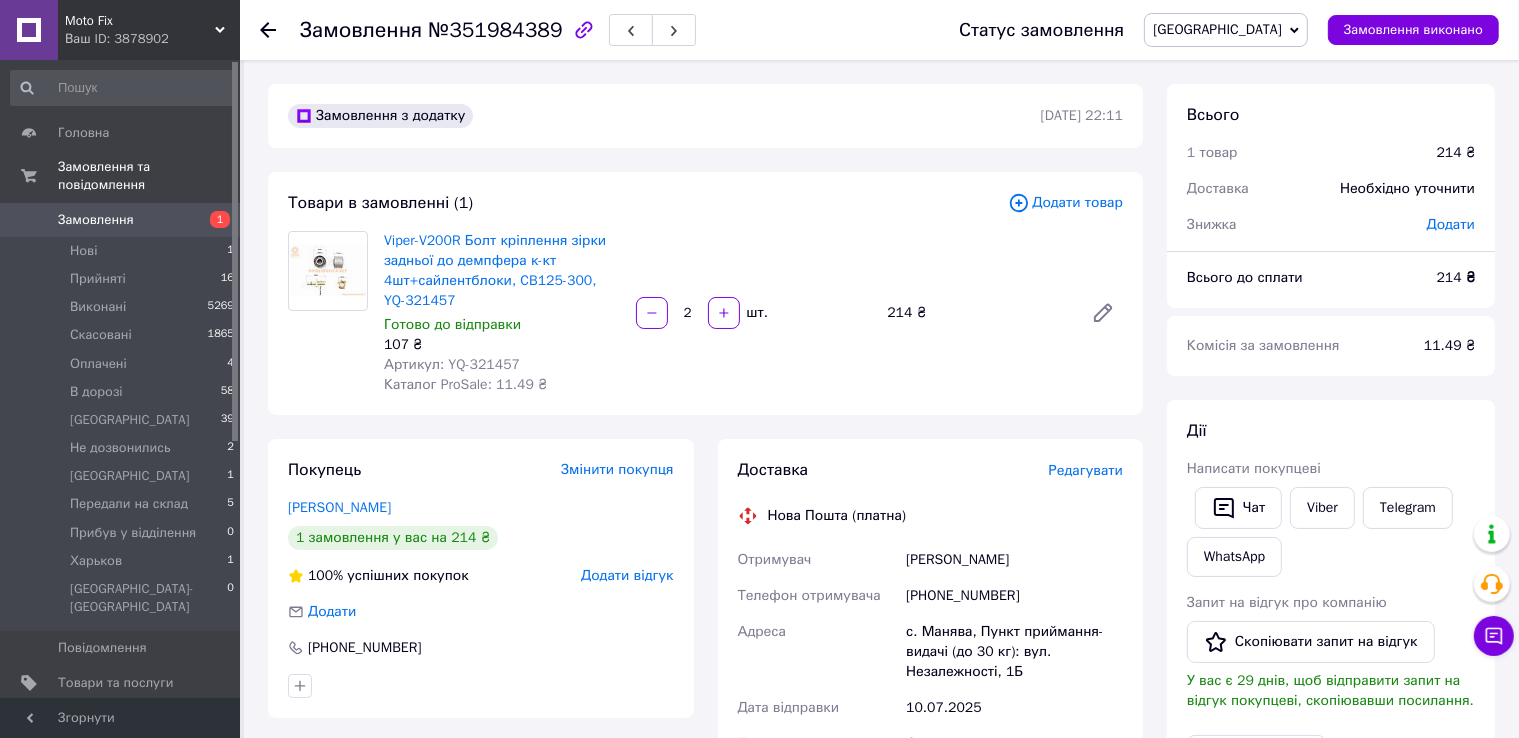 click on "Редагувати" at bounding box center (1086, 470) 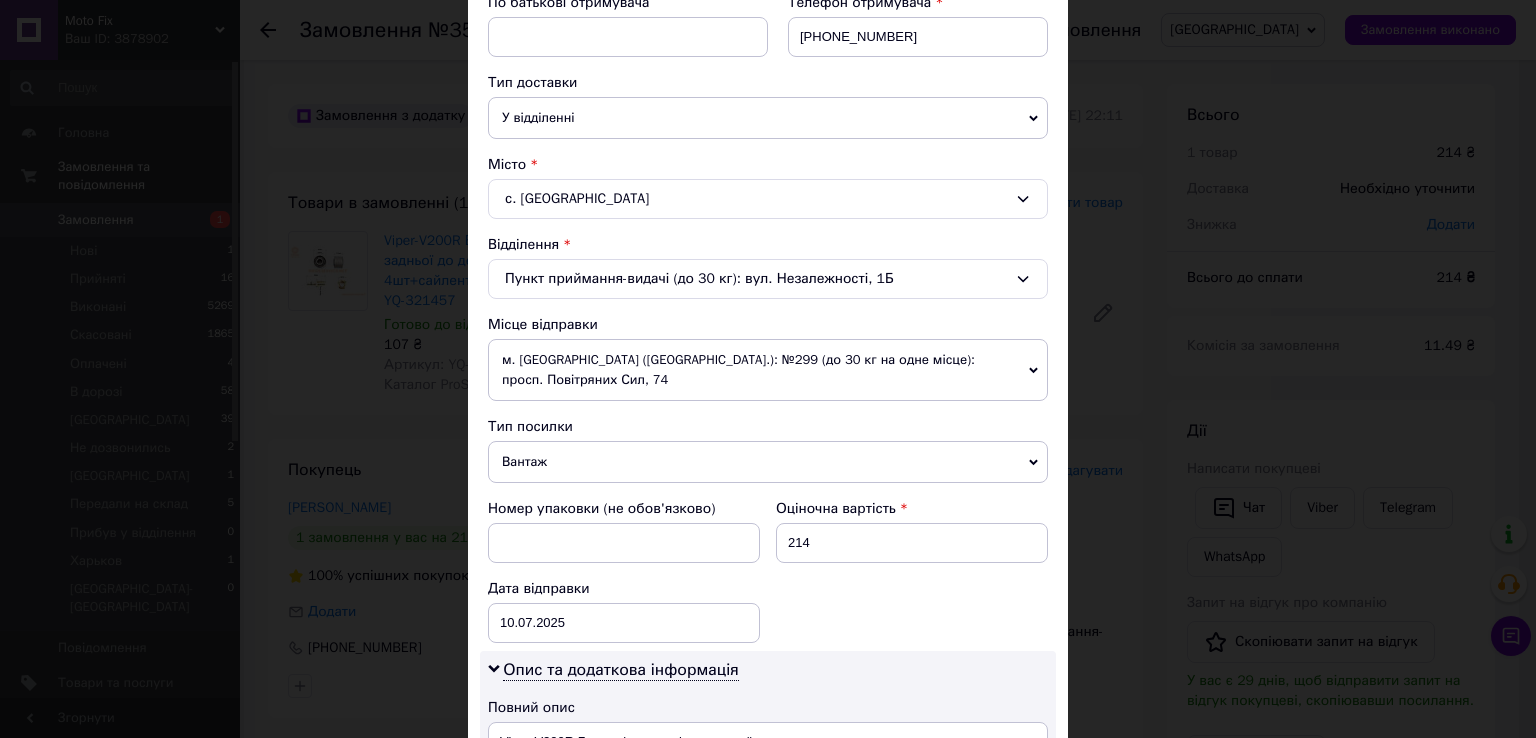 scroll, scrollTop: 1000, scrollLeft: 0, axis: vertical 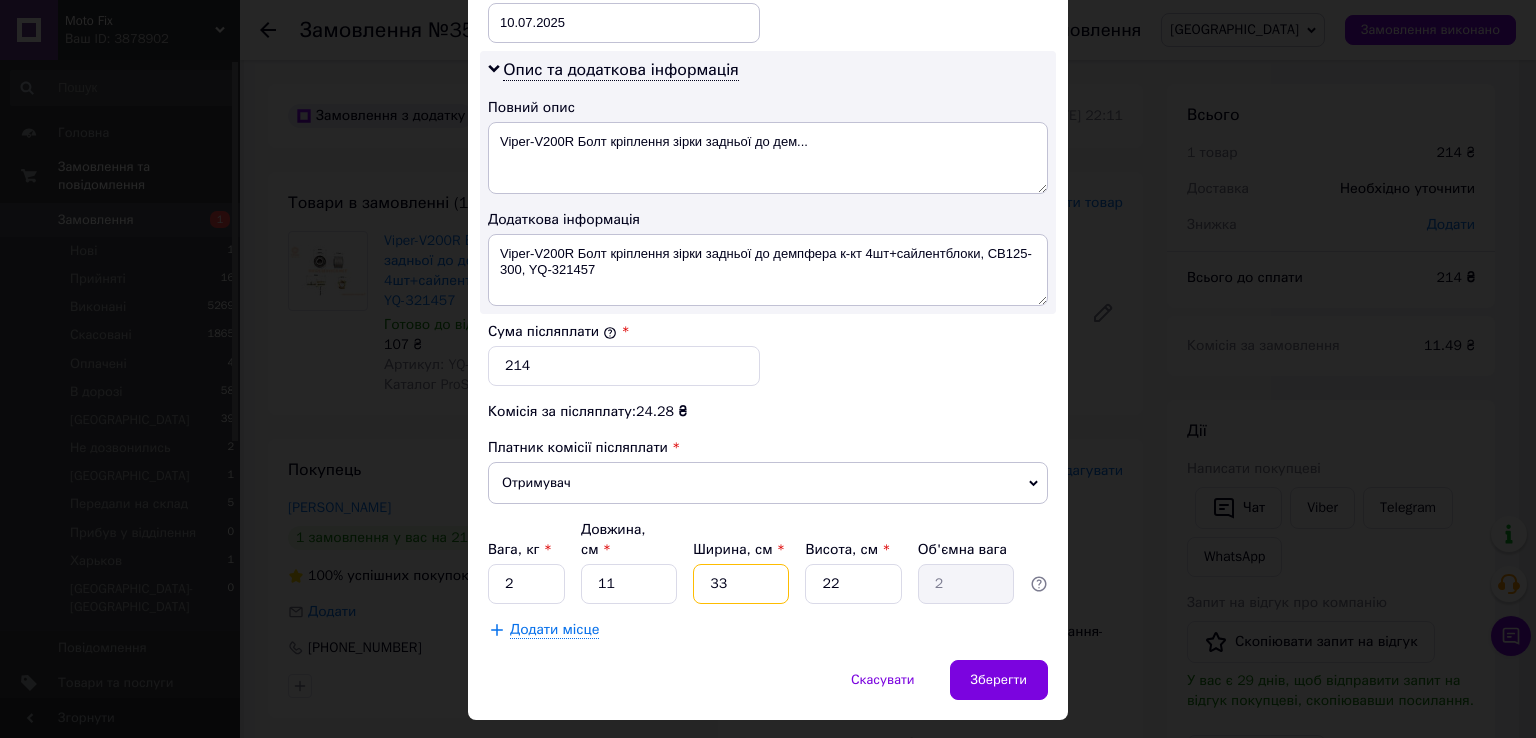 click on "33" at bounding box center [741, 584] 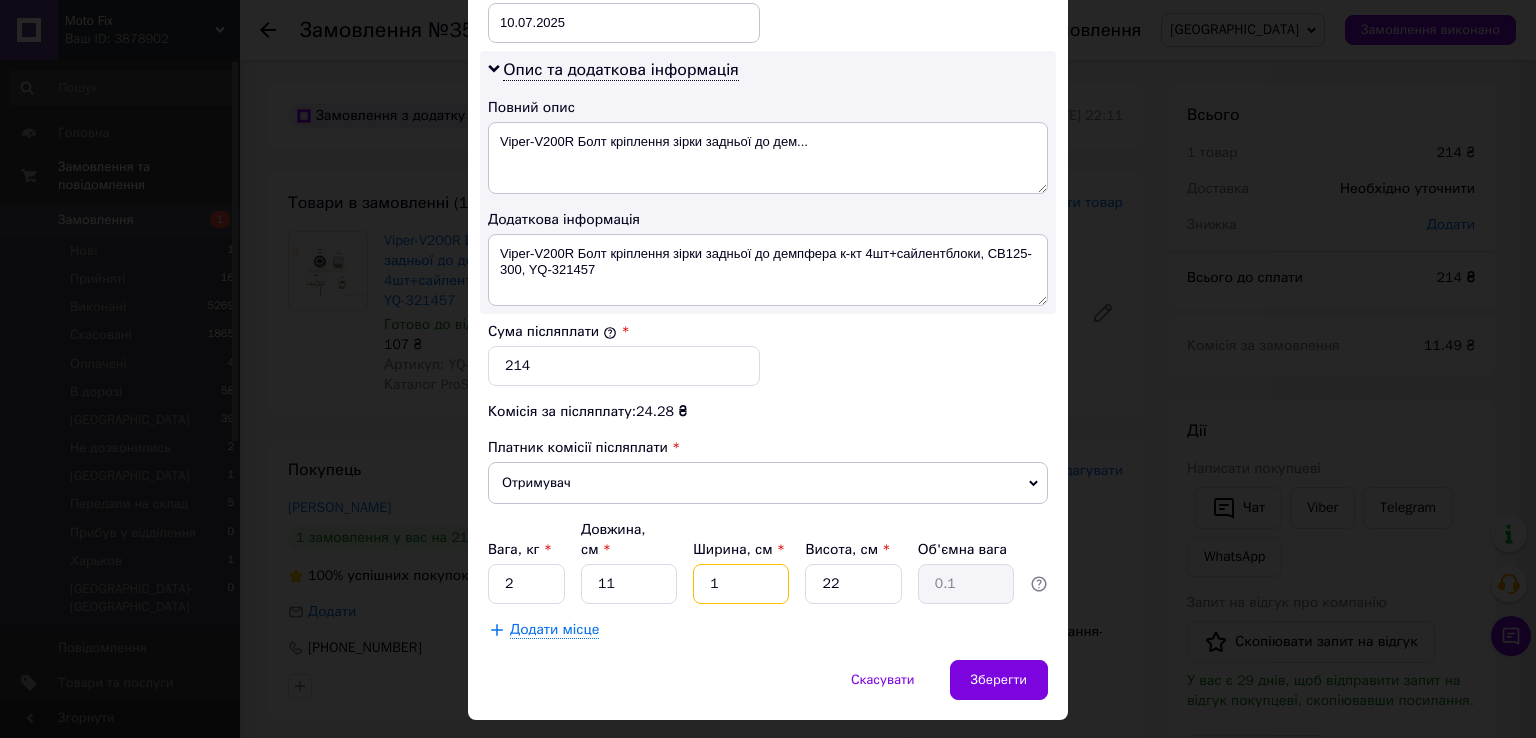 type on "15" 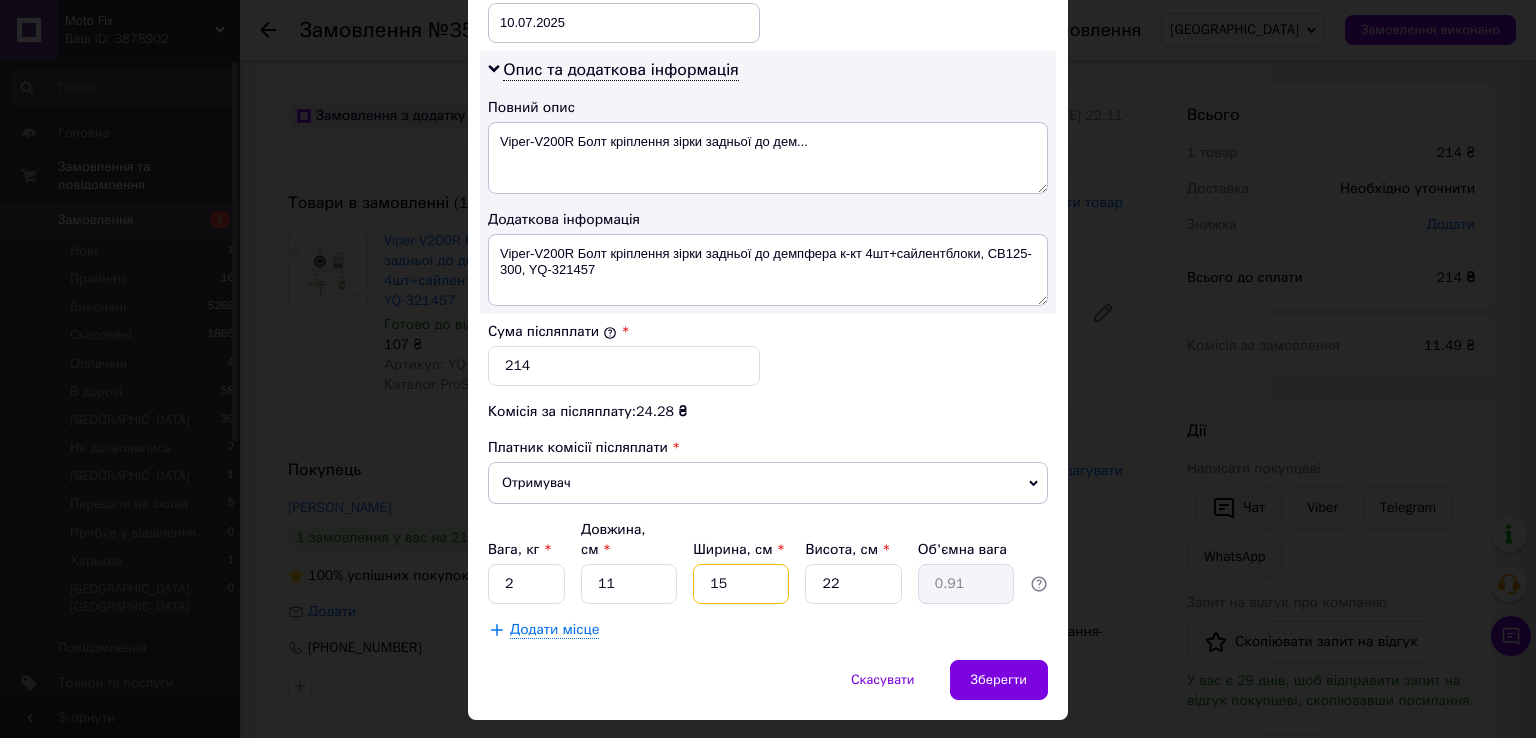 type on "15" 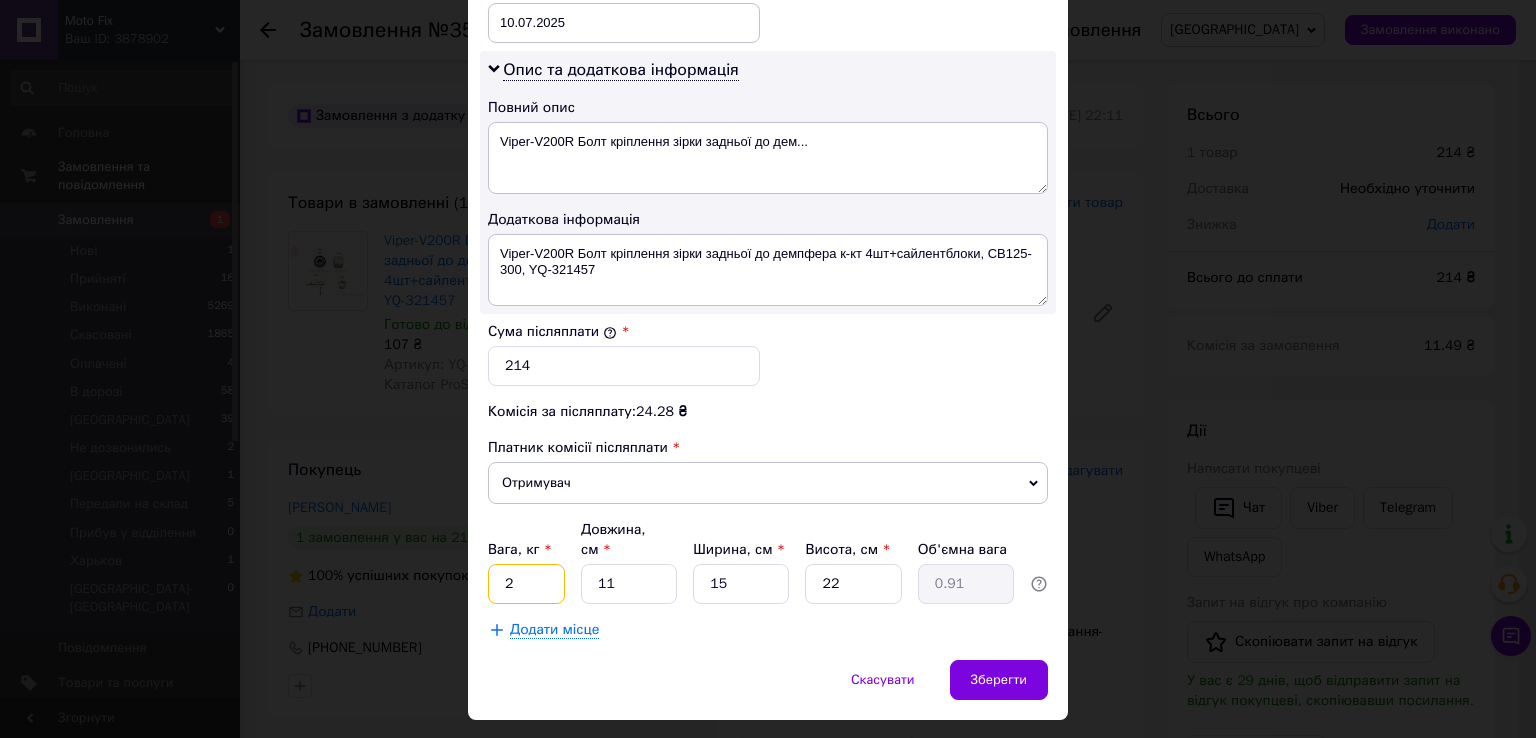 click on "2" at bounding box center (526, 584) 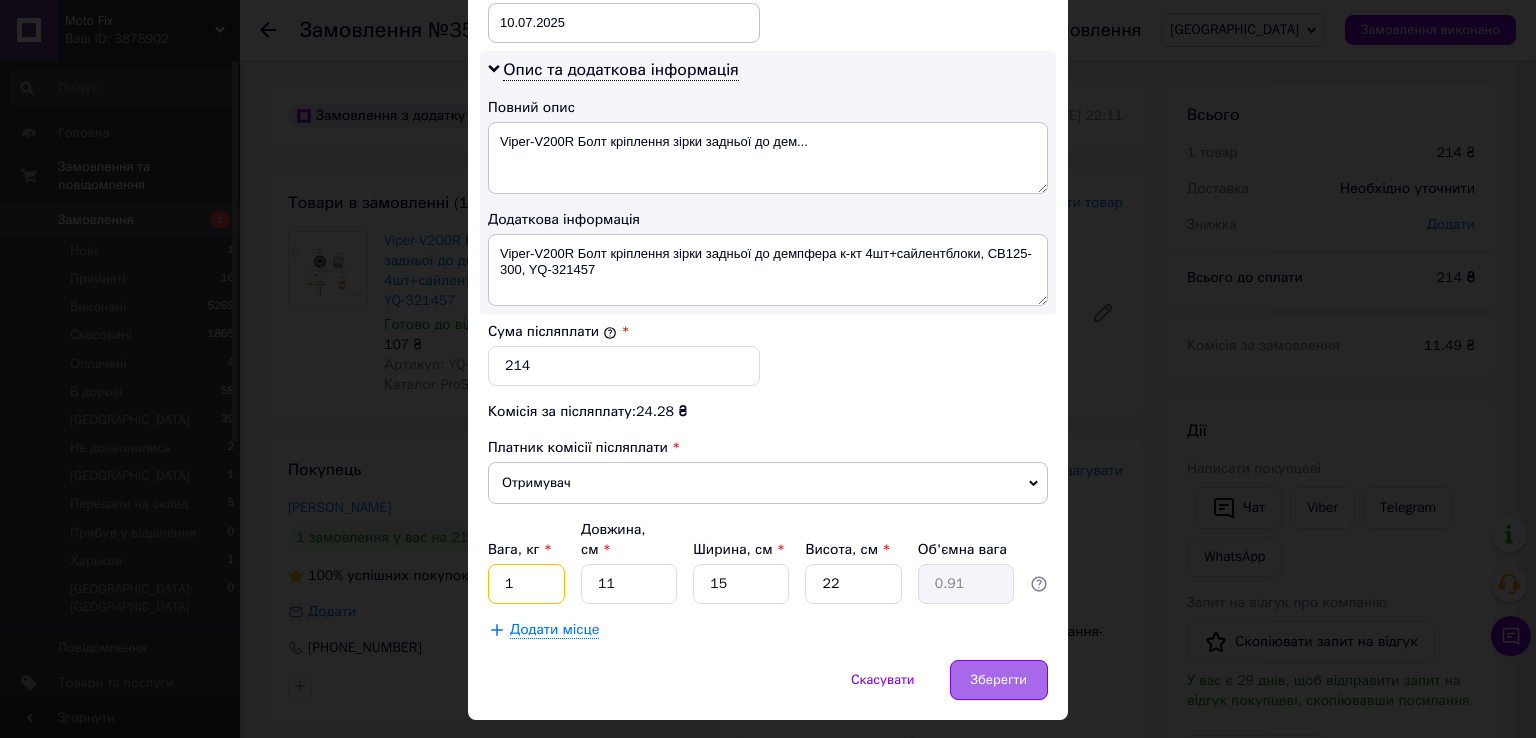 type on "1" 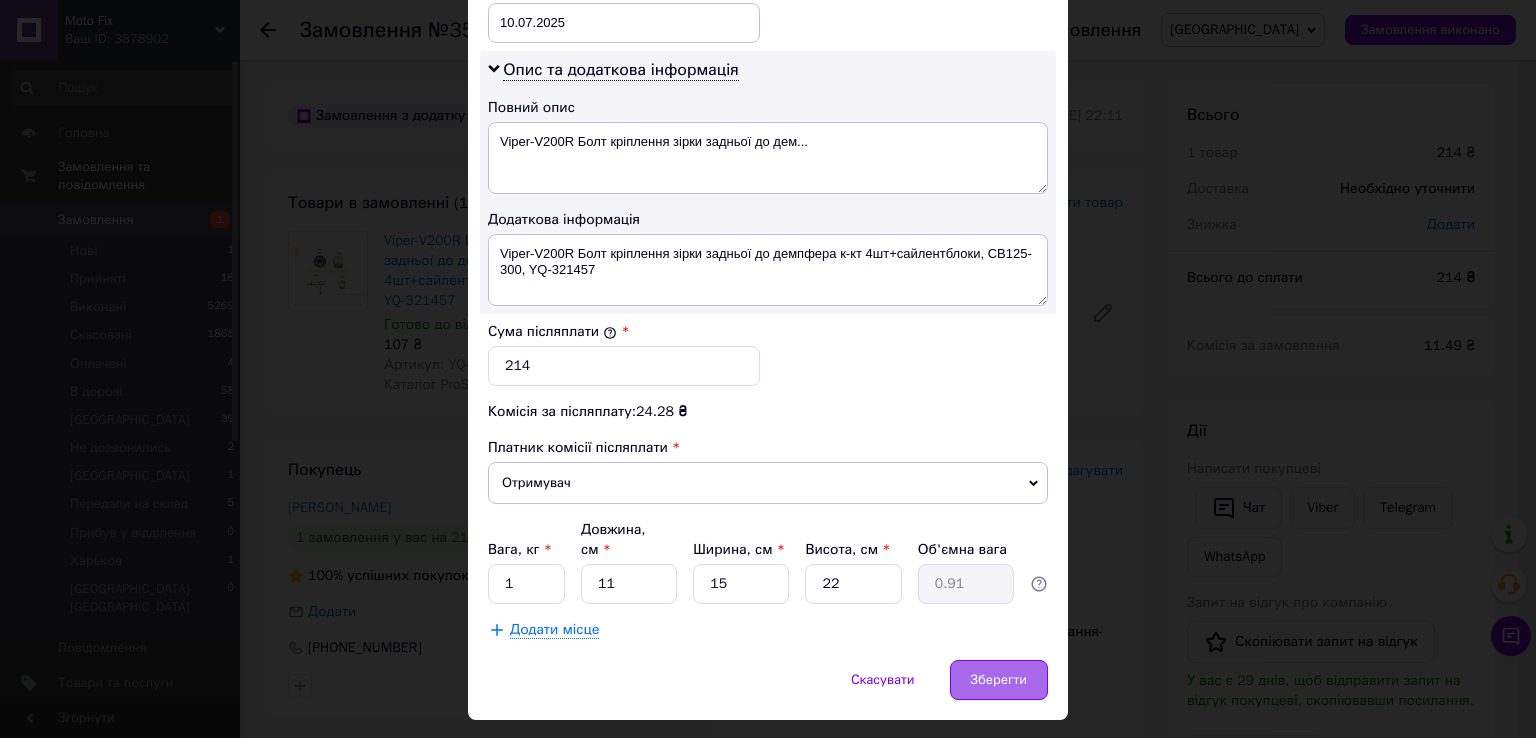 click on "Зберегти" at bounding box center [999, 680] 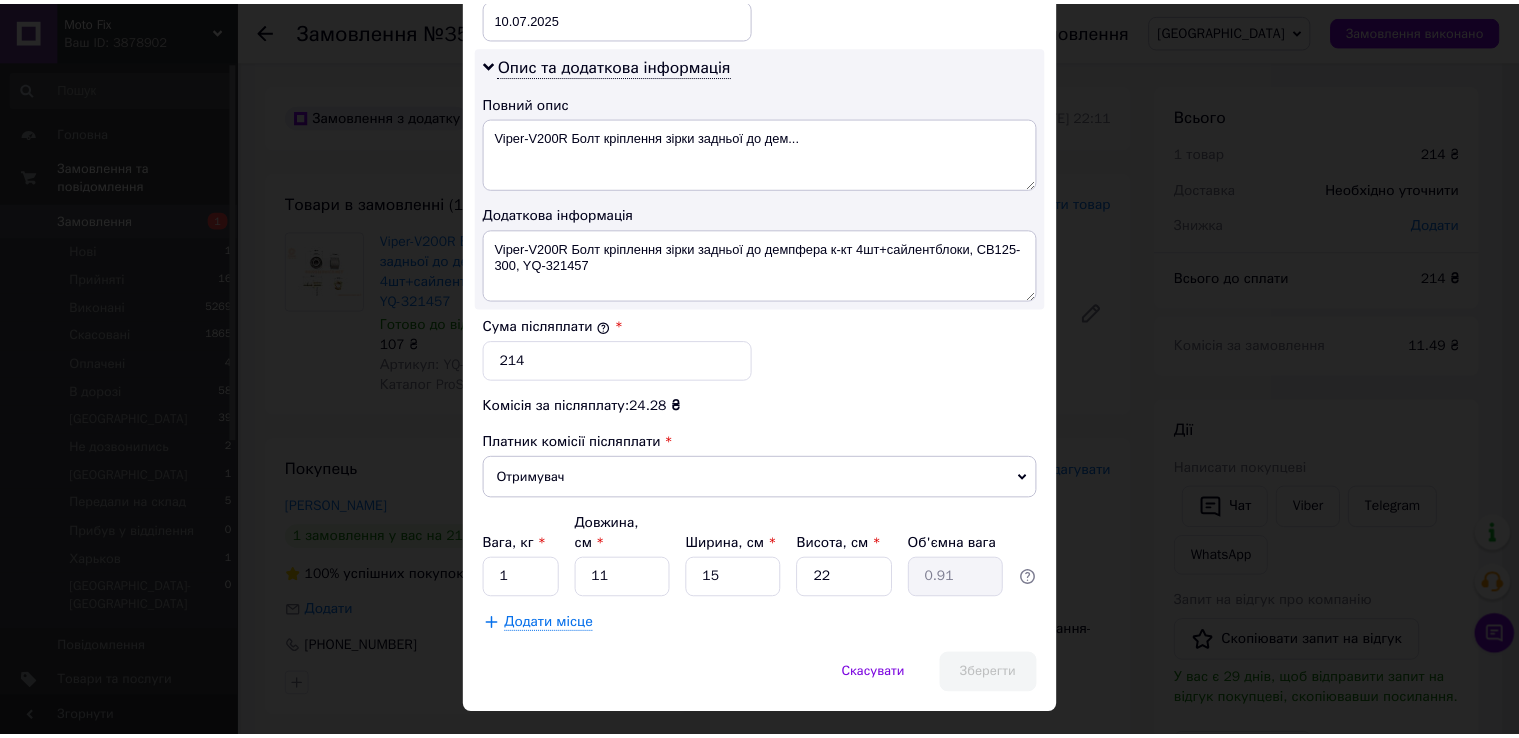 scroll, scrollTop: 1005, scrollLeft: 0, axis: vertical 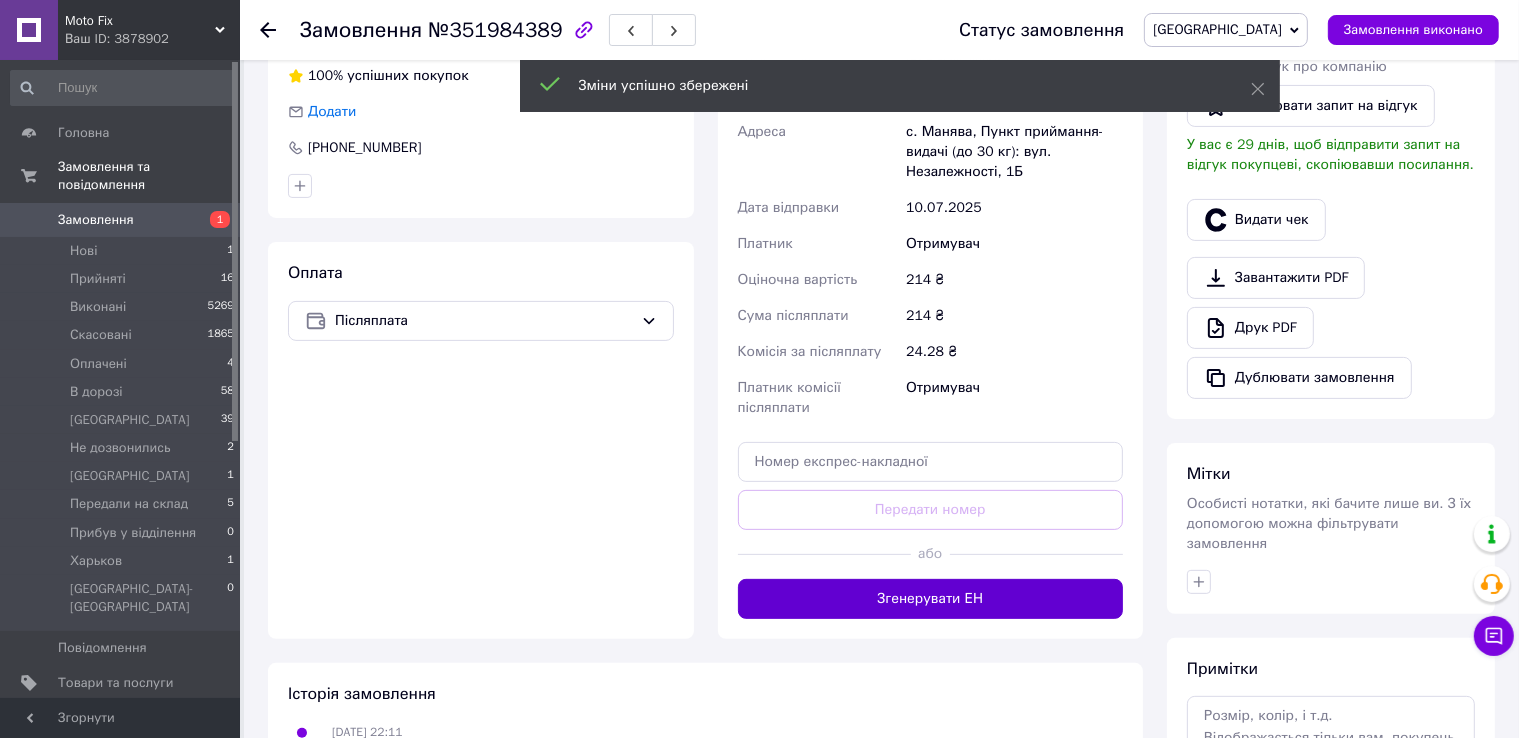 click on "Згенерувати ЕН" at bounding box center [931, 599] 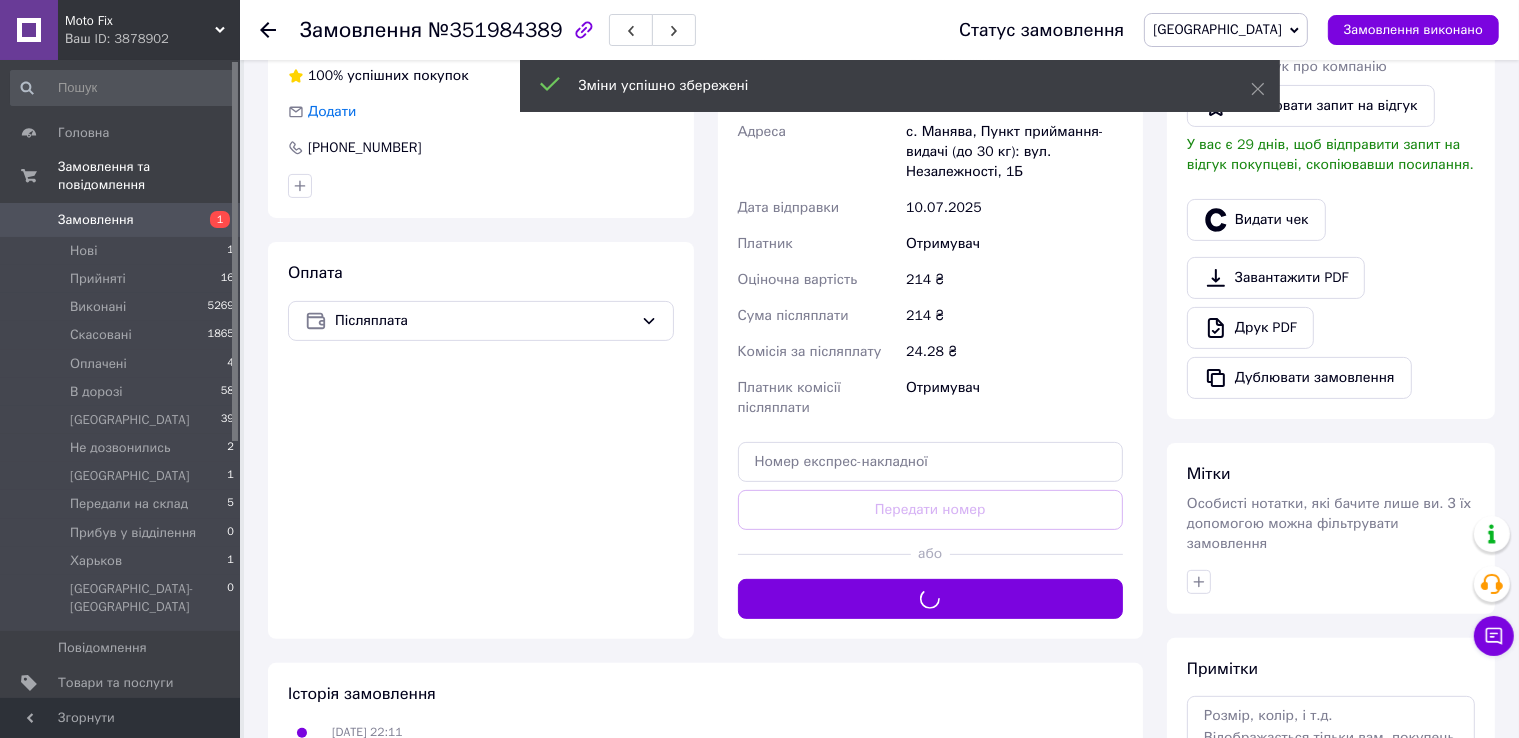 scroll, scrollTop: 100, scrollLeft: 0, axis: vertical 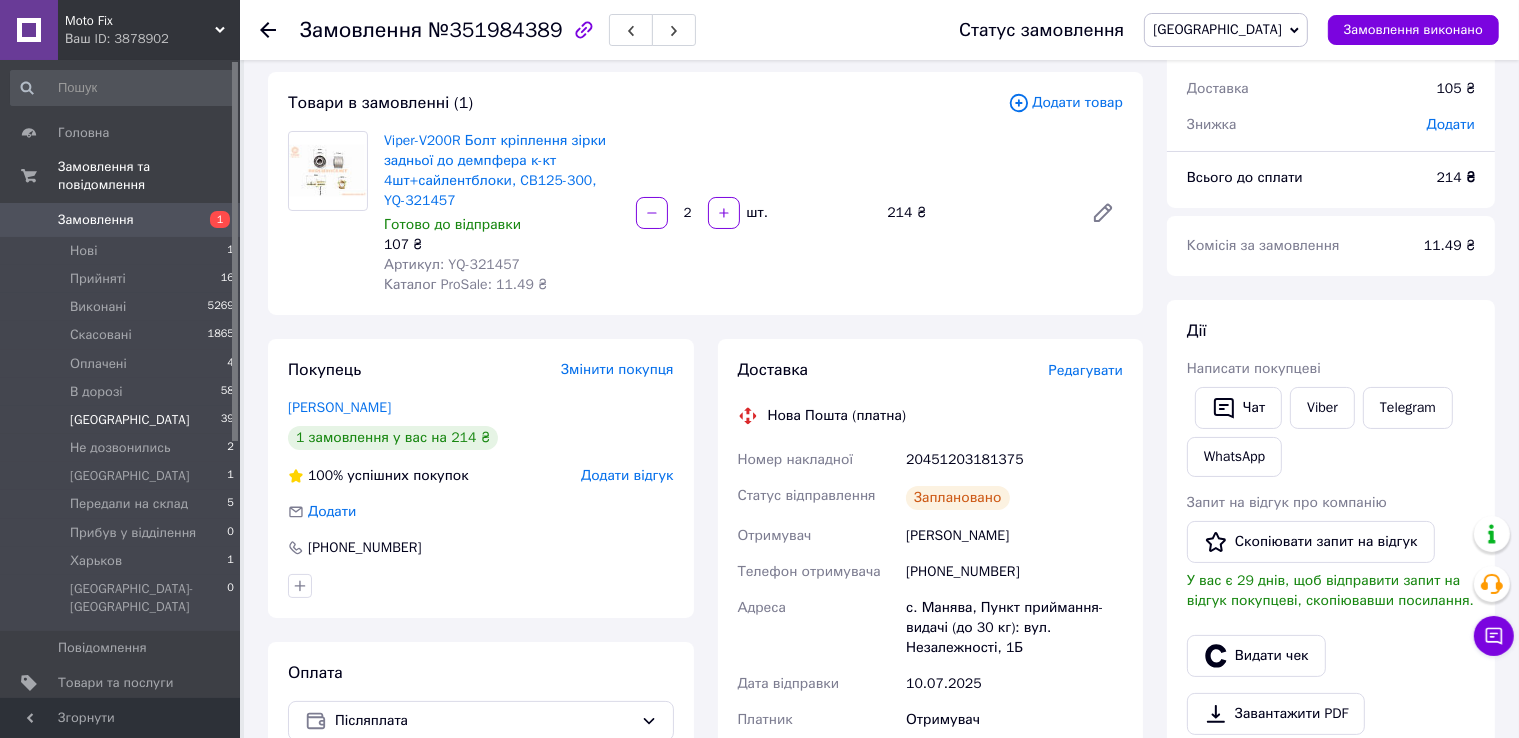 click on "Киев 39" at bounding box center [123, 420] 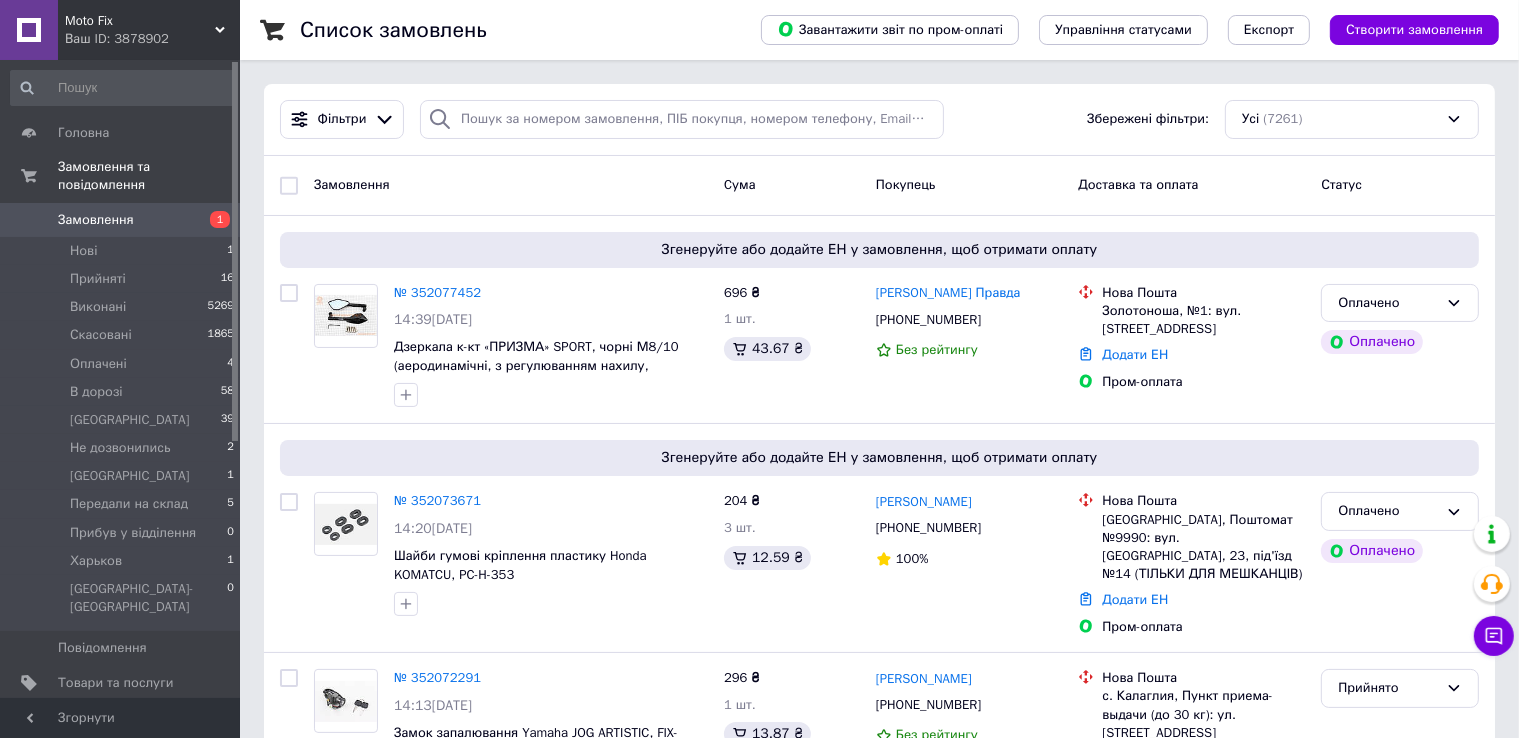 scroll, scrollTop: 391, scrollLeft: 0, axis: vertical 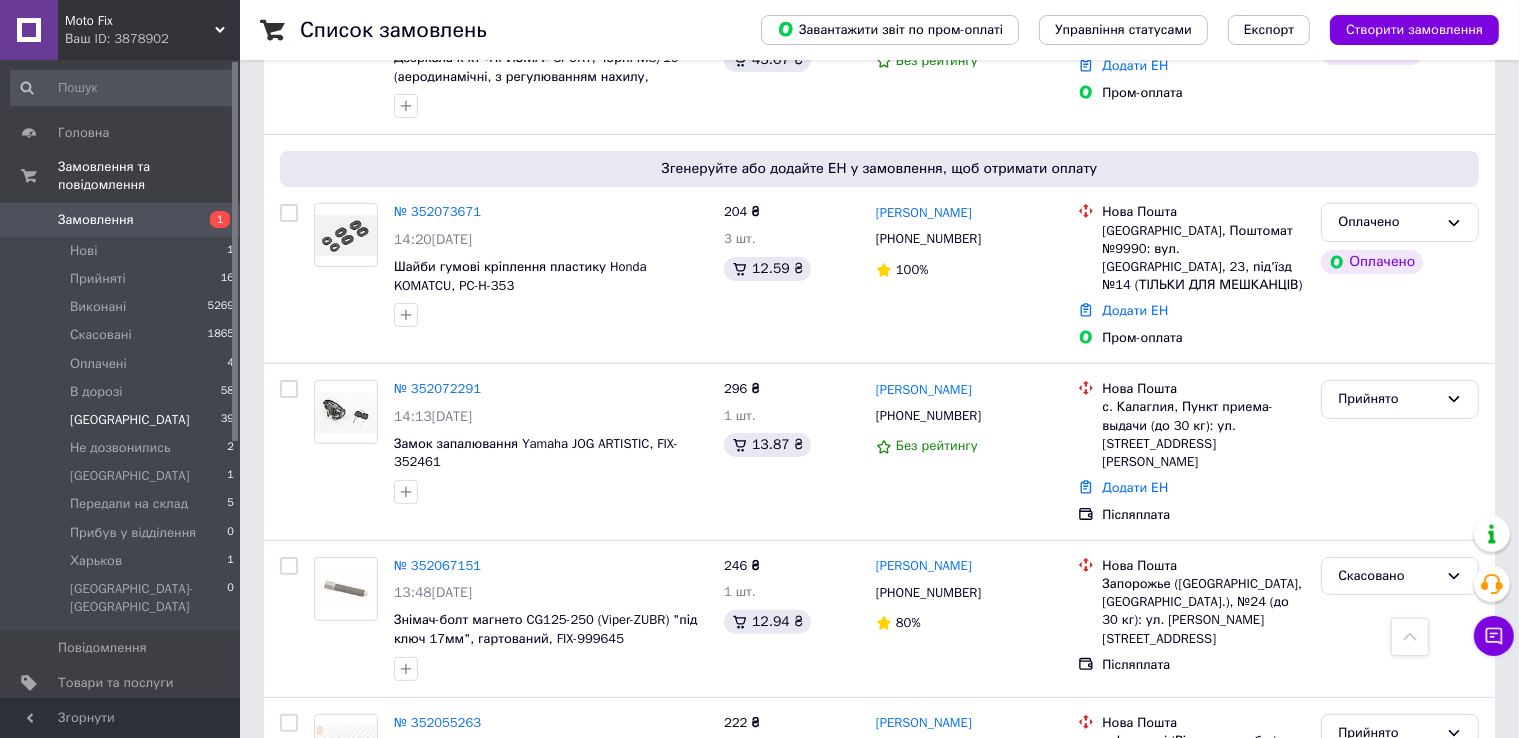 click on "Киев 39" at bounding box center (123, 420) 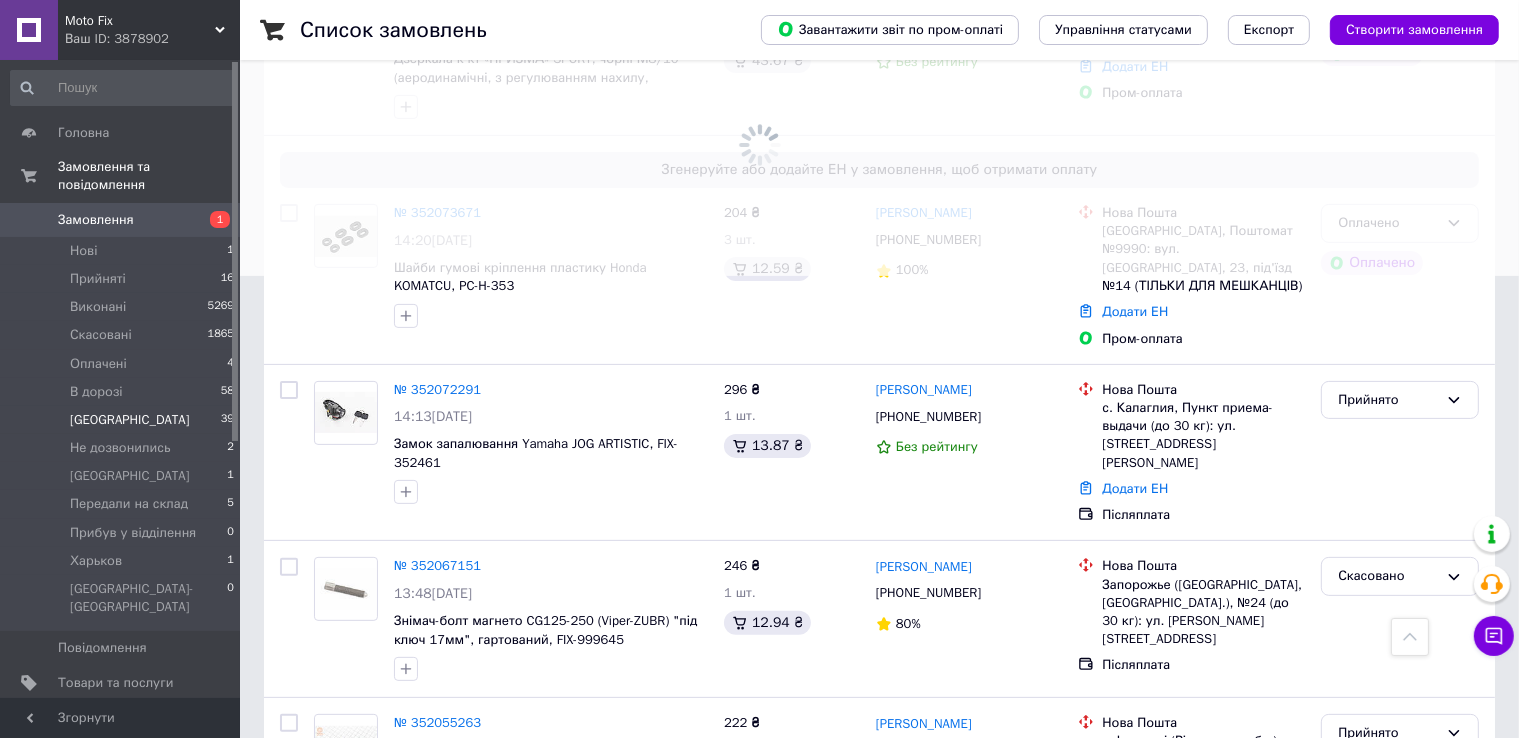 scroll, scrollTop: 0, scrollLeft: 0, axis: both 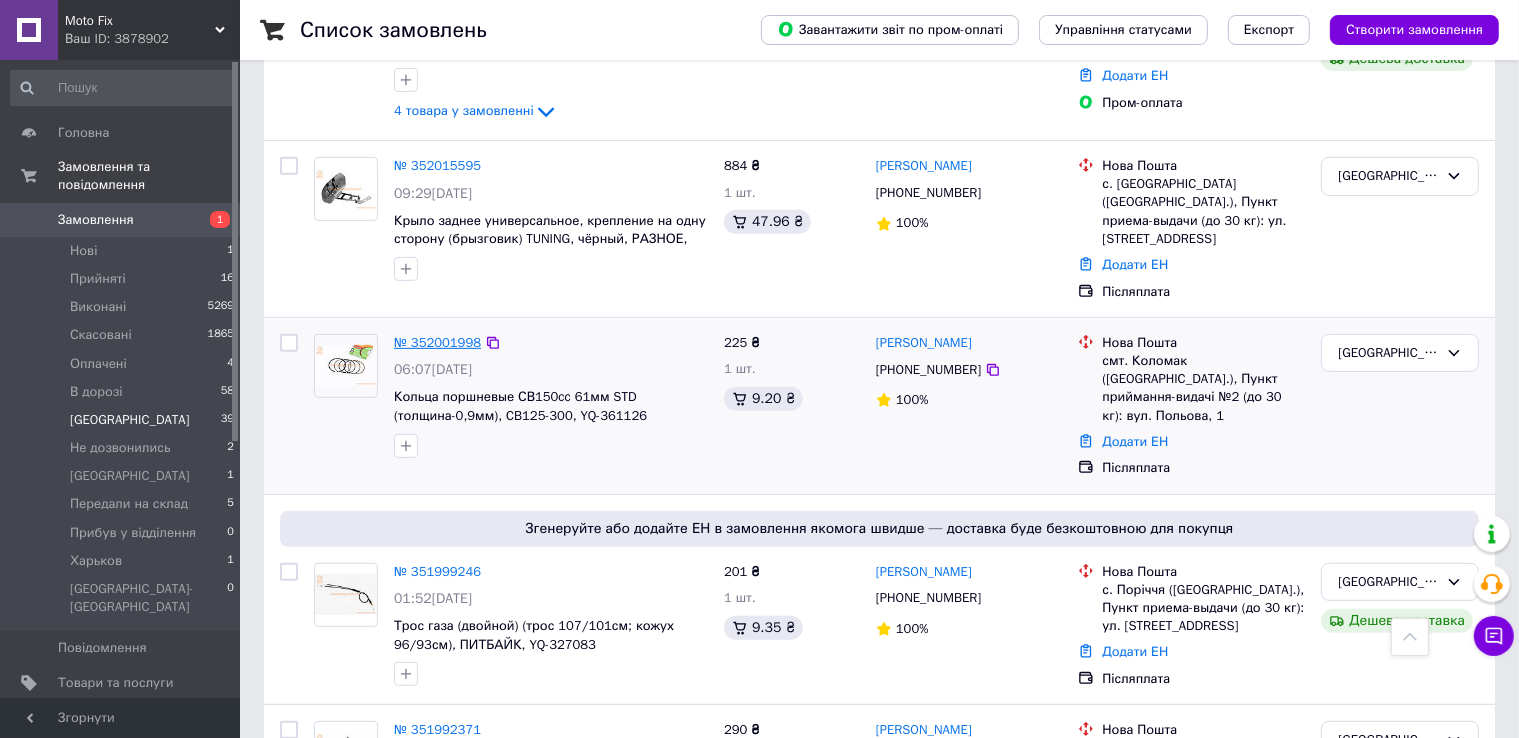 click on "№ 352001998" at bounding box center [437, 342] 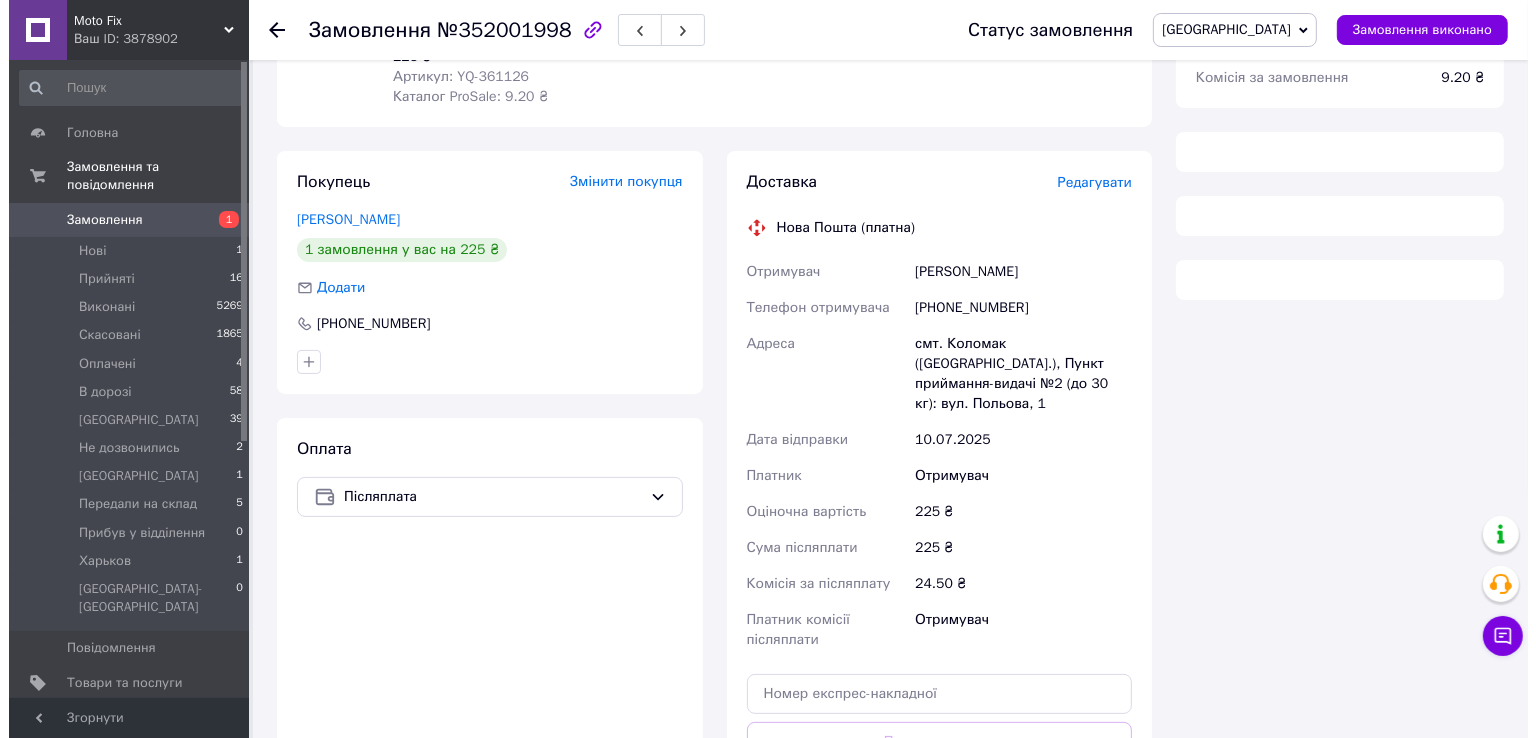 scroll, scrollTop: 168, scrollLeft: 0, axis: vertical 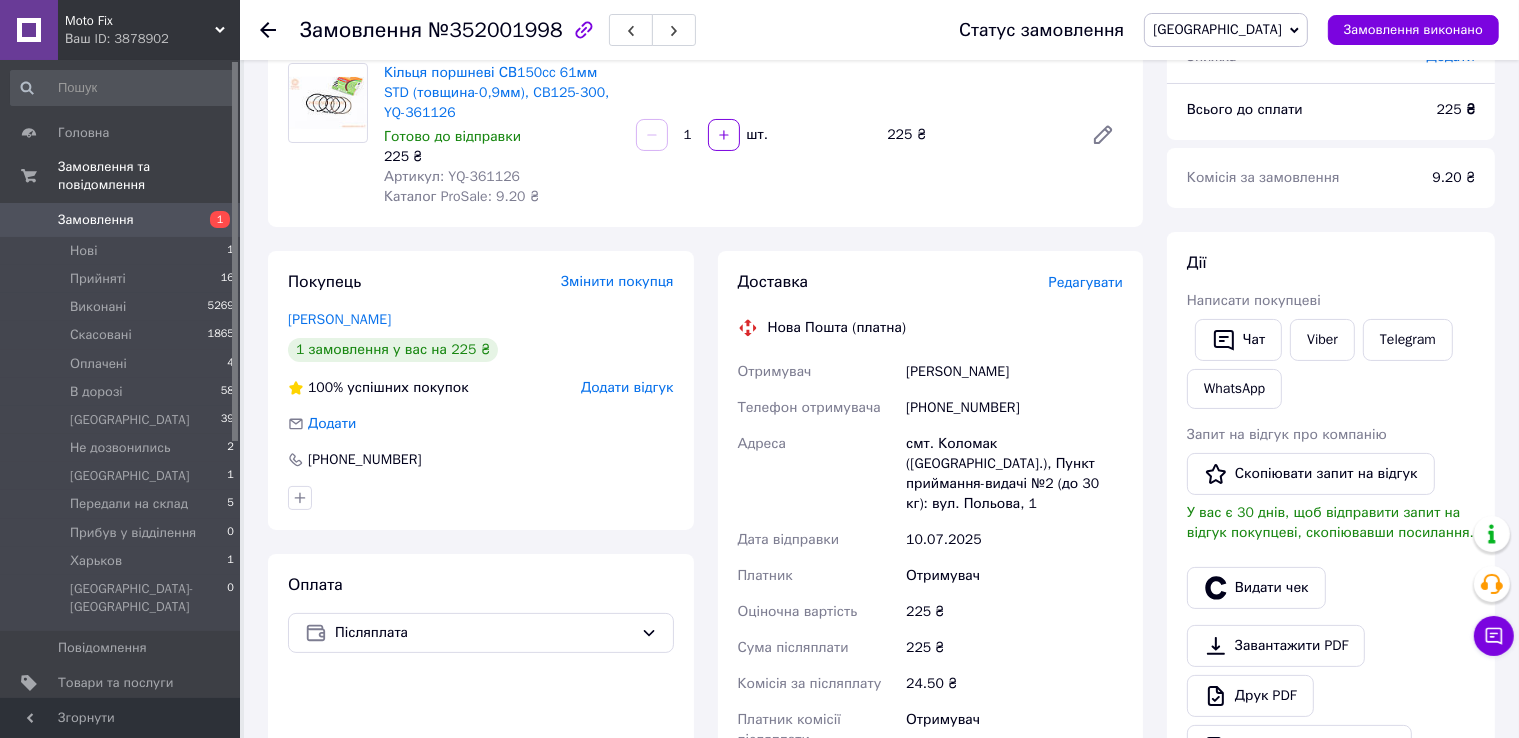click on "Редагувати" at bounding box center [1086, 282] 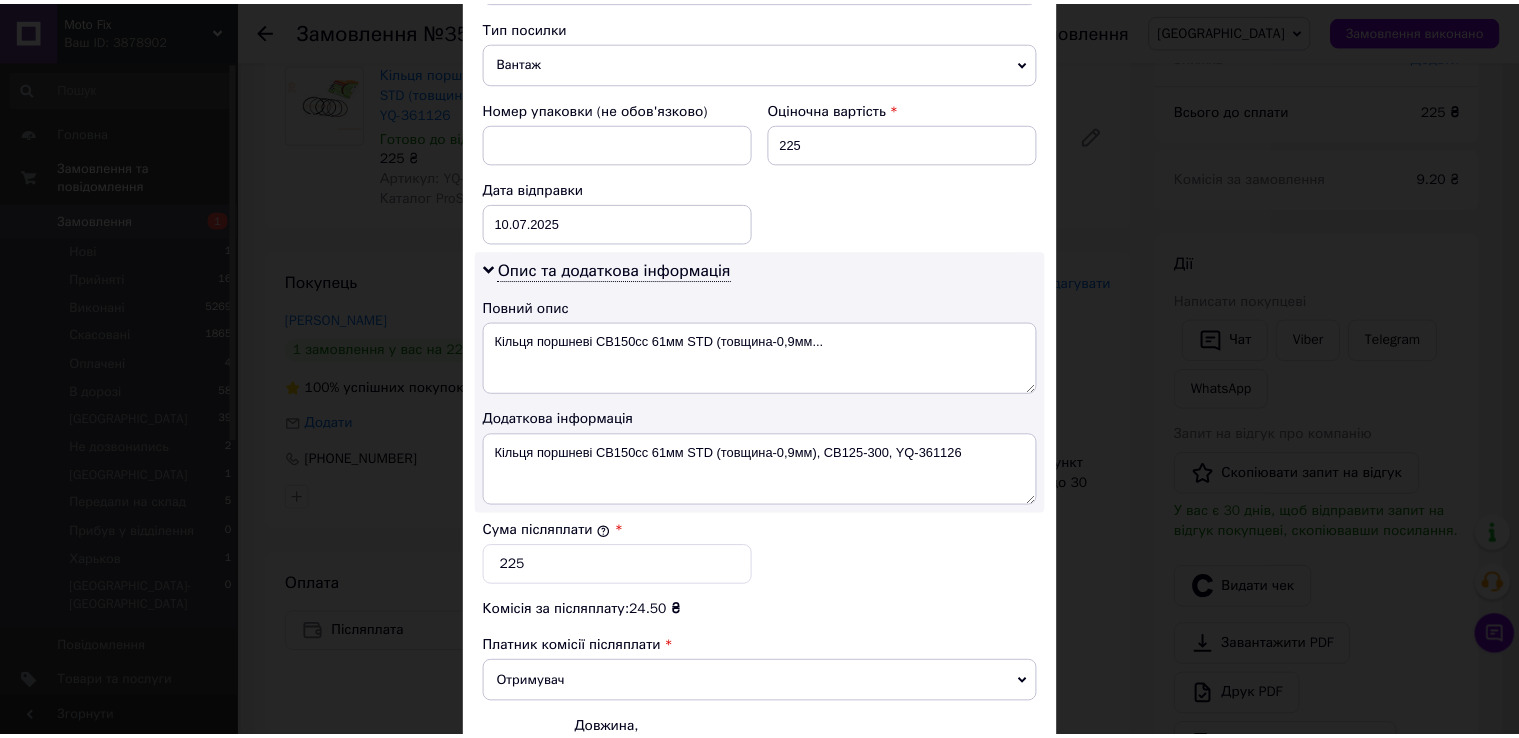 scroll, scrollTop: 1005, scrollLeft: 0, axis: vertical 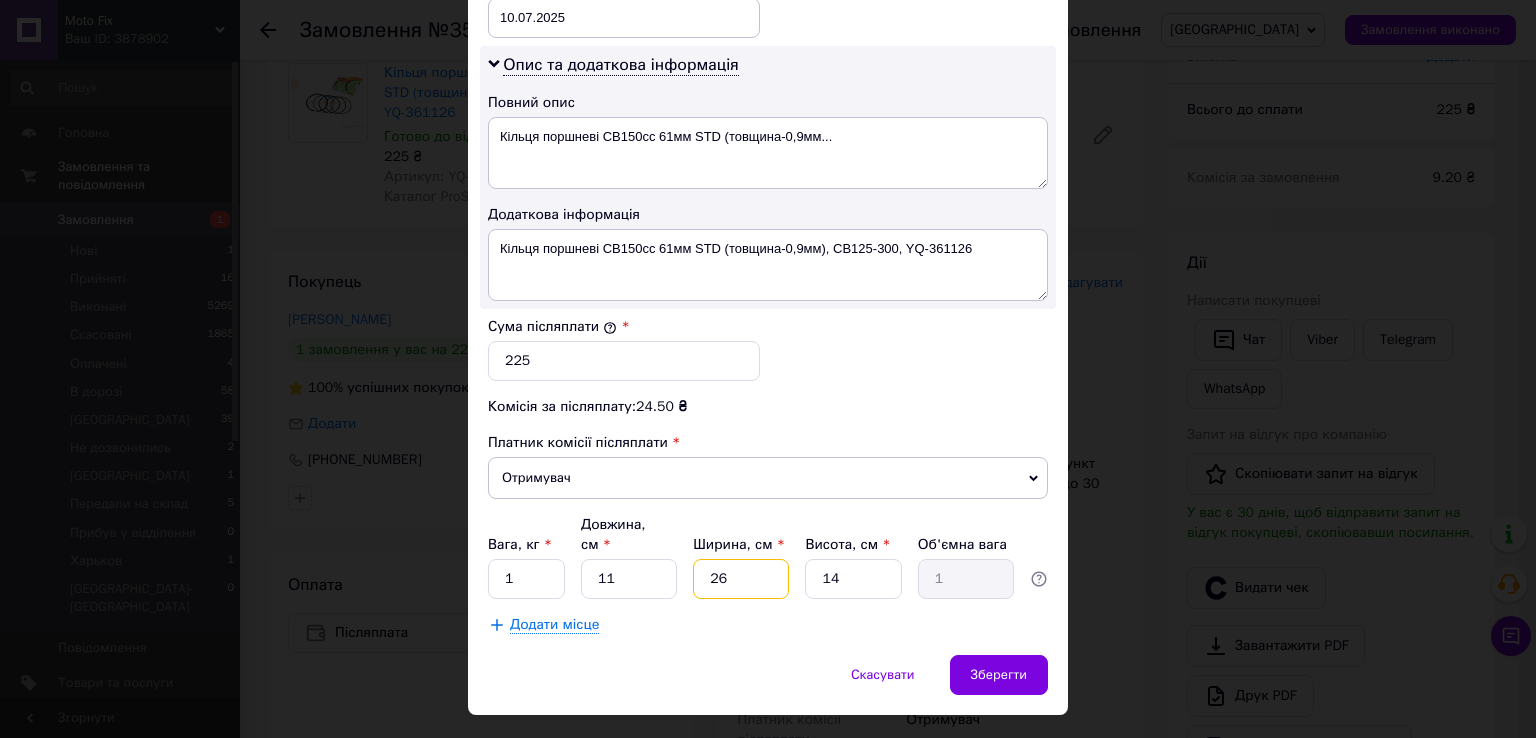 click on "26" at bounding box center (741, 579) 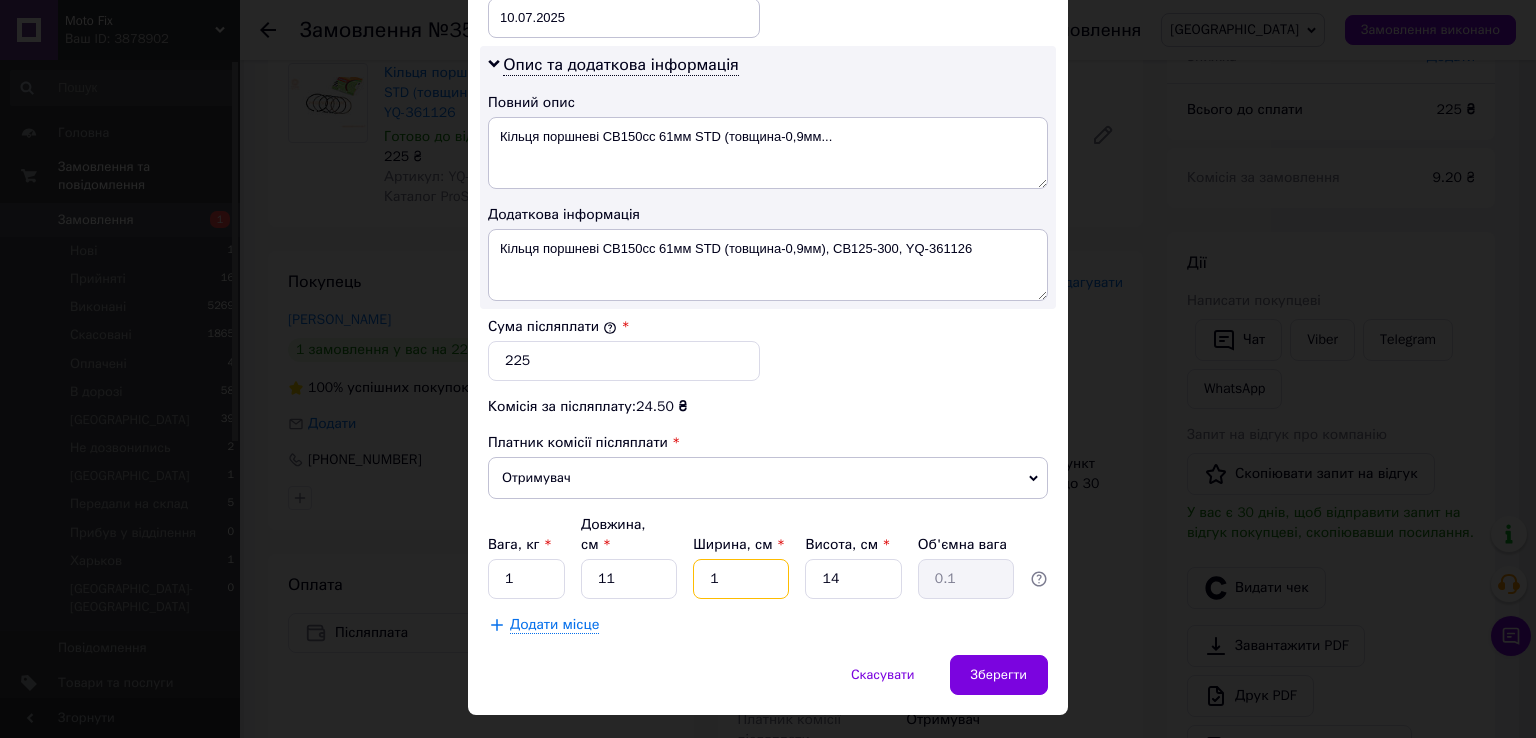 type on "15" 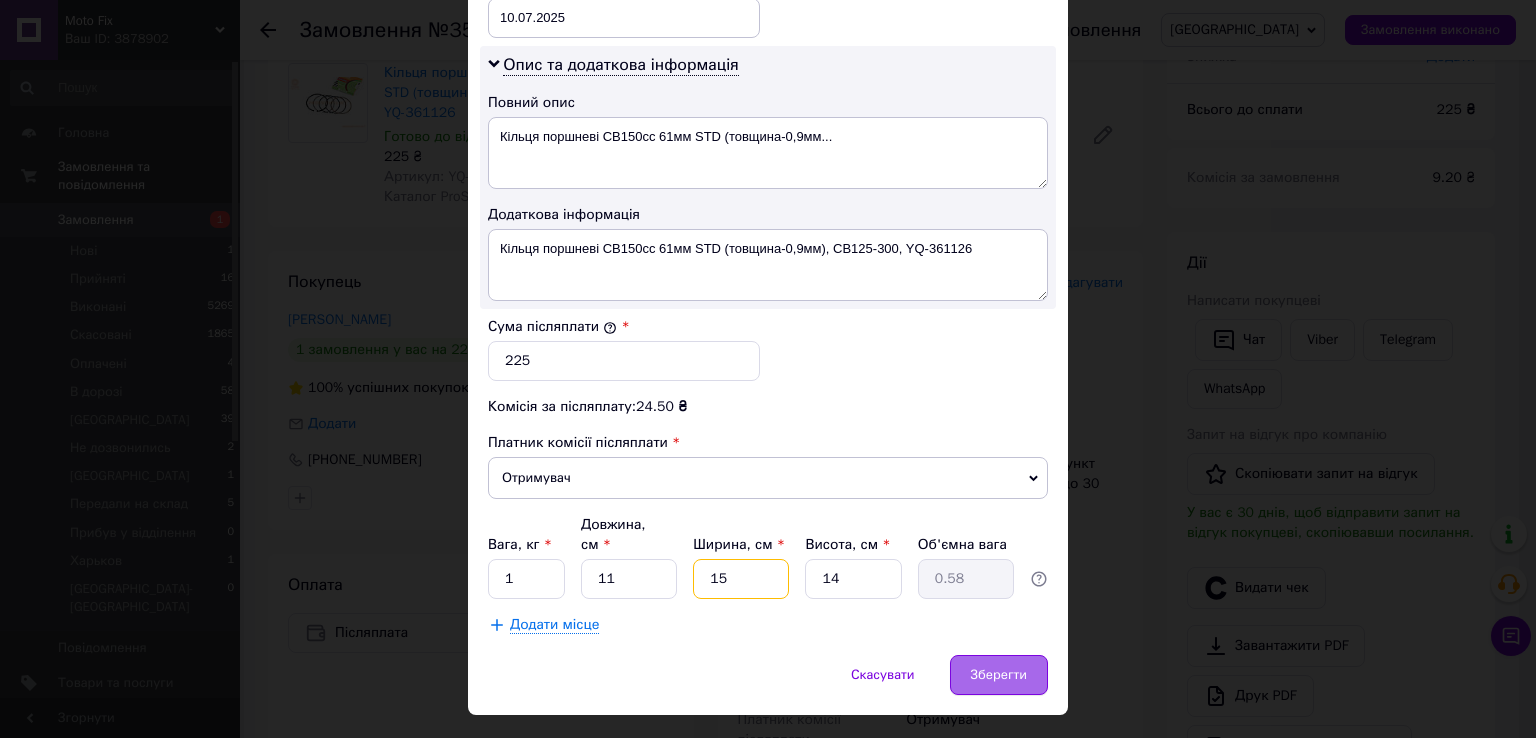 type on "15" 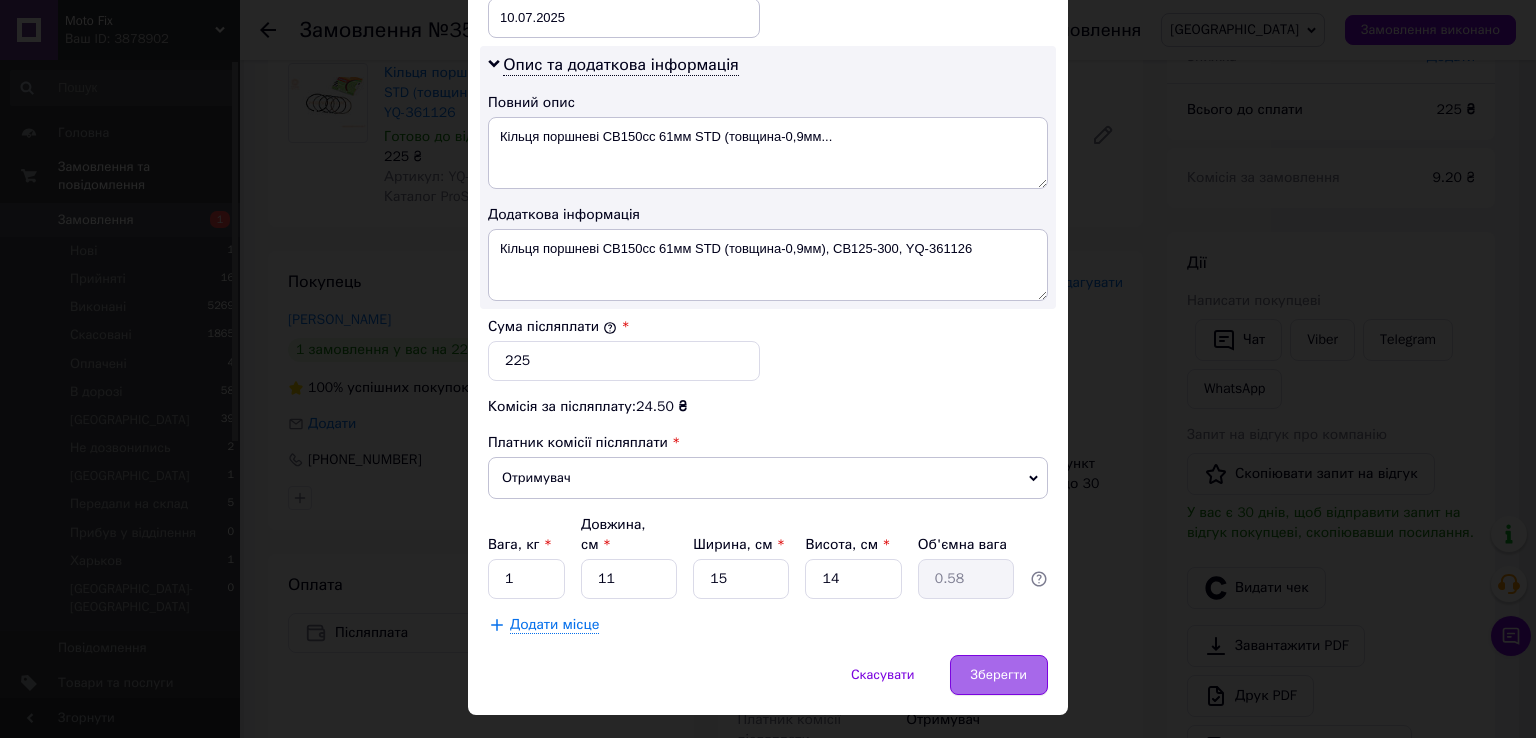 click on "Зберегти" at bounding box center [999, 675] 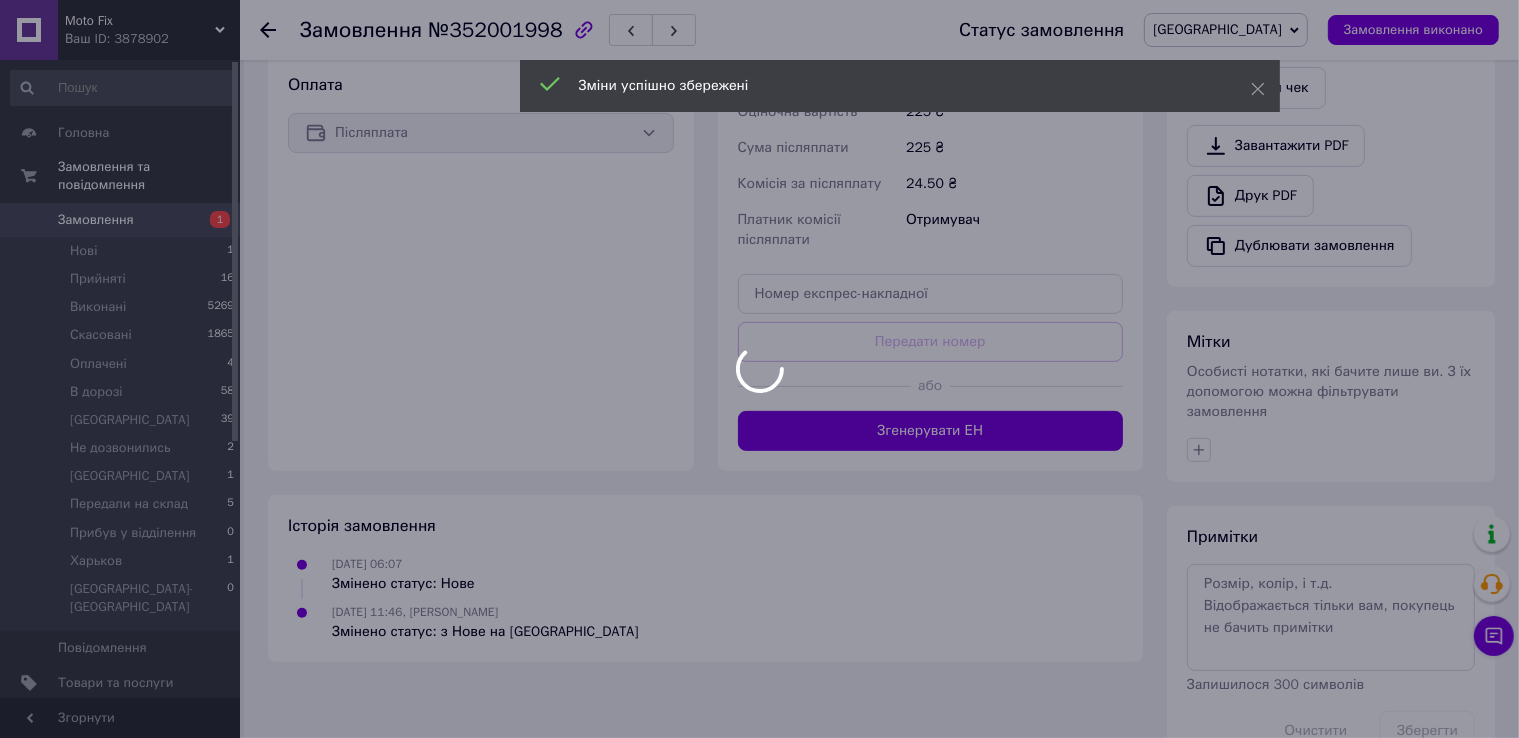 scroll, scrollTop: 568, scrollLeft: 0, axis: vertical 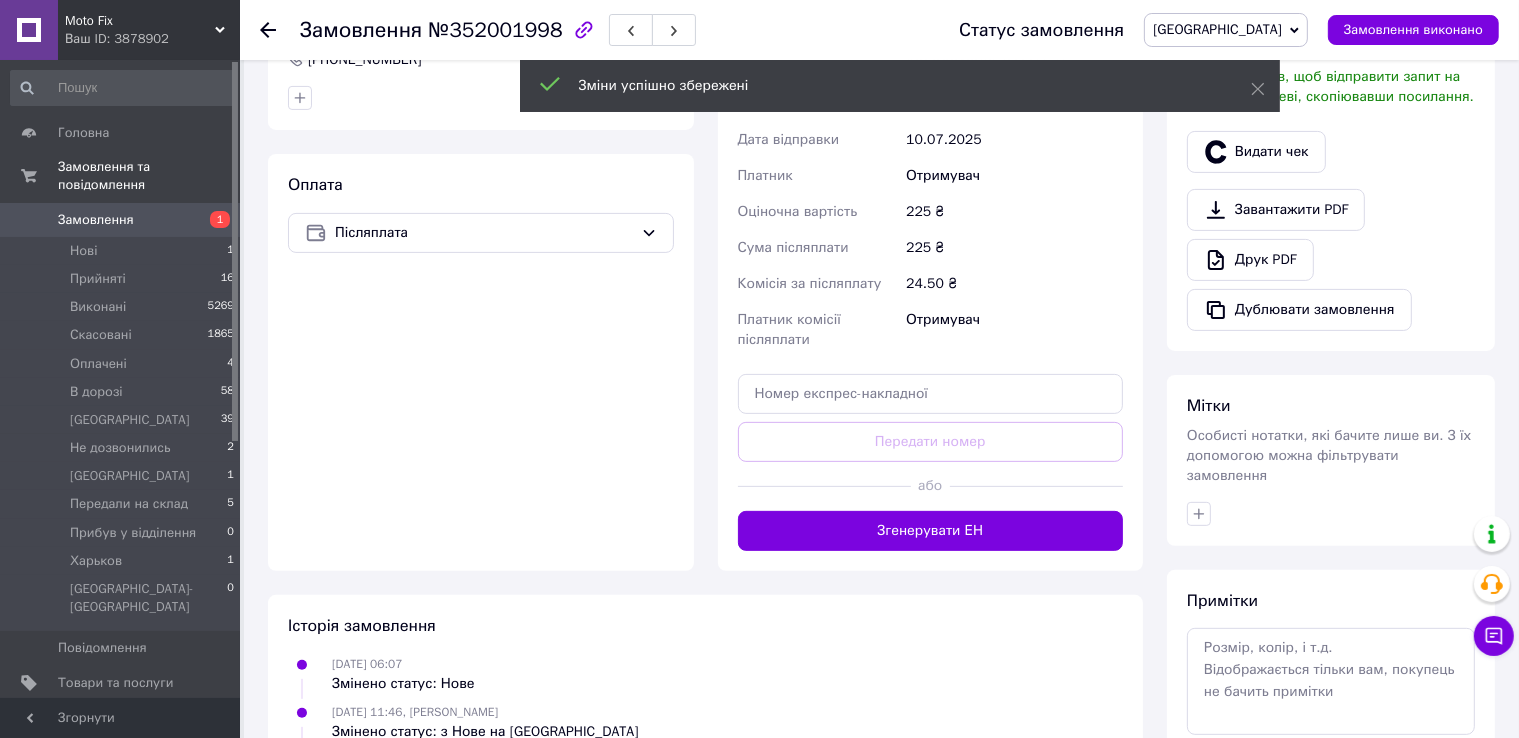 click on "Згенерувати ЕН" at bounding box center (931, 531) 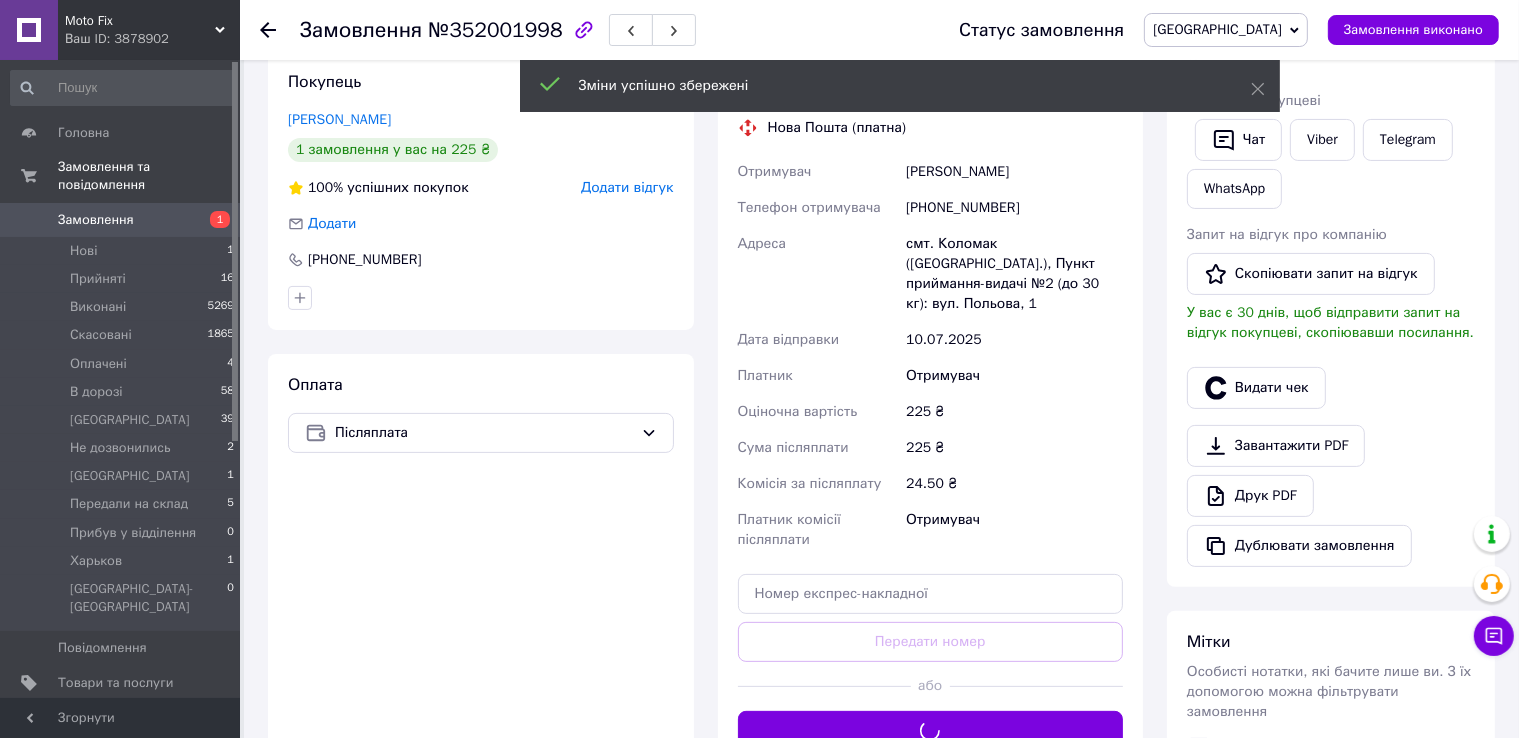 scroll, scrollTop: 168, scrollLeft: 0, axis: vertical 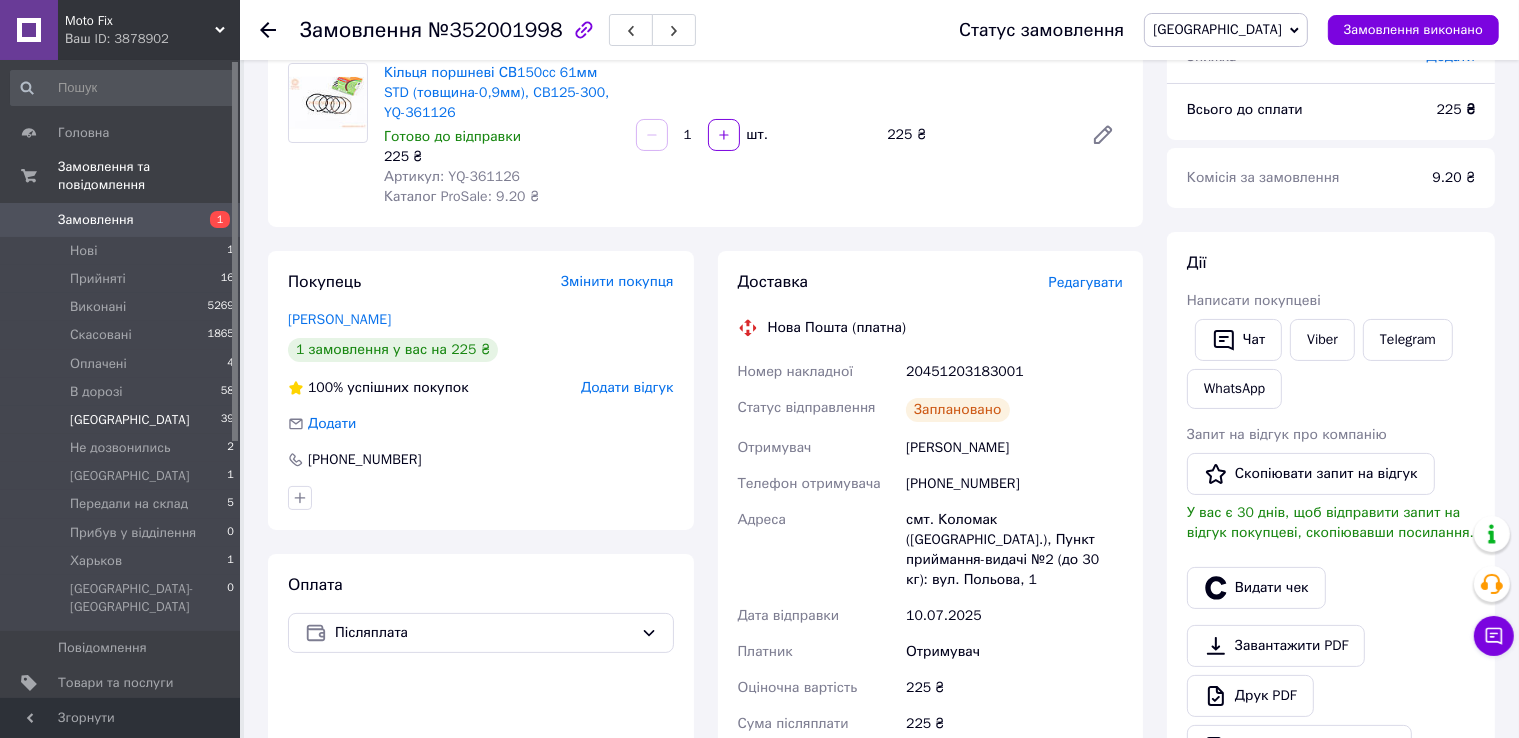 click on "Киев 39" at bounding box center (123, 420) 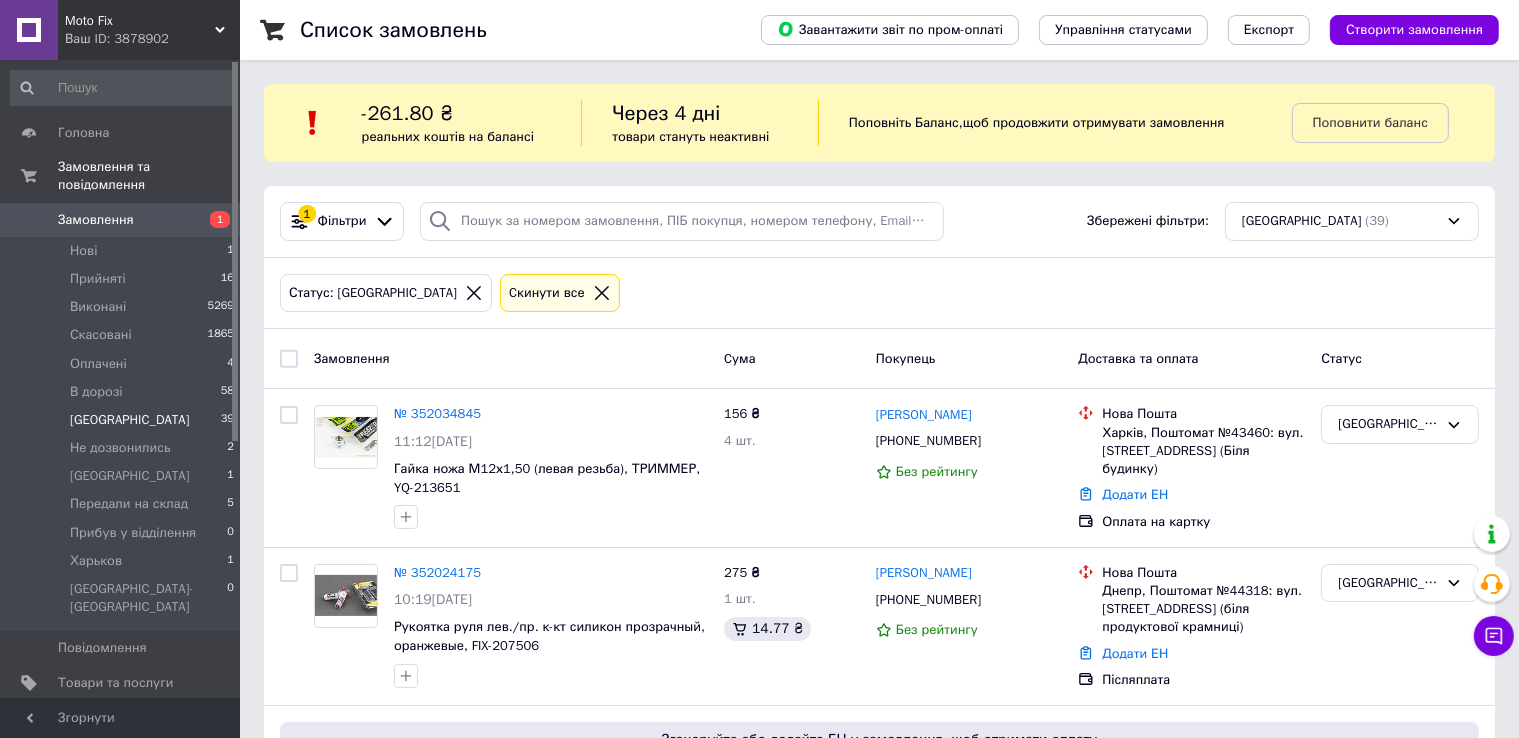 click 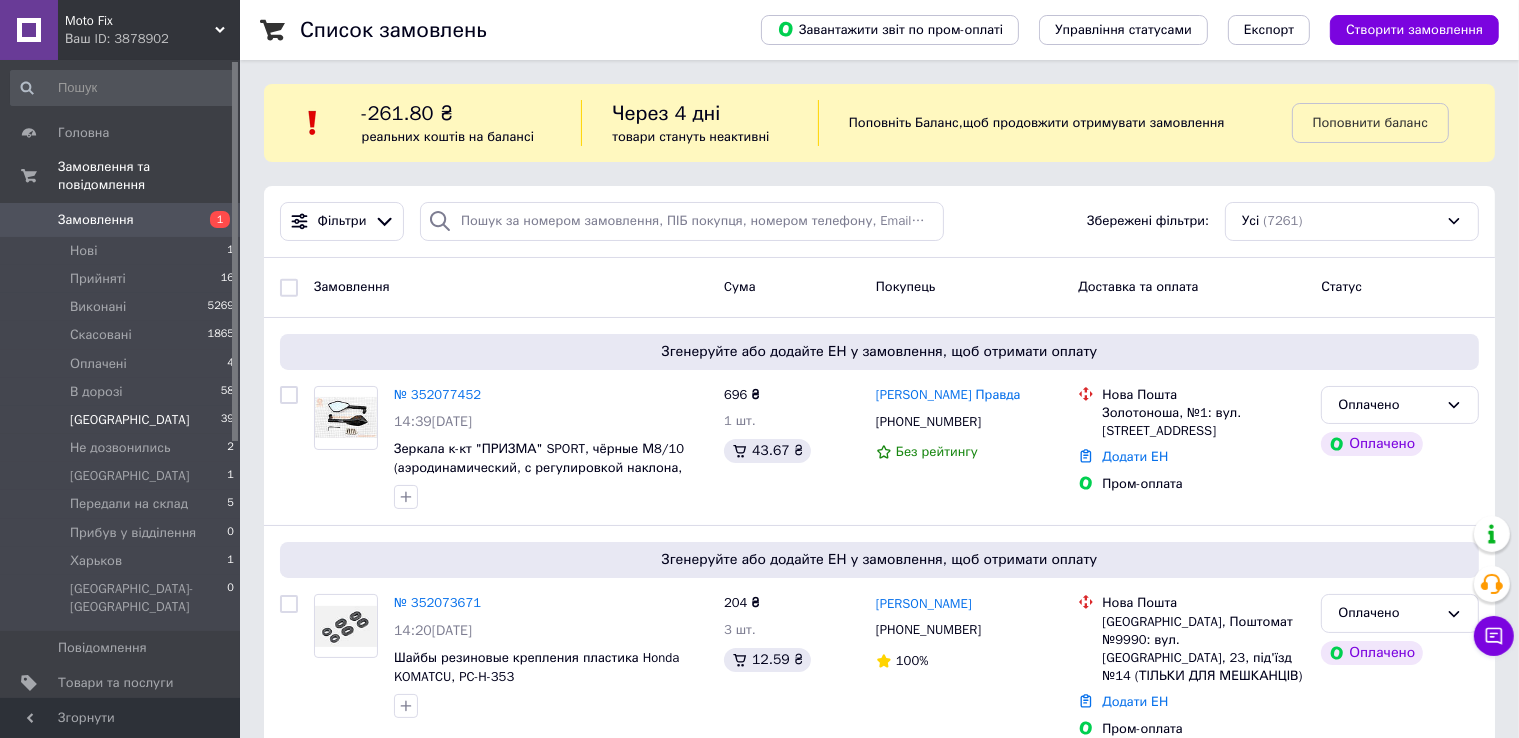 click on "Киев 39" at bounding box center (123, 420) 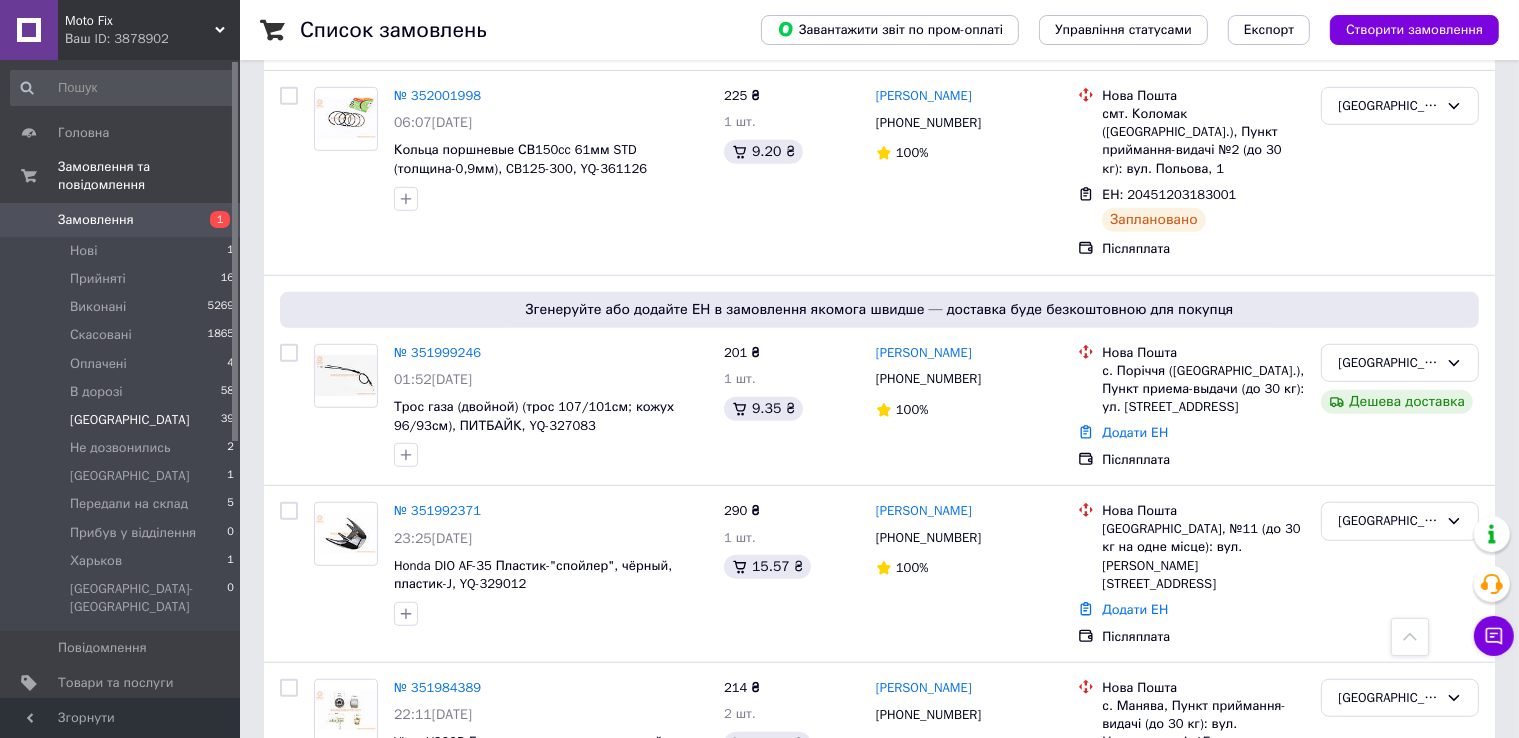 scroll, scrollTop: 1048, scrollLeft: 0, axis: vertical 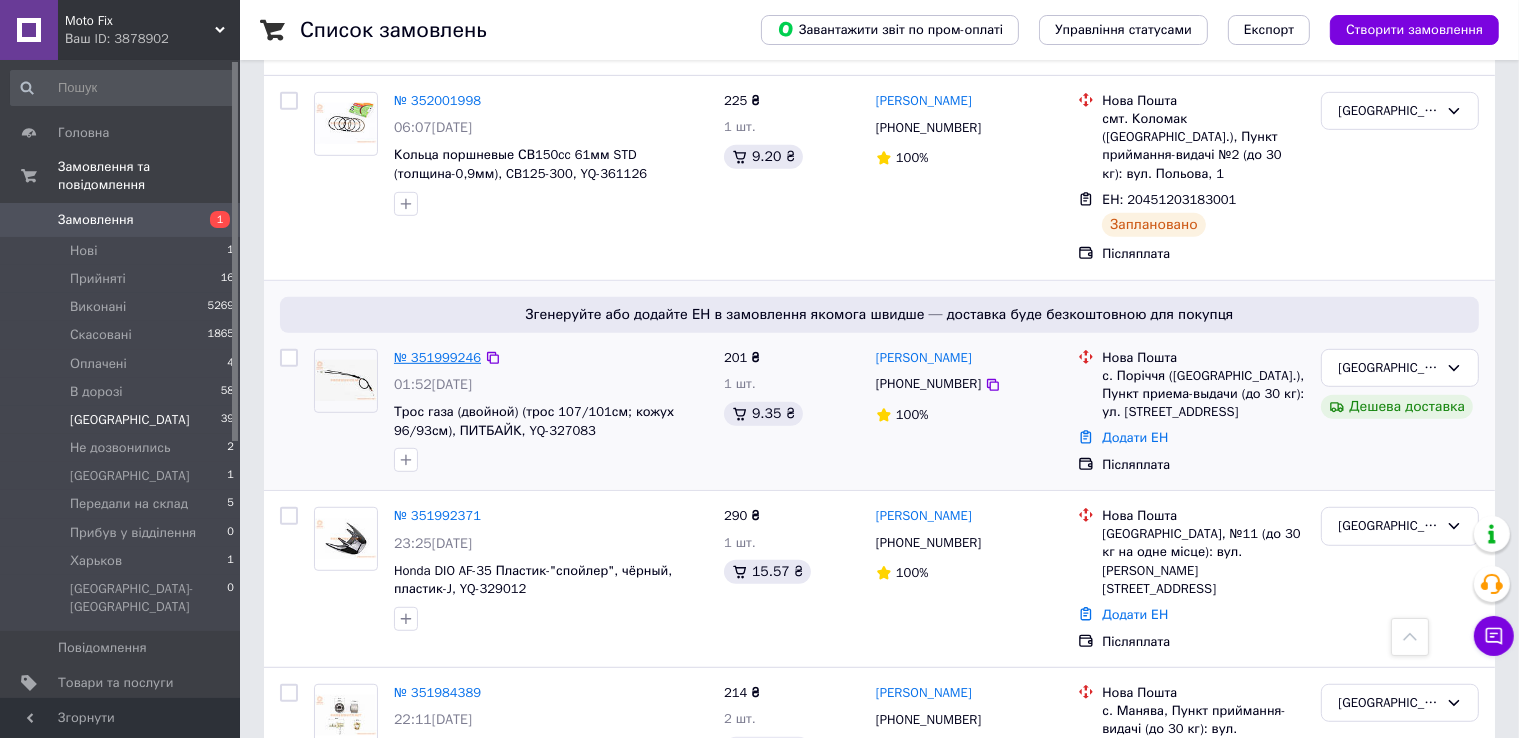click on "№ 351999246" at bounding box center [437, 357] 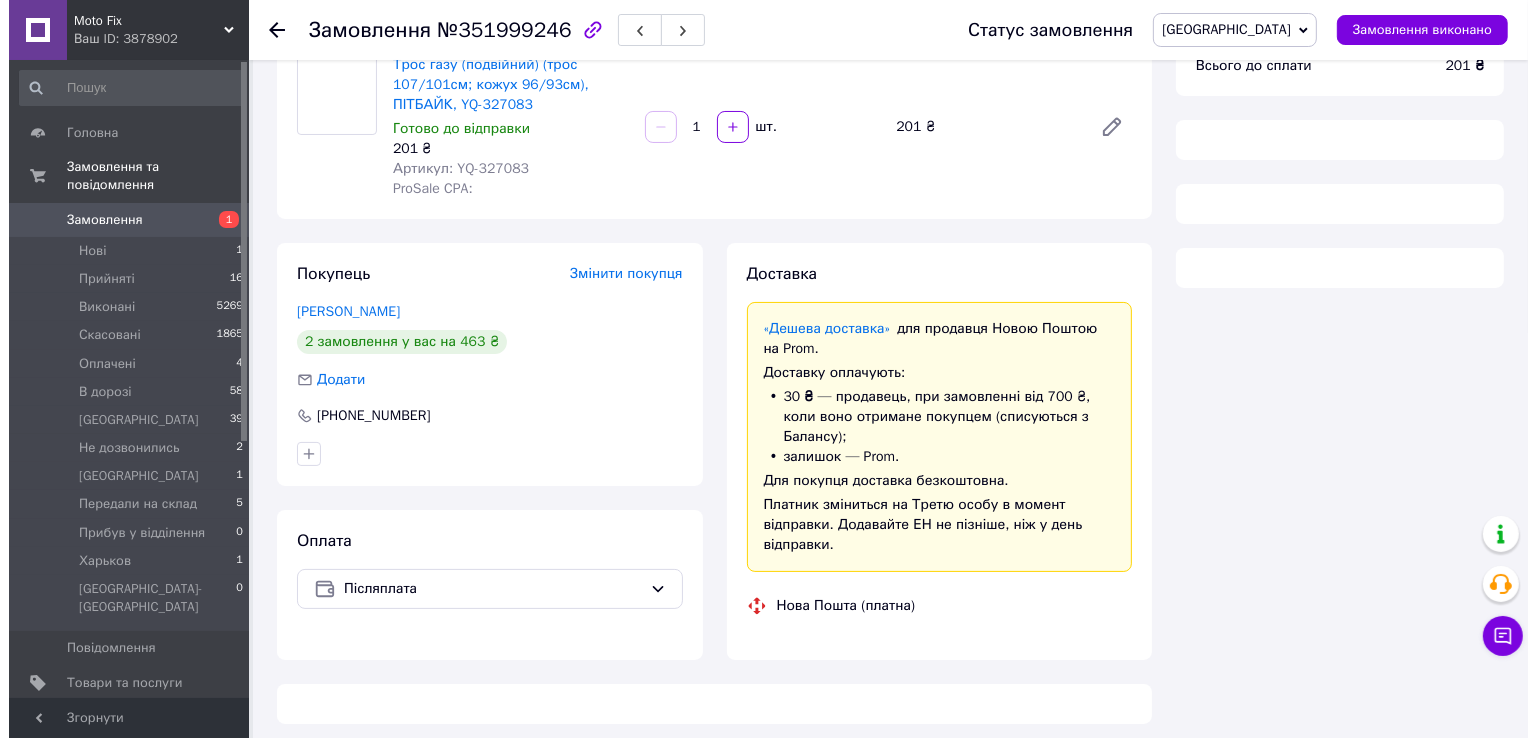 scroll, scrollTop: 0, scrollLeft: 0, axis: both 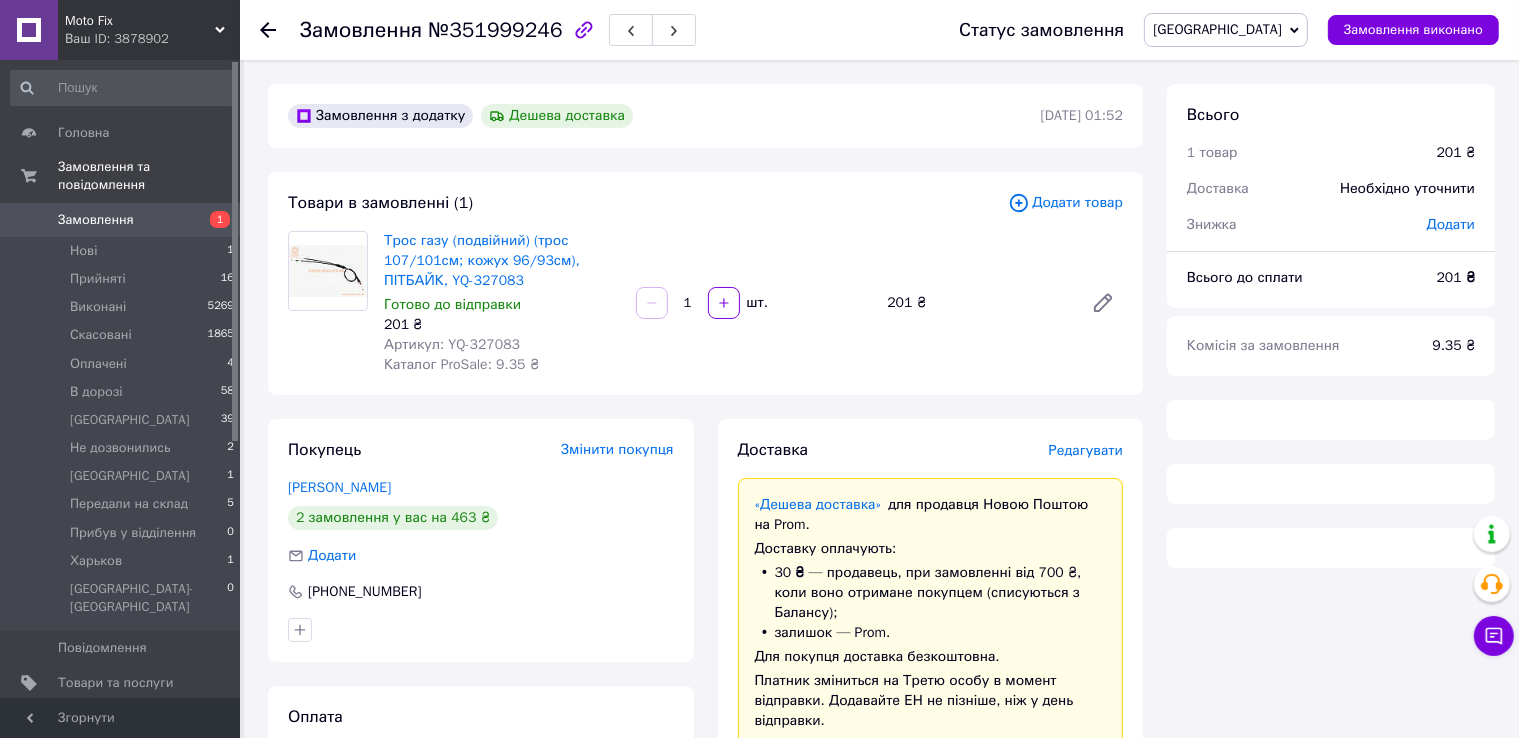 click on "Редагувати" at bounding box center [1086, 450] 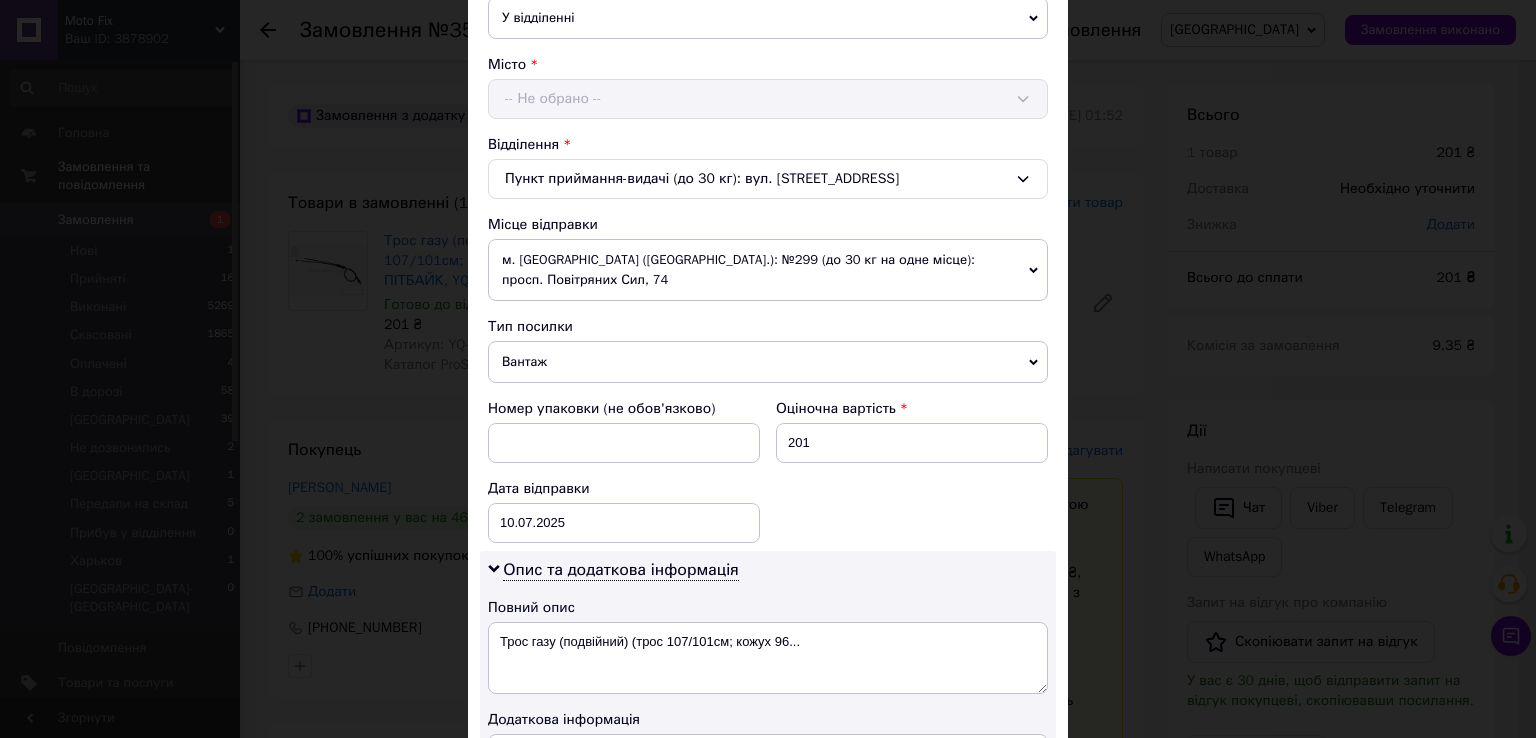 scroll, scrollTop: 1000, scrollLeft: 0, axis: vertical 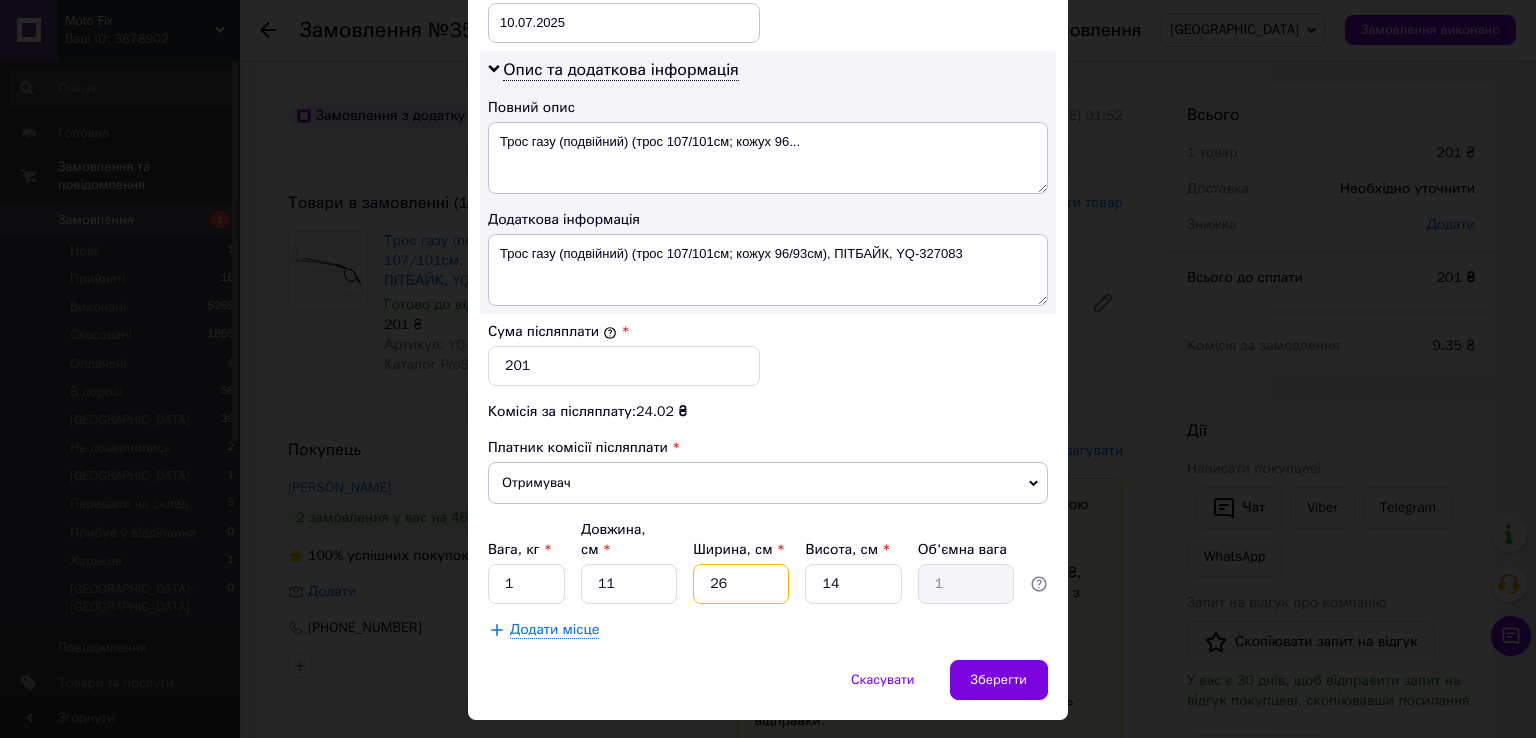 click on "26" at bounding box center (741, 584) 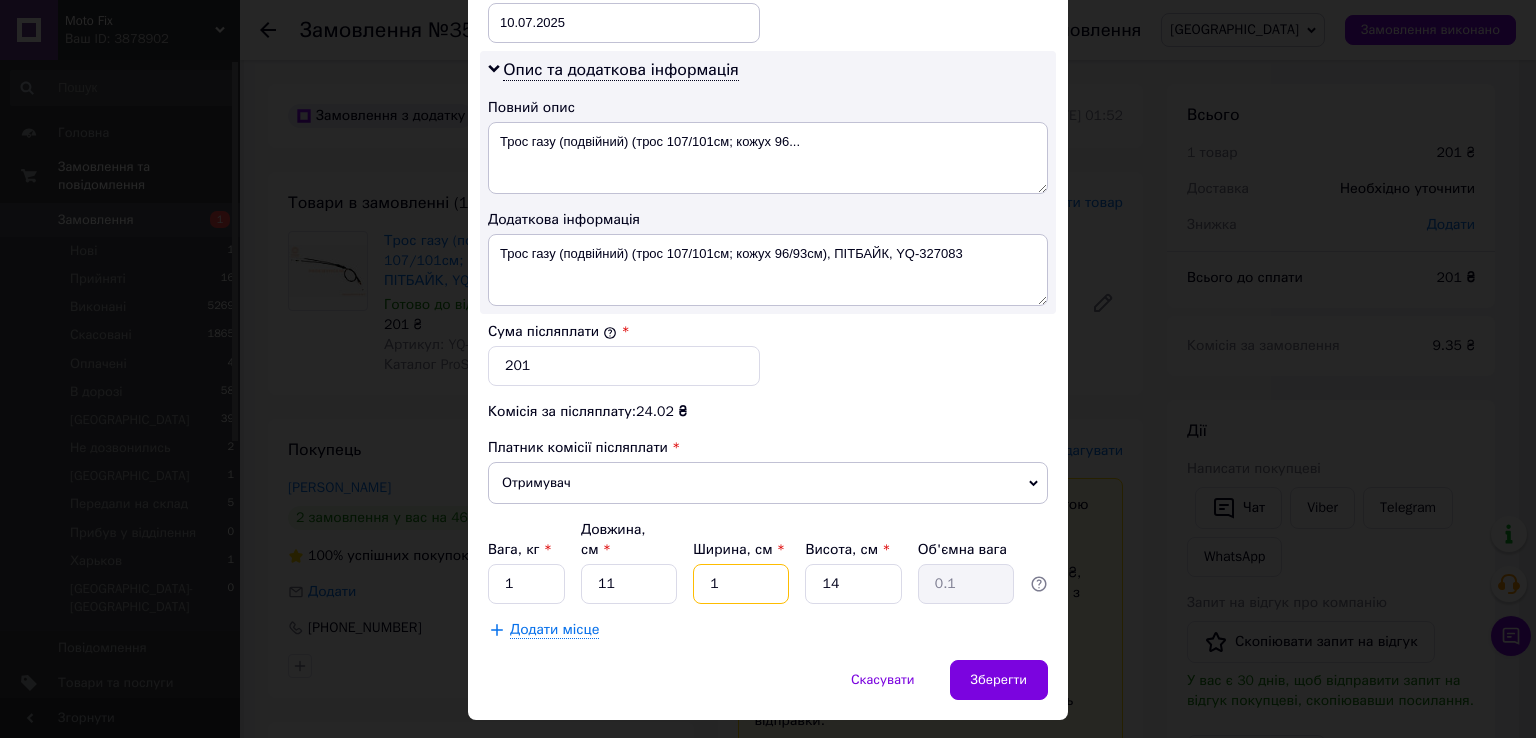 type on "15" 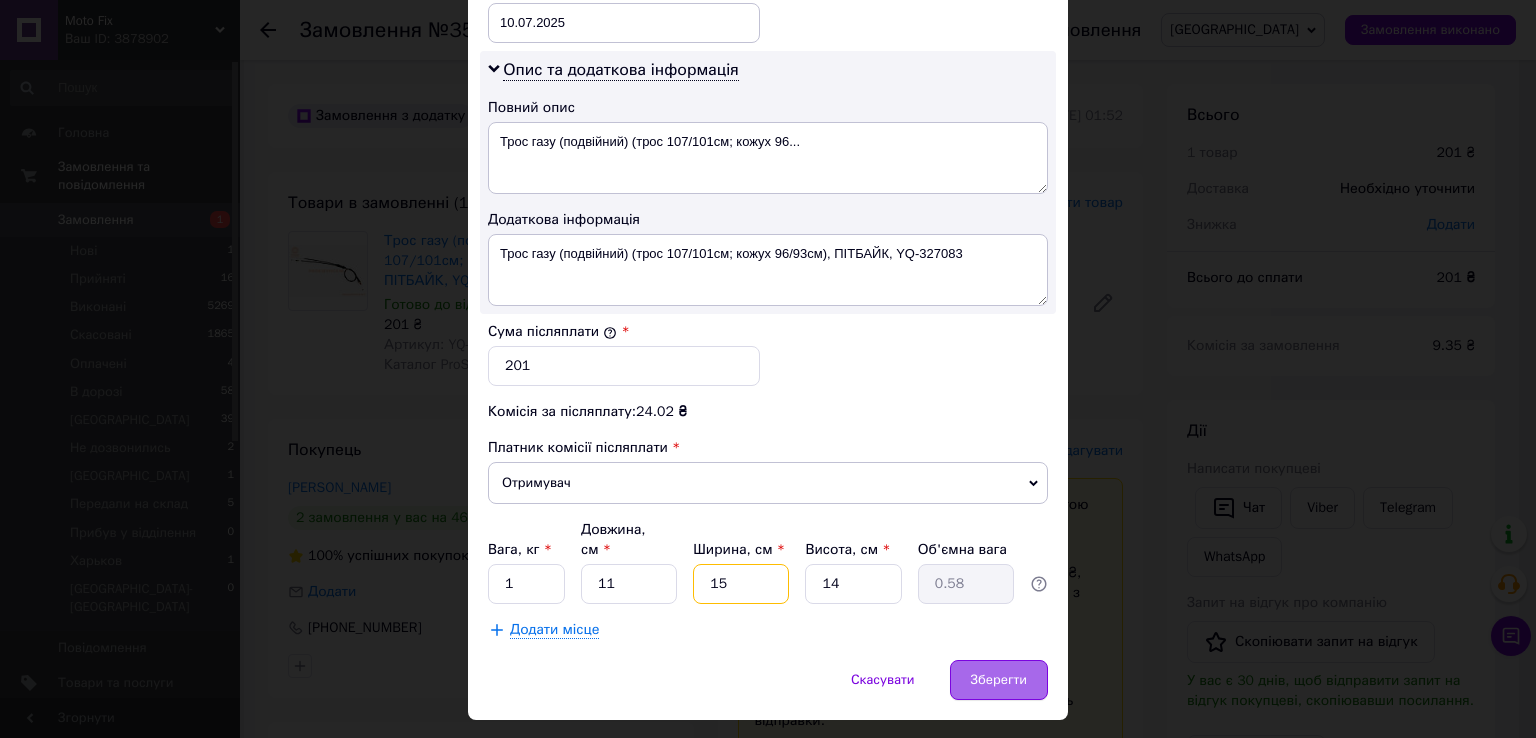 type on "15" 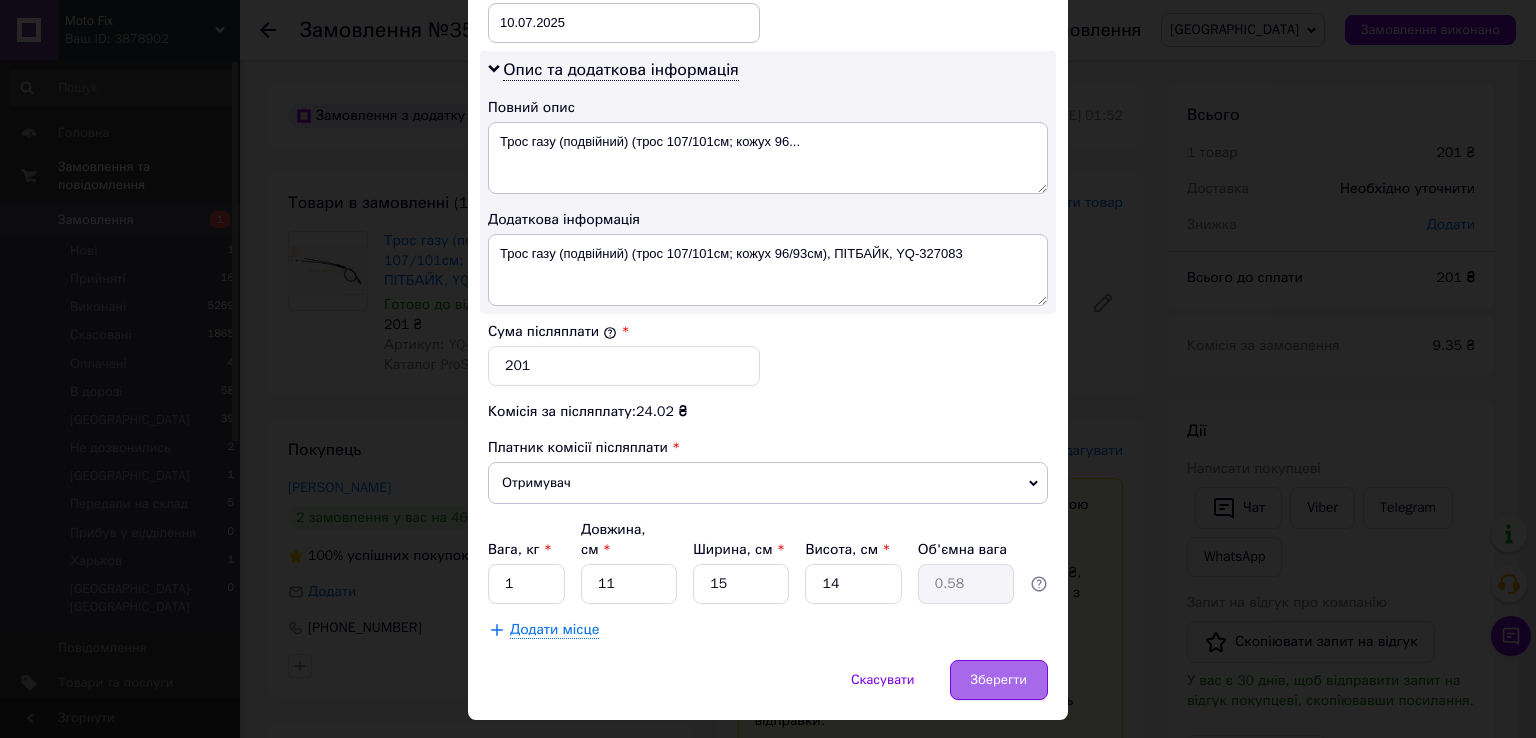 click on "Зберегти" at bounding box center [999, 680] 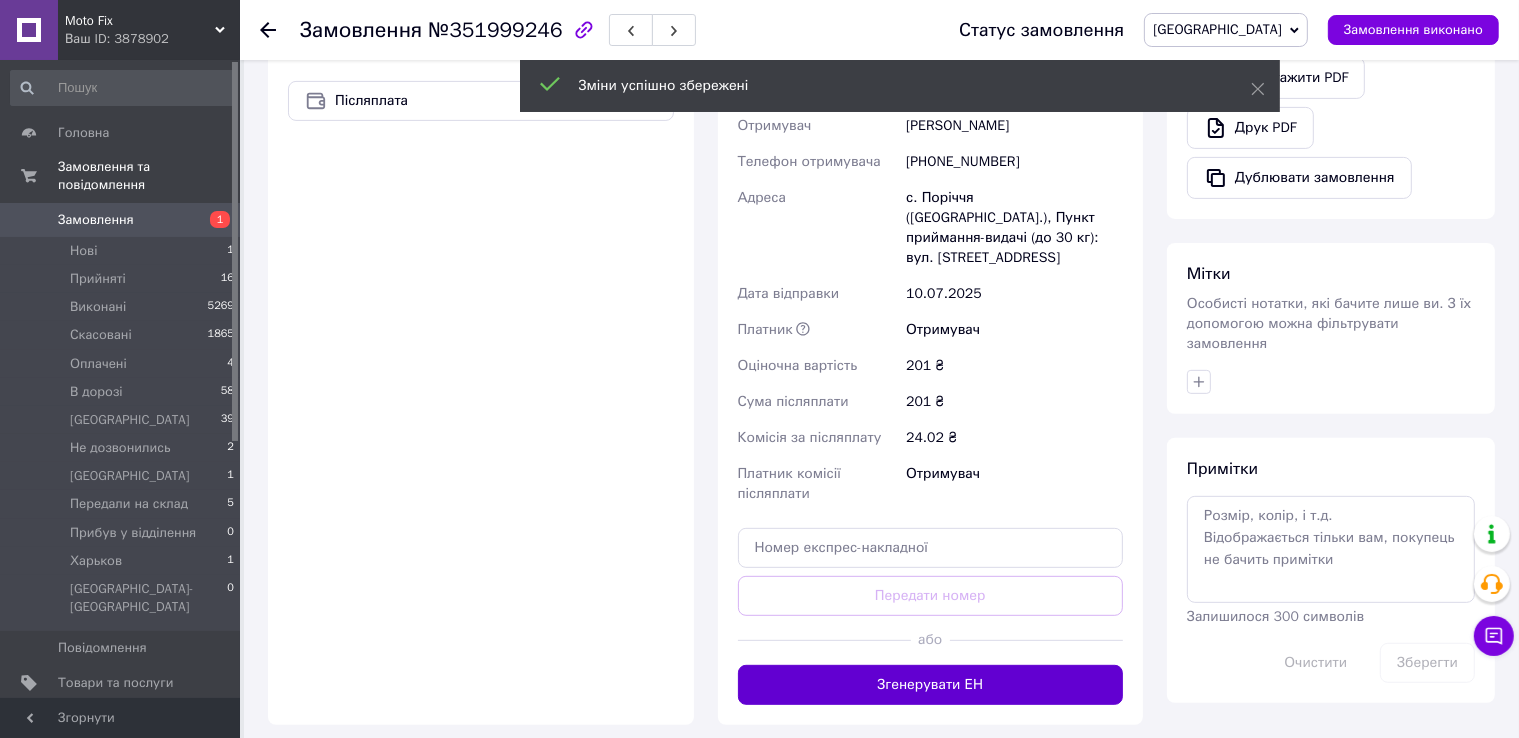 click on "Згенерувати ЕН" at bounding box center (931, 685) 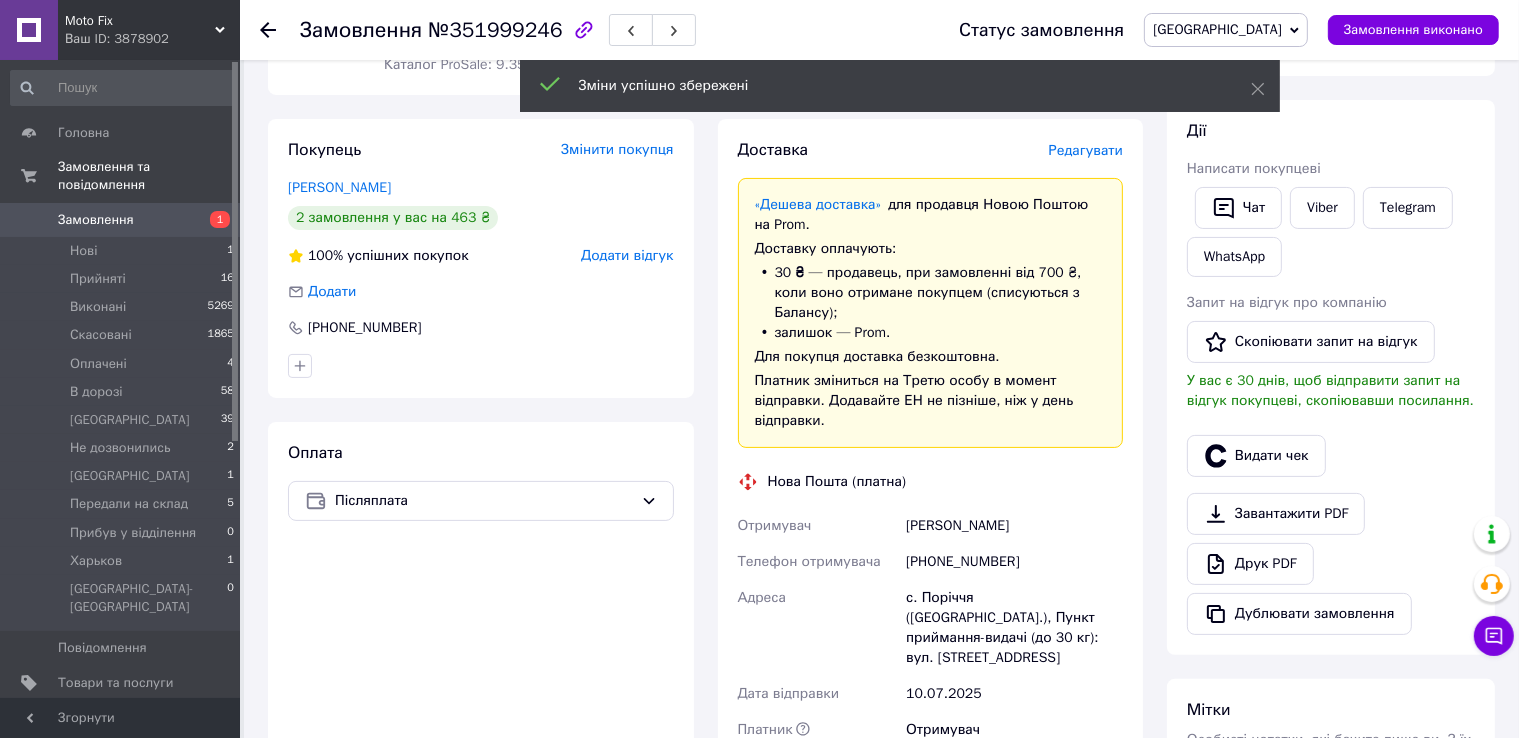 scroll, scrollTop: 200, scrollLeft: 0, axis: vertical 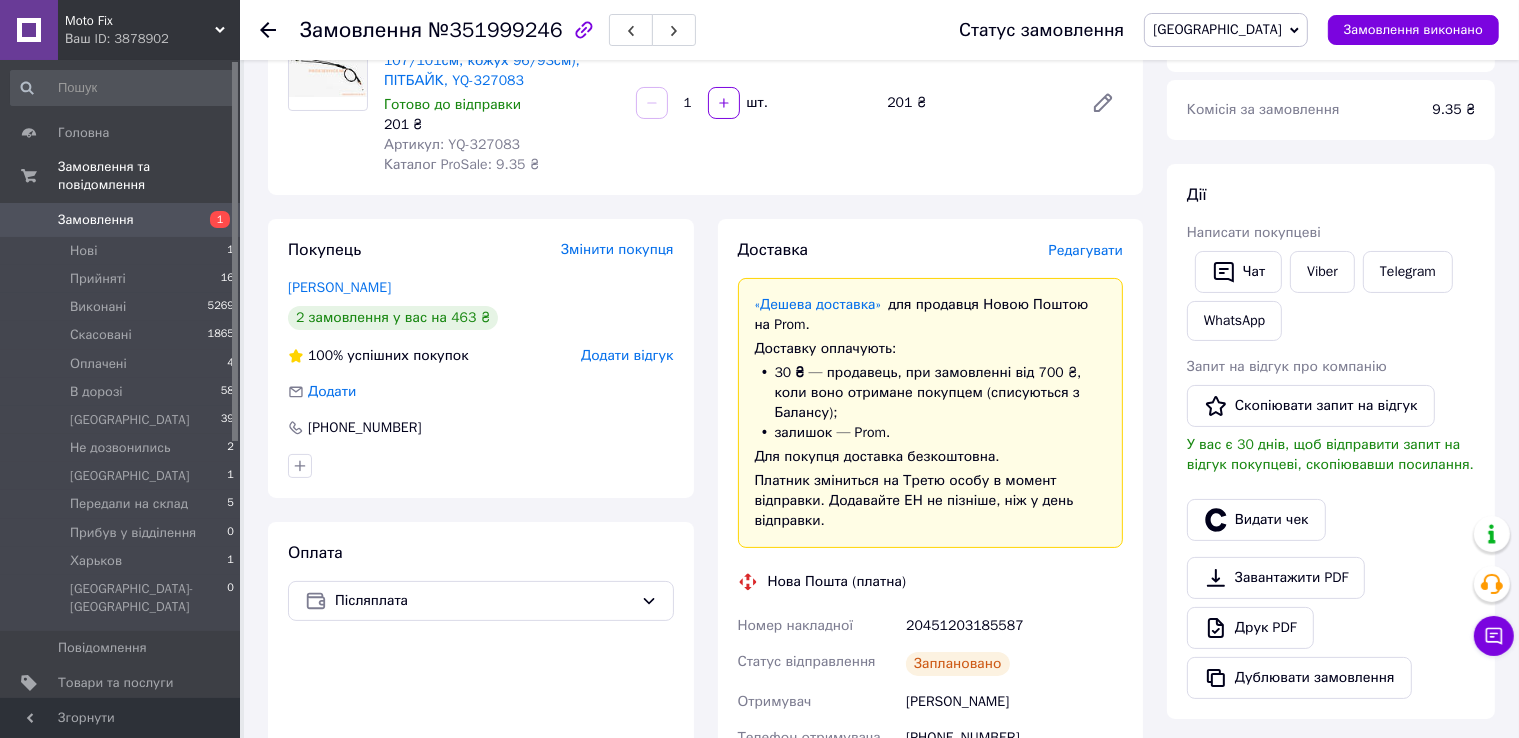 click on "Трос газу (подвійний) (трос 107/101см; кожух 96/93см), ПІТБАЙК, YQ-327083 Готово до відправки 201 ₴ Артикул: YQ-327083 Каталог ProSale: 9.35 ₴  1   шт. 201 ₴" at bounding box center (753, 103) 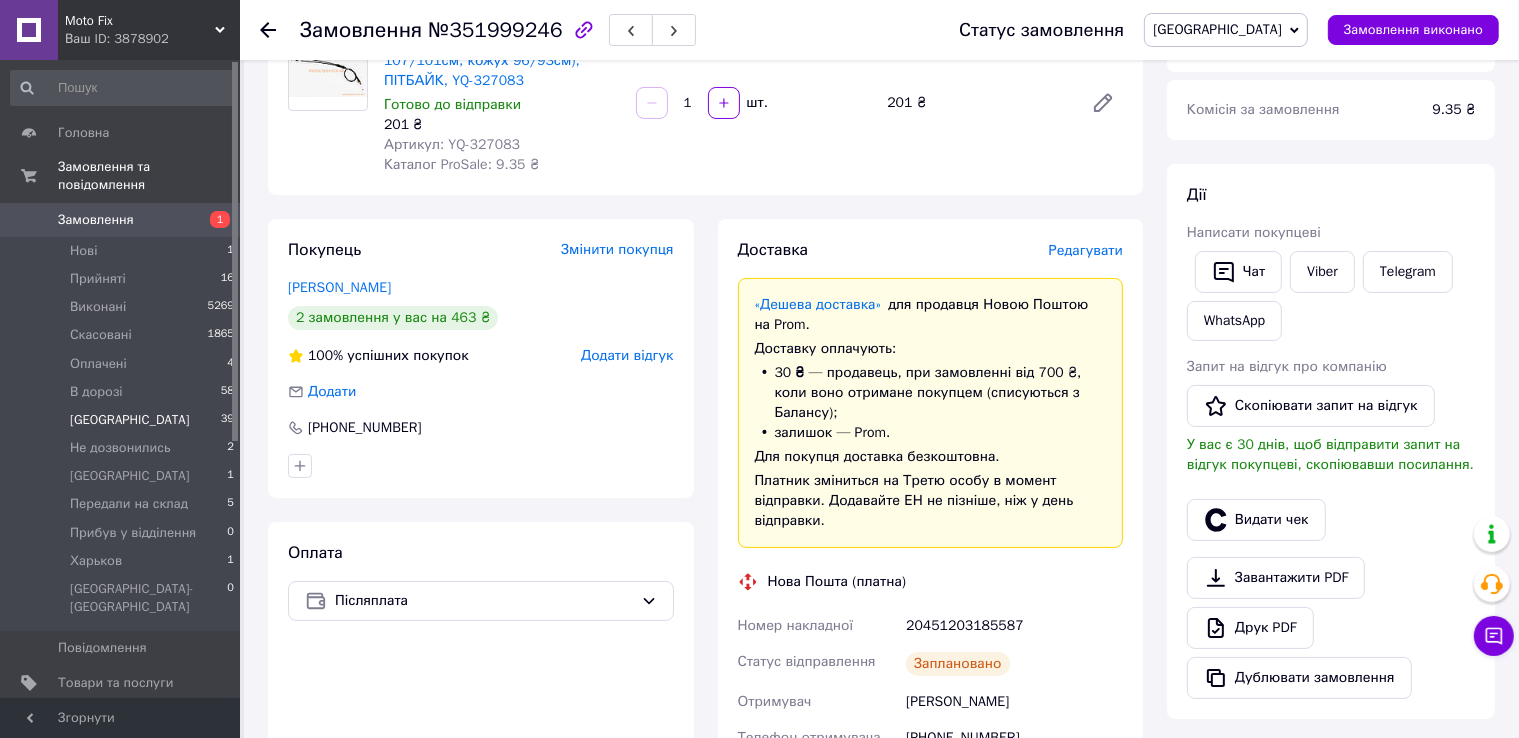 click on "Киев 39" at bounding box center (123, 420) 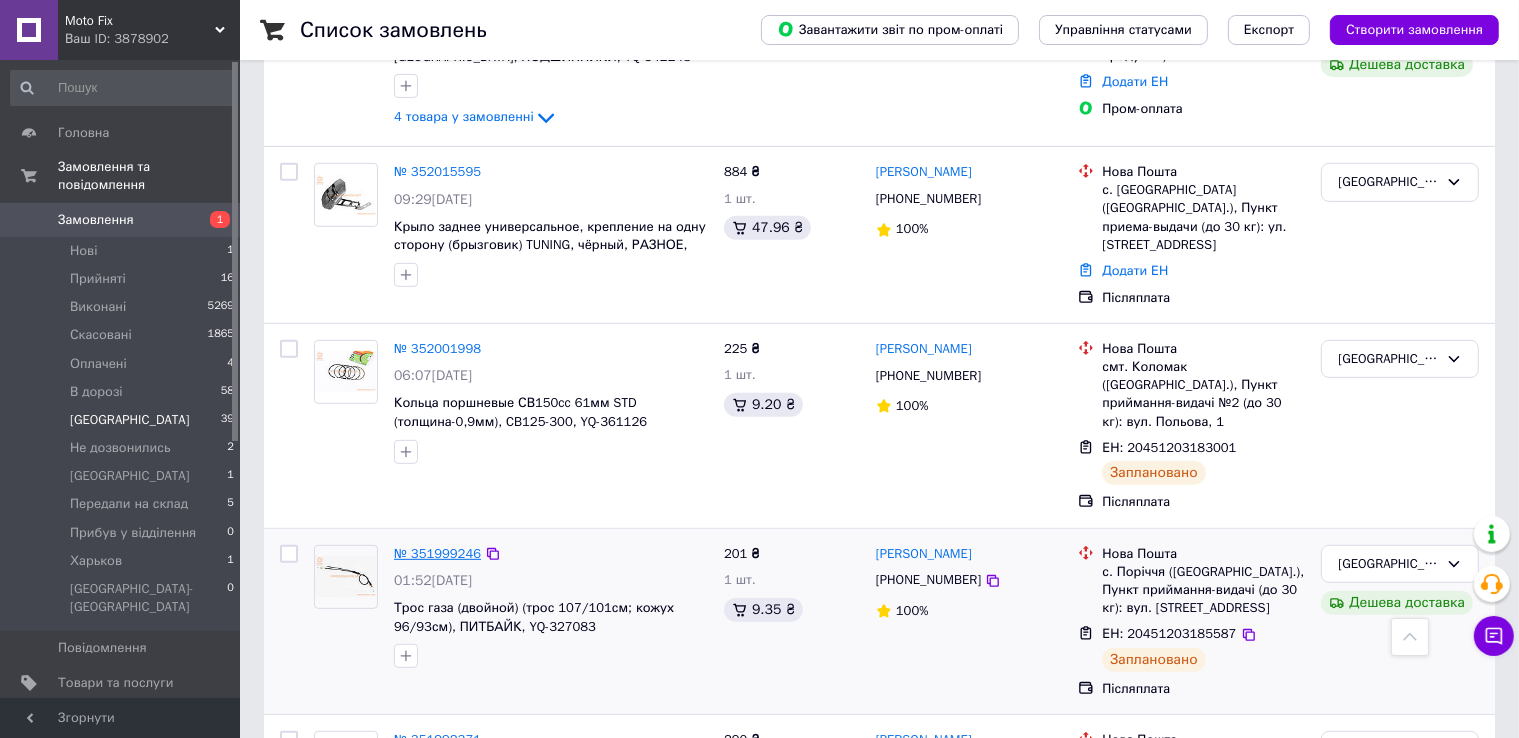 click on "№ 351999246" at bounding box center [437, 553] 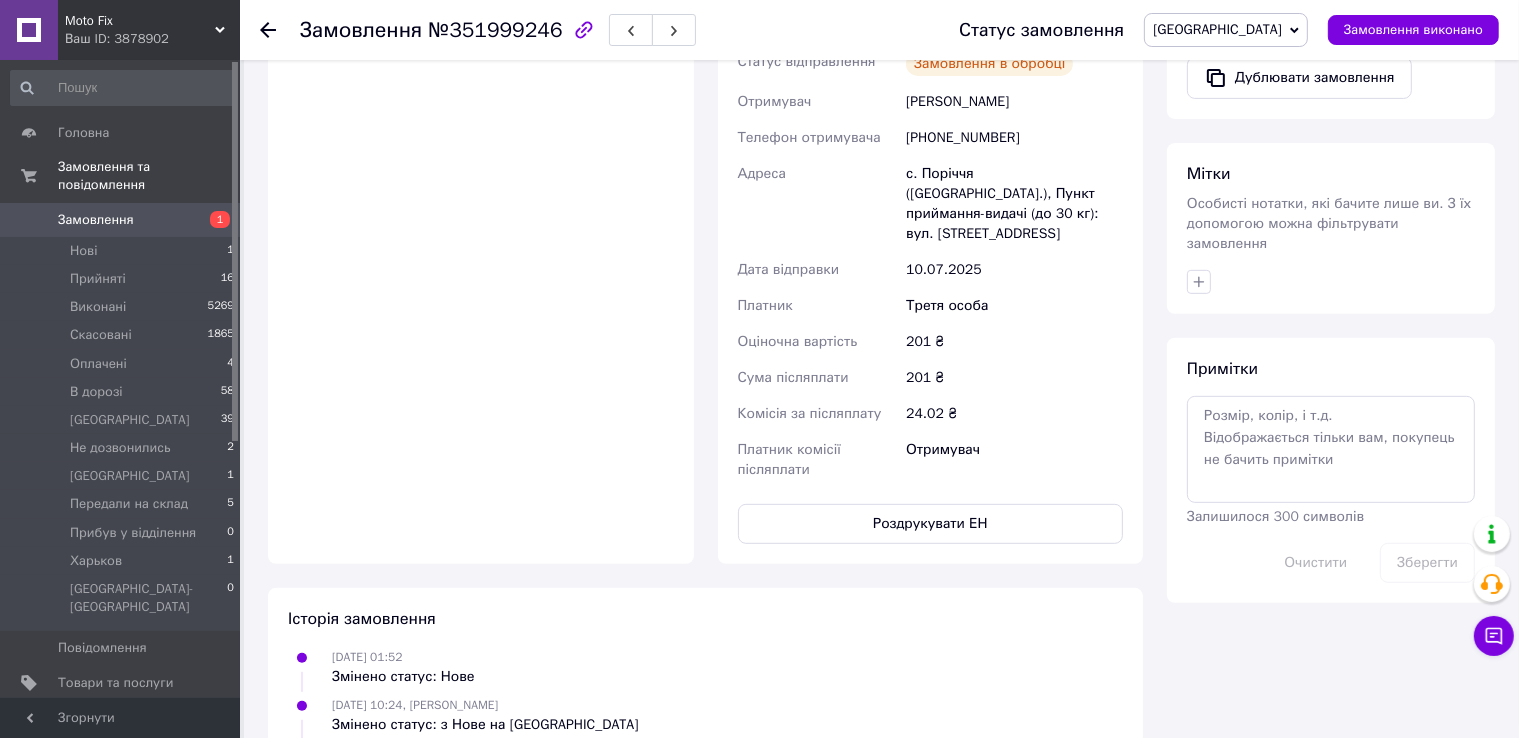 click on "Оплата Післяплата" at bounding box center (481, 243) 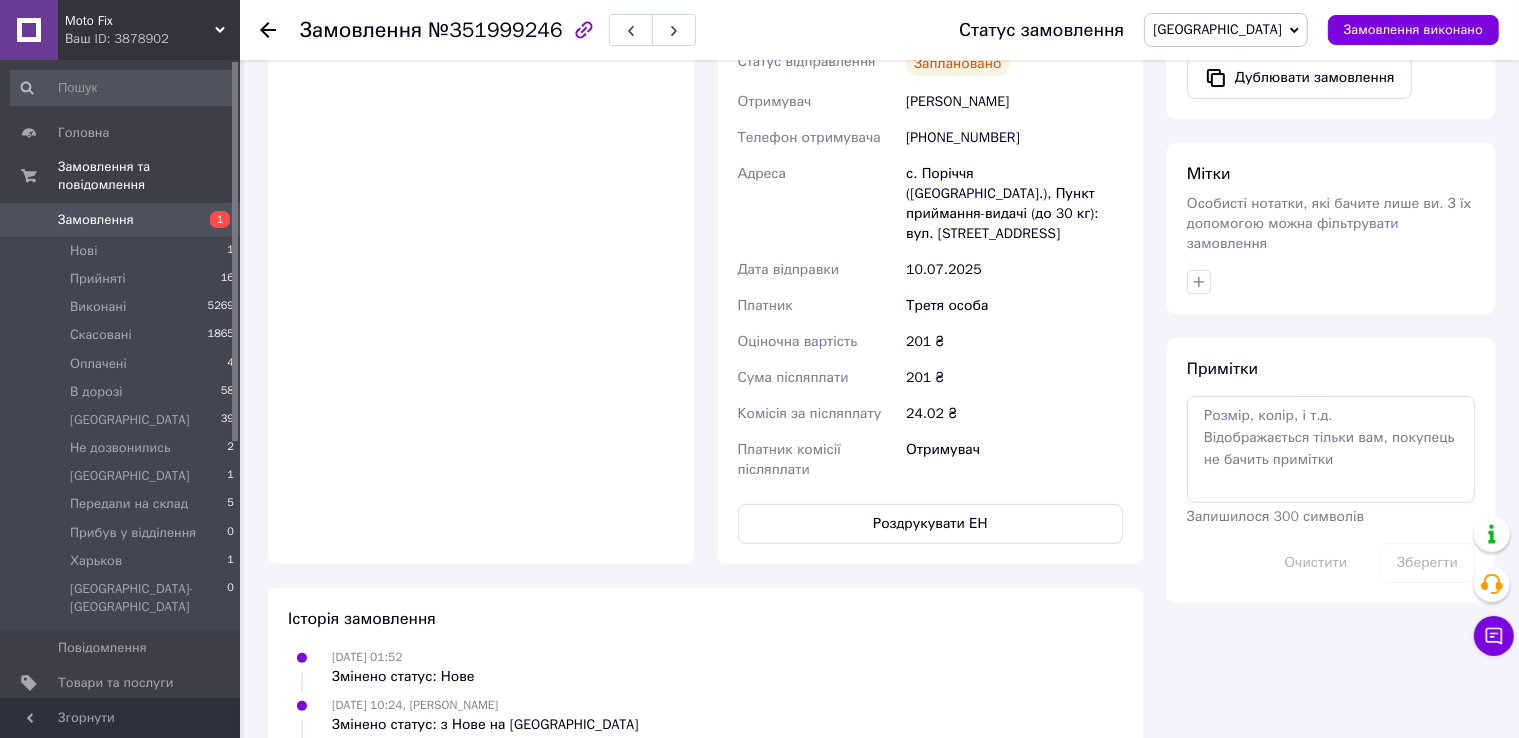 scroll, scrollTop: 300, scrollLeft: 0, axis: vertical 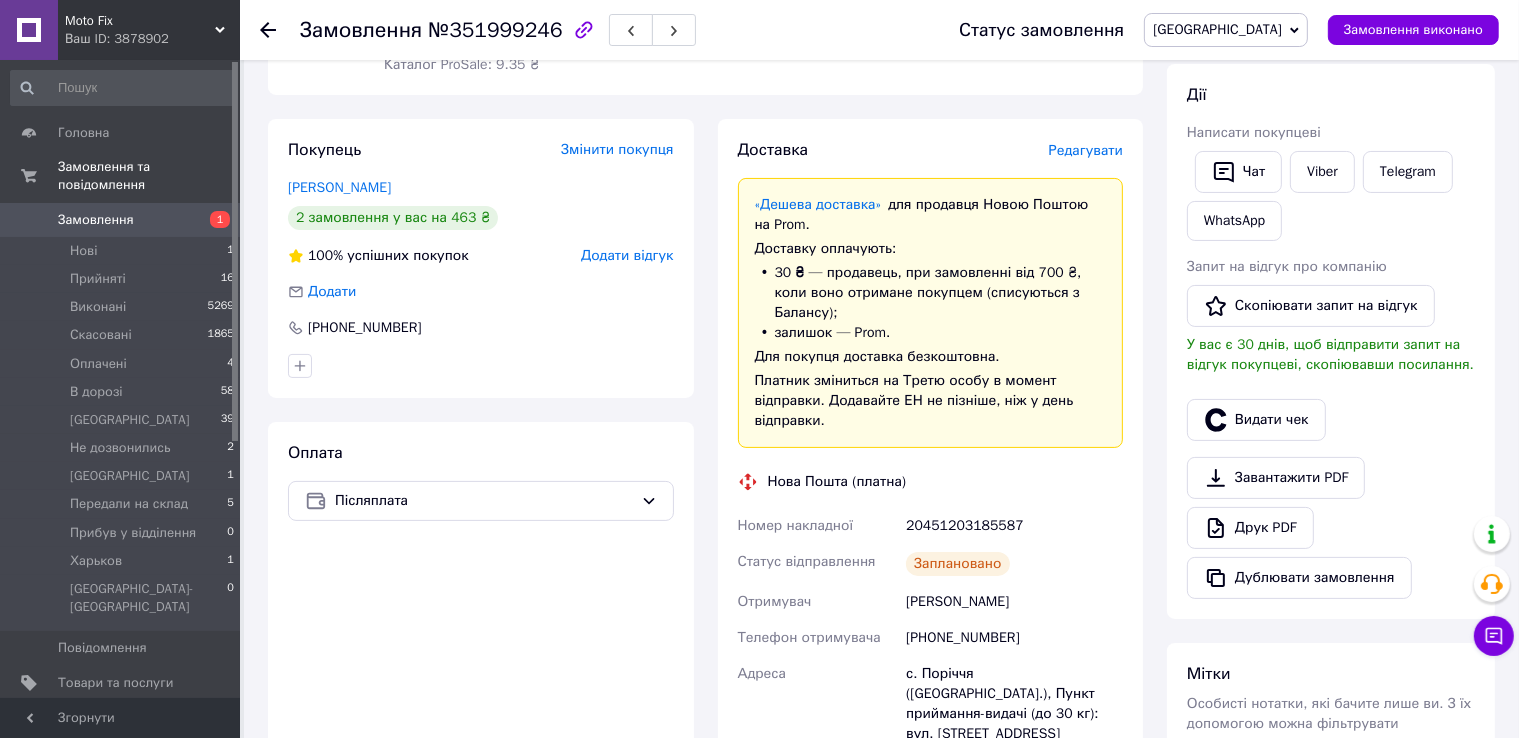click on "Покупець Змінити покупця Леонид Ермоленко 2 замовлення у вас на 463 ₴ 100%   успішних покупок Додати відгук Додати +380685486647" at bounding box center (481, 258) 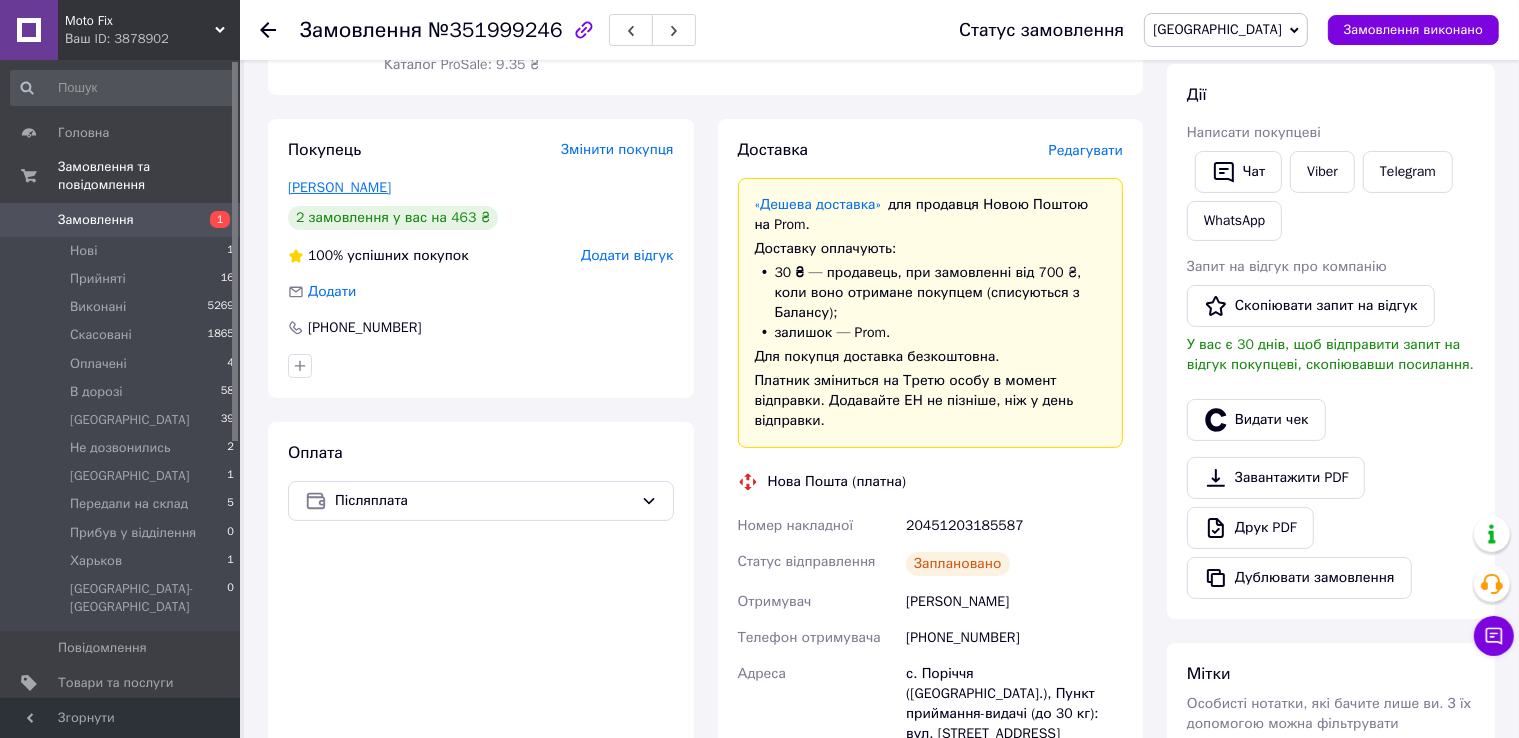 click on "Леонид Ермоленко" at bounding box center (339, 187) 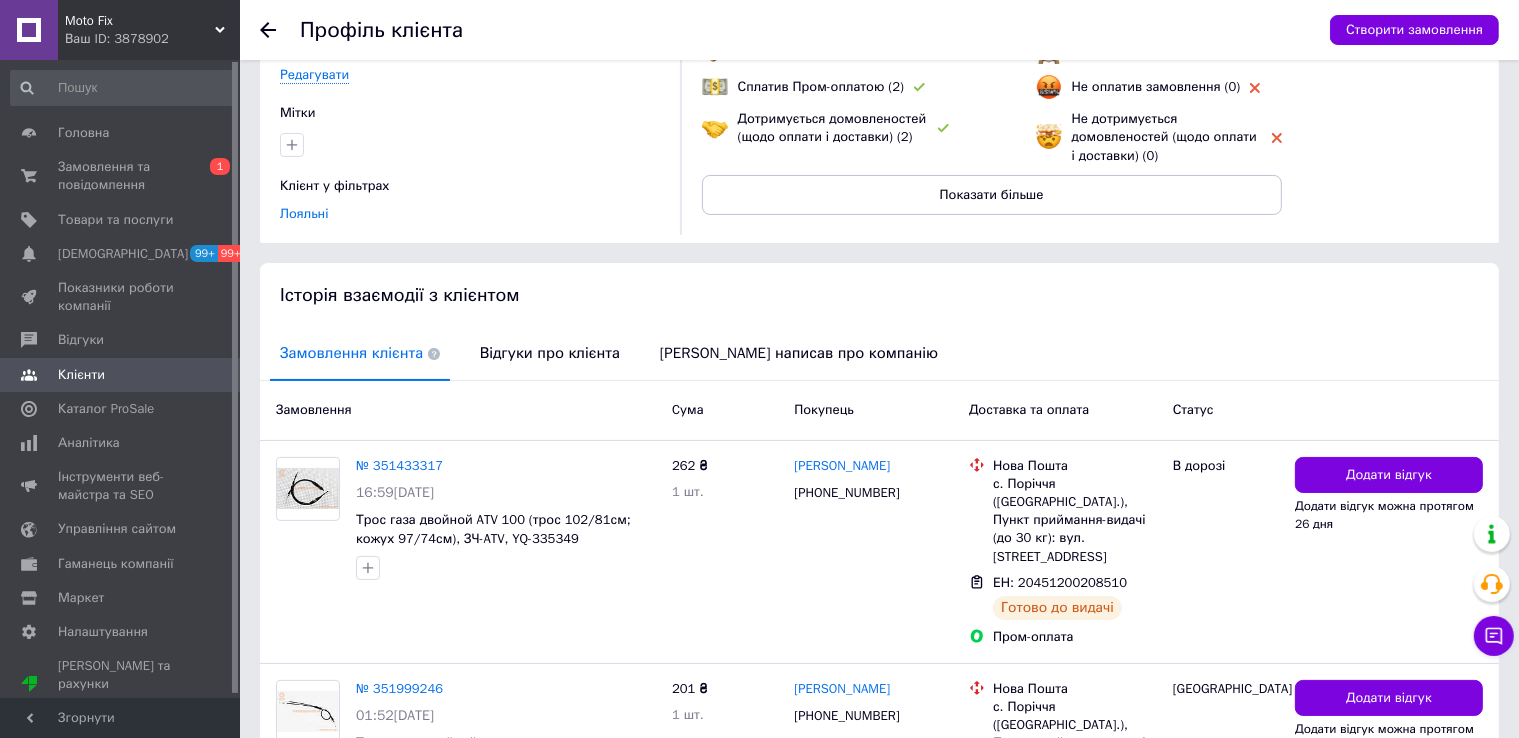 scroll, scrollTop: 390, scrollLeft: 0, axis: vertical 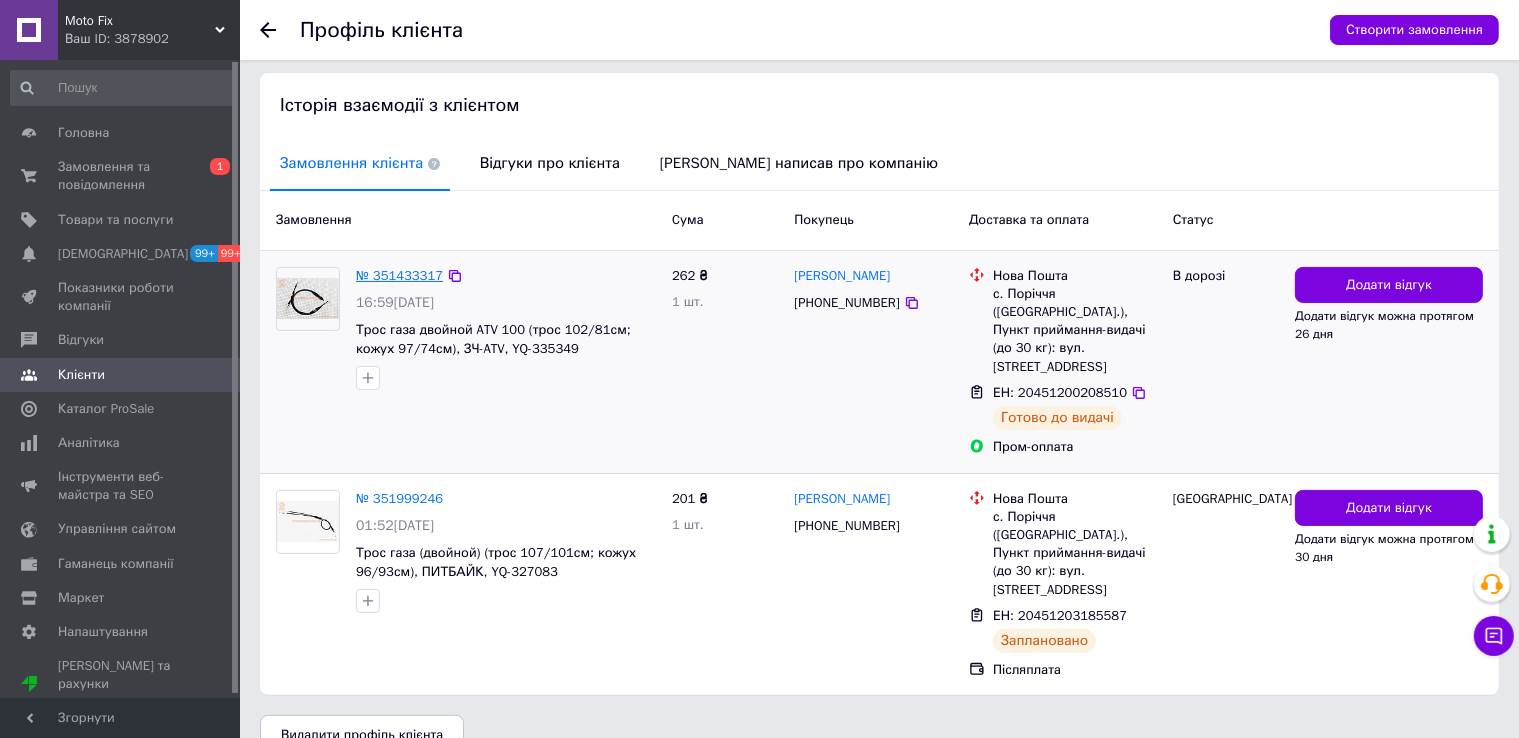 click on "№ 351433317" at bounding box center [399, 275] 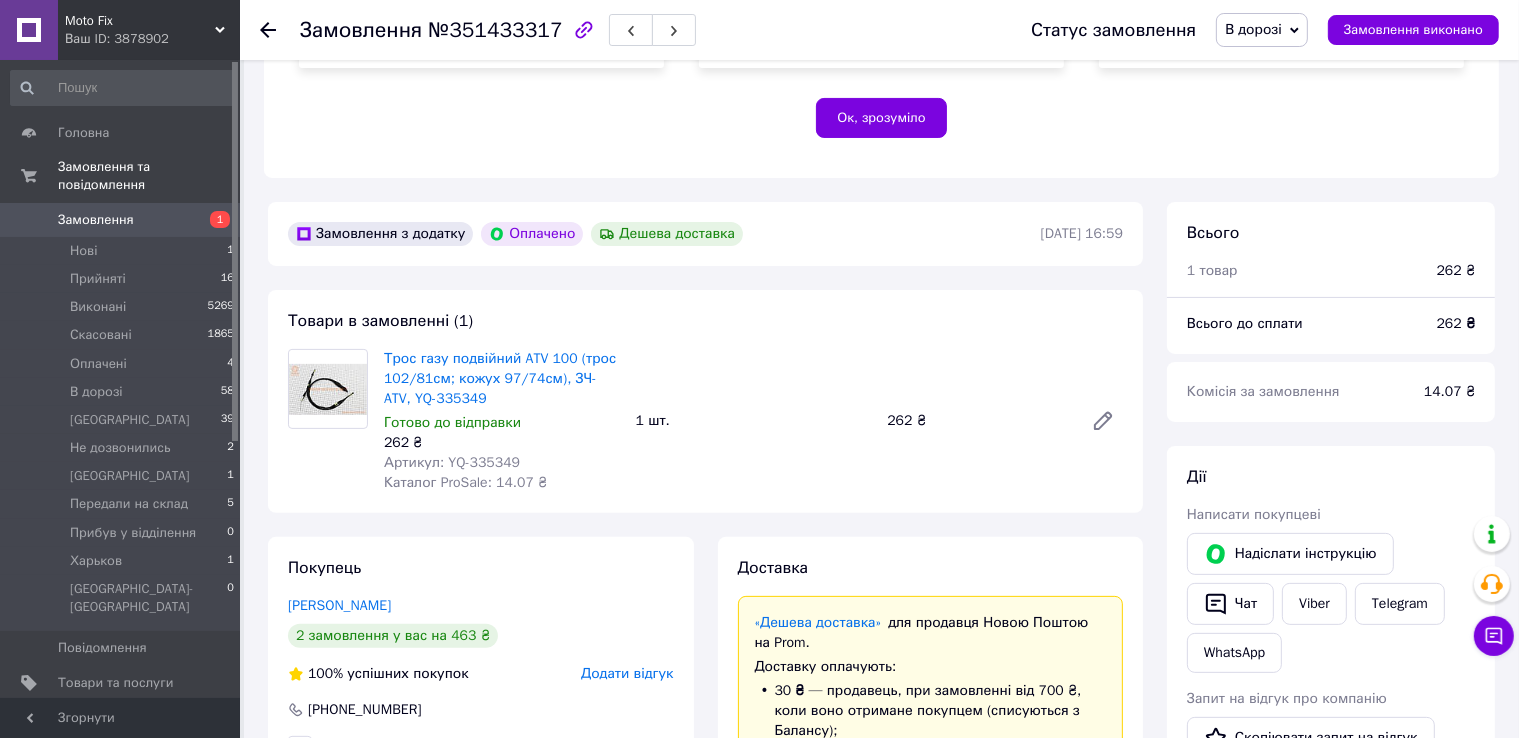scroll, scrollTop: 539, scrollLeft: 0, axis: vertical 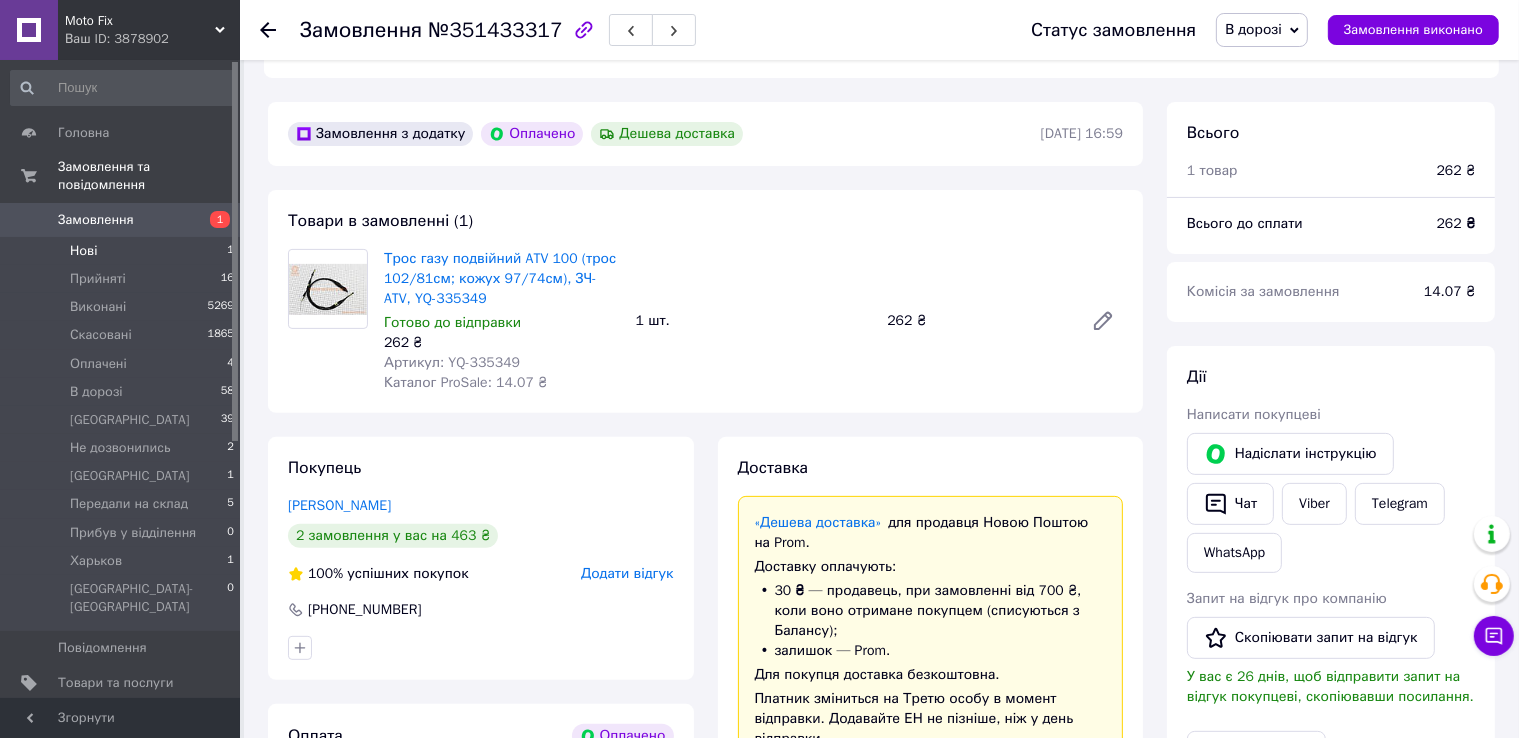 click on "Нові 1" at bounding box center (123, 251) 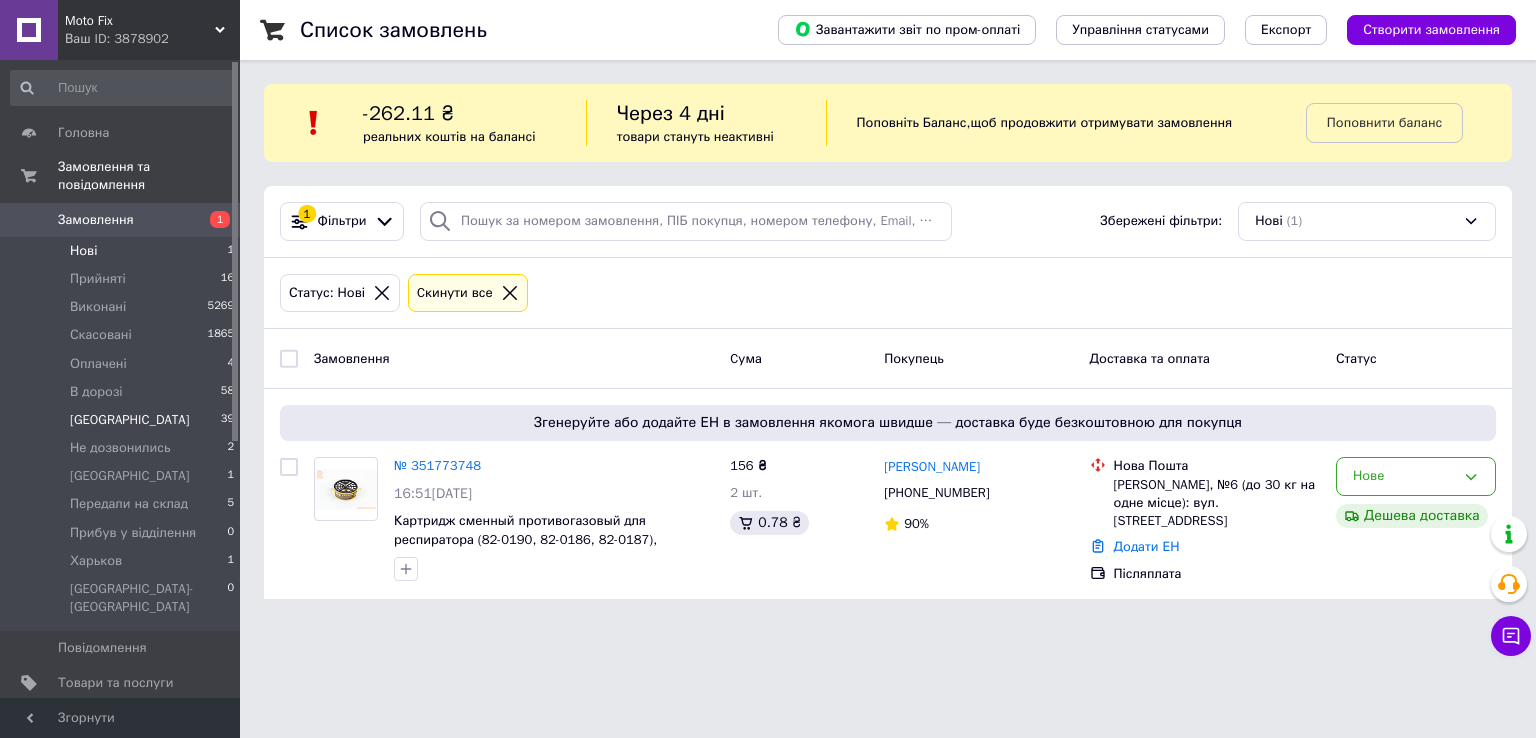 click on "Киев 39" at bounding box center (123, 420) 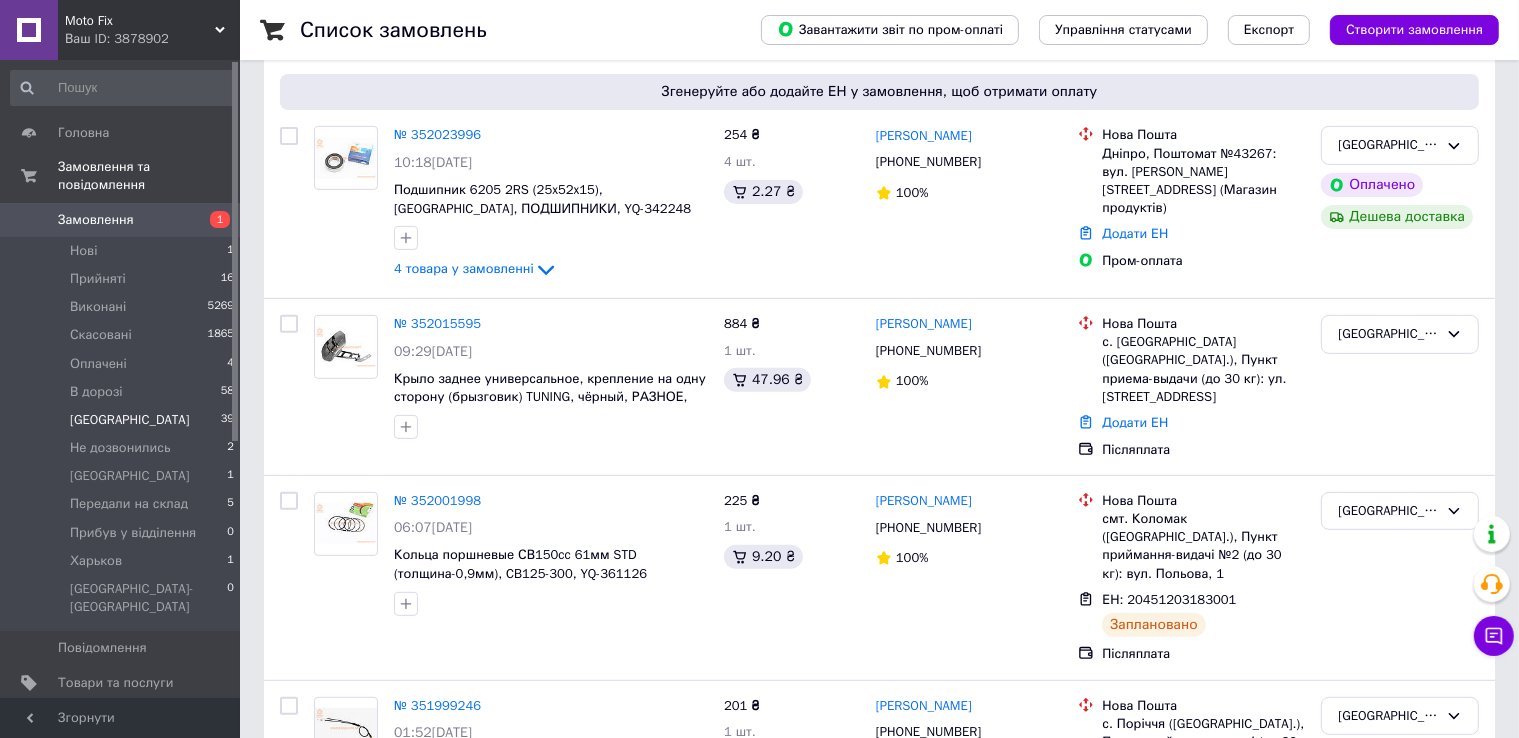 scroll, scrollTop: 653, scrollLeft: 0, axis: vertical 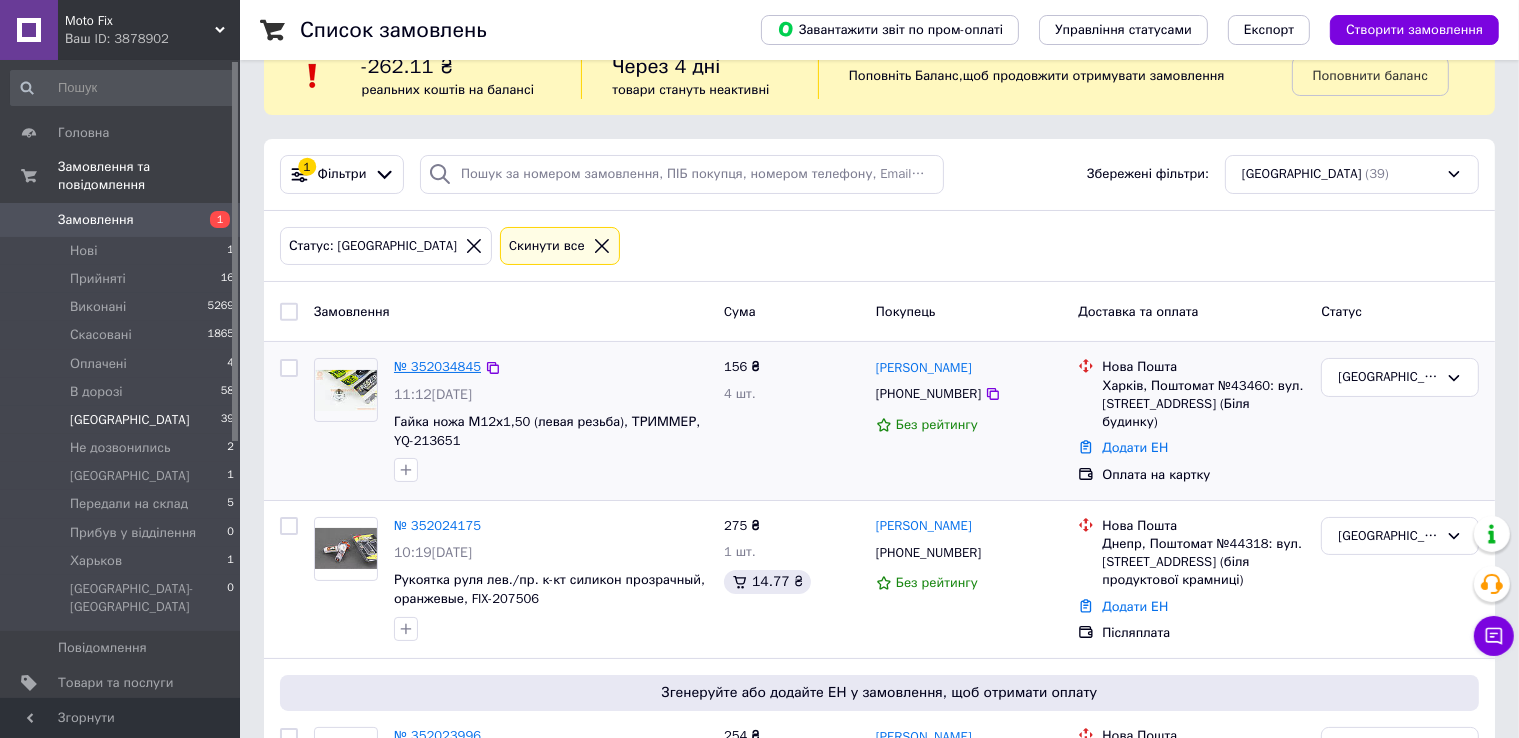 click on "№ 352034845" at bounding box center (437, 366) 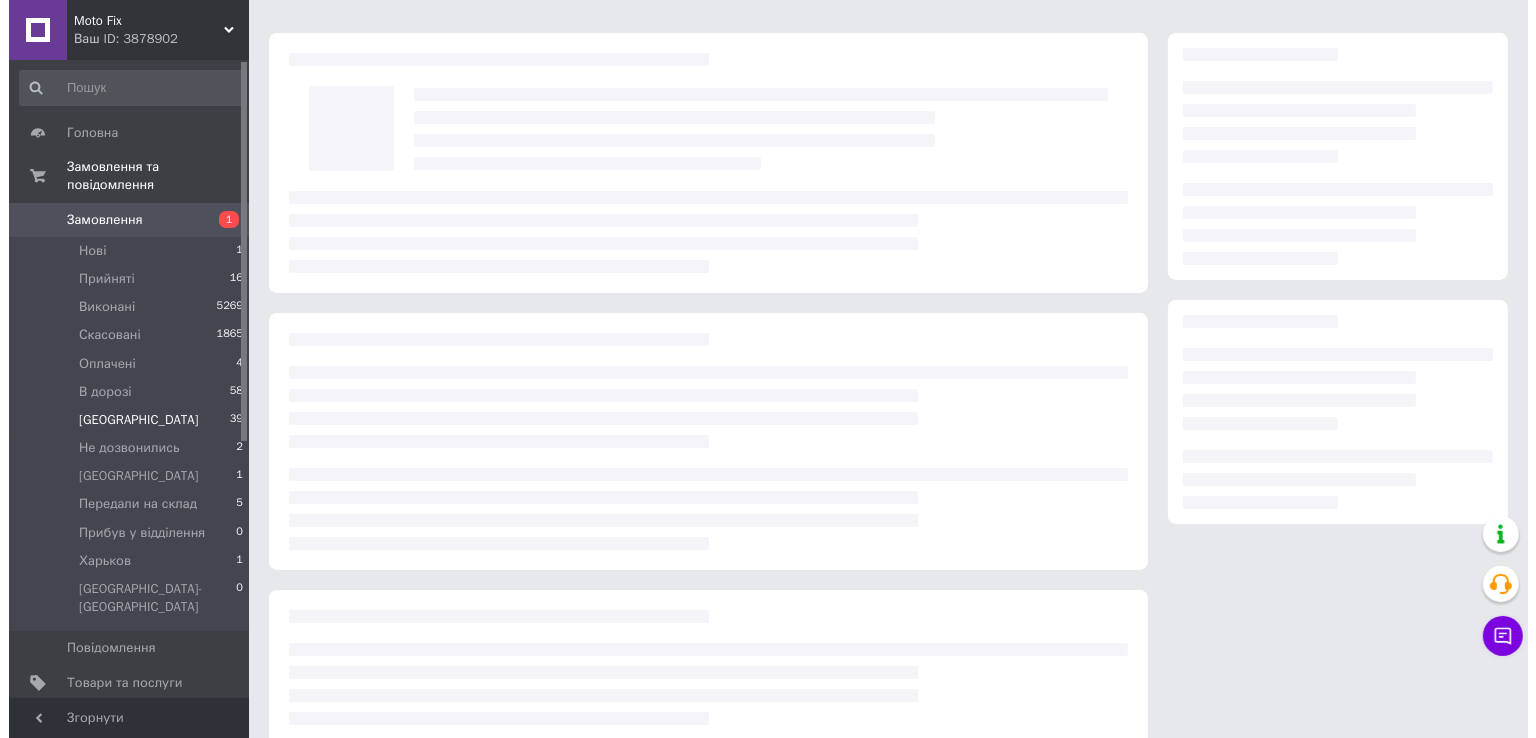scroll, scrollTop: 0, scrollLeft: 0, axis: both 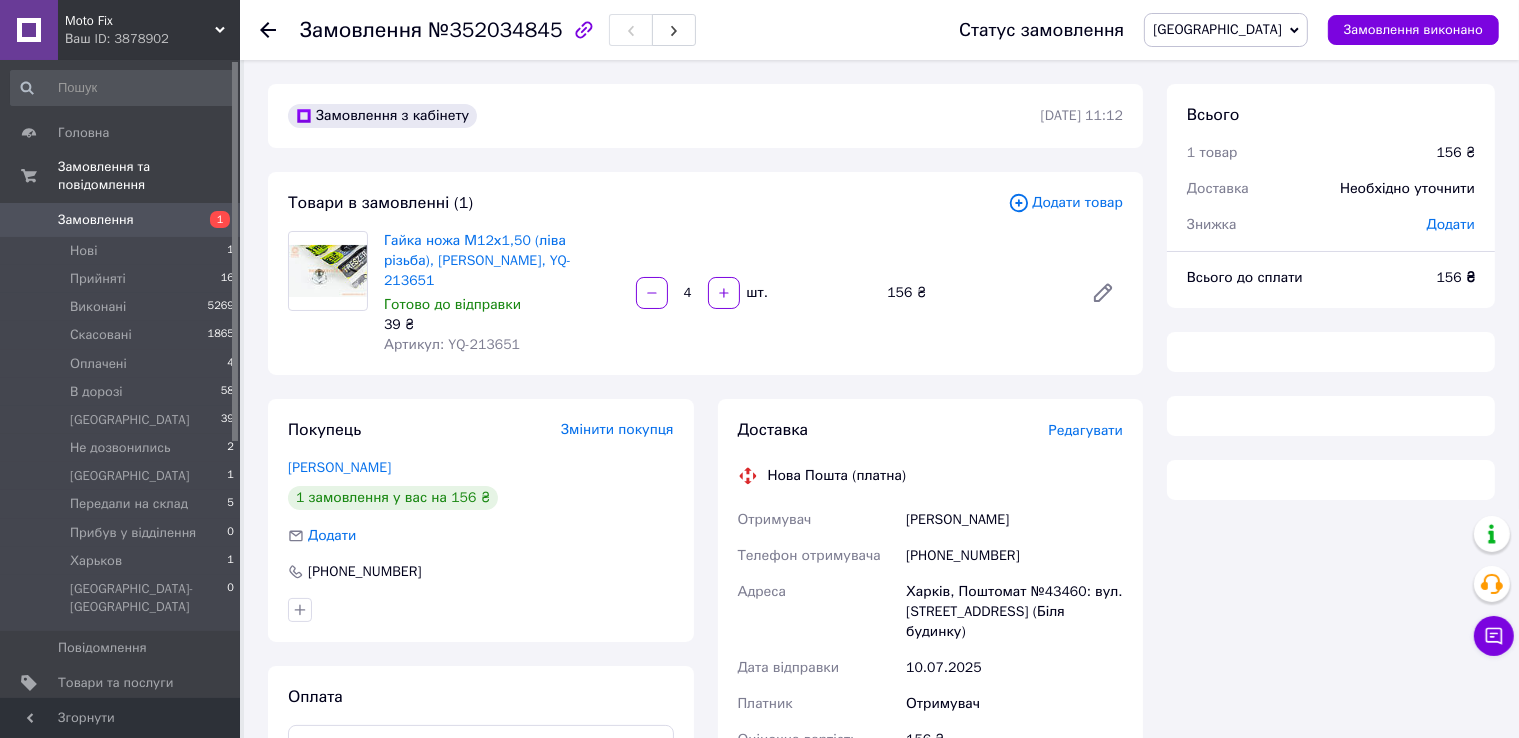 click on "Редагувати" at bounding box center (1086, 430) 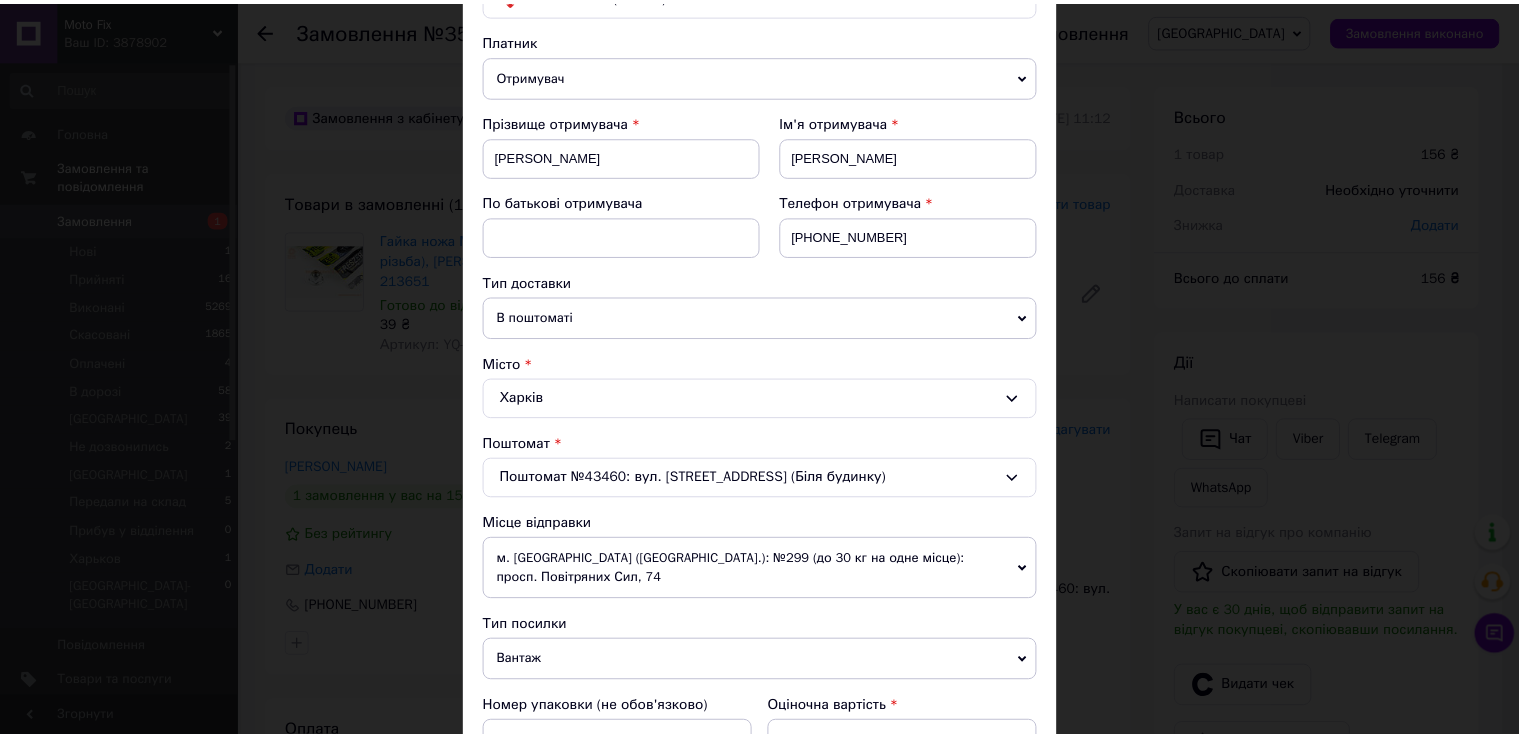 scroll, scrollTop: 620, scrollLeft: 0, axis: vertical 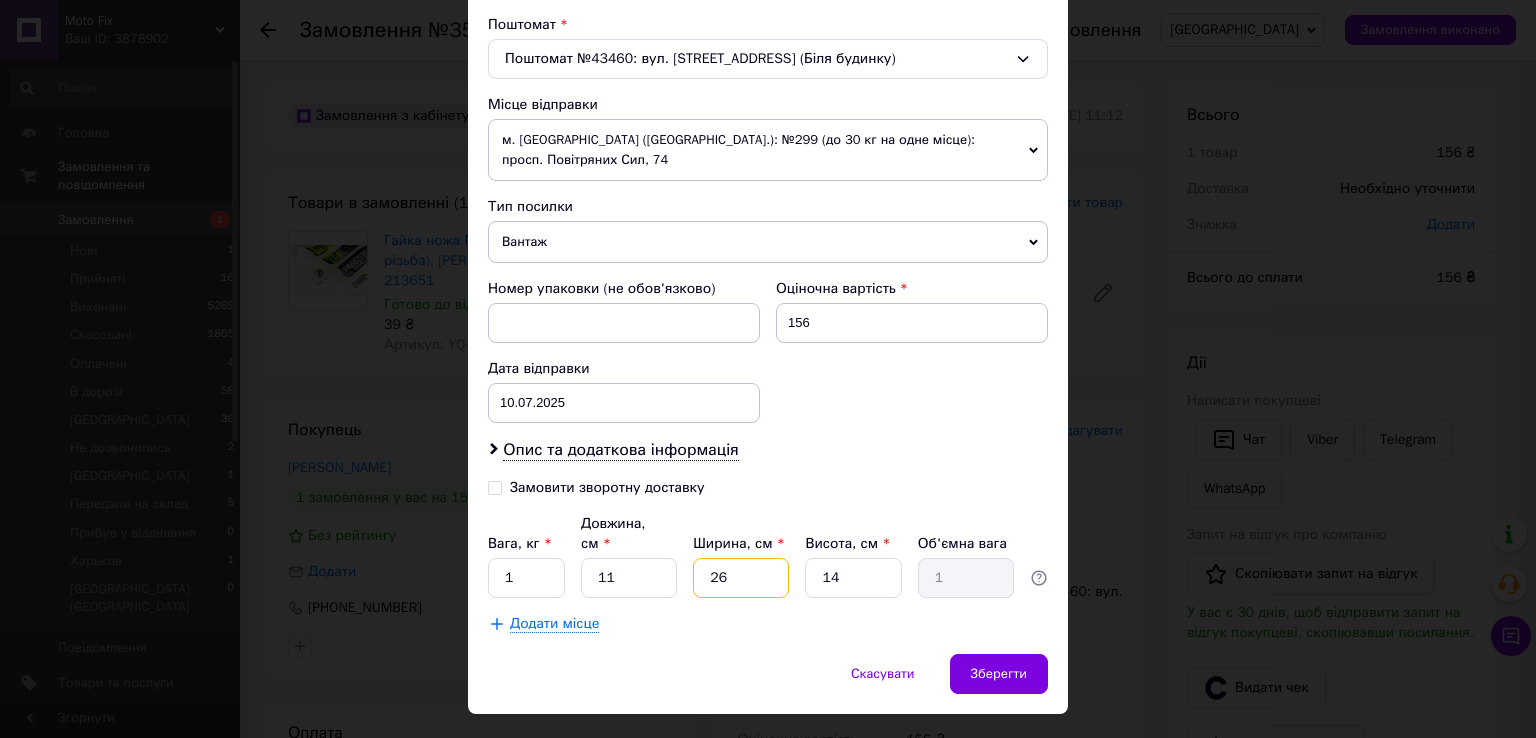 click on "26" at bounding box center (741, 578) 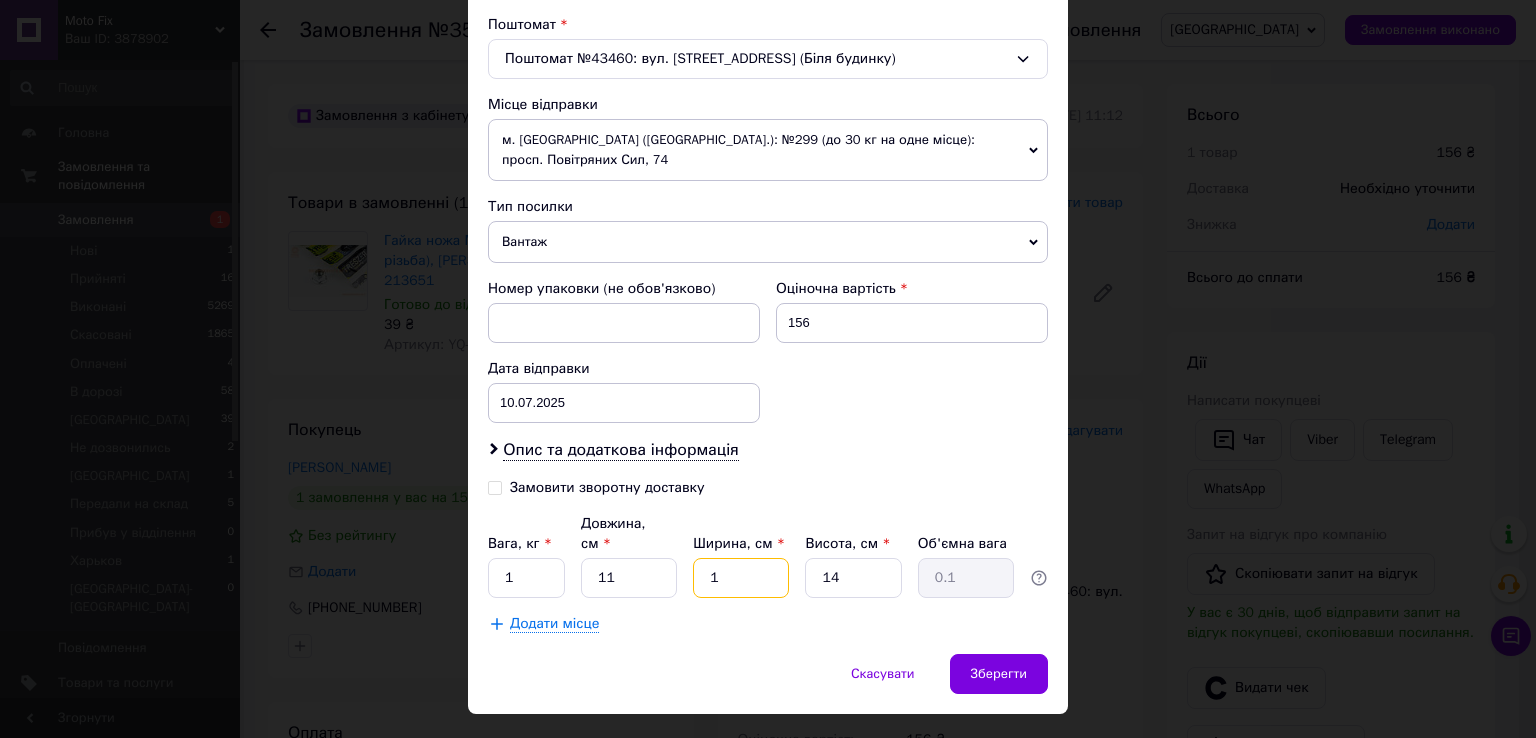 type on "15" 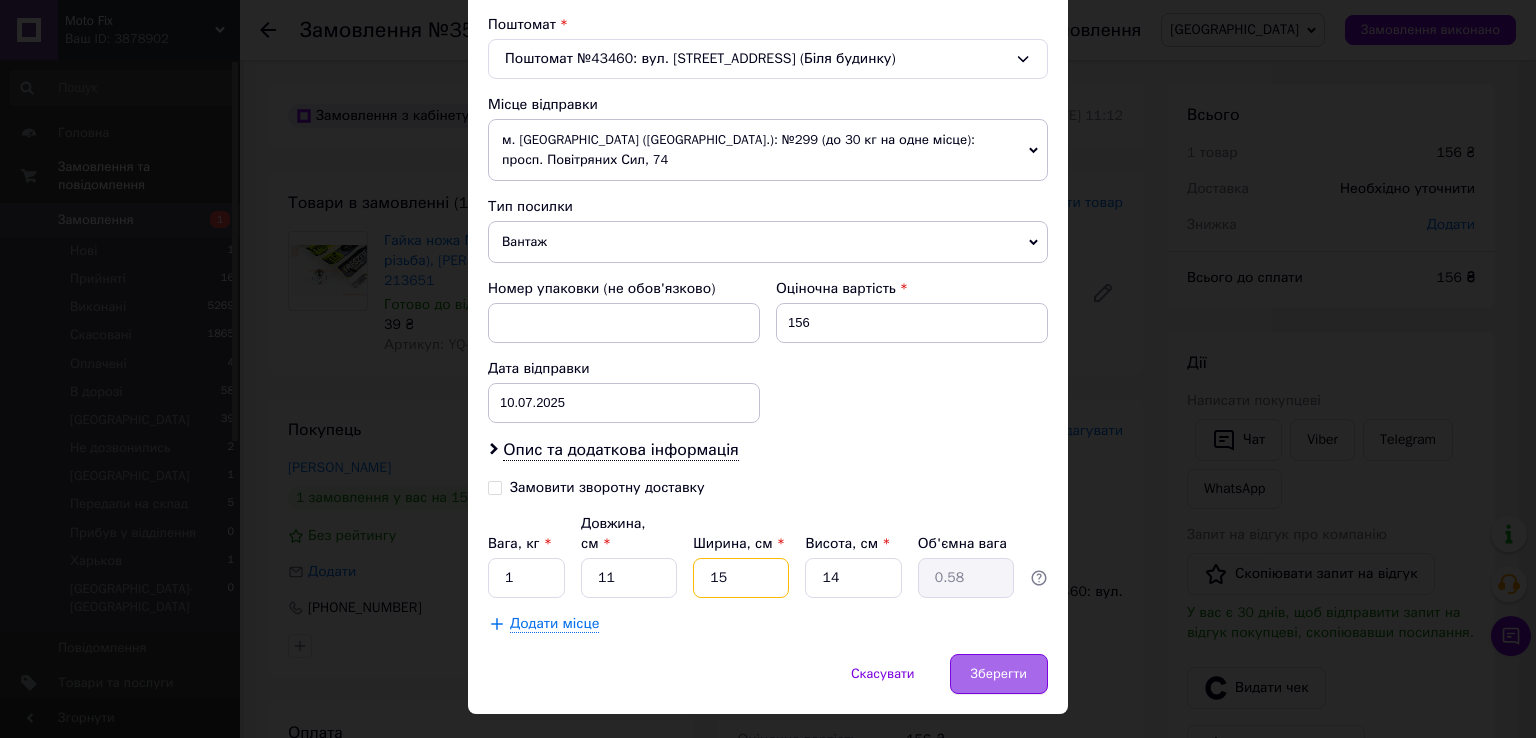 type on "15" 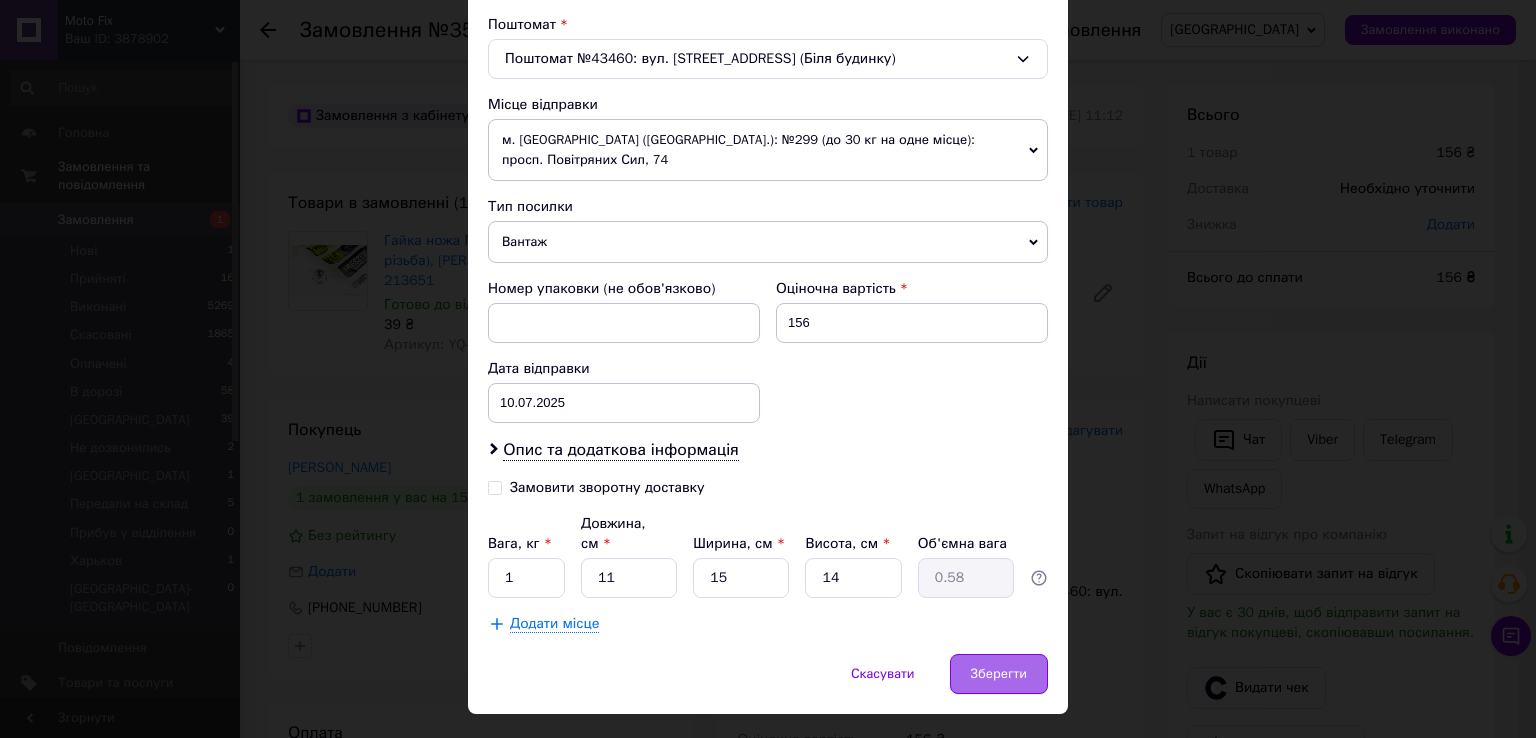 click on "Зберегти" at bounding box center (999, 674) 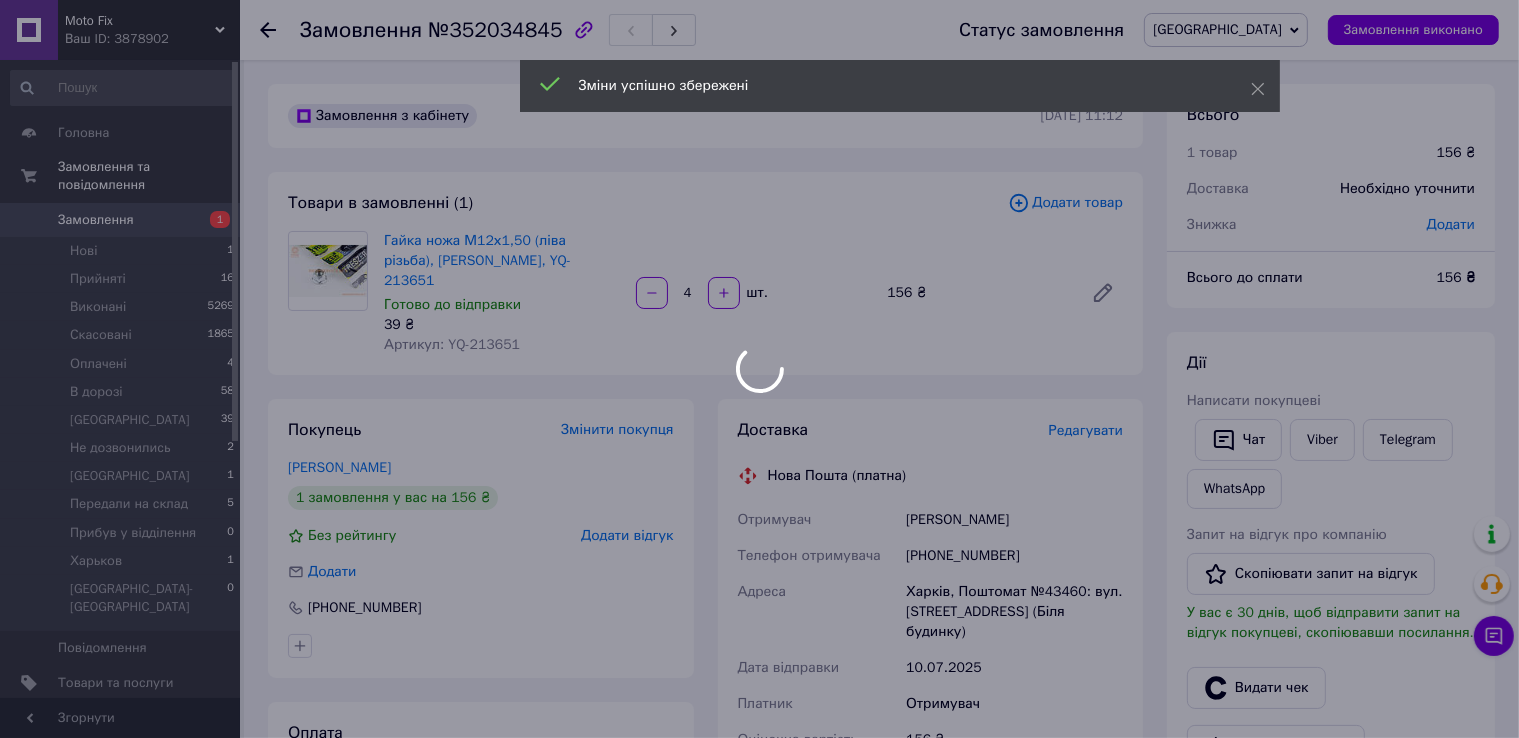scroll, scrollTop: 400, scrollLeft: 0, axis: vertical 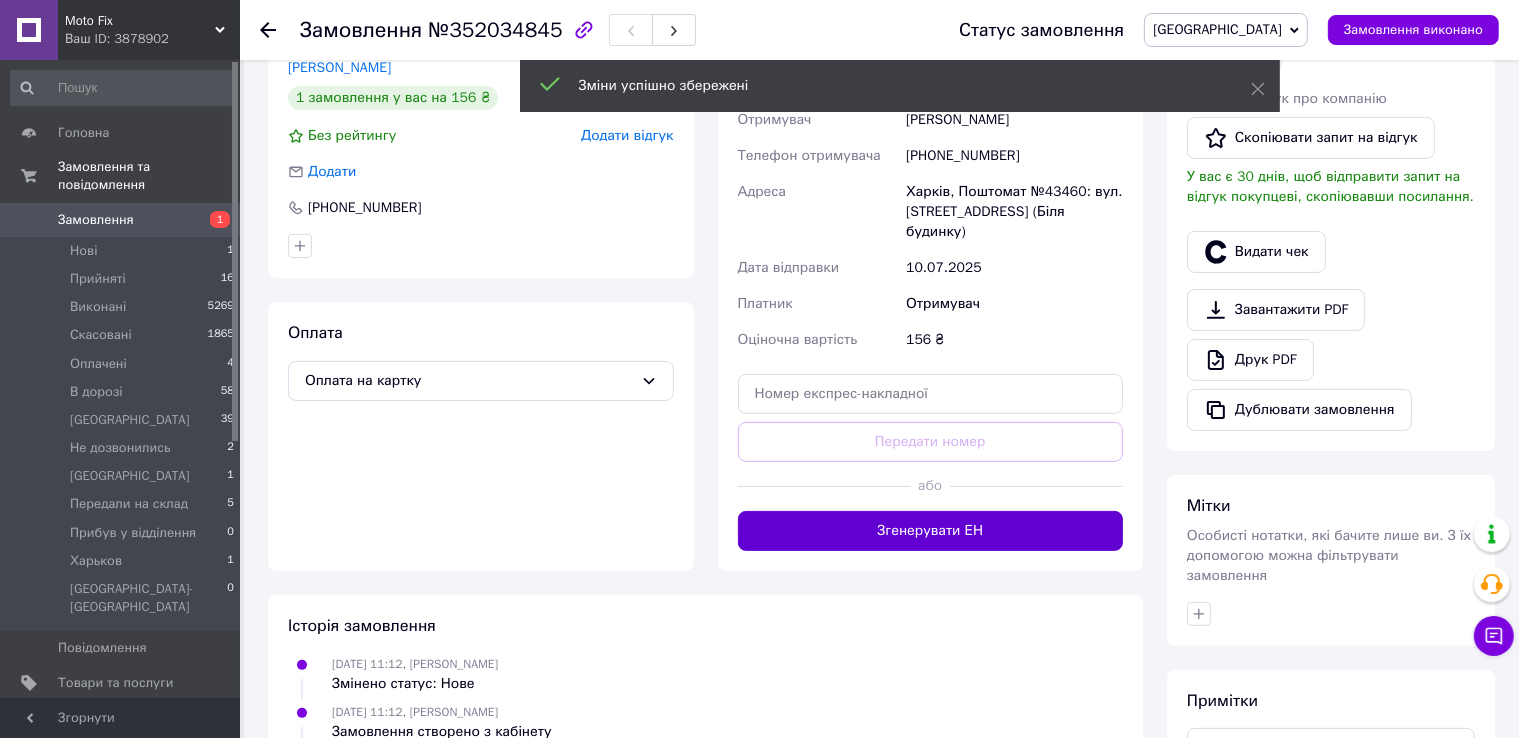 click on "Згенерувати ЕН" at bounding box center (931, 531) 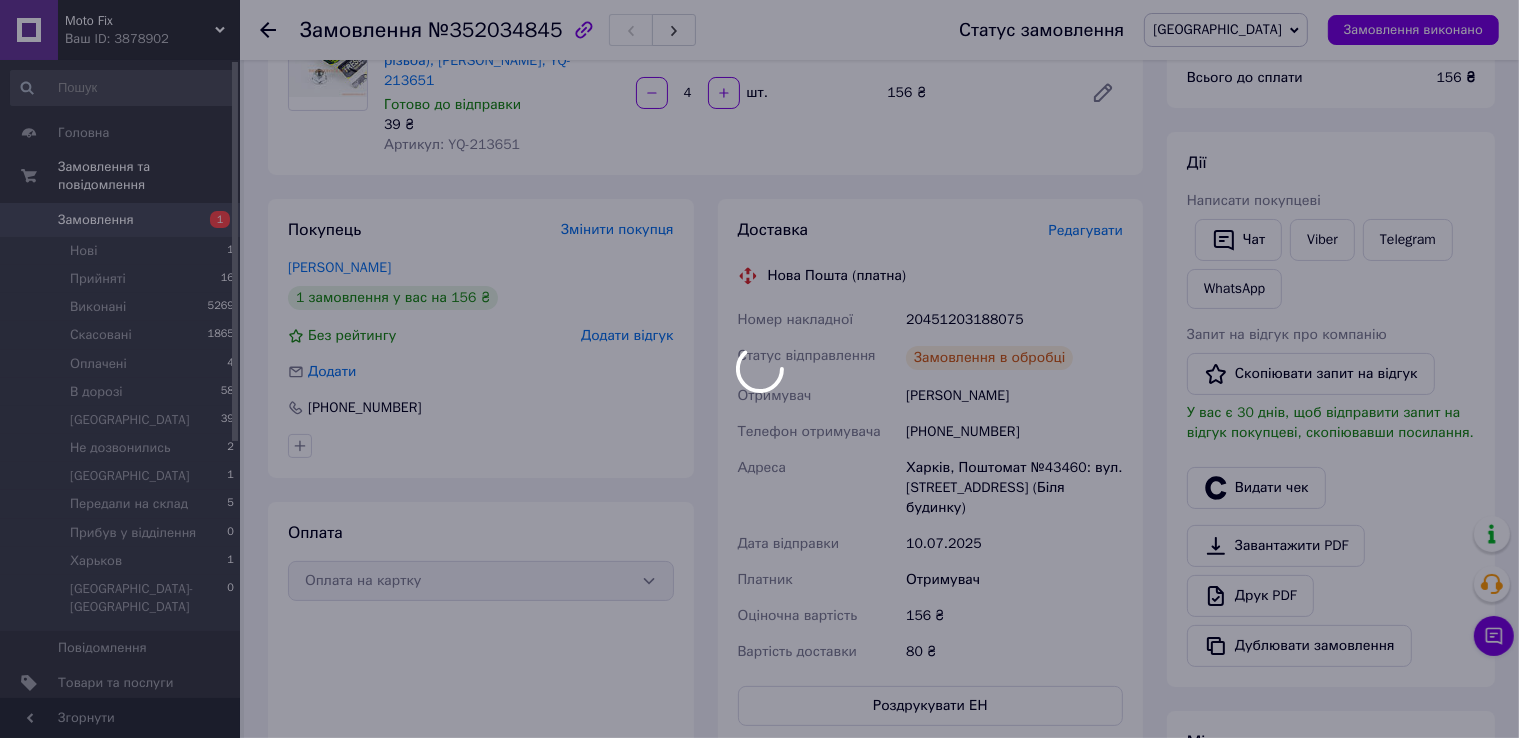 scroll, scrollTop: 0, scrollLeft: 0, axis: both 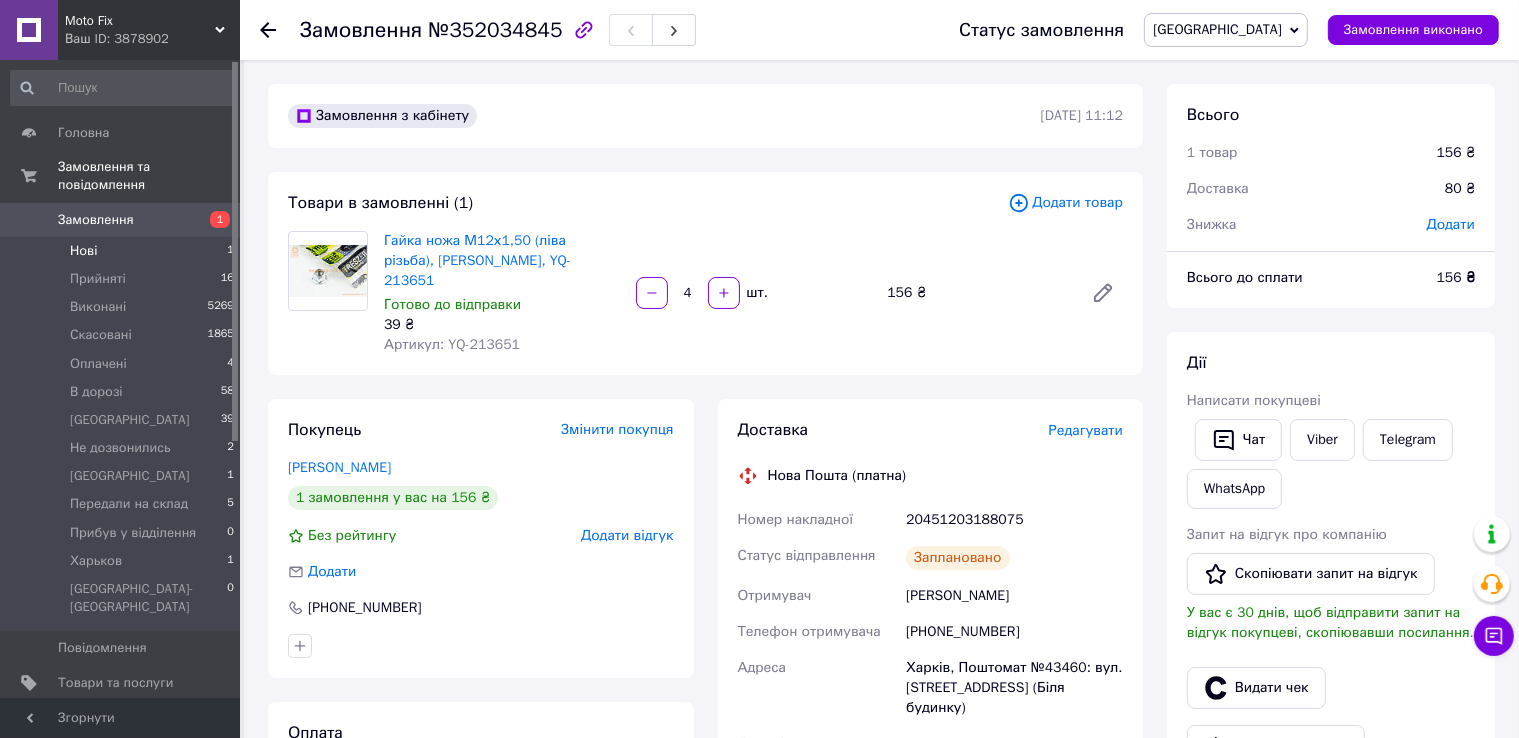 click on "Нові 1" at bounding box center [123, 251] 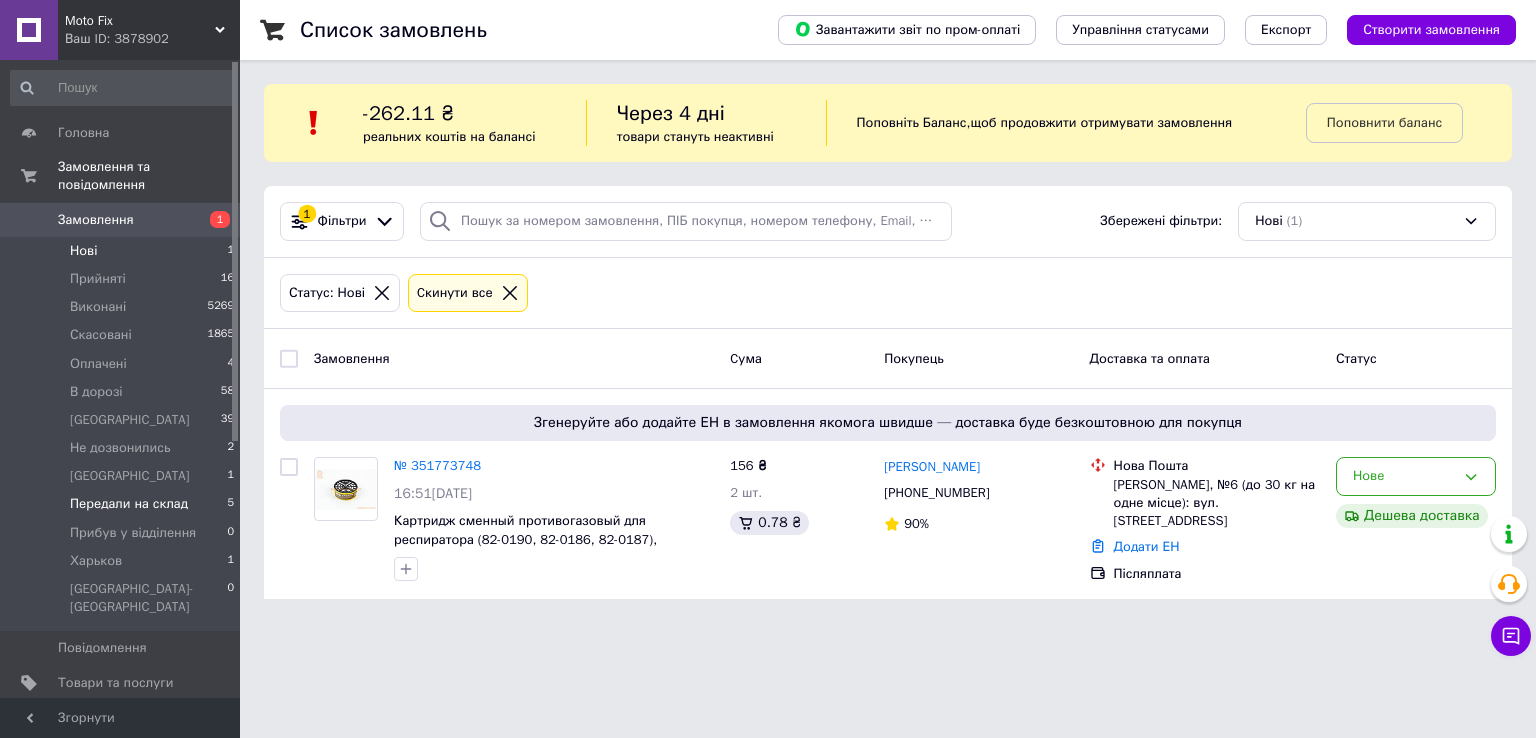 click on "Передали на склад" at bounding box center [129, 504] 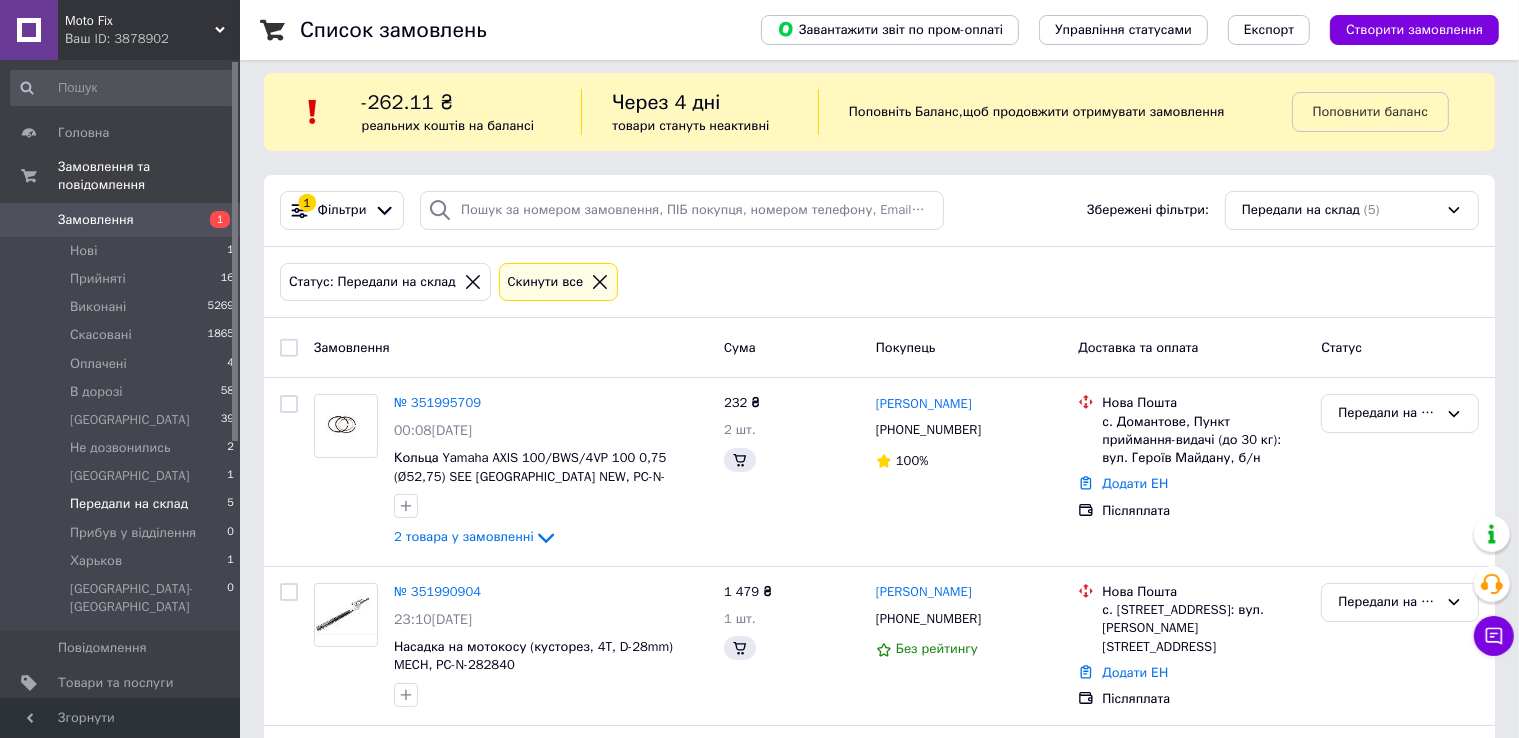scroll, scrollTop: 561, scrollLeft: 0, axis: vertical 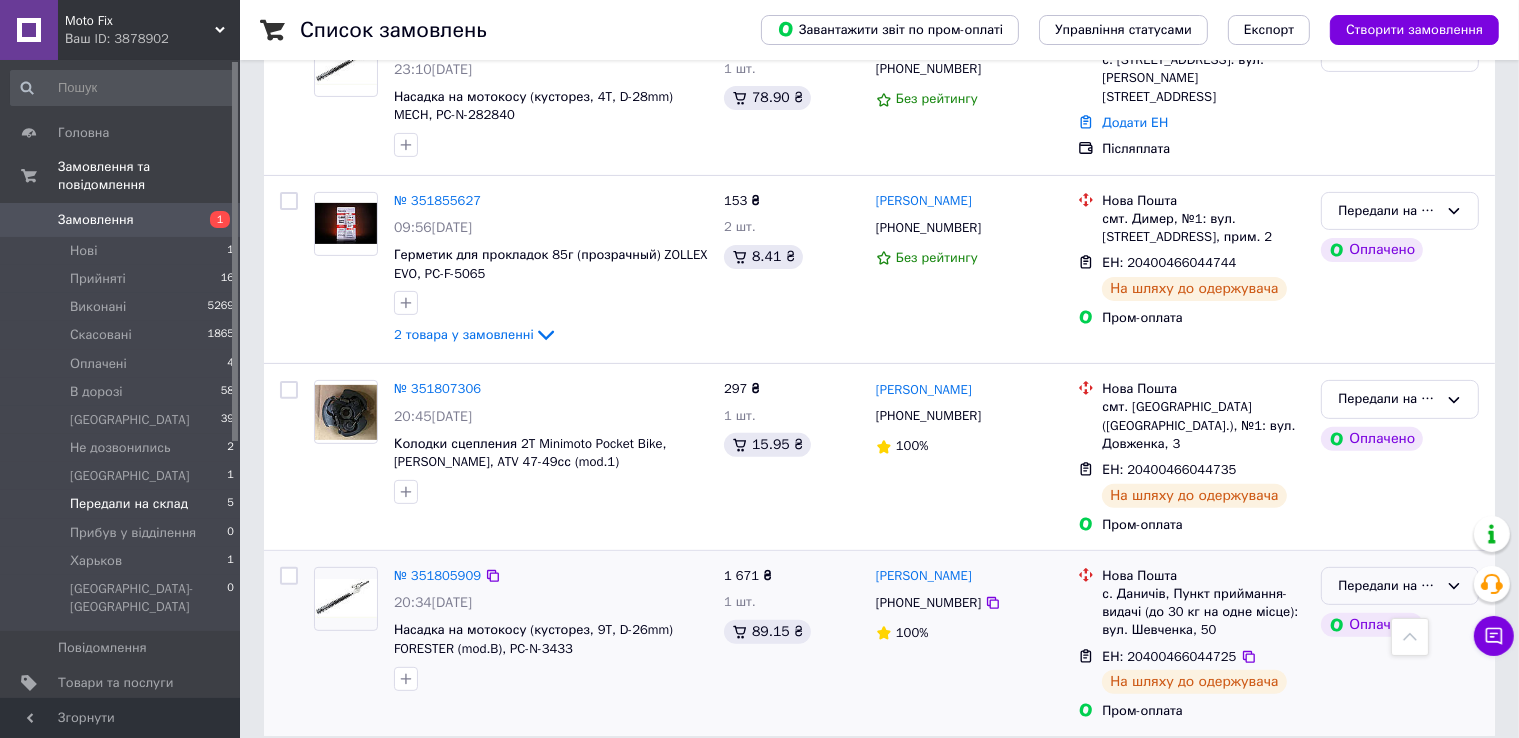 click on "Передали на склад" at bounding box center (1388, 586) 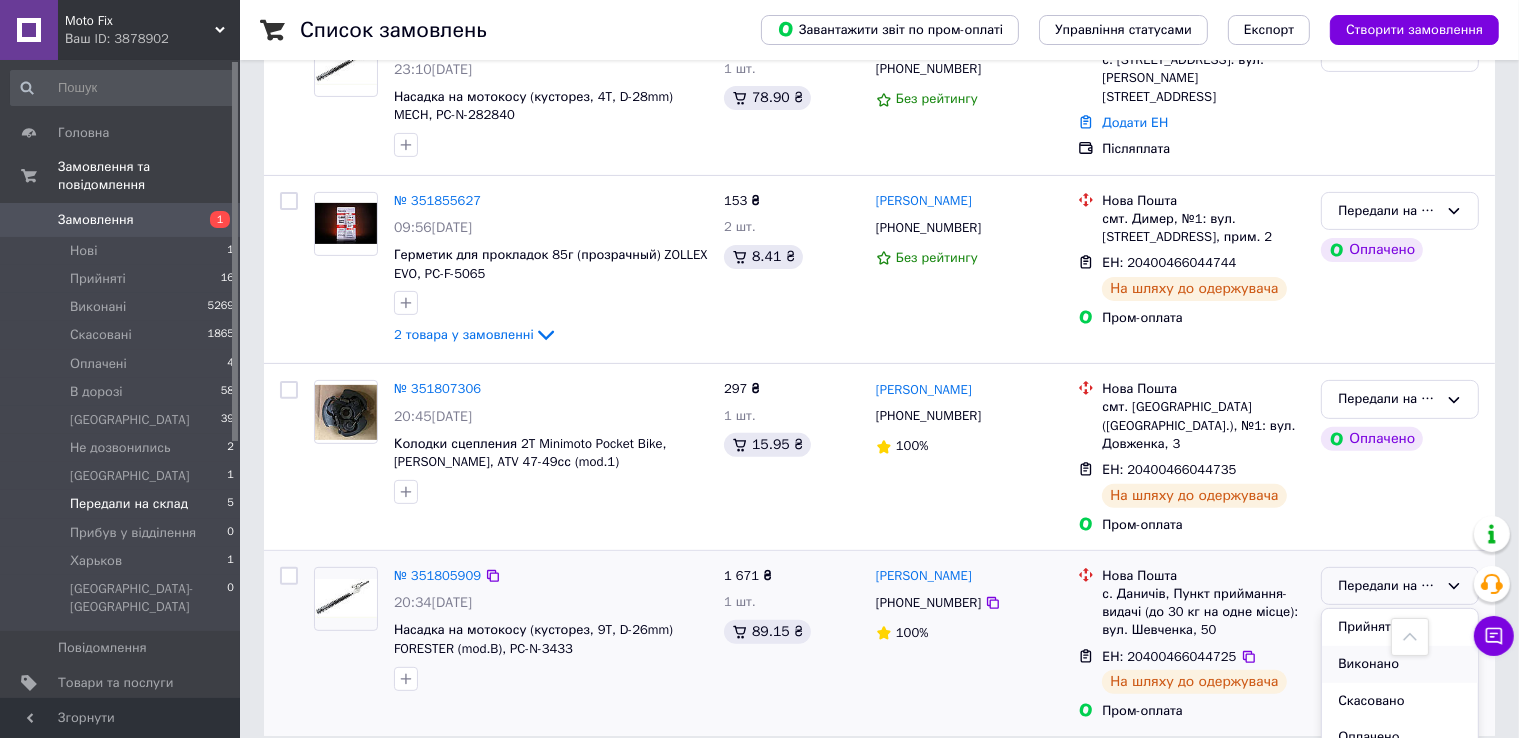 scroll, scrollTop: 100, scrollLeft: 0, axis: vertical 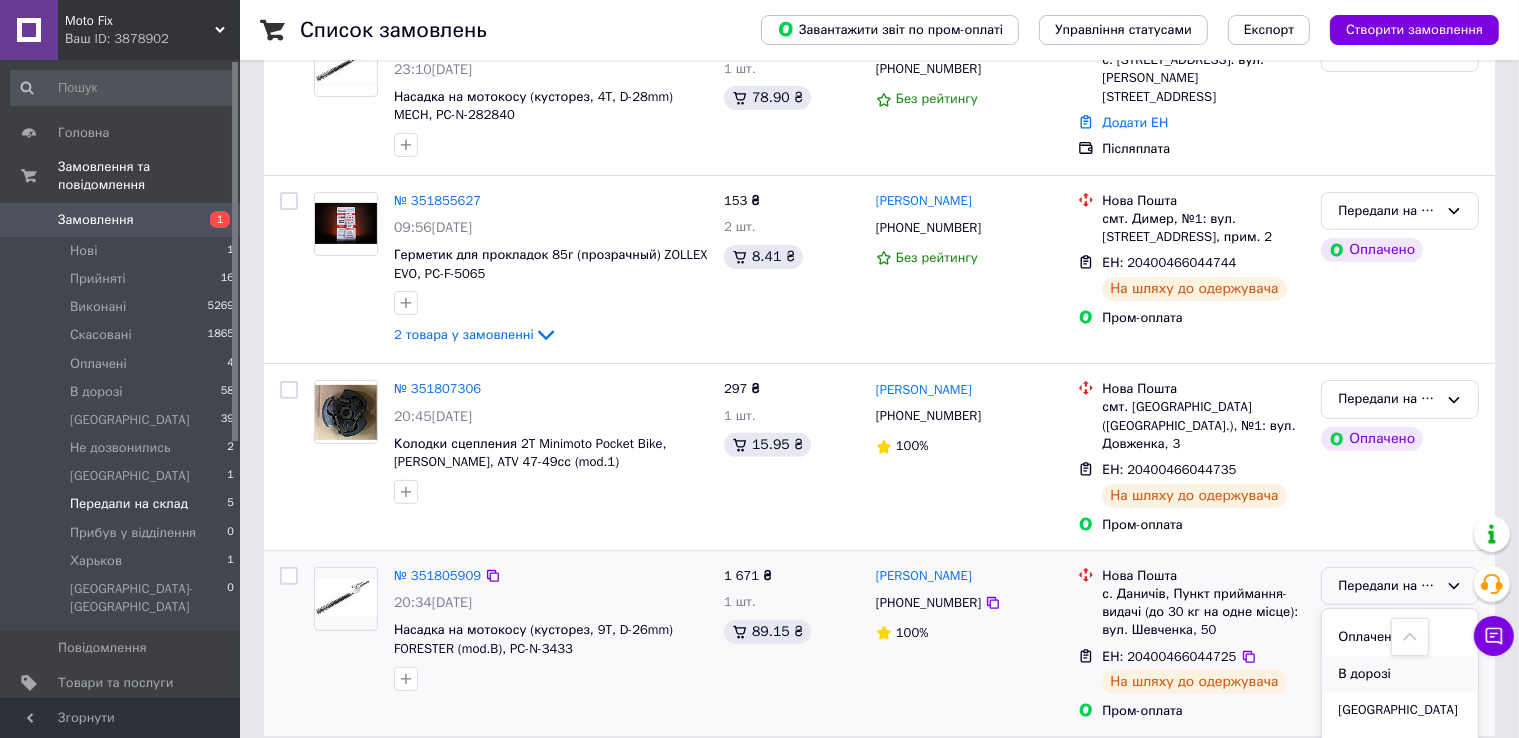 click on "В дорозі" at bounding box center [1400, 674] 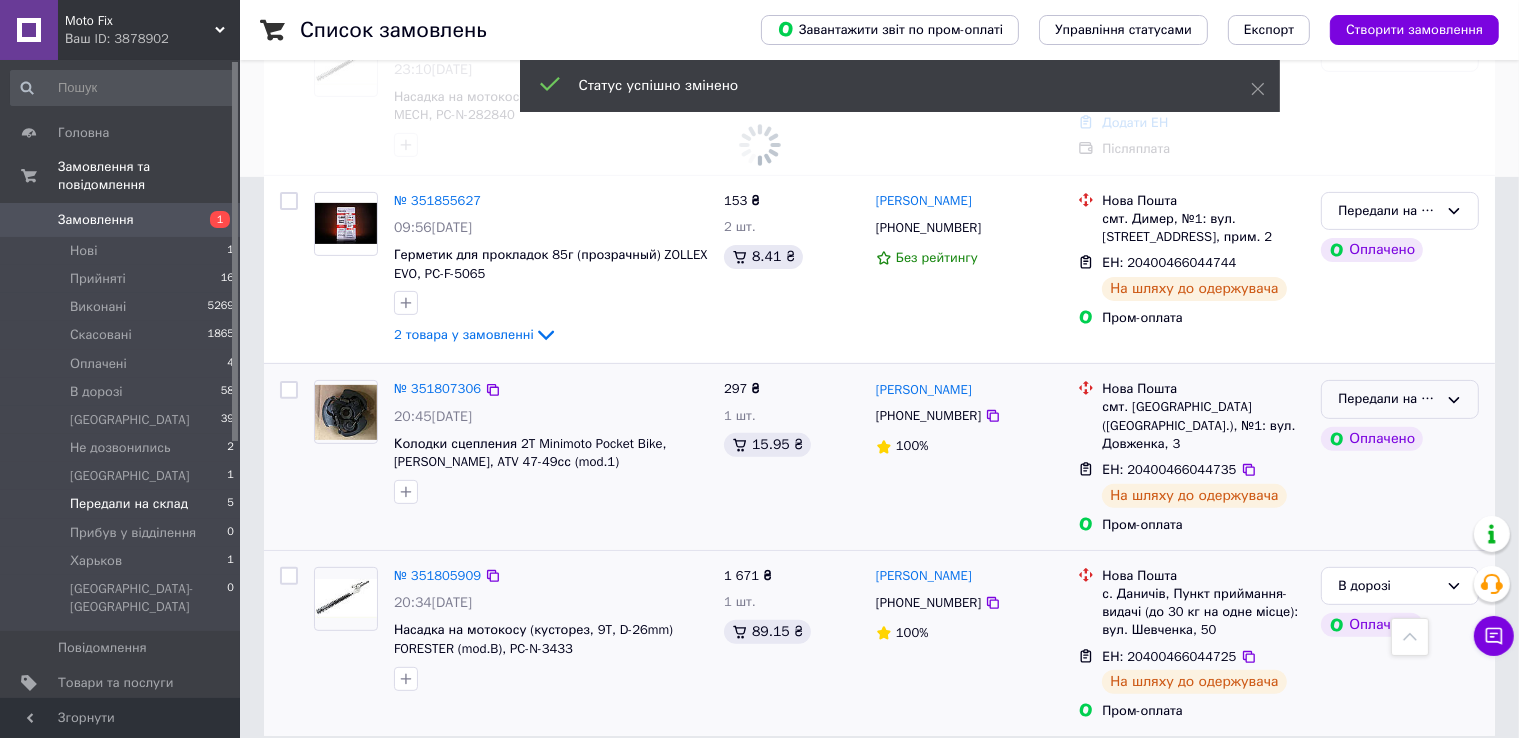 click on "Передали на склад" at bounding box center (1388, 399) 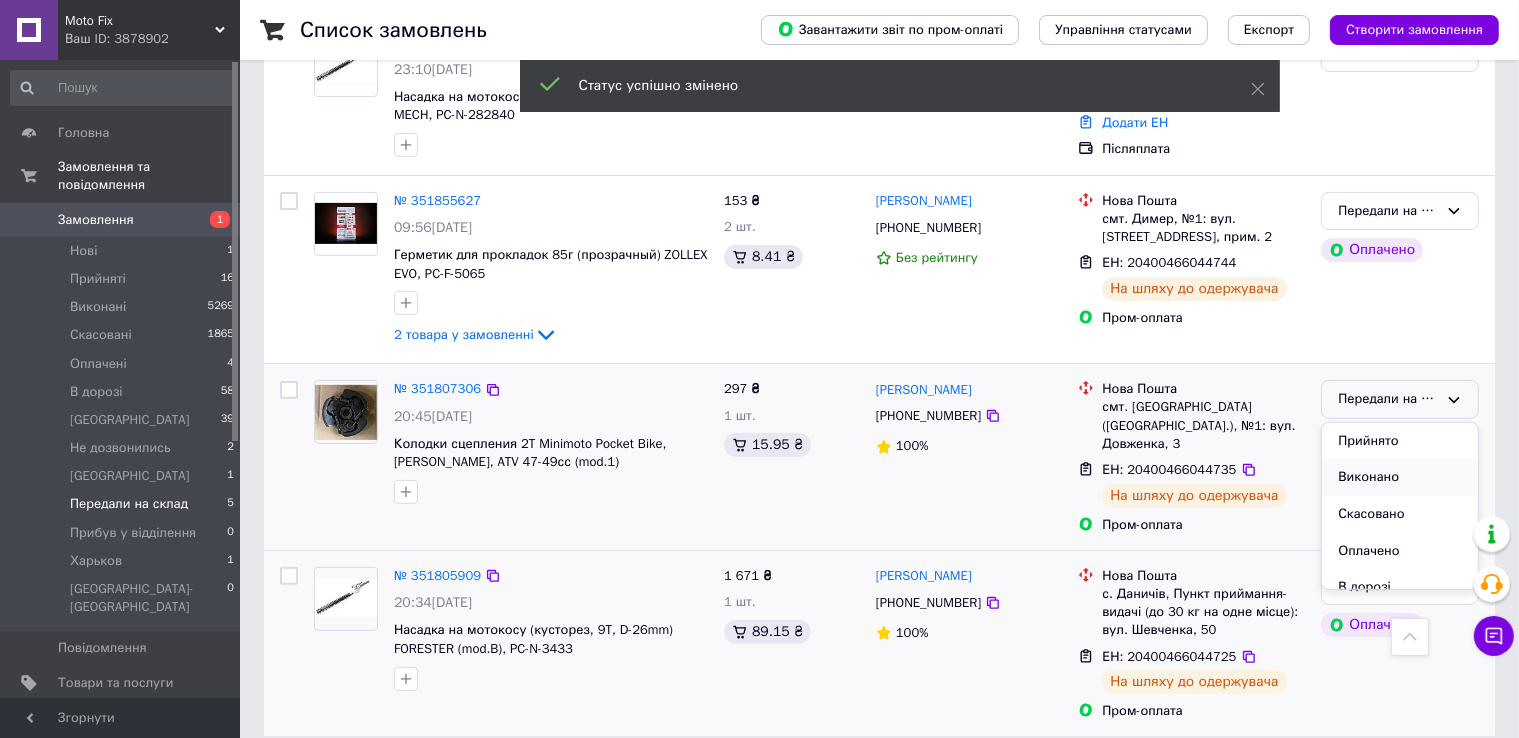 scroll, scrollTop: 100, scrollLeft: 0, axis: vertical 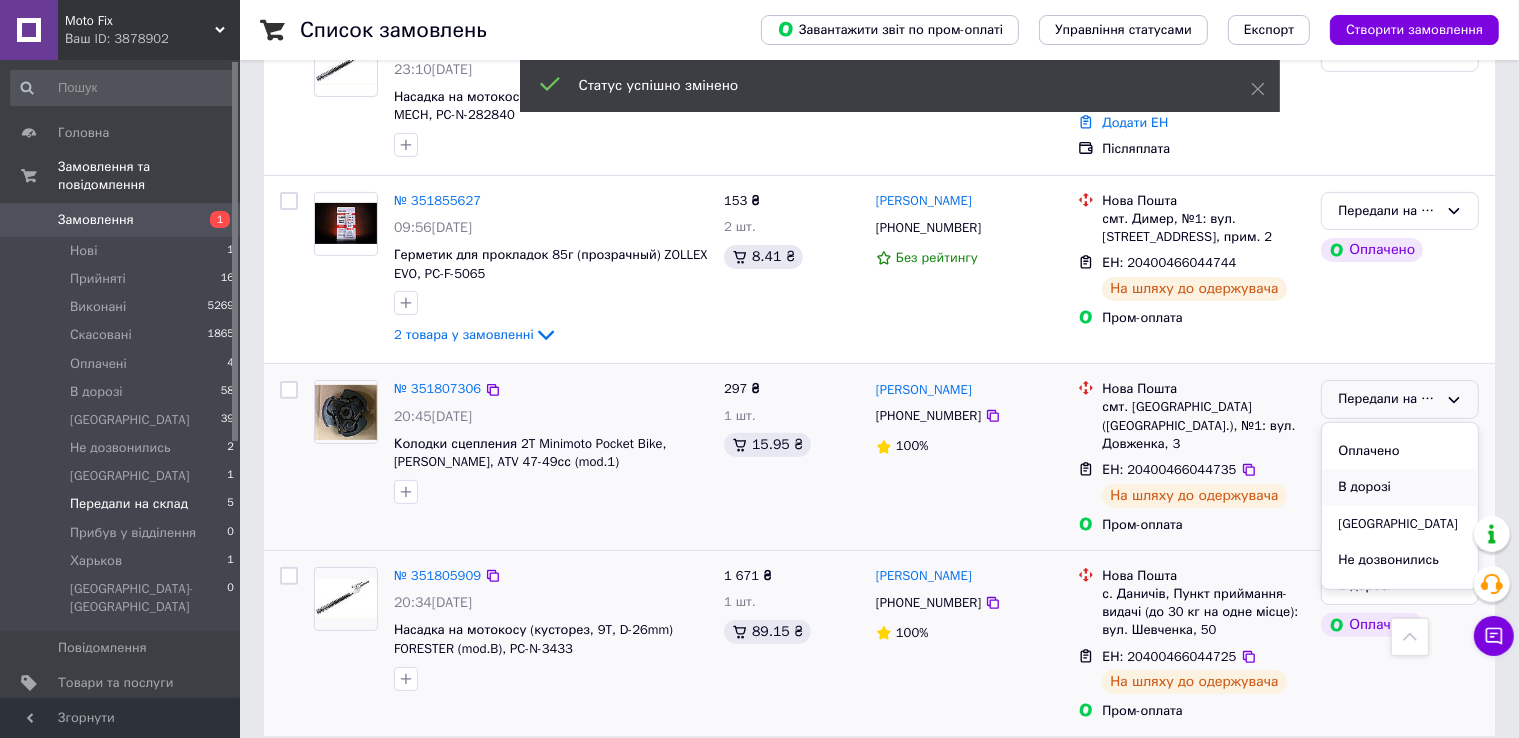 click on "В дорозі" at bounding box center [1400, 487] 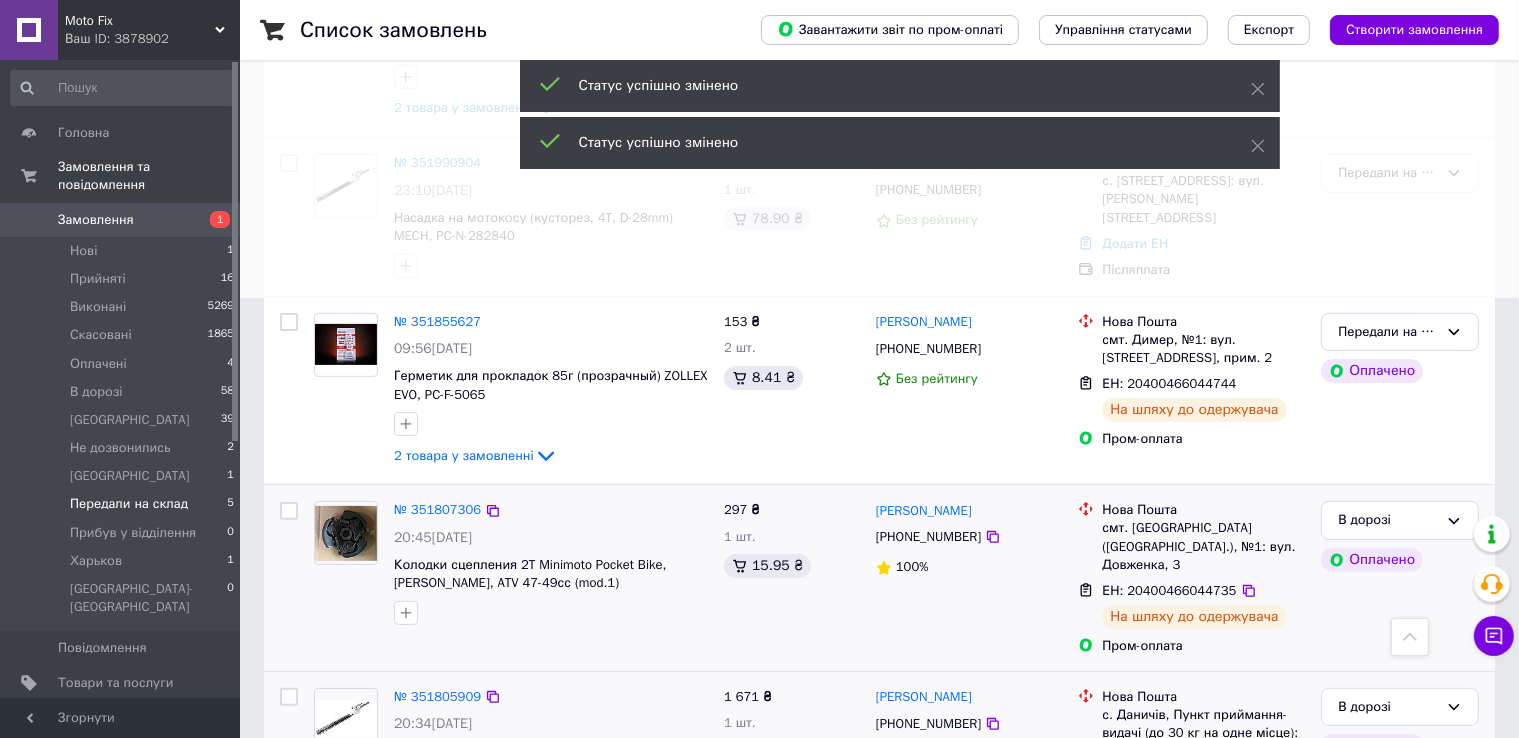 scroll, scrollTop: 417, scrollLeft: 0, axis: vertical 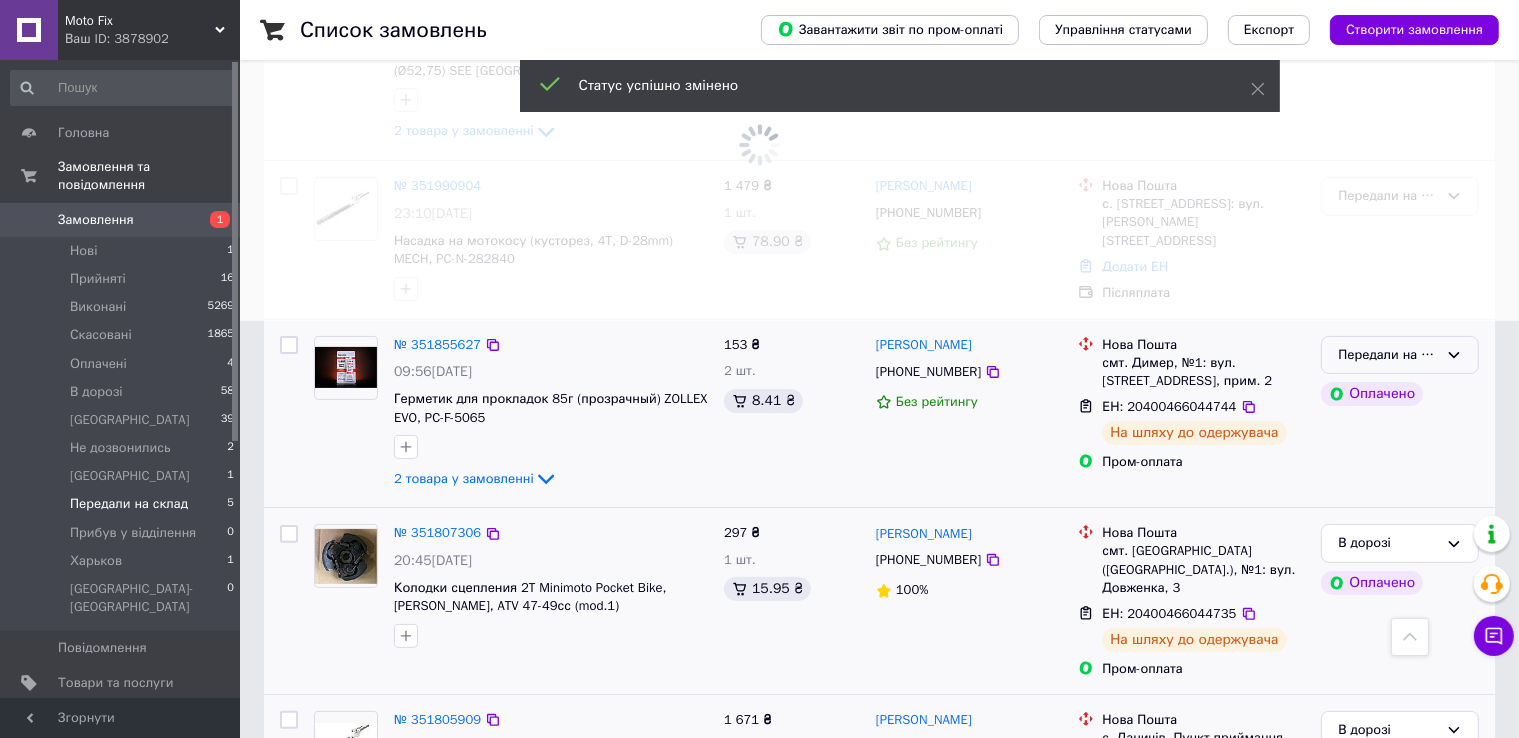 click on "Передали на склад" at bounding box center (1388, 355) 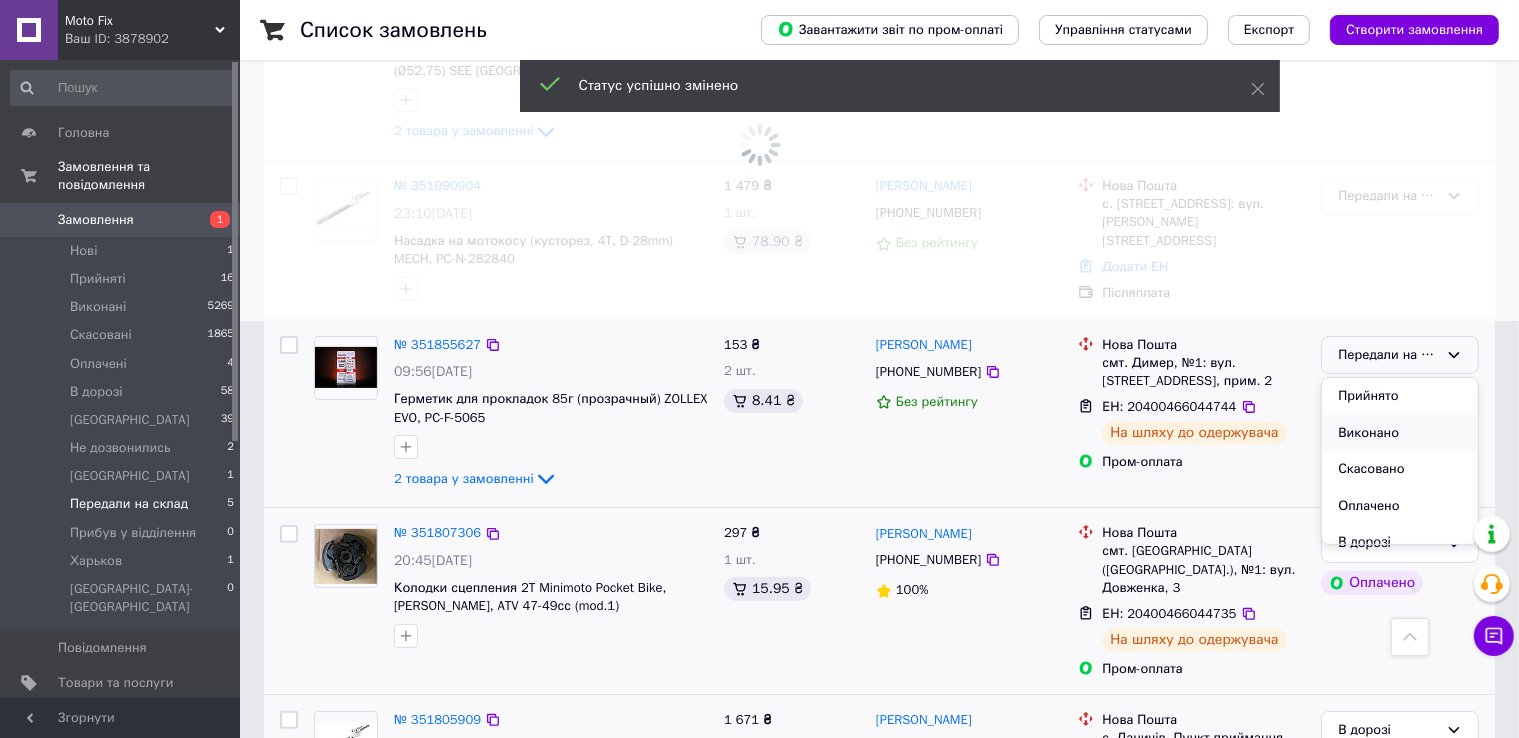 scroll, scrollTop: 100, scrollLeft: 0, axis: vertical 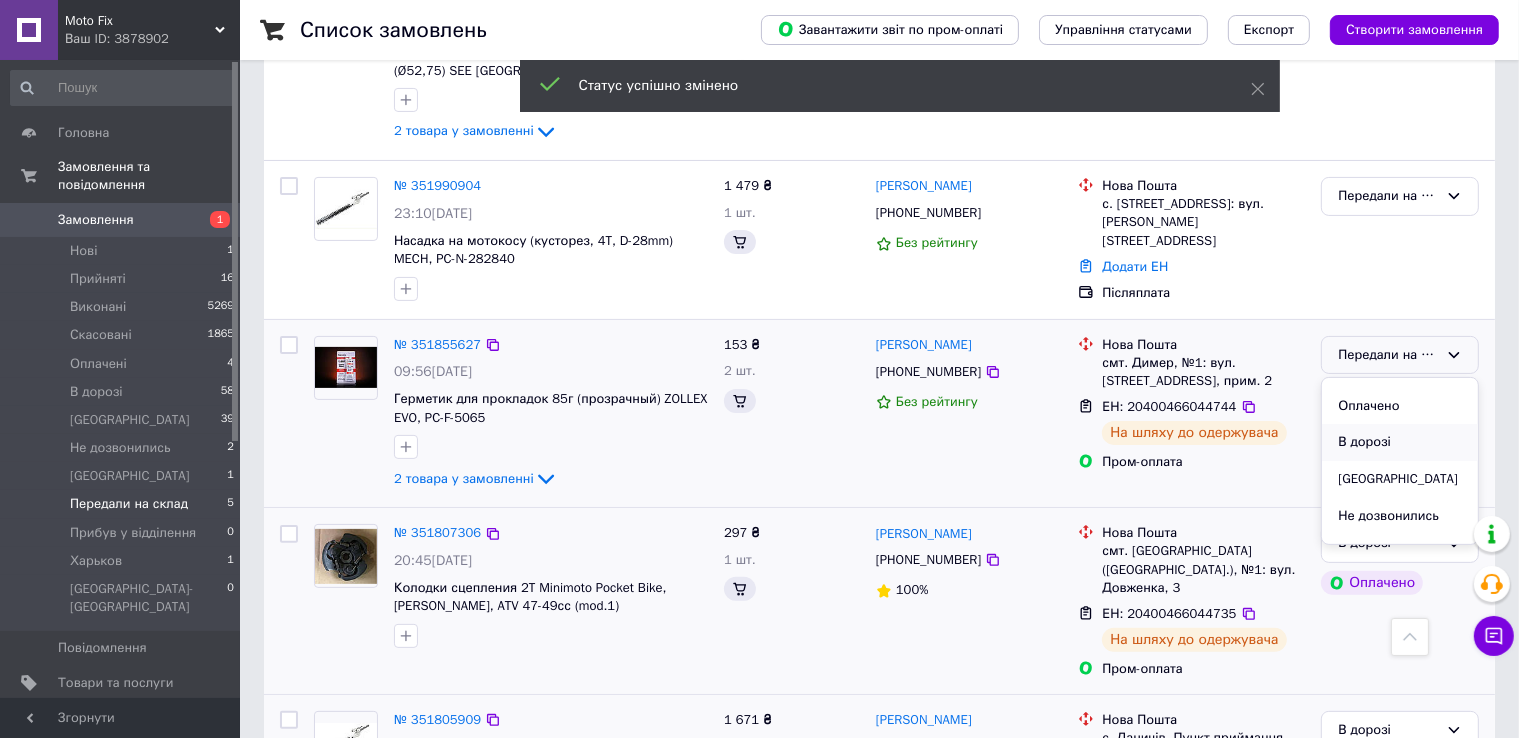 click on "В дорозі" at bounding box center (1400, 442) 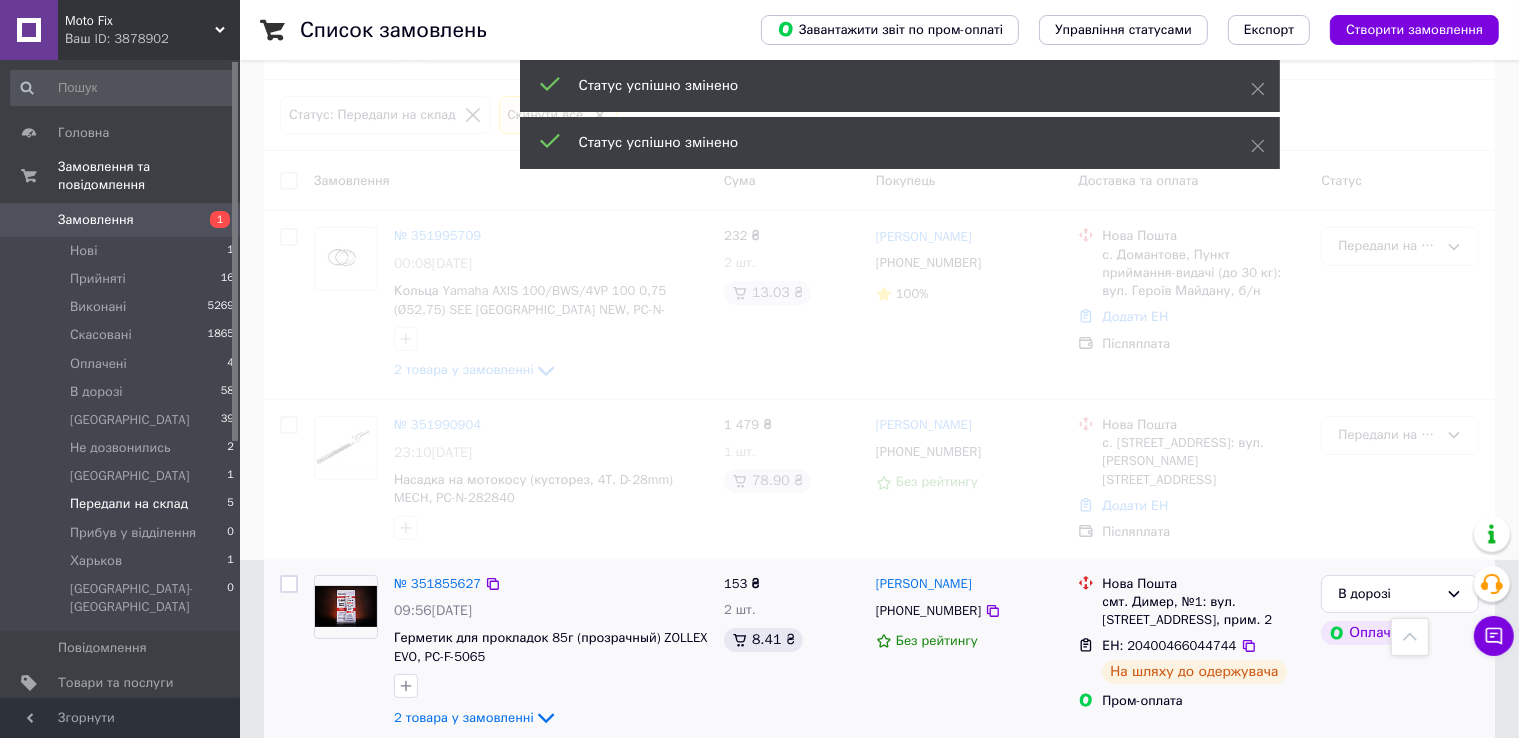 scroll, scrollTop: 148, scrollLeft: 0, axis: vertical 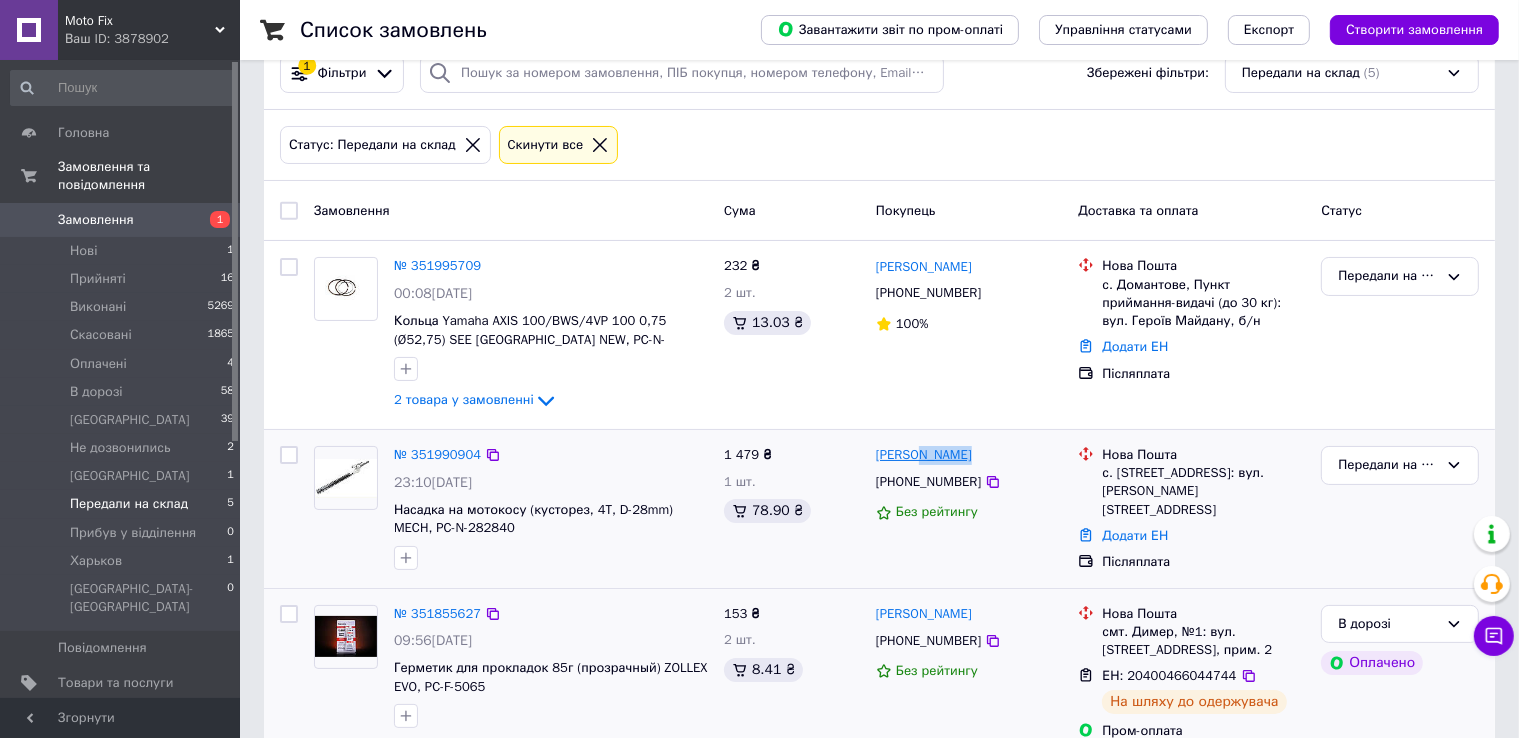drag, startPoint x: 991, startPoint y: 453, endPoint x: 916, endPoint y: 451, distance: 75.026665 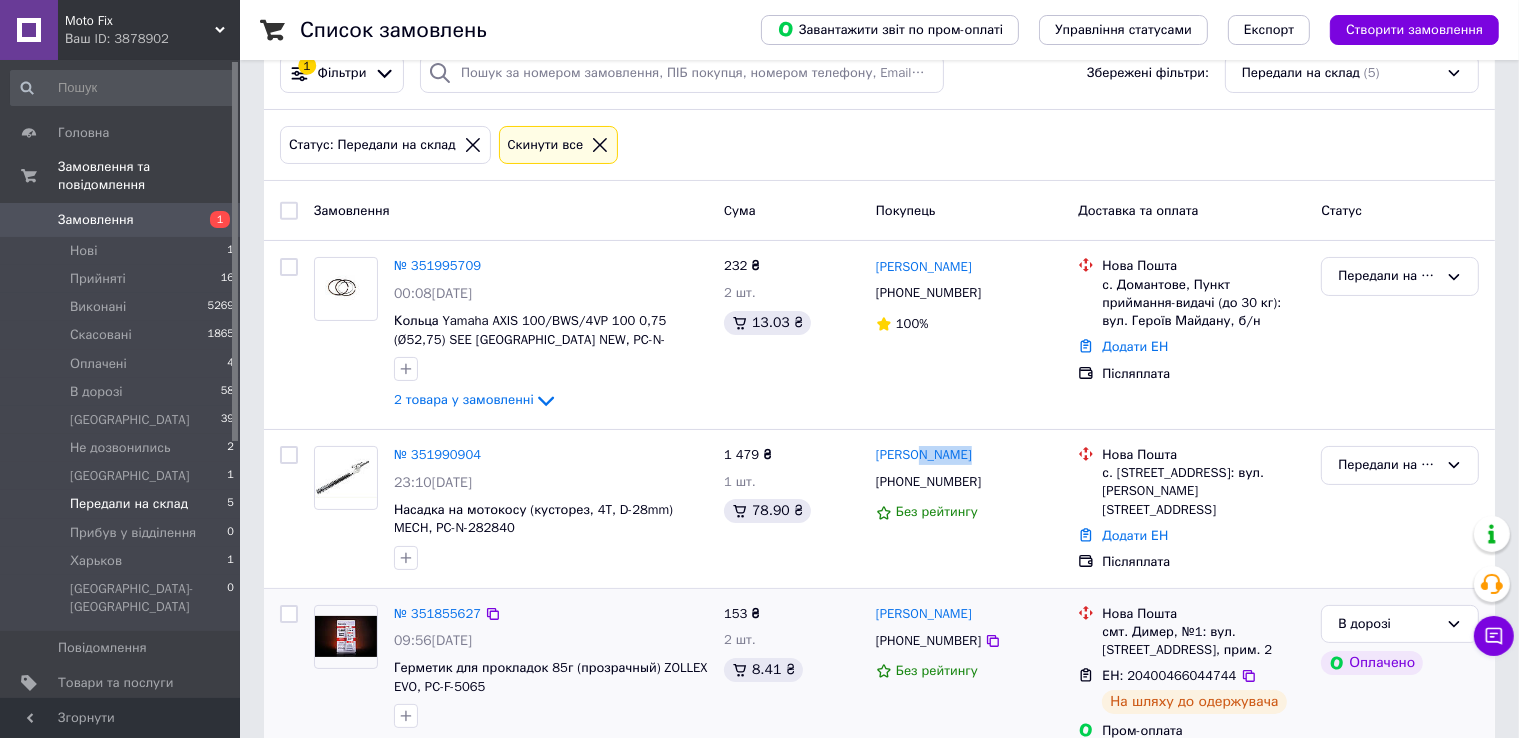 copy on "Василик" 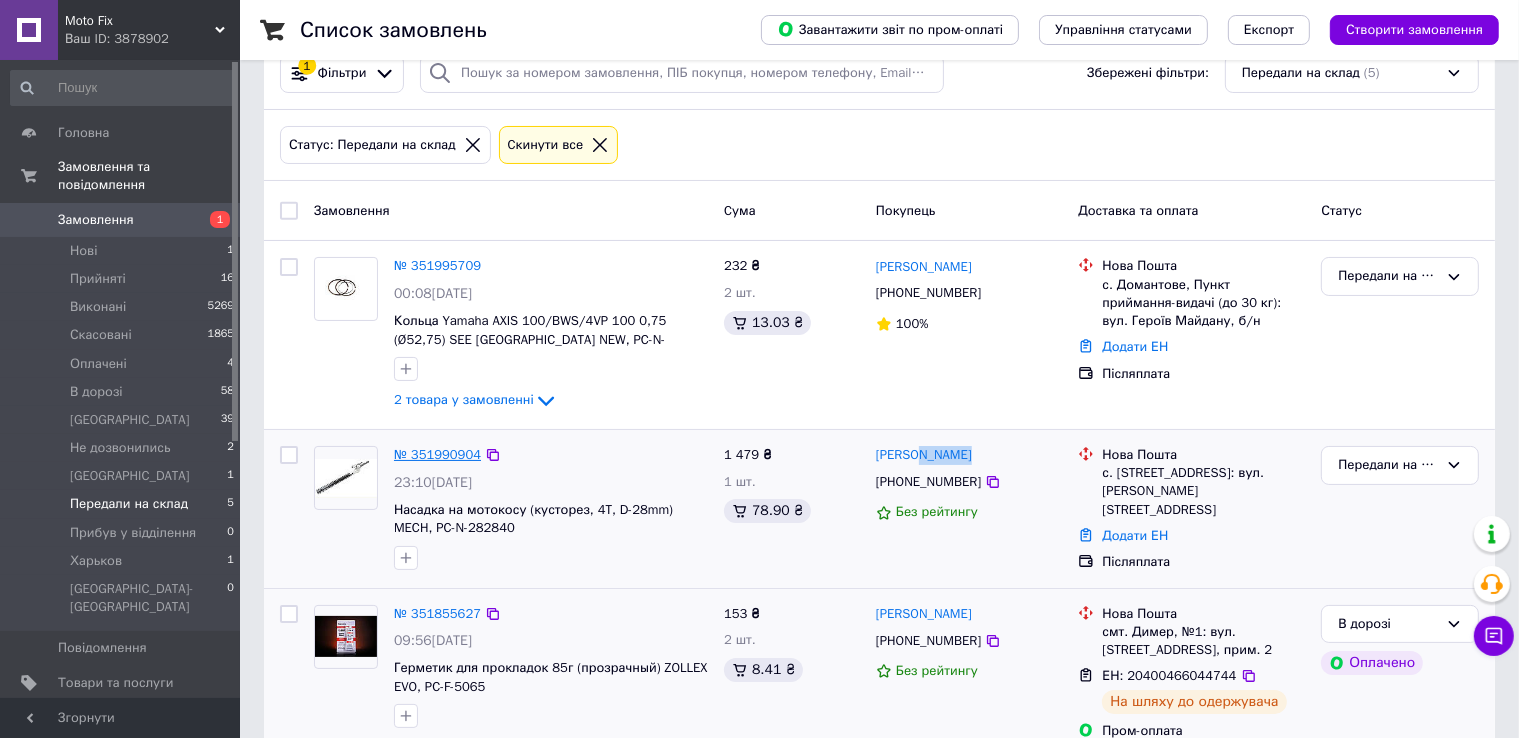 click on "№ 351990904" at bounding box center [437, 454] 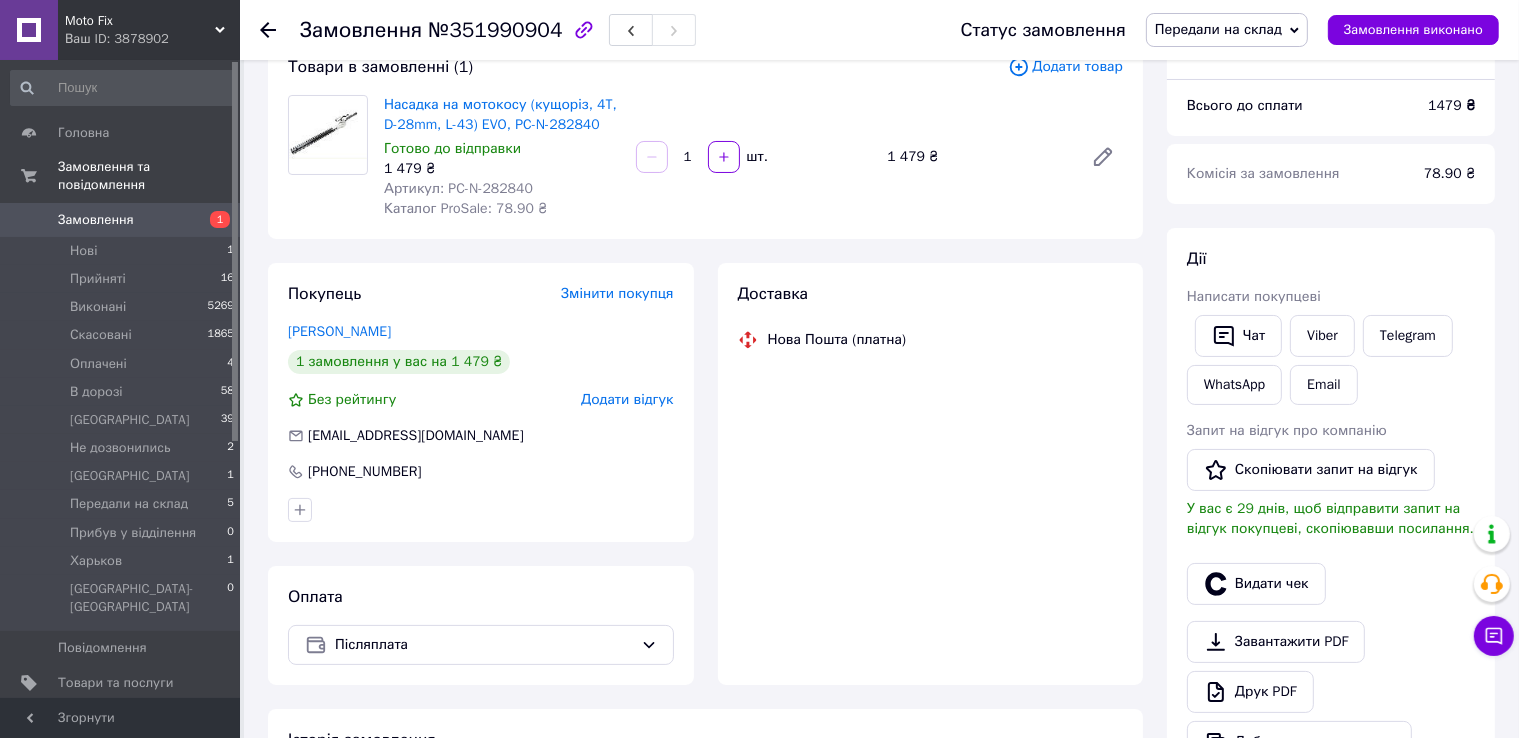 scroll, scrollTop: 348, scrollLeft: 0, axis: vertical 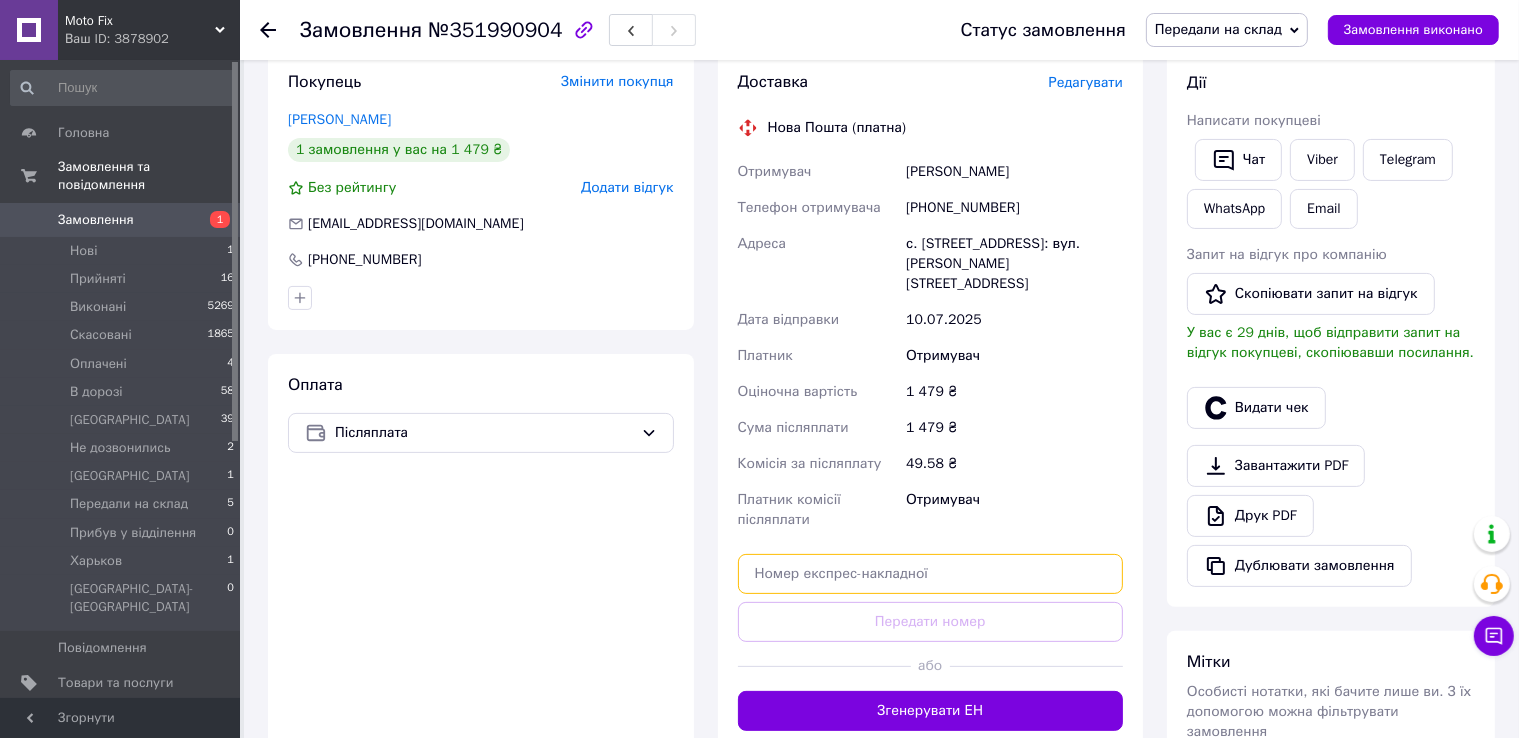 click at bounding box center [931, 574] 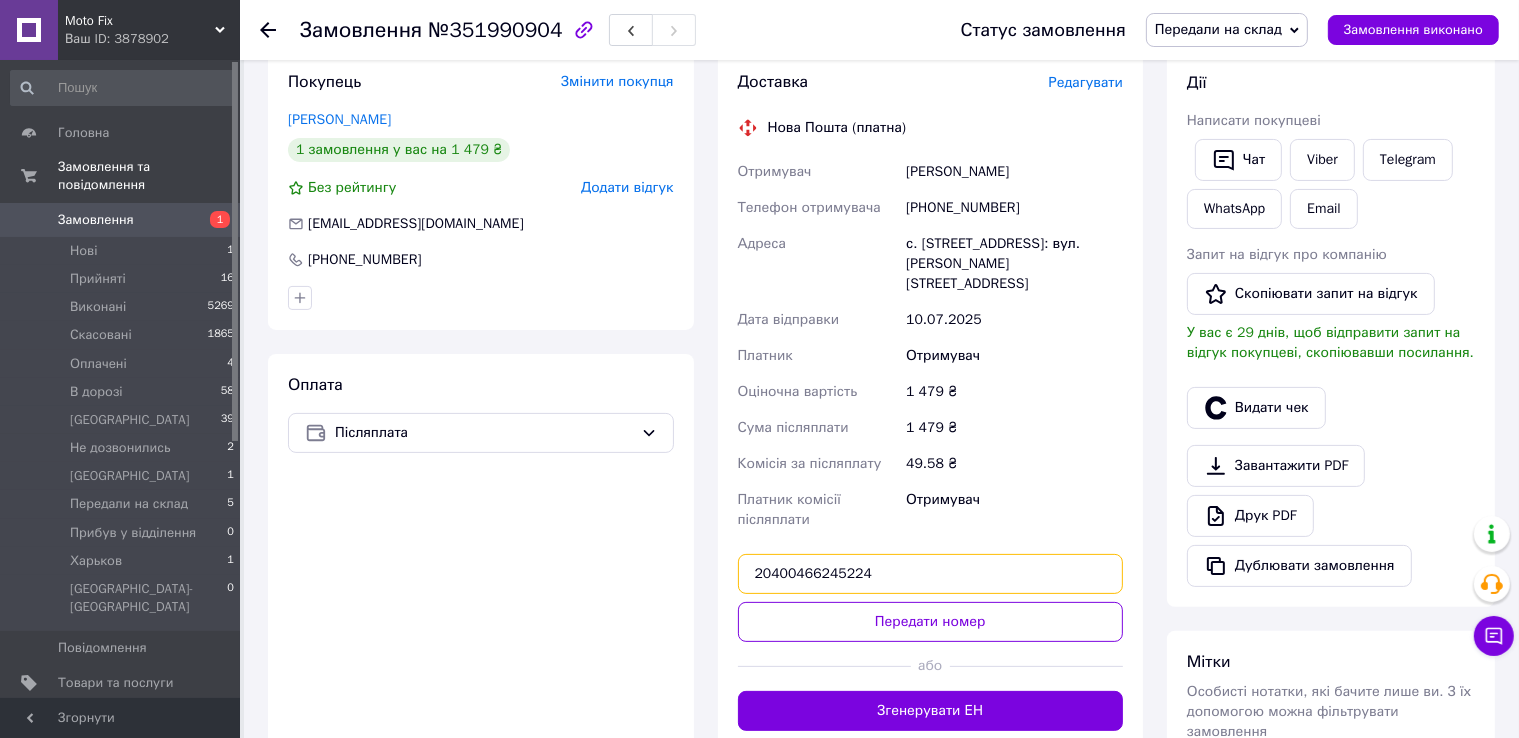 type on "20400466245224" 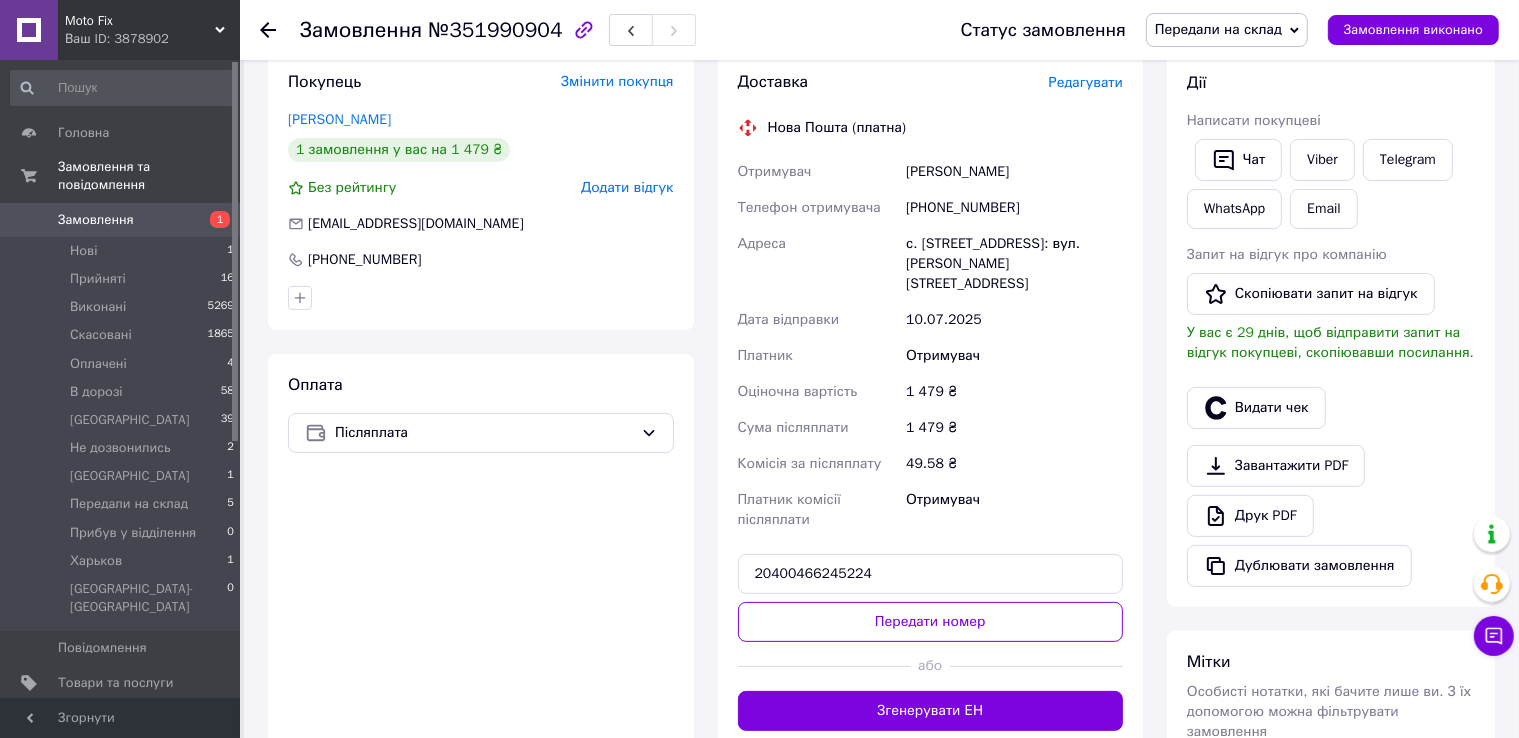 click on "Передати номер" at bounding box center [931, 622] 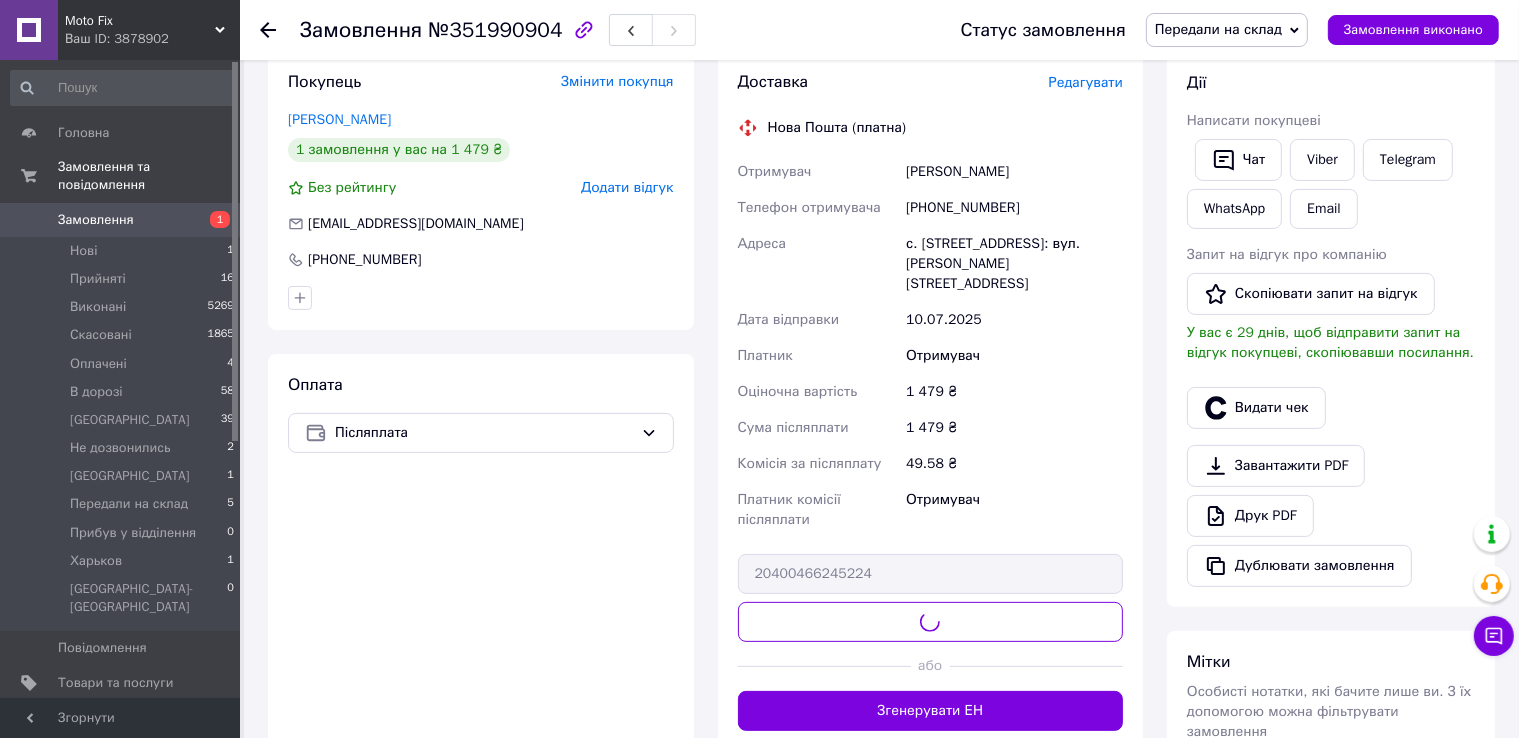 click on "Передали на склад" at bounding box center [1218, 29] 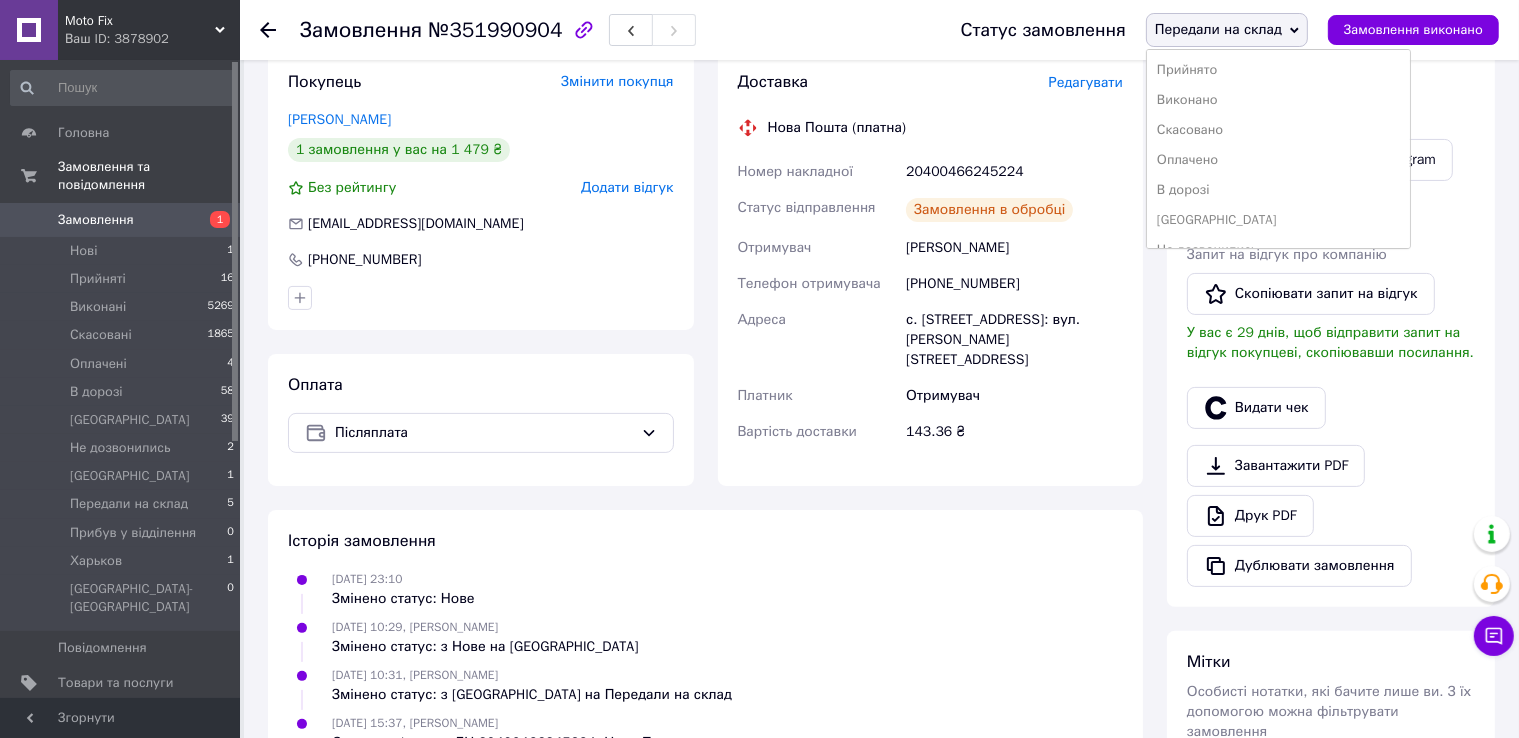 click on "В дорозі" at bounding box center (1278, 190) 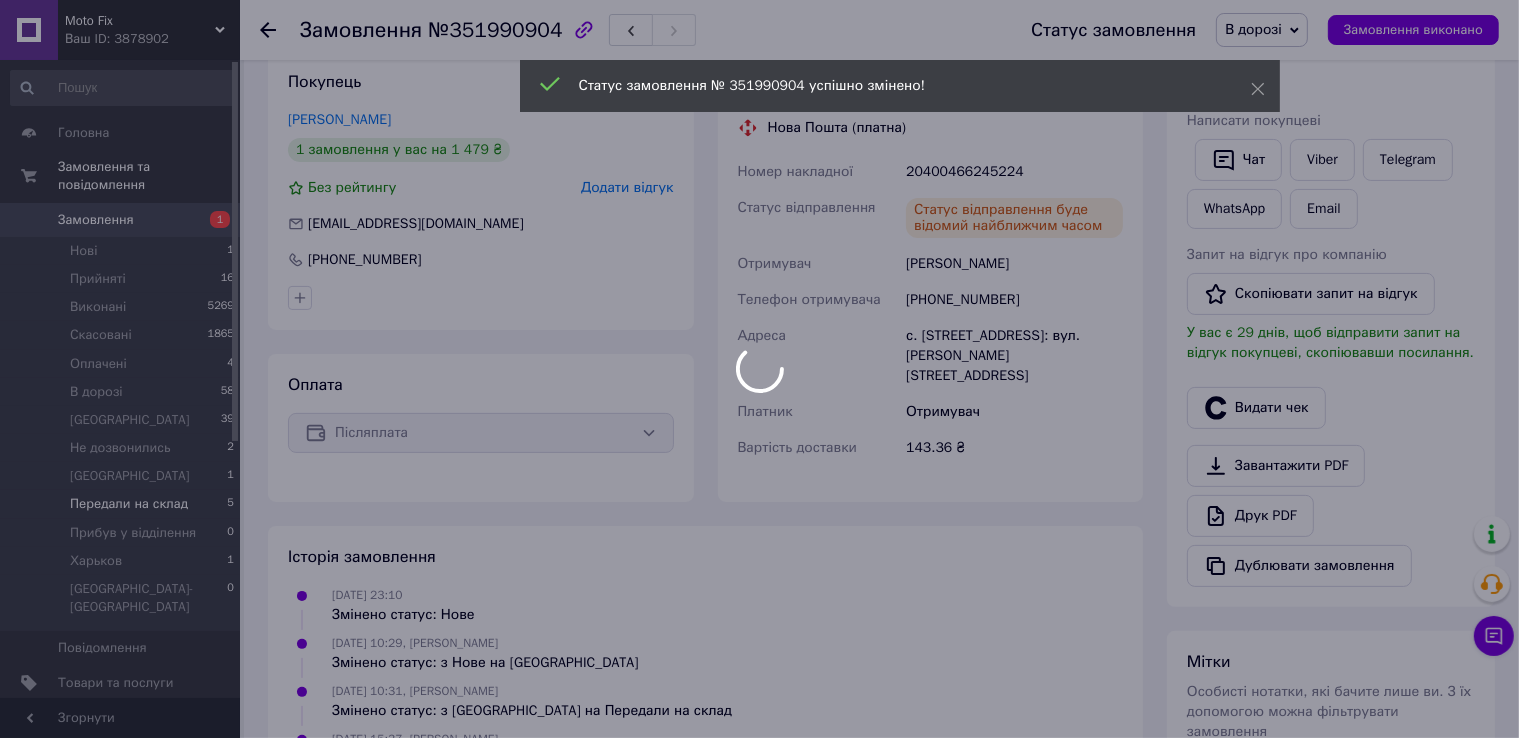 click on "Передали на склад" at bounding box center (129, 504) 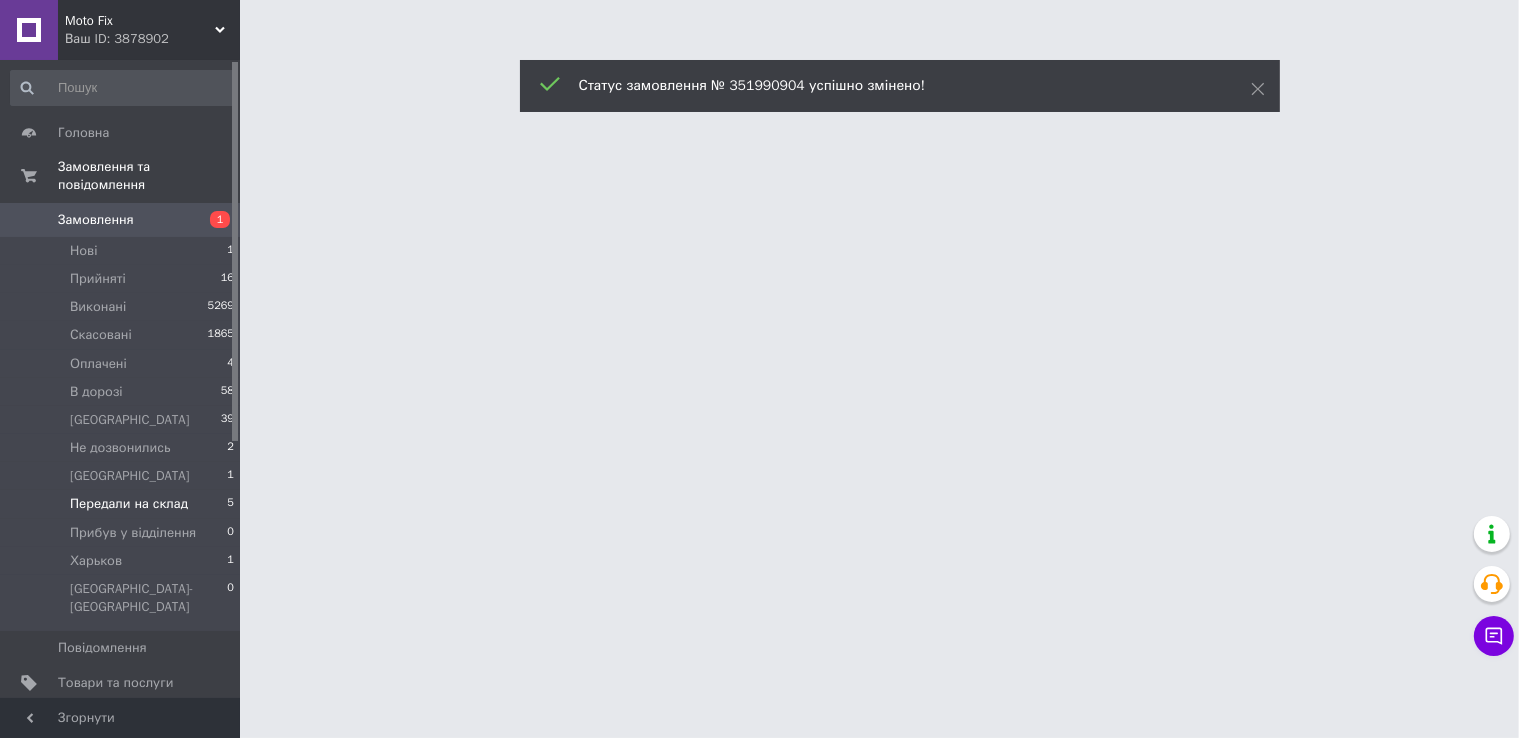 scroll, scrollTop: 0, scrollLeft: 0, axis: both 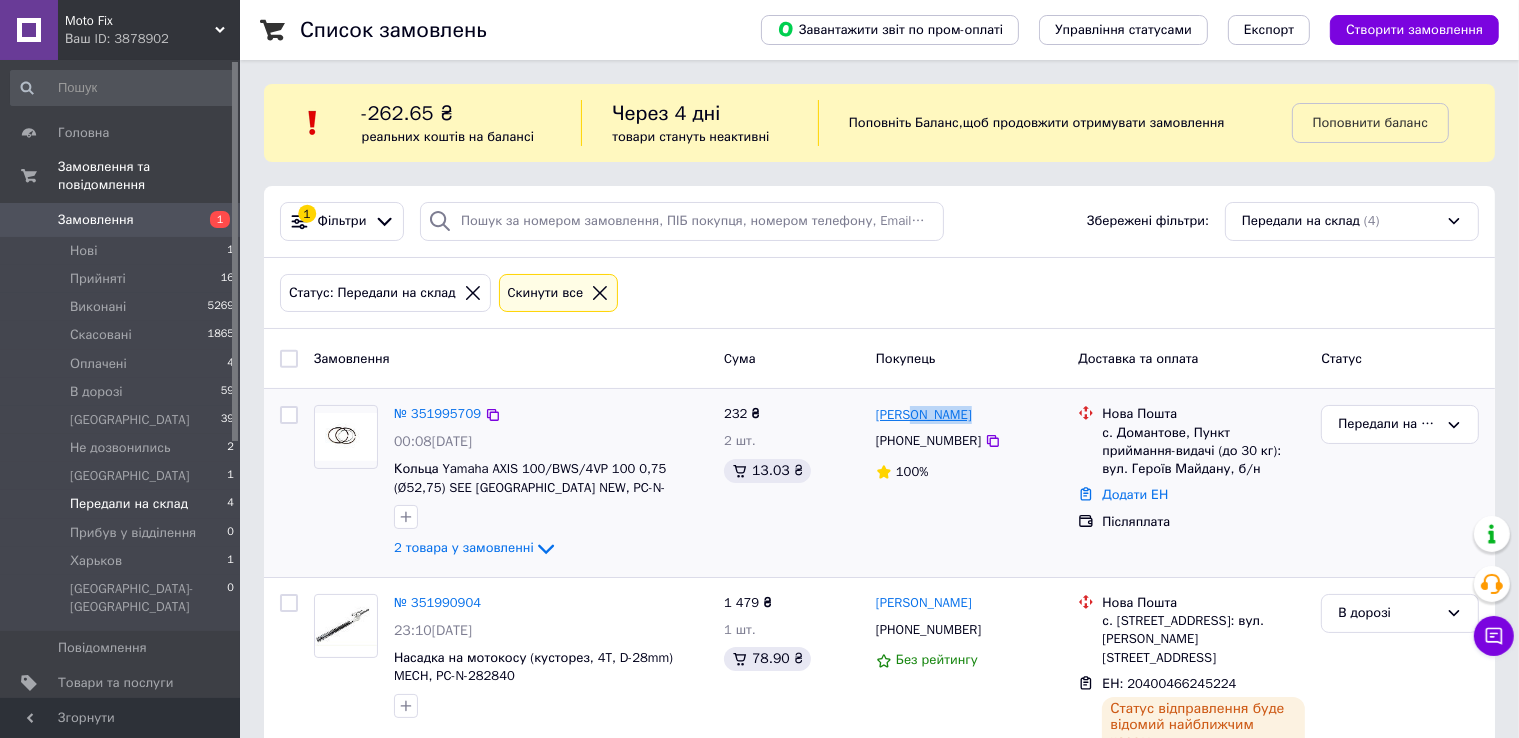 drag, startPoint x: 996, startPoint y: 415, endPoint x: 902, endPoint y: 412, distance: 94.04786 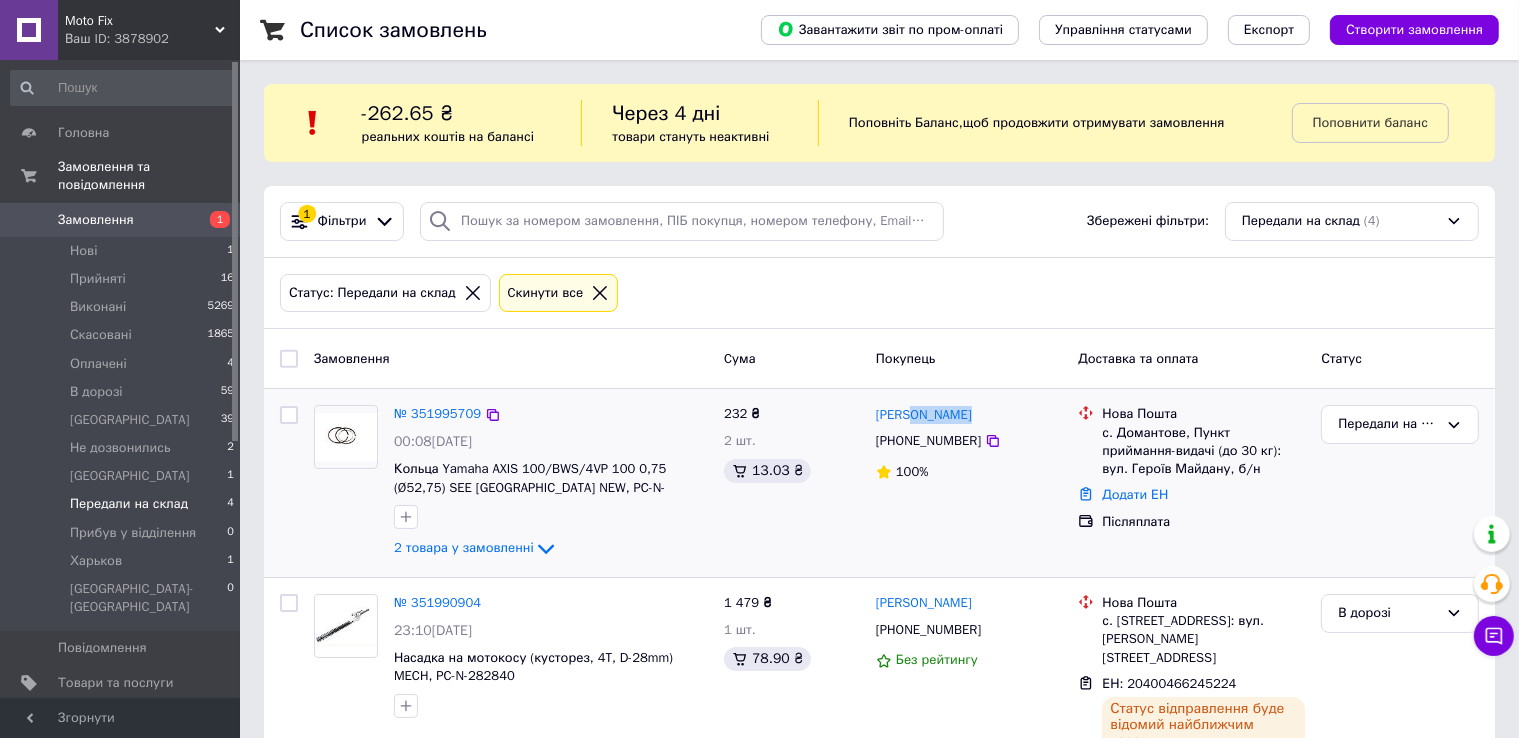copy on "Забродін" 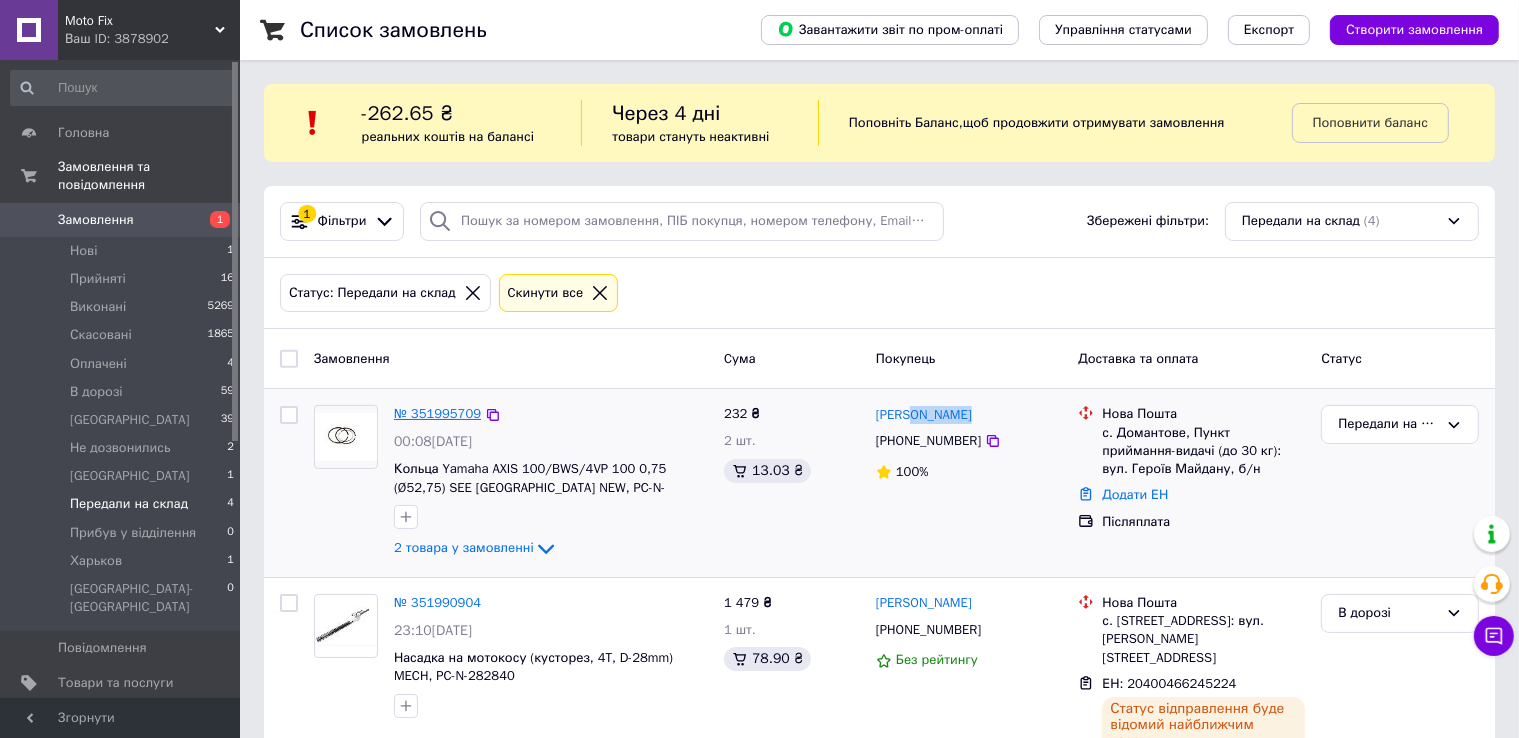 click on "№ 351995709" at bounding box center [437, 413] 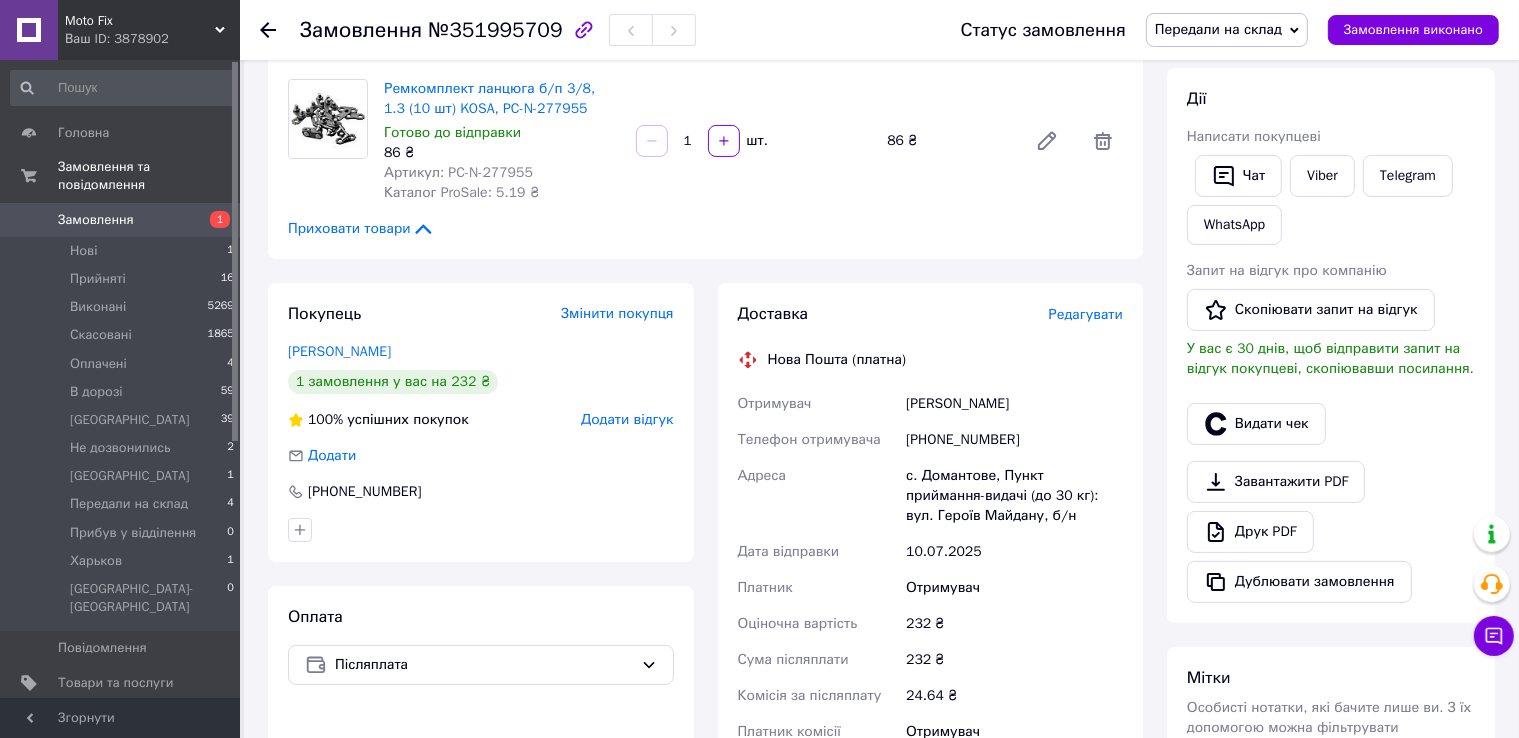 scroll, scrollTop: 532, scrollLeft: 0, axis: vertical 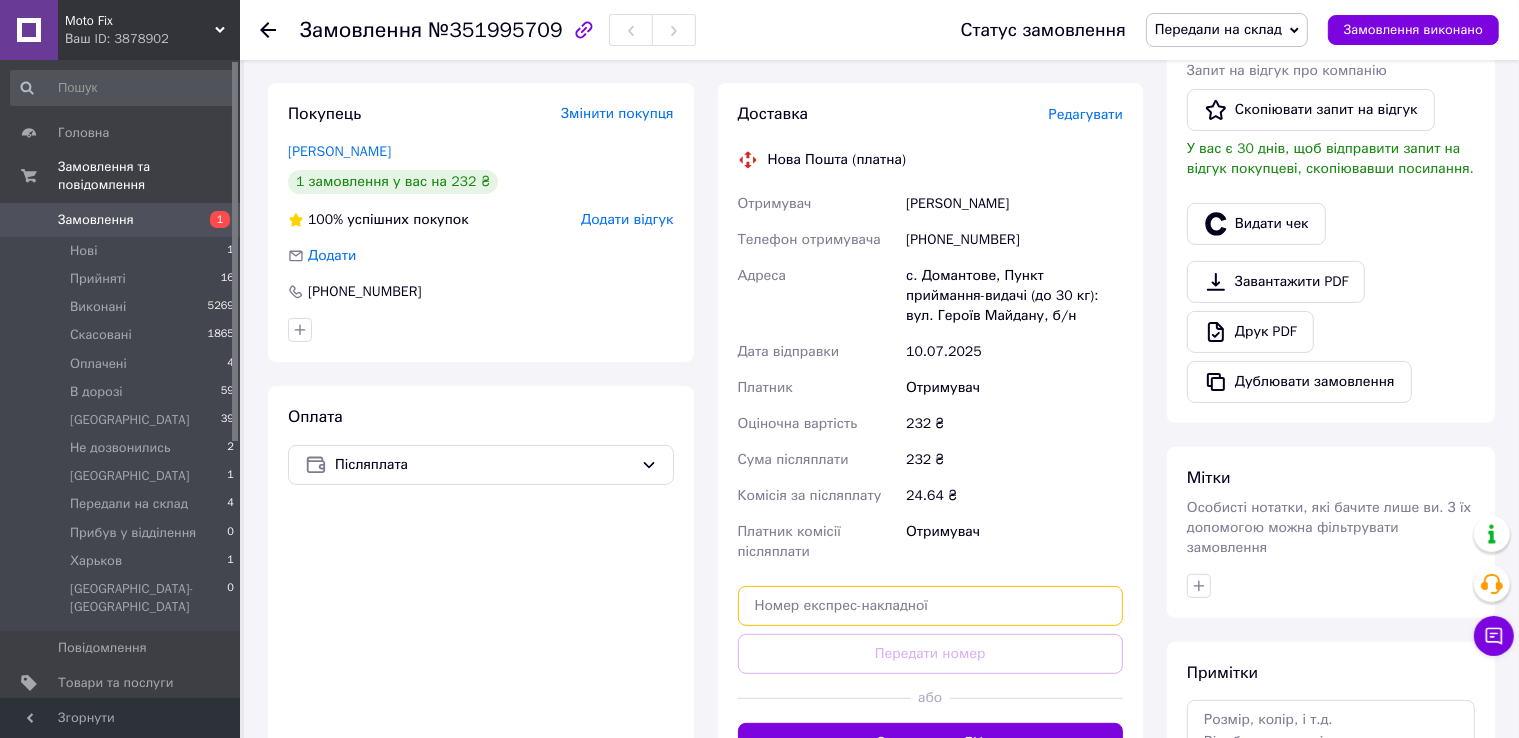 click at bounding box center (931, 606) 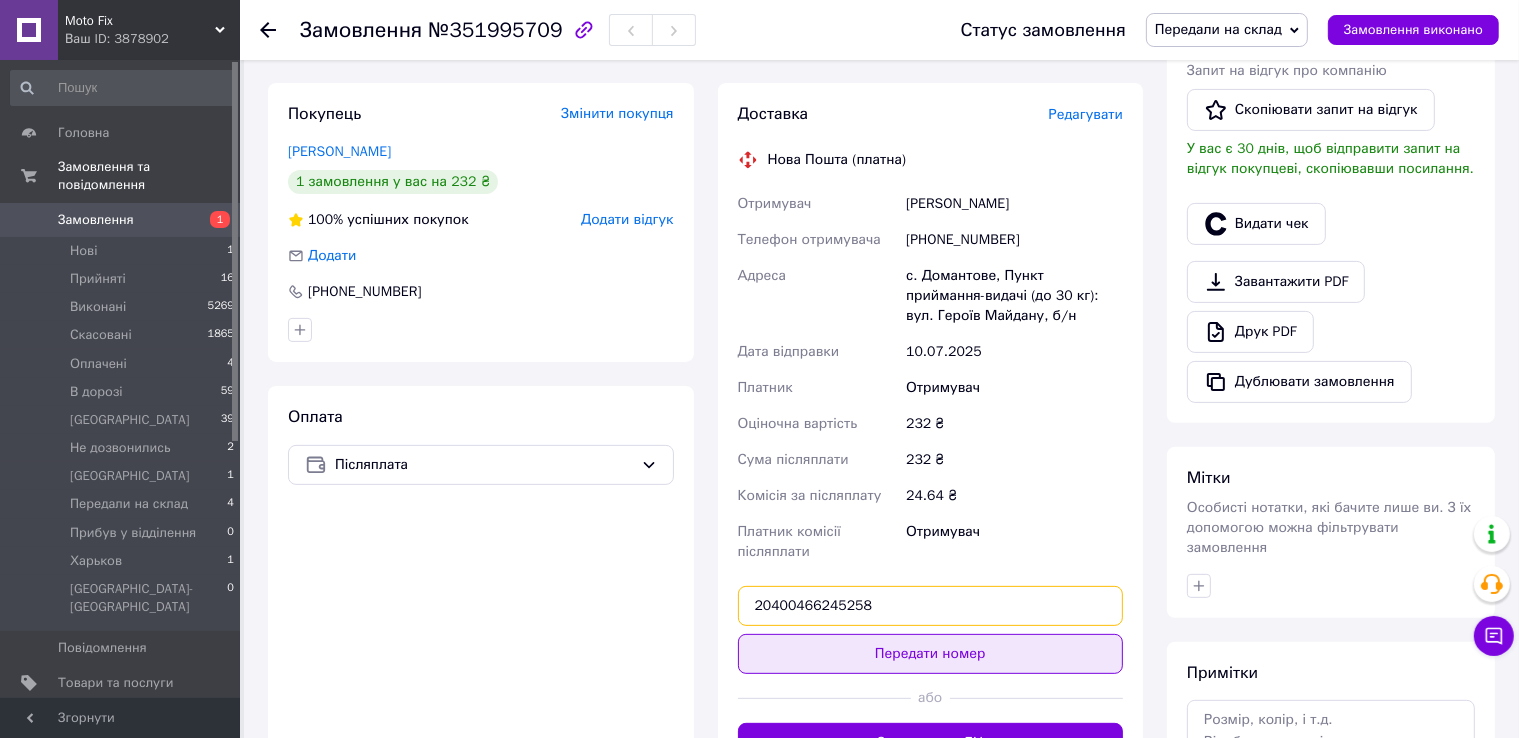 type on "20400466245258" 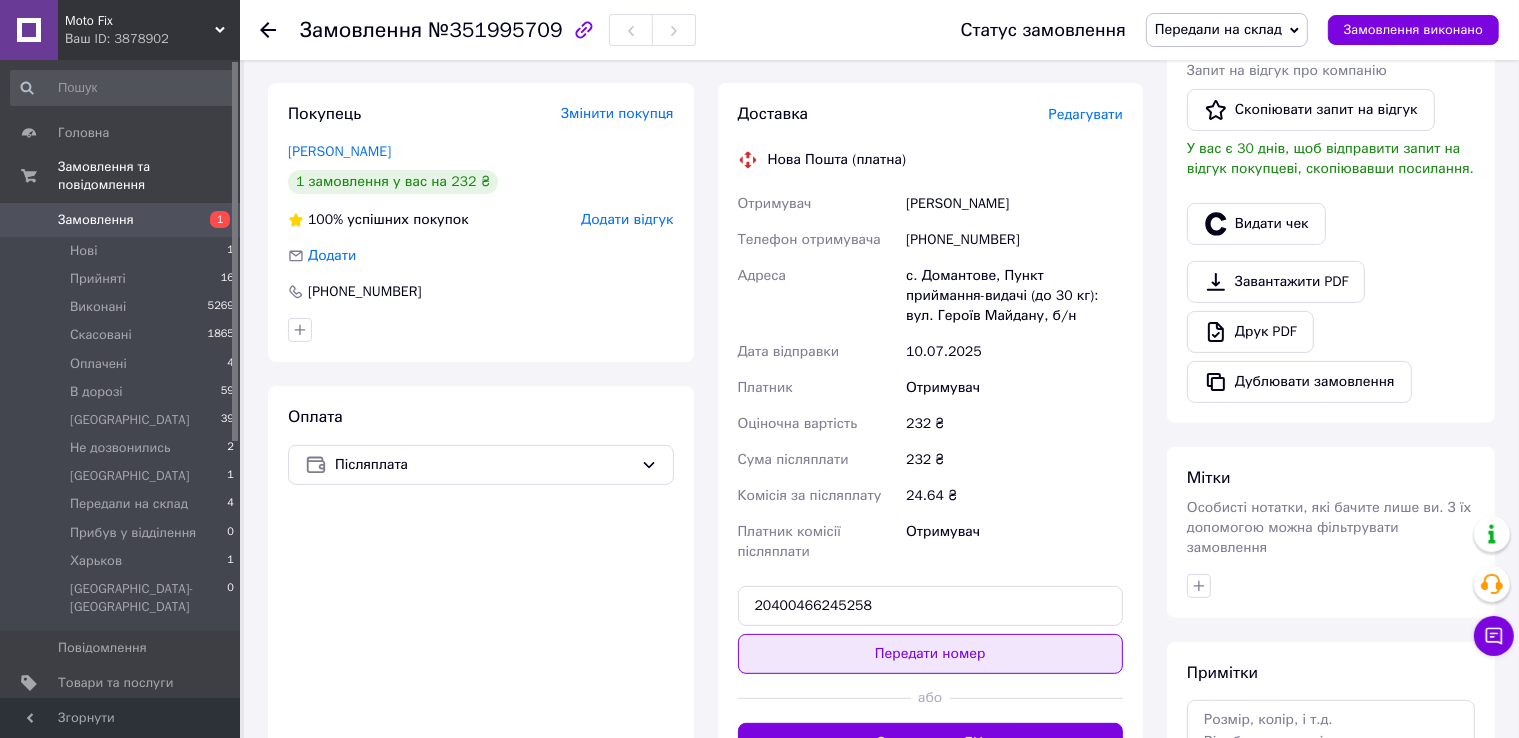 type 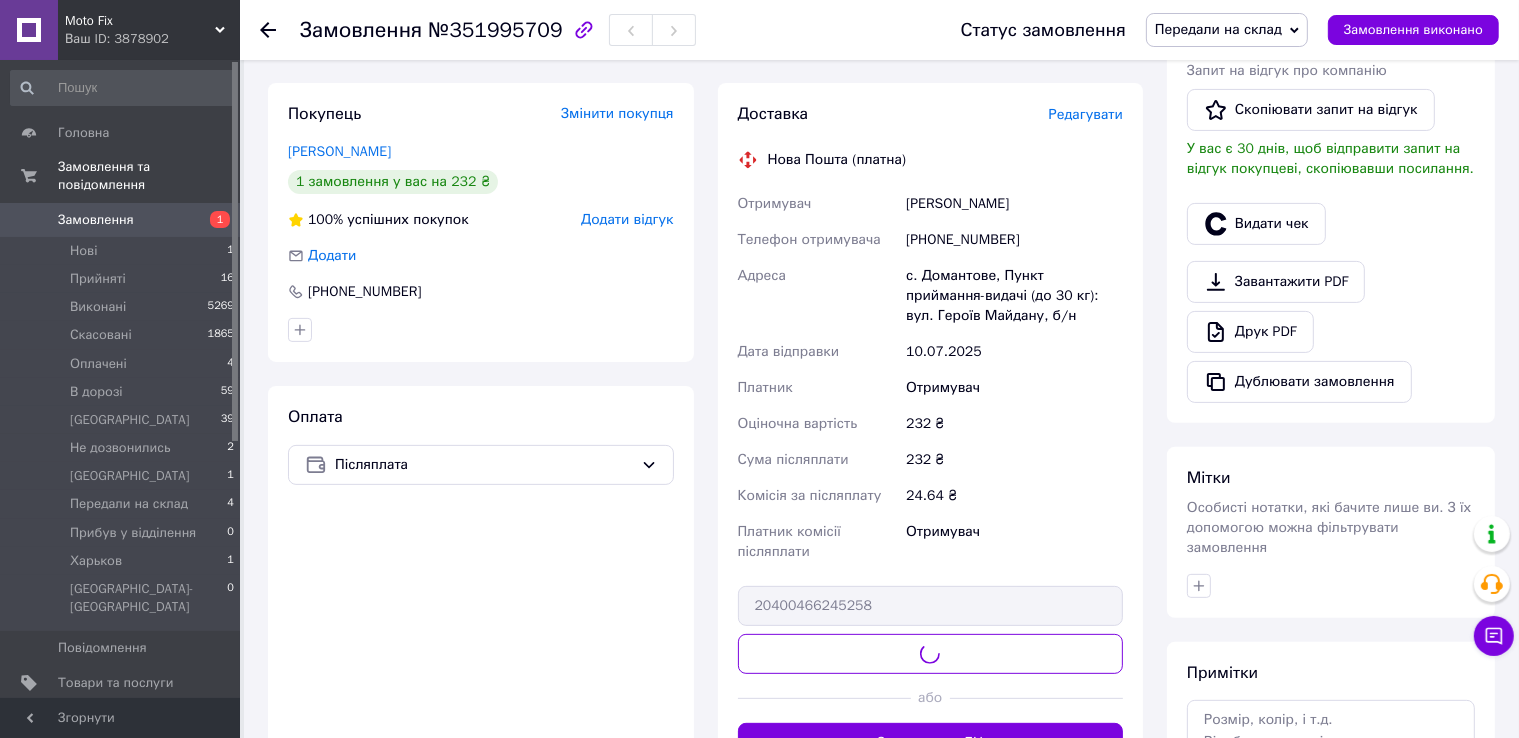 click on "Передали на склад" at bounding box center [1218, 29] 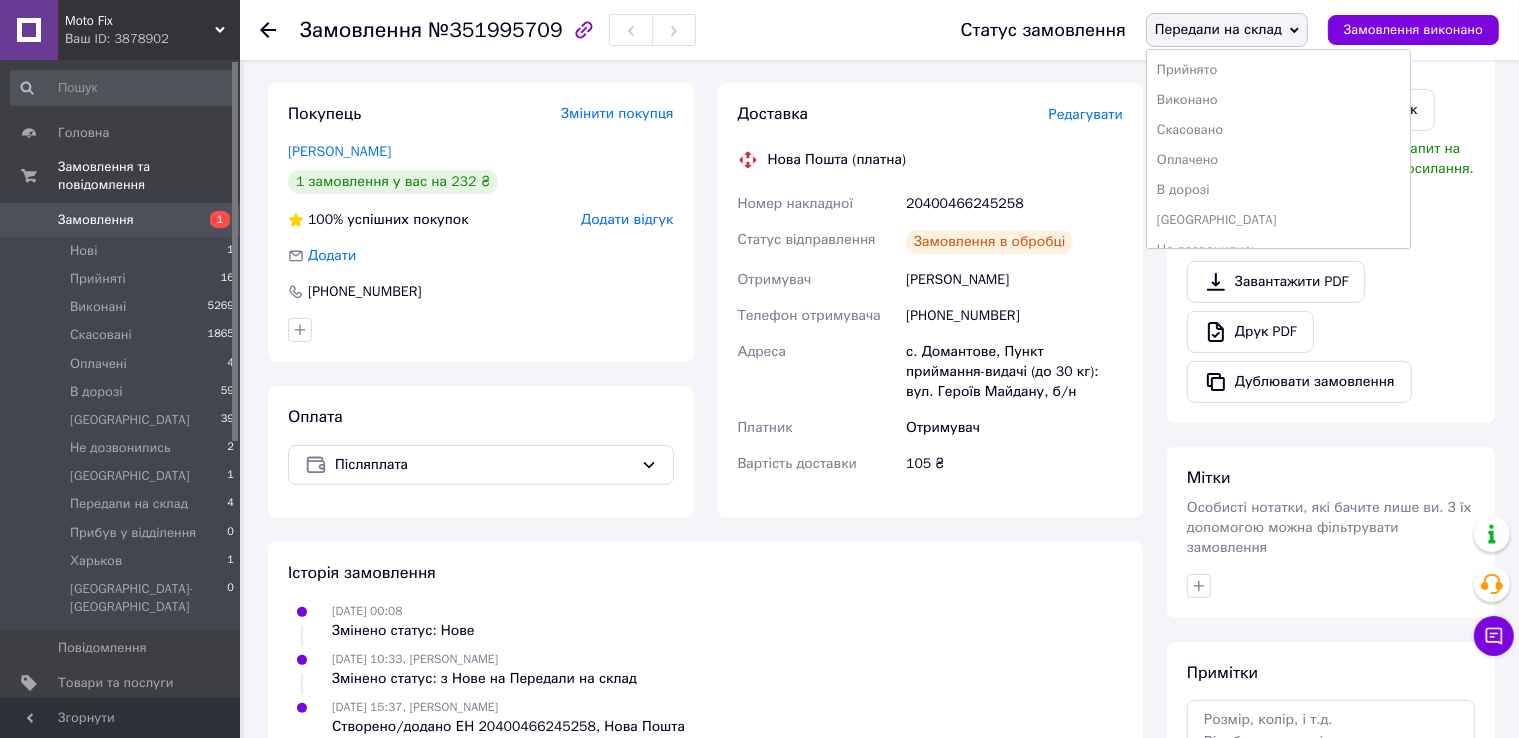 click on "В дорозі" at bounding box center [1278, 190] 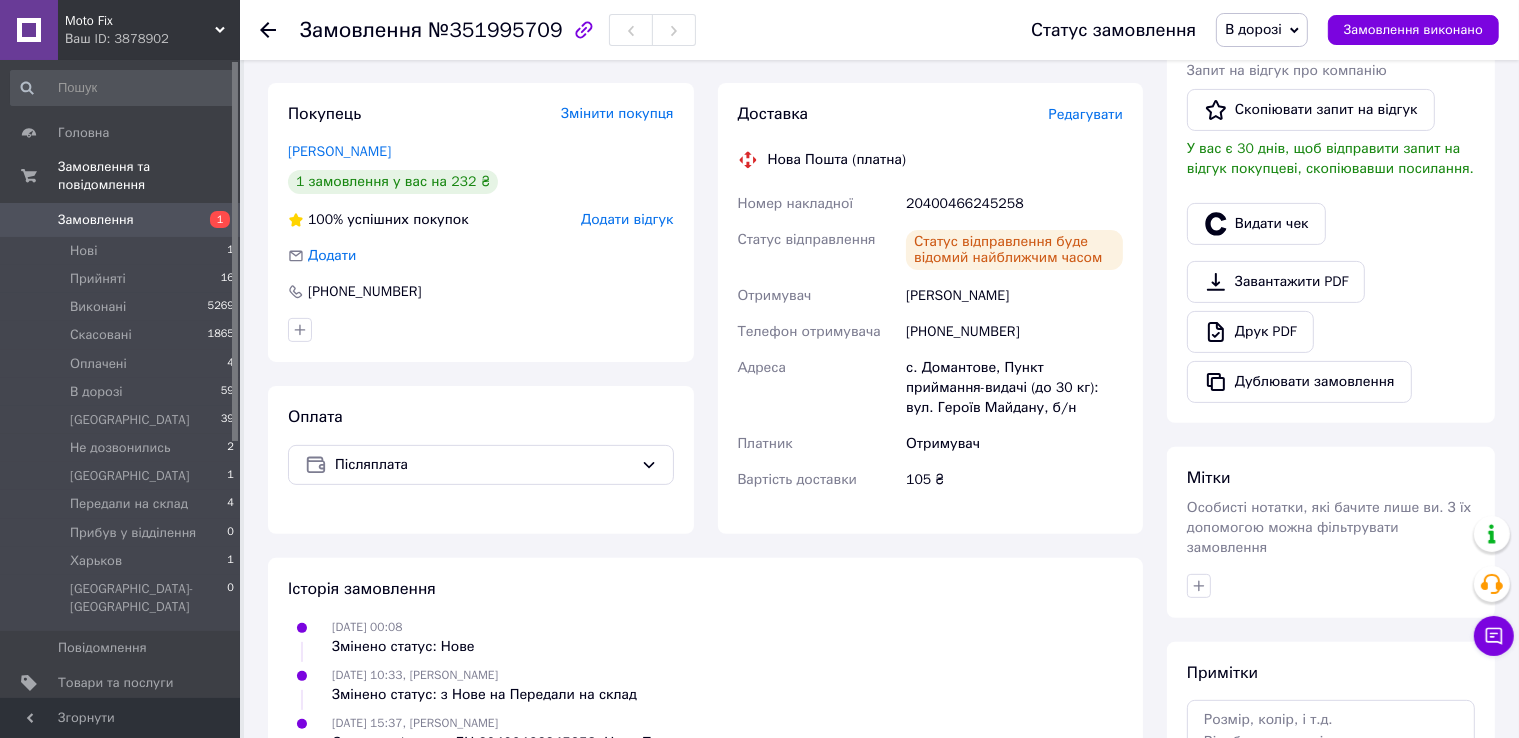 scroll, scrollTop: 100, scrollLeft: 0, axis: vertical 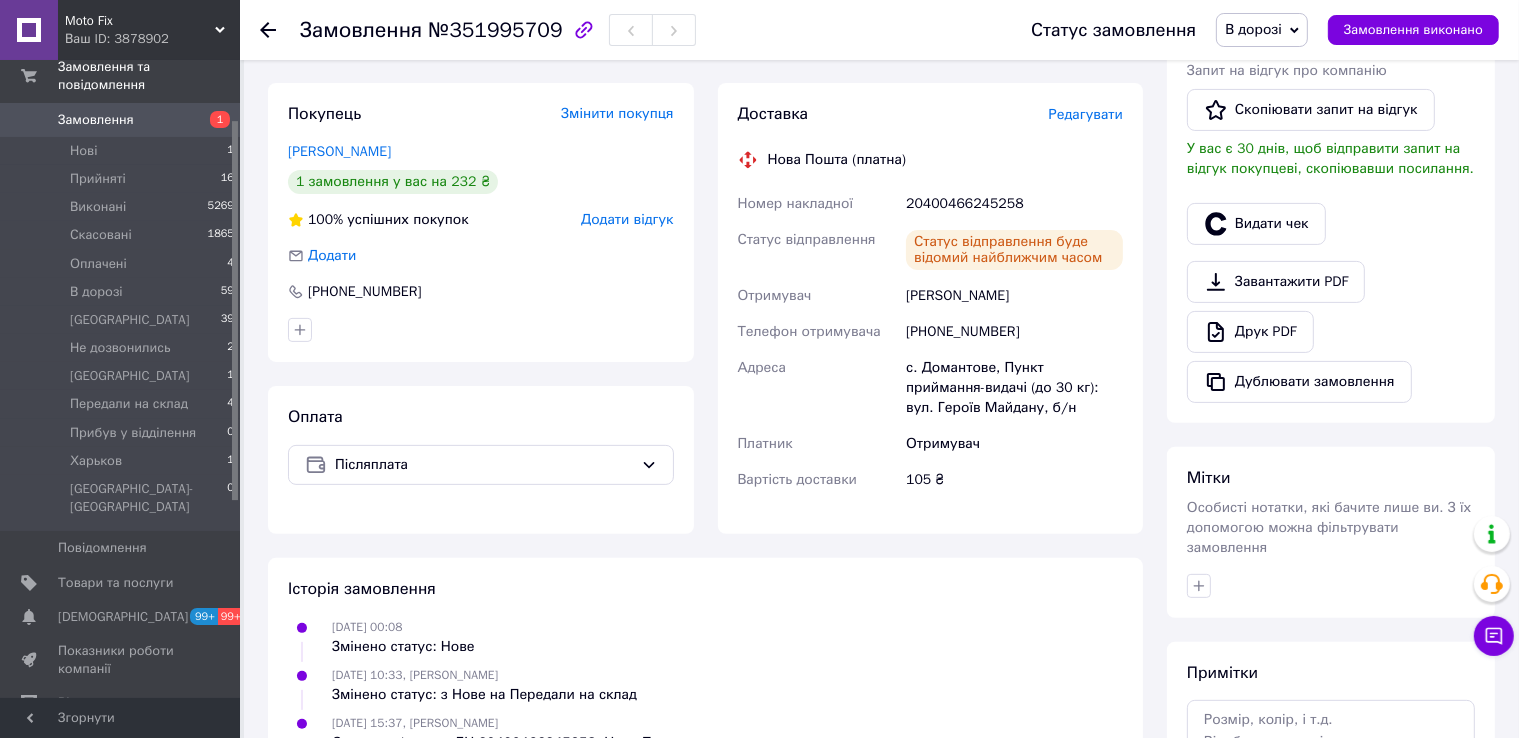 click on "Відгуки" at bounding box center (81, 703) 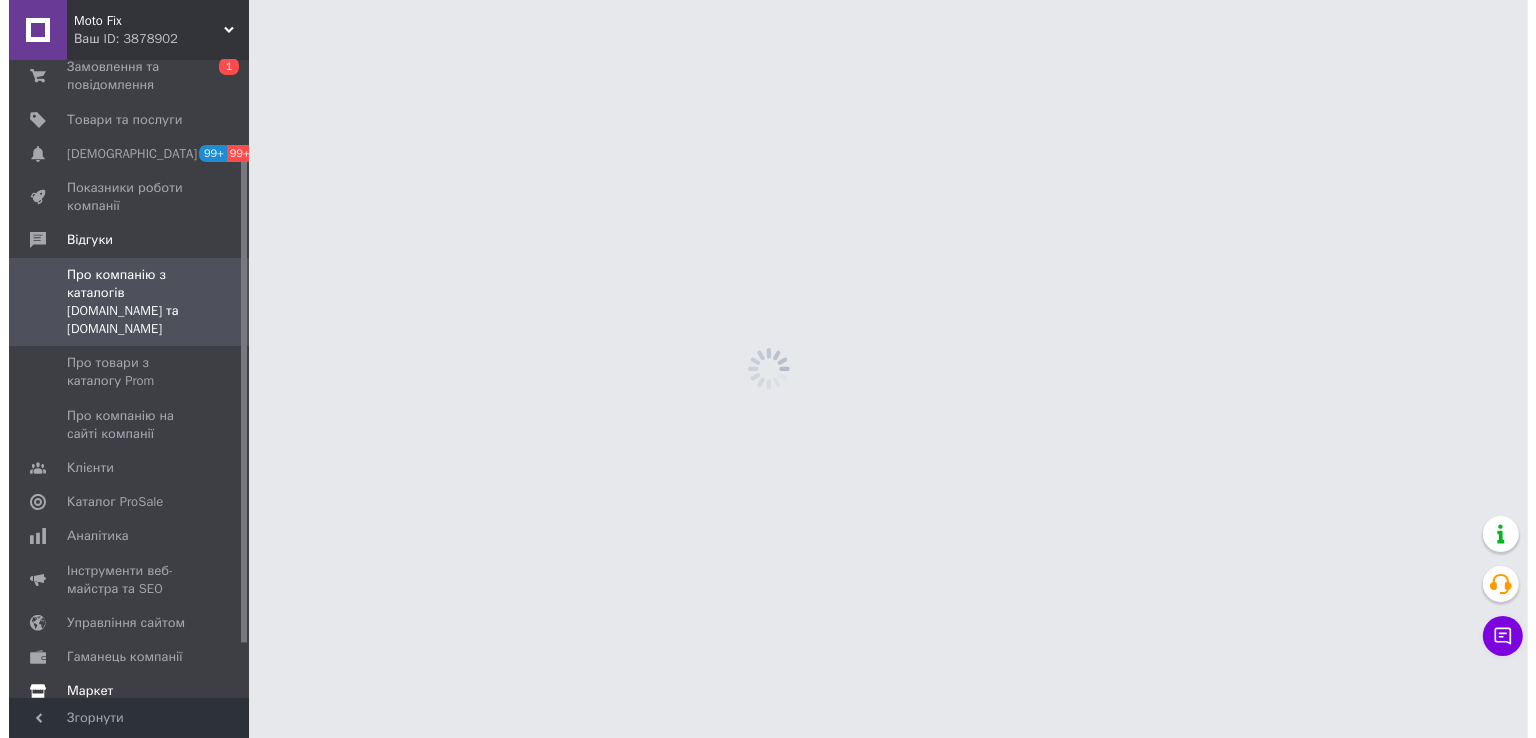scroll, scrollTop: 0, scrollLeft: 0, axis: both 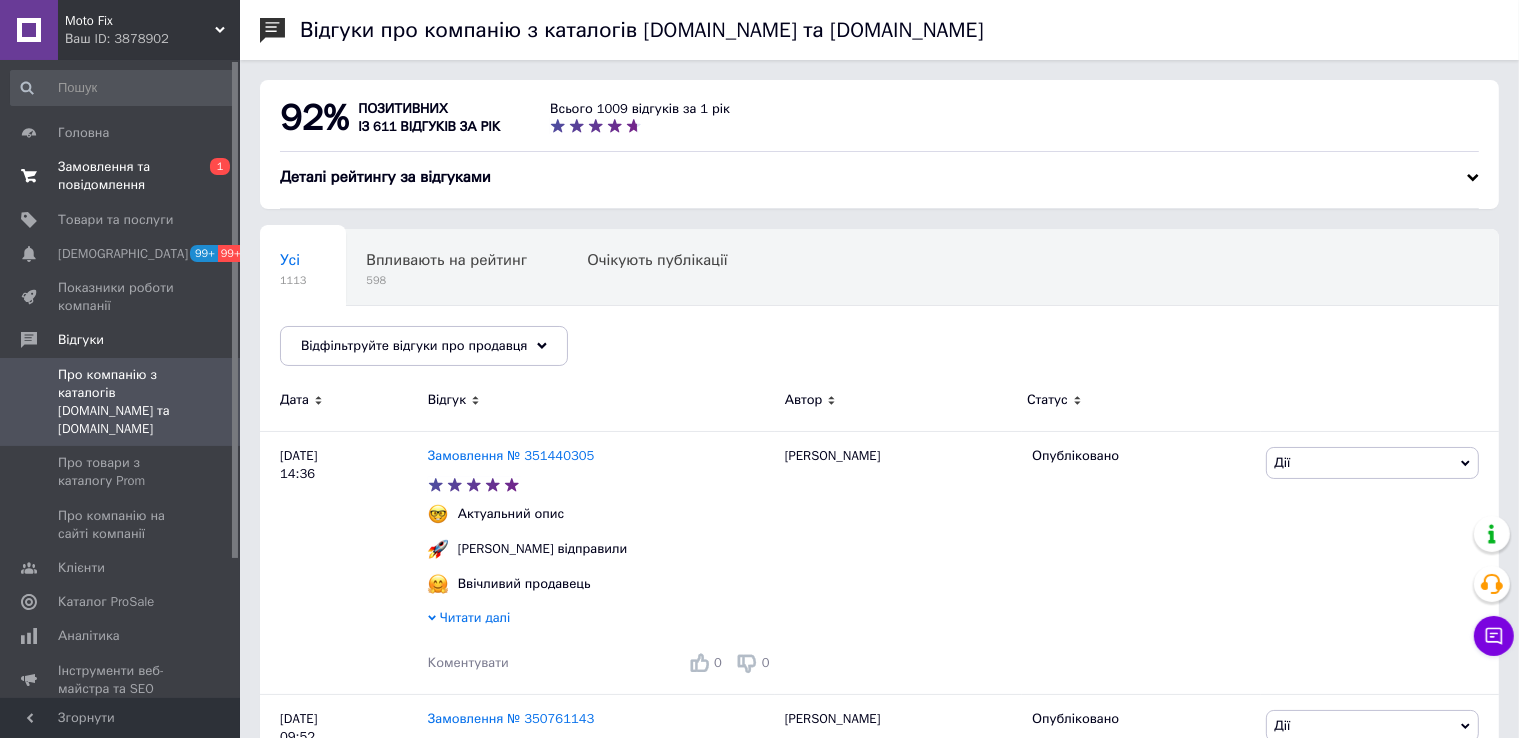 click on "Замовлення та повідомлення" at bounding box center [121, 176] 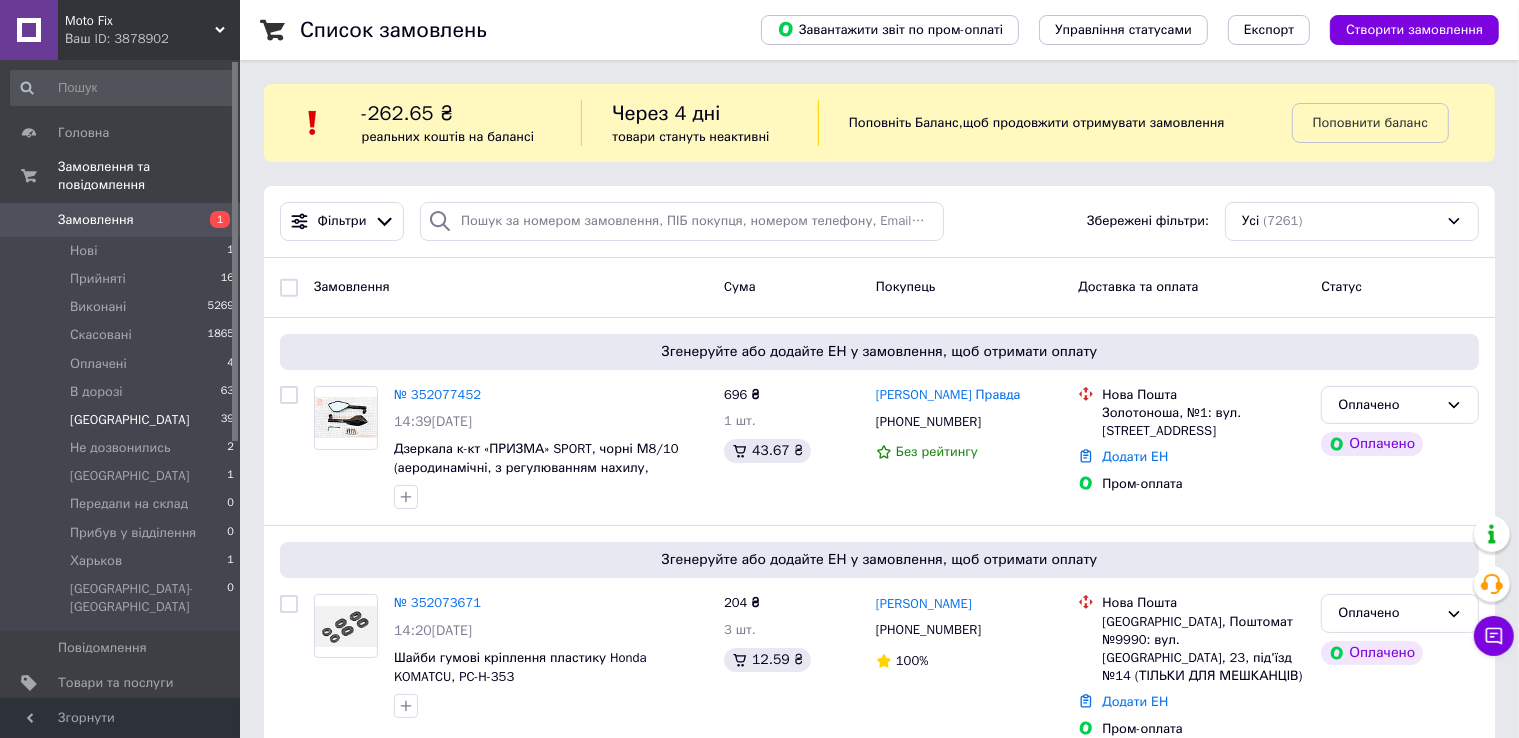 click on "[GEOGRAPHIC_DATA]" at bounding box center [130, 420] 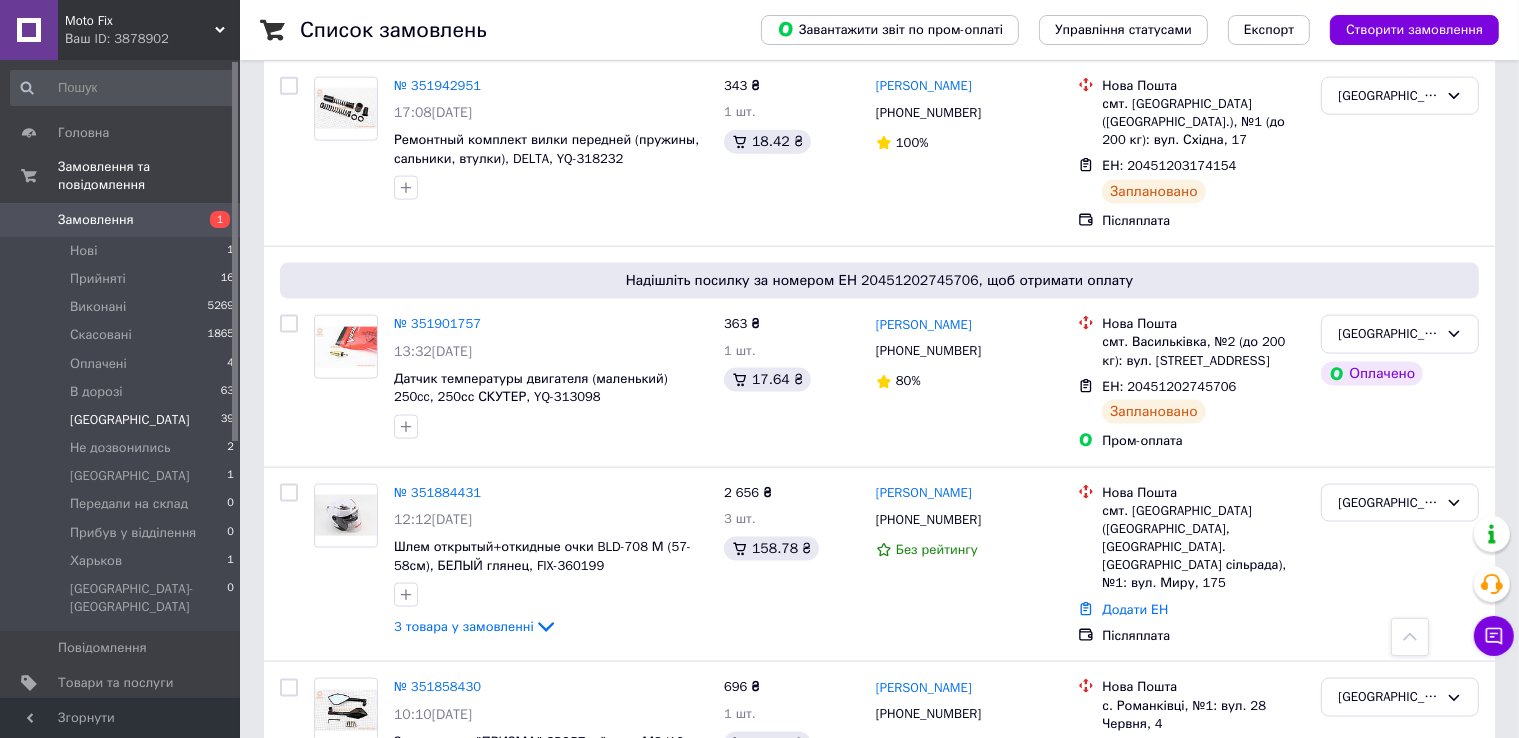 scroll, scrollTop: 2703, scrollLeft: 0, axis: vertical 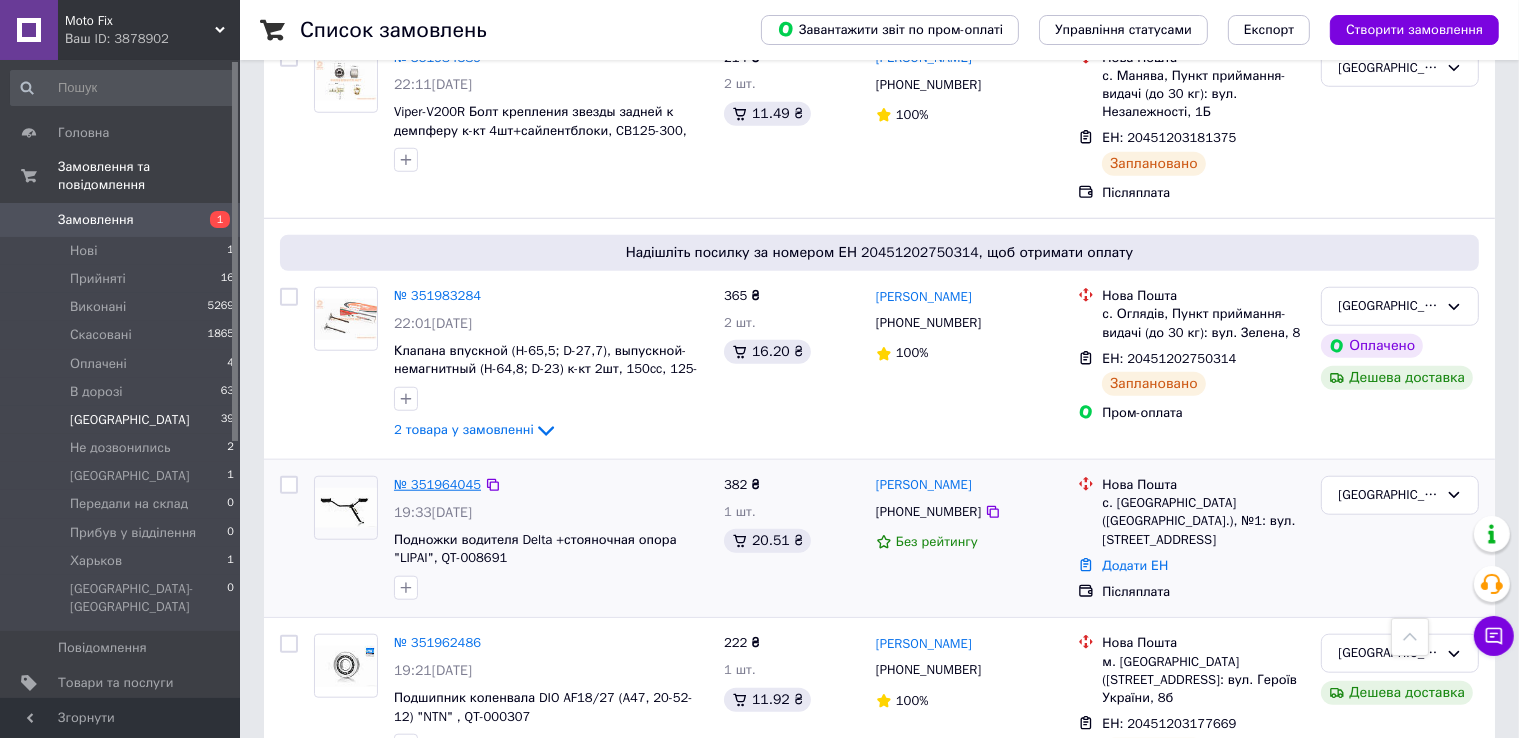 click on "№ 351964045" at bounding box center [437, 484] 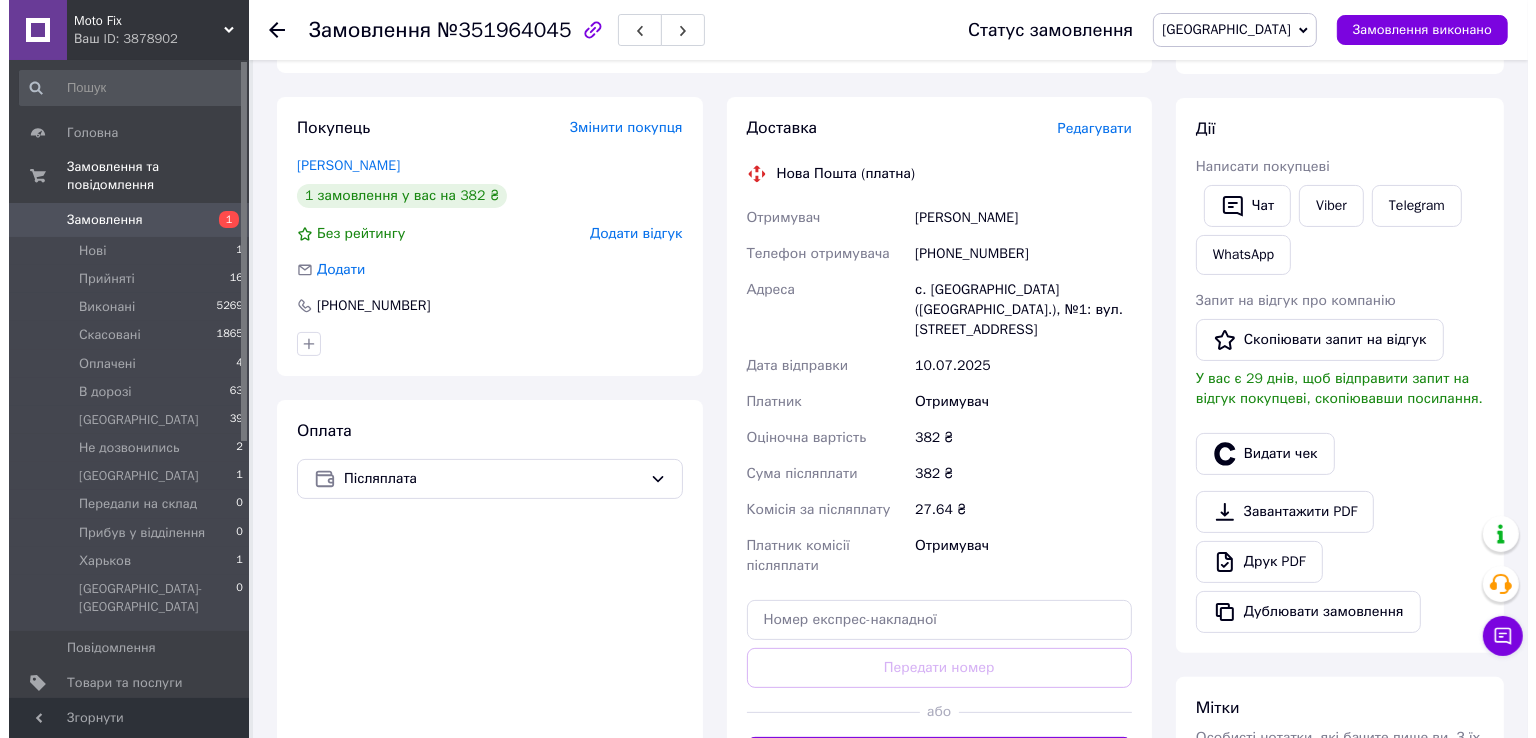scroll, scrollTop: 2, scrollLeft: 0, axis: vertical 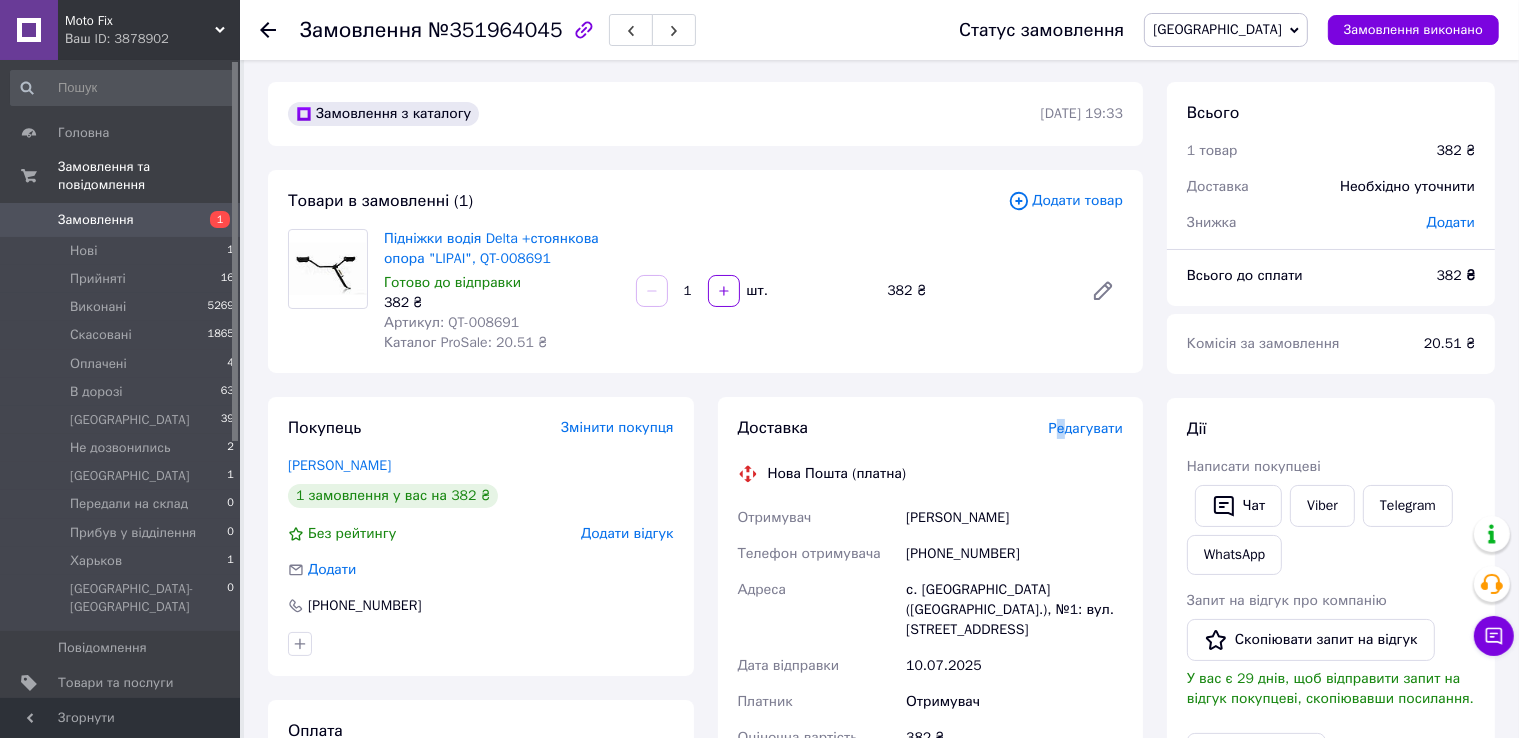 click on "Редагувати" at bounding box center (1086, 428) 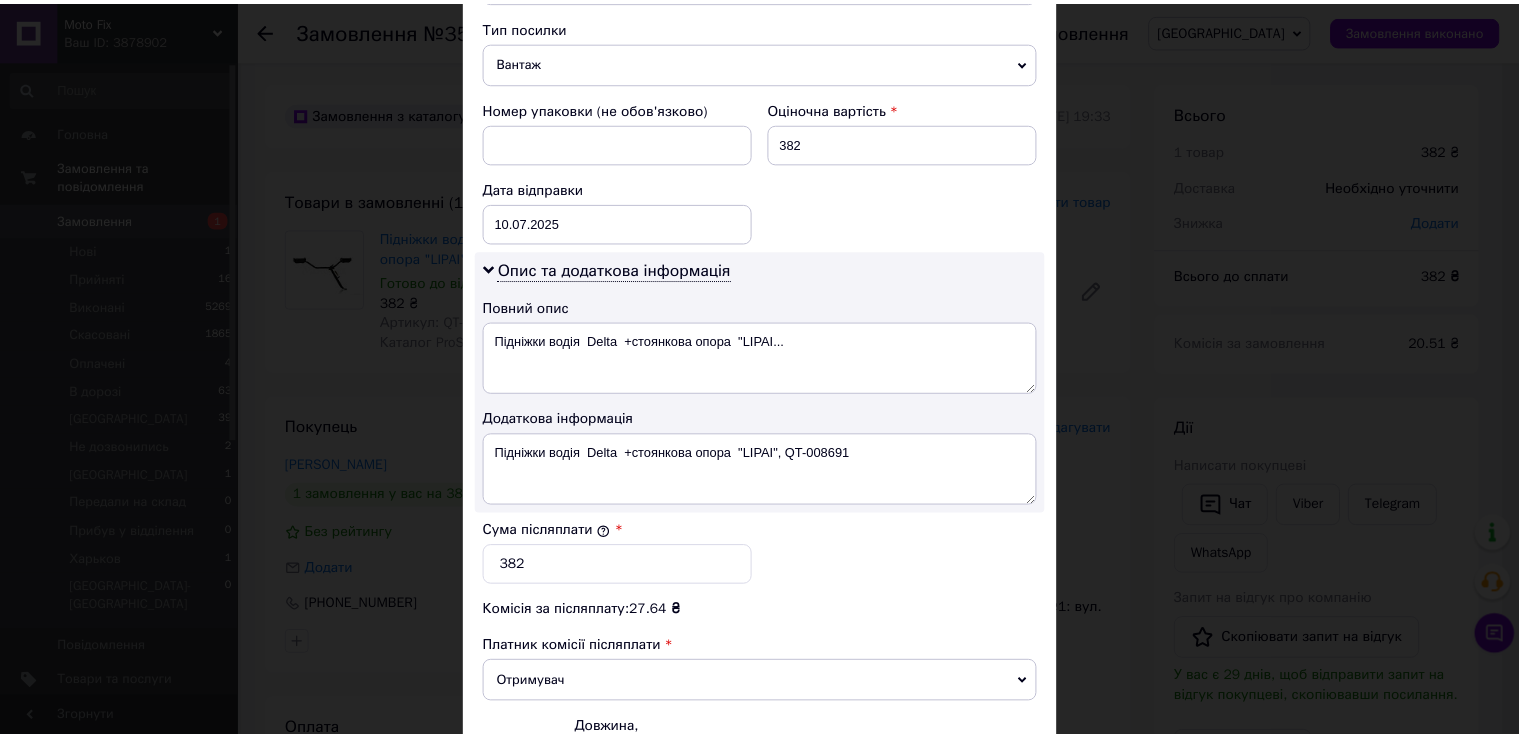 scroll, scrollTop: 1005, scrollLeft: 0, axis: vertical 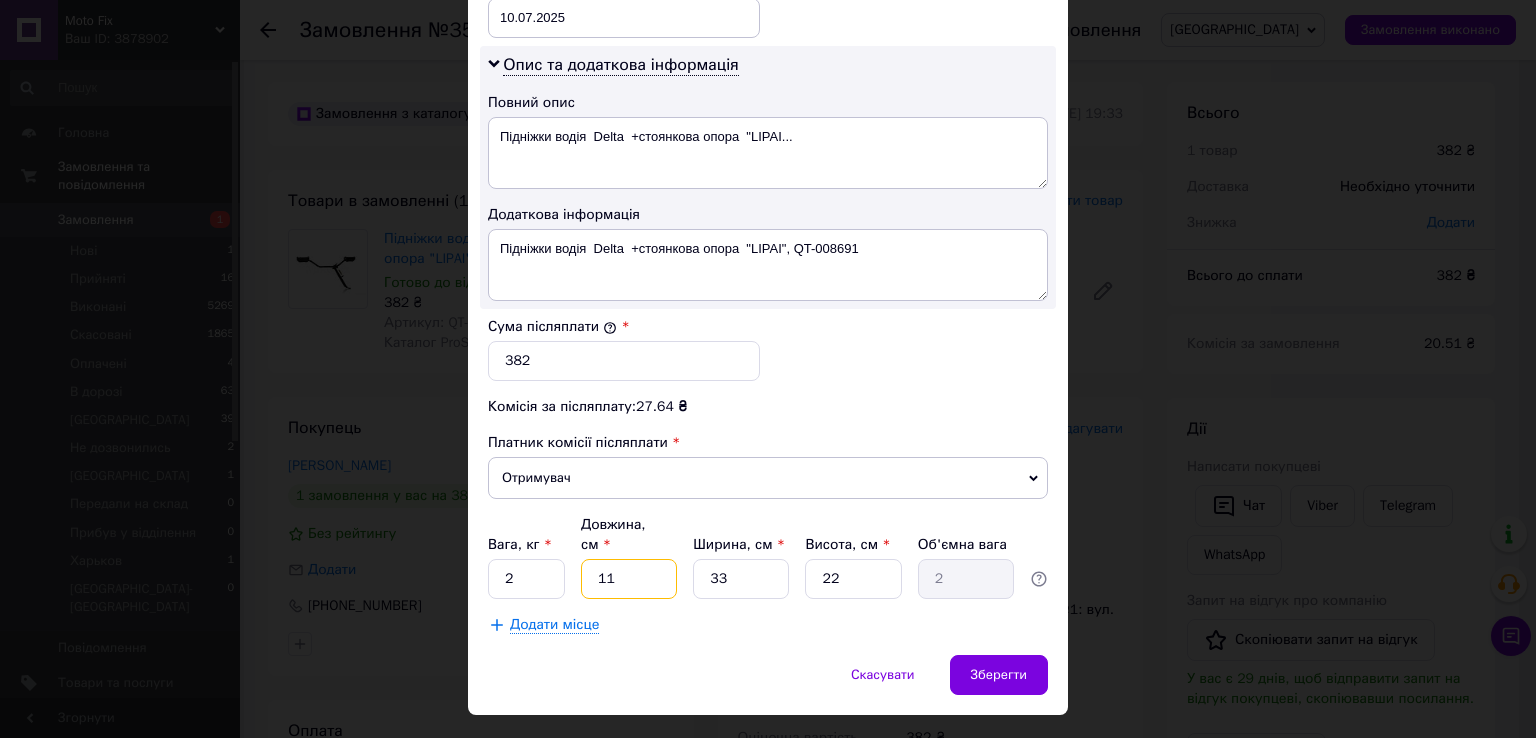 click on "11" at bounding box center [629, 579] 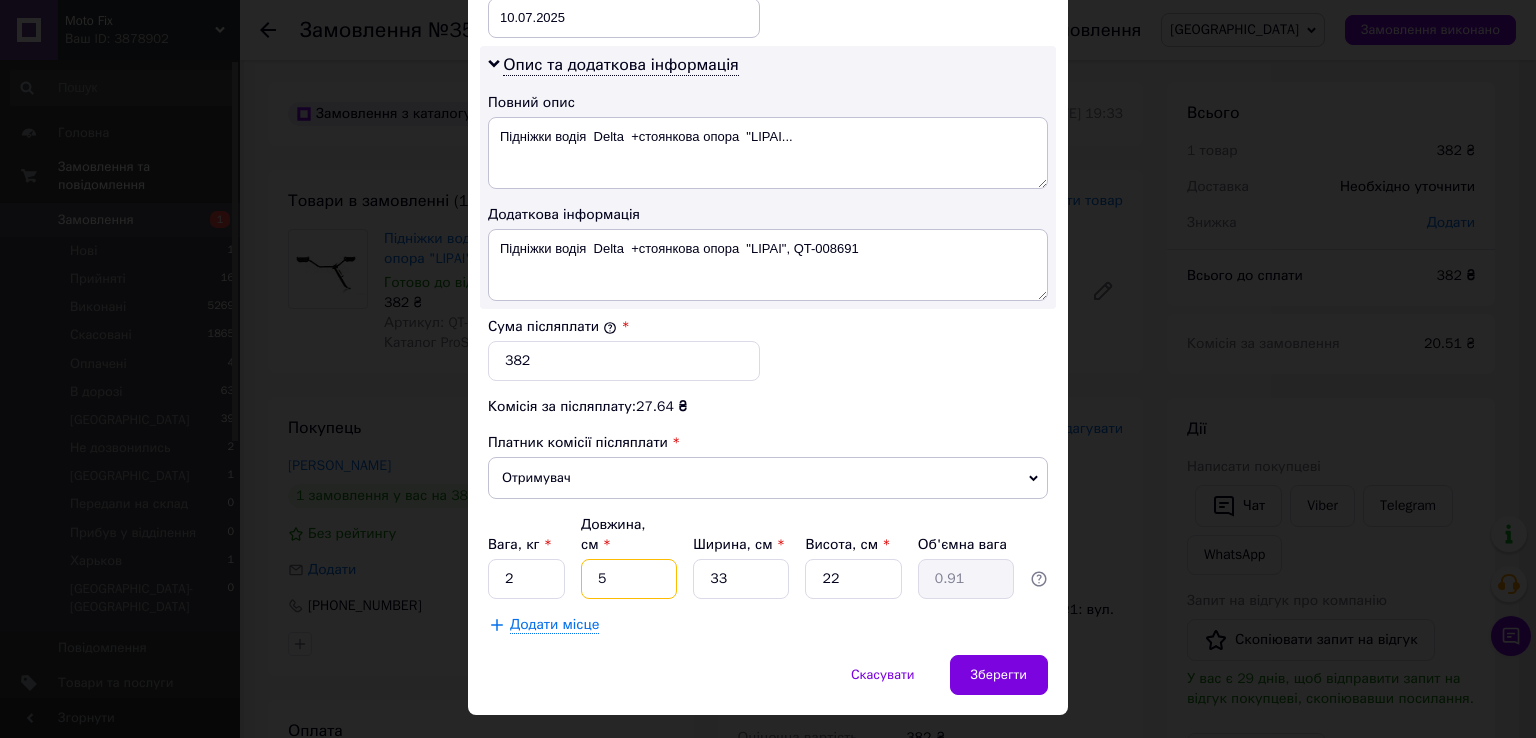 type on "50" 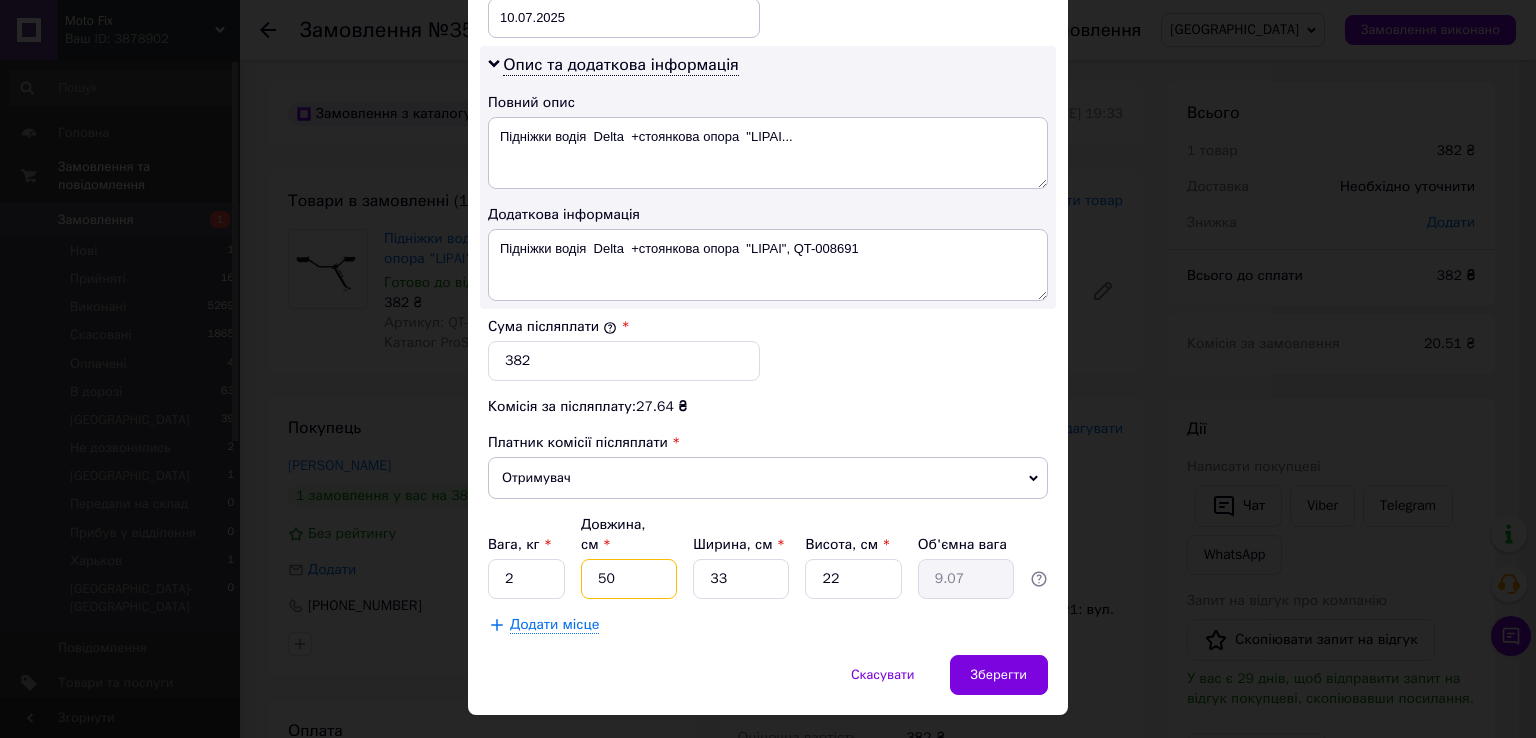 type on "50" 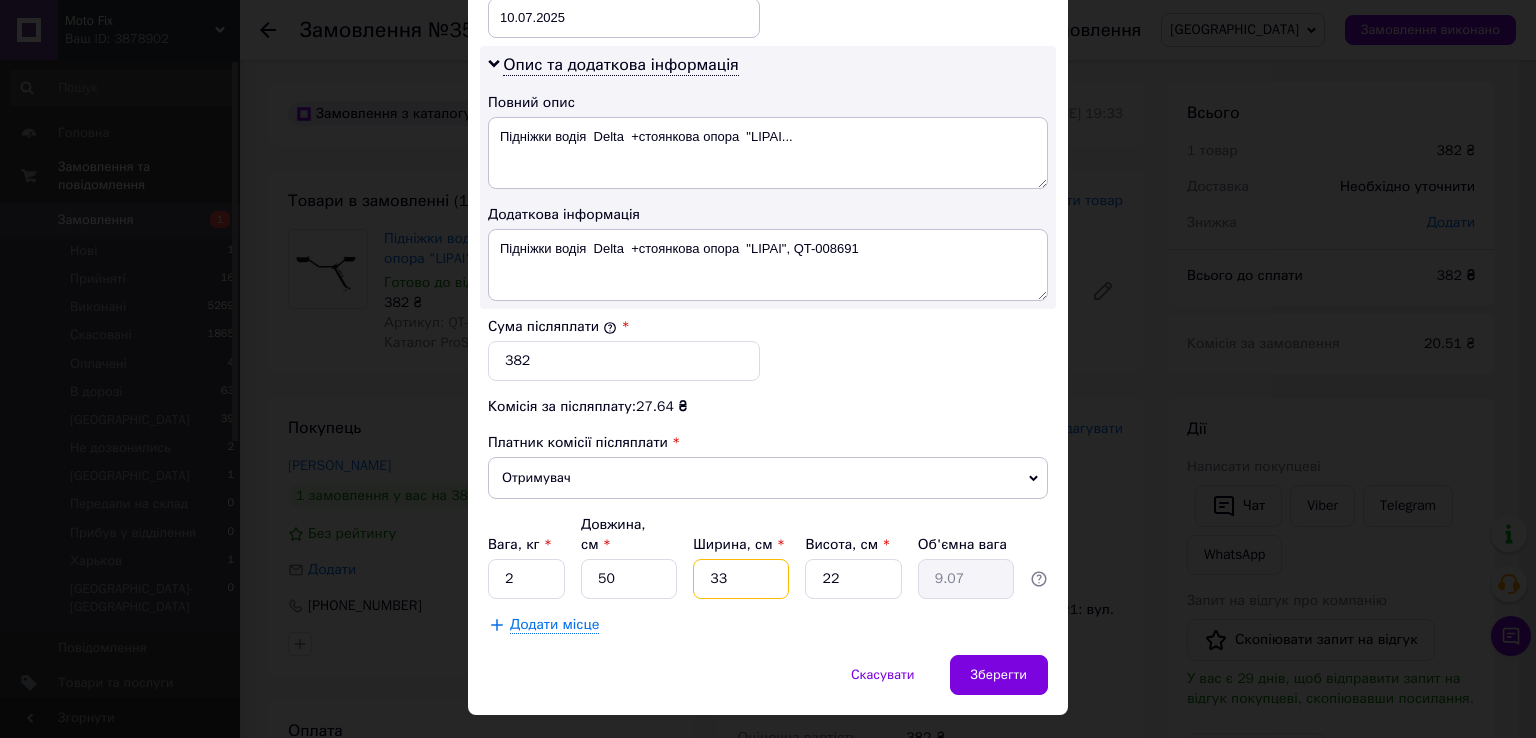 click on "33" at bounding box center (741, 579) 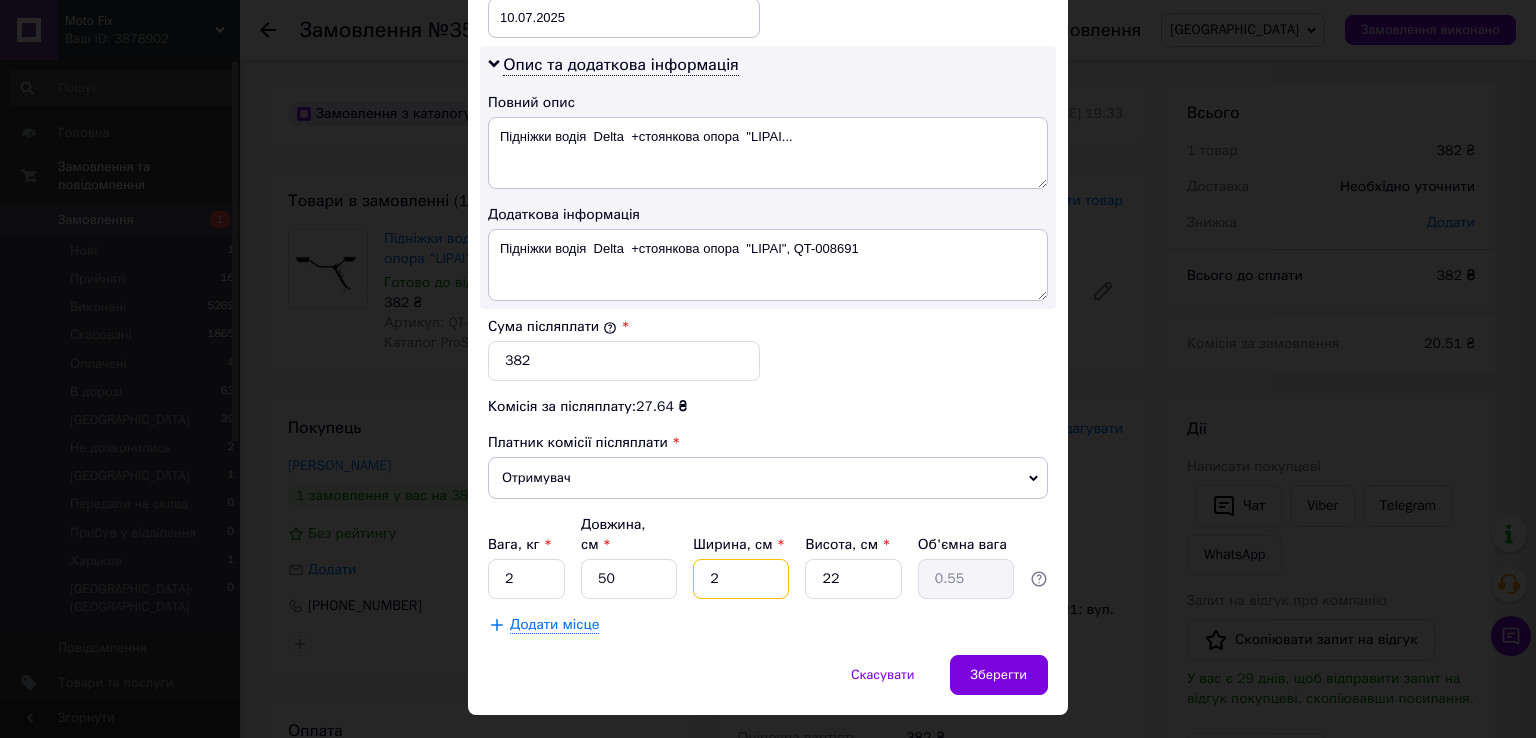 type on "20" 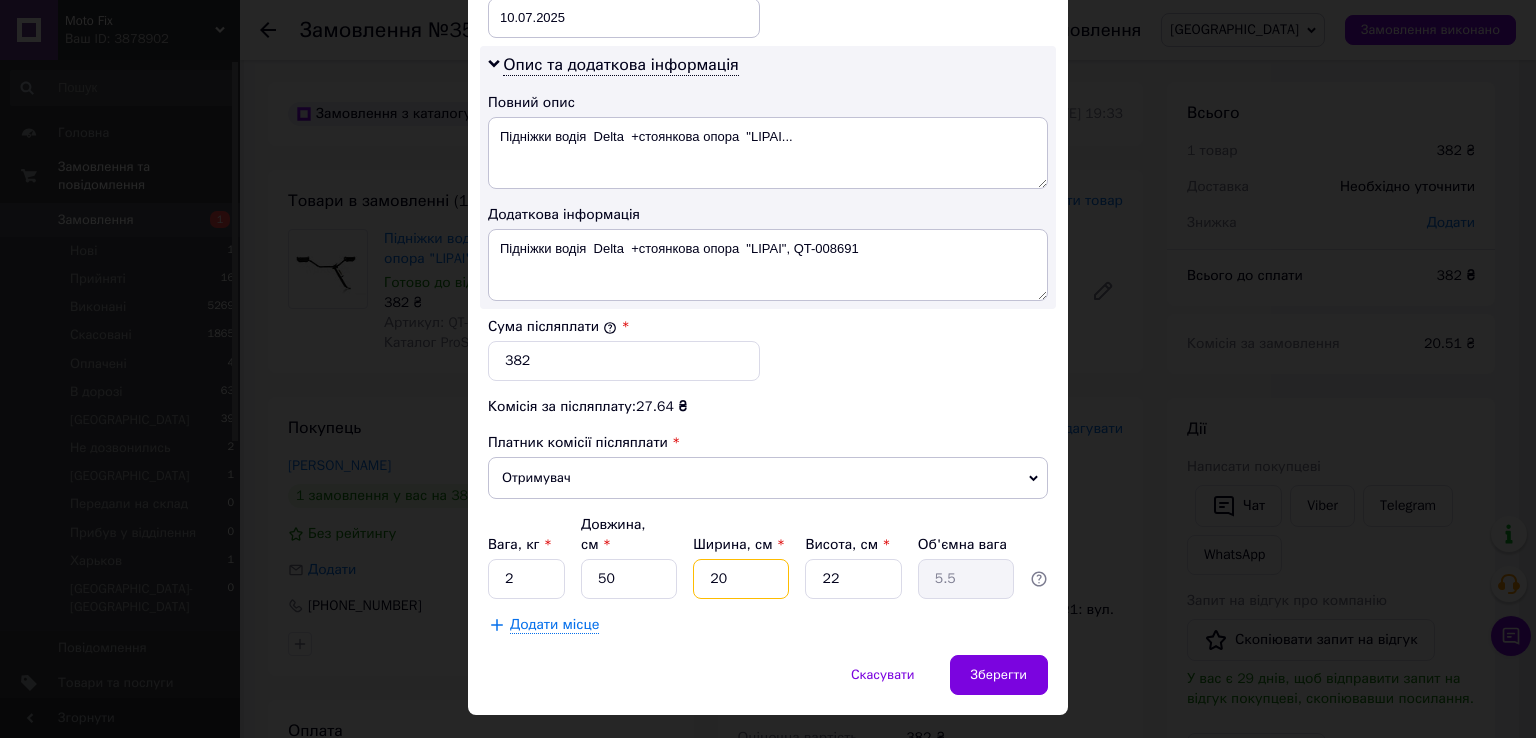 type on "20" 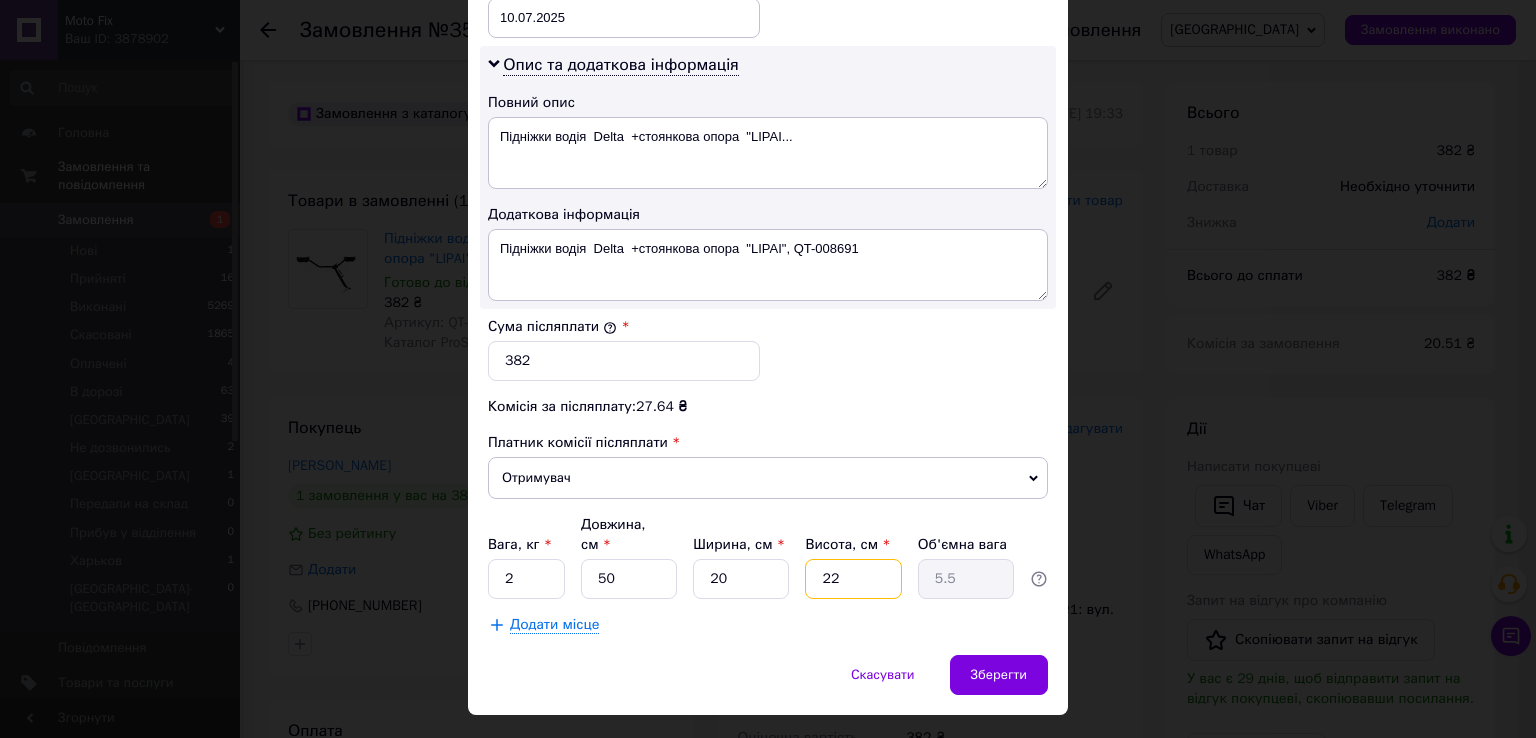 click on "22" at bounding box center (853, 579) 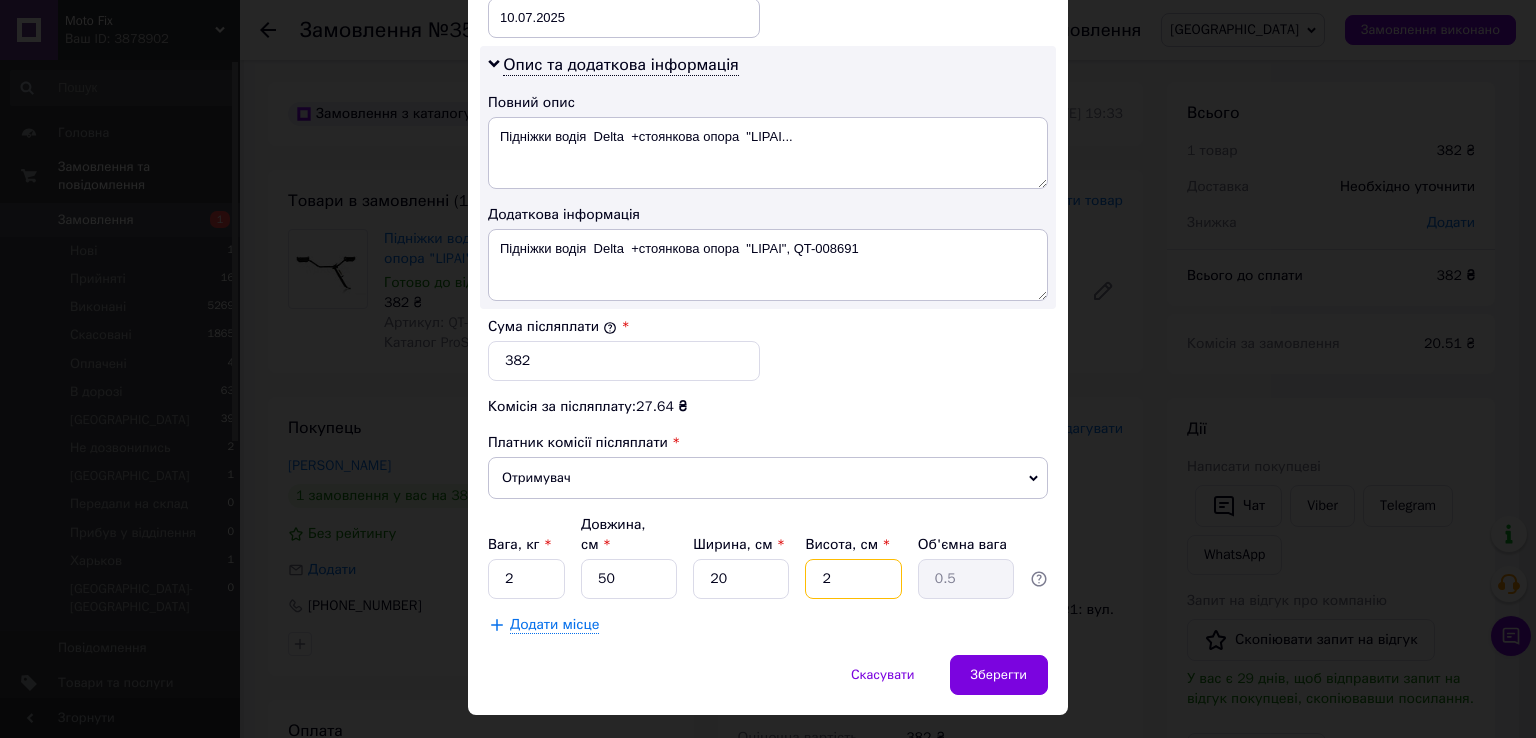 type on "20" 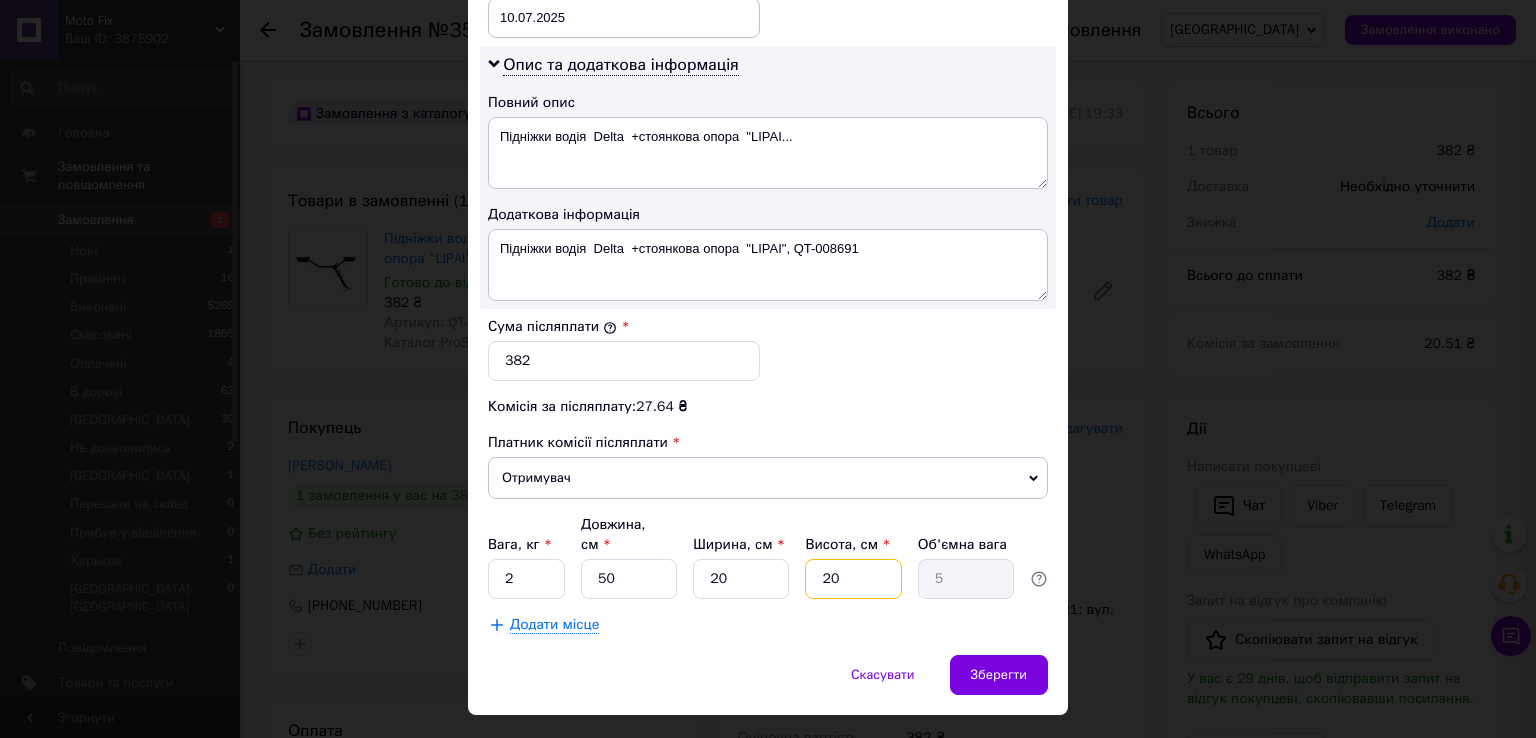 type on "20" 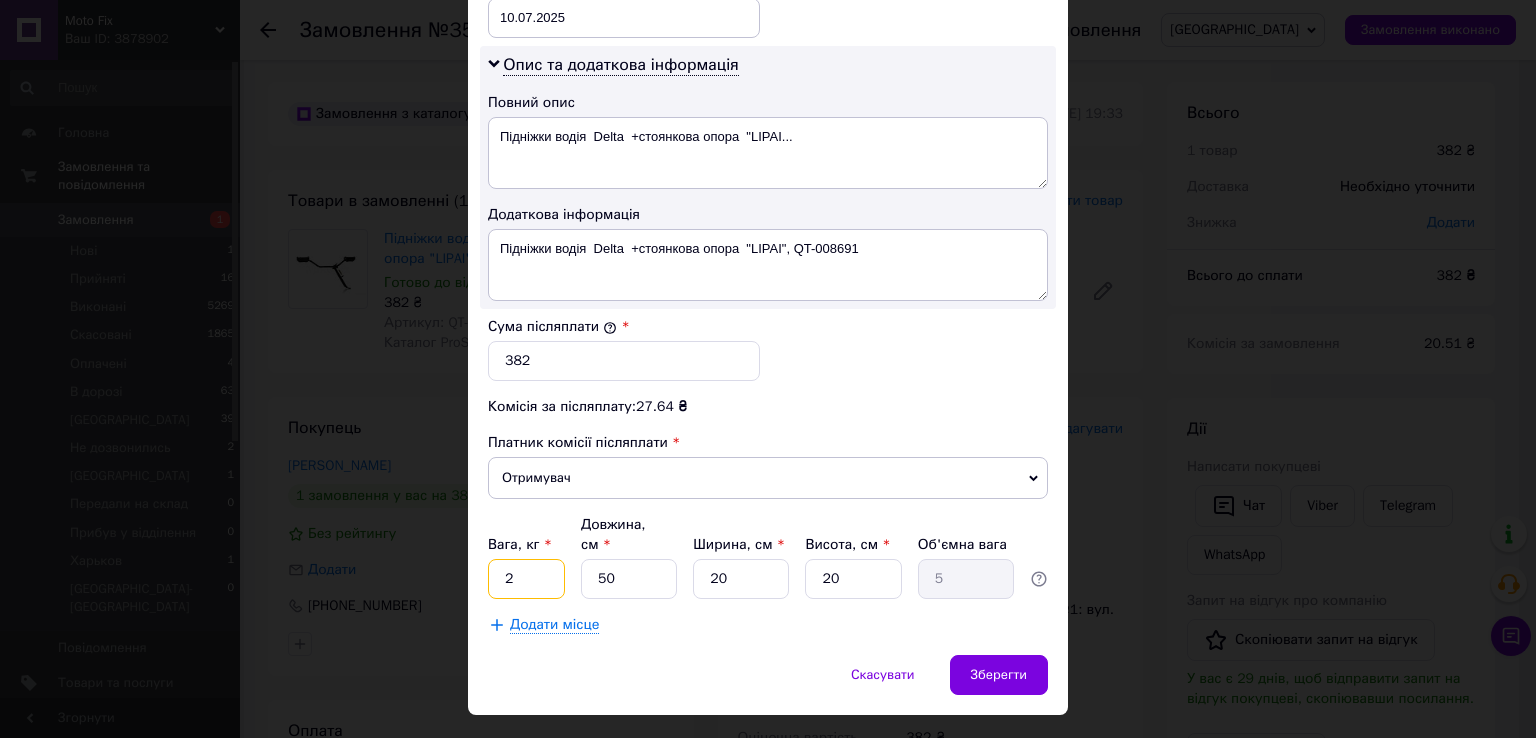 click on "2" at bounding box center (526, 579) 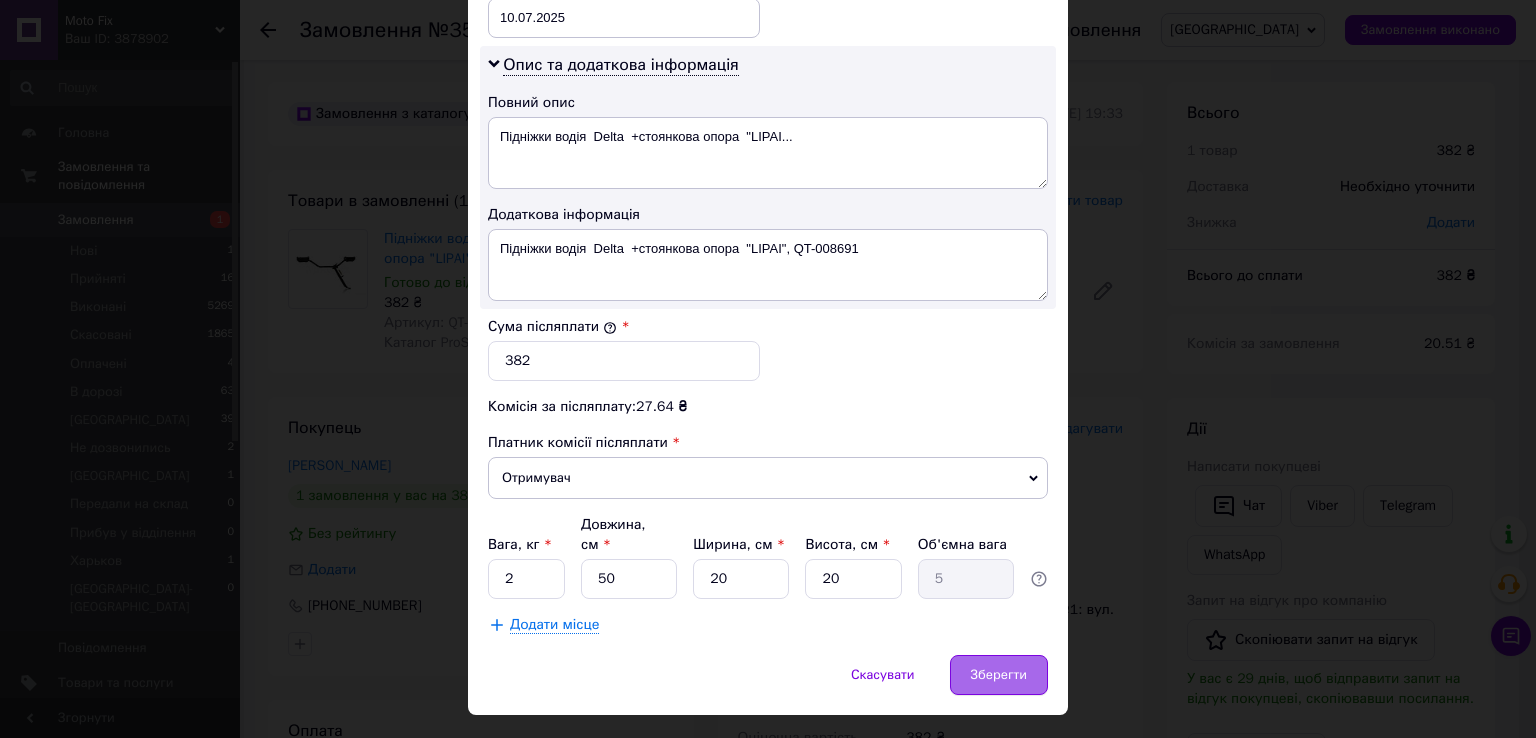 click on "Зберегти" at bounding box center (999, 675) 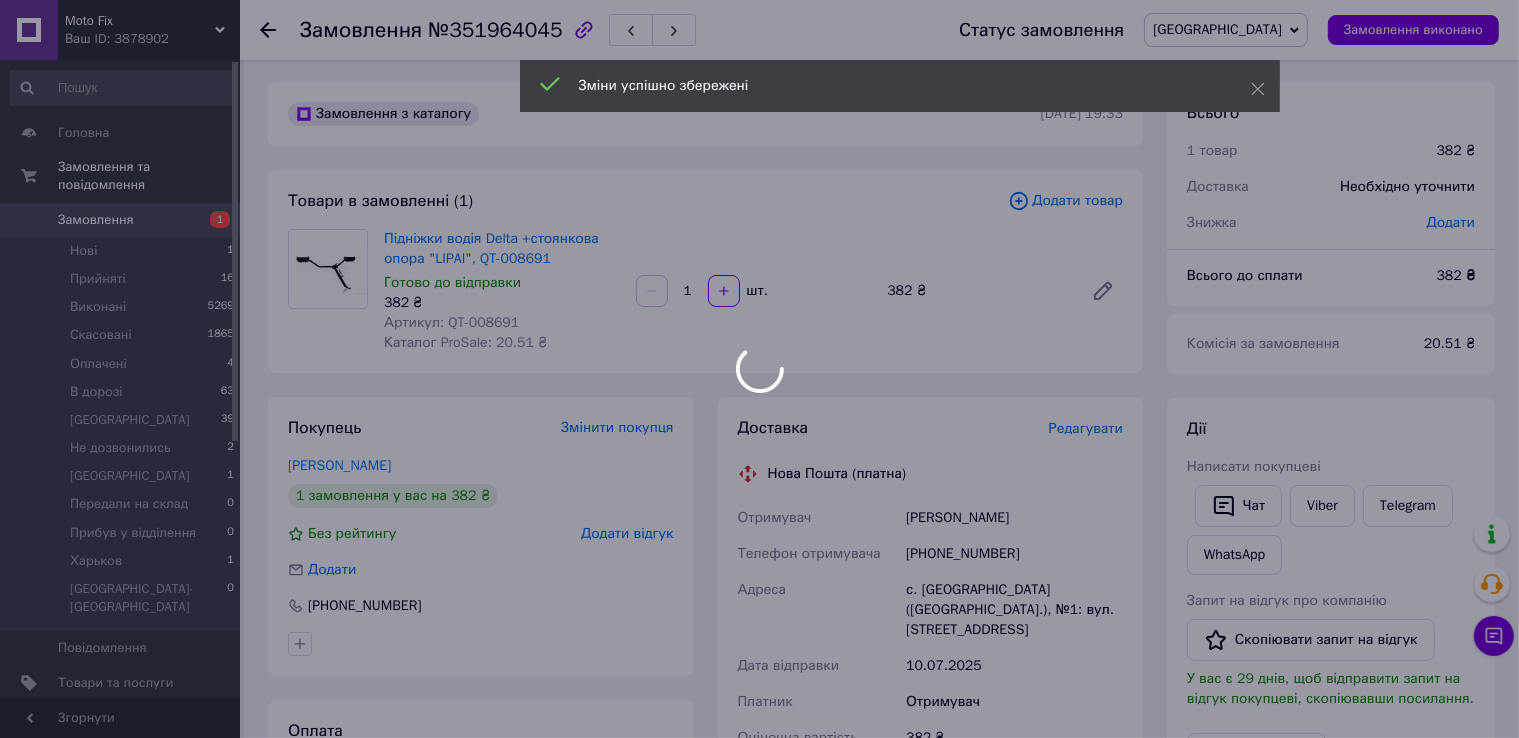 scroll, scrollTop: 502, scrollLeft: 0, axis: vertical 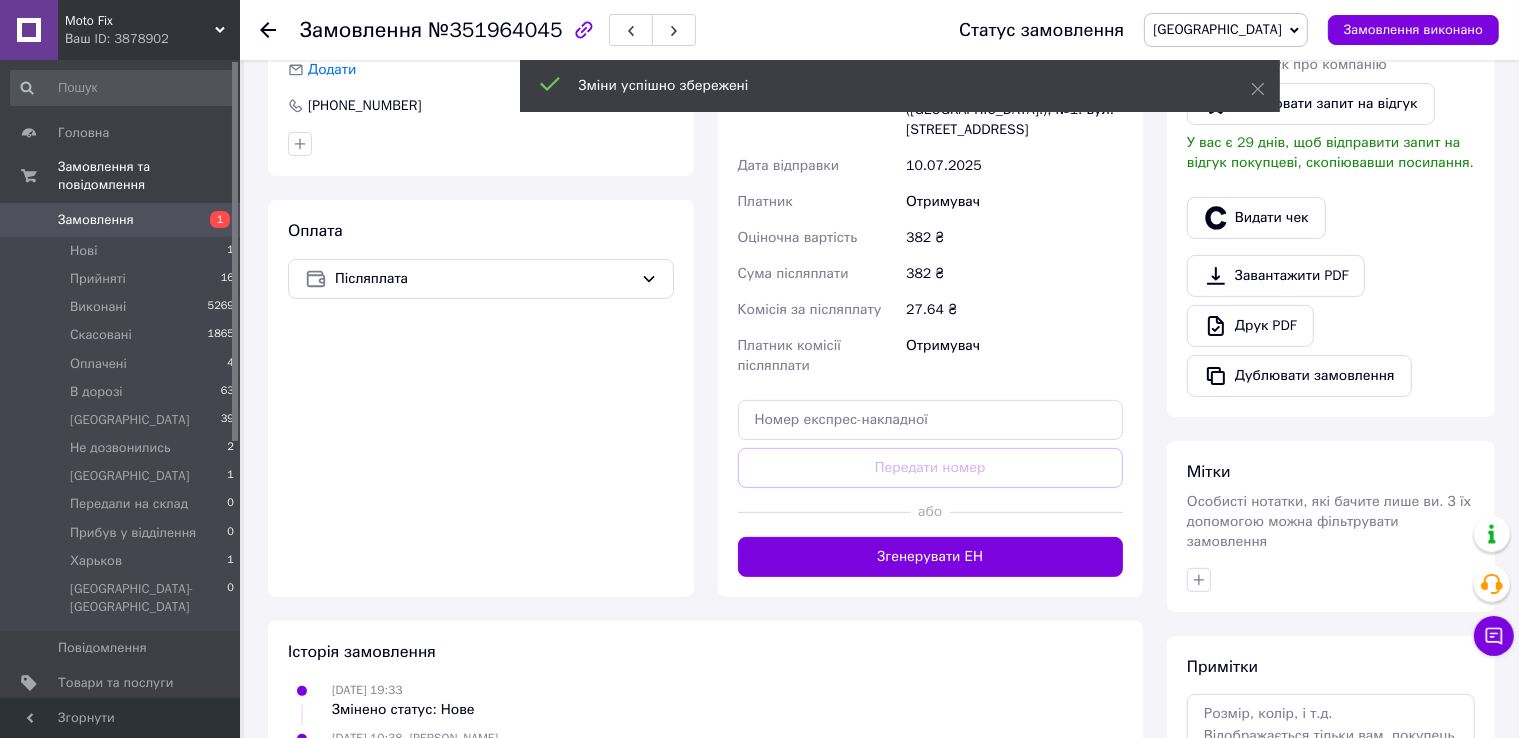 click on "Згенерувати ЕН" at bounding box center (931, 557) 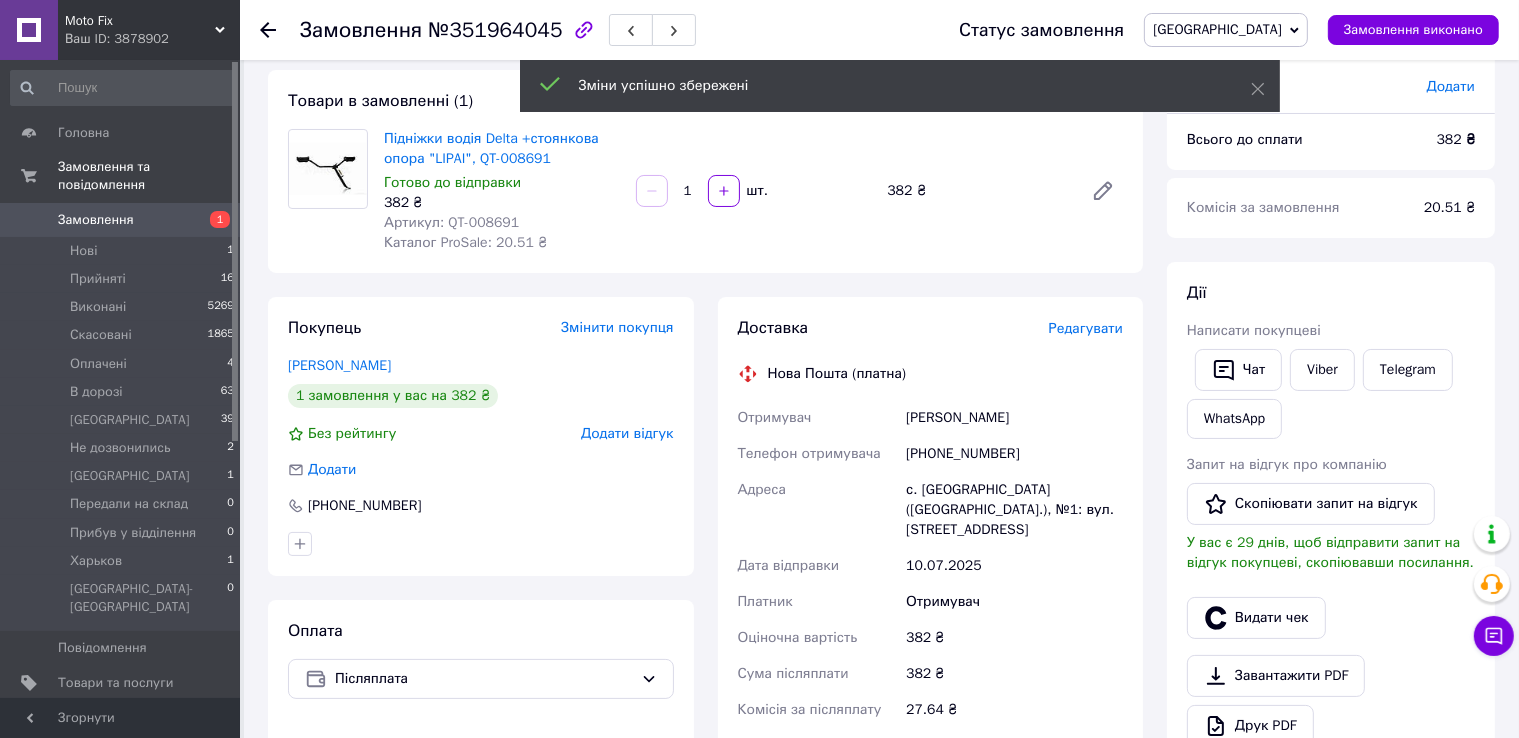 scroll, scrollTop: 2, scrollLeft: 0, axis: vertical 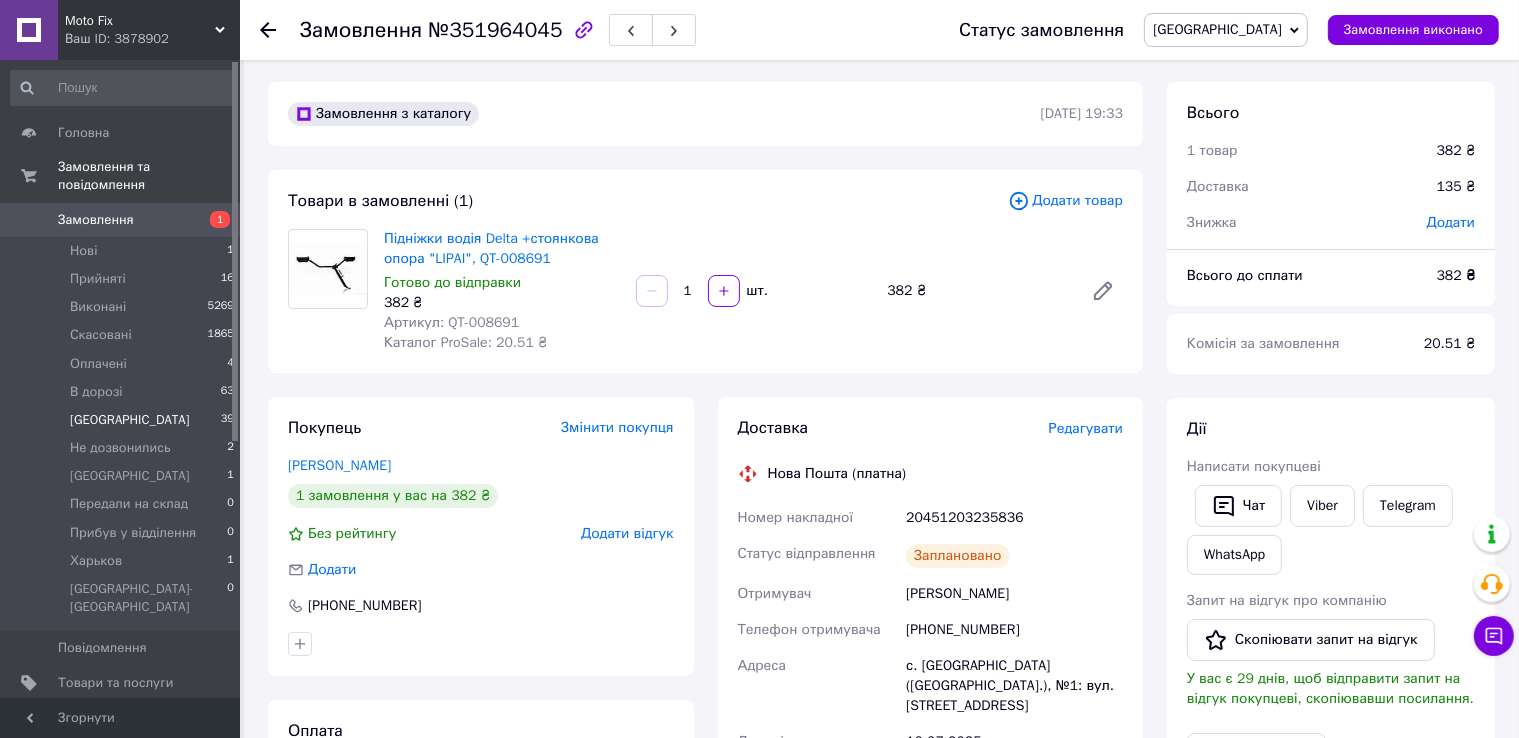 click on "Киев 39" at bounding box center [123, 420] 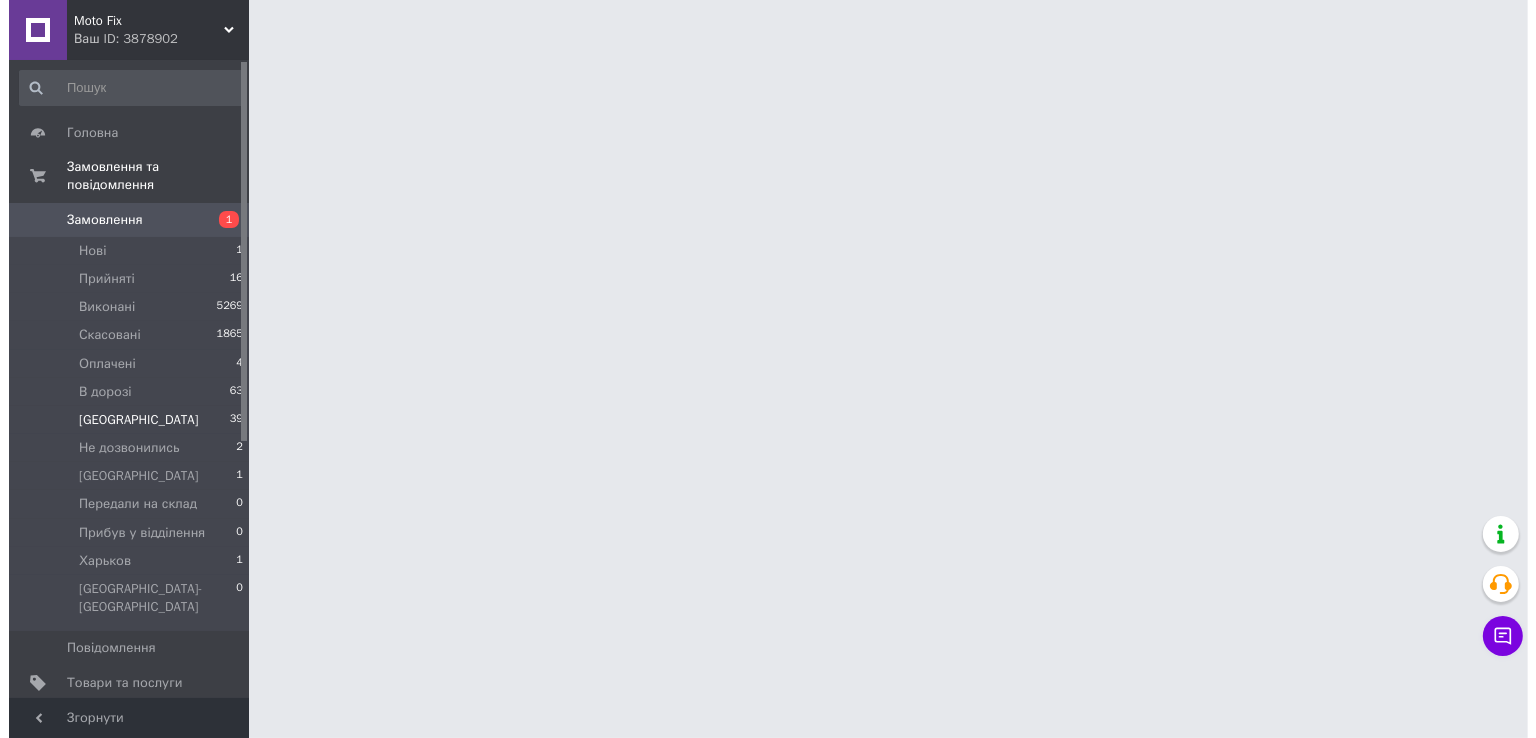 scroll, scrollTop: 0, scrollLeft: 0, axis: both 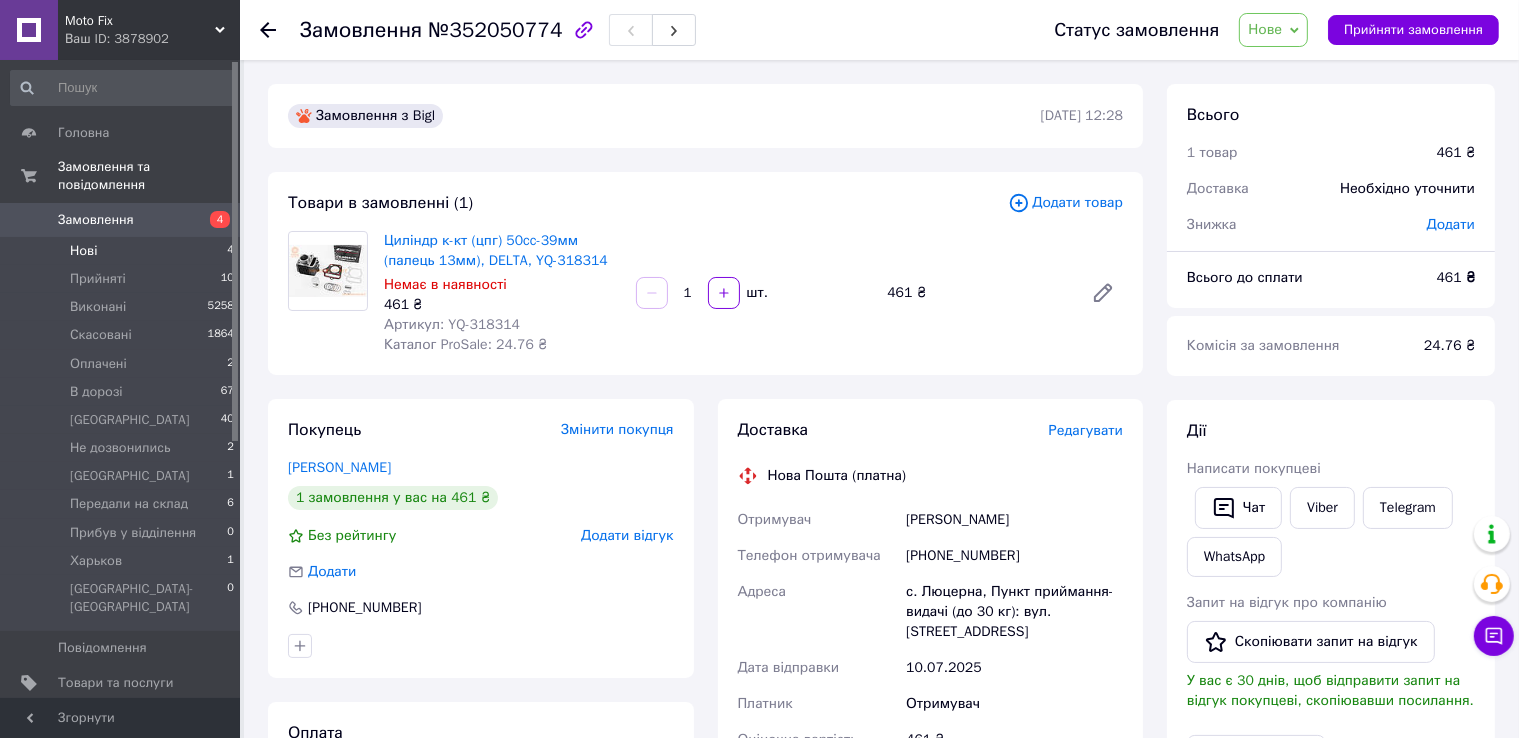 click on "Нові 4" at bounding box center (123, 251) 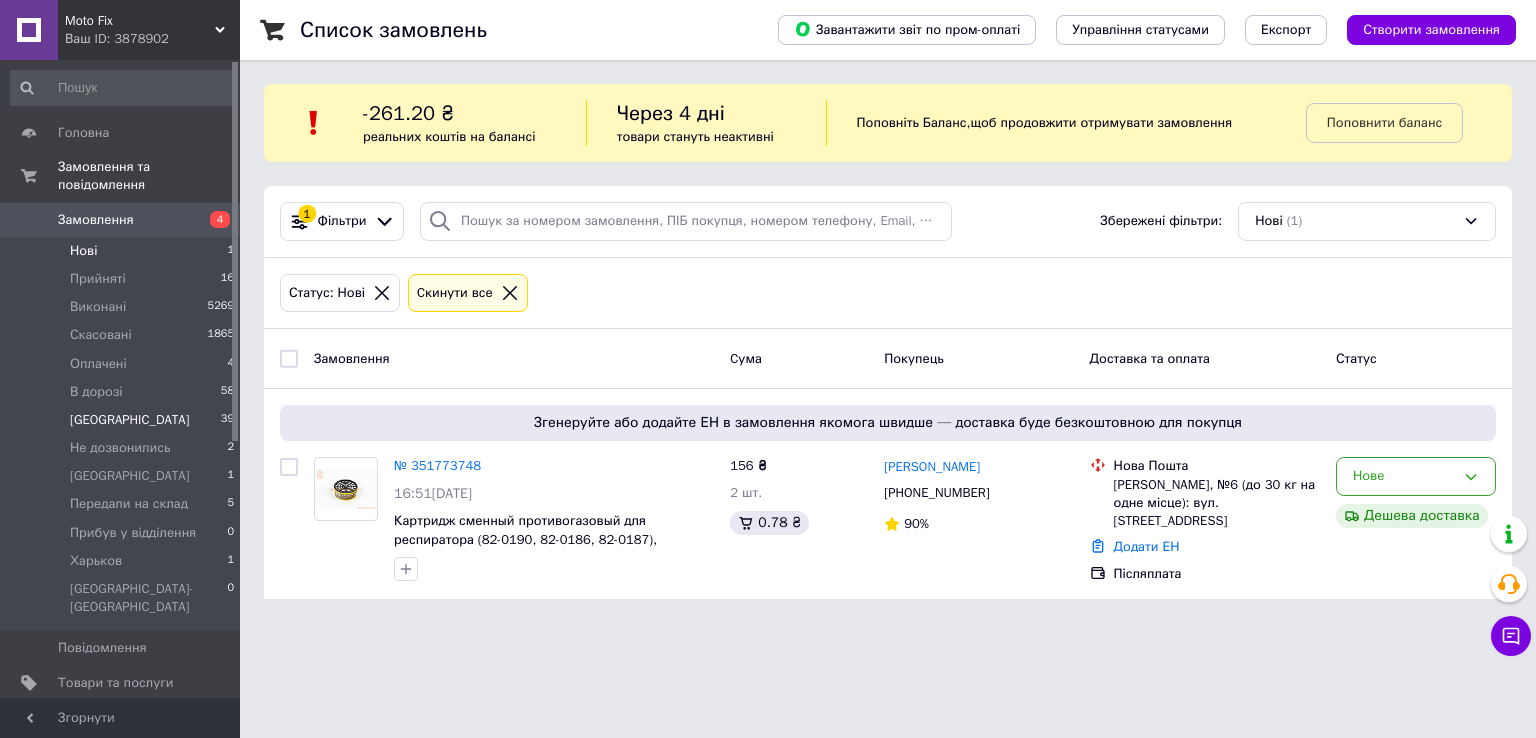 click on "Киев 39" at bounding box center (123, 420) 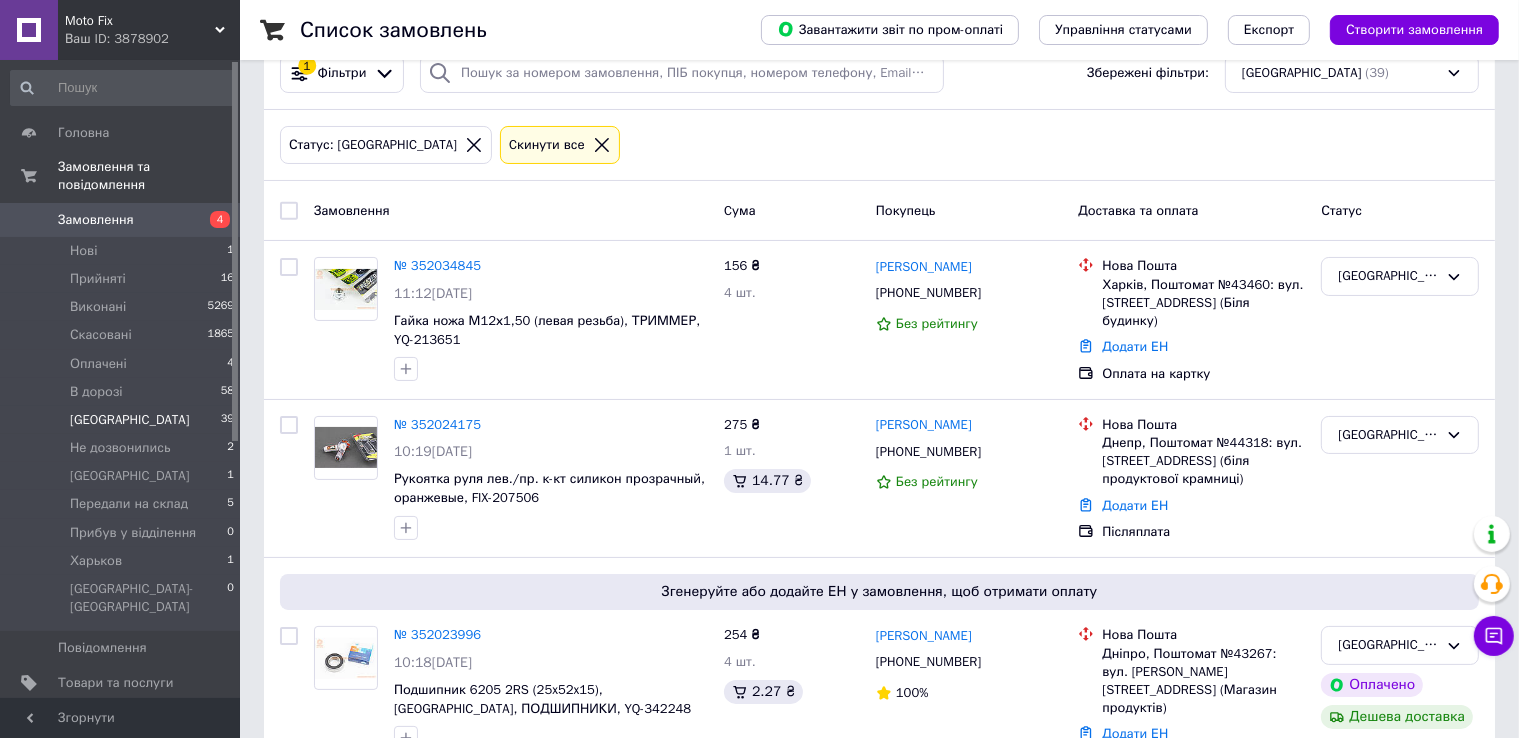 scroll, scrollTop: 186, scrollLeft: 0, axis: vertical 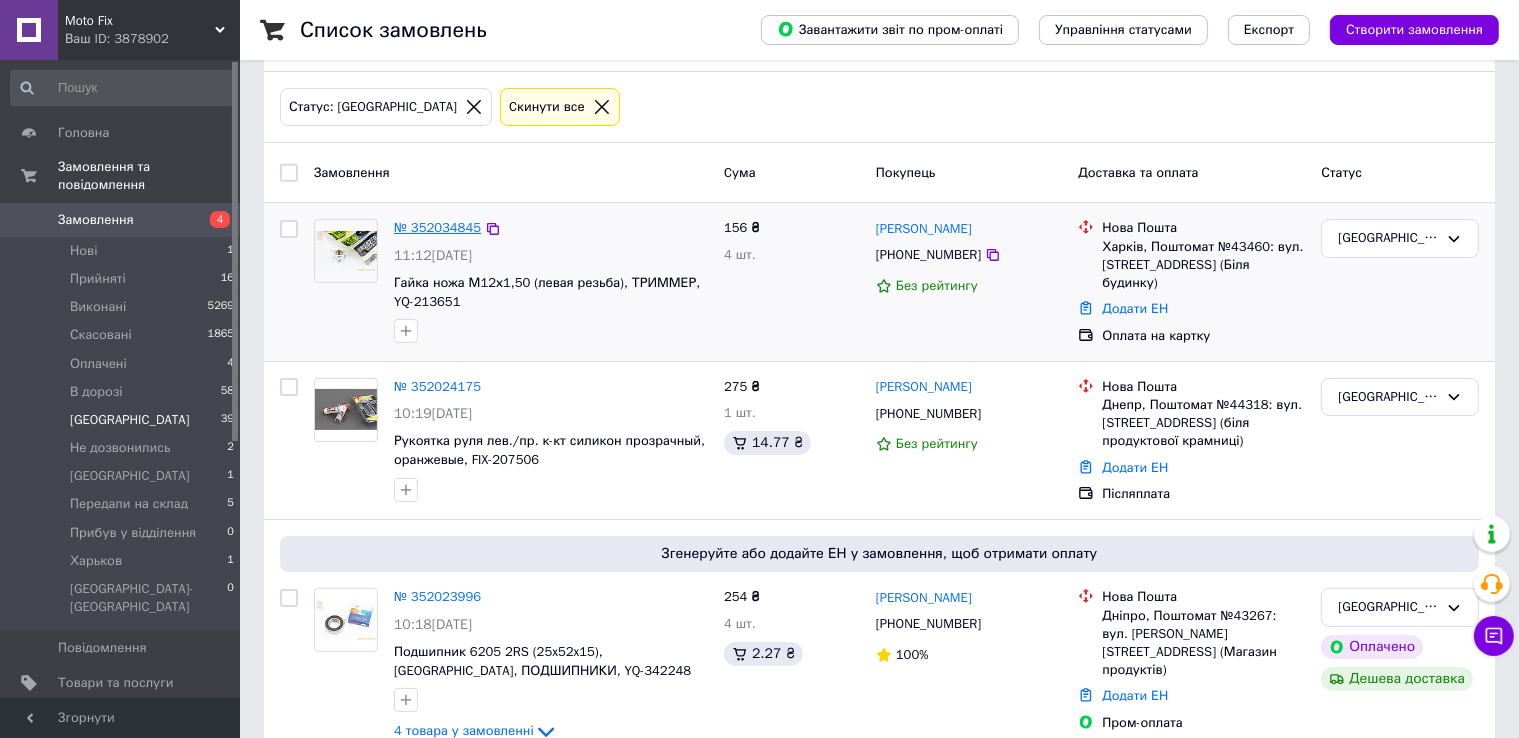 click on "№ 352034845" at bounding box center [437, 227] 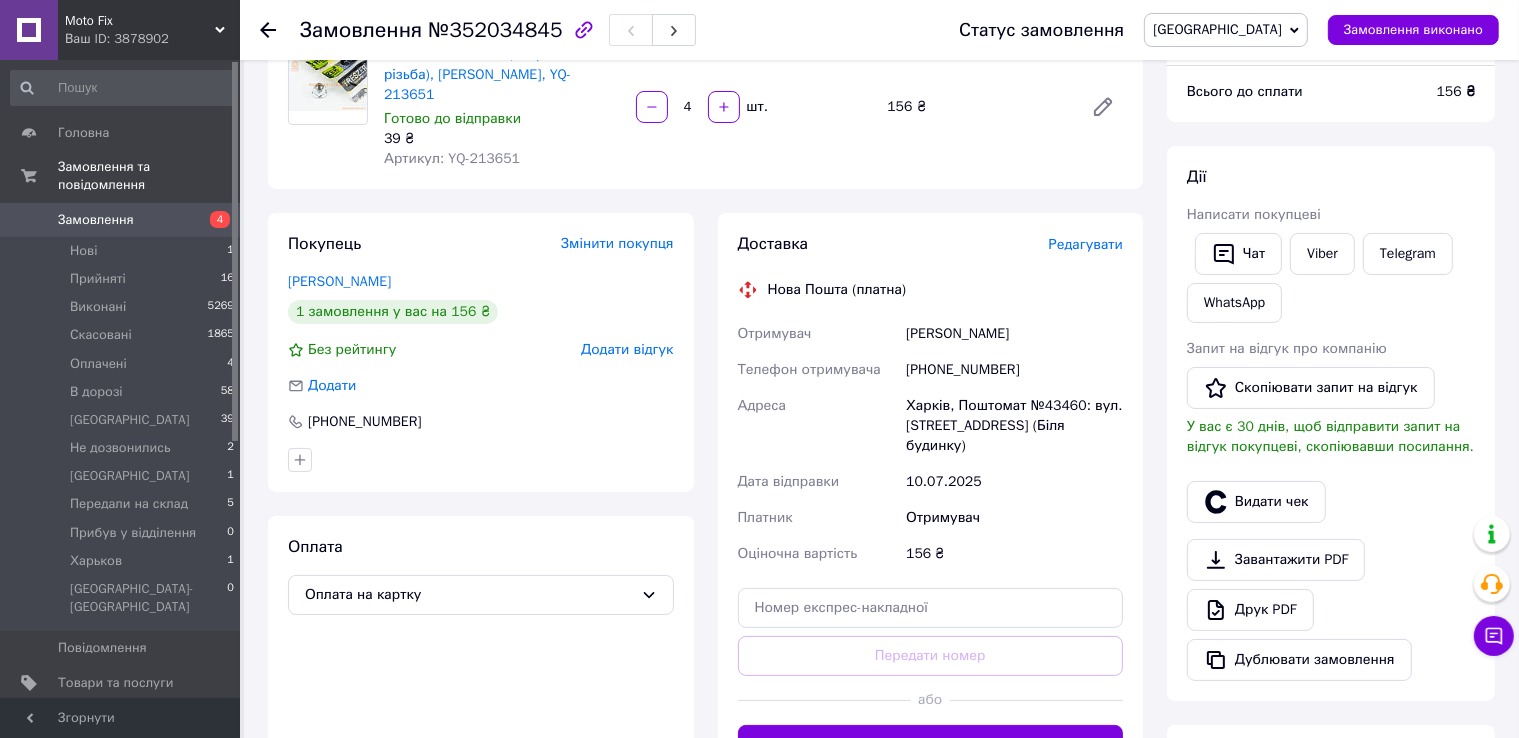 scroll, scrollTop: 0, scrollLeft: 0, axis: both 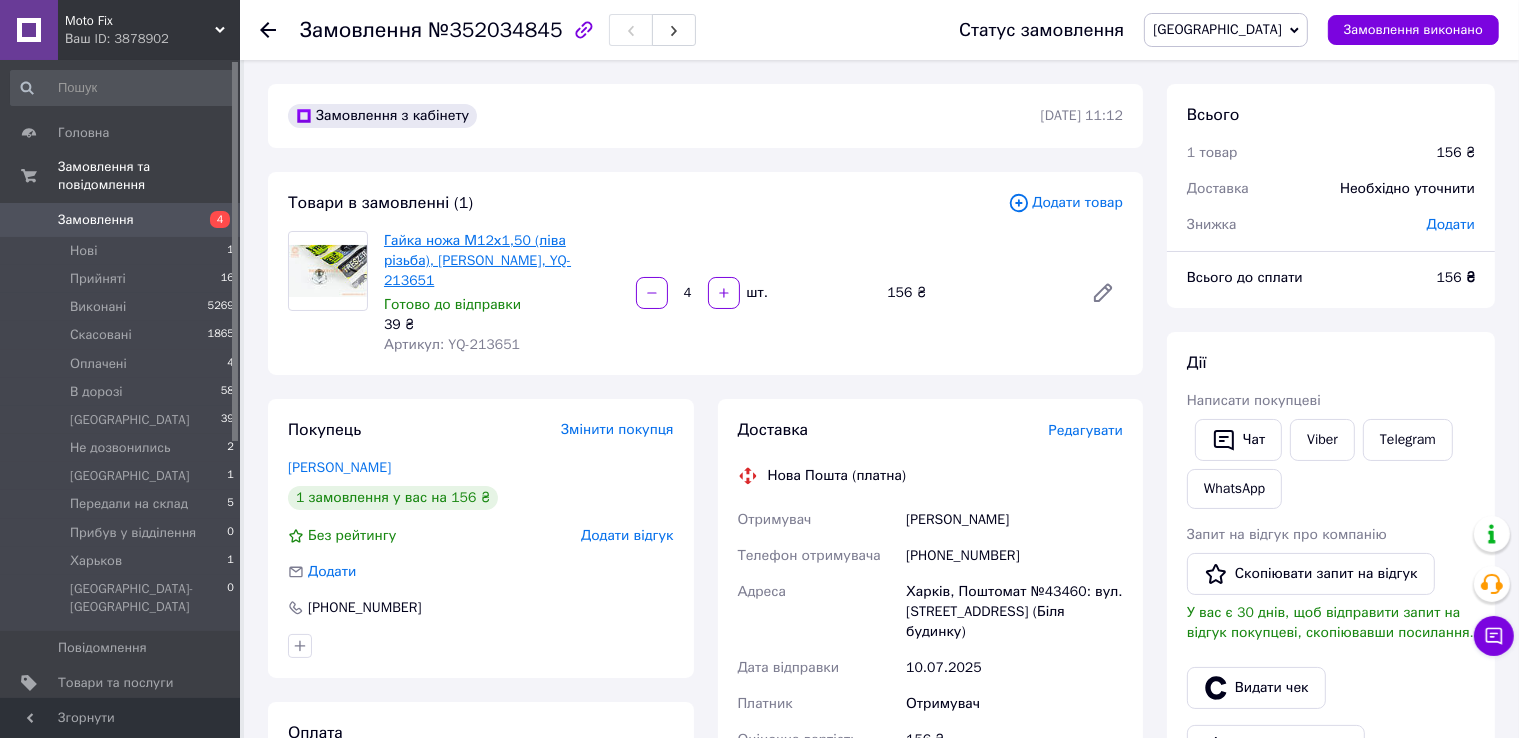 click on "Гайка ножа М12х1,50 (ліва різьба), [PERSON_NAME], YQ-213651" at bounding box center [477, 260] 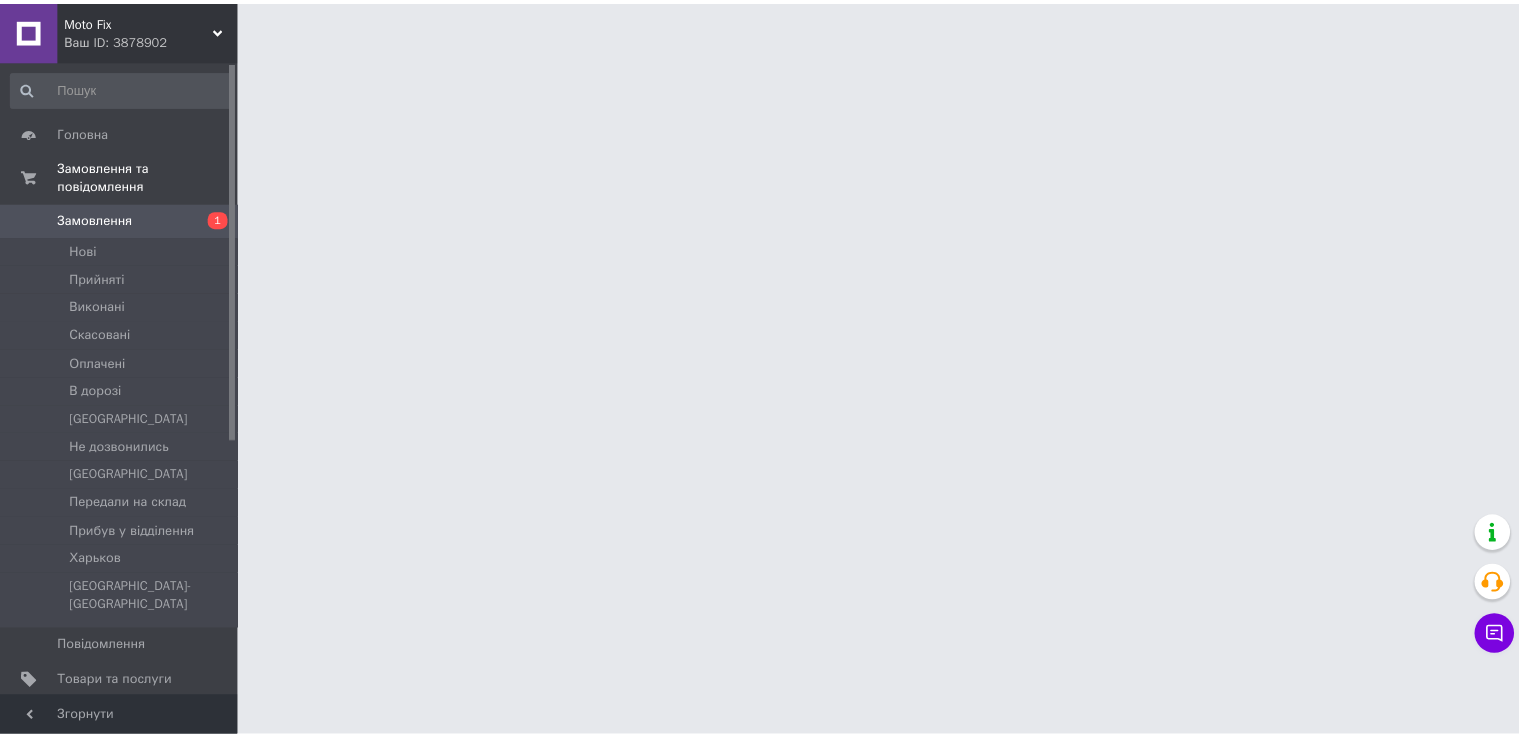 scroll, scrollTop: 0, scrollLeft: 0, axis: both 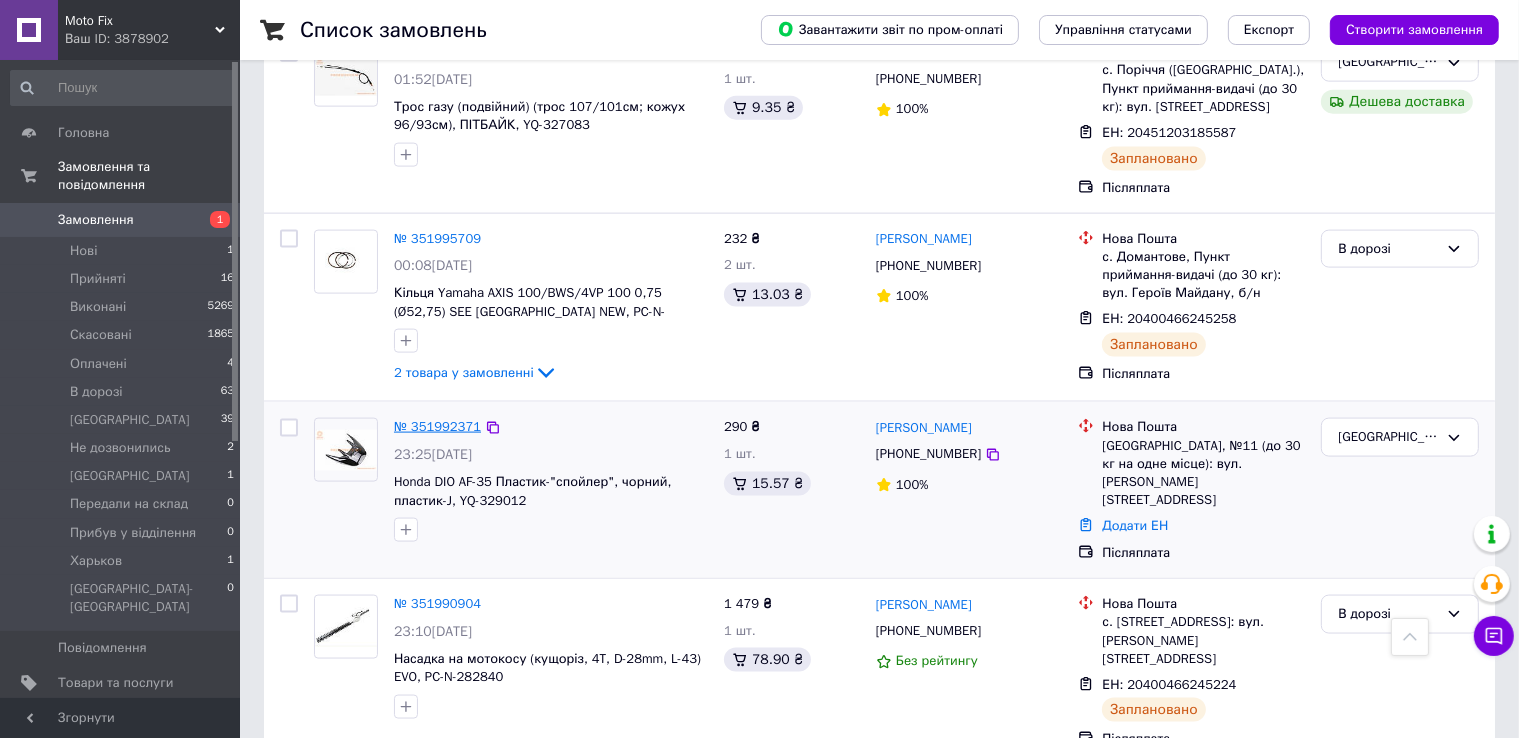 click on "№ 351992371" at bounding box center [437, 426] 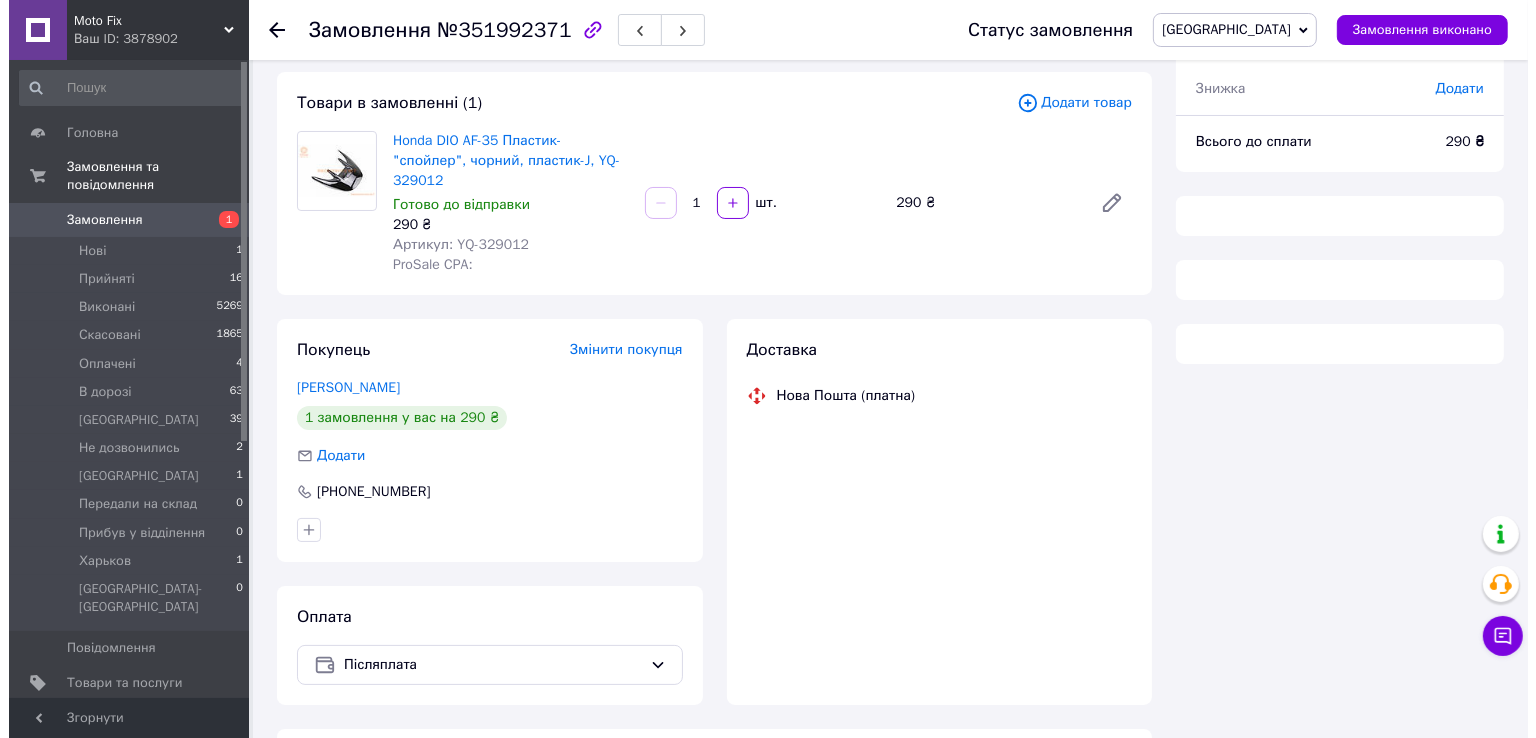 scroll, scrollTop: 0, scrollLeft: 0, axis: both 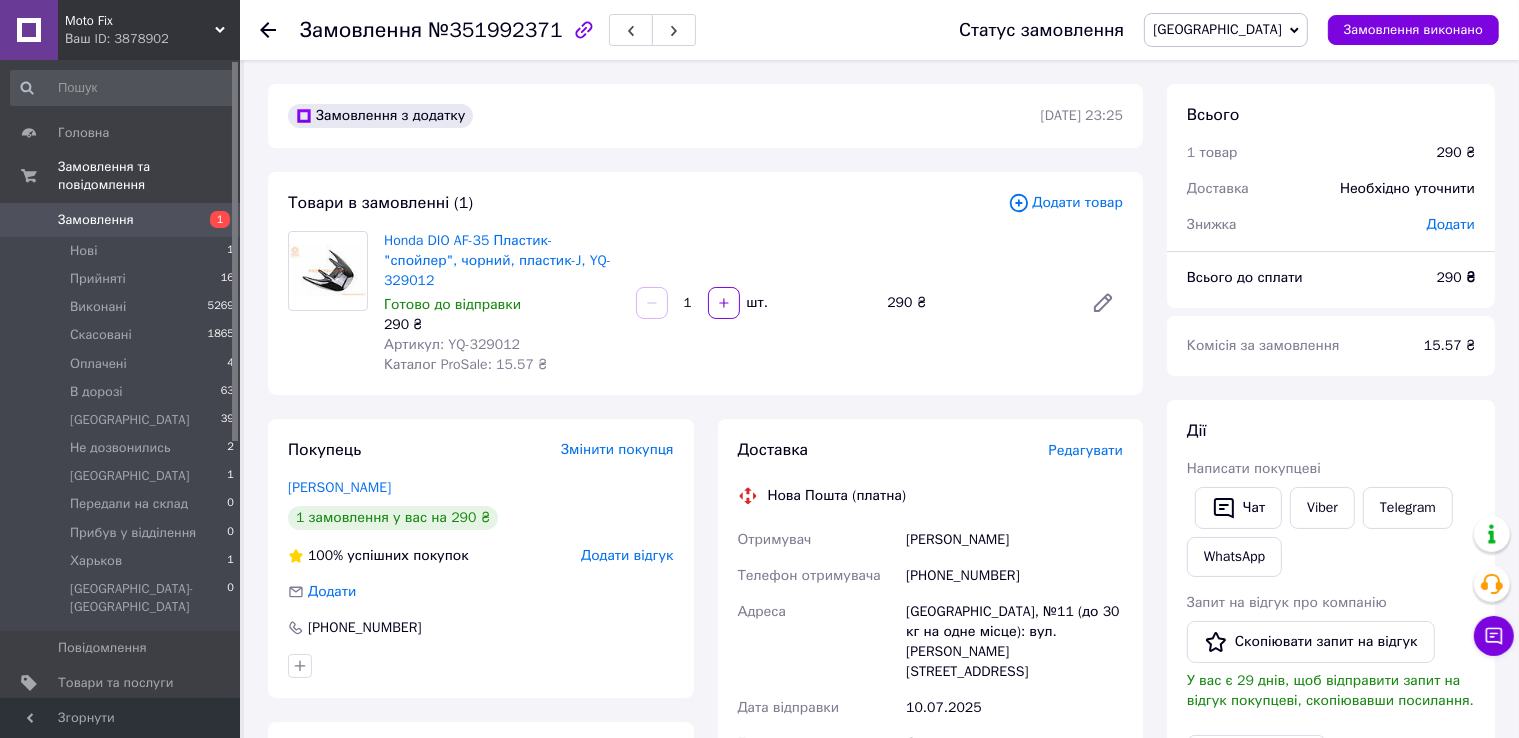 click on "Редагувати" at bounding box center (1086, 450) 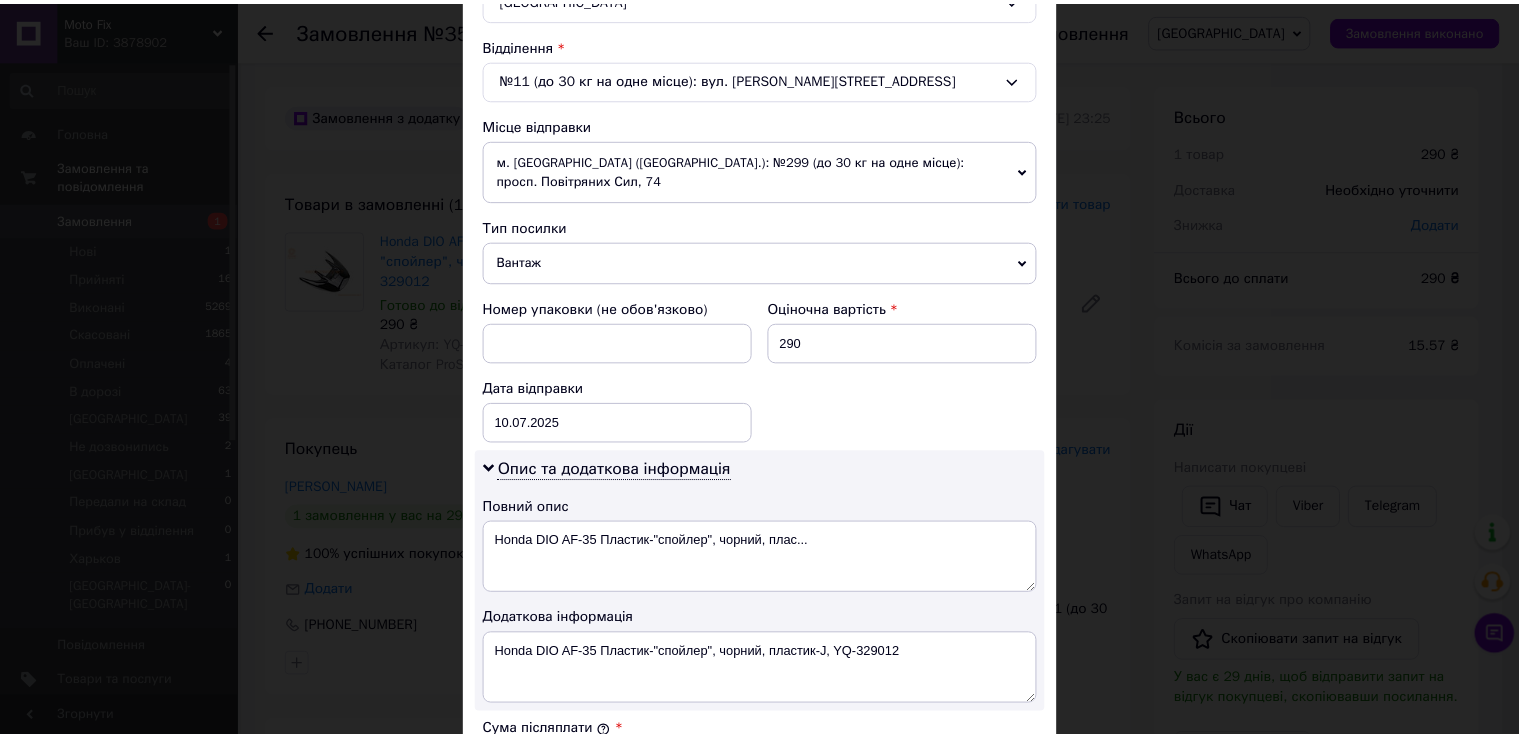 scroll, scrollTop: 1000, scrollLeft: 0, axis: vertical 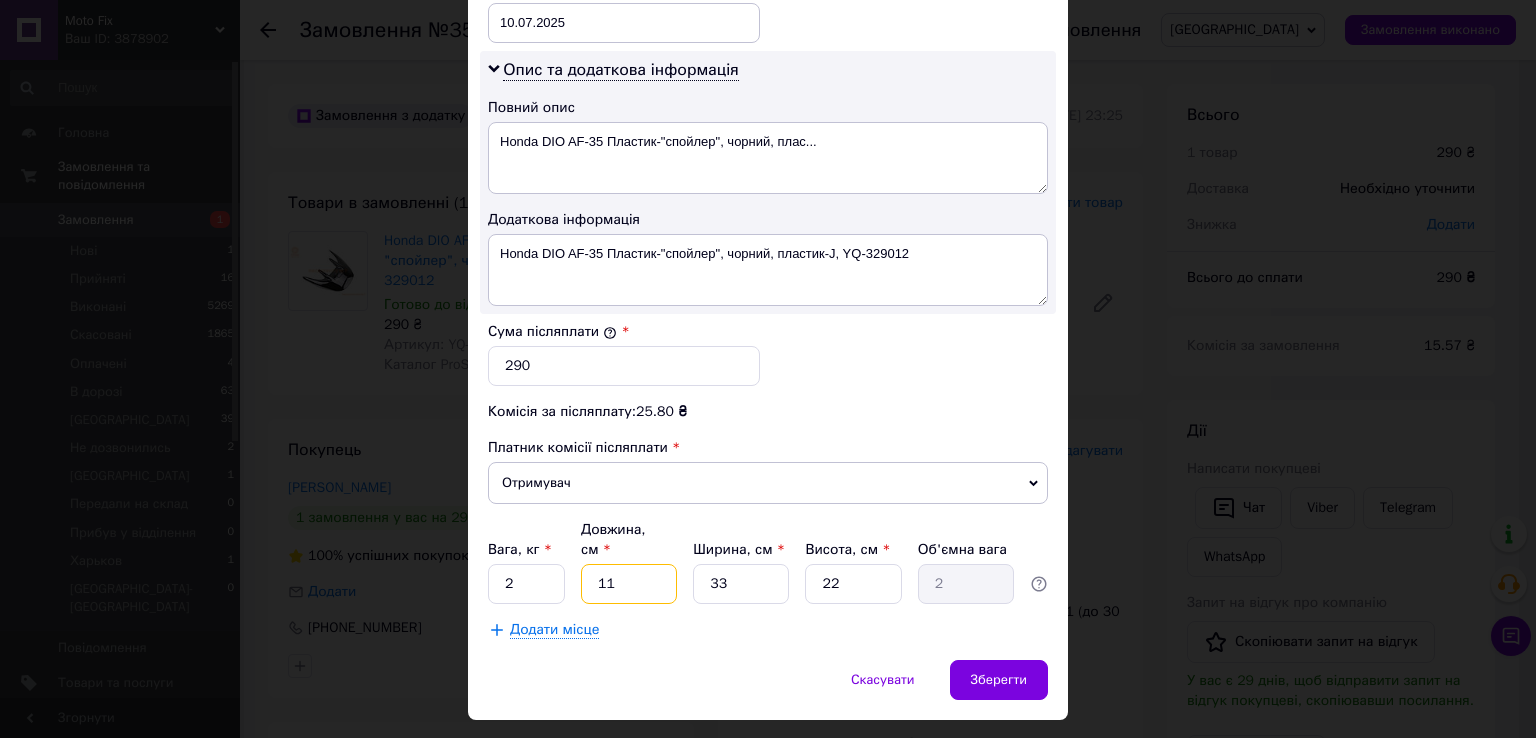 click on "11" at bounding box center [629, 584] 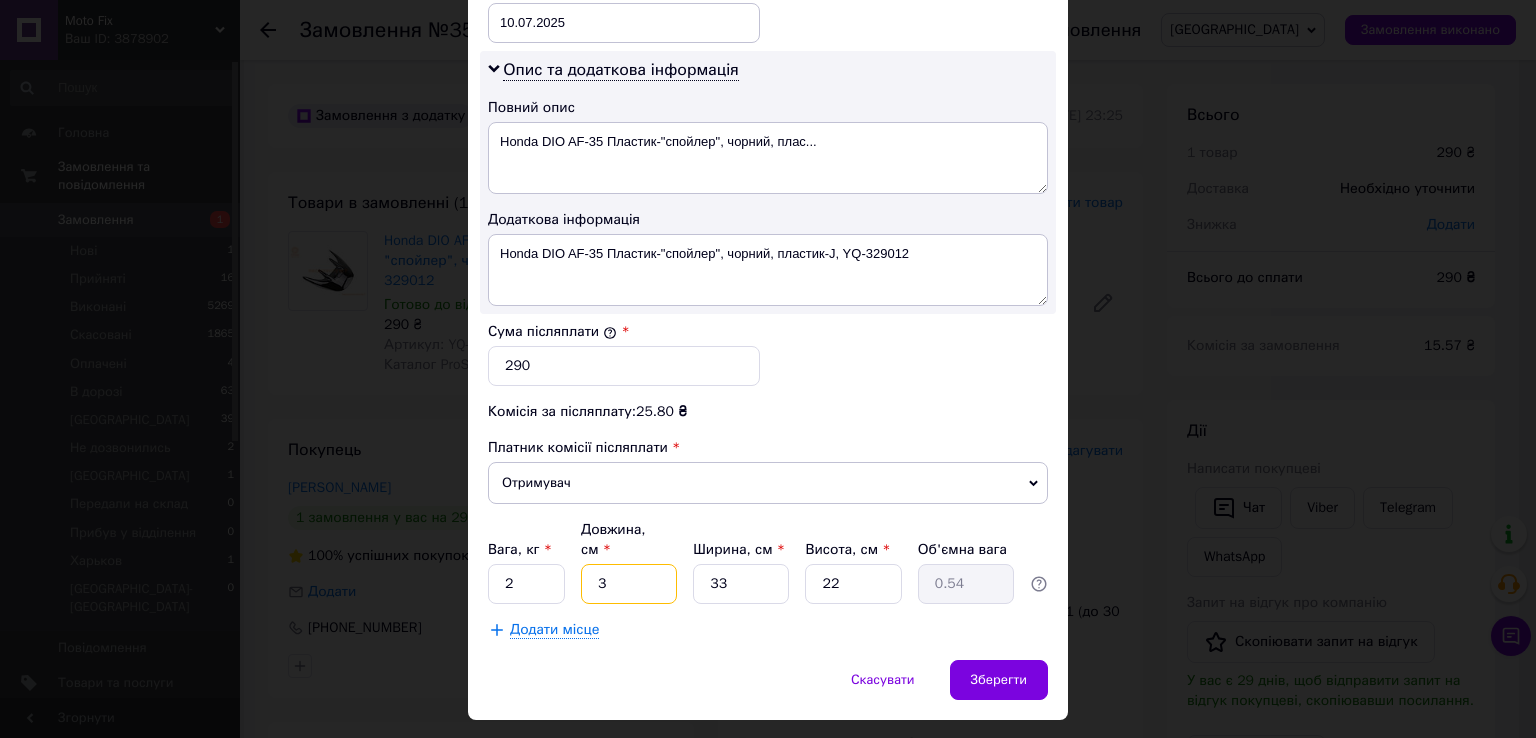 type on "34" 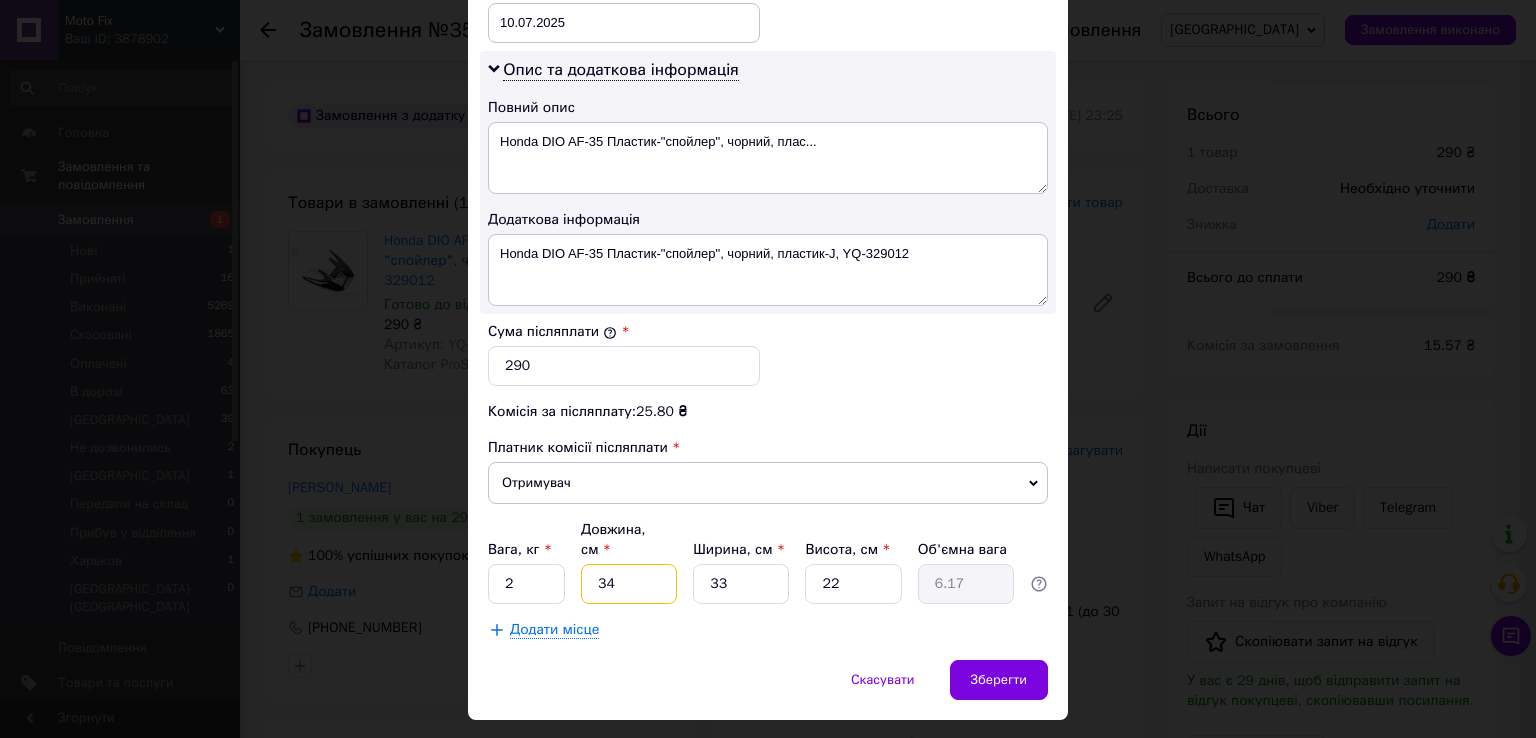 type on "34" 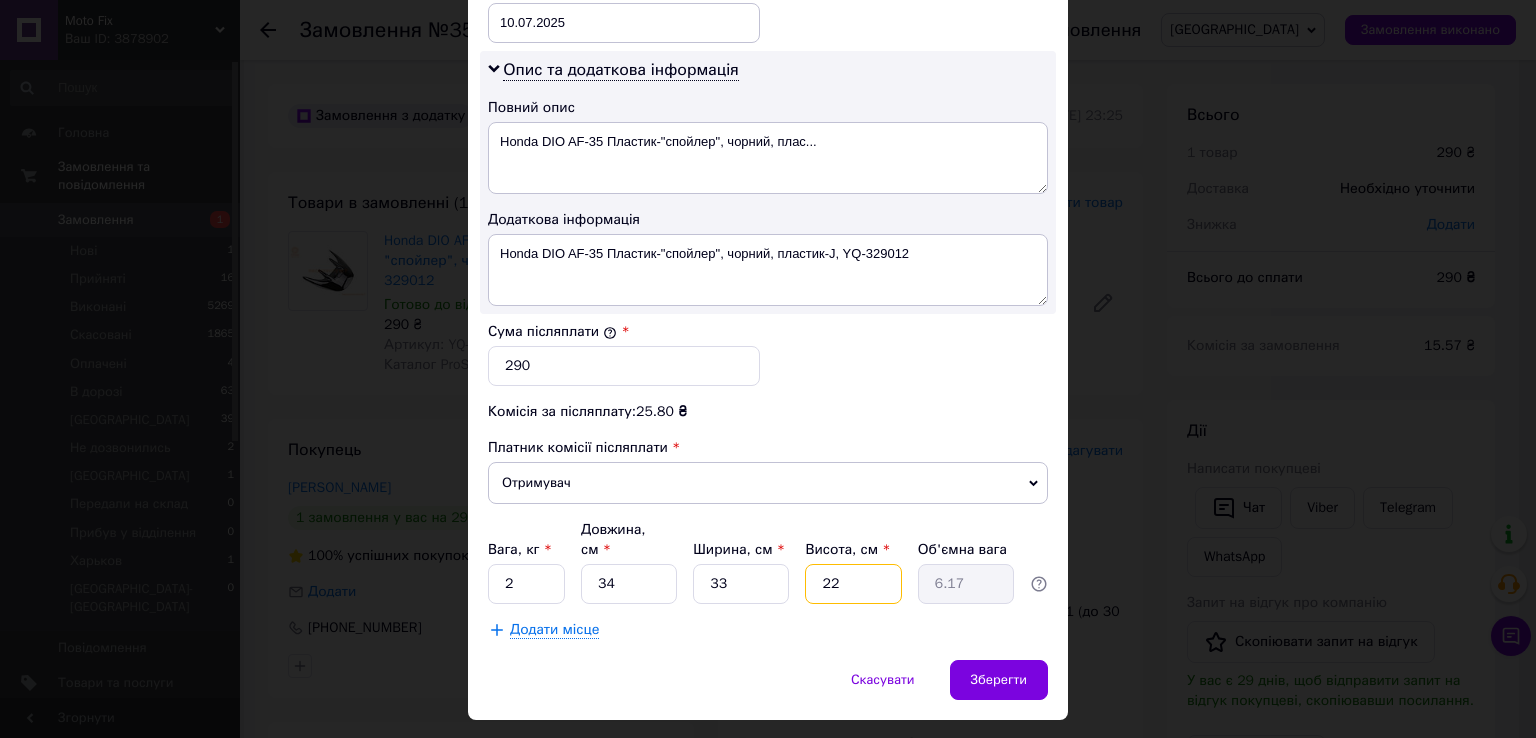 click on "22" at bounding box center (853, 584) 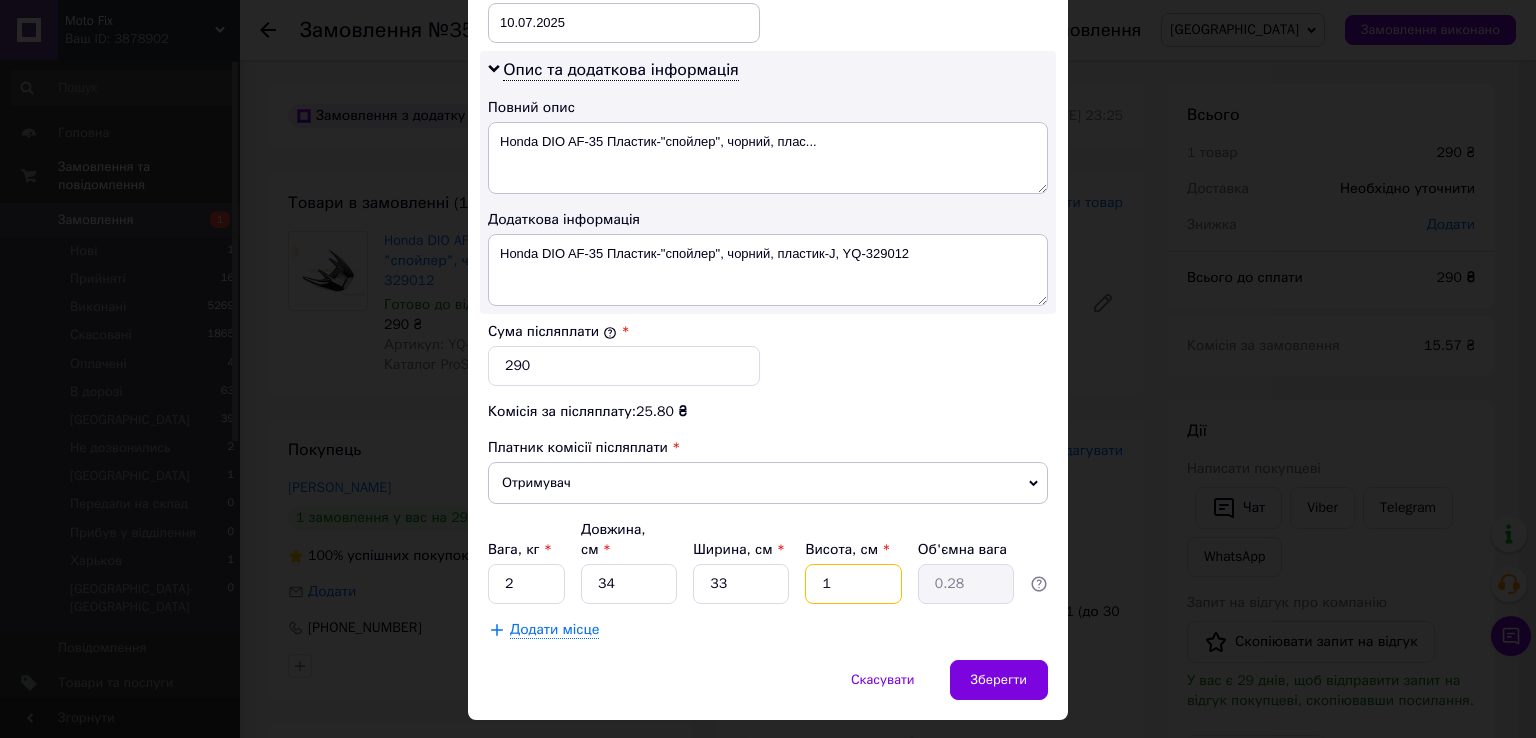 type on "13" 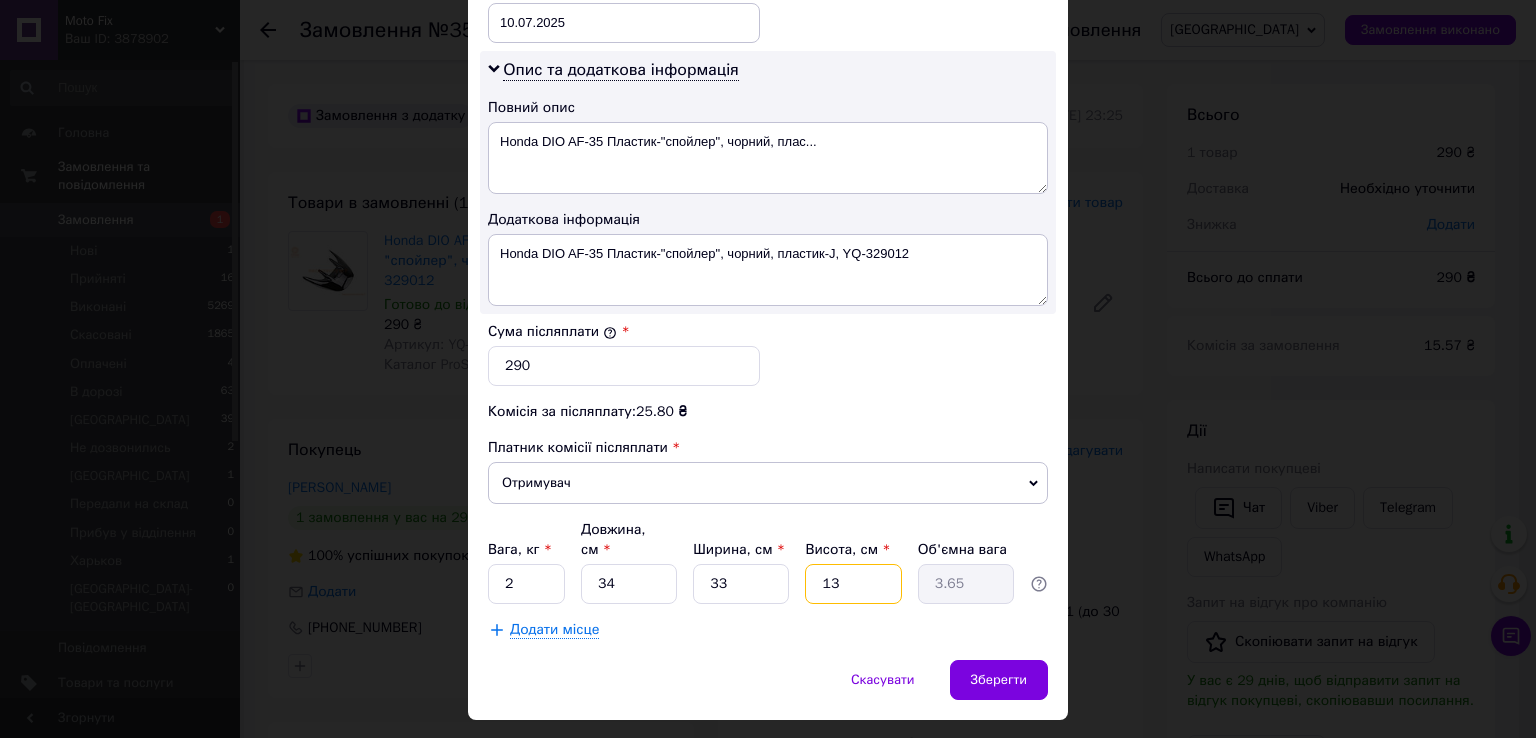 type on "13" 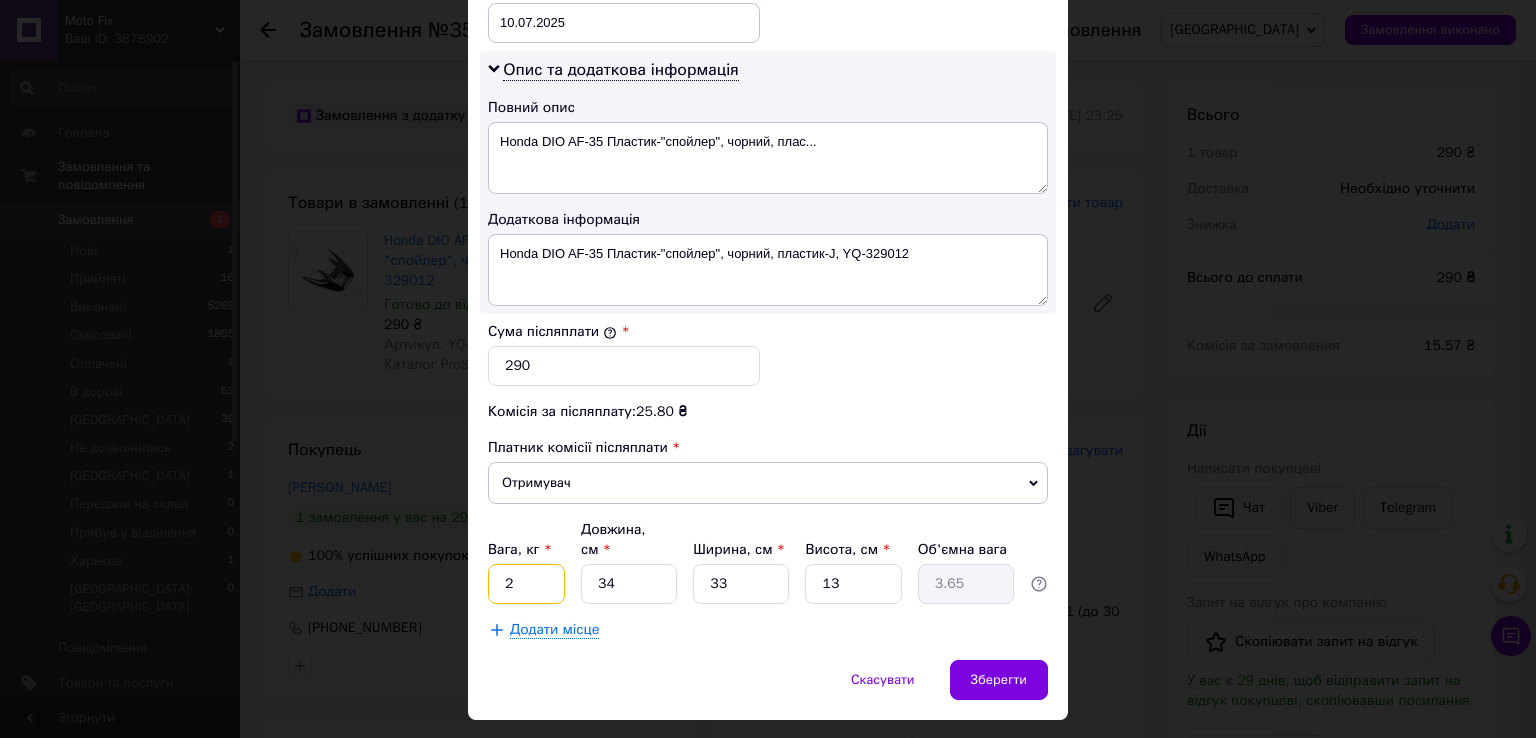 click on "2" at bounding box center (526, 584) 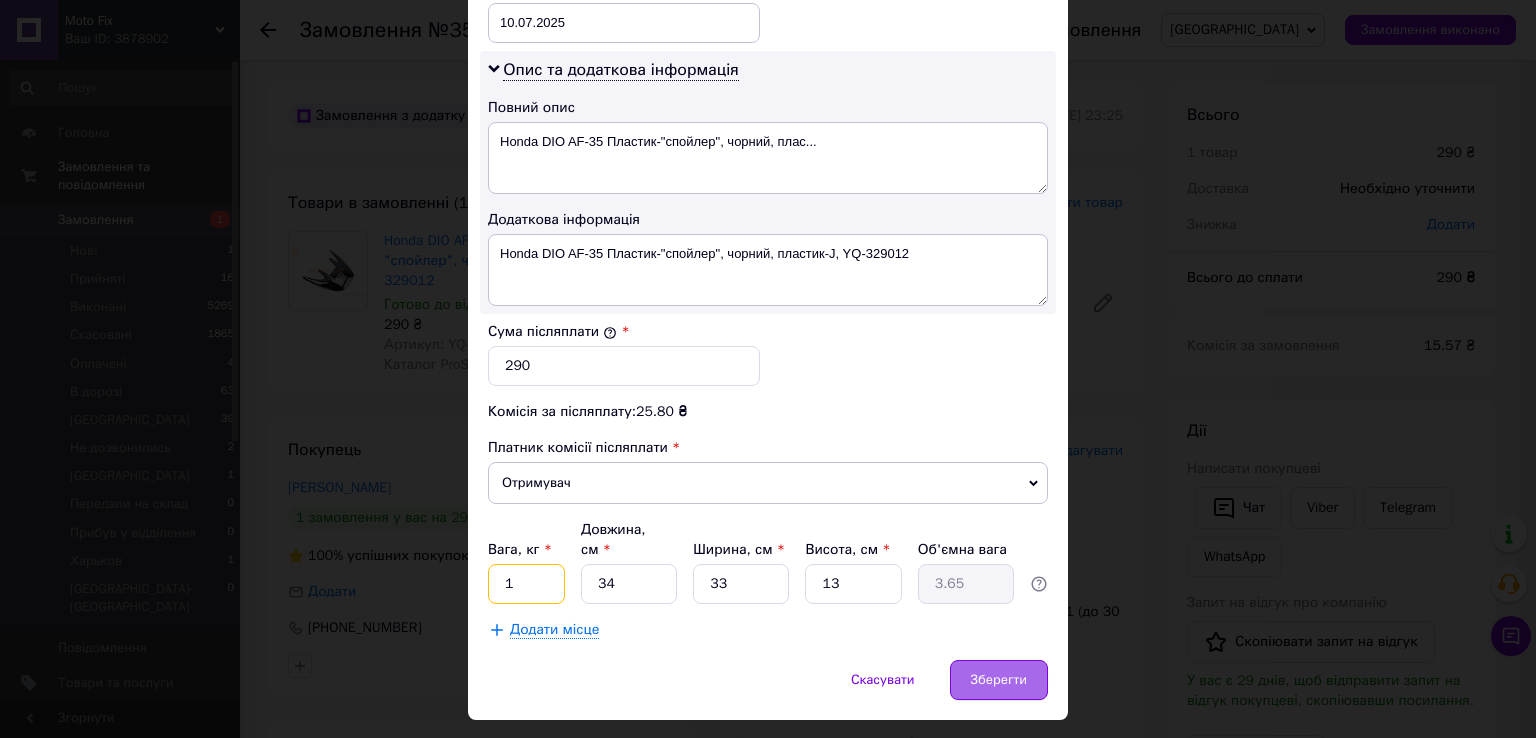 type on "1" 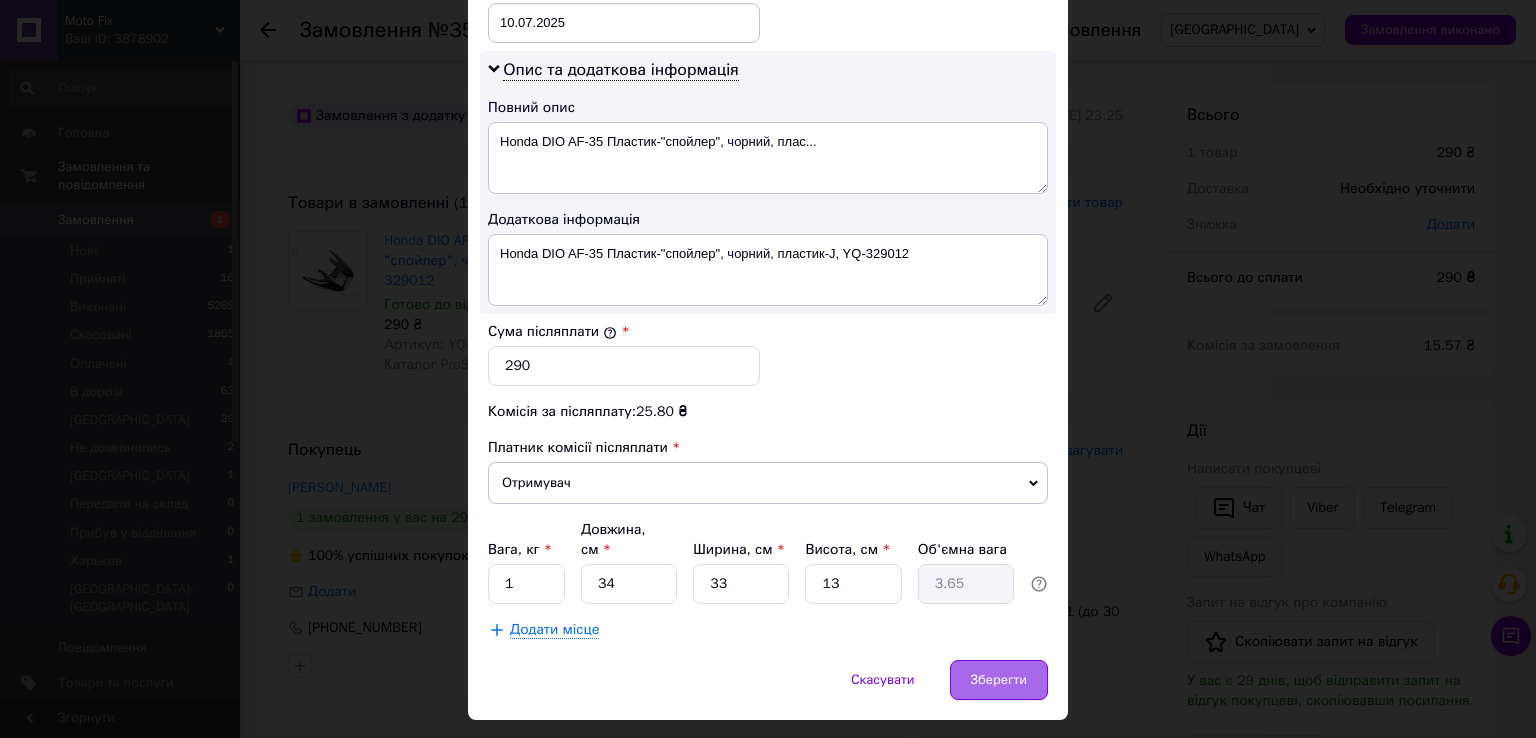 click on "Зберегти" at bounding box center [999, 680] 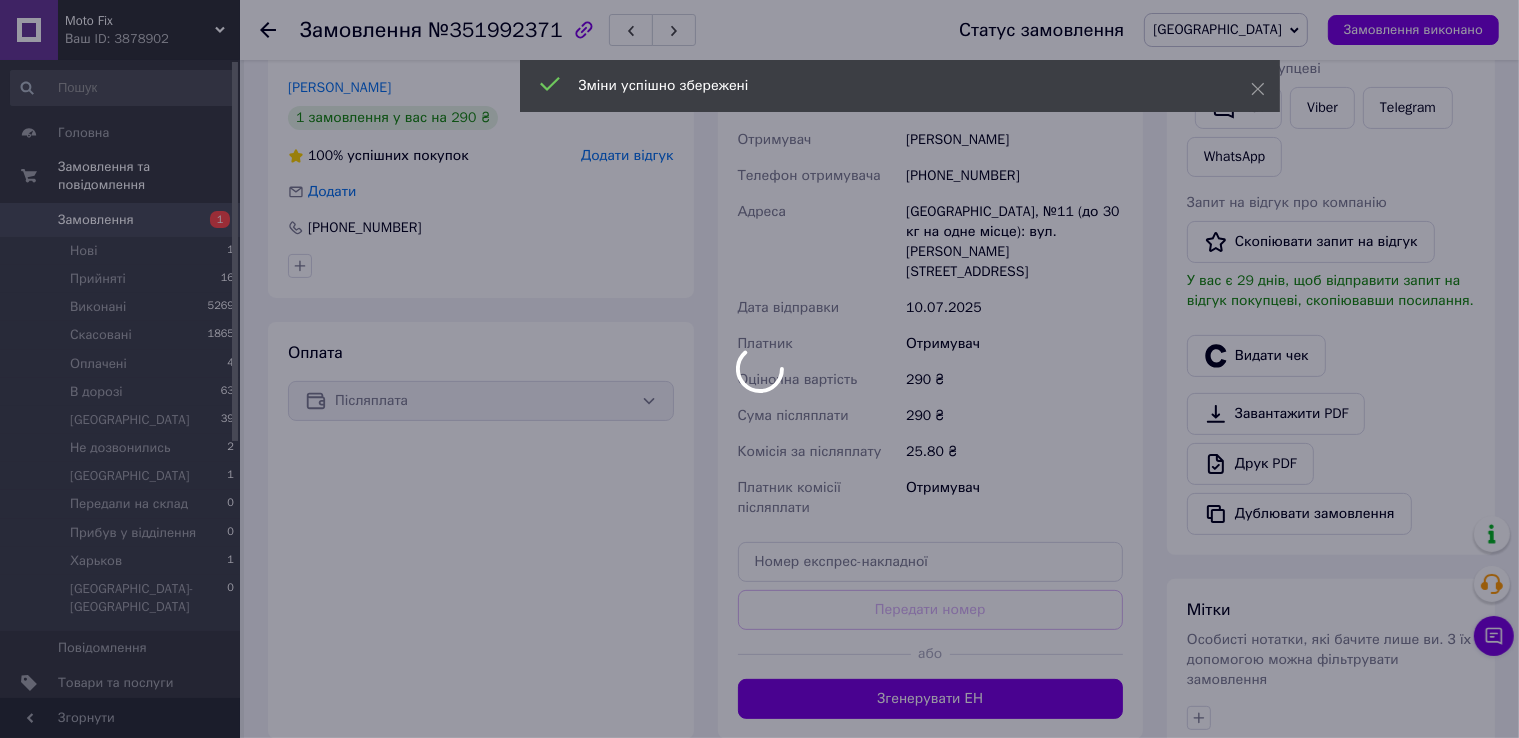 scroll, scrollTop: 600, scrollLeft: 0, axis: vertical 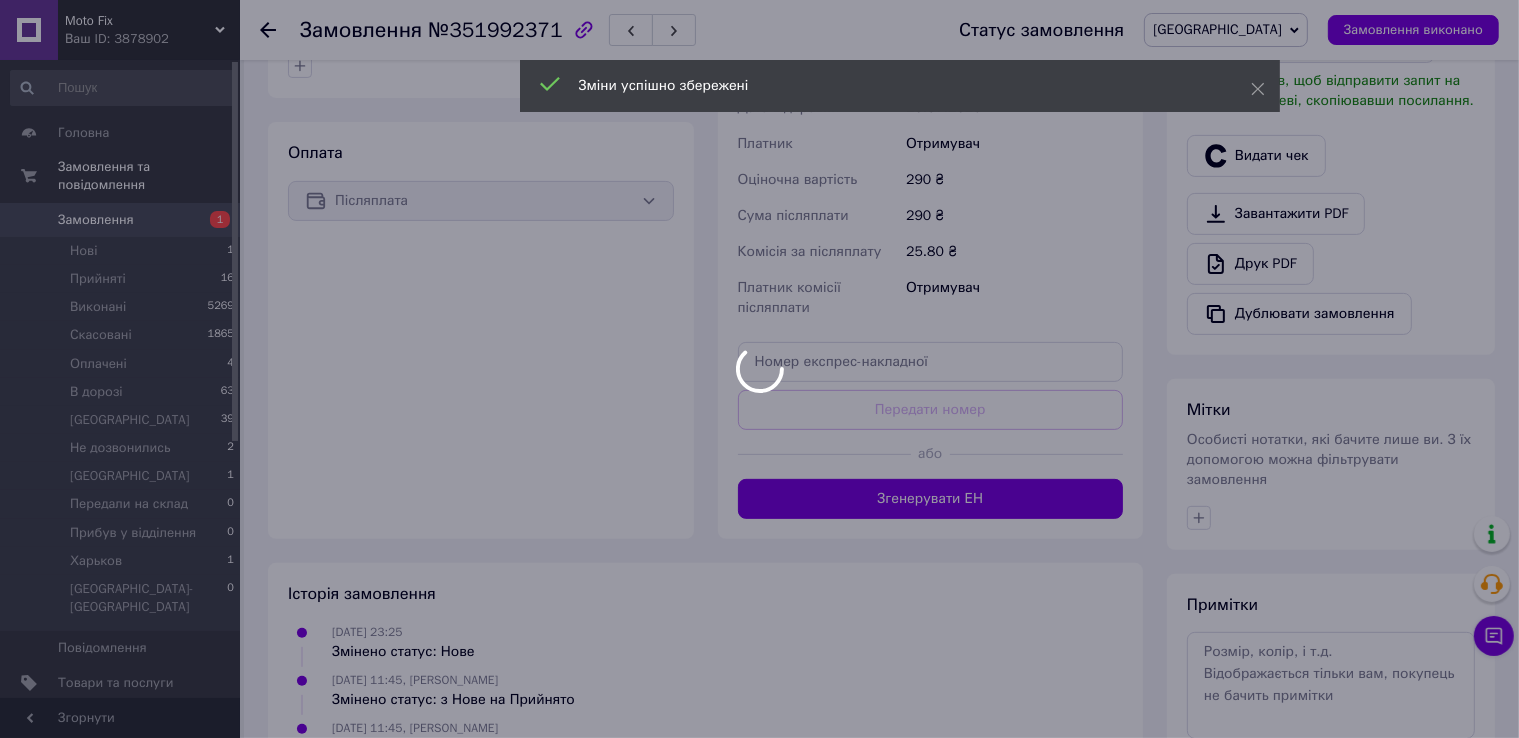 click on "Moto Fix Ваш ID: 3878902 Сайт Moto Fix Кабінет покупця Перевірити стан системи Сторінка на порталі Довідка Вийти Головна Замовлення та повідомлення Замовлення 1 Нові 1 Прийняті 16 Виконані 5269 Скасовані 1865 Оплачені 4 В дорозі 63 Киев 39 Не дозвонились 2 [GEOGRAPHIC_DATA] 1 Передали на склад 0 Прибув у відділення 0 Харьков 1 Харьков-[GEOGRAPHIC_DATA] 0 Повідомлення 0 Товари та послуги Сповіщення 99+ 99+ Показники роботи компанії Відгуки Покупатели Каталог ProSale Аналітика Інструменти веб-майстра та SEO Управління сайтом Гаманець компанії Маркет Prom топ [GEOGRAPHIC_DATA] 1" at bounding box center (759, 131) 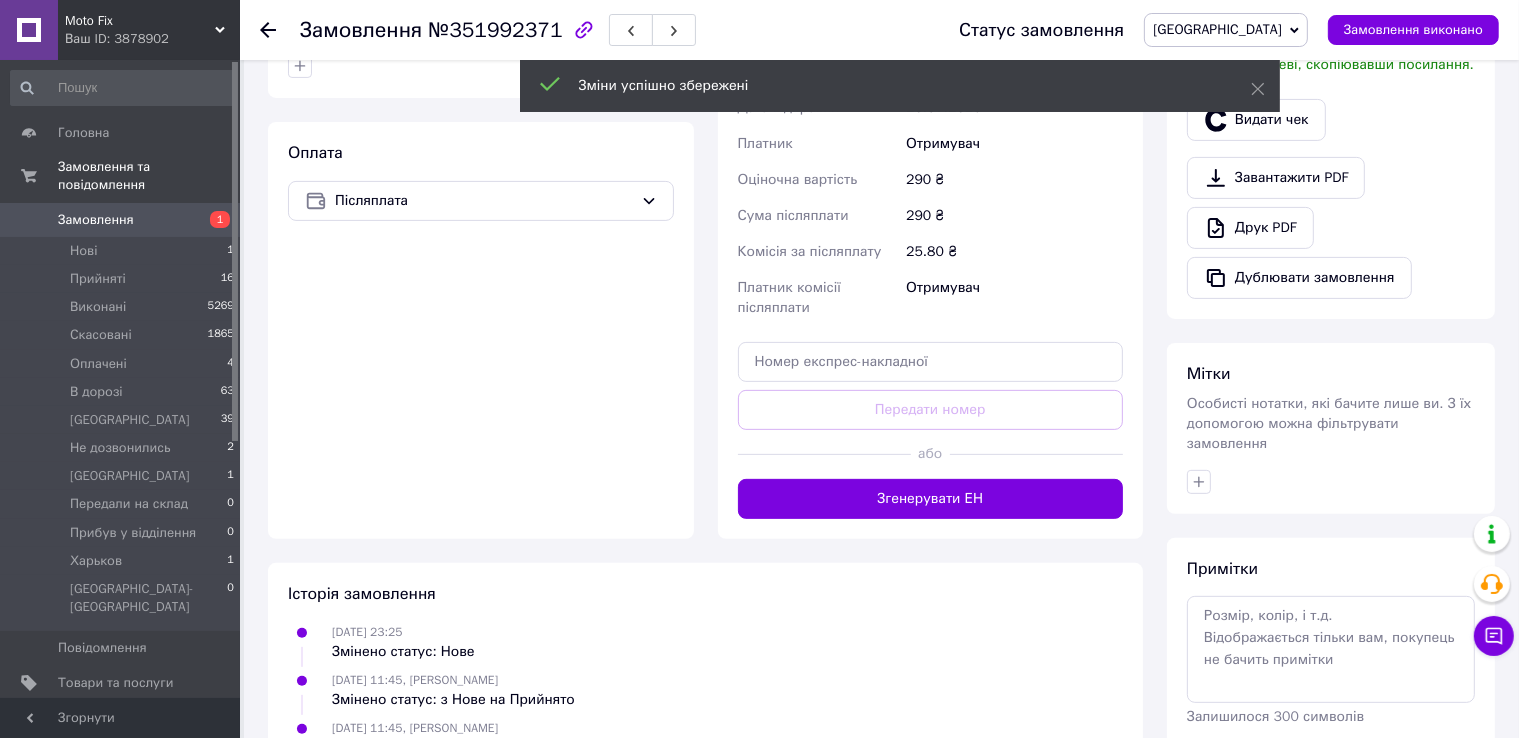 click on "Згенерувати ЕН" at bounding box center [931, 499] 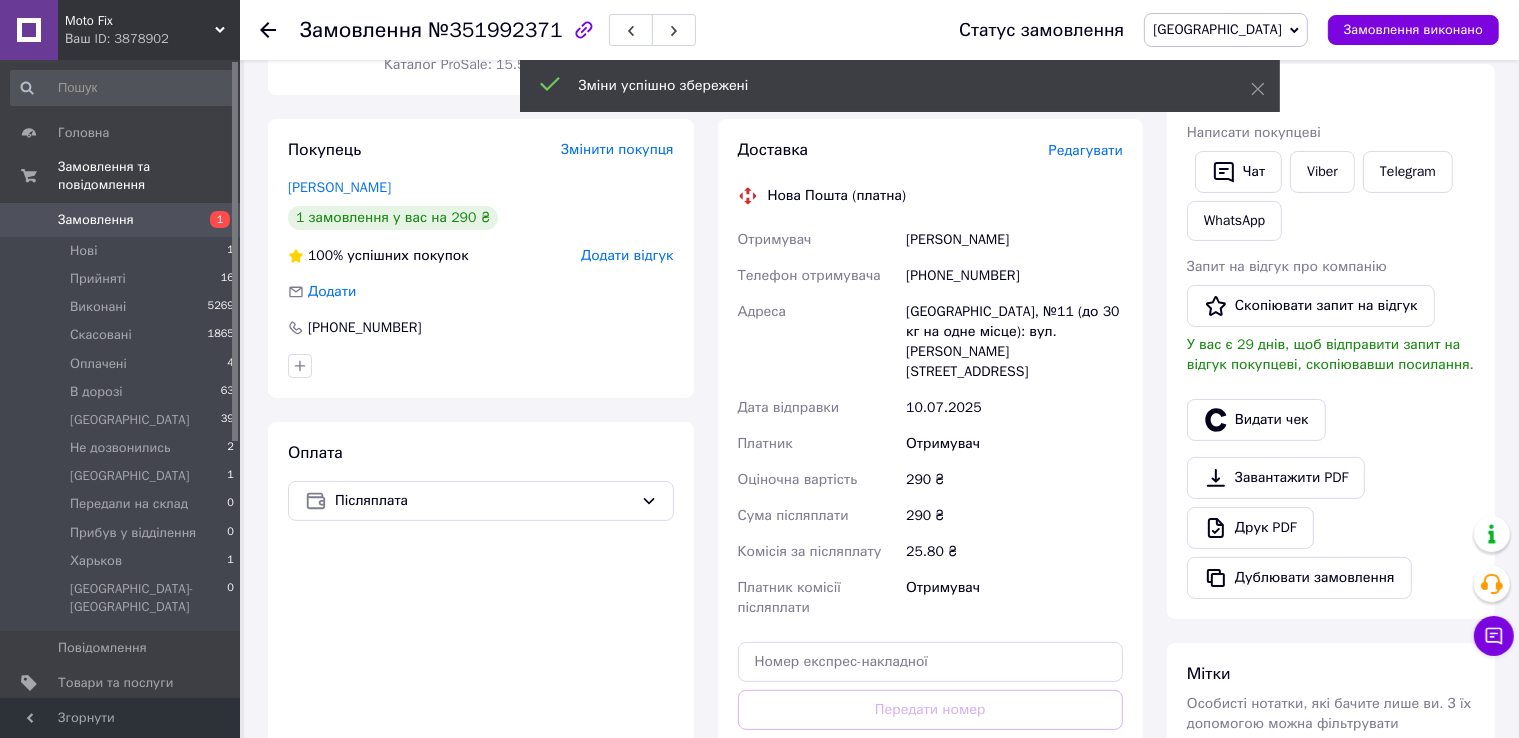 scroll, scrollTop: 100, scrollLeft: 0, axis: vertical 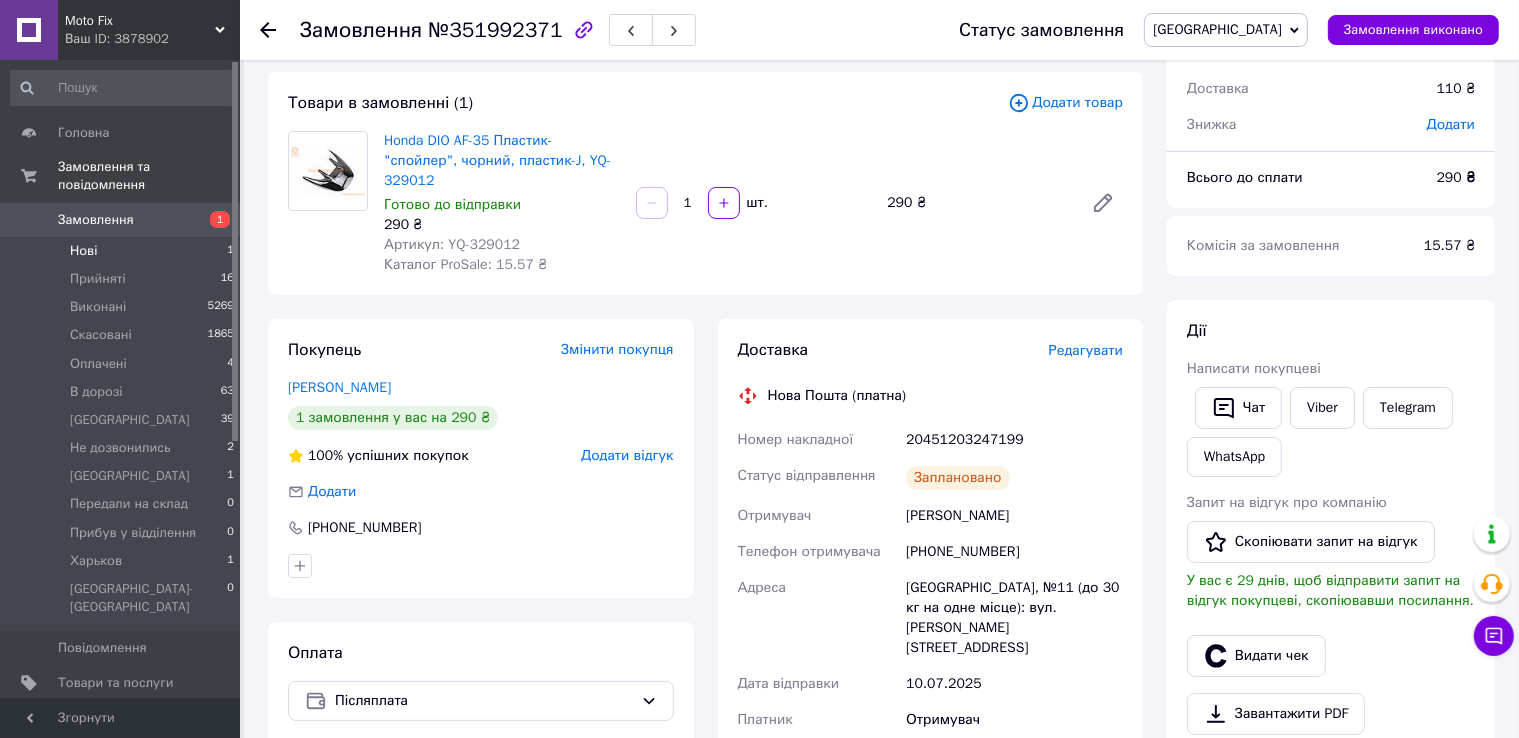 click on "Нові 1" at bounding box center (123, 251) 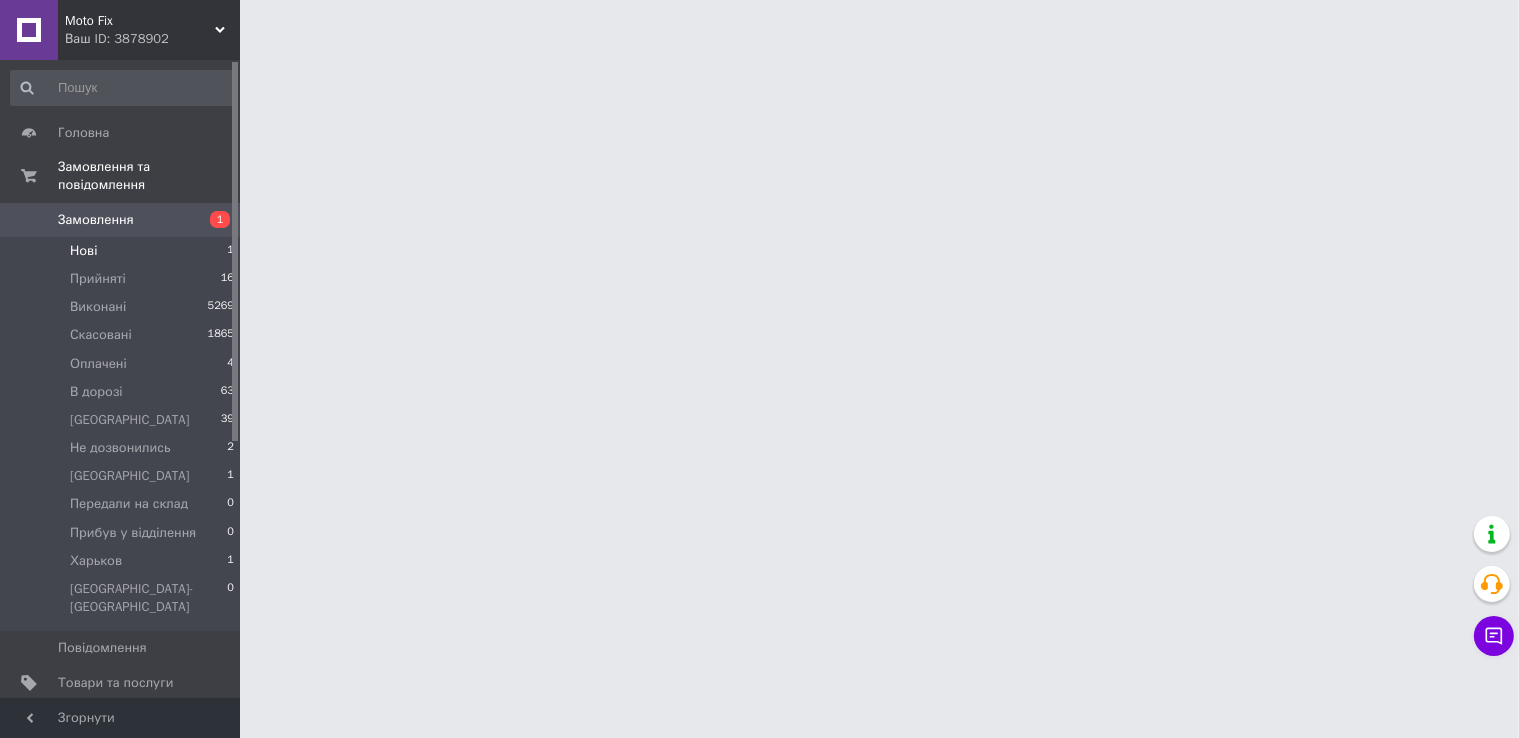 scroll, scrollTop: 0, scrollLeft: 0, axis: both 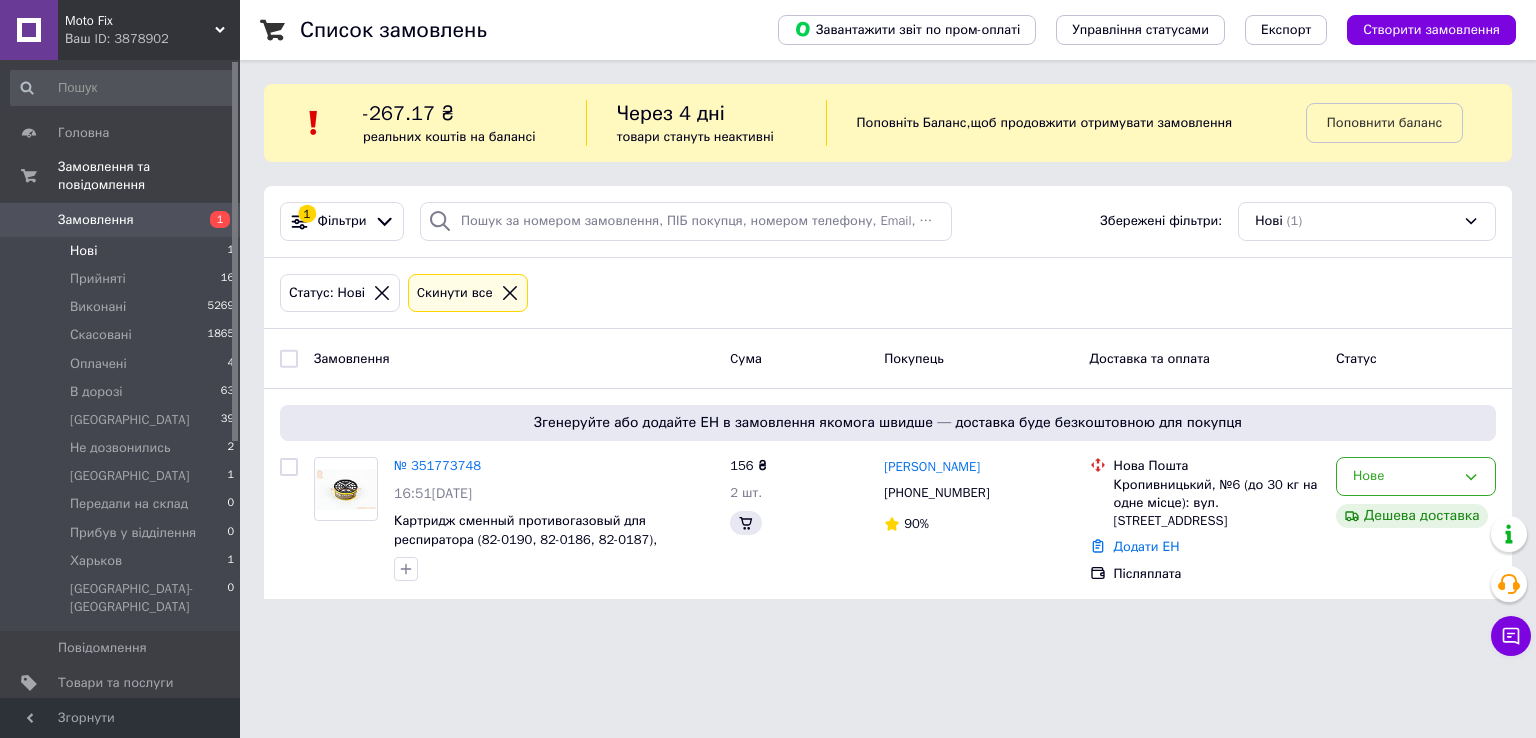 click 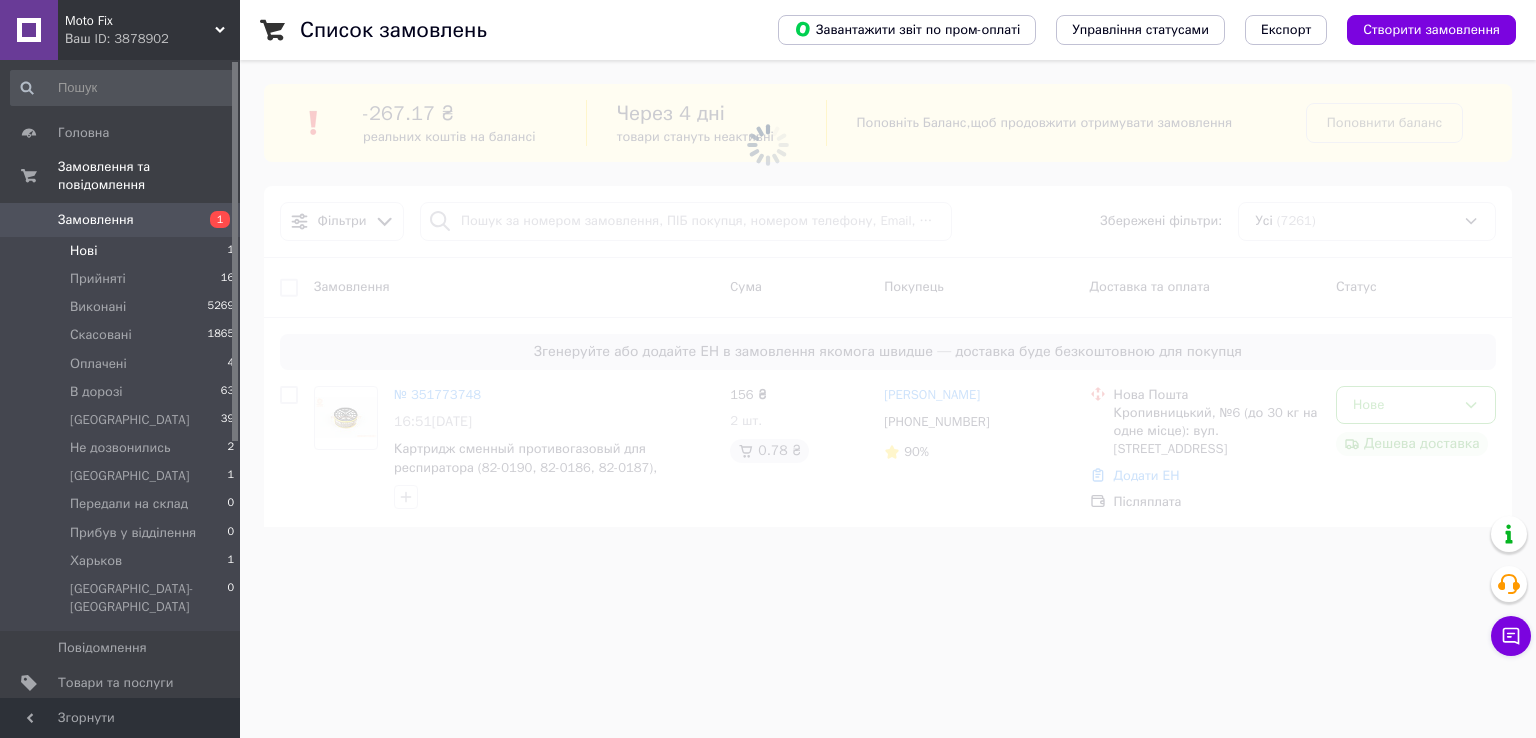 click at bounding box center [768, 144] 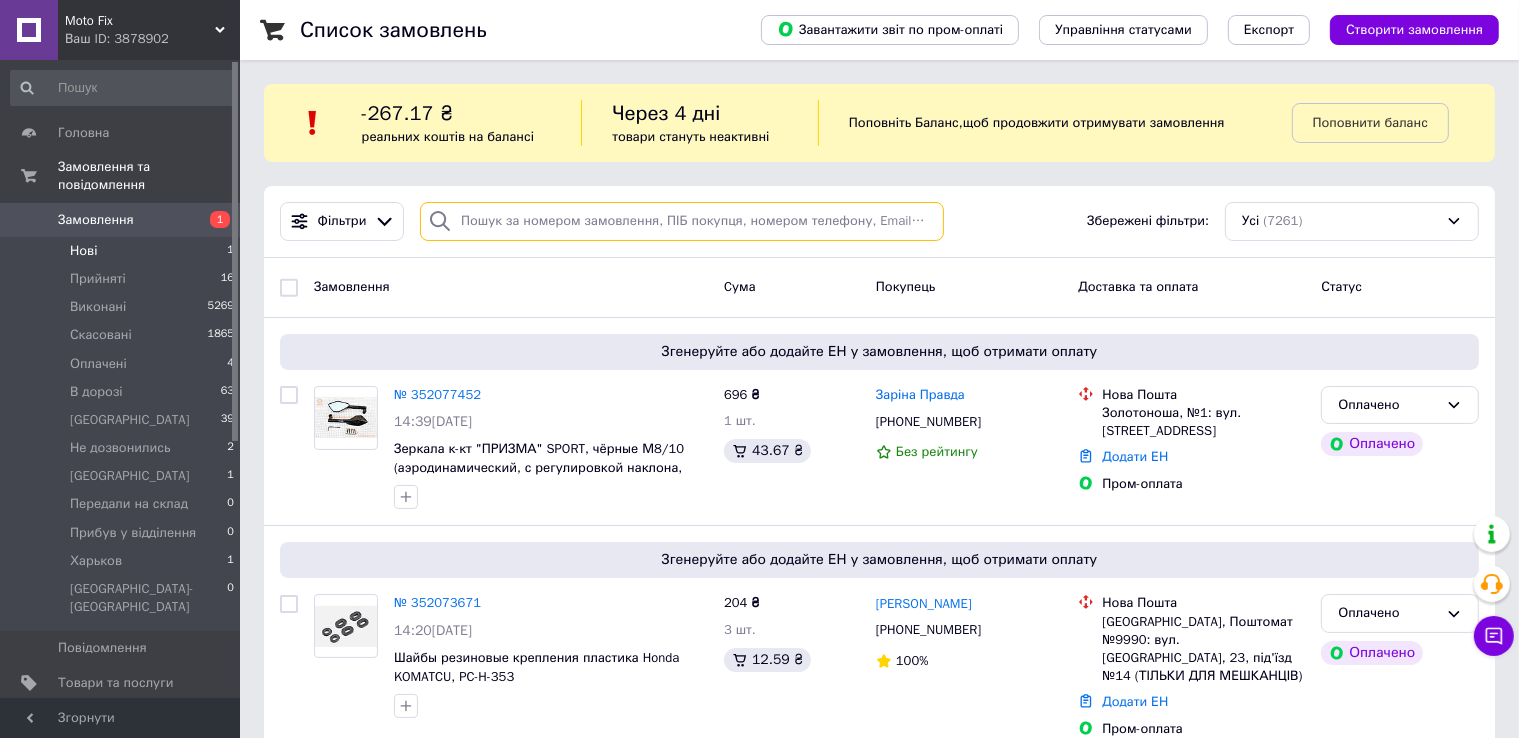 click at bounding box center (682, 221) 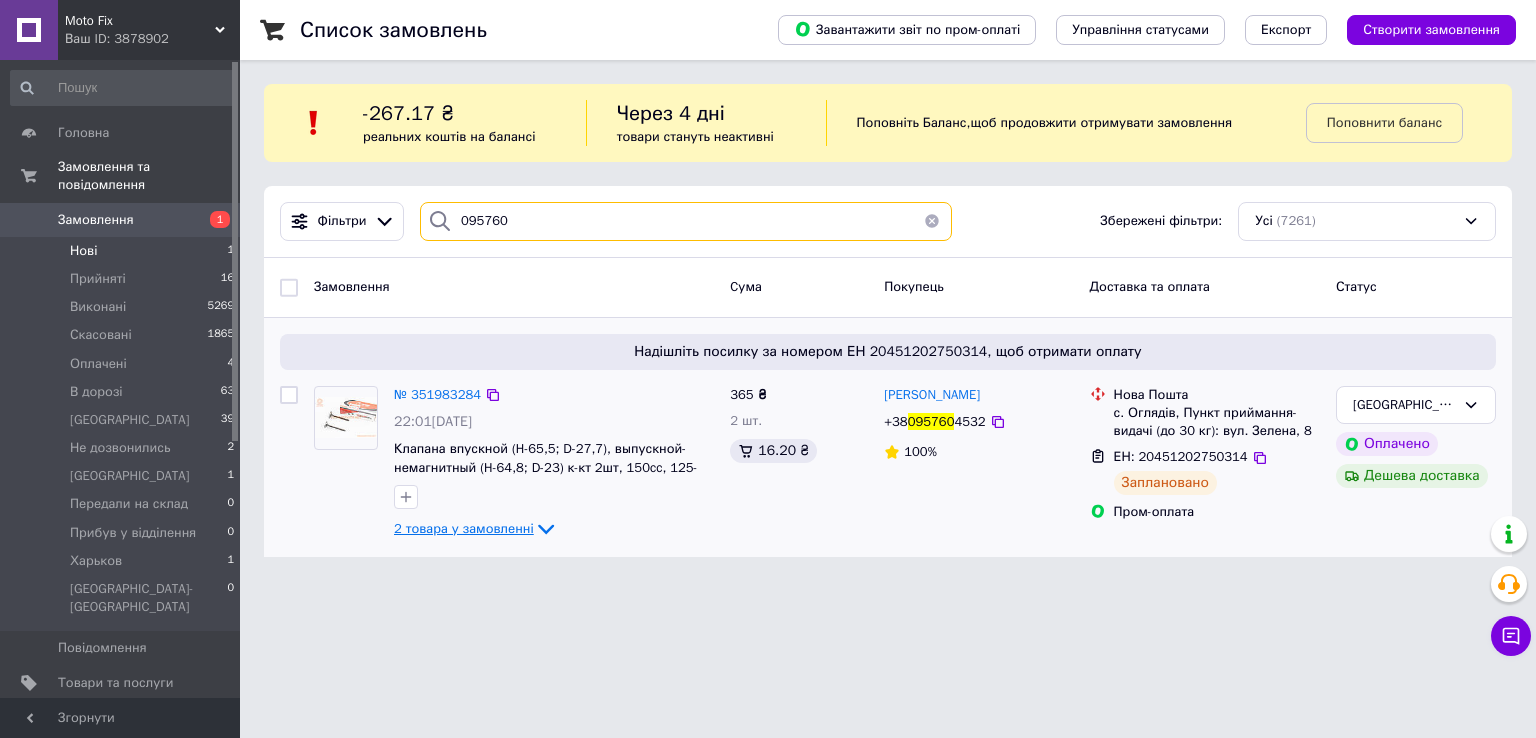 type on "095760" 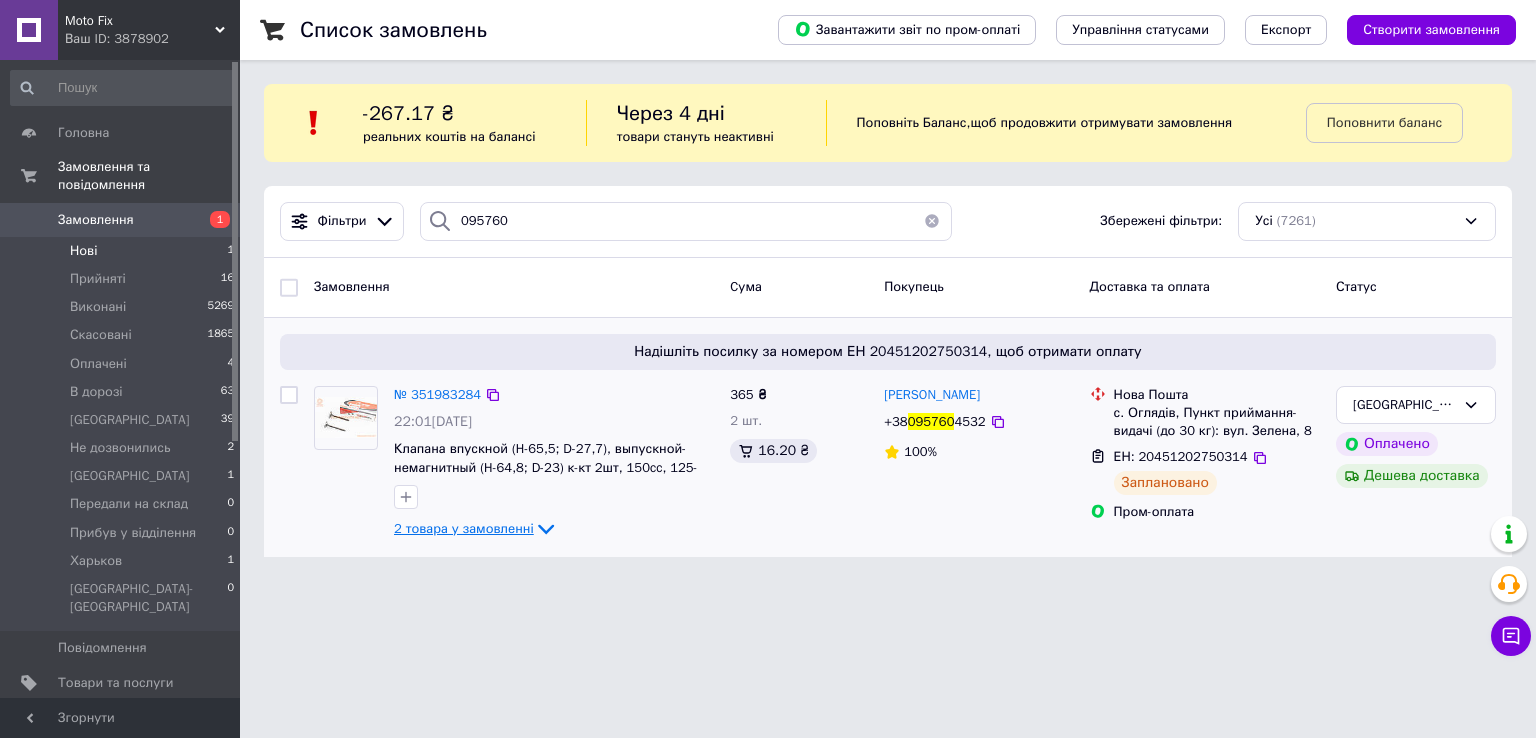 click on "2 товара у замовленні" at bounding box center [464, 528] 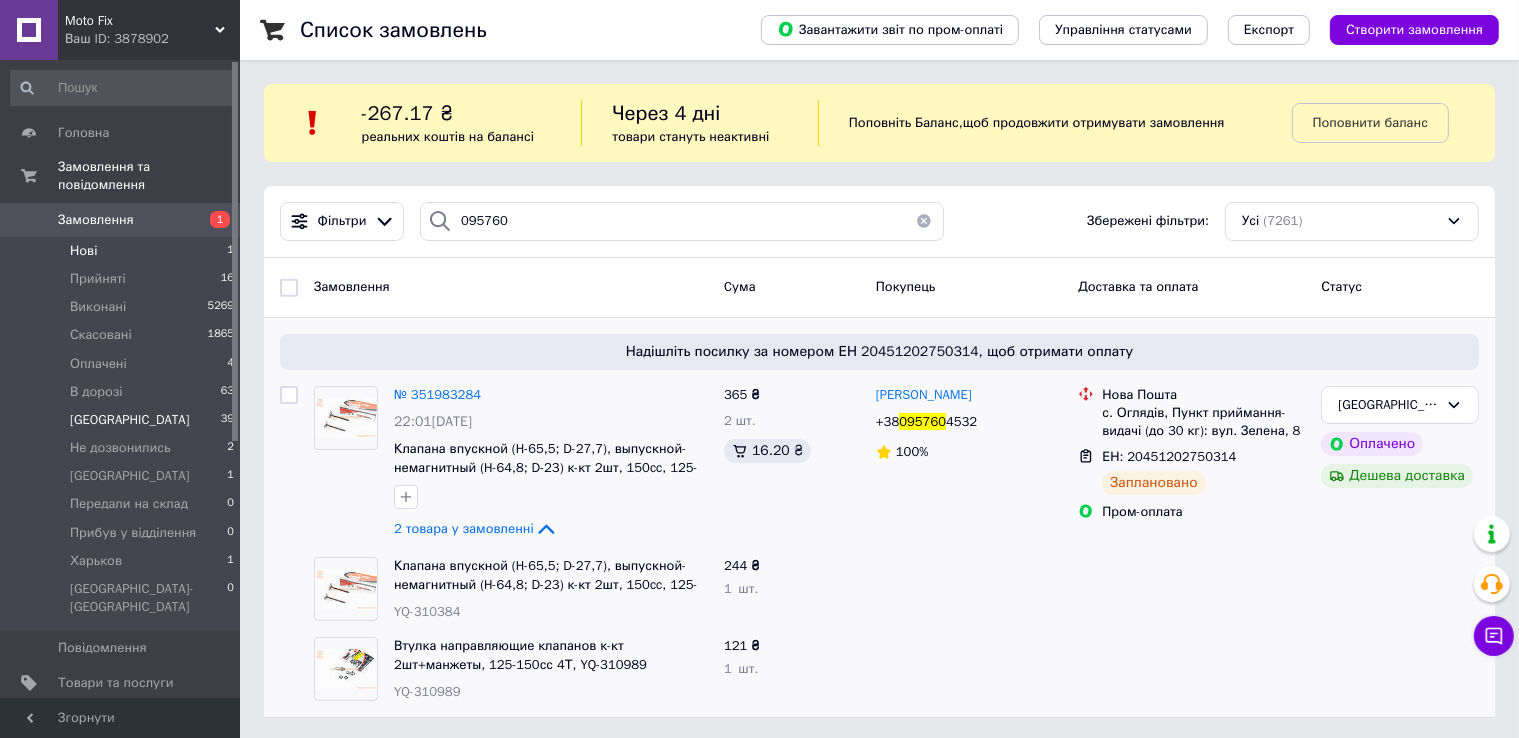 click on "Киев 39" at bounding box center [123, 420] 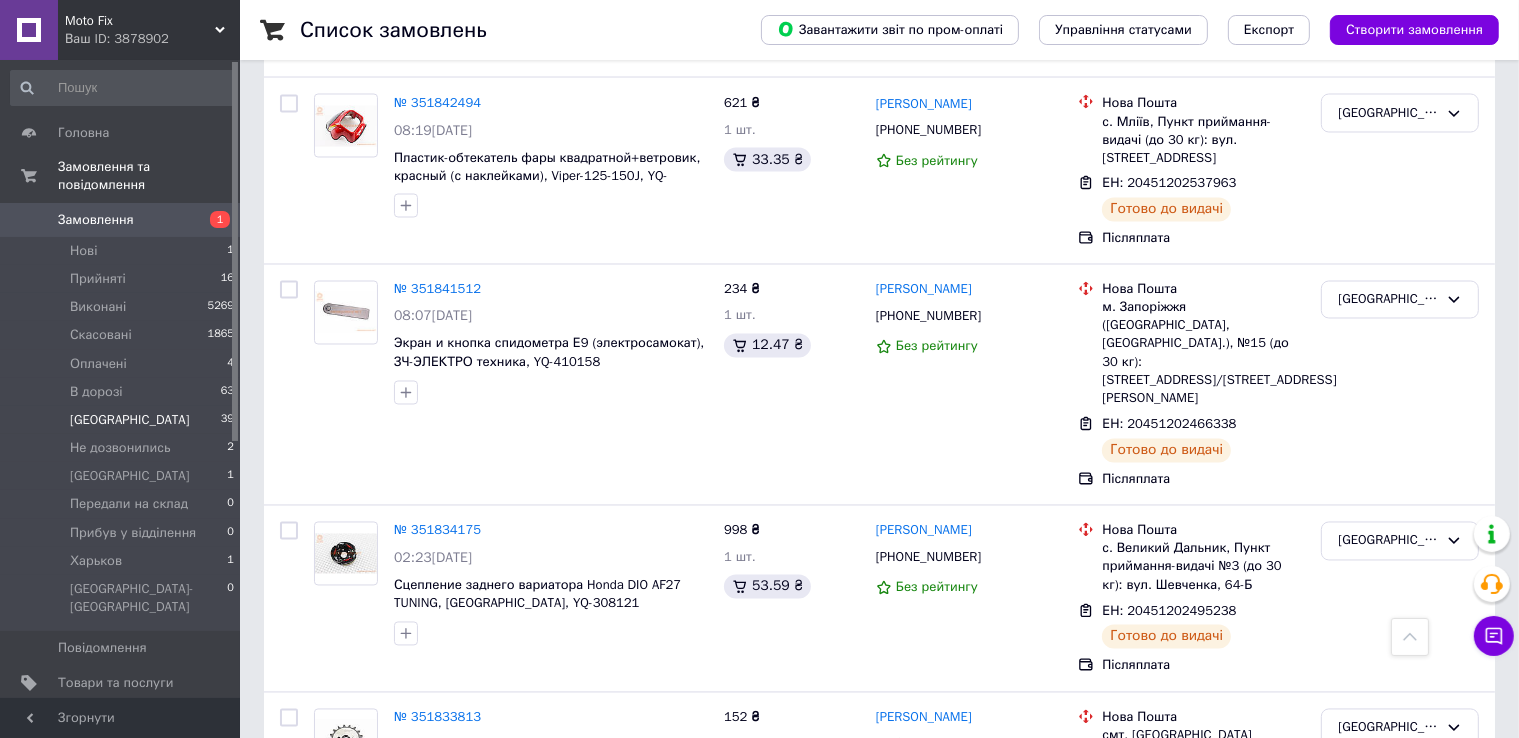 scroll, scrollTop: 3709, scrollLeft: 0, axis: vertical 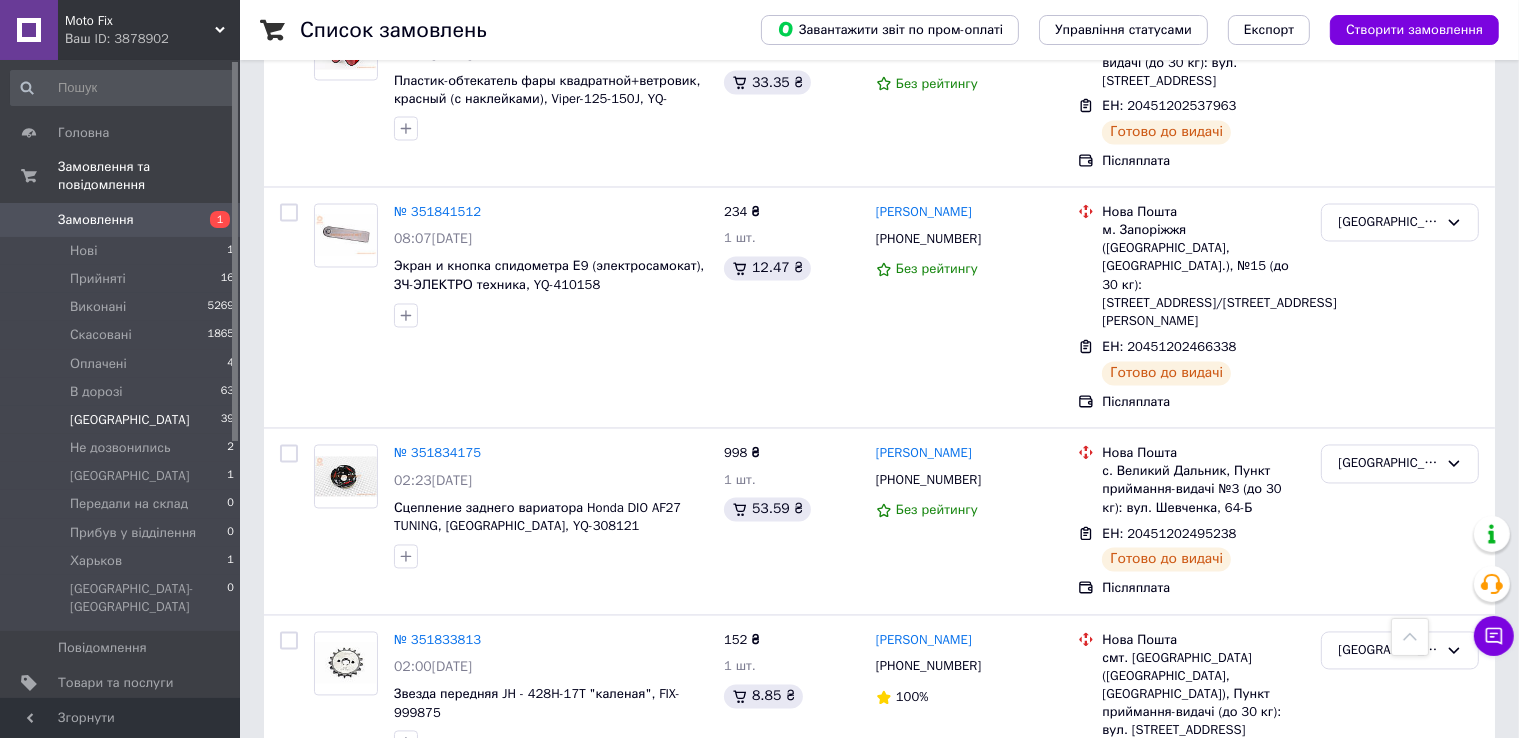 click on "2" at bounding box center (327, 882) 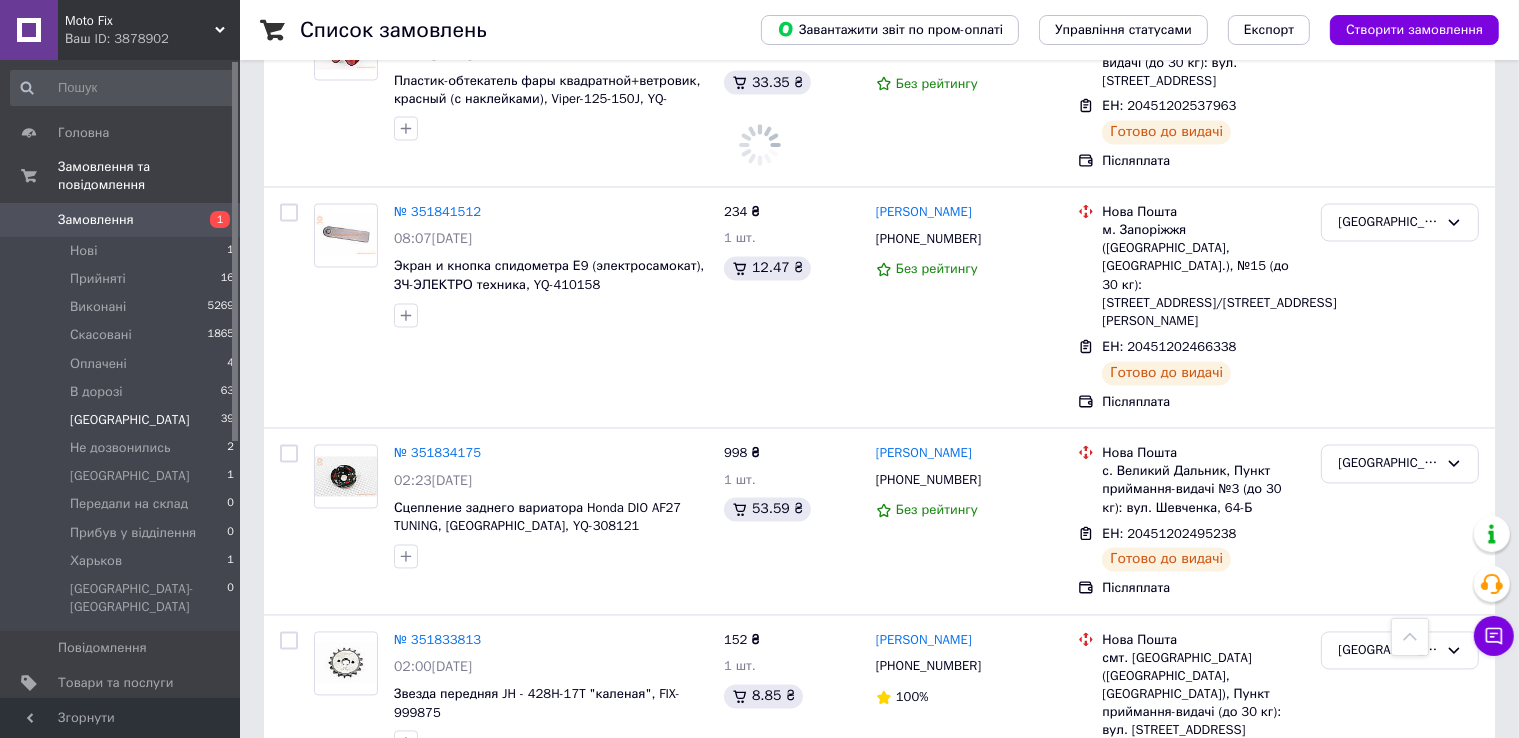 scroll, scrollTop: 0, scrollLeft: 0, axis: both 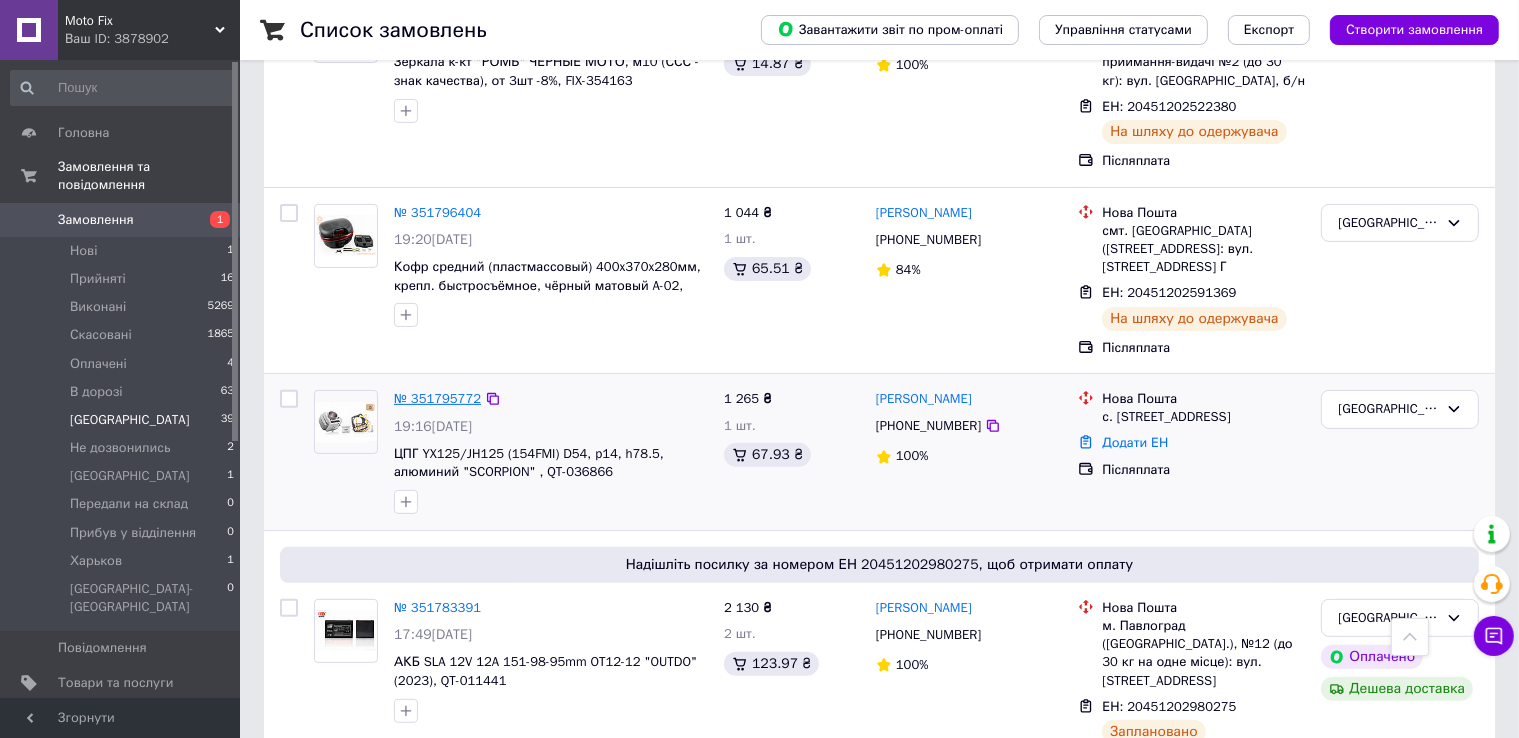 click on "№ 351795772" at bounding box center [437, 398] 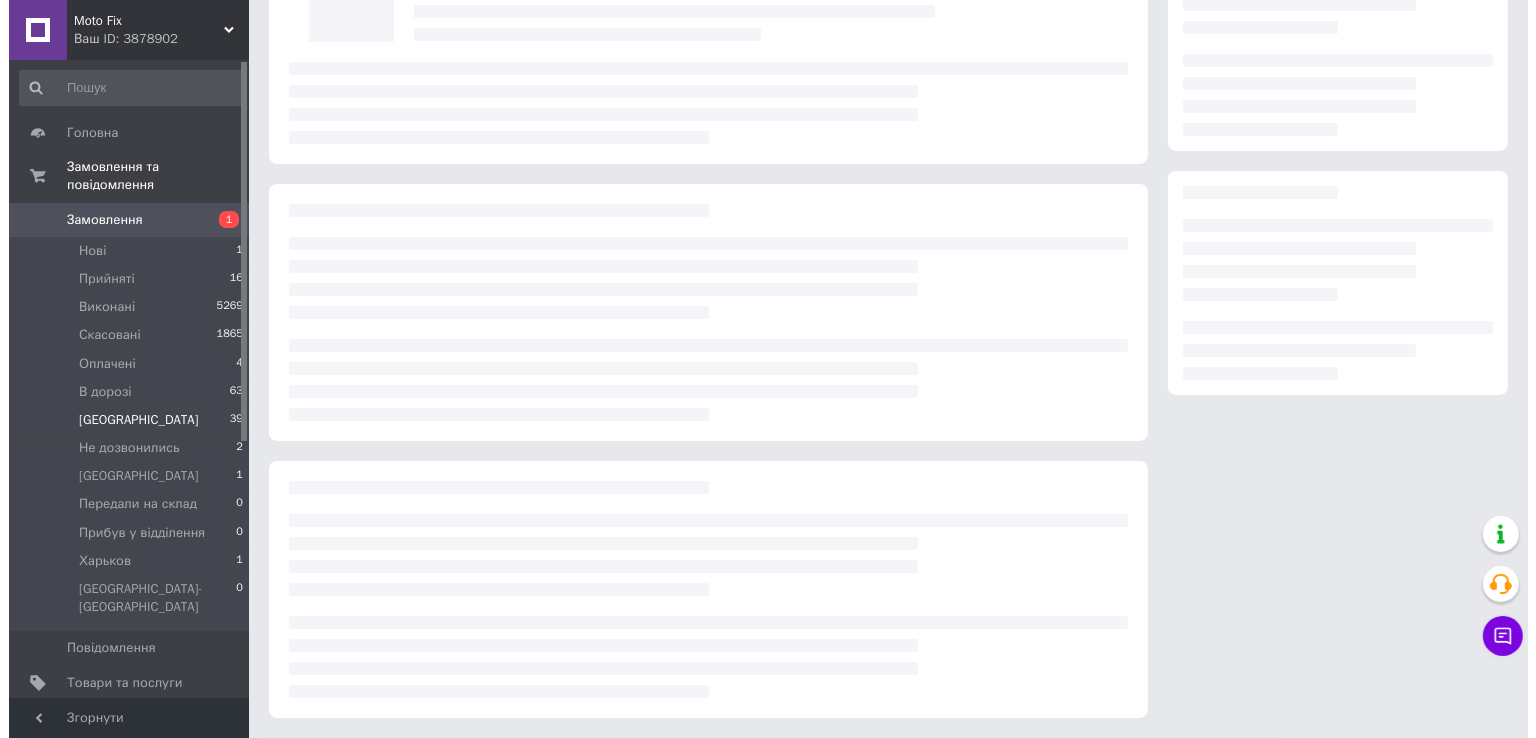 scroll, scrollTop: 0, scrollLeft: 0, axis: both 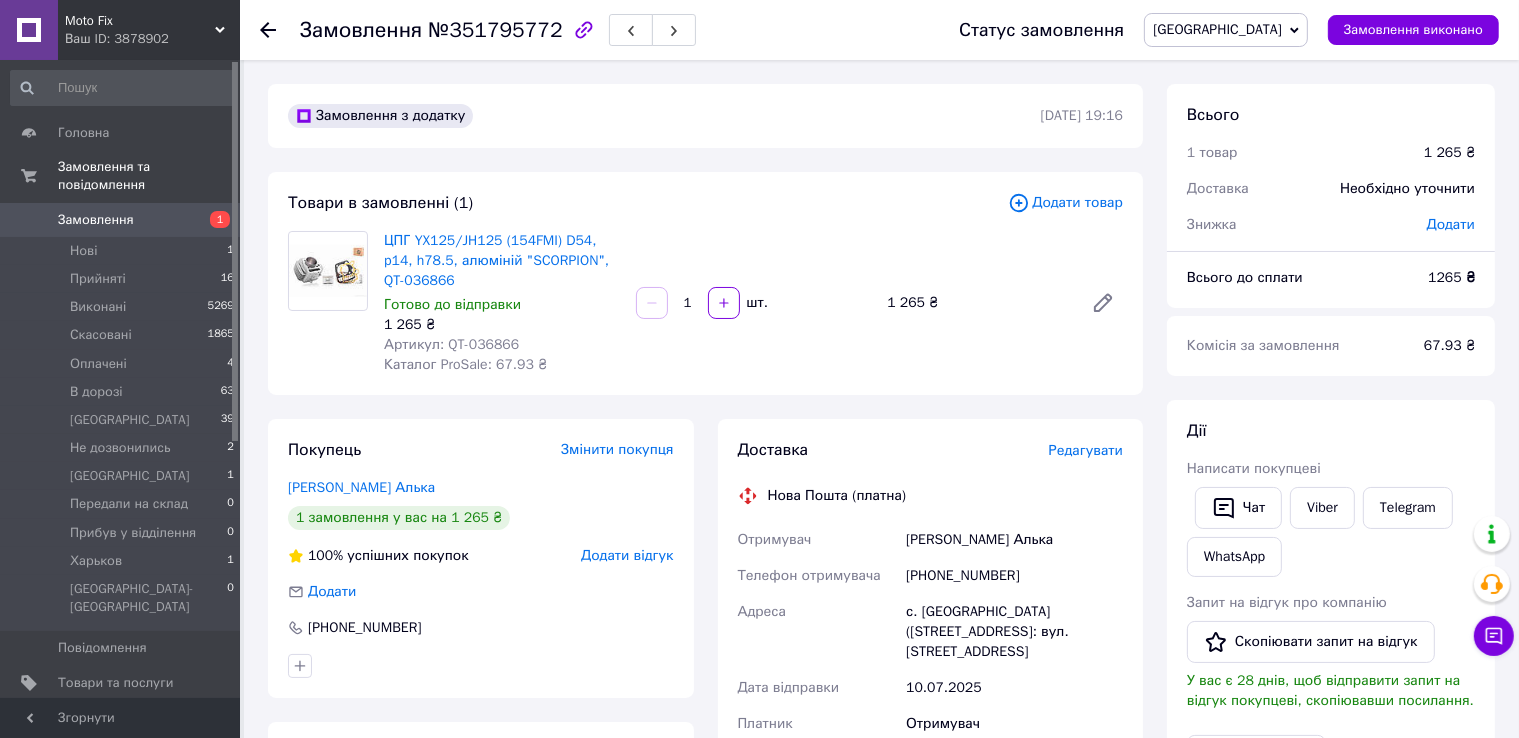 click on "Редагувати" at bounding box center (1086, 450) 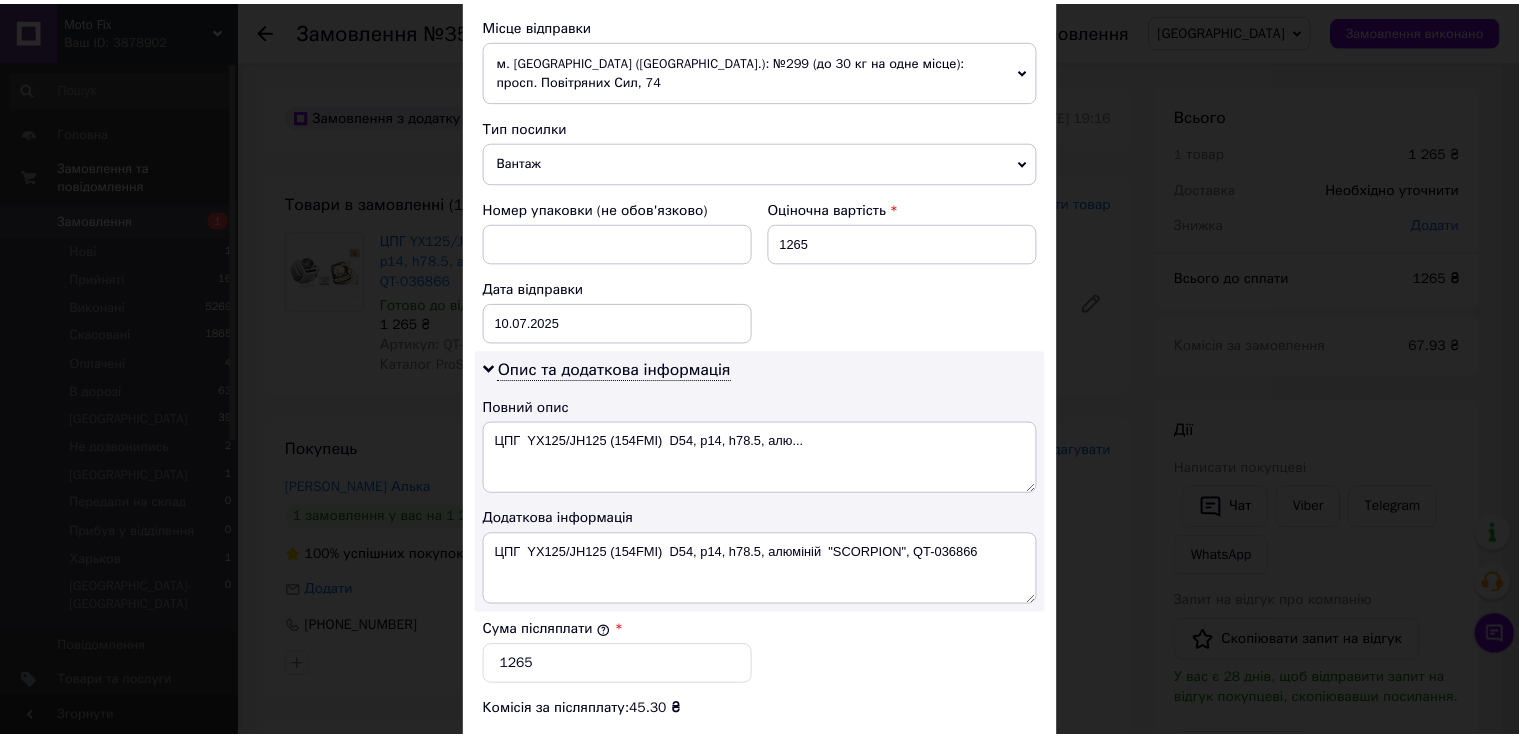 scroll, scrollTop: 1005, scrollLeft: 0, axis: vertical 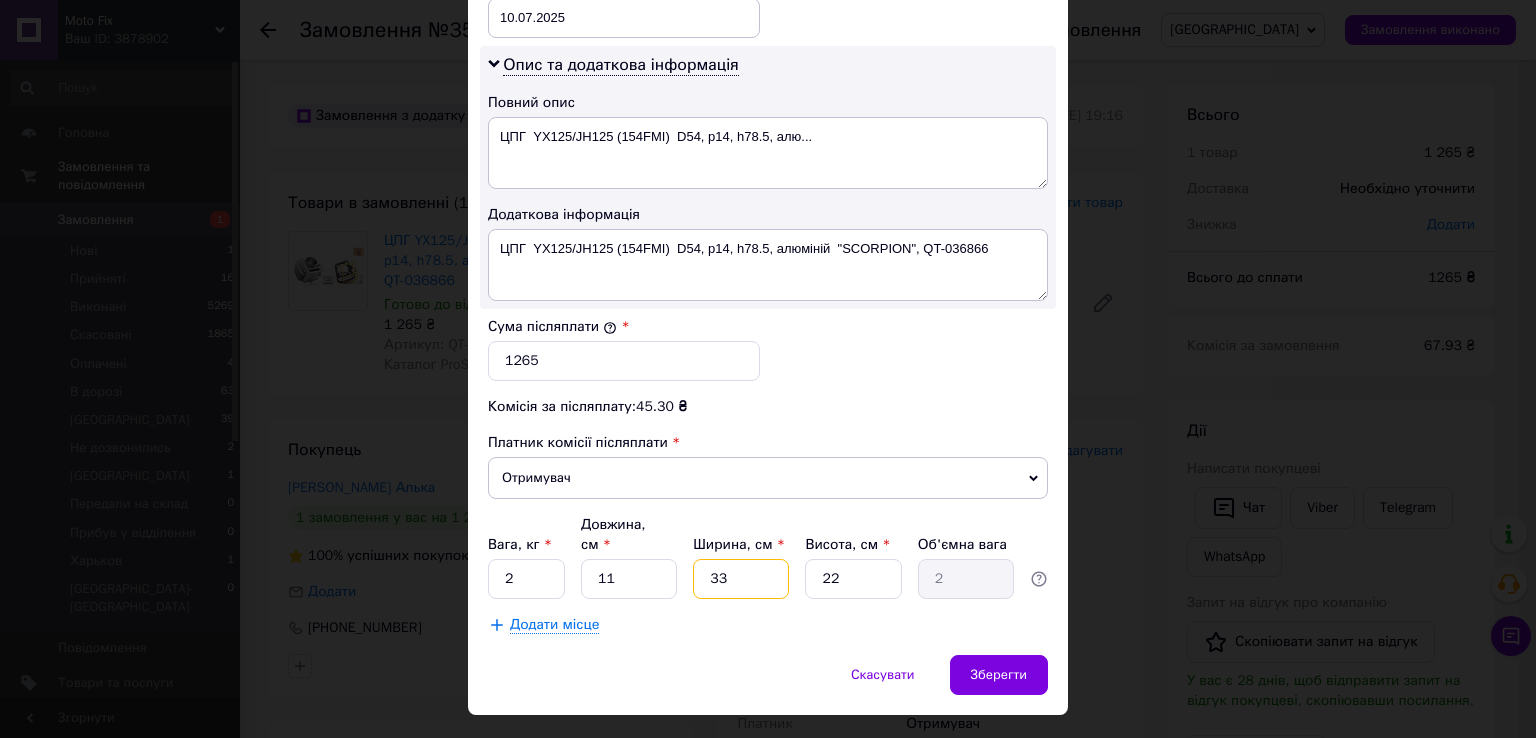 click on "33" at bounding box center (741, 579) 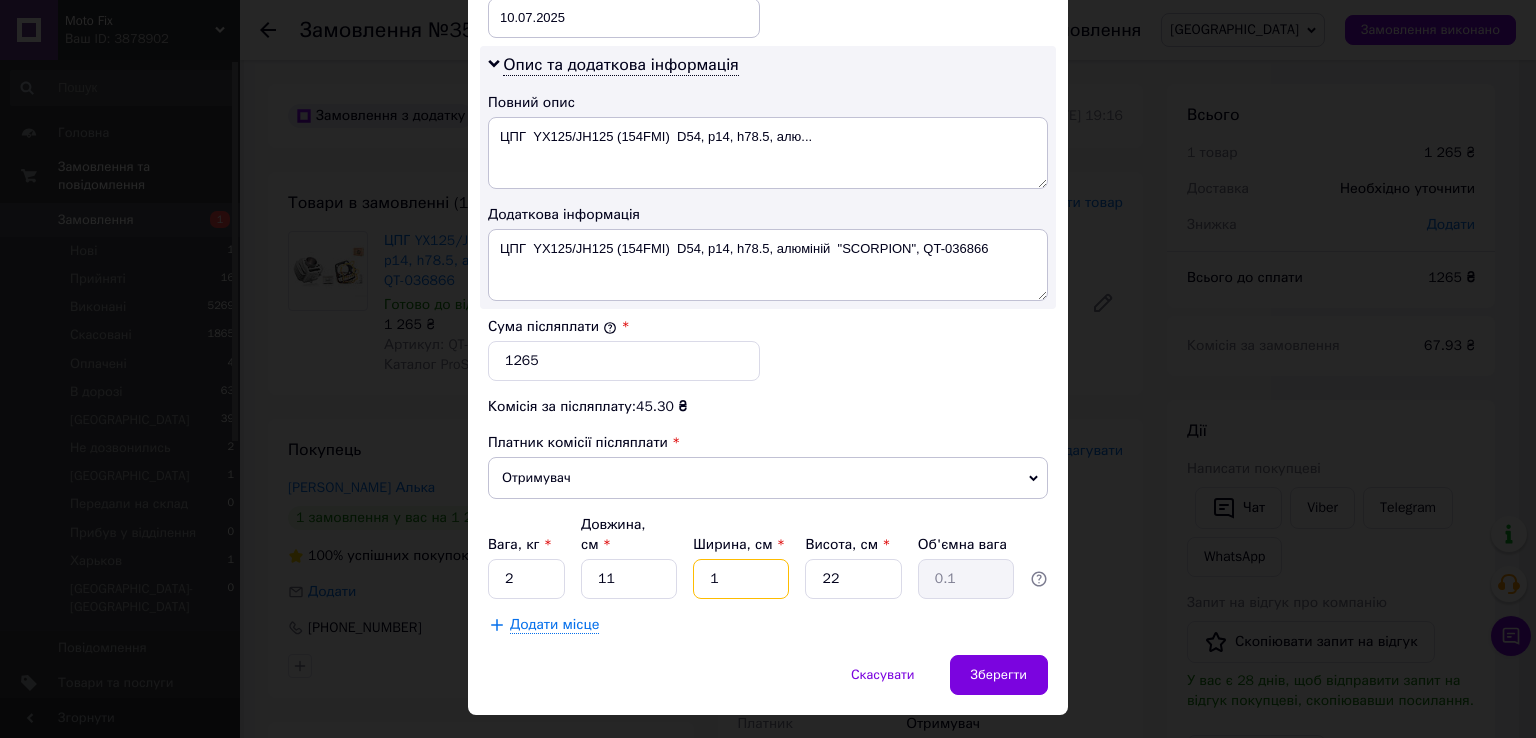 type on "15" 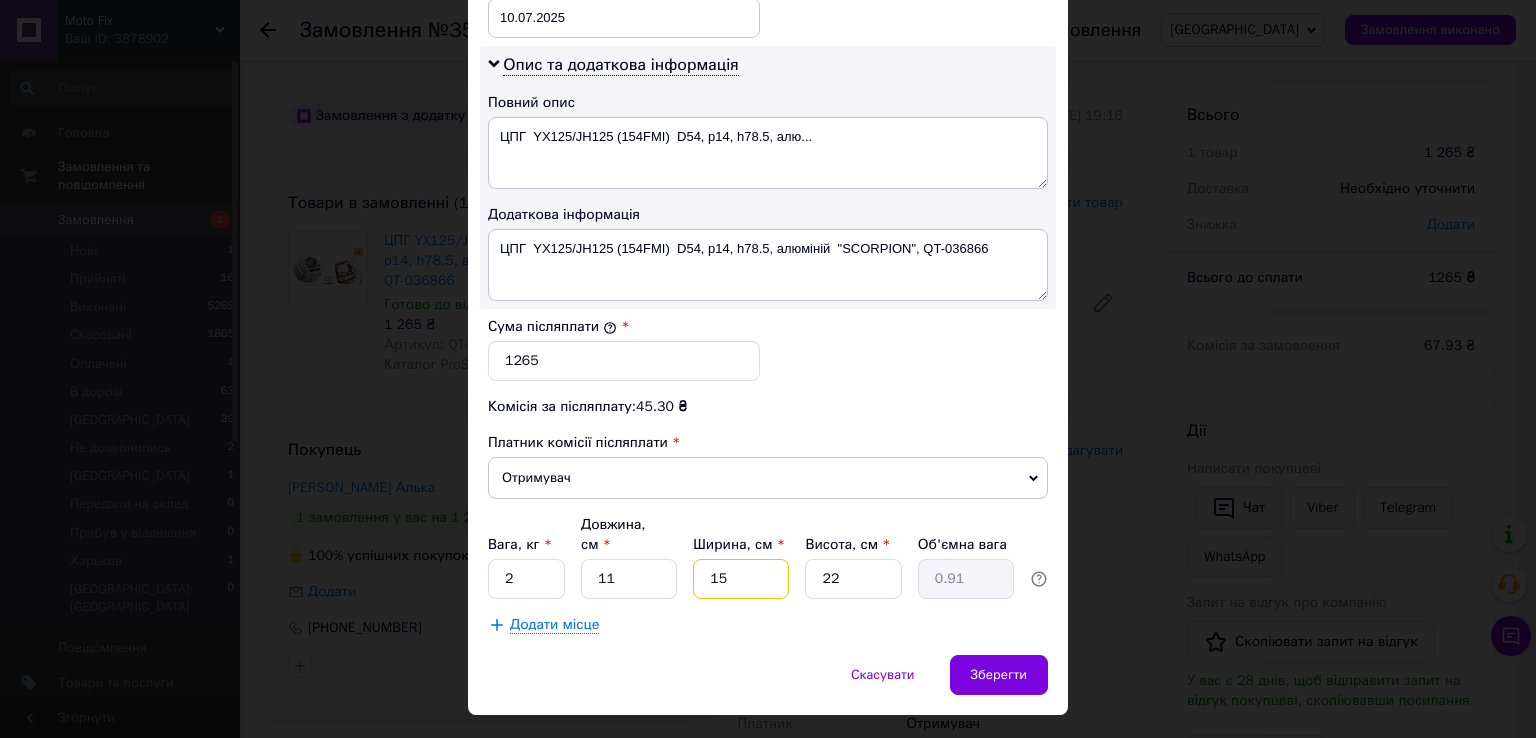 type on "15" 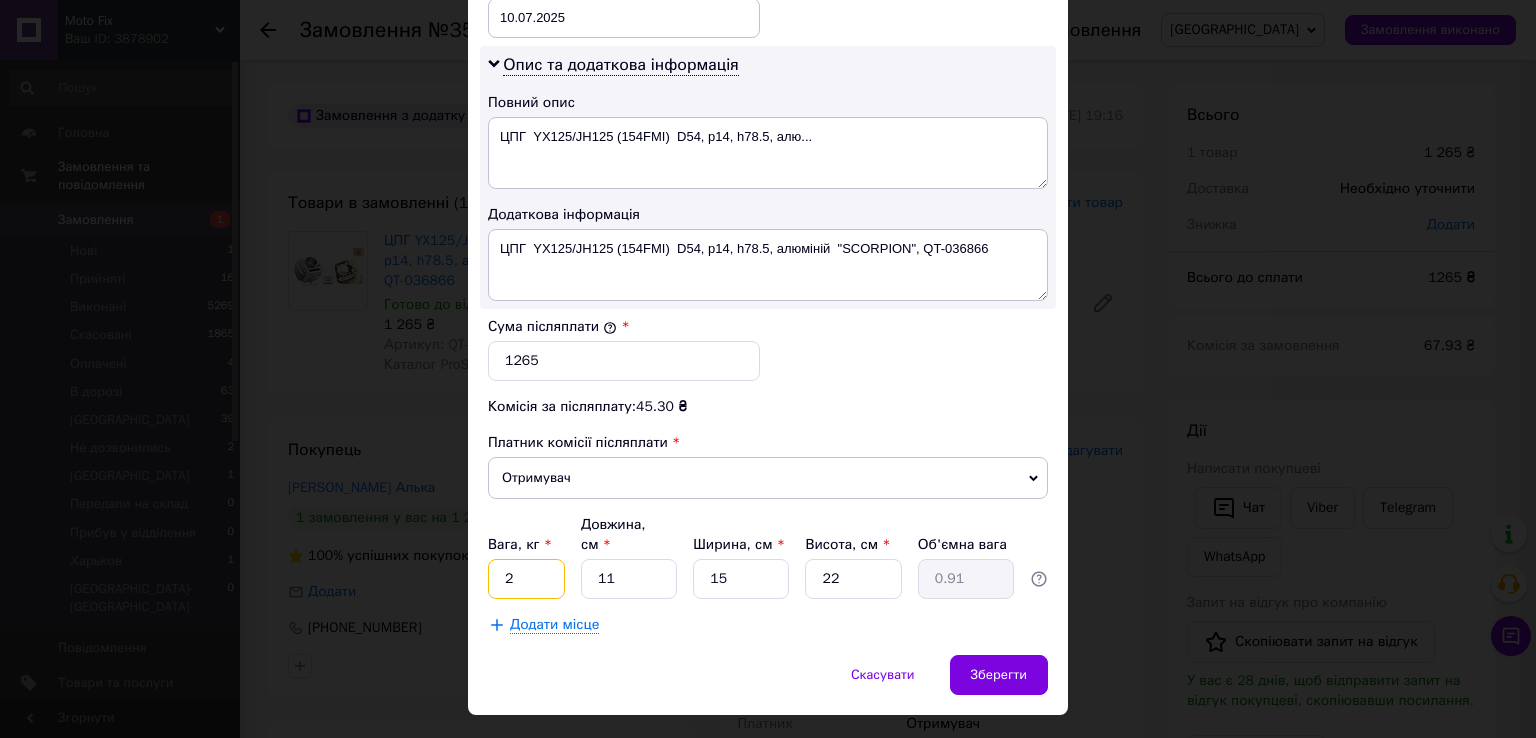click on "2" at bounding box center (526, 579) 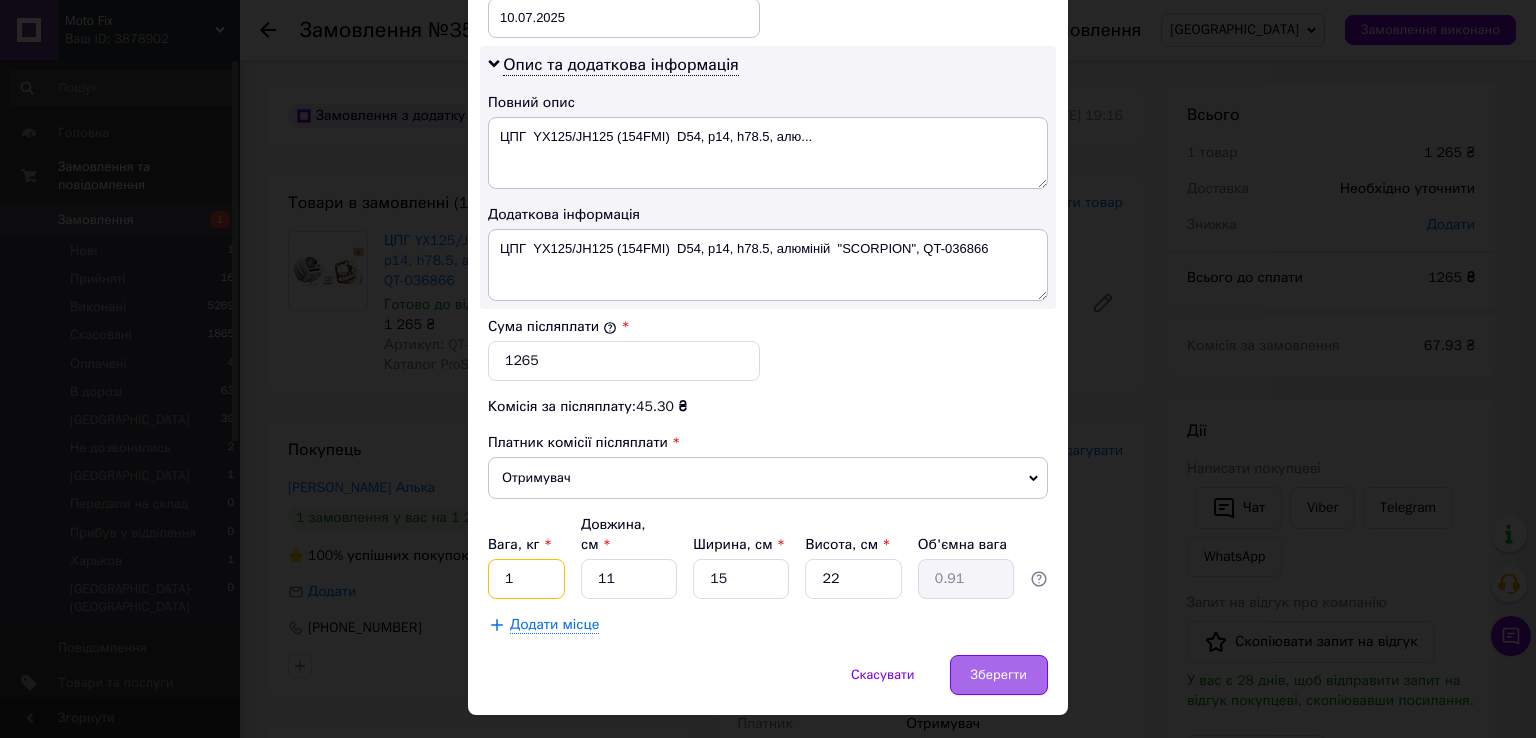 type on "1" 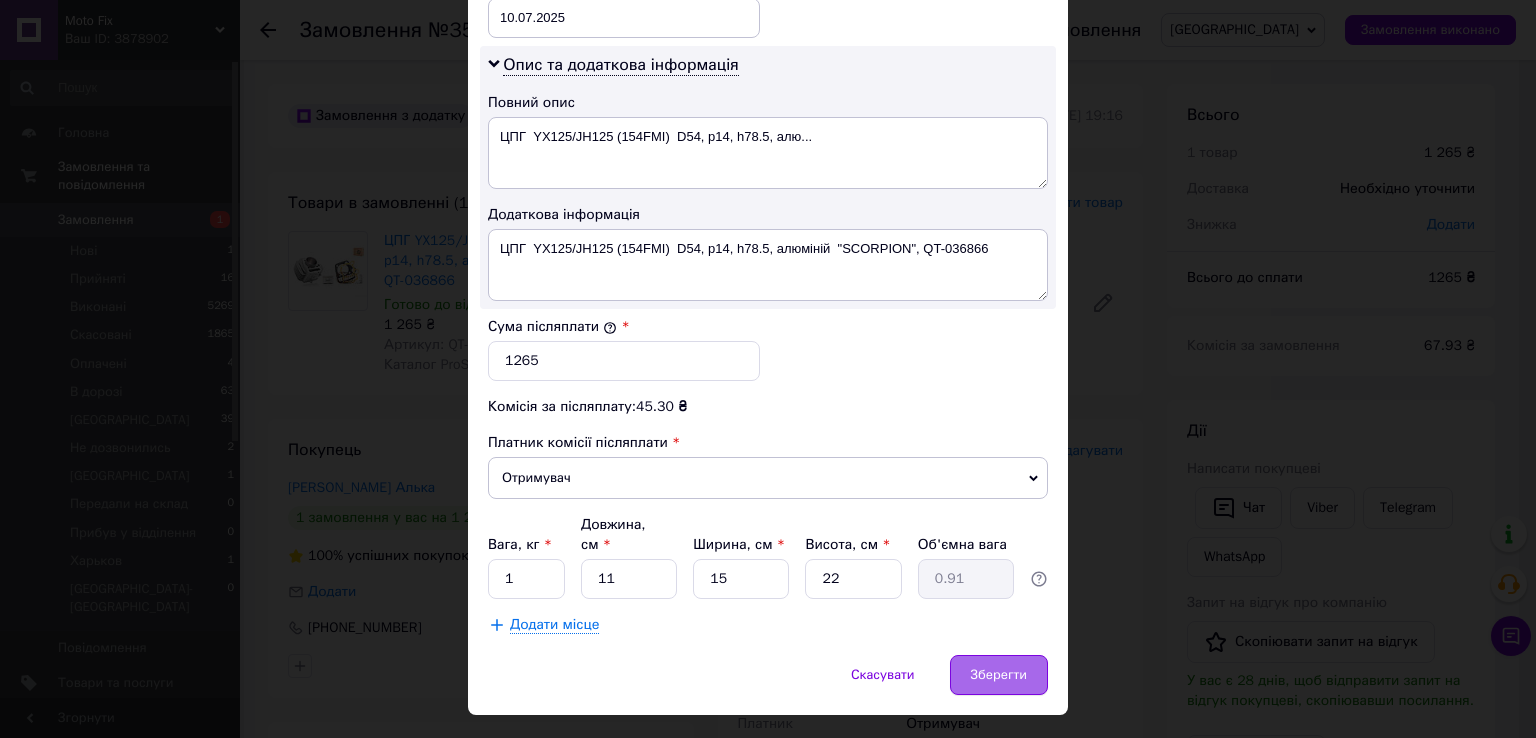 click on "Зберегти" at bounding box center (999, 675) 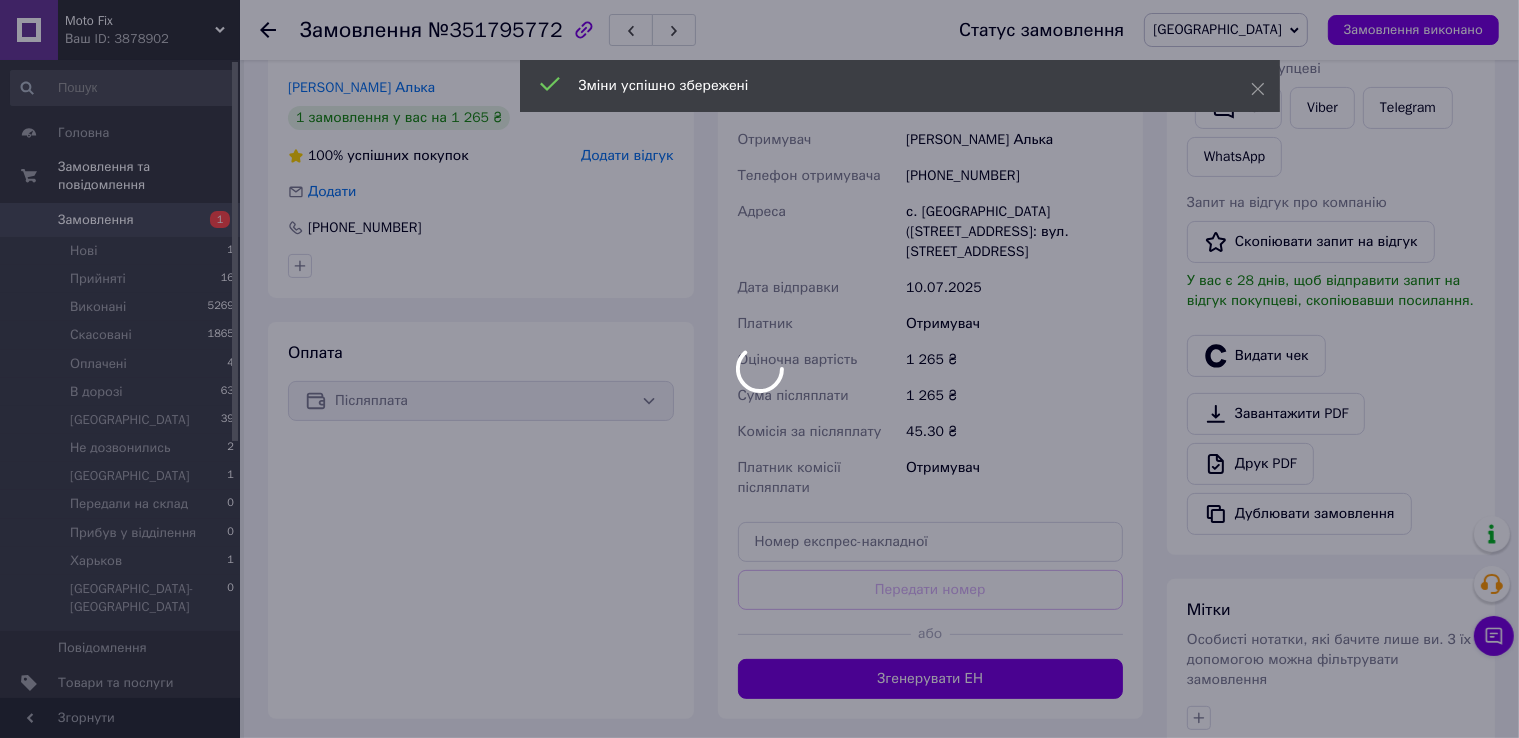 scroll, scrollTop: 600, scrollLeft: 0, axis: vertical 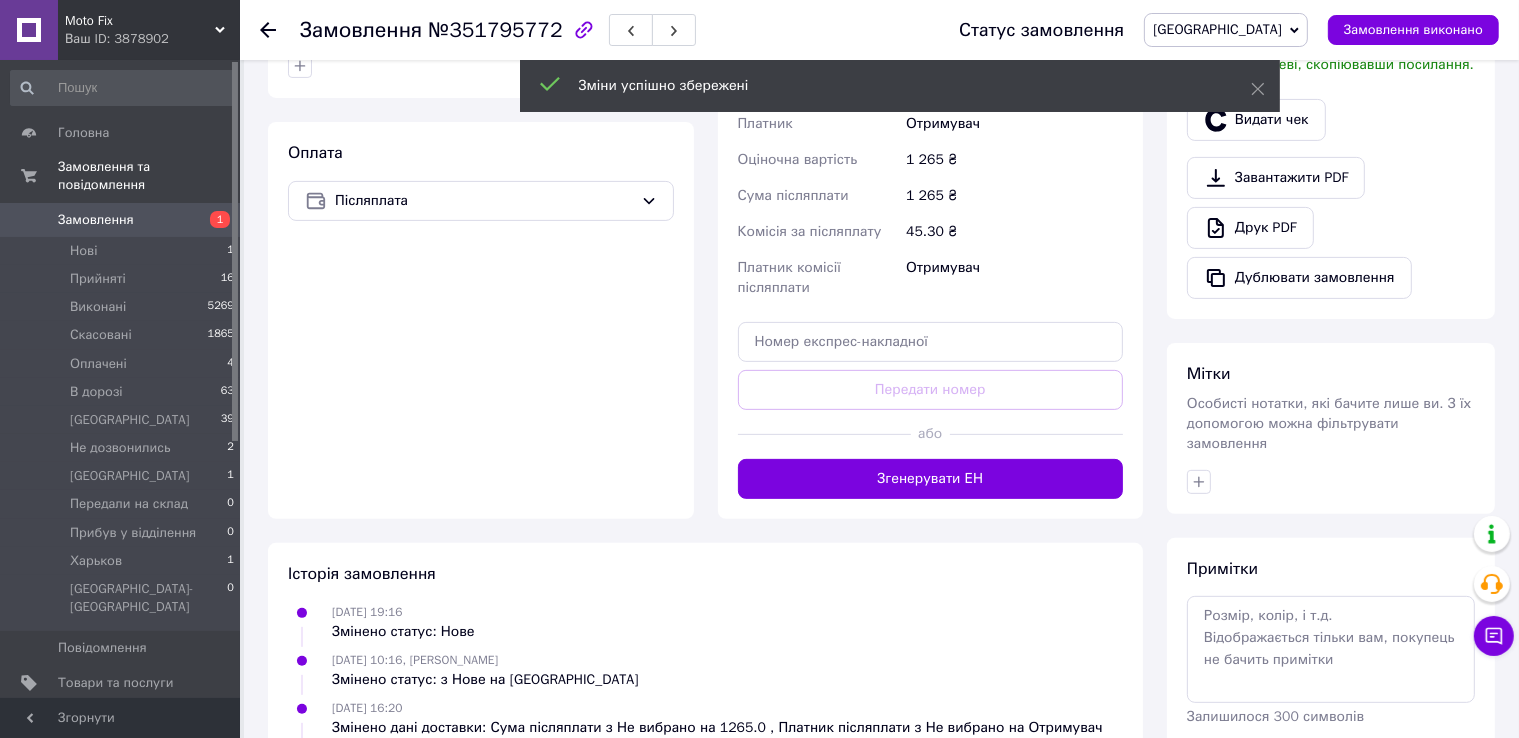click on "Згенерувати ЕН" at bounding box center [931, 479] 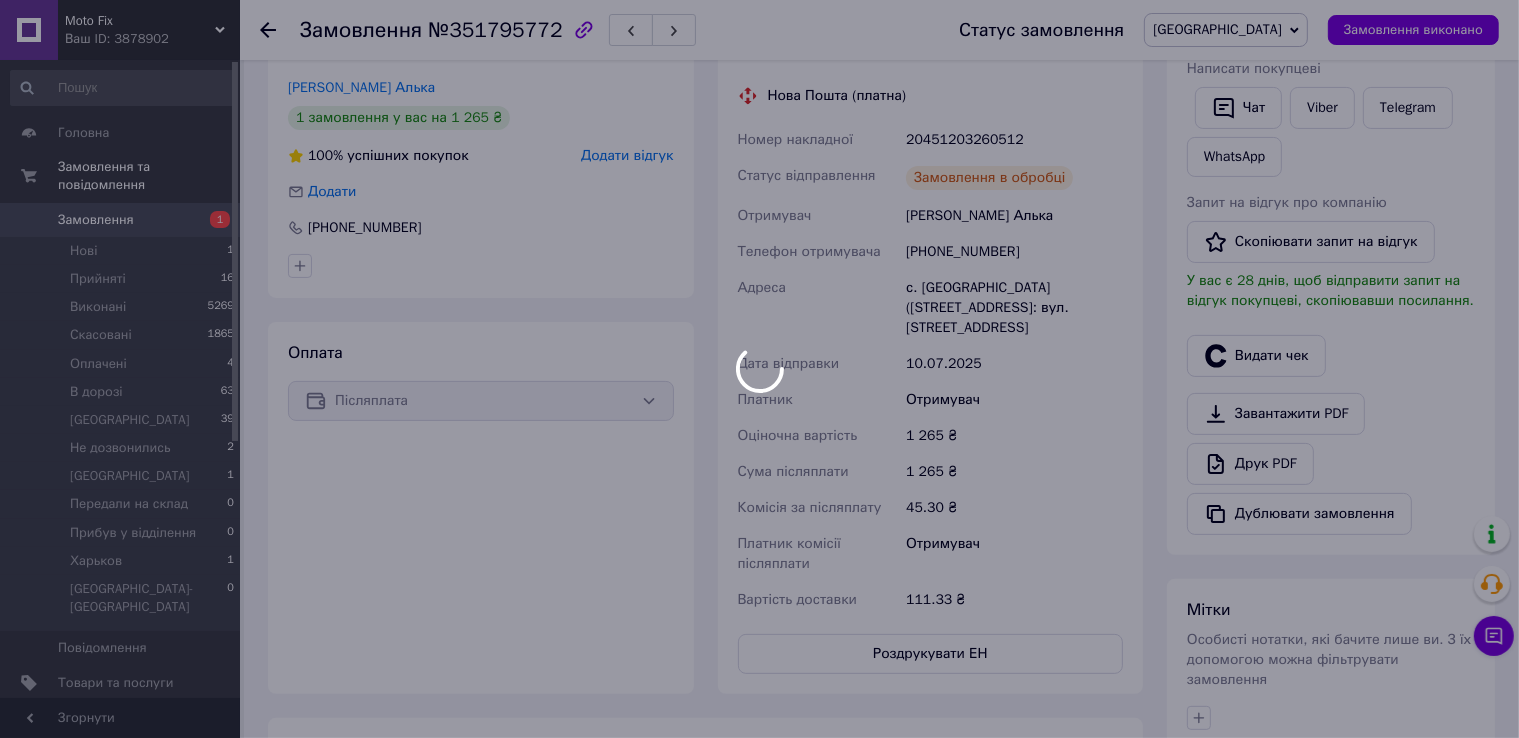 scroll, scrollTop: 100, scrollLeft: 0, axis: vertical 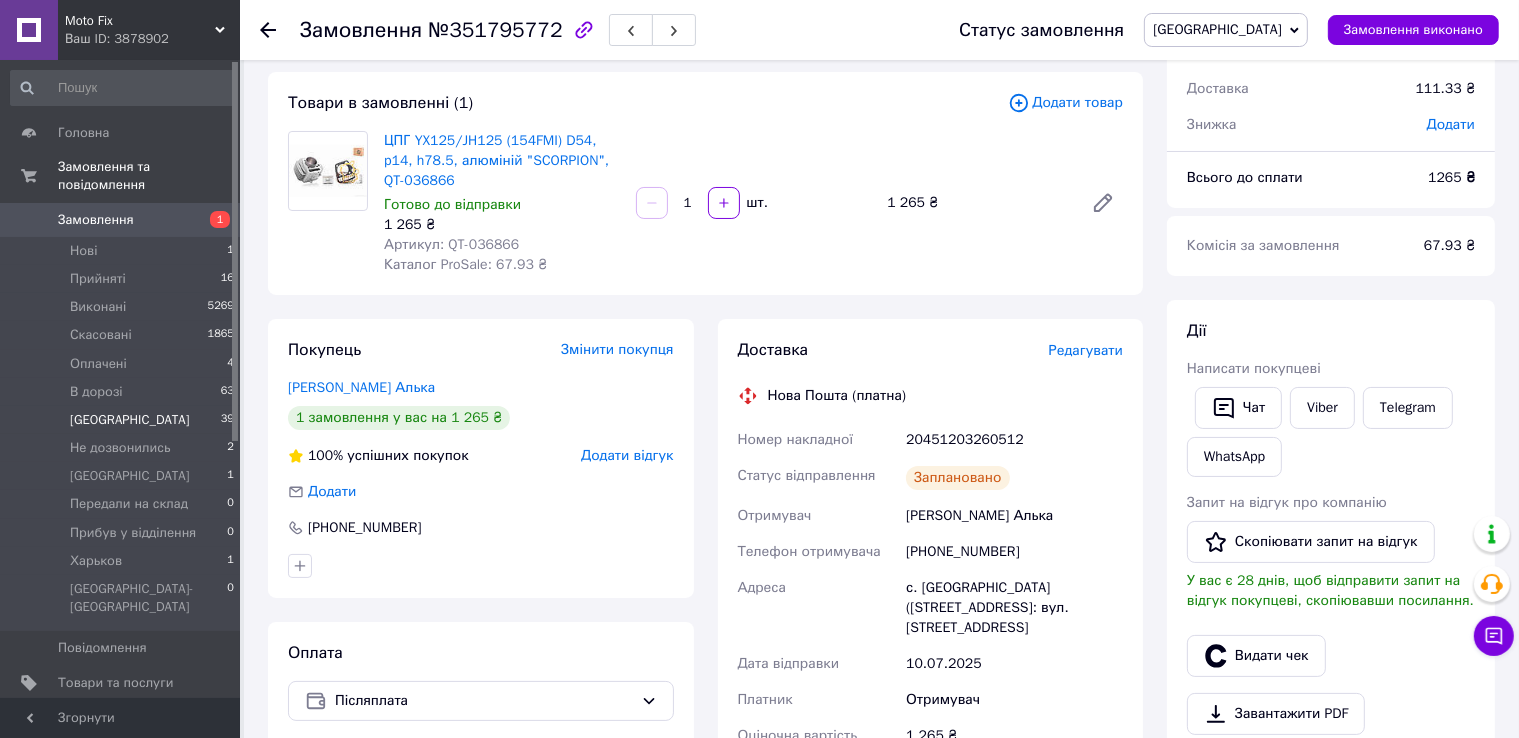 click on "Киев 39" at bounding box center [123, 420] 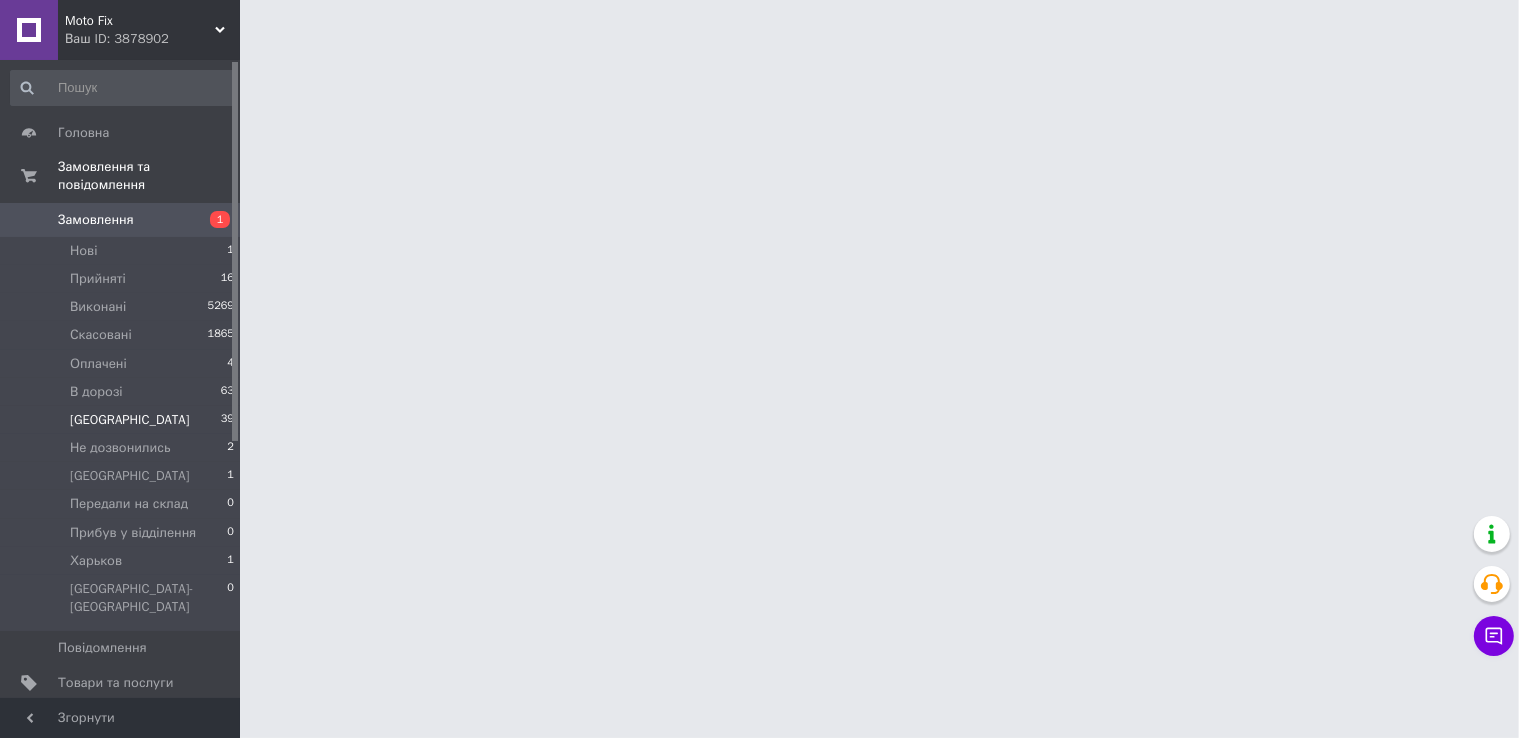 scroll, scrollTop: 0, scrollLeft: 0, axis: both 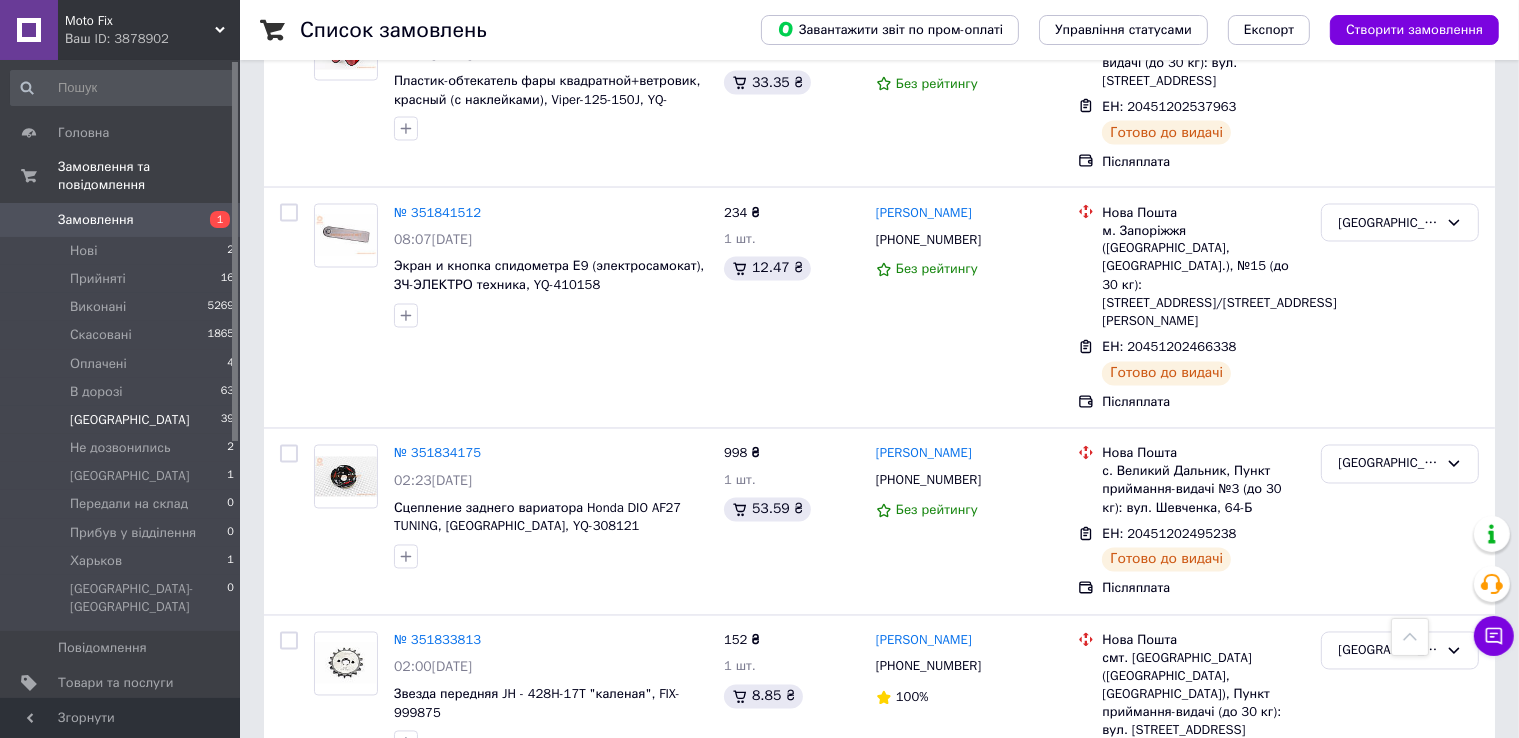 click on "2" at bounding box center (327, 882) 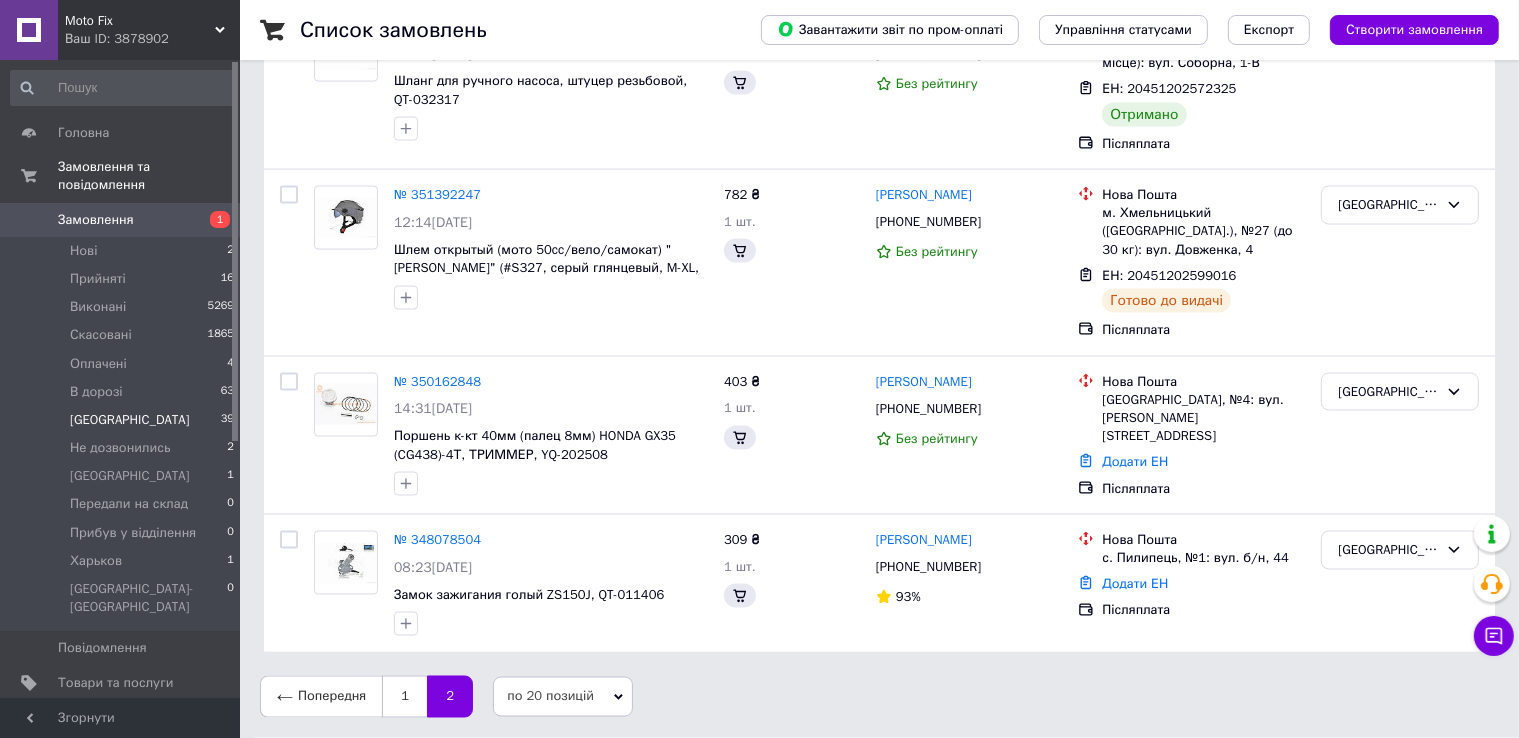 scroll, scrollTop: 0, scrollLeft: 0, axis: both 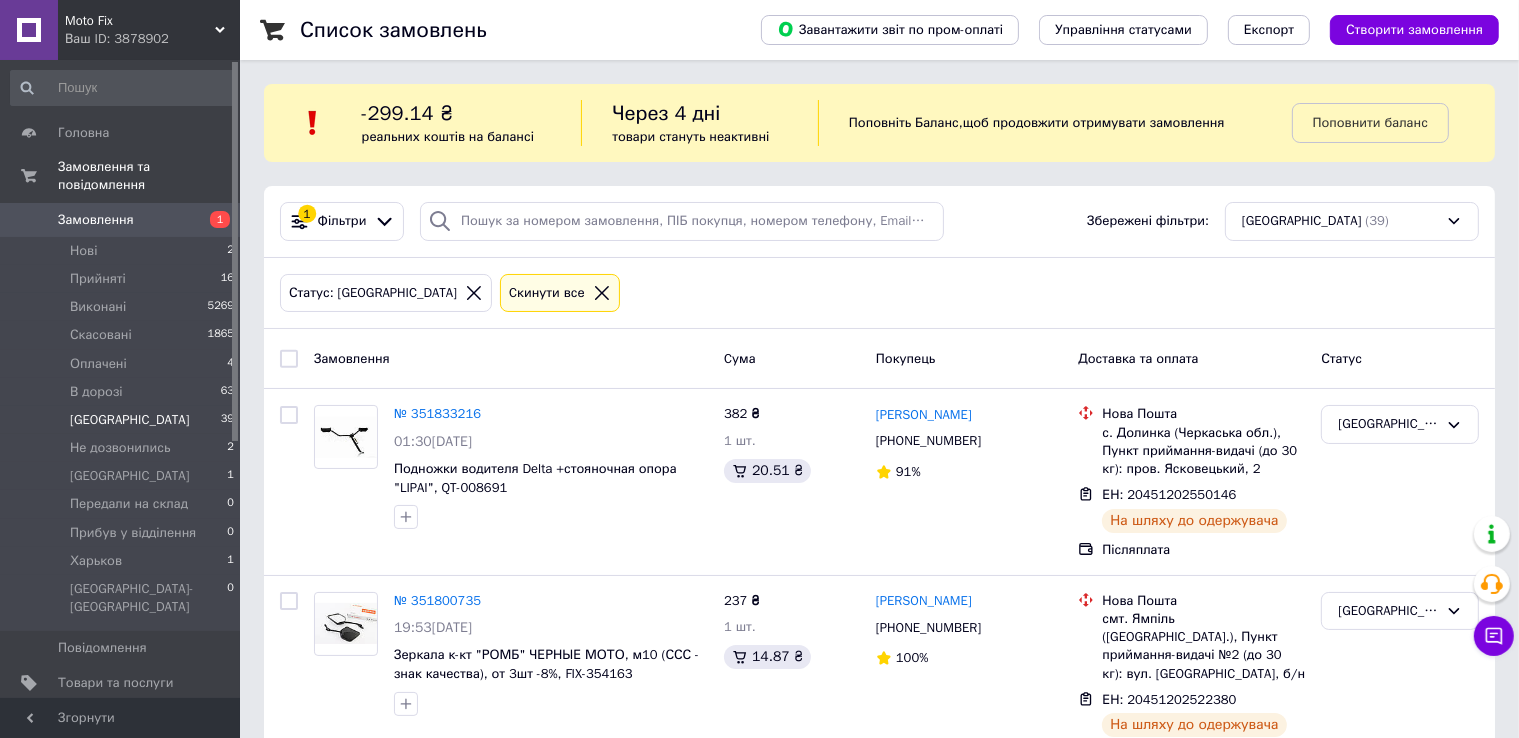 click 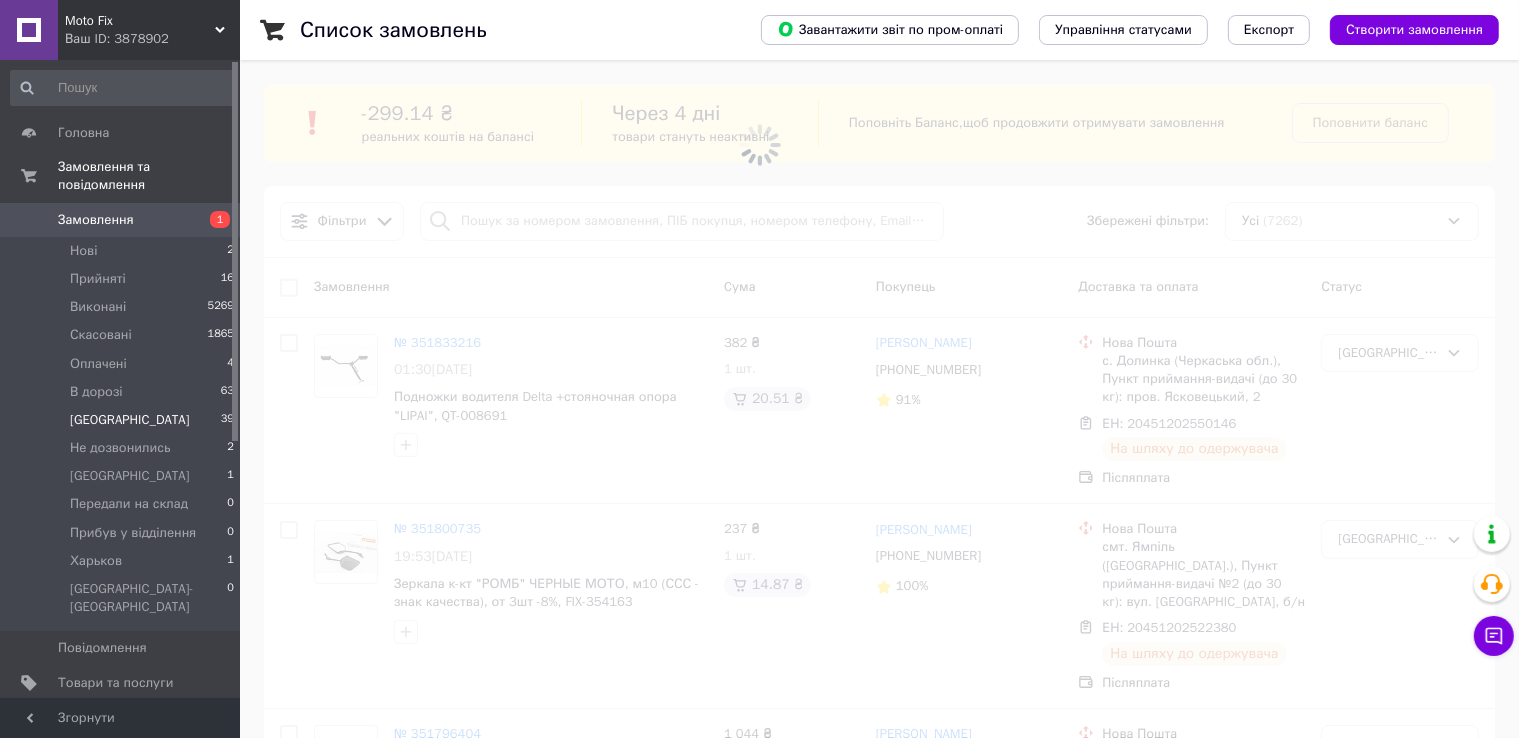click at bounding box center [759, 144] 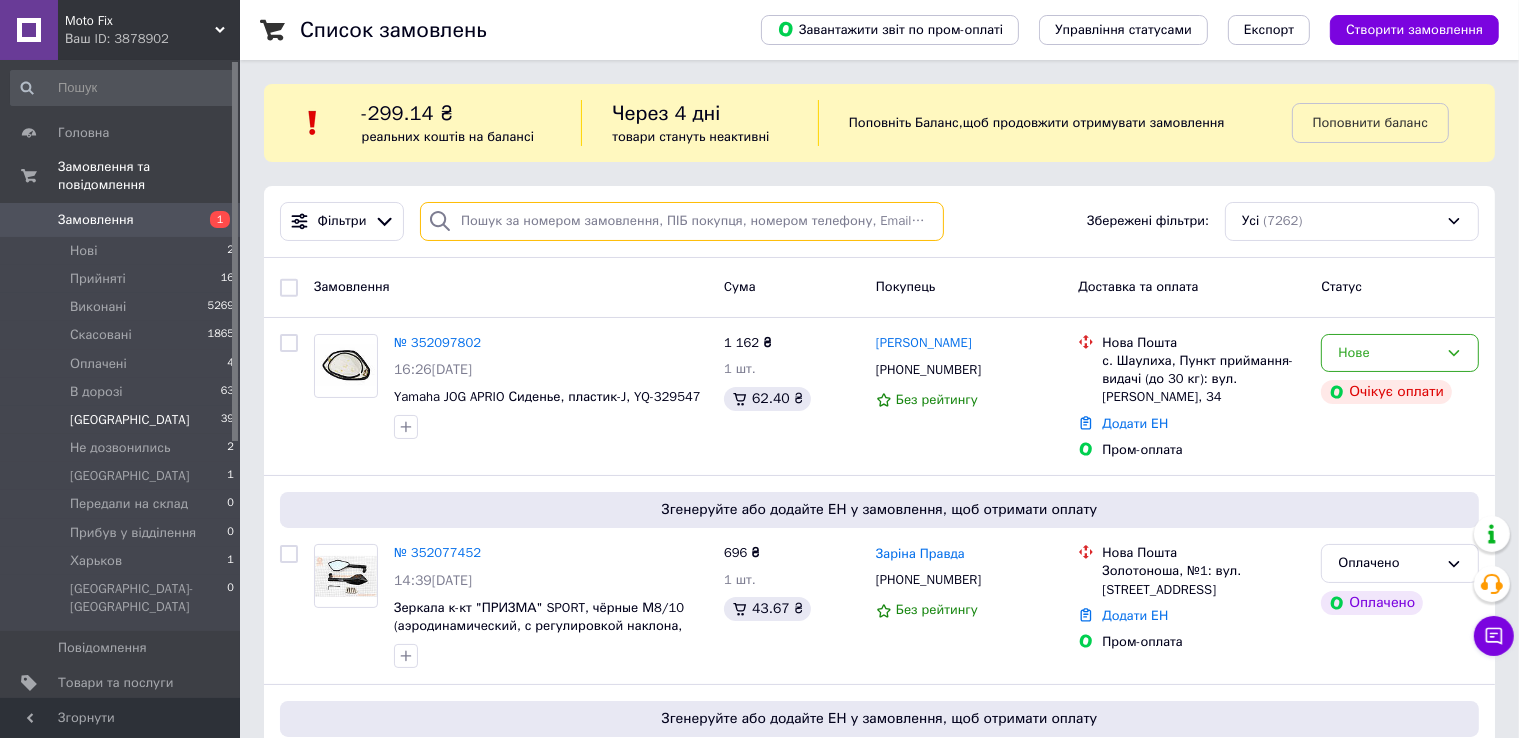 click at bounding box center [682, 221] 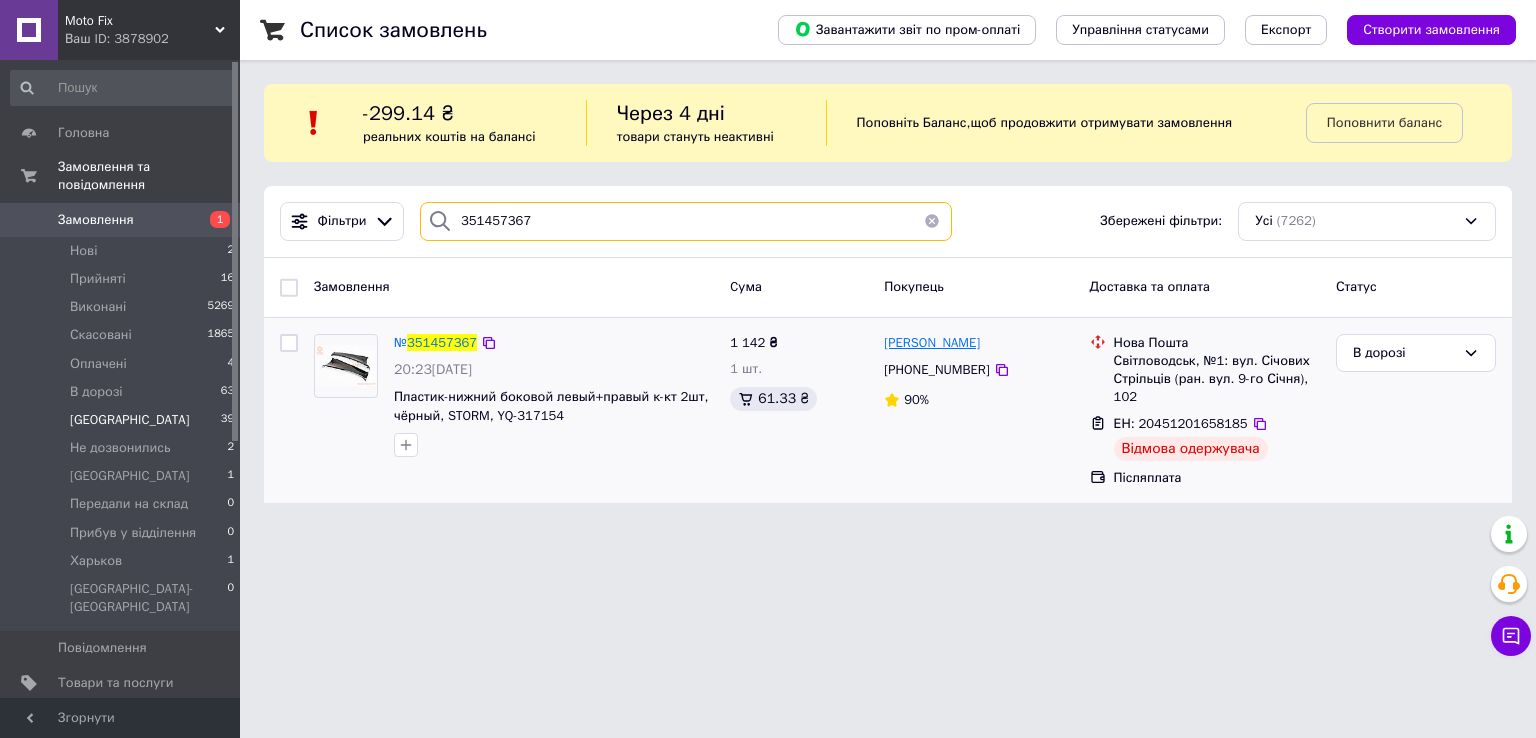 type on "351457367" 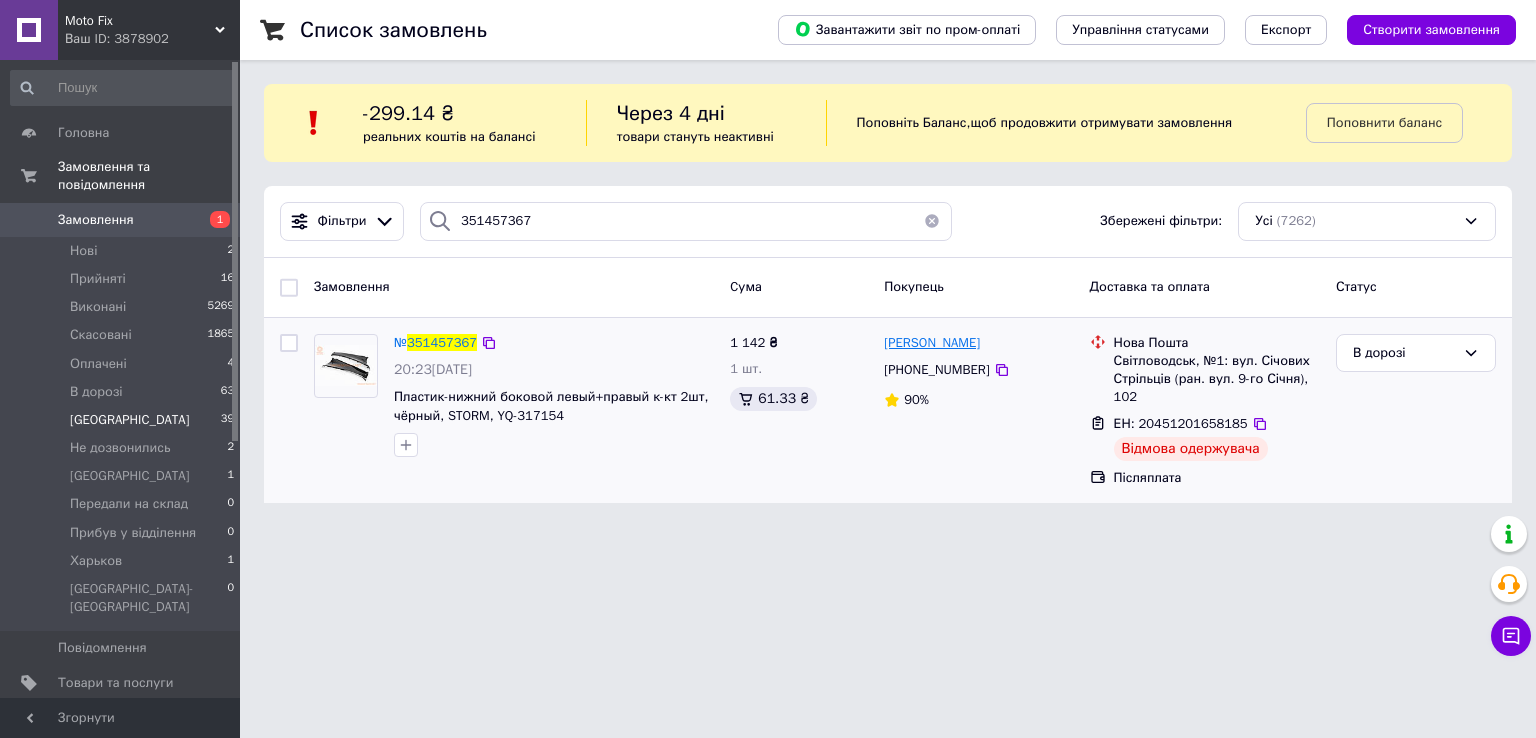 click on "[PERSON_NAME]" at bounding box center (932, 342) 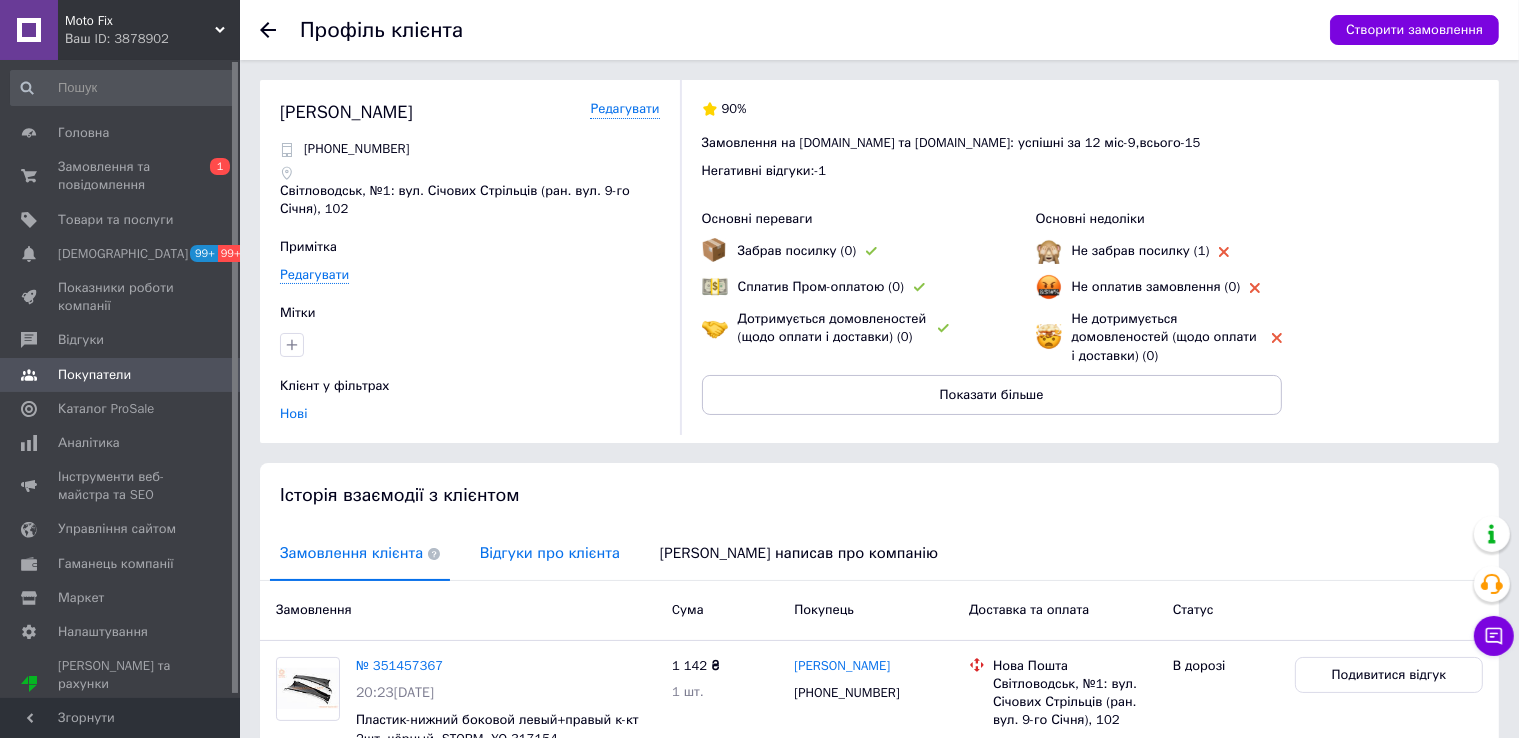 click on "Відгуки про клієнта" at bounding box center [550, 553] 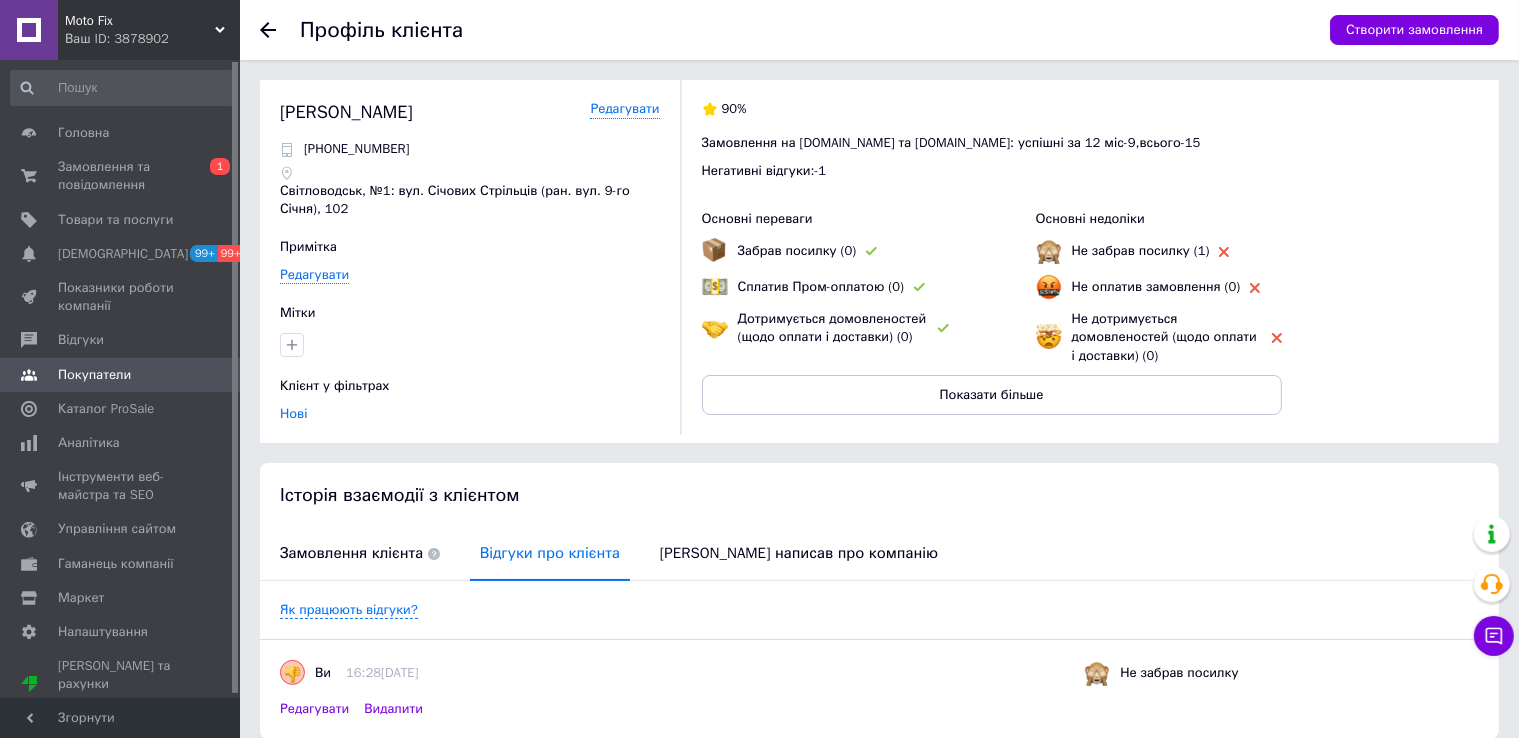 scroll, scrollTop: 80, scrollLeft: 0, axis: vertical 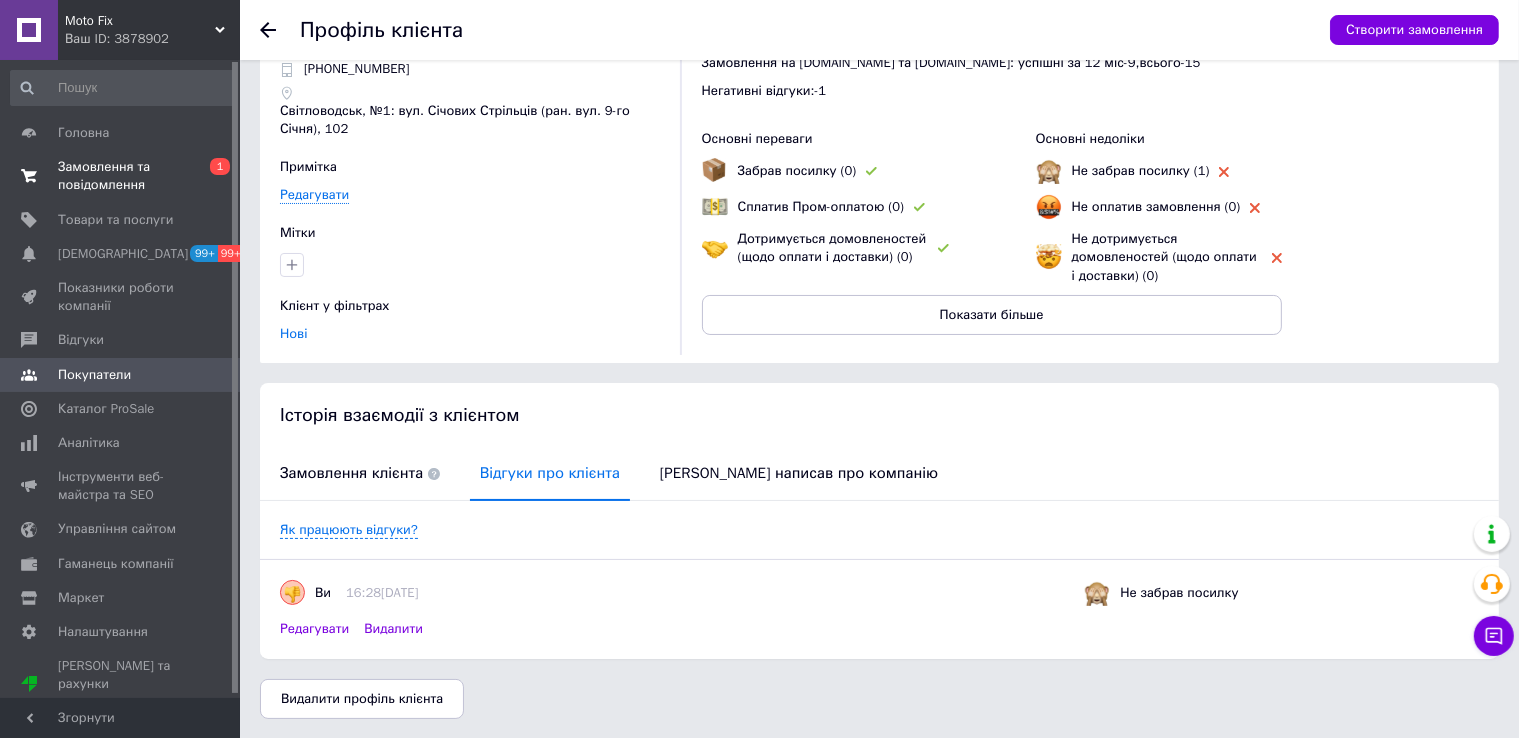 click on "Замовлення та повідомлення" at bounding box center [121, 176] 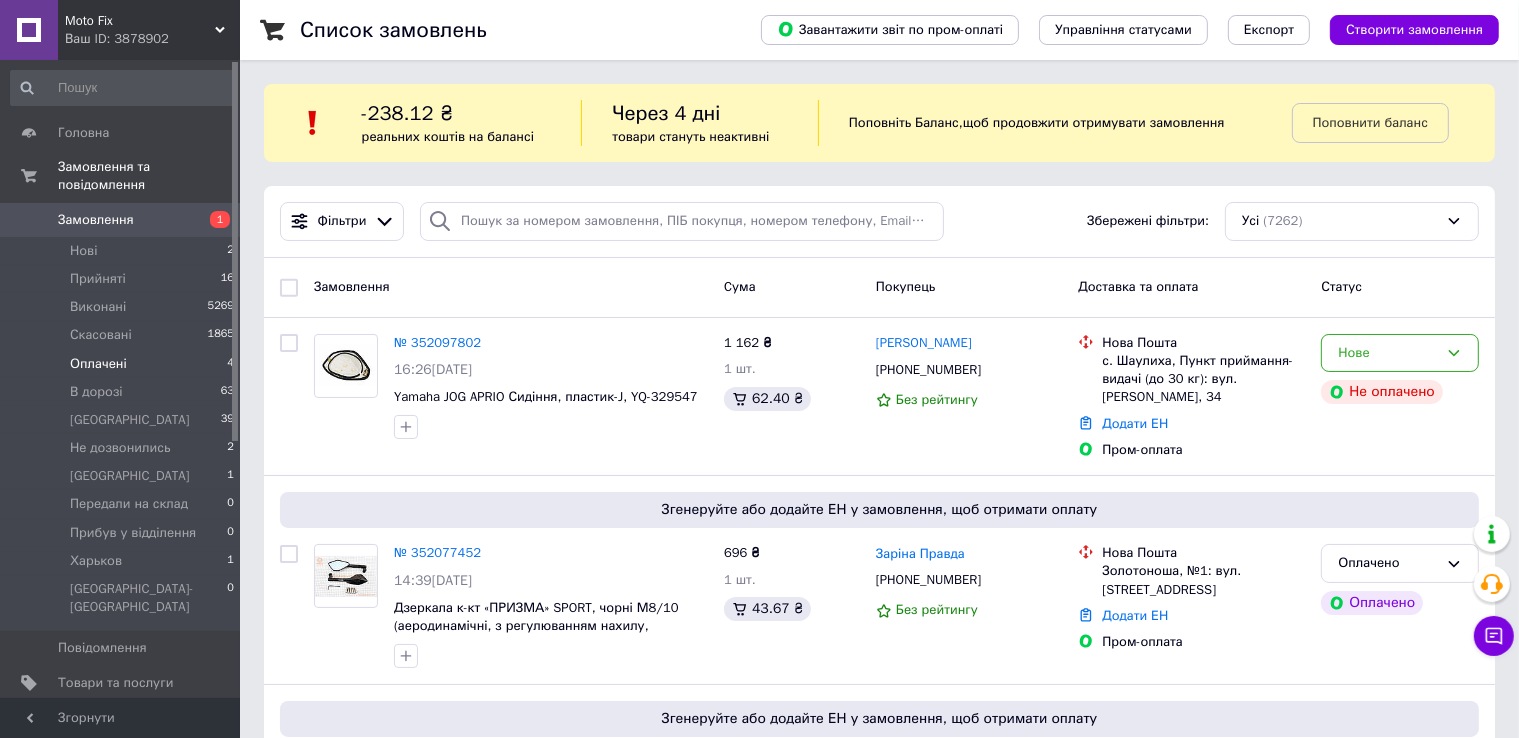 click on "Оплачені 4" at bounding box center (123, 364) 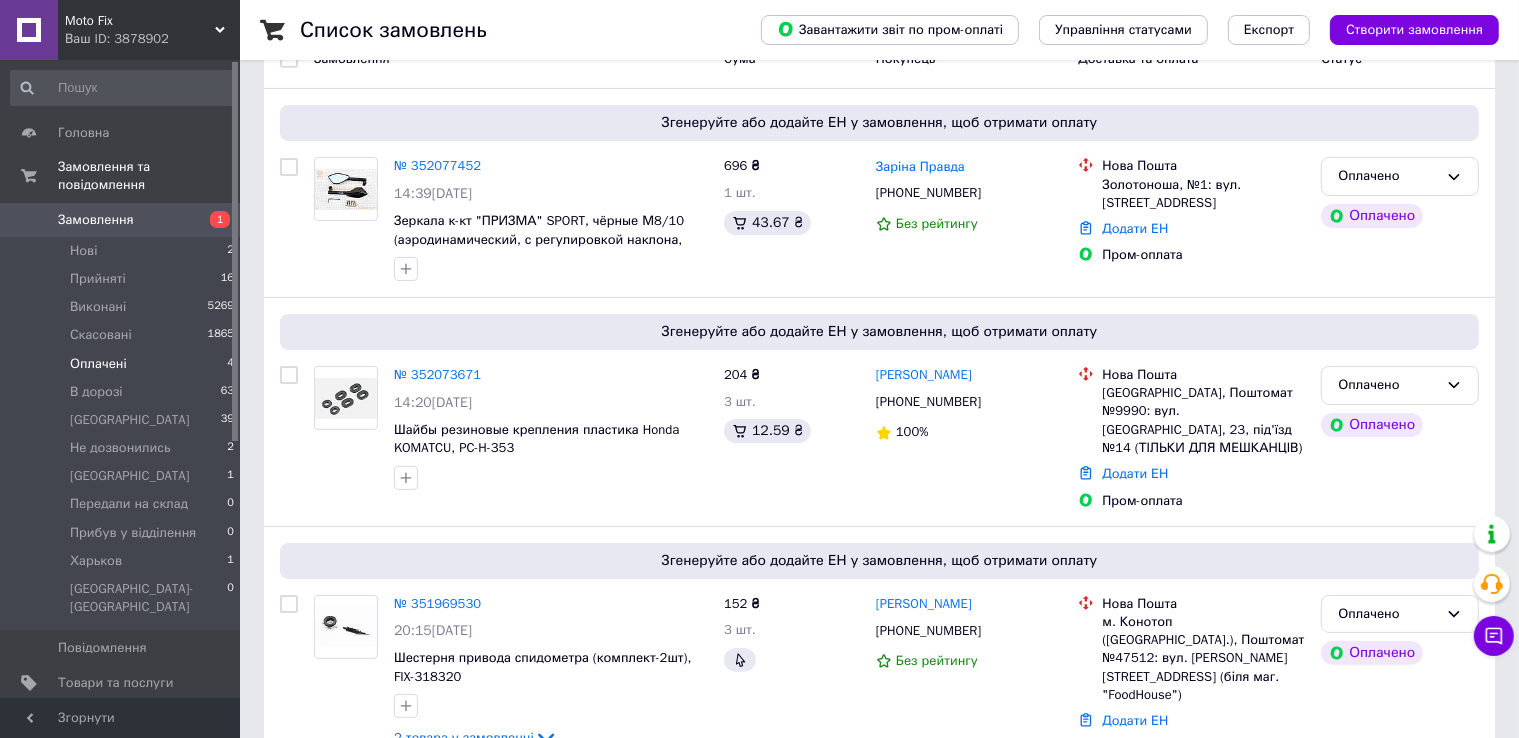 scroll, scrollTop: 541, scrollLeft: 0, axis: vertical 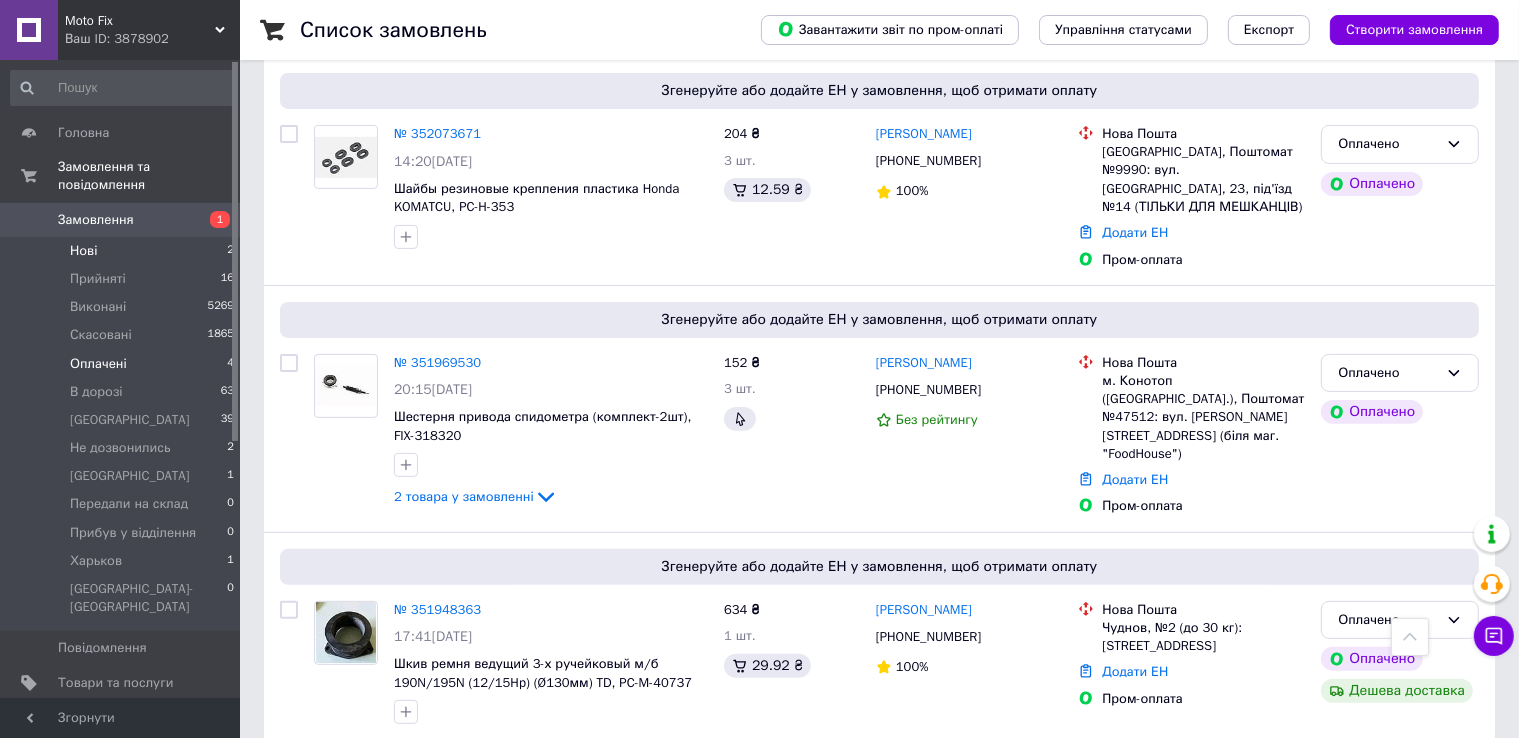 click on "Нові 2" at bounding box center (123, 251) 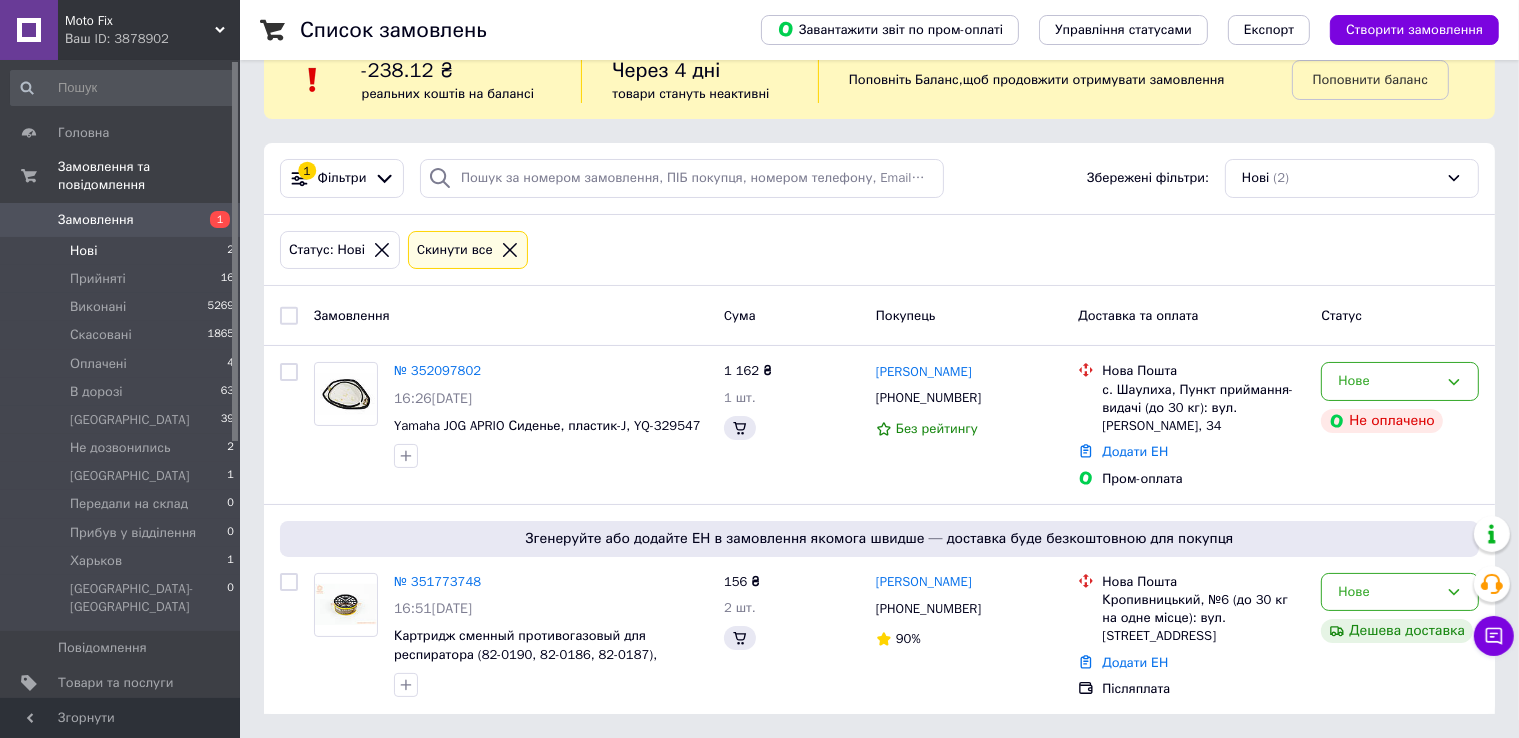 scroll, scrollTop: 0, scrollLeft: 0, axis: both 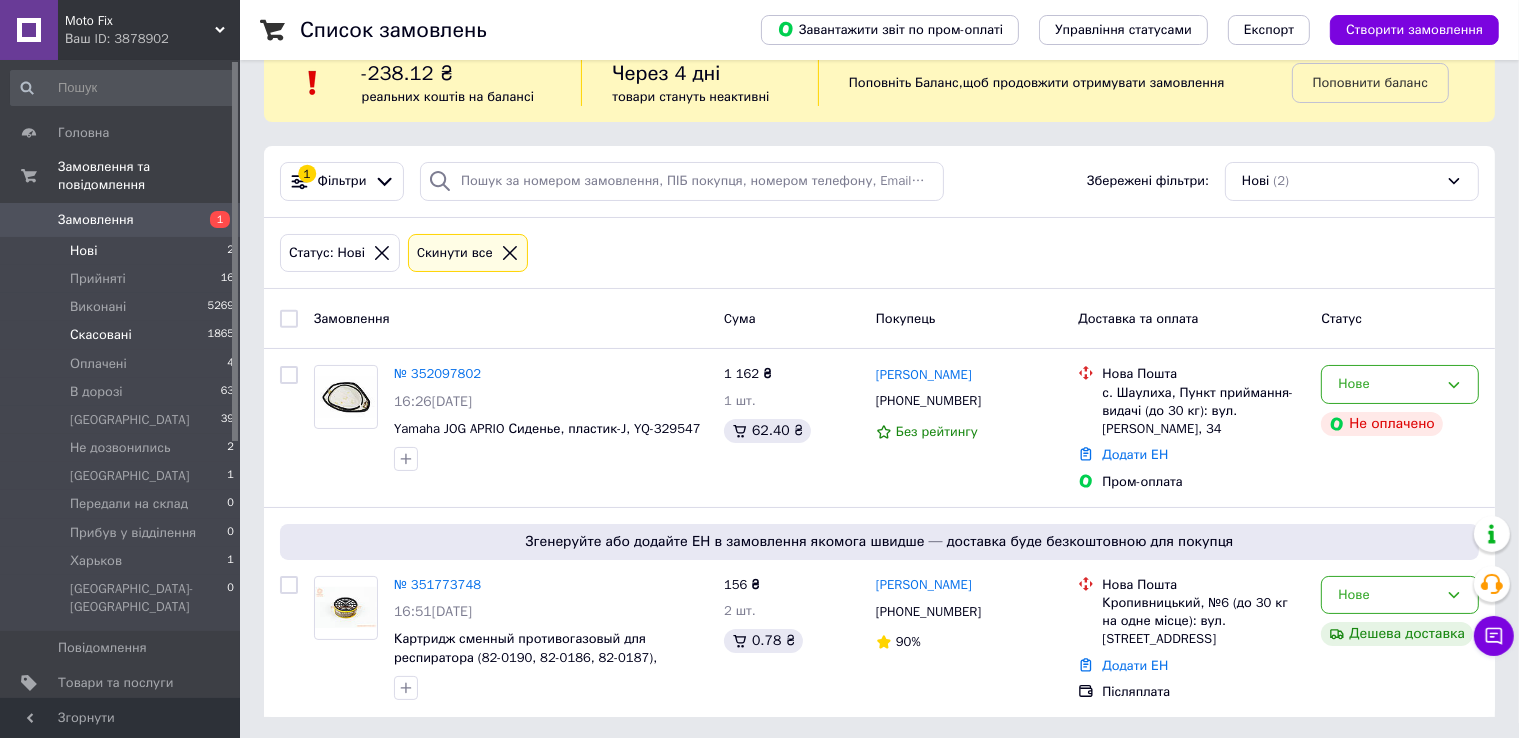click on "Скасовані" at bounding box center (101, 335) 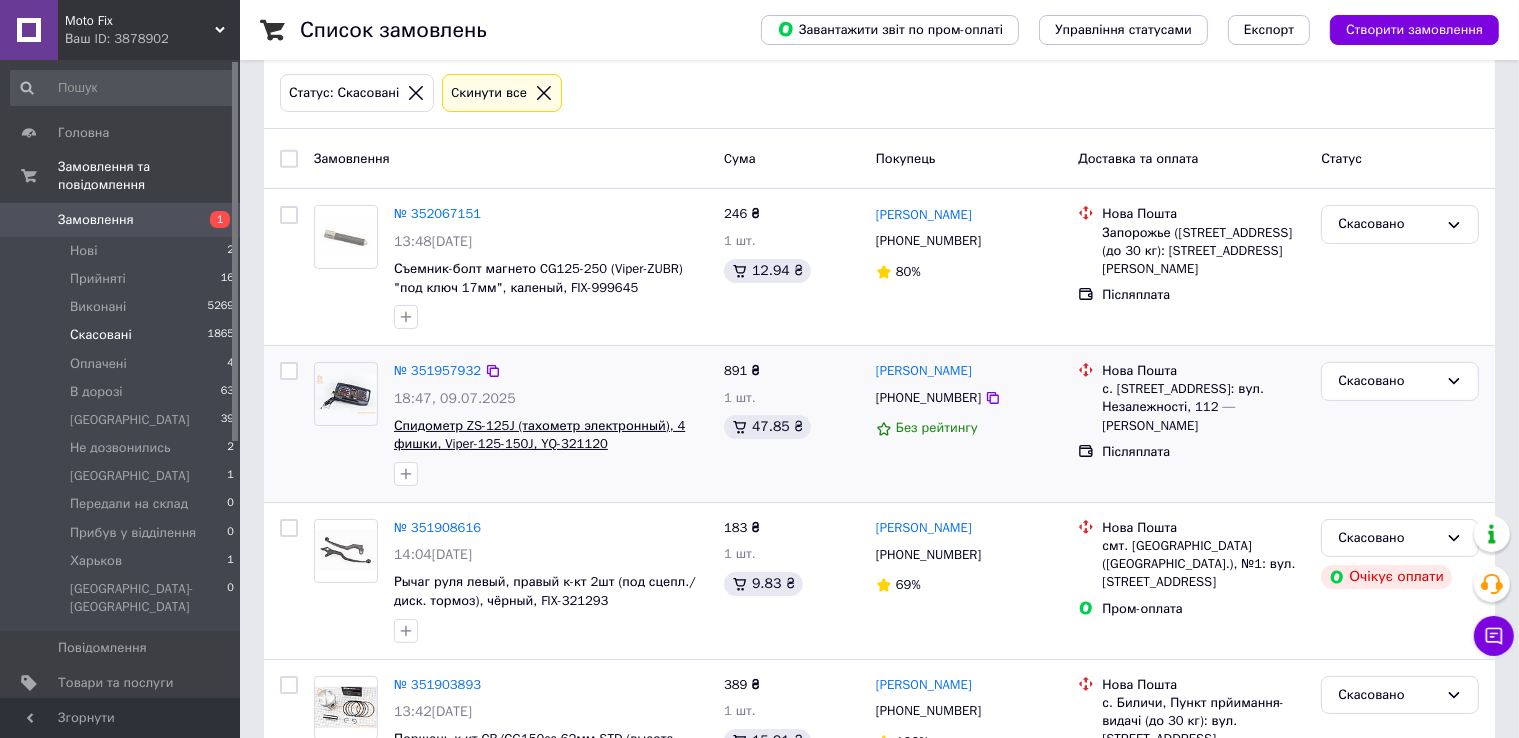 scroll, scrollTop: 300, scrollLeft: 0, axis: vertical 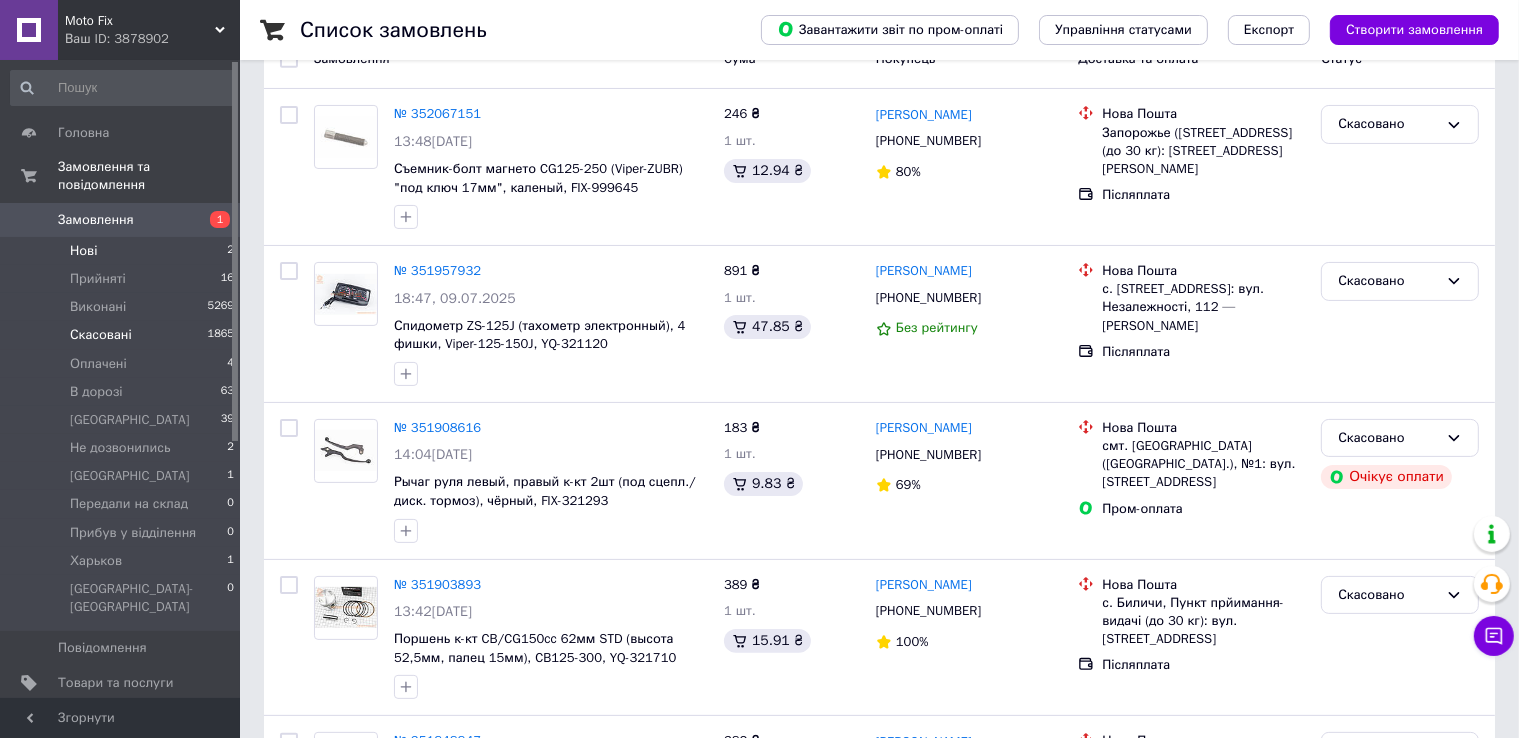 click on "Нові" at bounding box center [83, 251] 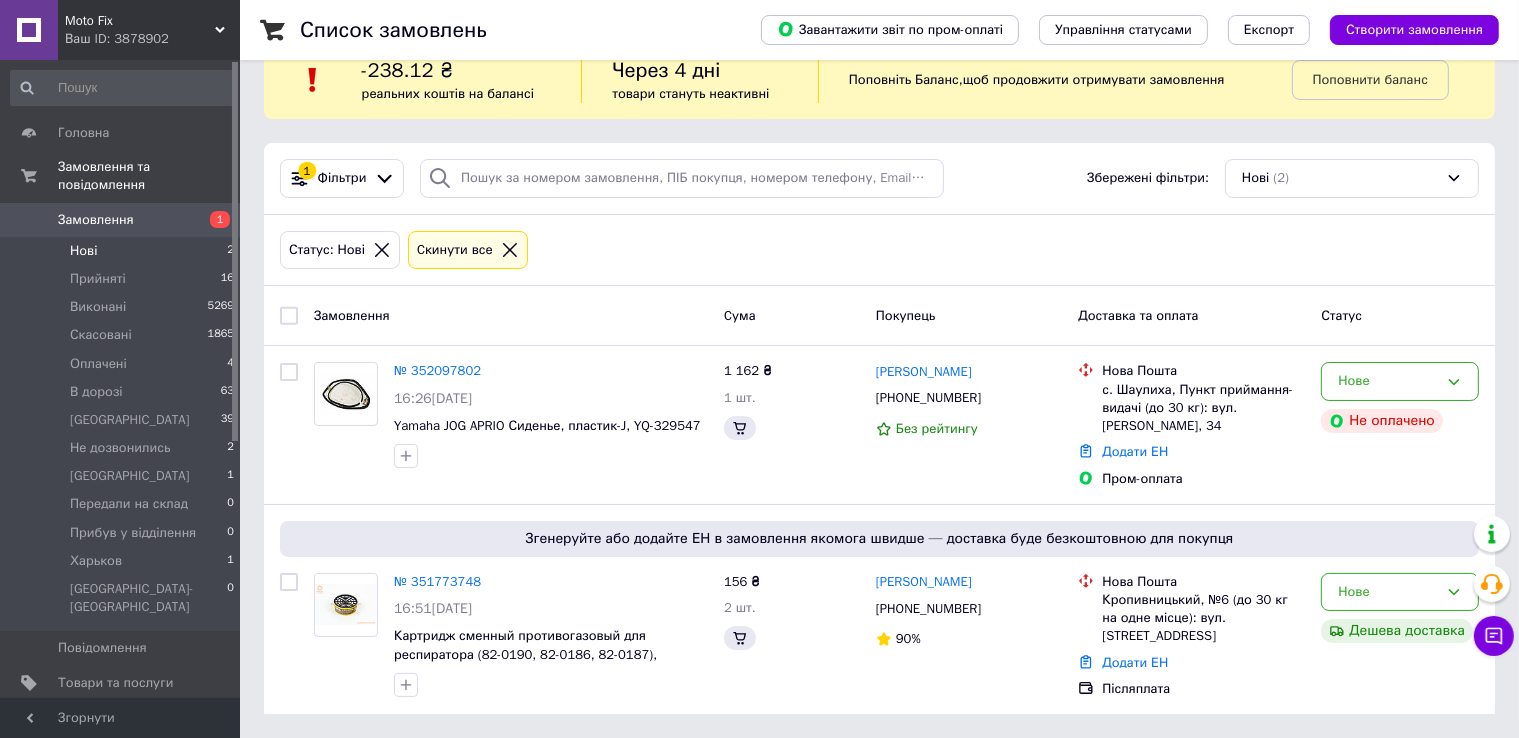 scroll, scrollTop: 0, scrollLeft: 0, axis: both 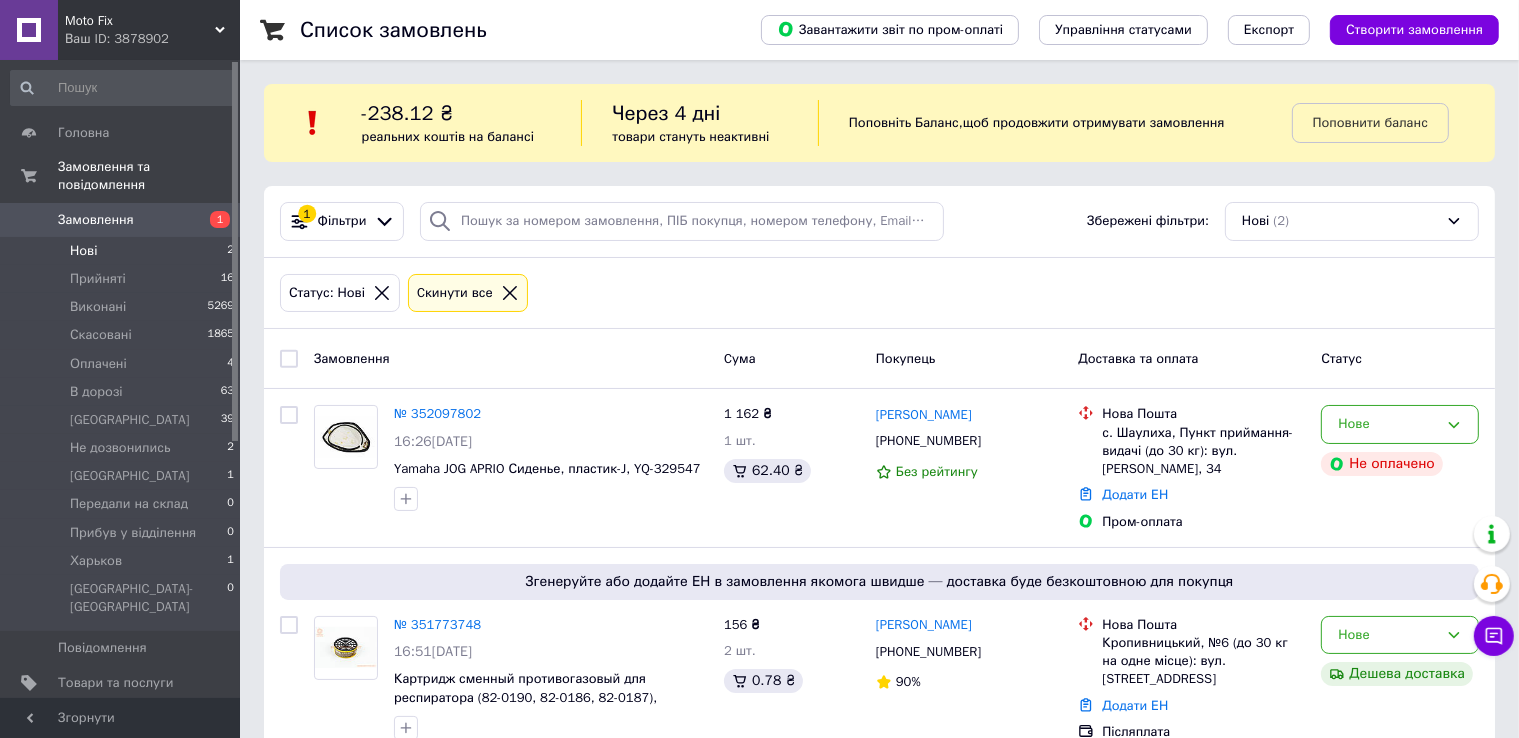 click on "Нові 2" at bounding box center (123, 251) 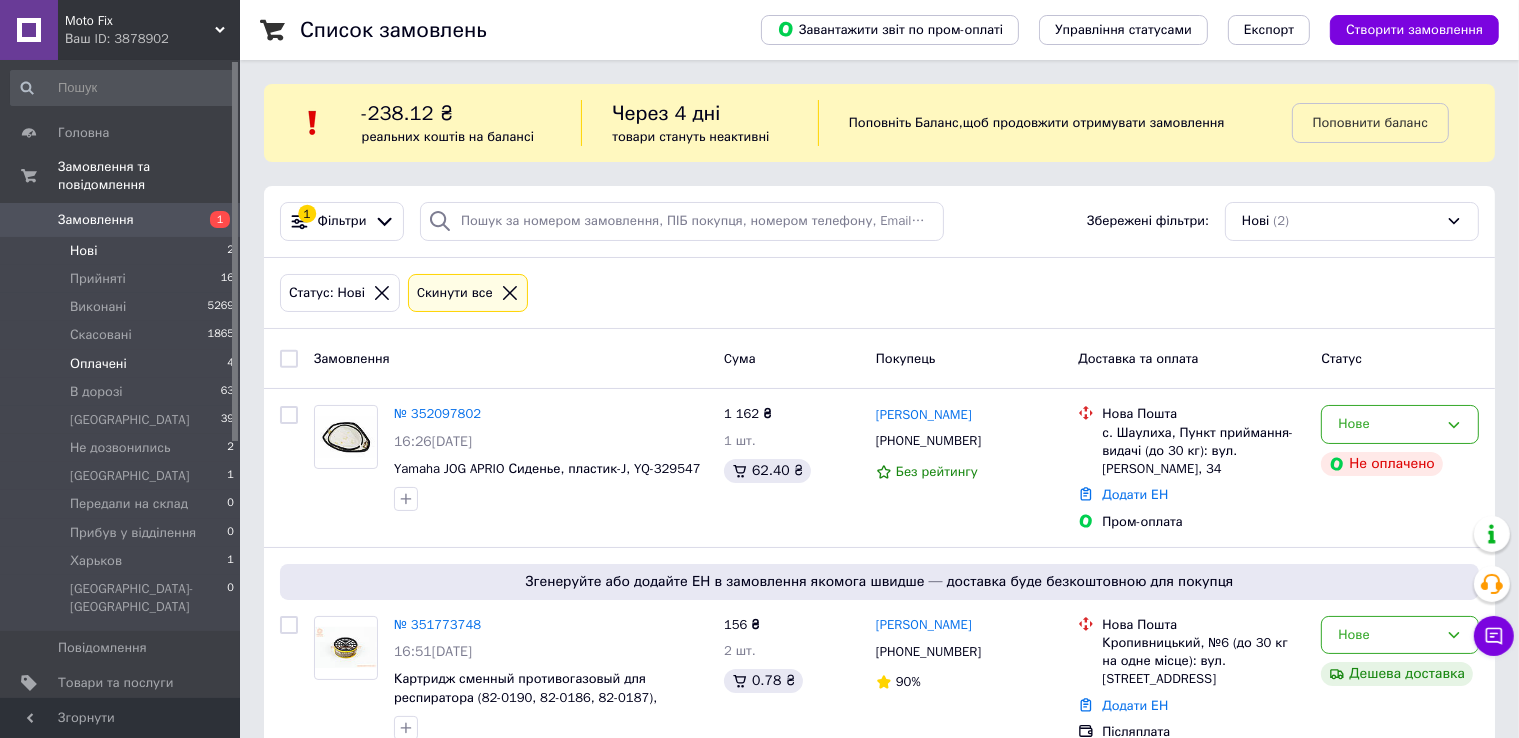 click on "Оплачені 4" at bounding box center (123, 364) 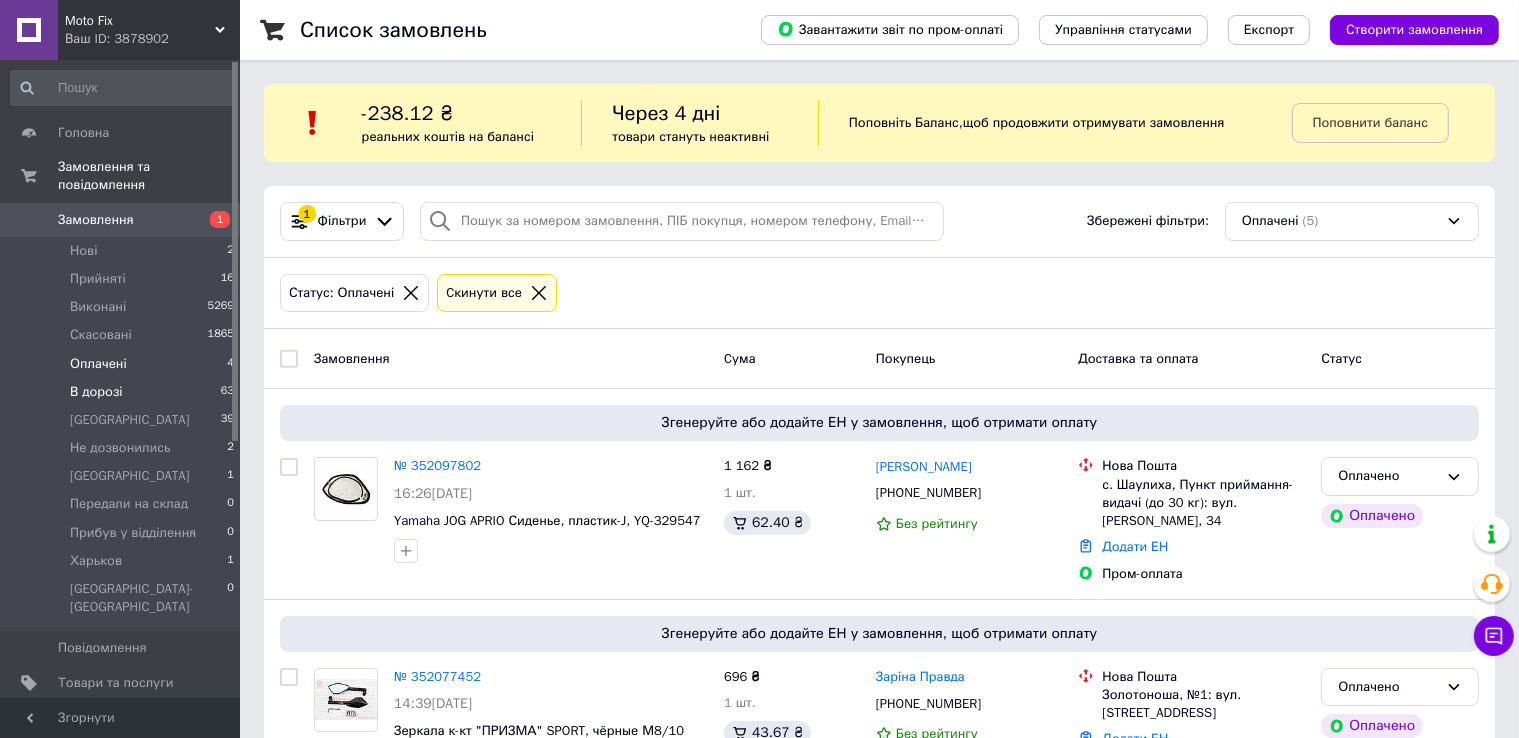 click on "В дорозі 63" at bounding box center [123, 392] 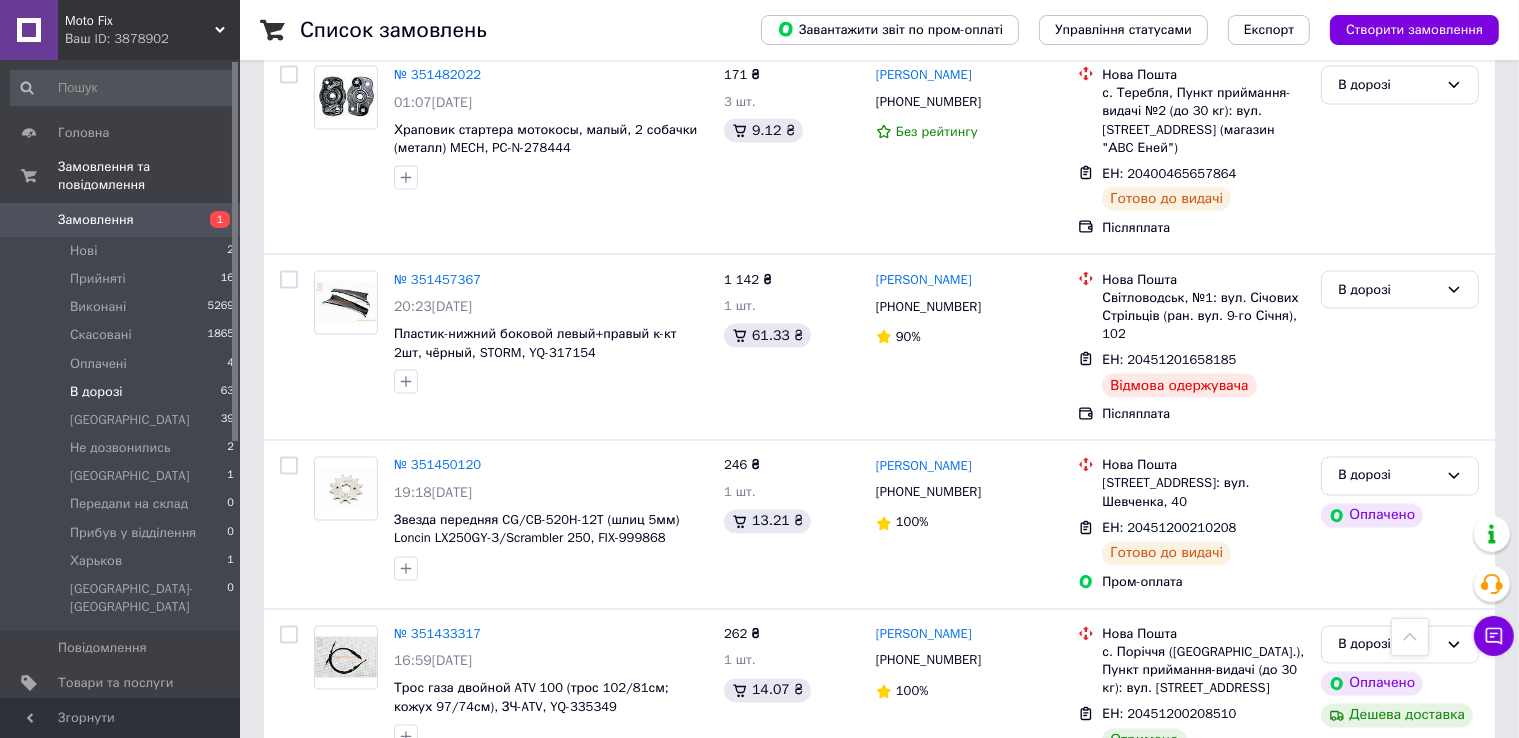 scroll, scrollTop: 3392, scrollLeft: 0, axis: vertical 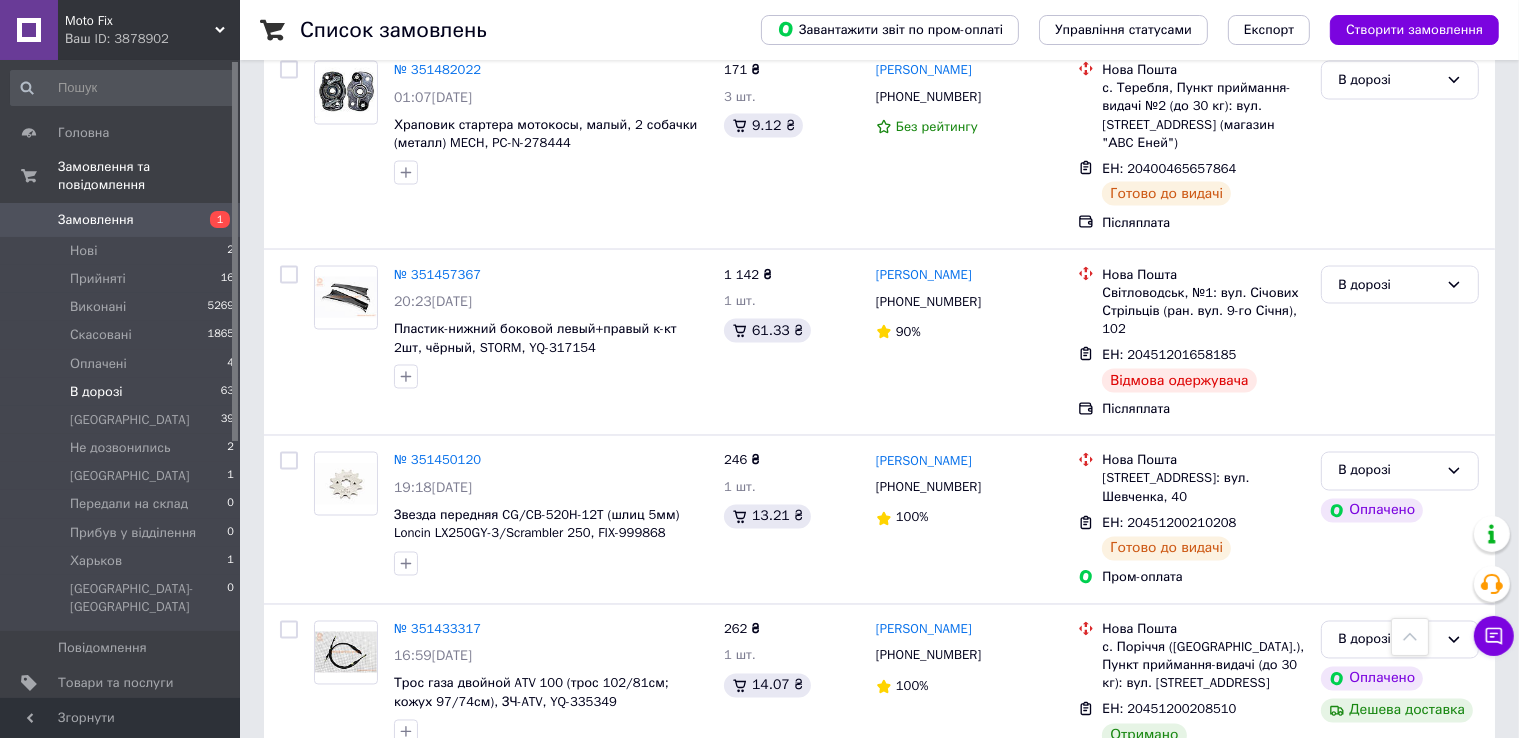 click on "2" at bounding box center [327, 835] 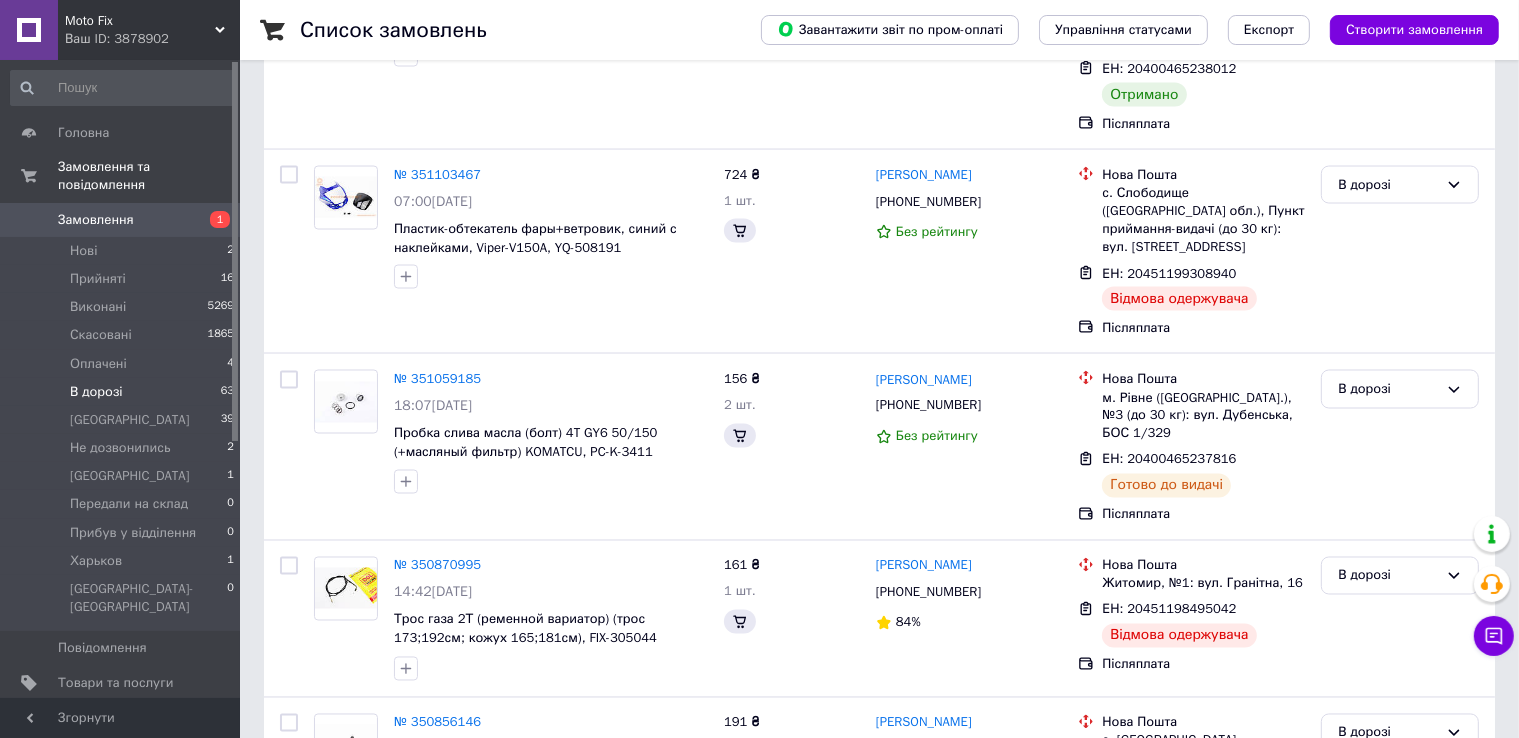 scroll, scrollTop: 0, scrollLeft: 0, axis: both 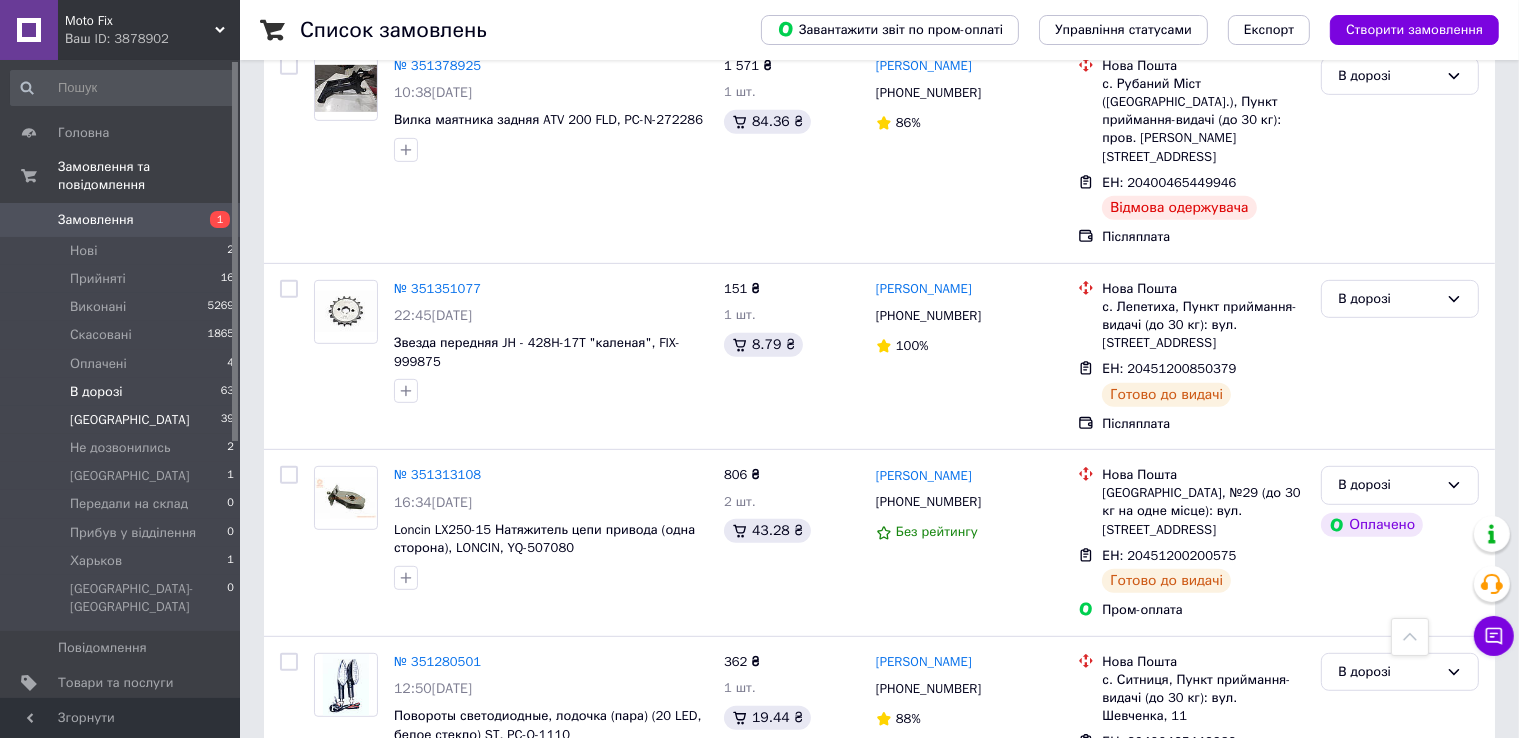 click on "[GEOGRAPHIC_DATA]" at bounding box center [130, 420] 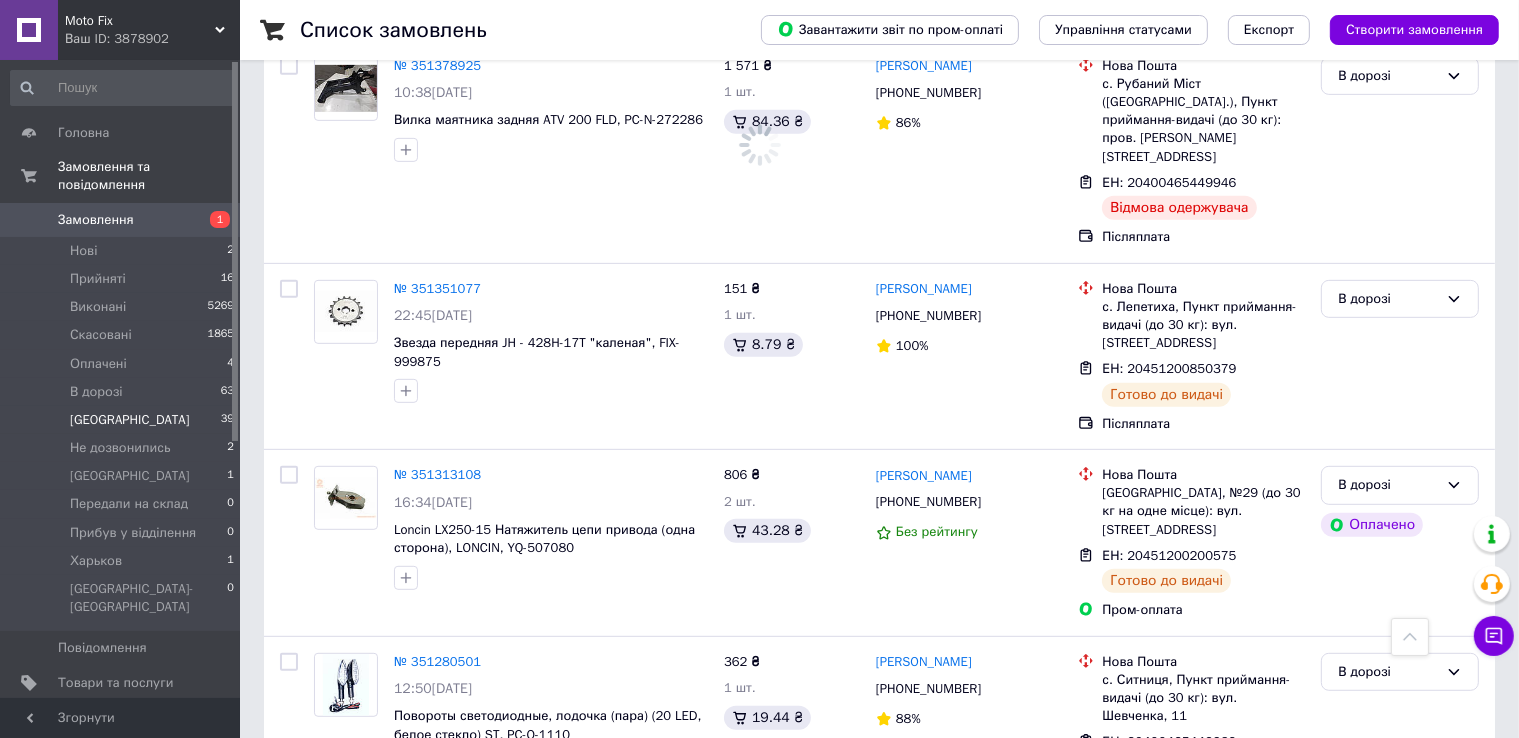 scroll, scrollTop: 0, scrollLeft: 0, axis: both 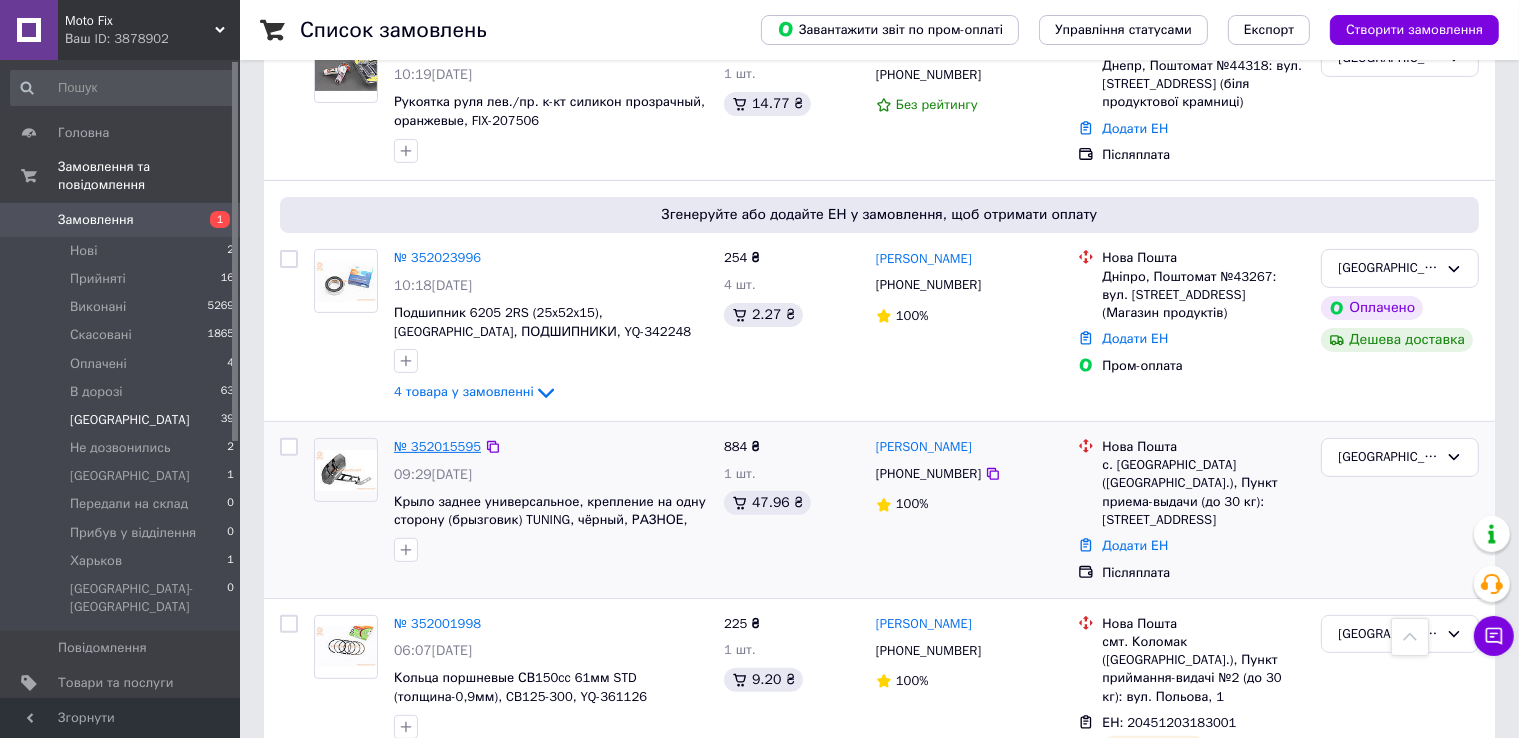 click on "№ 352015595" at bounding box center (437, 446) 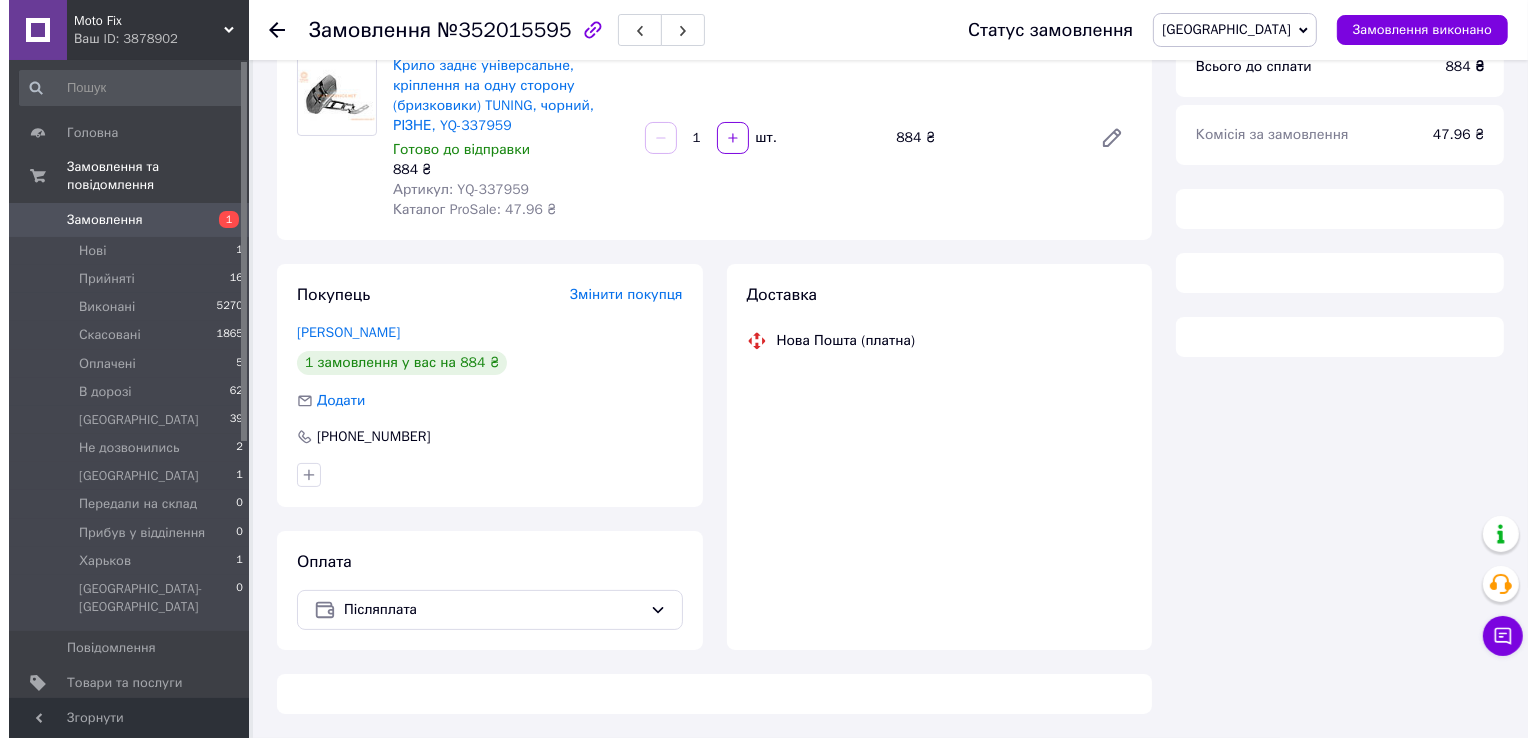 scroll, scrollTop: 0, scrollLeft: 0, axis: both 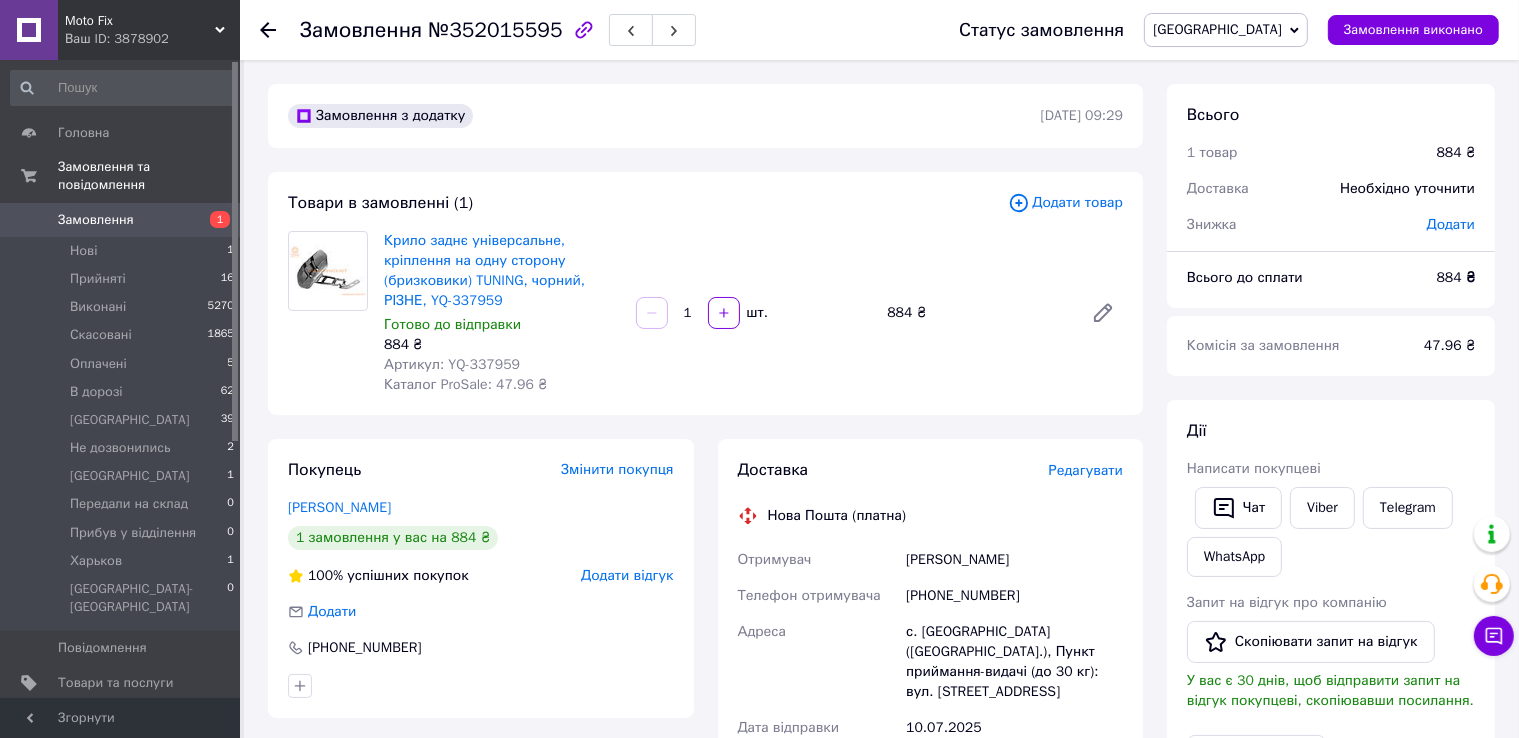 click on "Редагувати" at bounding box center [1086, 470] 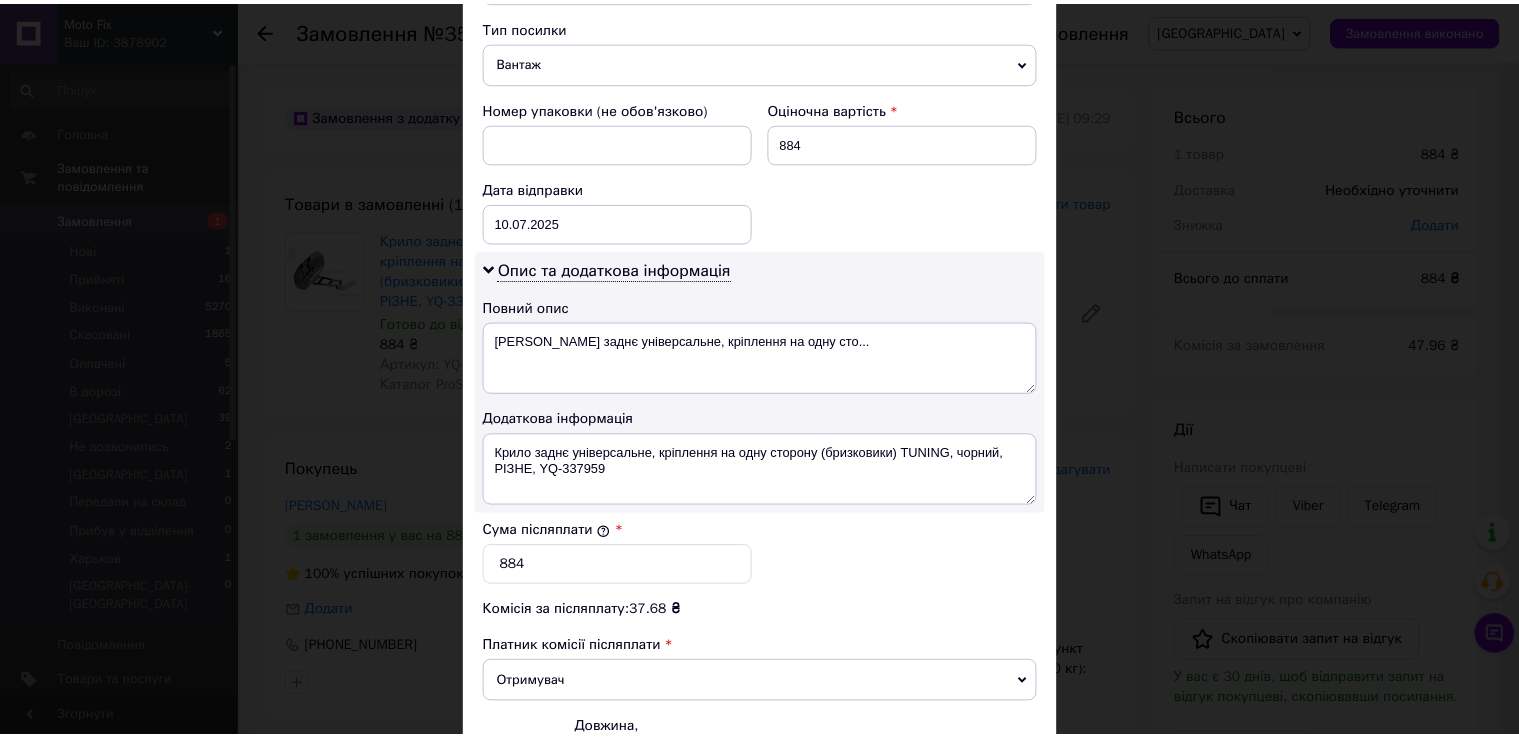 scroll, scrollTop: 905, scrollLeft: 0, axis: vertical 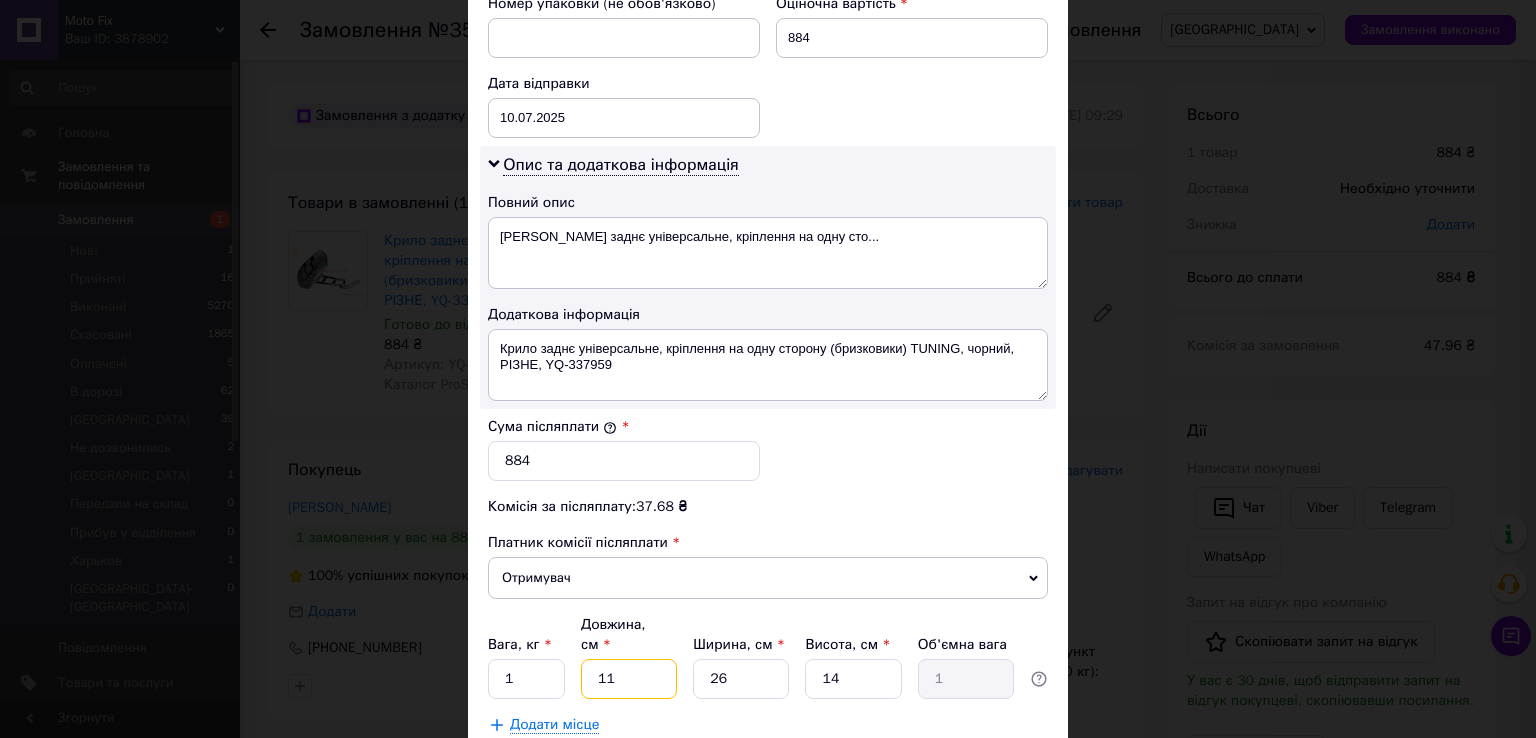 click on "11" at bounding box center (629, 679) 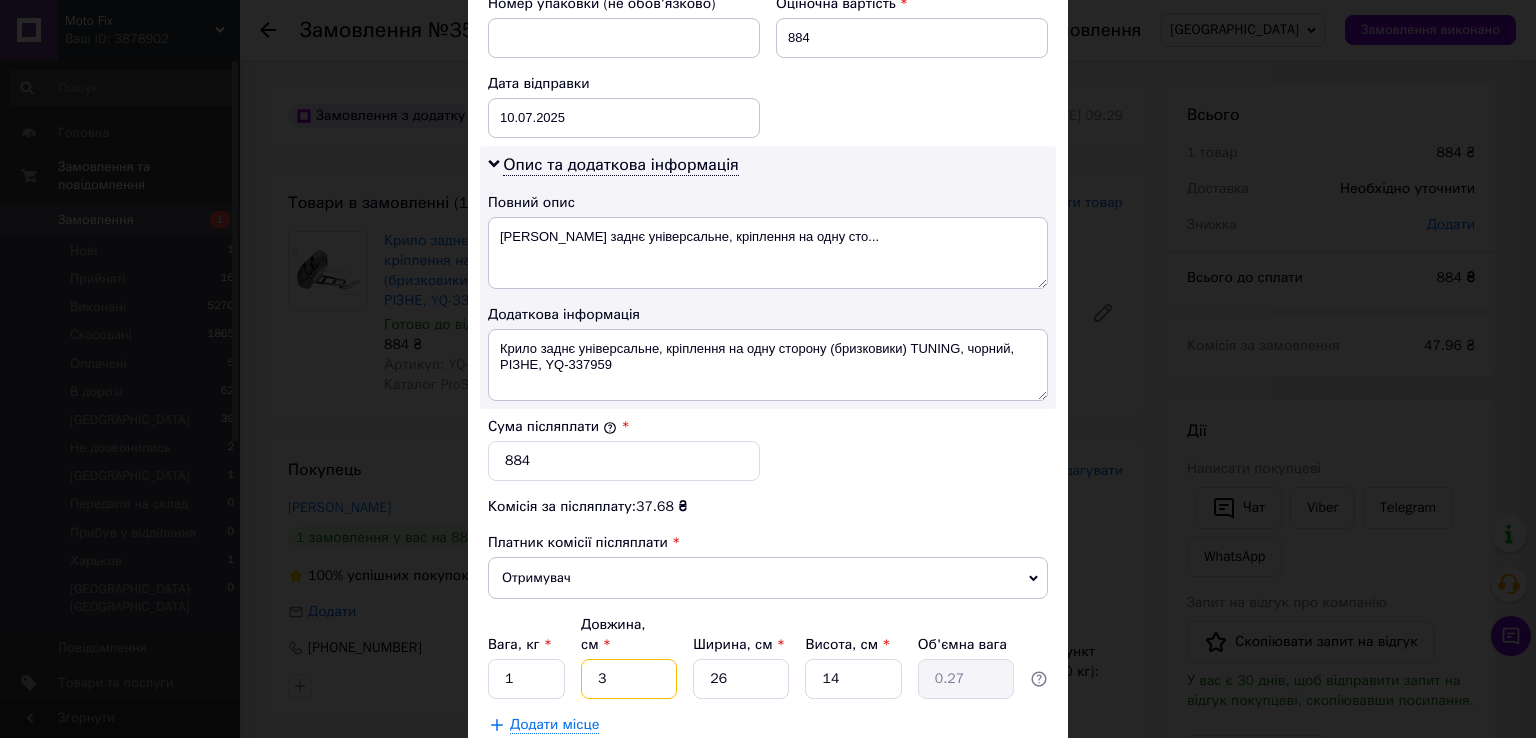 type on "30" 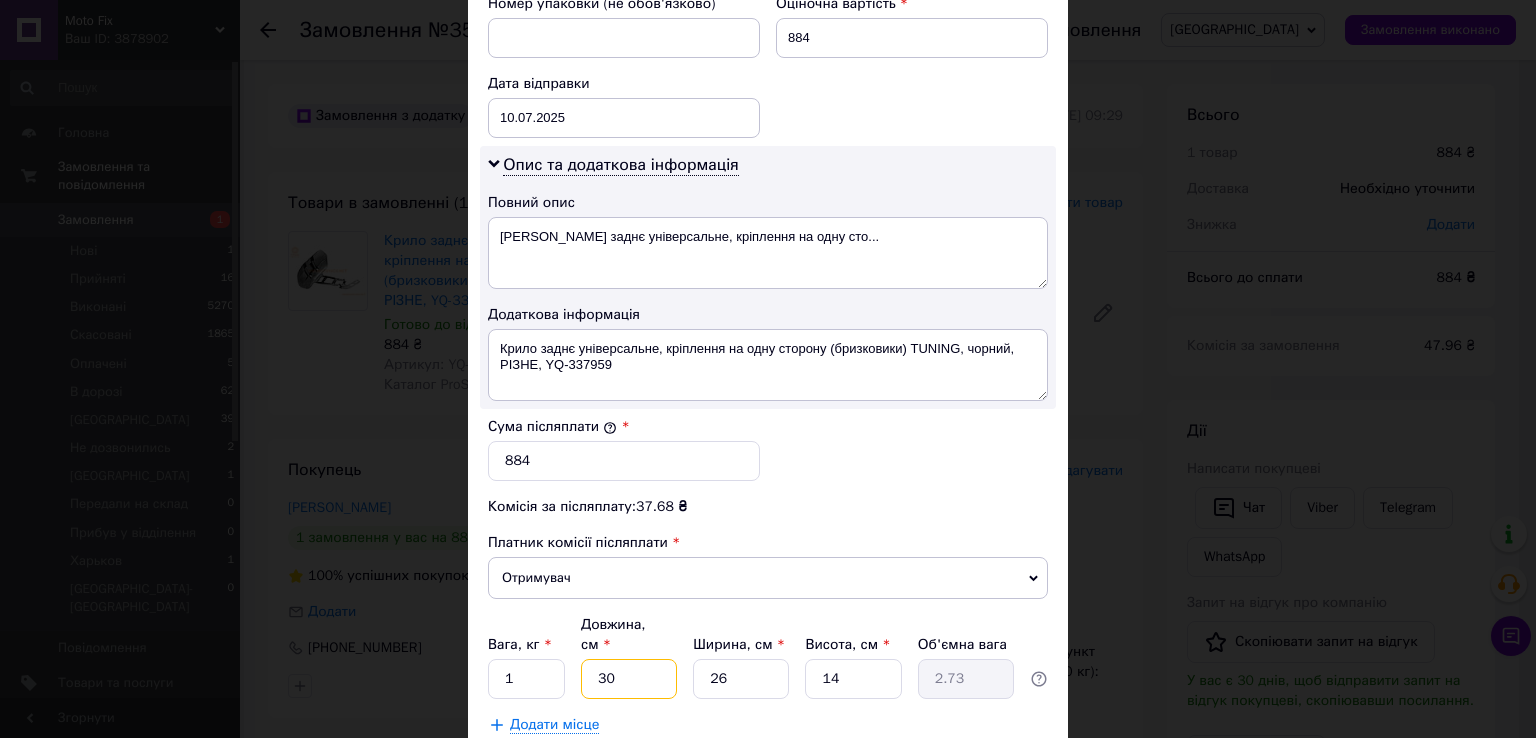 type on "30" 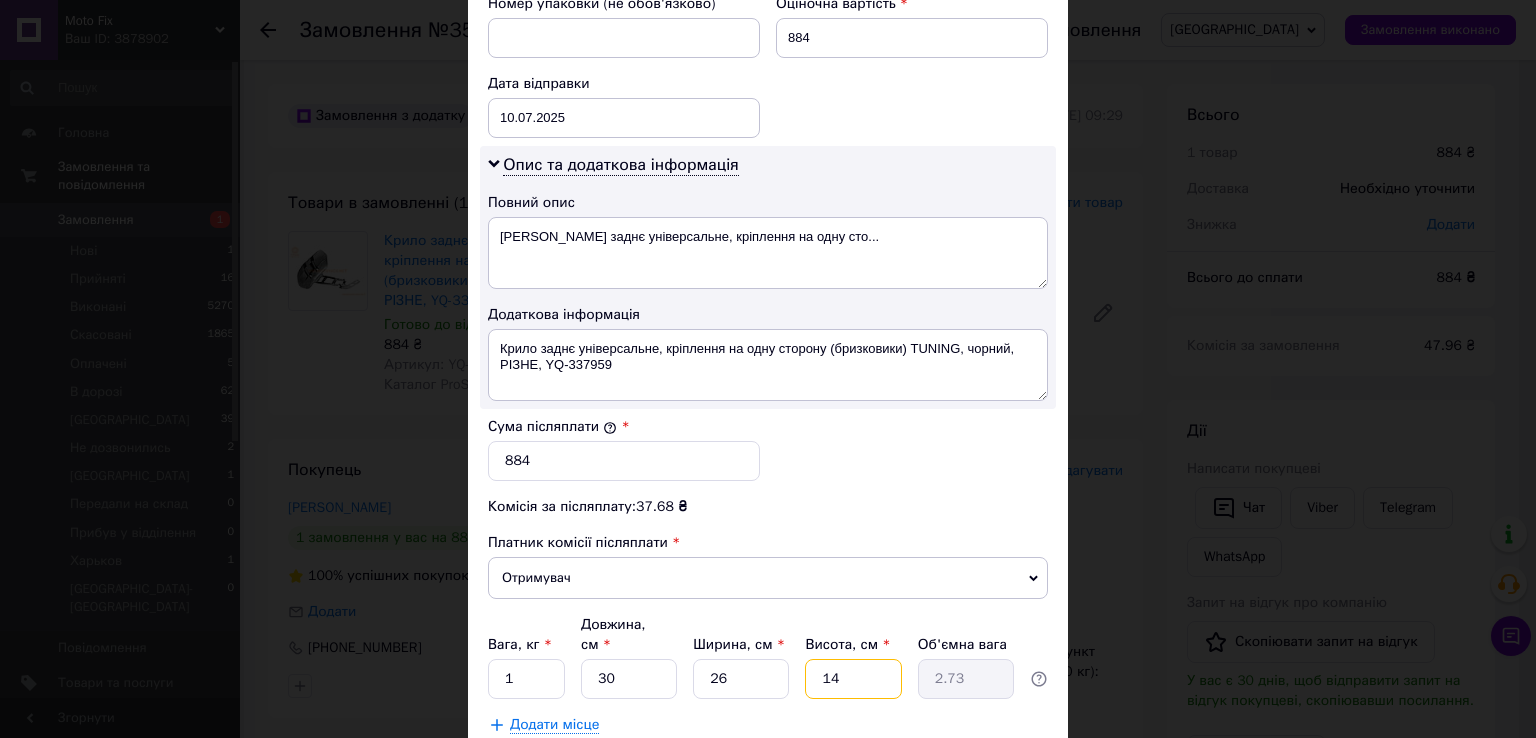 click on "14" at bounding box center (853, 679) 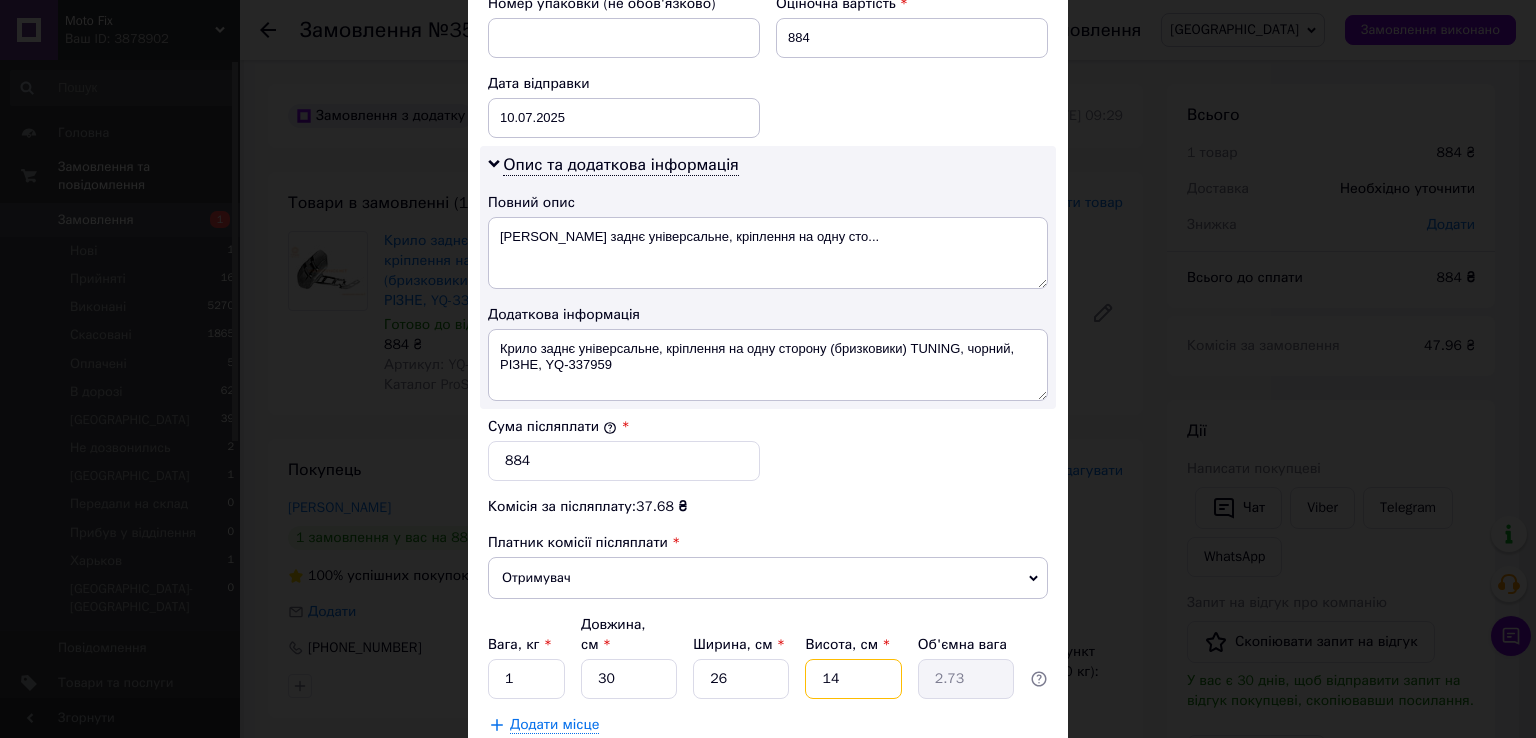 type on "3" 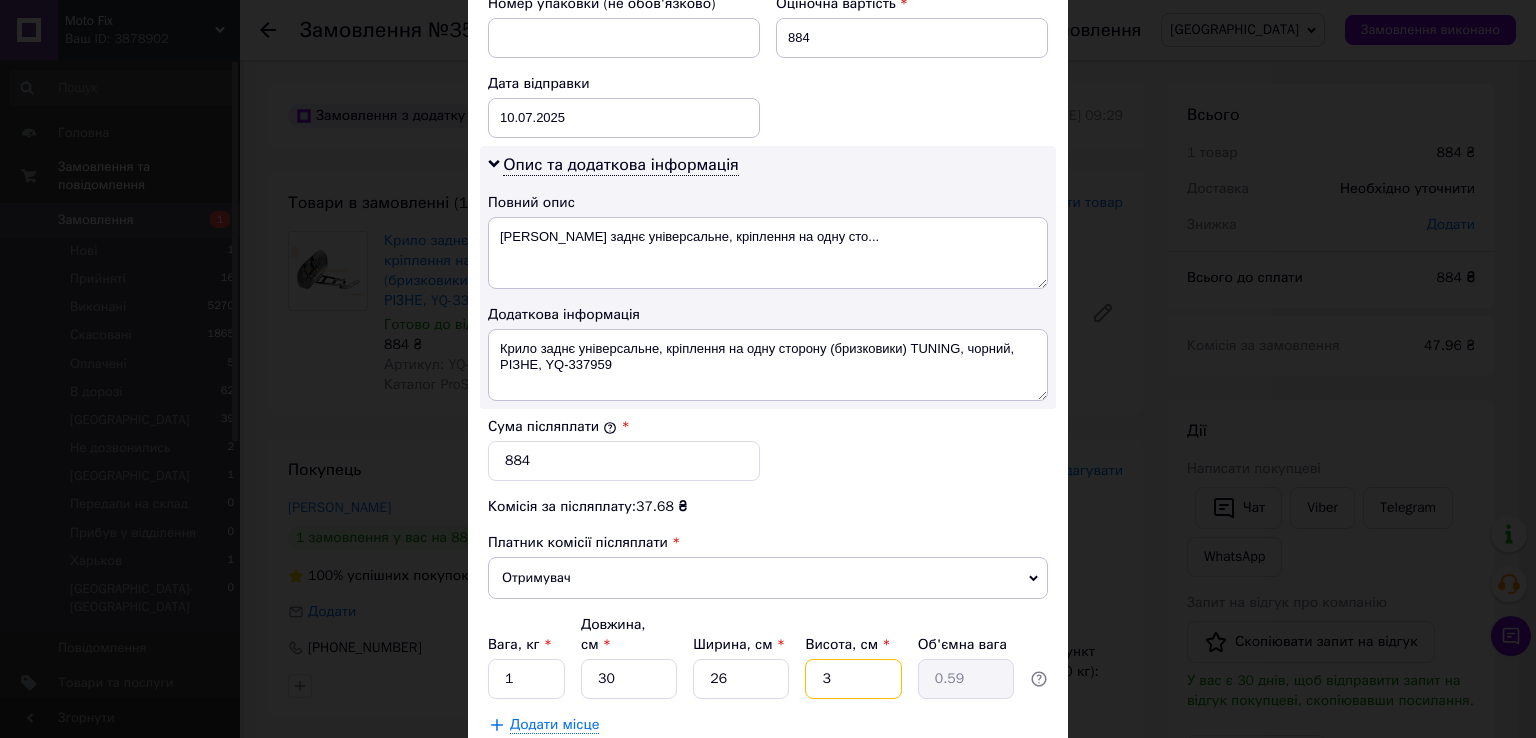 type on "30" 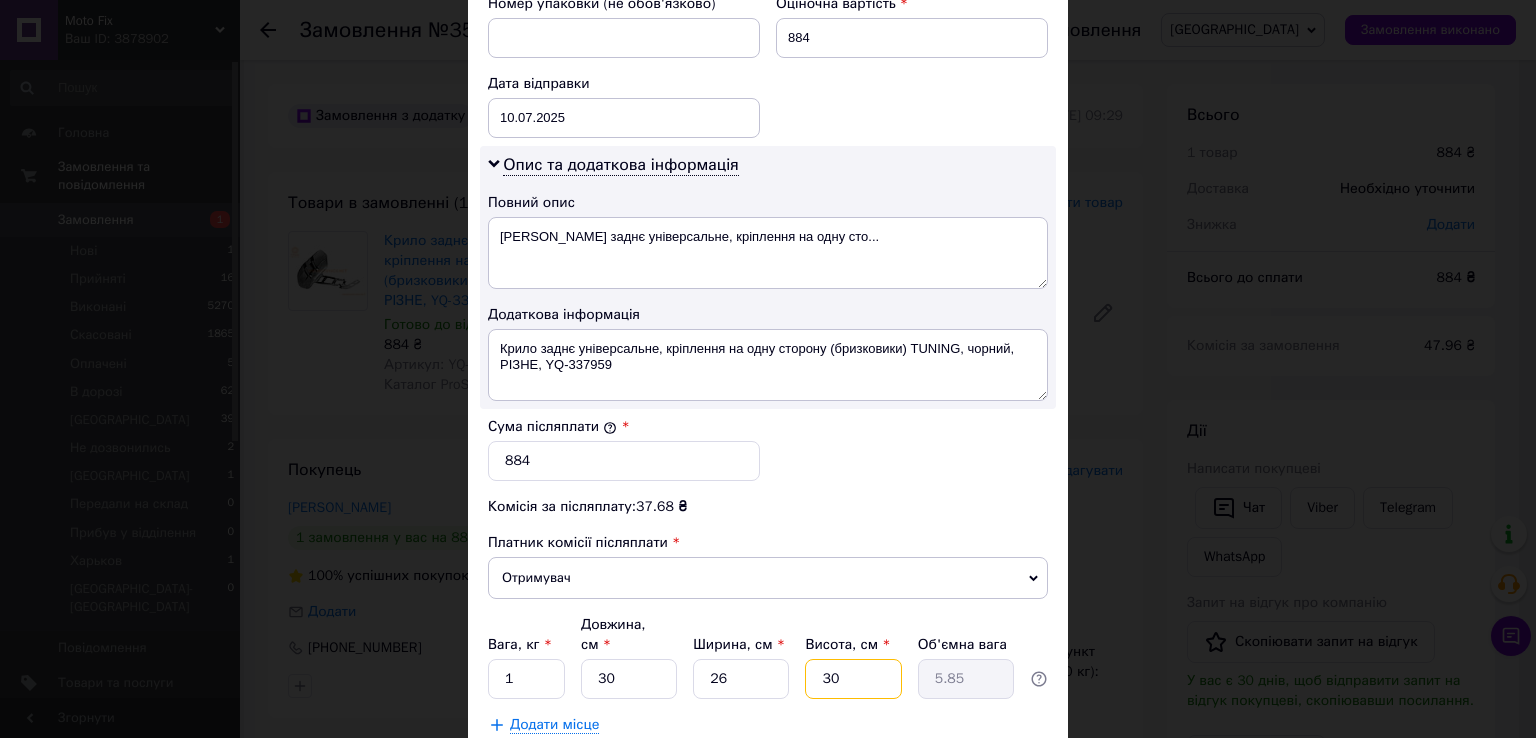 type on "30" 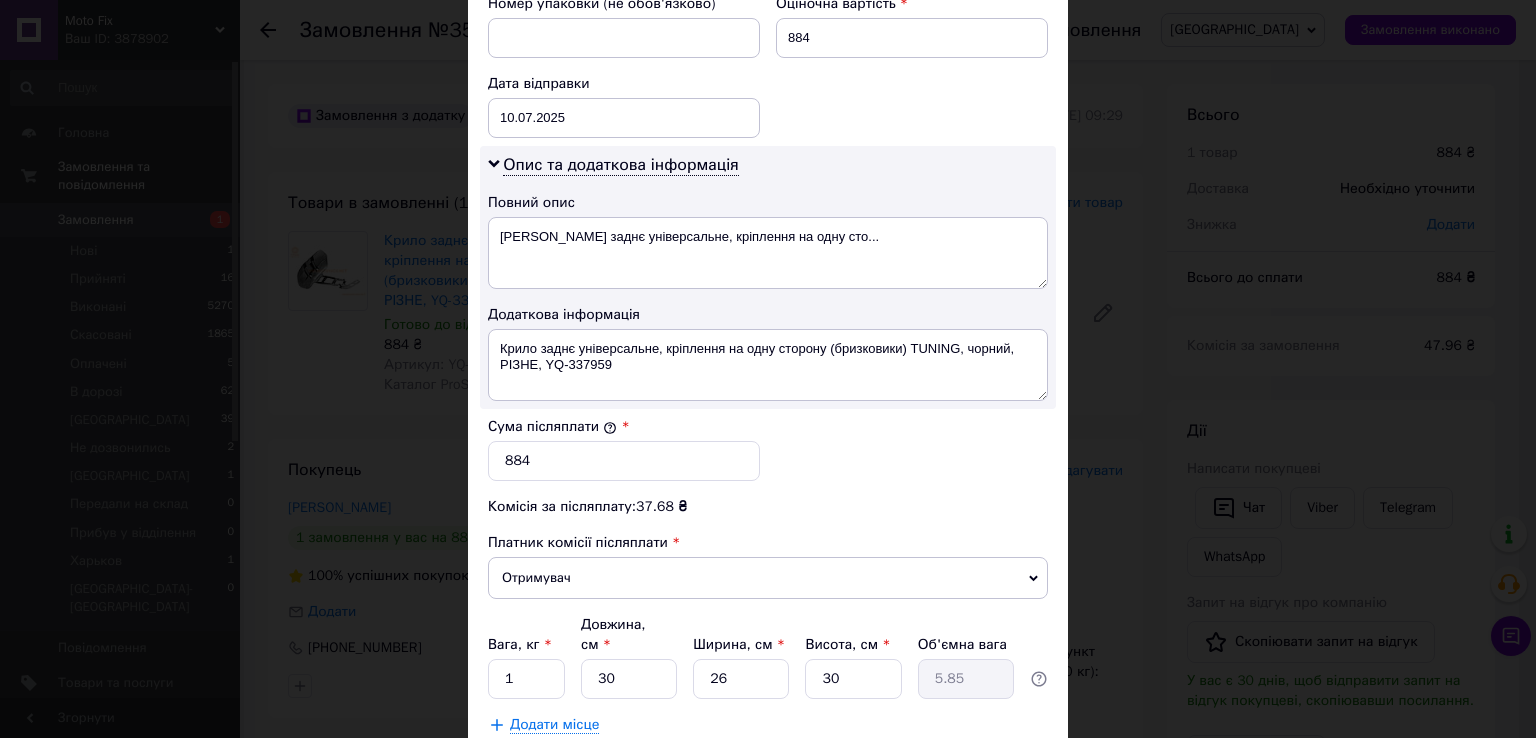 click on "Платник Отримувач Відправник Прізвище отримувача [PERSON_NAME] Ім'я отримувача [PERSON_NAME] батькові отримувача Телефон отримувача [PHONE_NUMBER] Тип доставки У відділенні [PERSON_NAME] В поштоматі Місто с. [GEOGRAPHIC_DATA] ([GEOGRAPHIC_DATA].) Відділення Пункт приймання-видачі (до 30 кг): вул. Центральна, 7 Місце відправки м. [GEOGRAPHIC_DATA] ([GEOGRAPHIC_DATA].): №299 (до 30 кг на одне місце): просп. Повітряних Сил, 74 м. [GEOGRAPHIC_DATA] ([GEOGRAPHIC_DATA].): №18 (до [DATE] кг): просп. Повітряних Сил, 66 Додати ще місце відправки Тип посилки Вантаж Документи Номер упаковки (не обов'язково) Оціночна вартість 884 Дата відправки [DATE]" at bounding box center (768, 30) 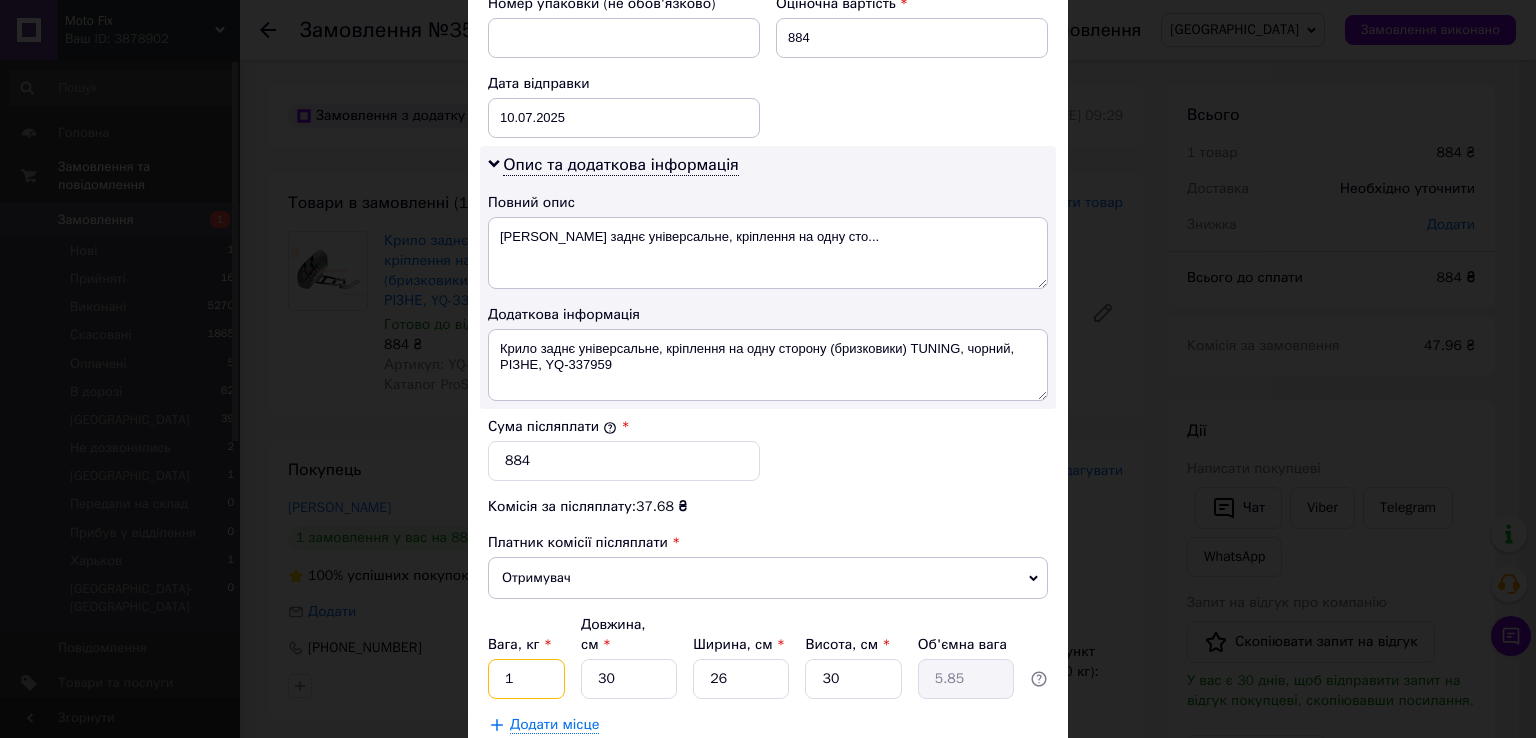 click on "1" at bounding box center [526, 679] 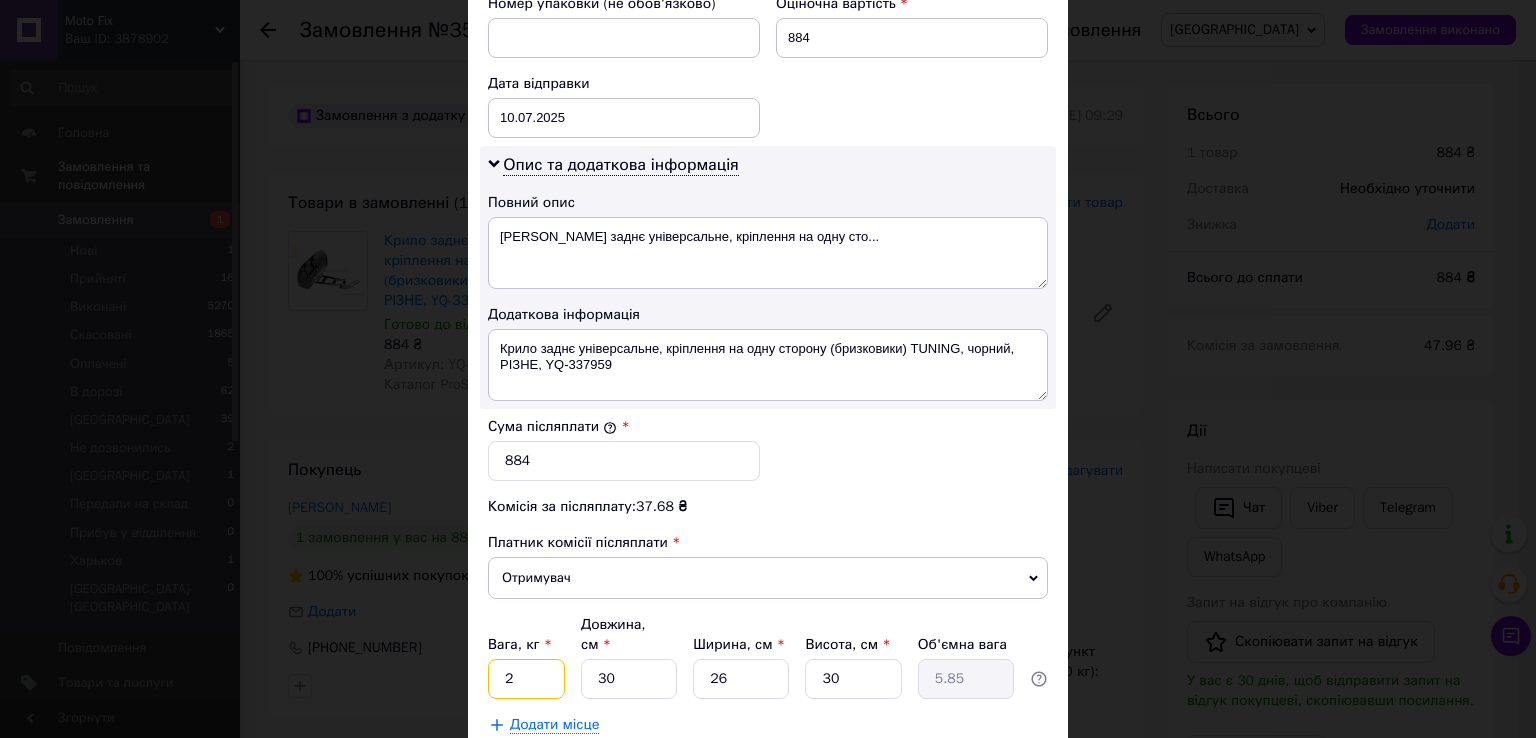 type on "2" 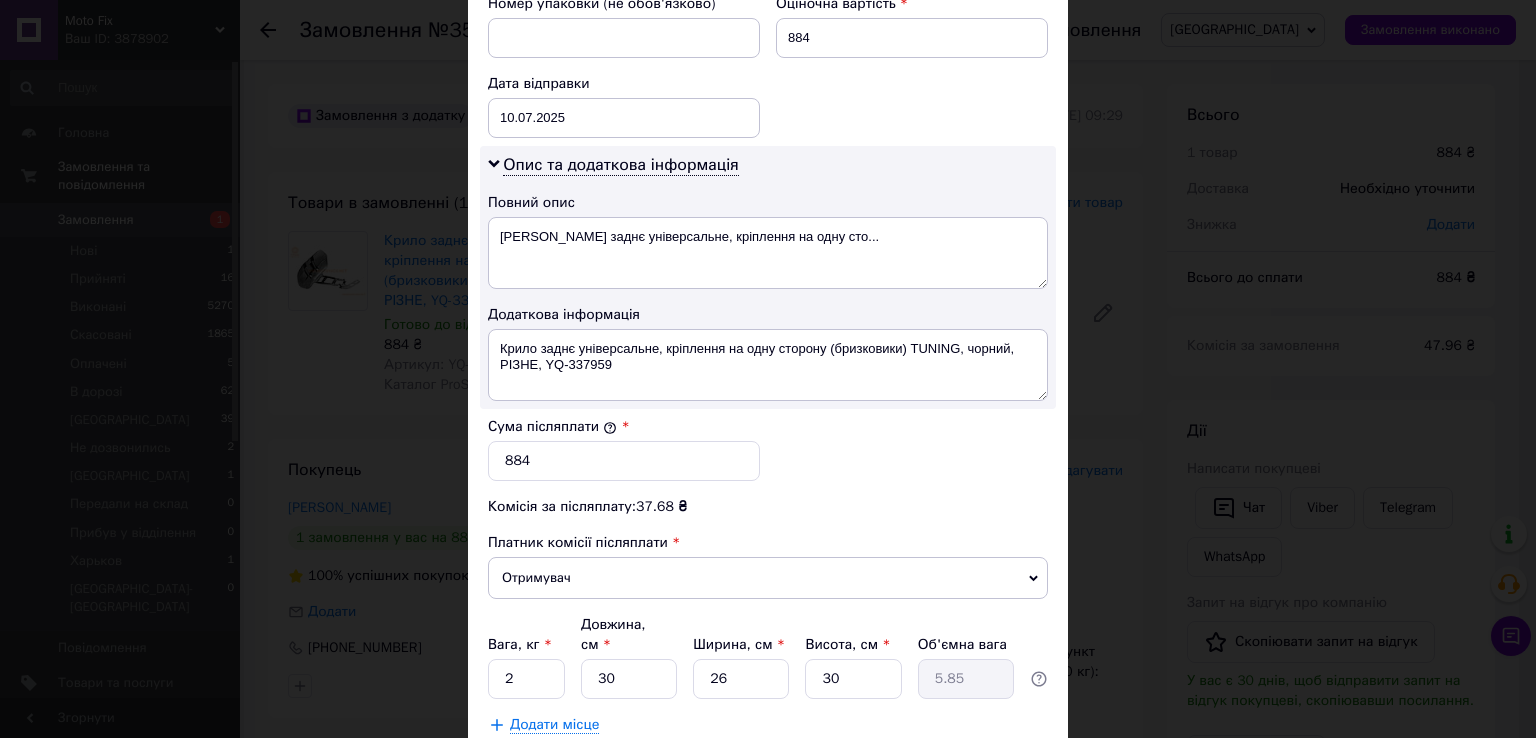 click on "Зберегти" at bounding box center (999, 775) 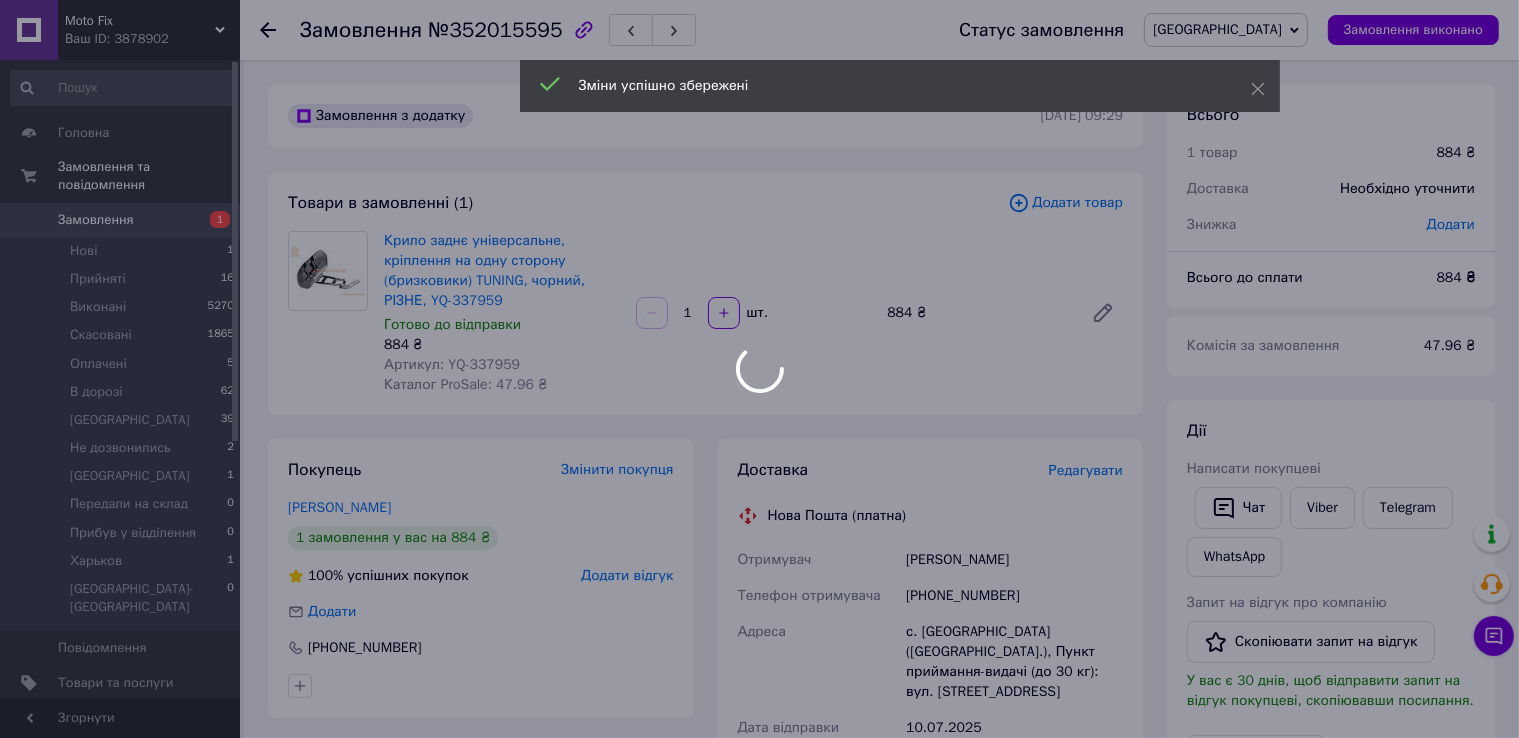 scroll, scrollTop: 400, scrollLeft: 0, axis: vertical 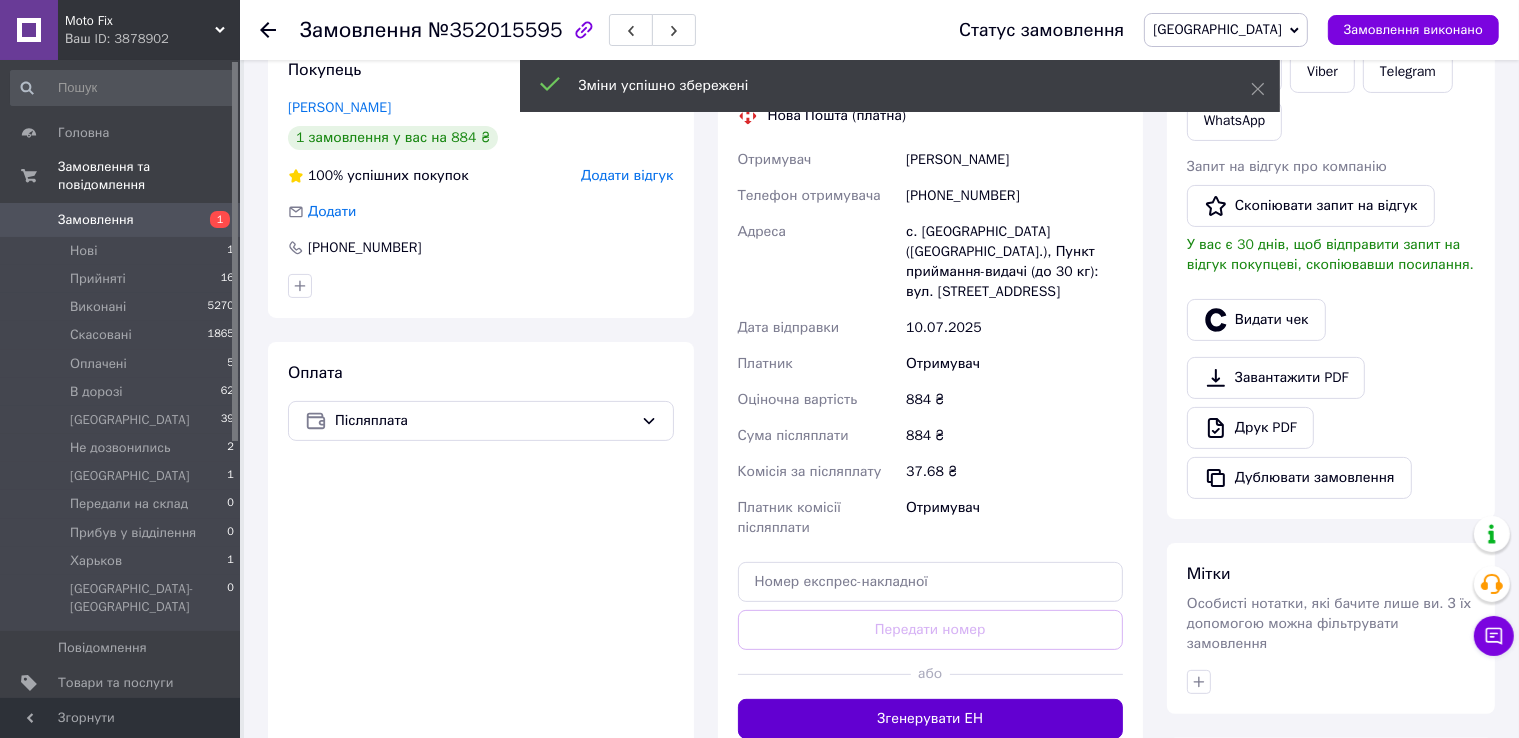 click on "Згенерувати ЕН" at bounding box center [931, 719] 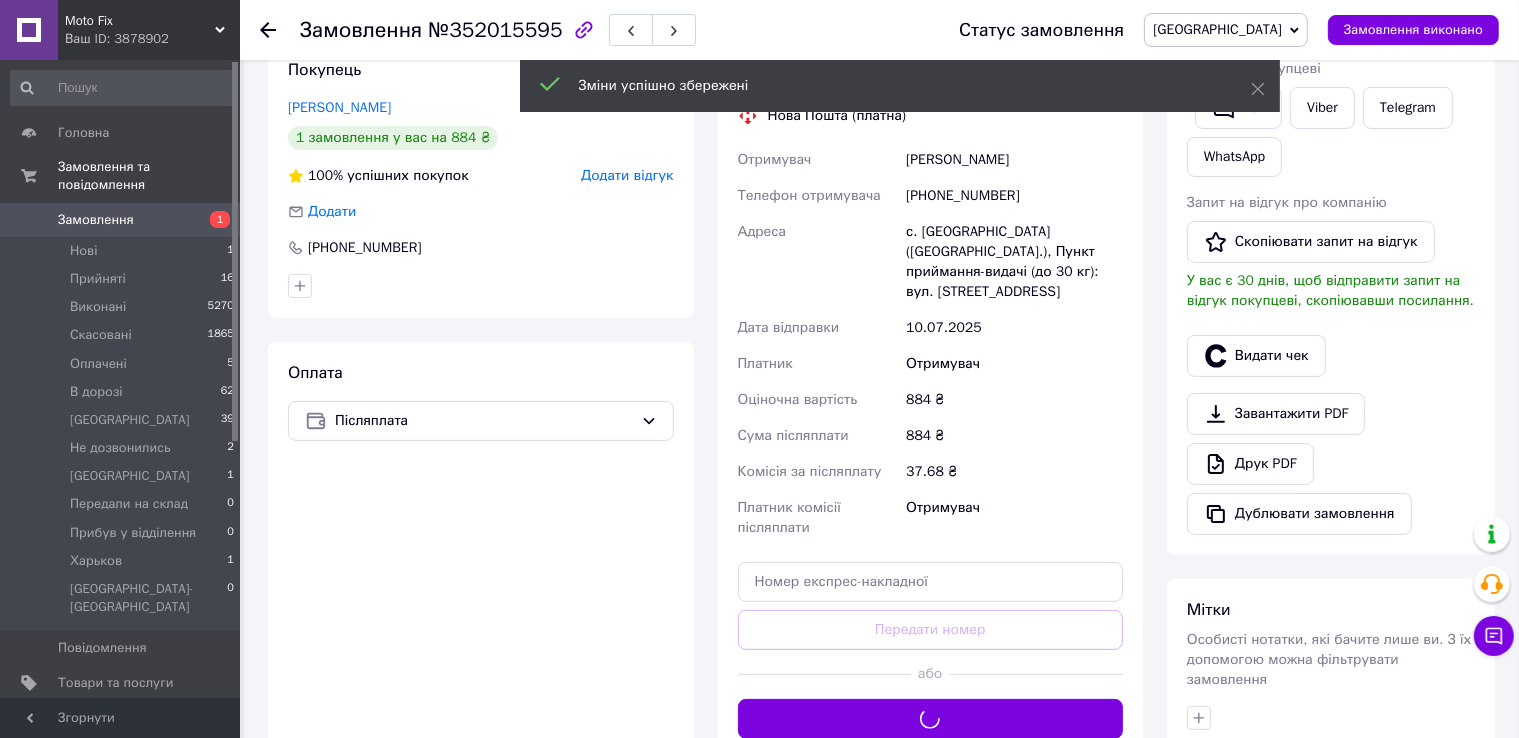 scroll, scrollTop: 100, scrollLeft: 0, axis: vertical 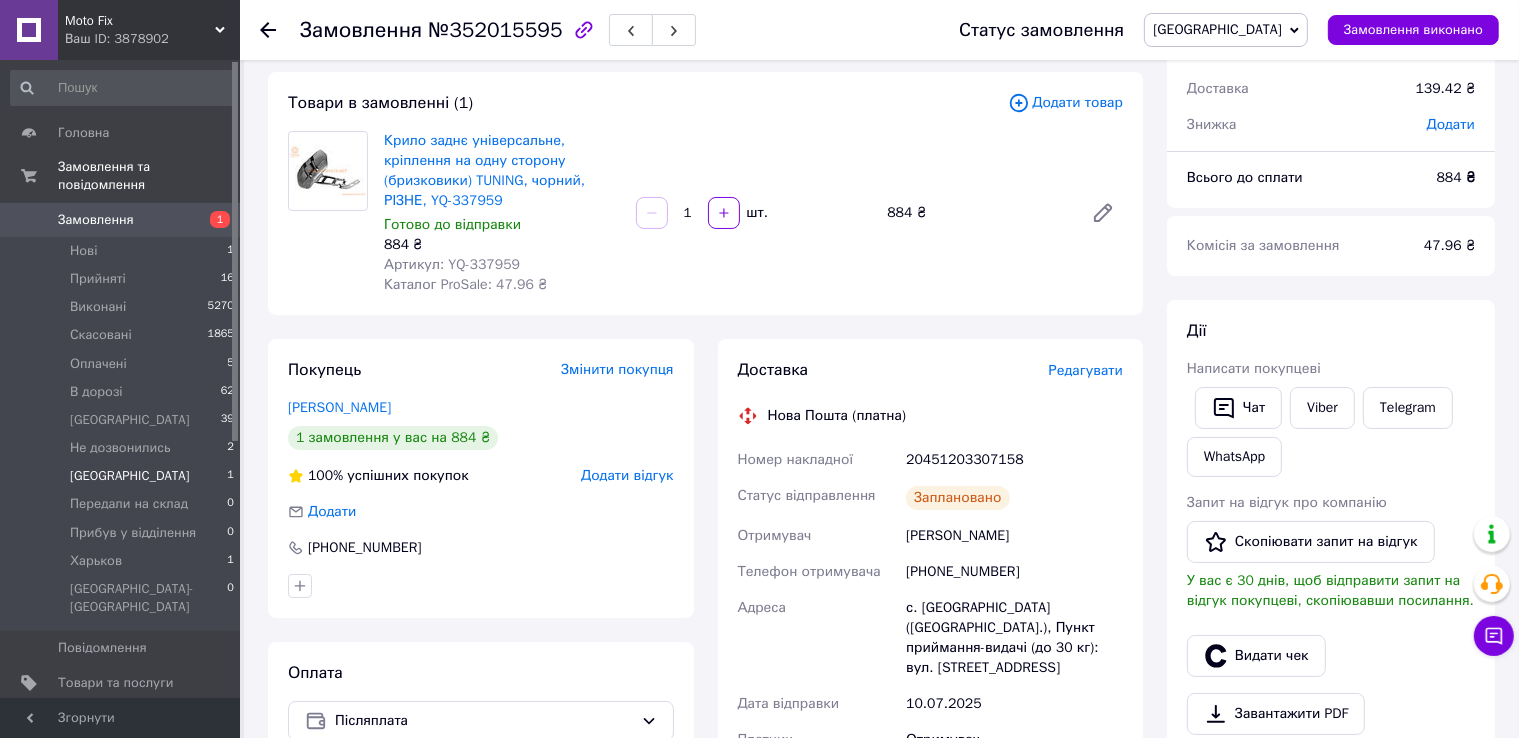click on "[GEOGRAPHIC_DATA] 1" at bounding box center (123, 476) 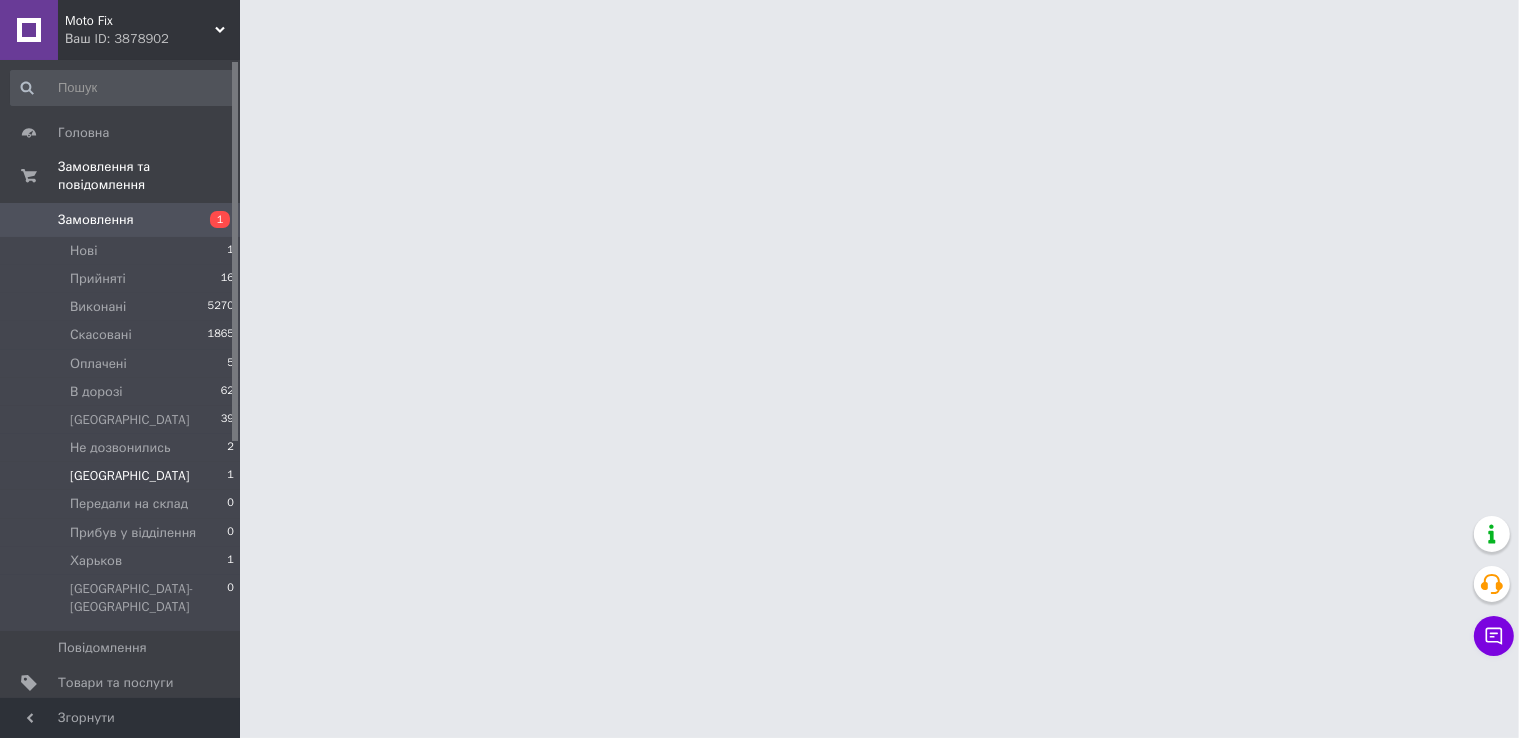scroll, scrollTop: 0, scrollLeft: 0, axis: both 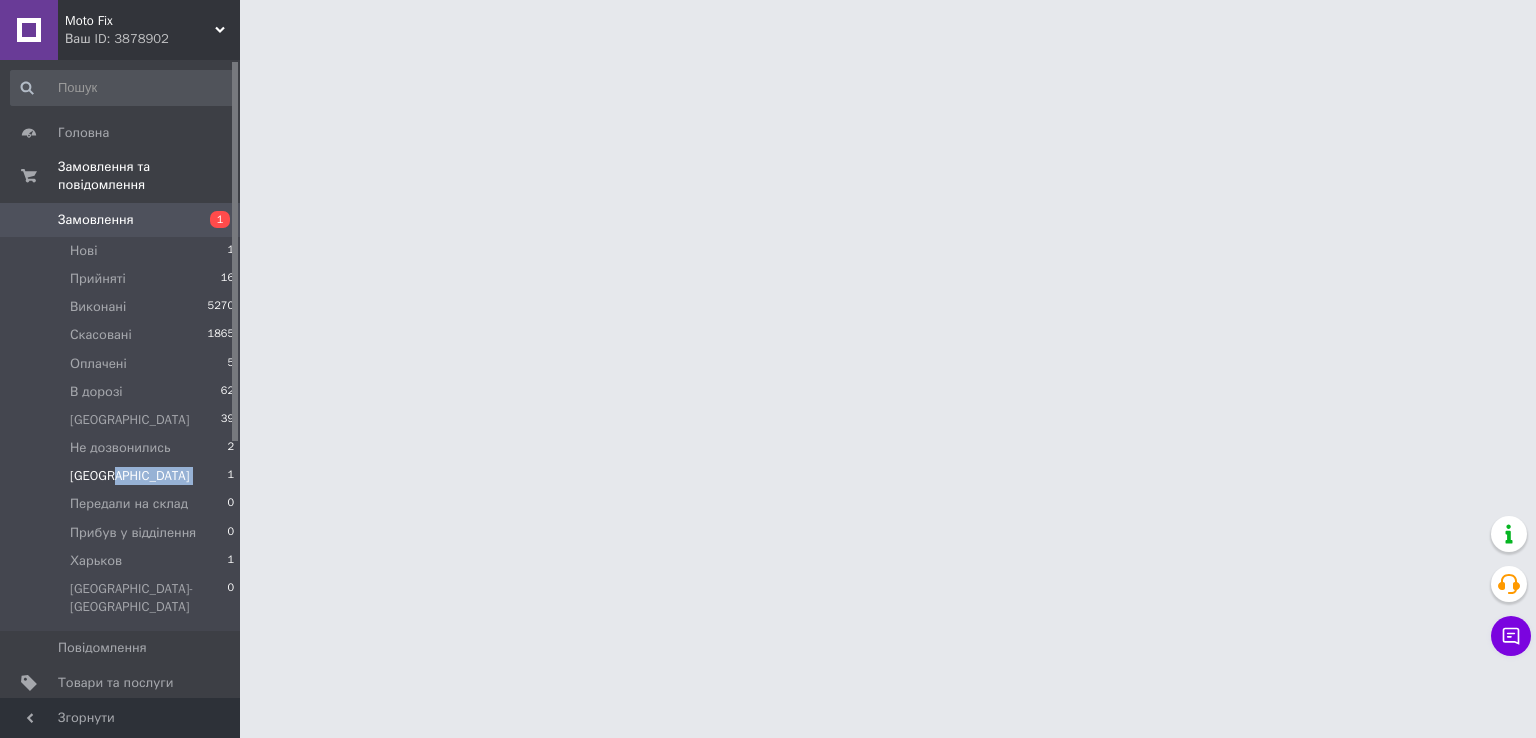 click on "[GEOGRAPHIC_DATA] 1" at bounding box center [123, 476] 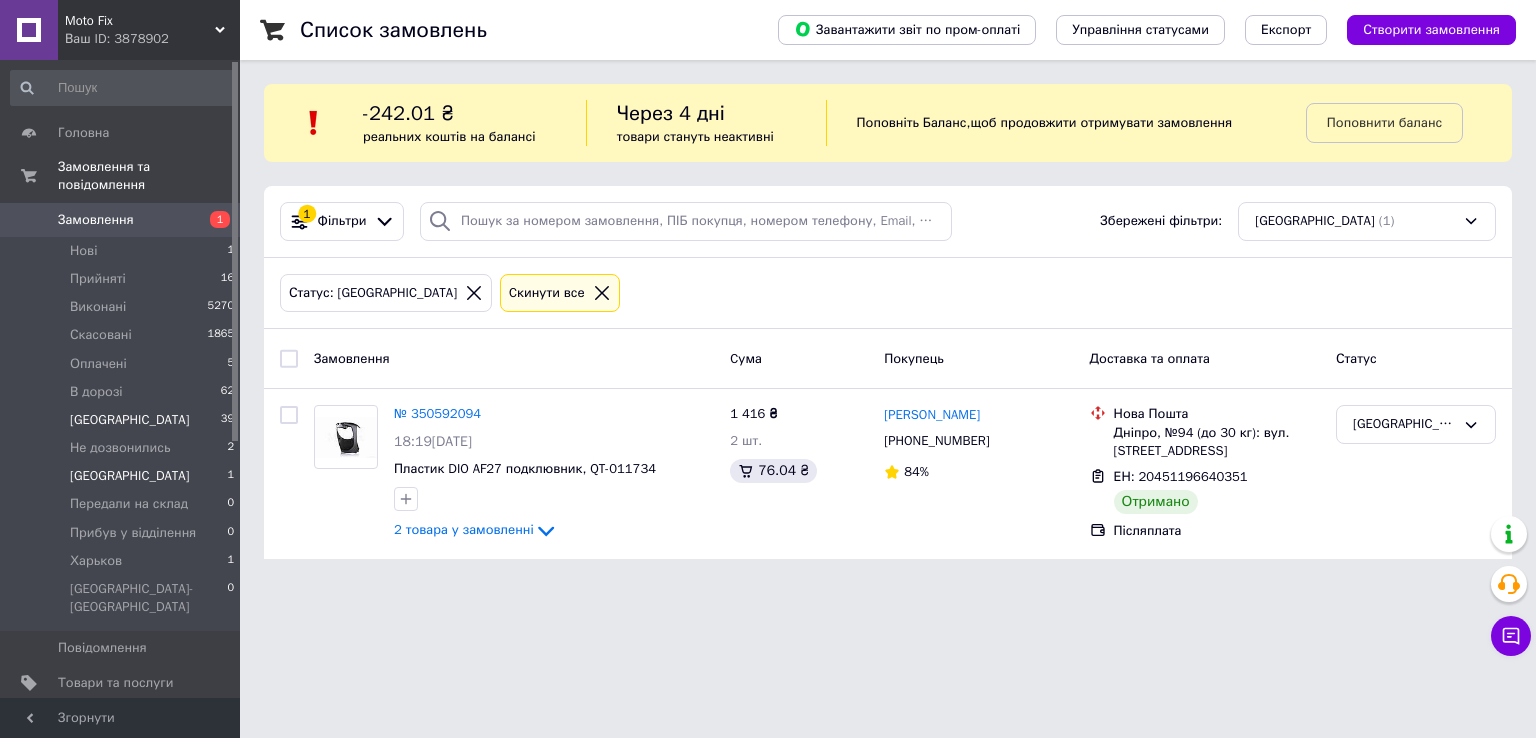 click on "Киев 39" at bounding box center [123, 420] 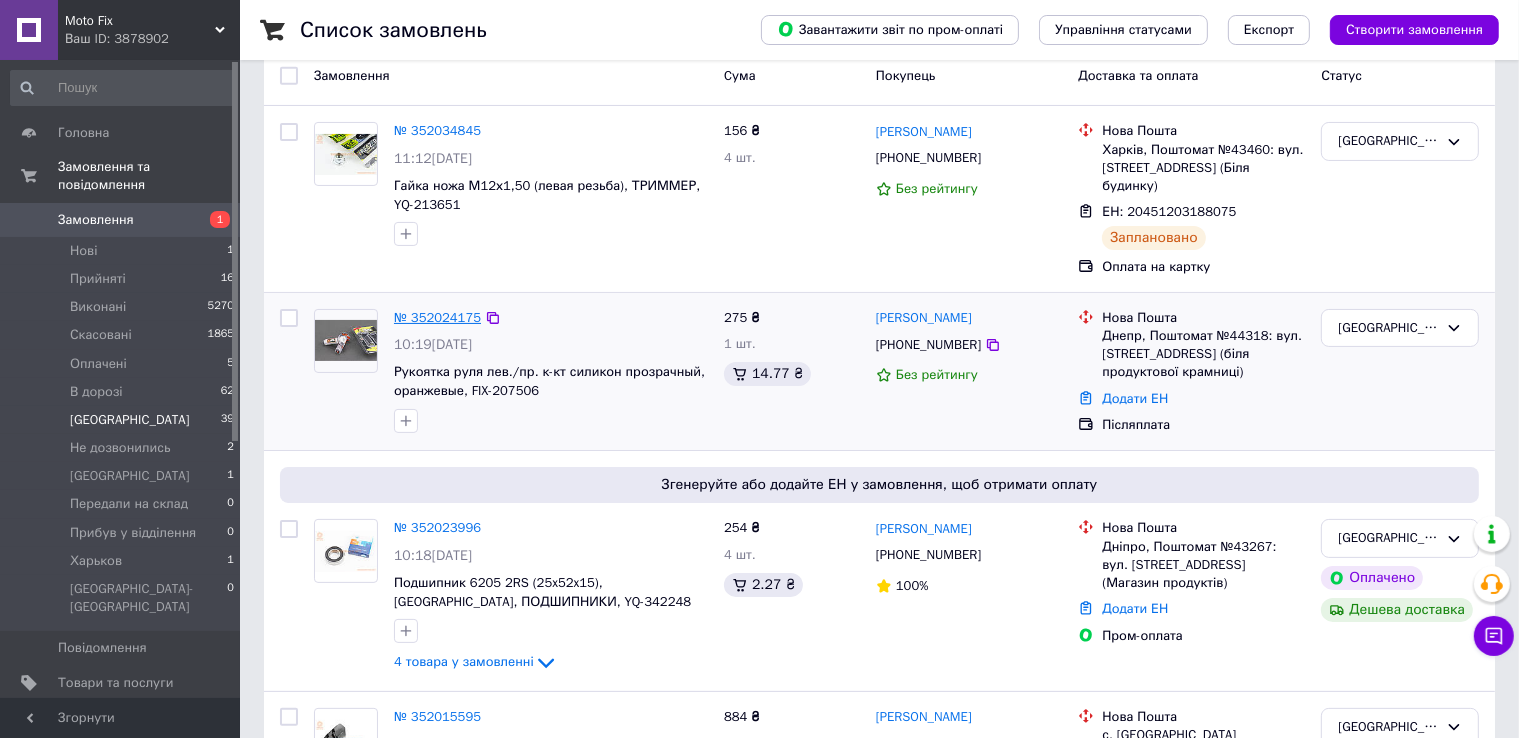 click on "№ 352024175" at bounding box center (437, 317) 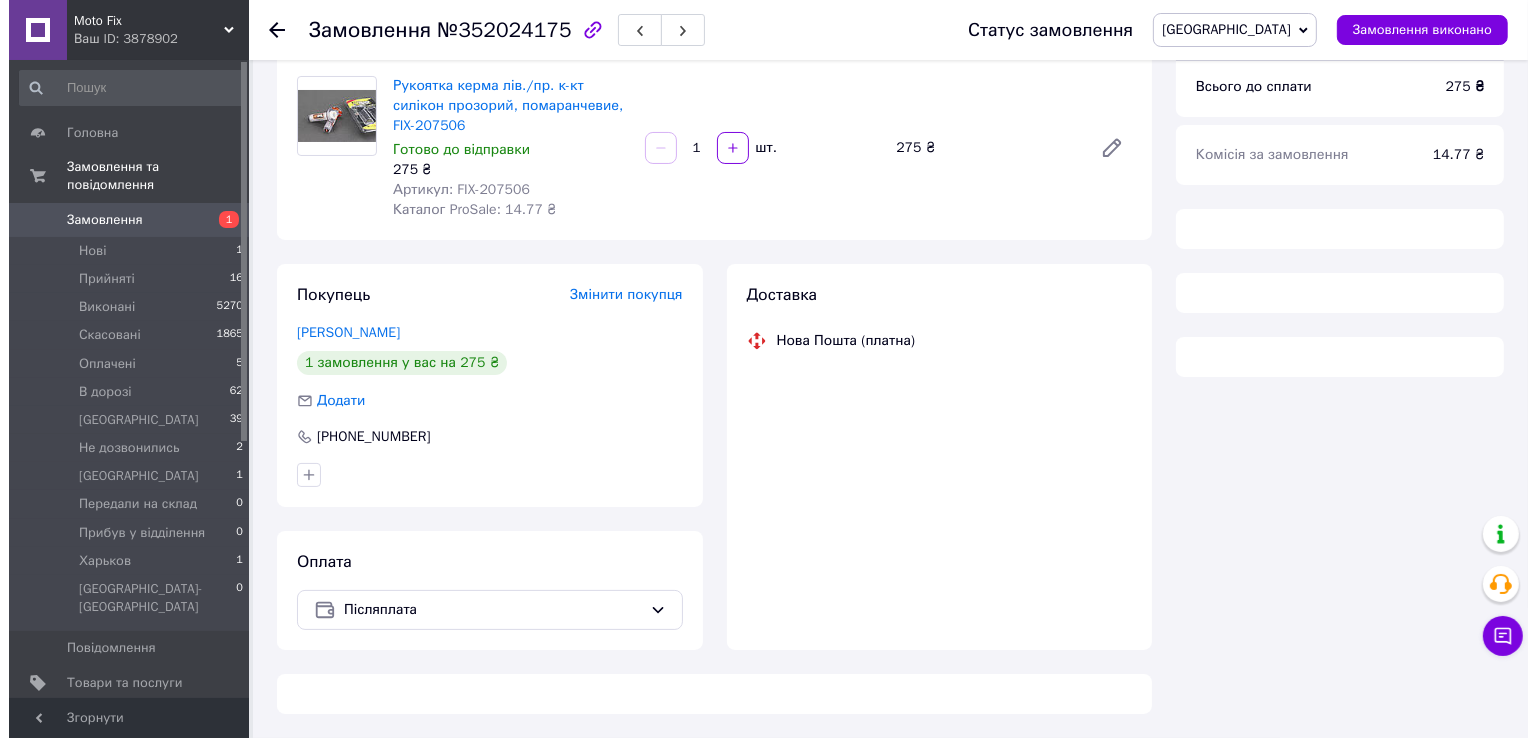 scroll, scrollTop: 0, scrollLeft: 0, axis: both 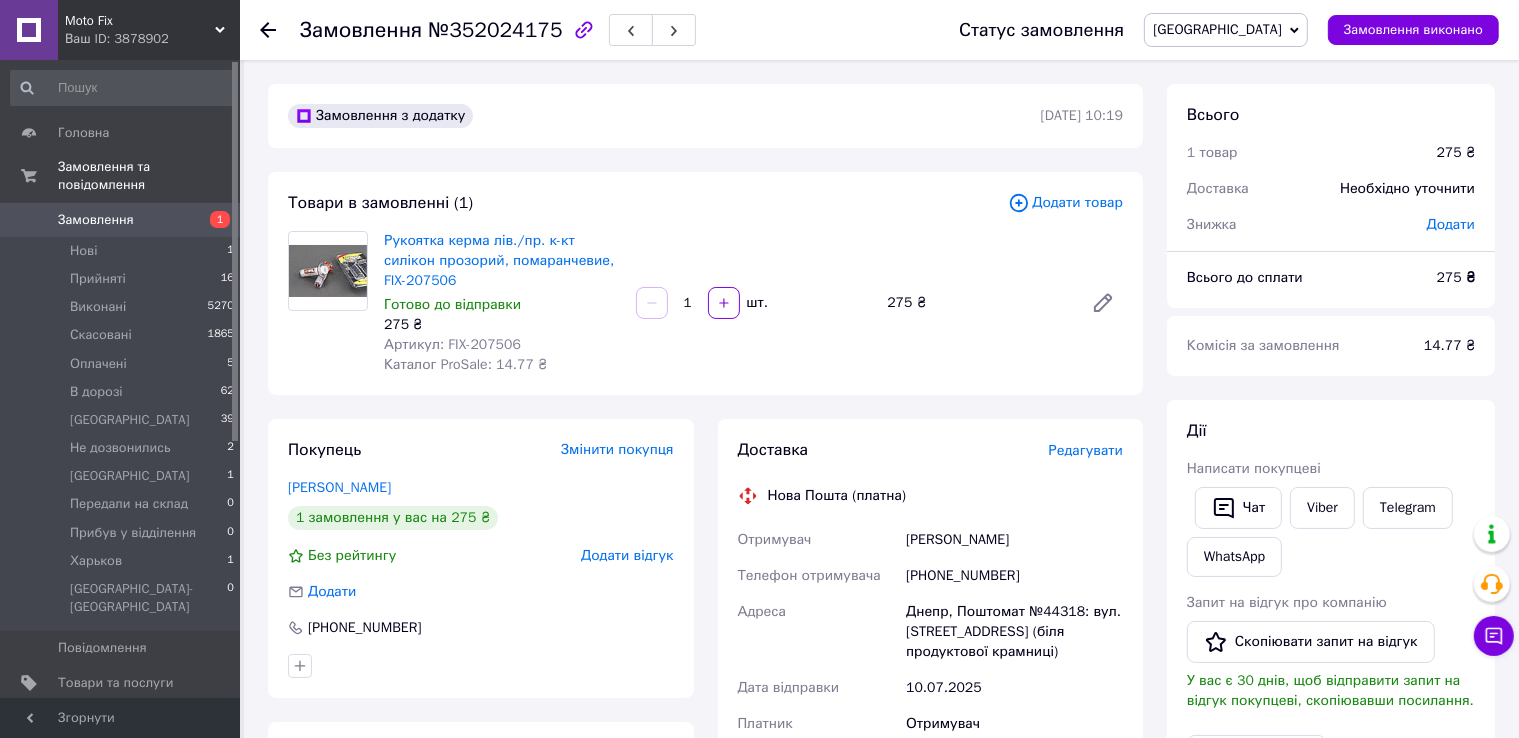 click on "Редагувати" at bounding box center [1086, 450] 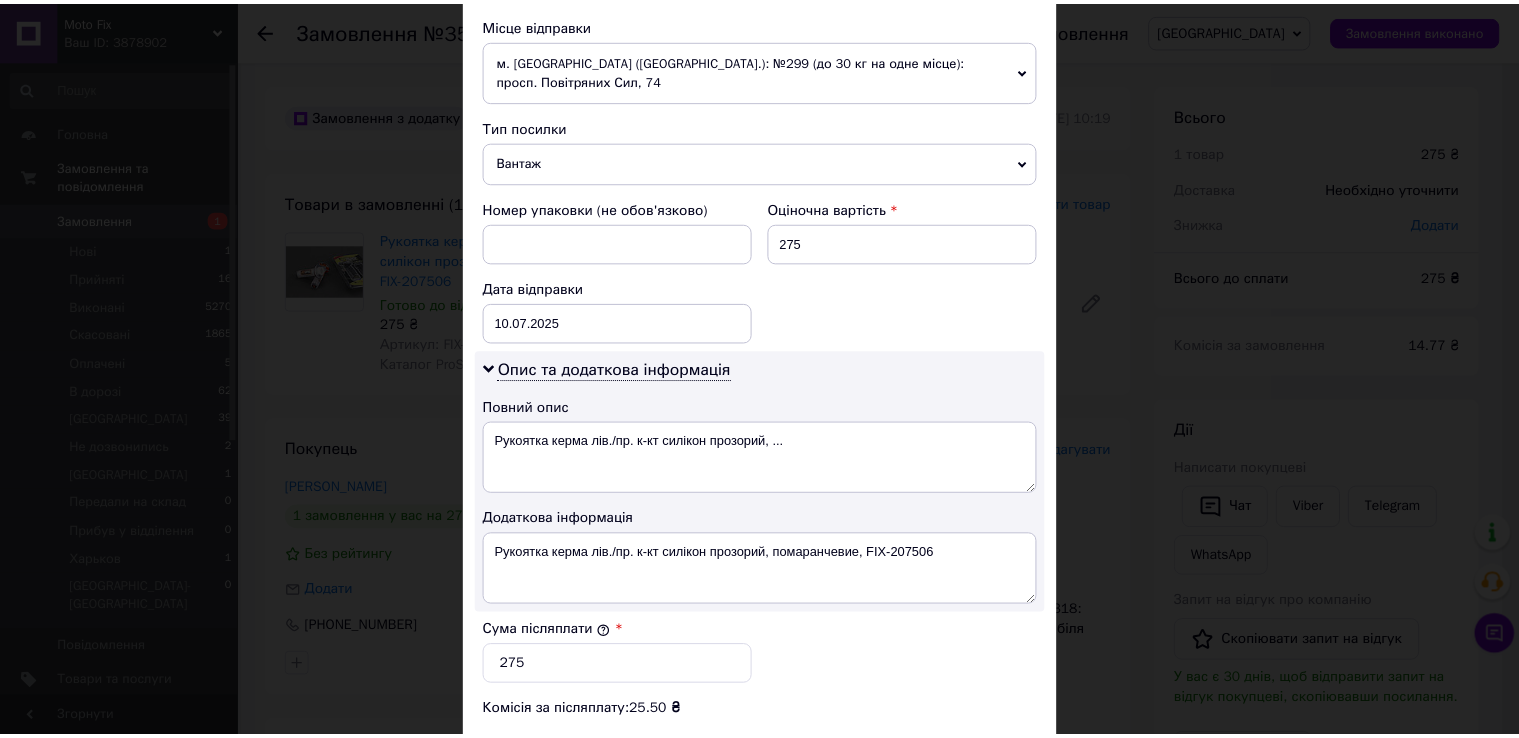 scroll, scrollTop: 1005, scrollLeft: 0, axis: vertical 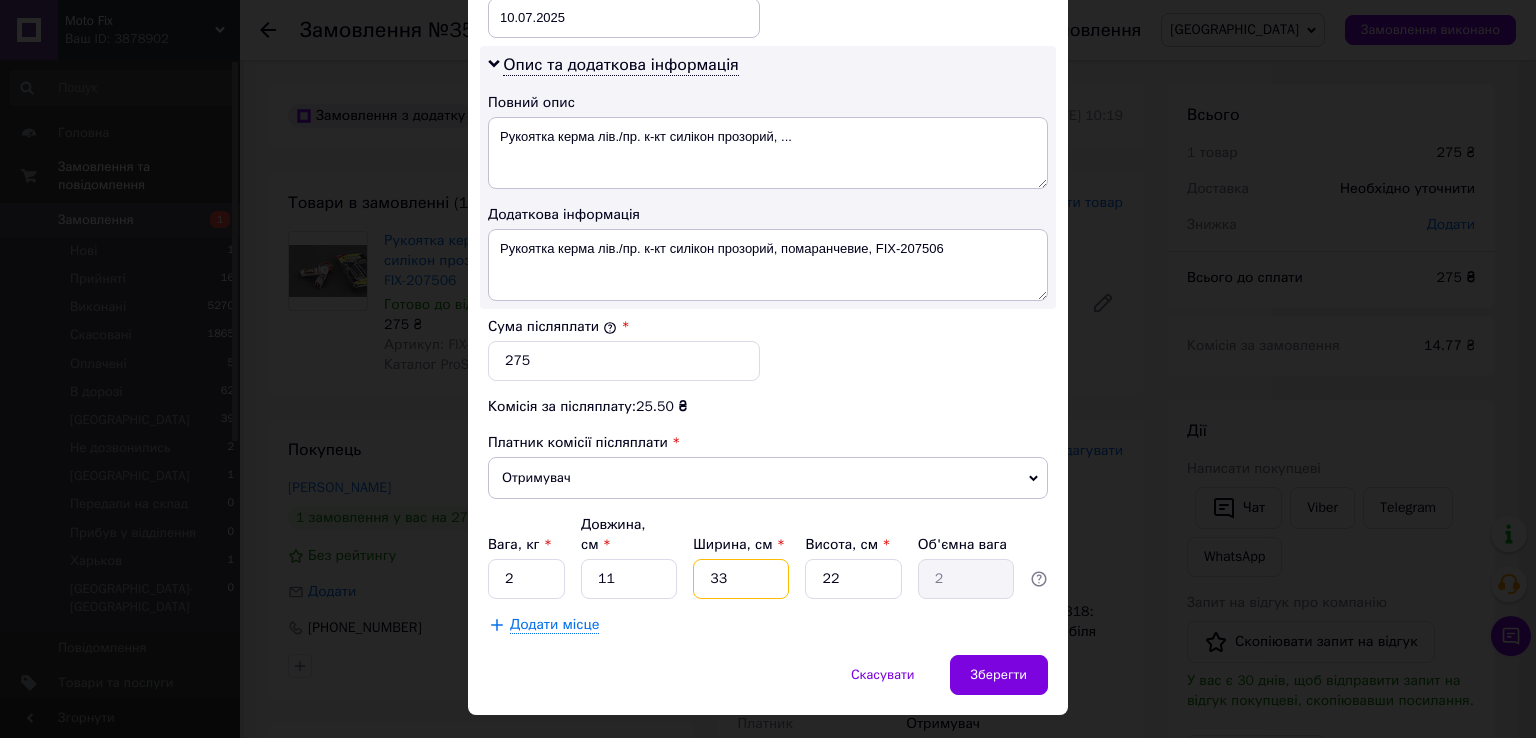 click on "33" at bounding box center (741, 579) 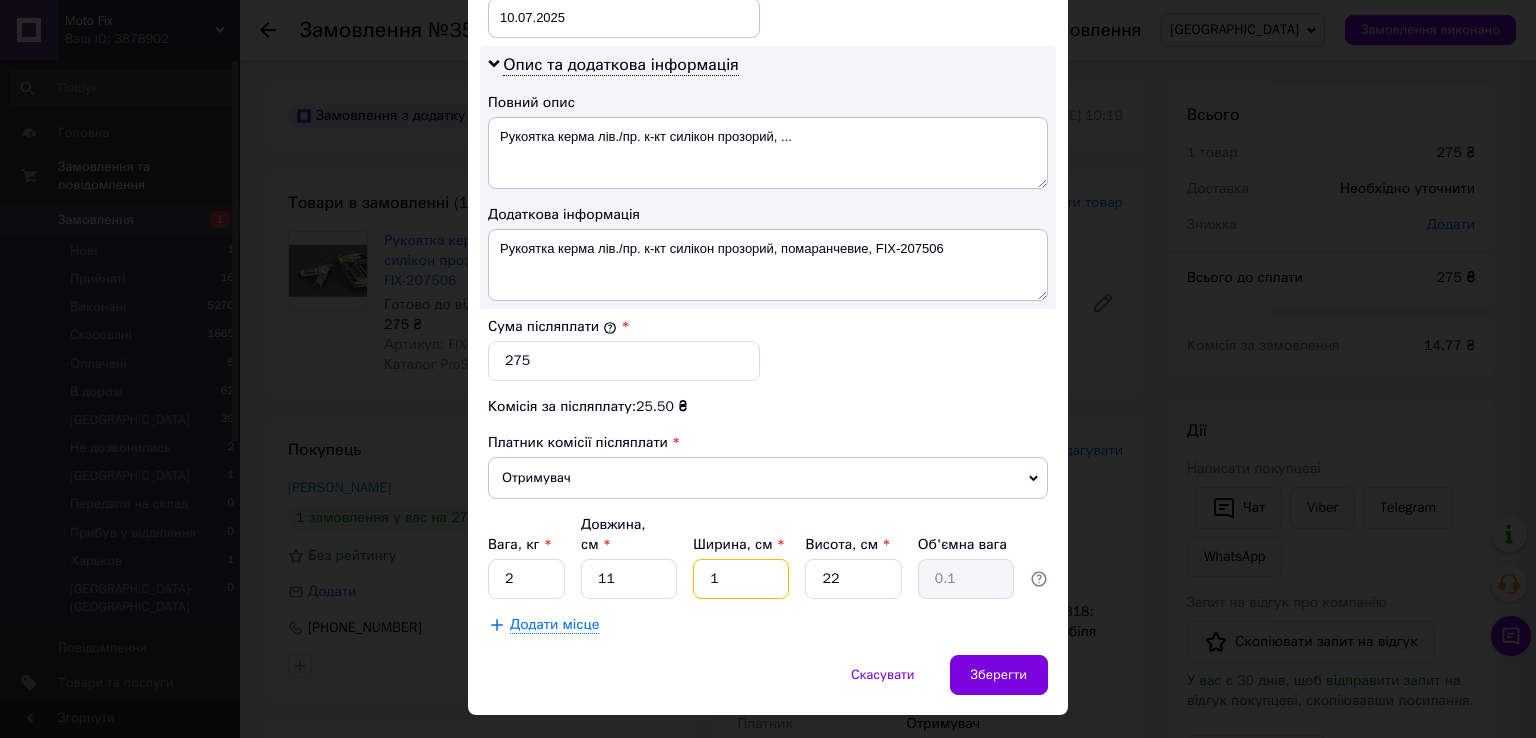 type on "15" 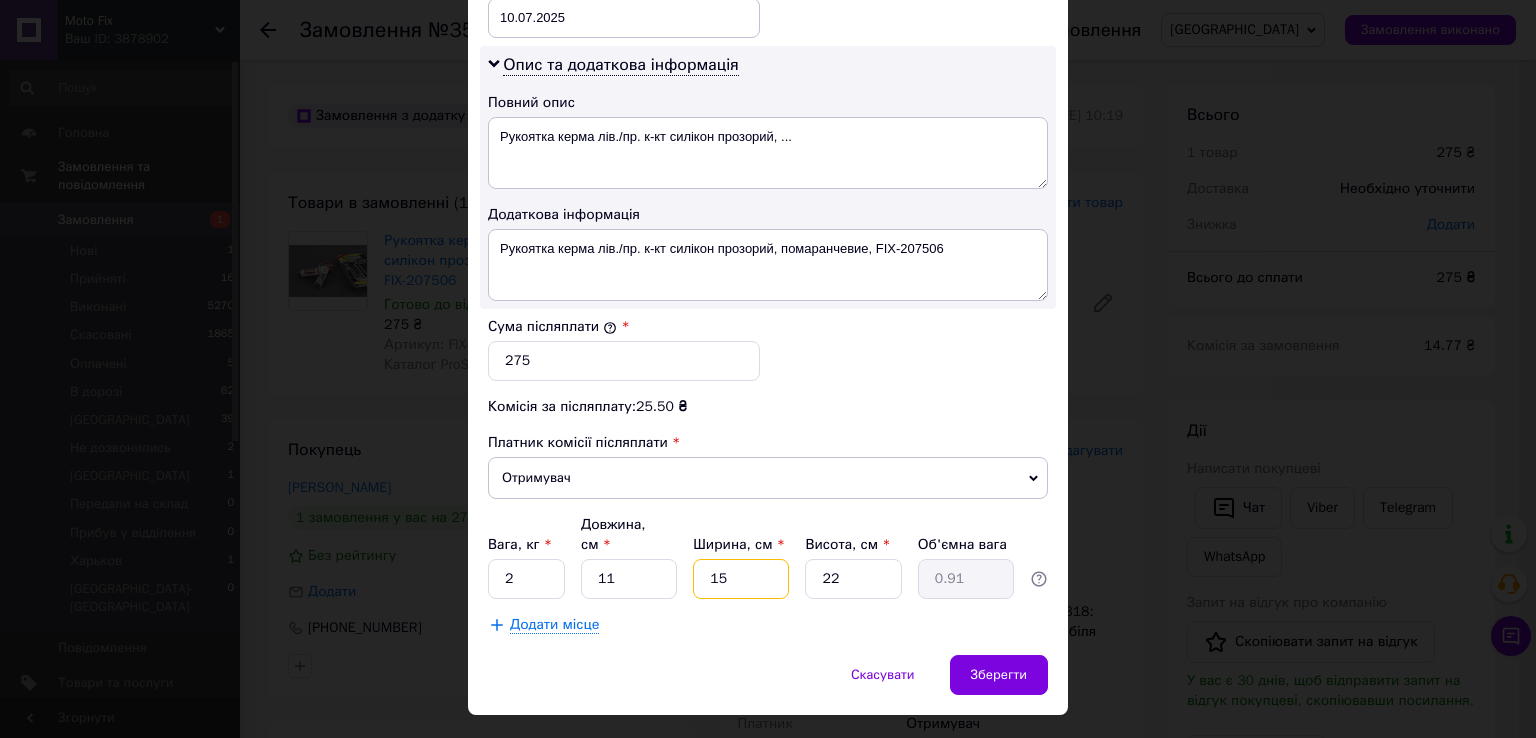 type on "15" 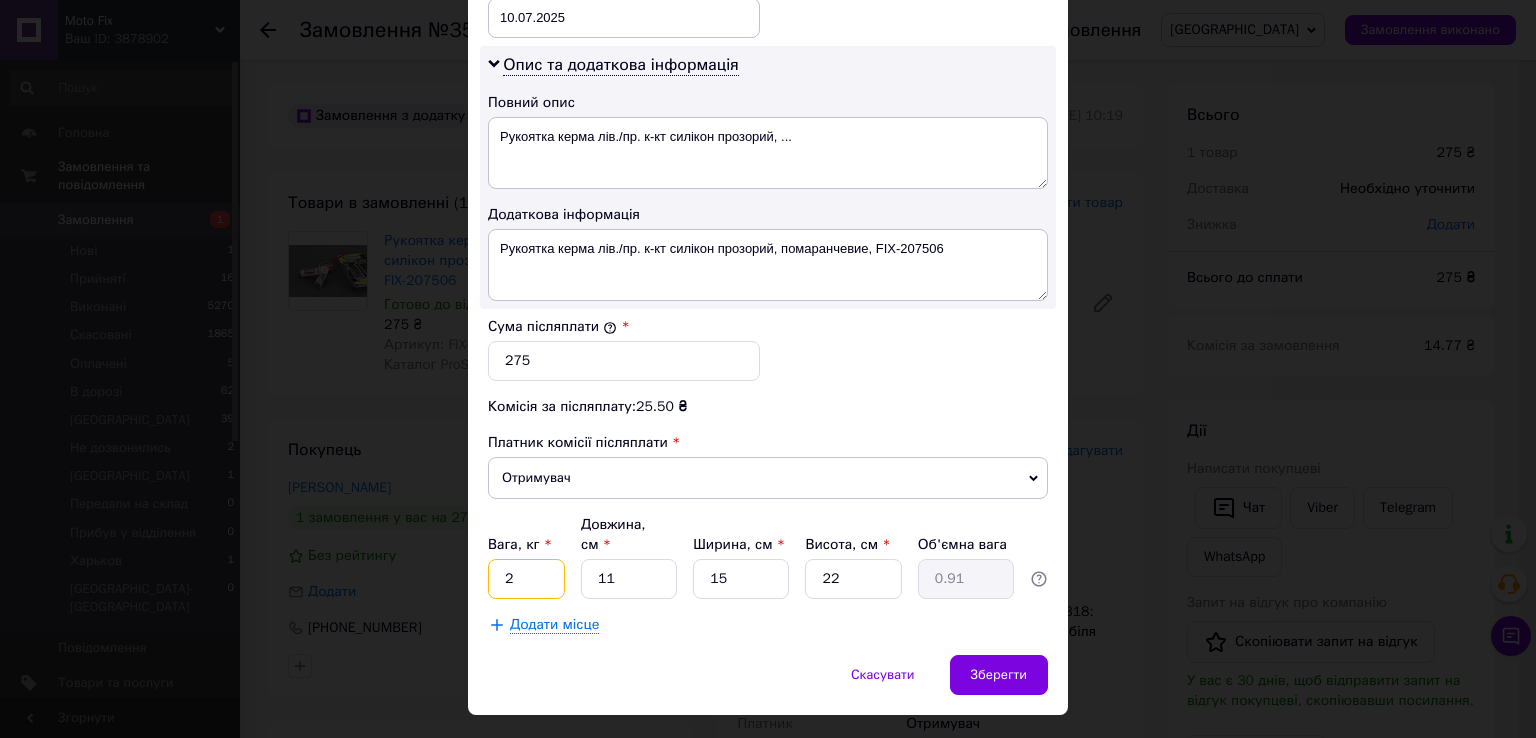 click on "2" at bounding box center [526, 579] 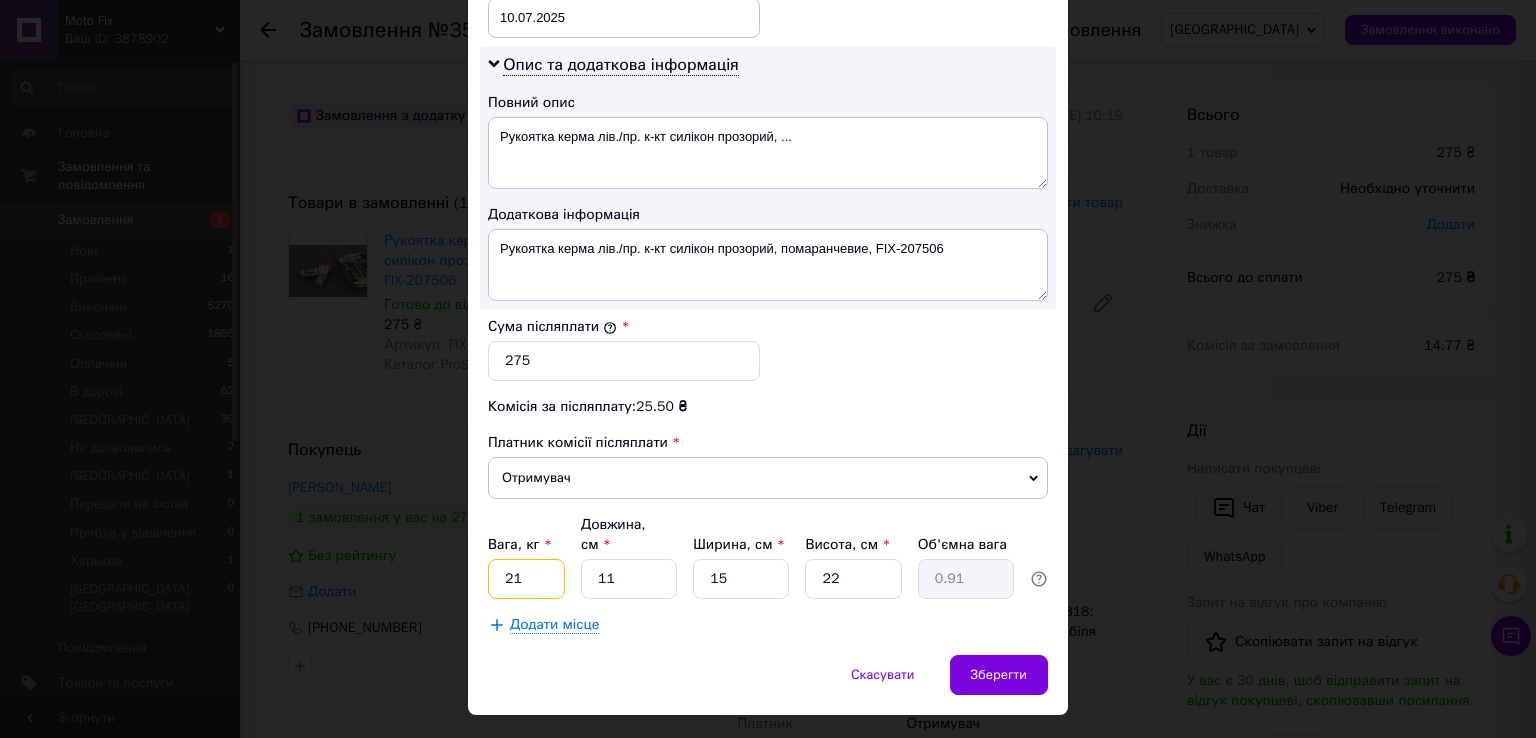 click on "21" at bounding box center [526, 579] 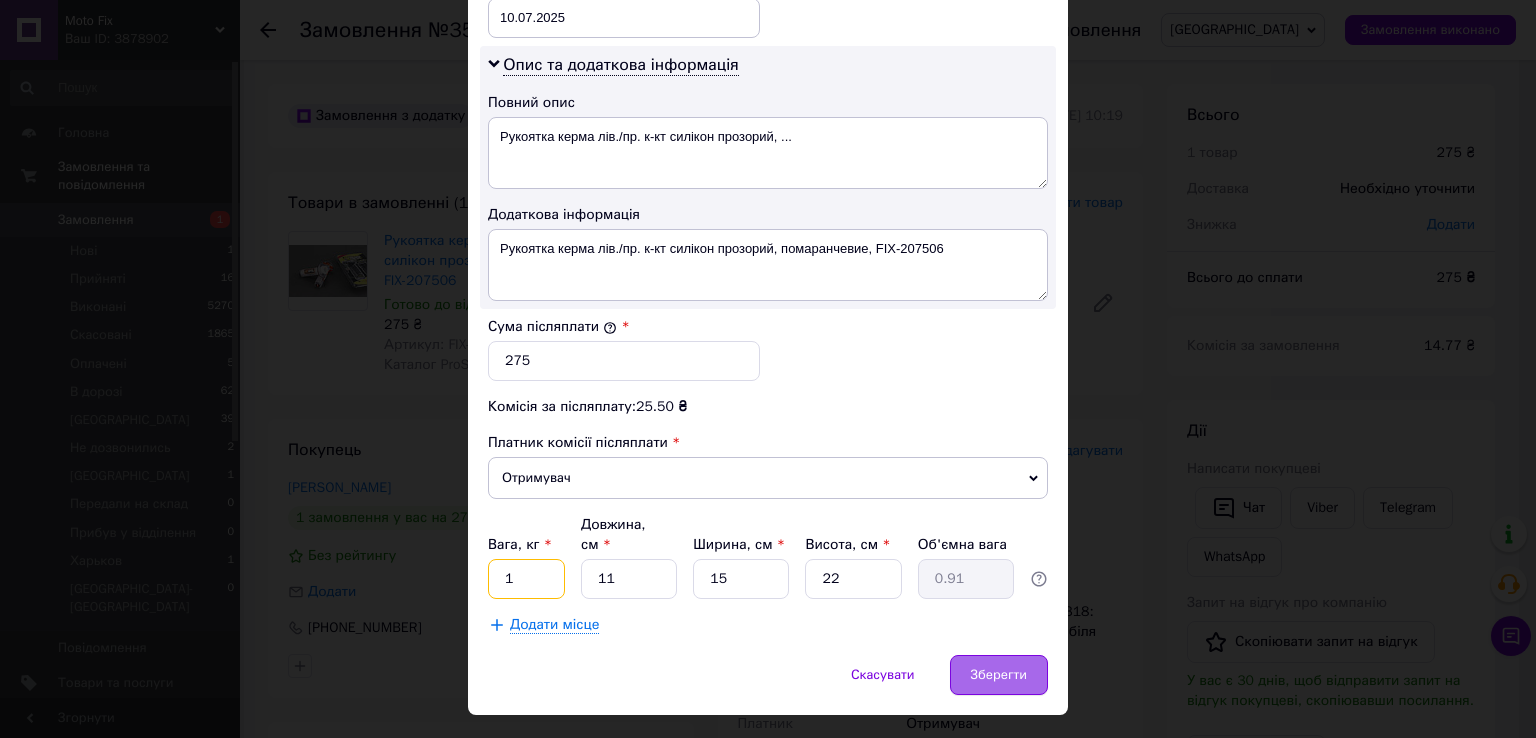 type on "1" 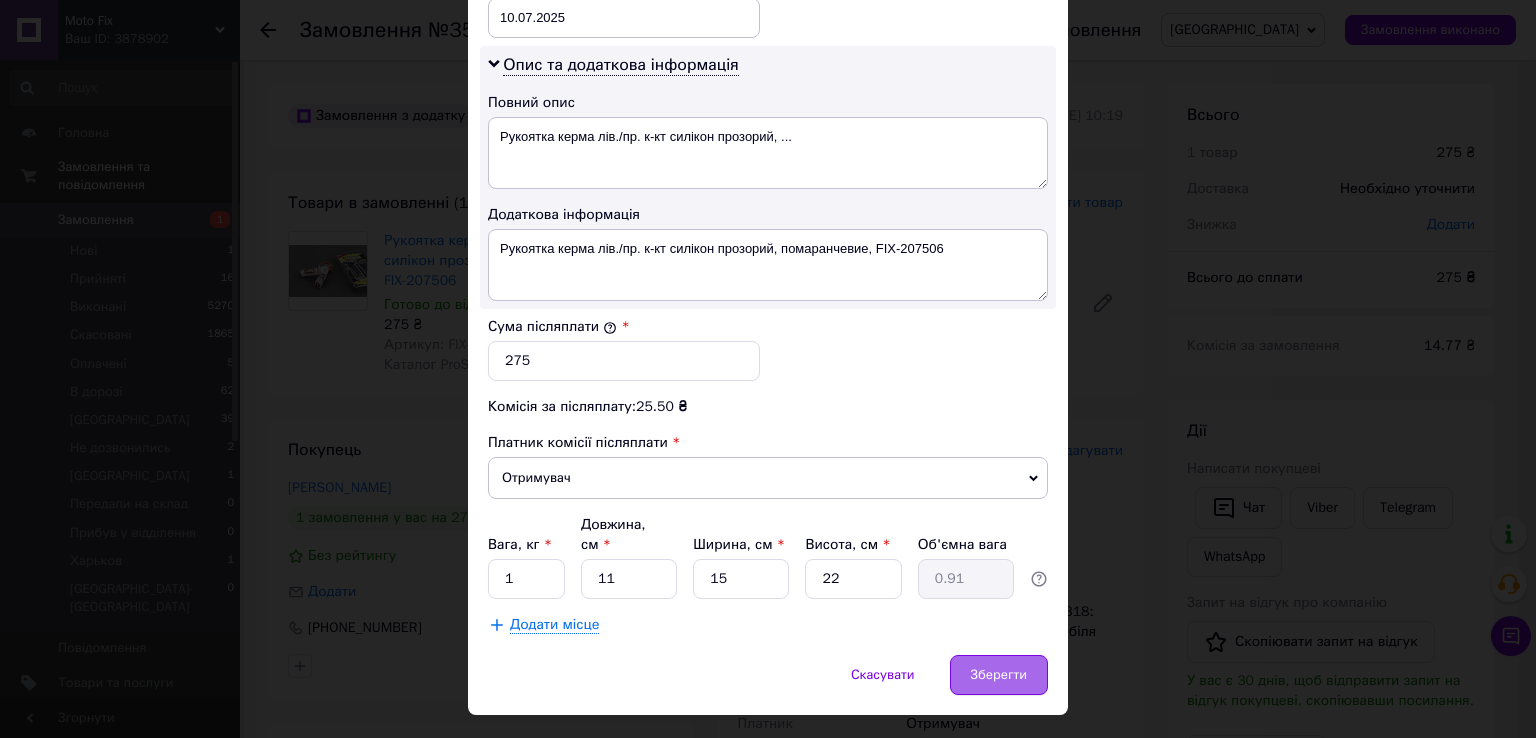 click on "Зберегти" at bounding box center [999, 675] 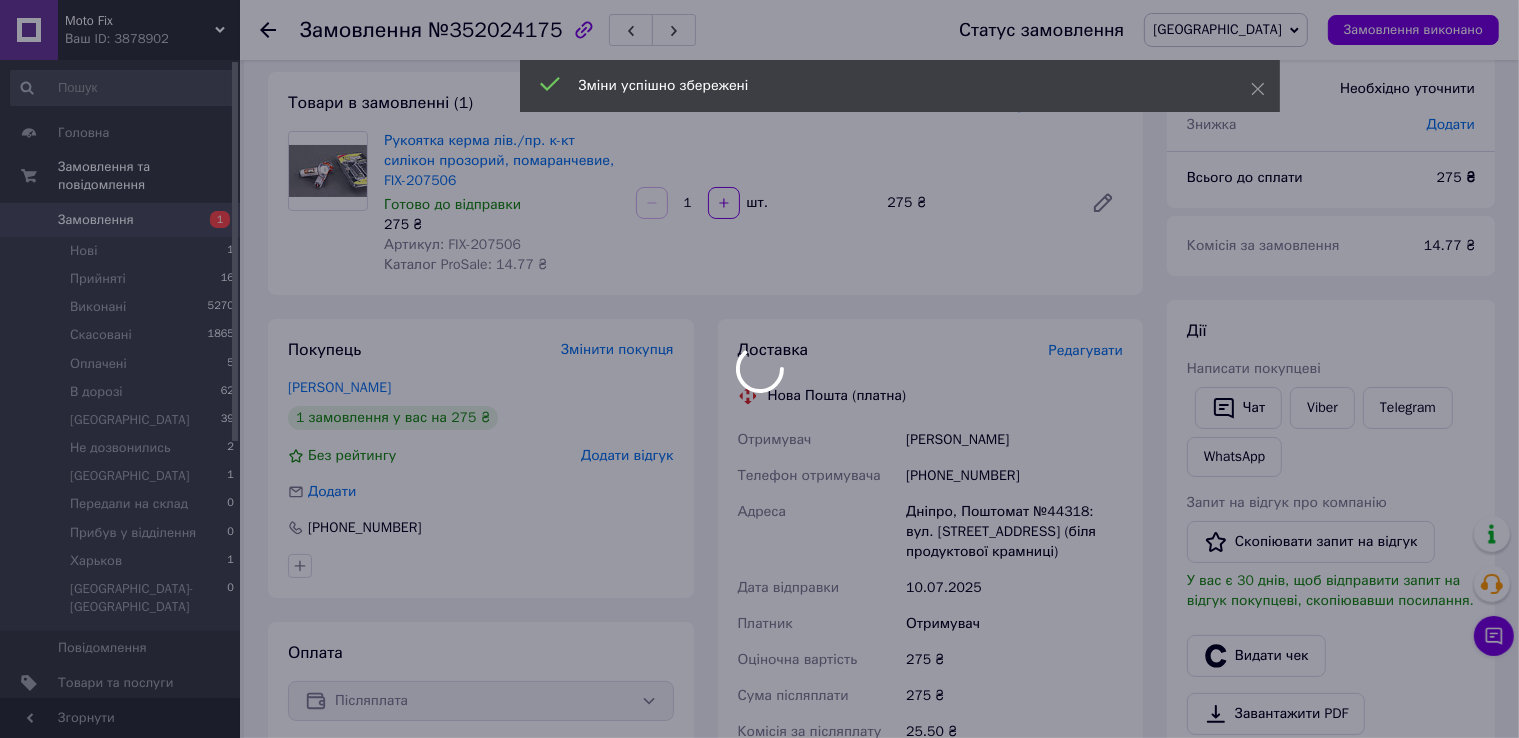 scroll, scrollTop: 400, scrollLeft: 0, axis: vertical 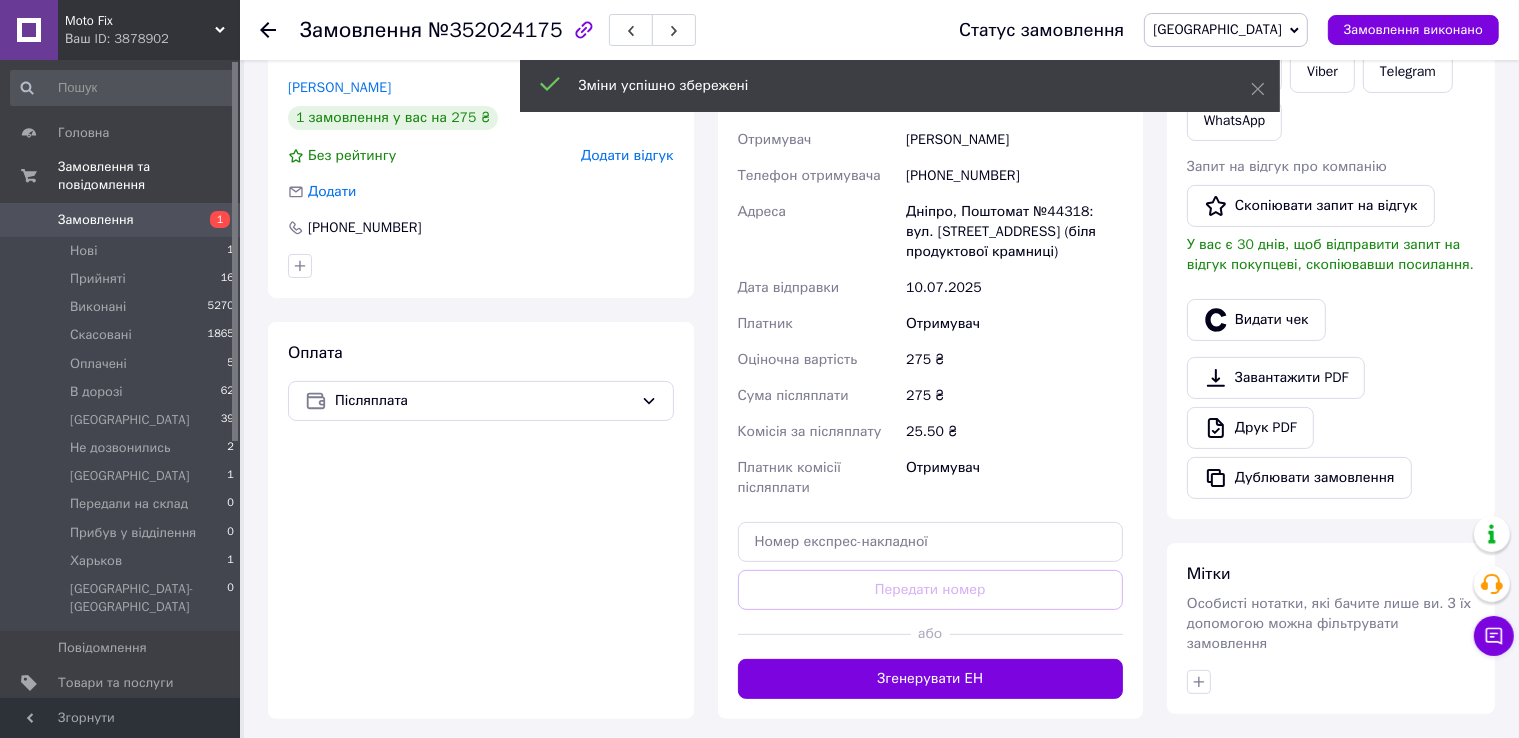 click on "Згенерувати ЕН" at bounding box center (931, 679) 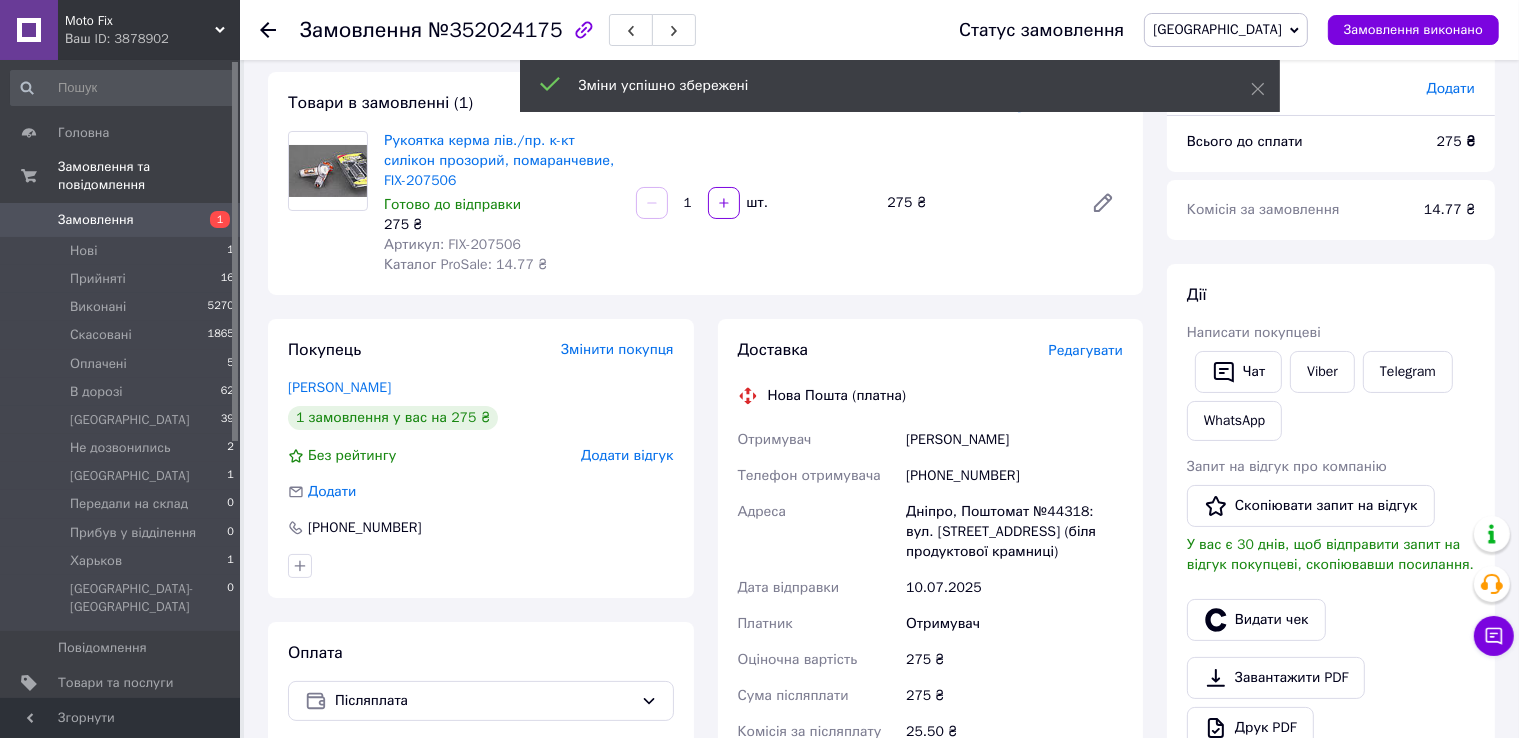 scroll, scrollTop: 0, scrollLeft: 0, axis: both 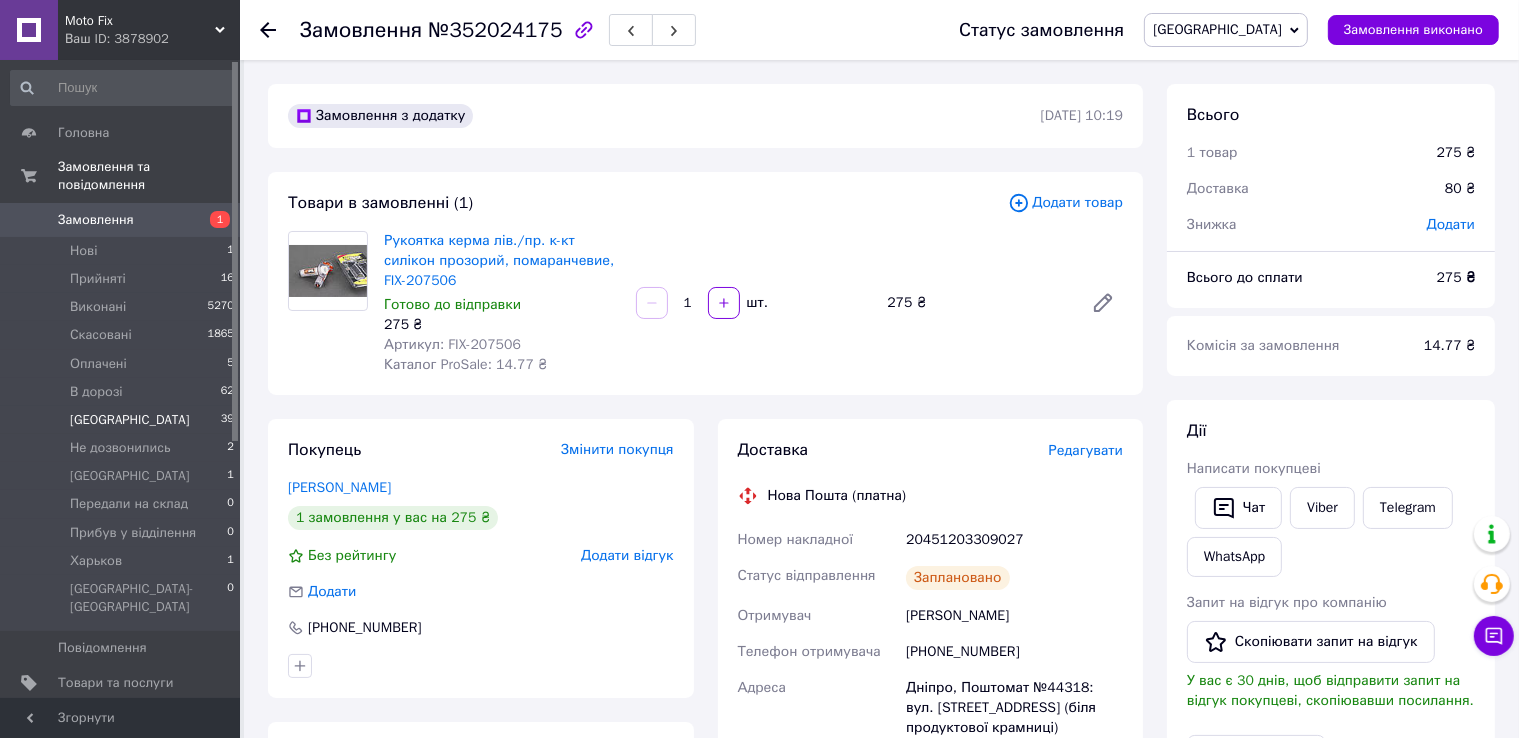 click on "Киев 39" at bounding box center [123, 420] 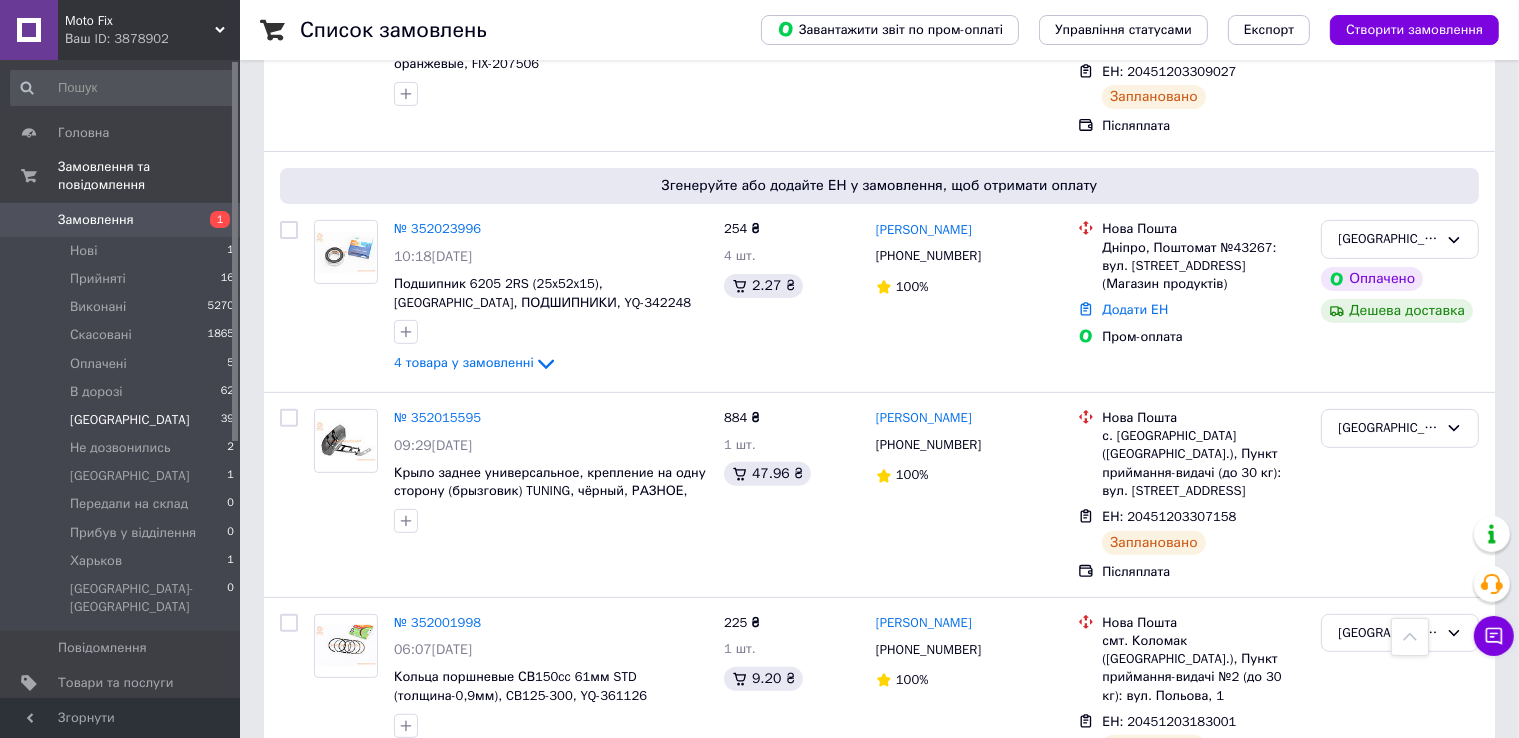scroll, scrollTop: 615, scrollLeft: 0, axis: vertical 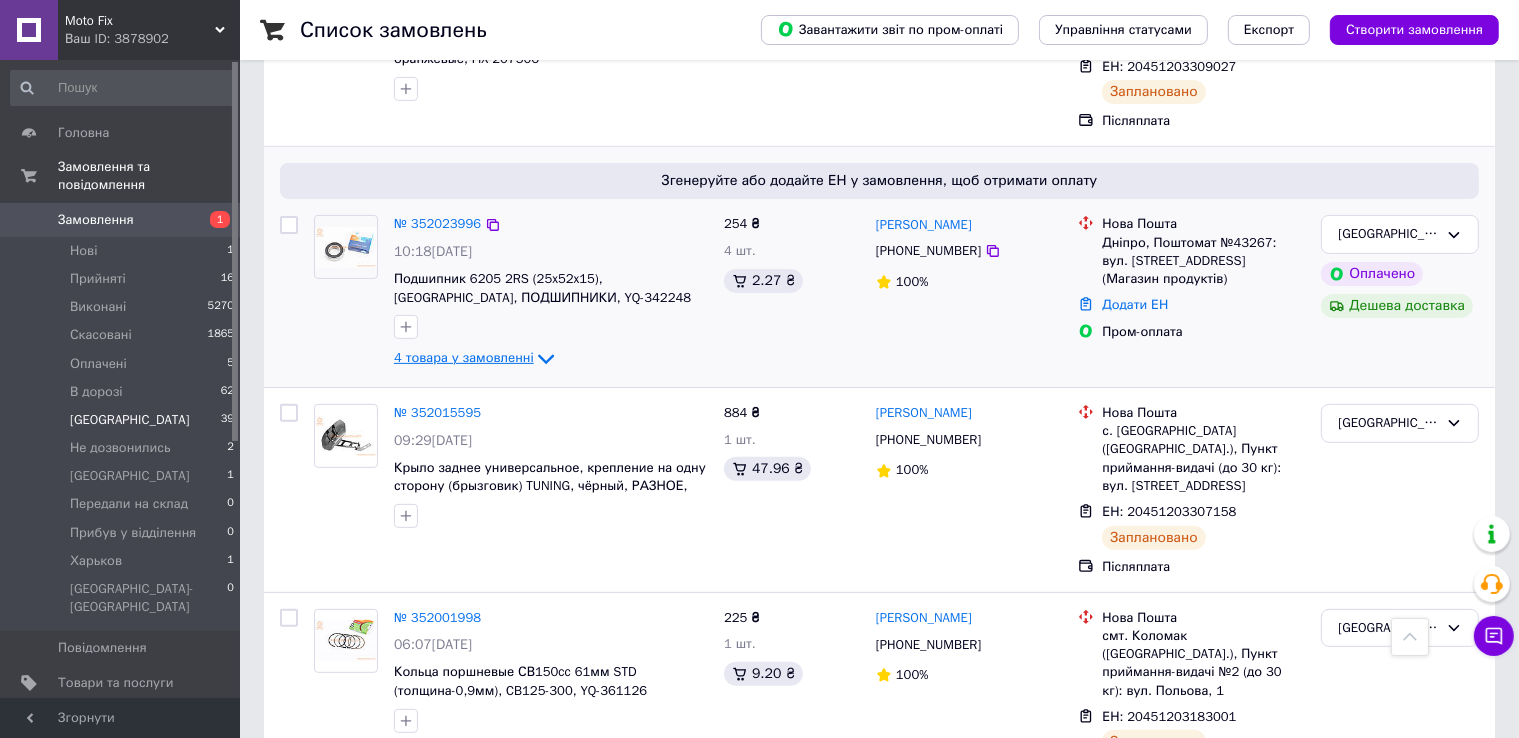 click on "4 товара у замовленні" at bounding box center (464, 358) 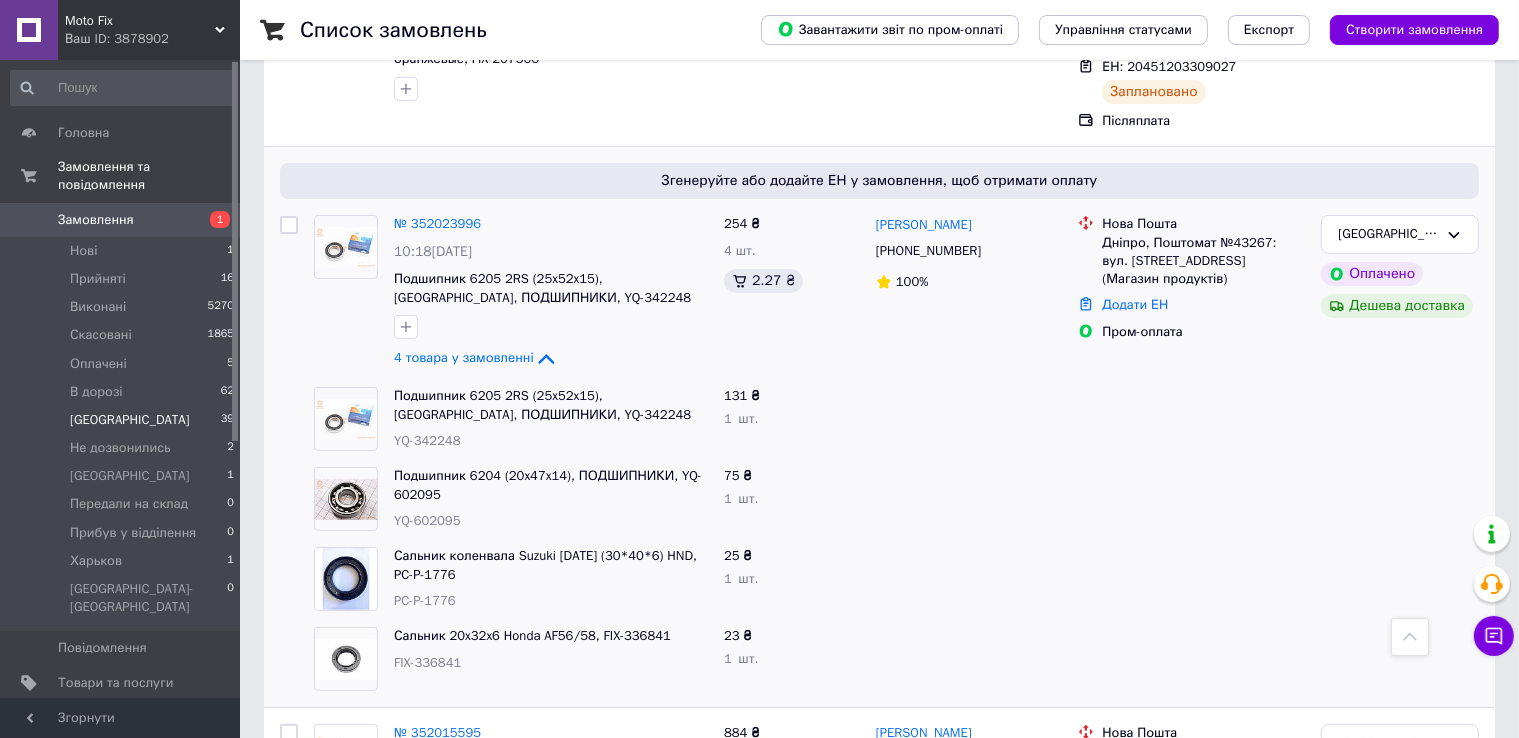 click on "FIX-336841" at bounding box center [427, 662] 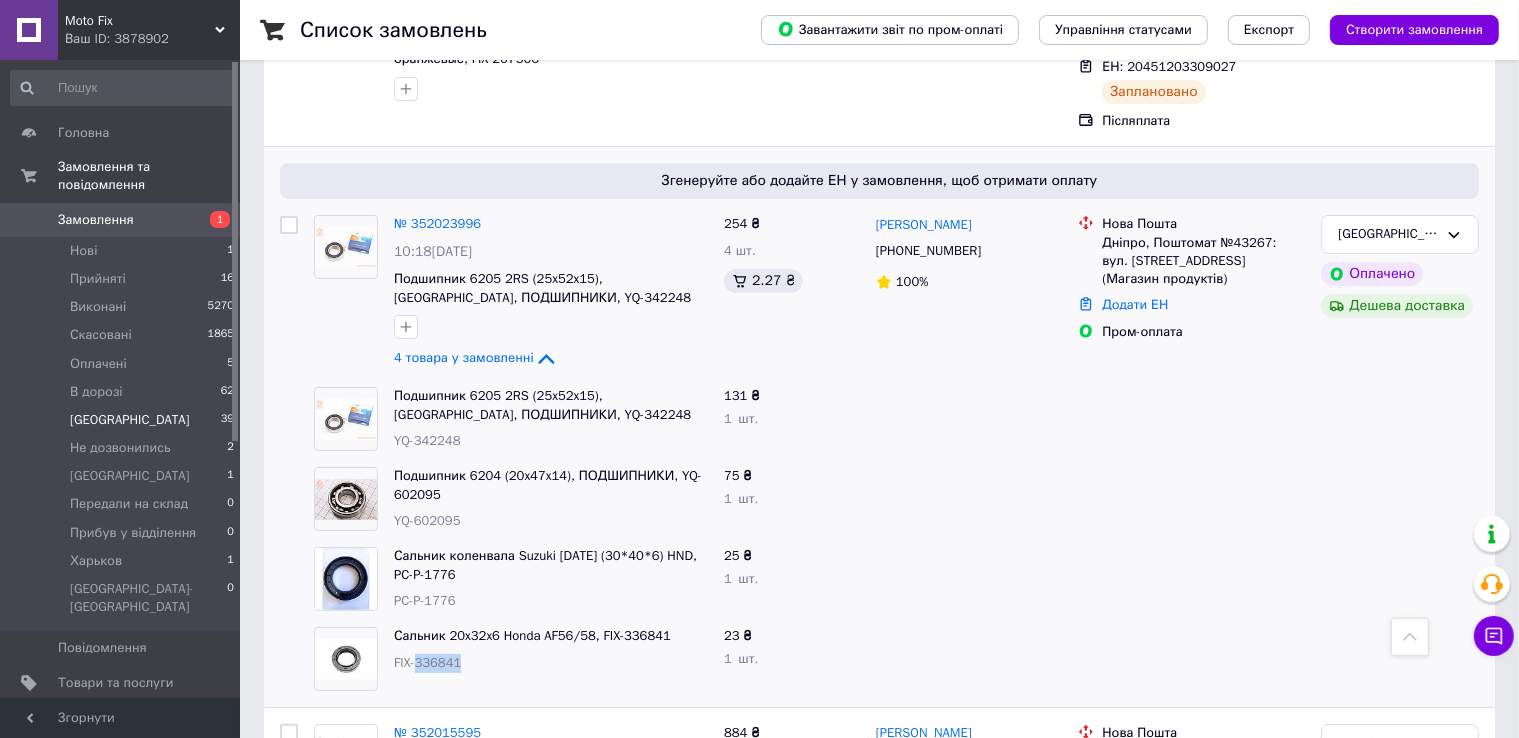 click on "FIX-336841" at bounding box center [427, 662] 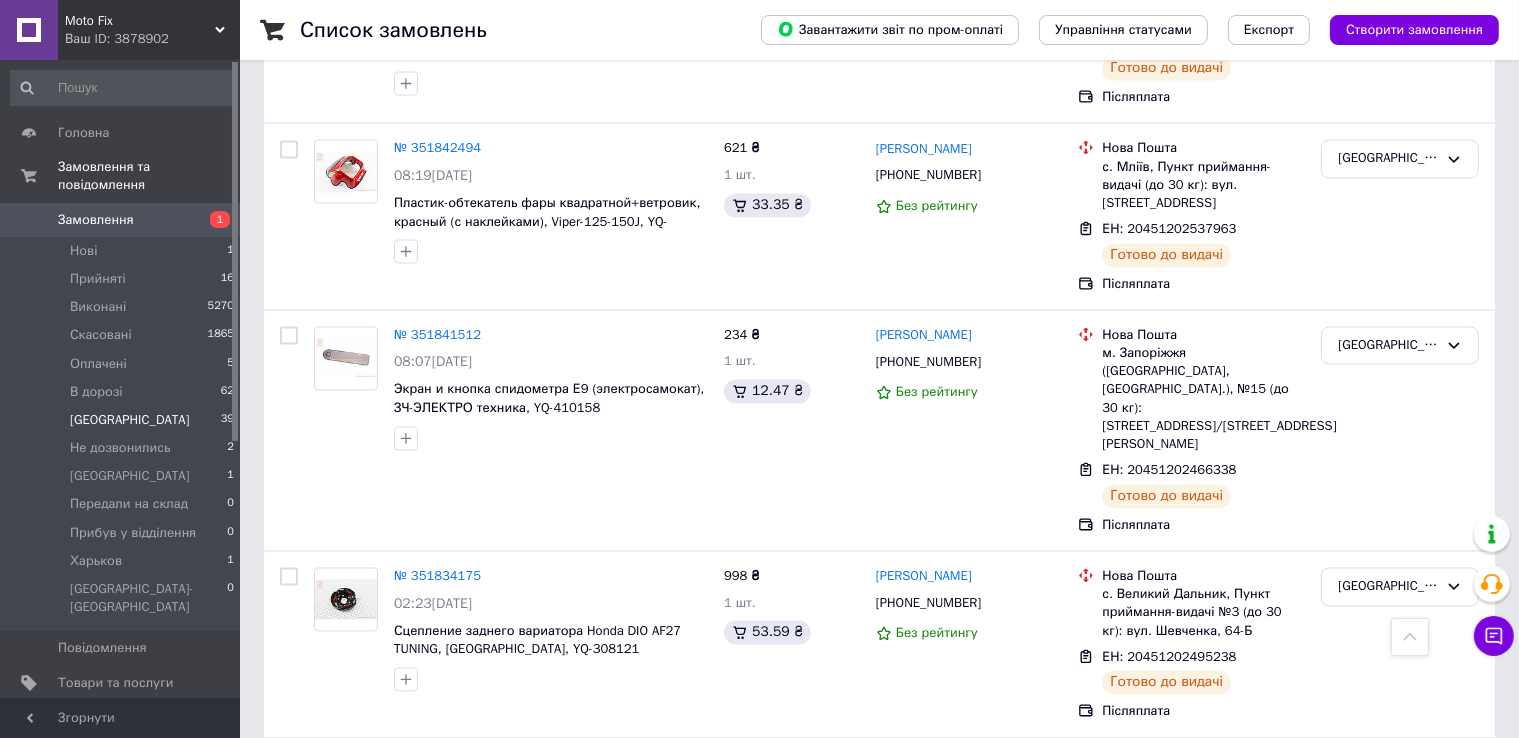 scroll, scrollTop: 3925, scrollLeft: 0, axis: vertical 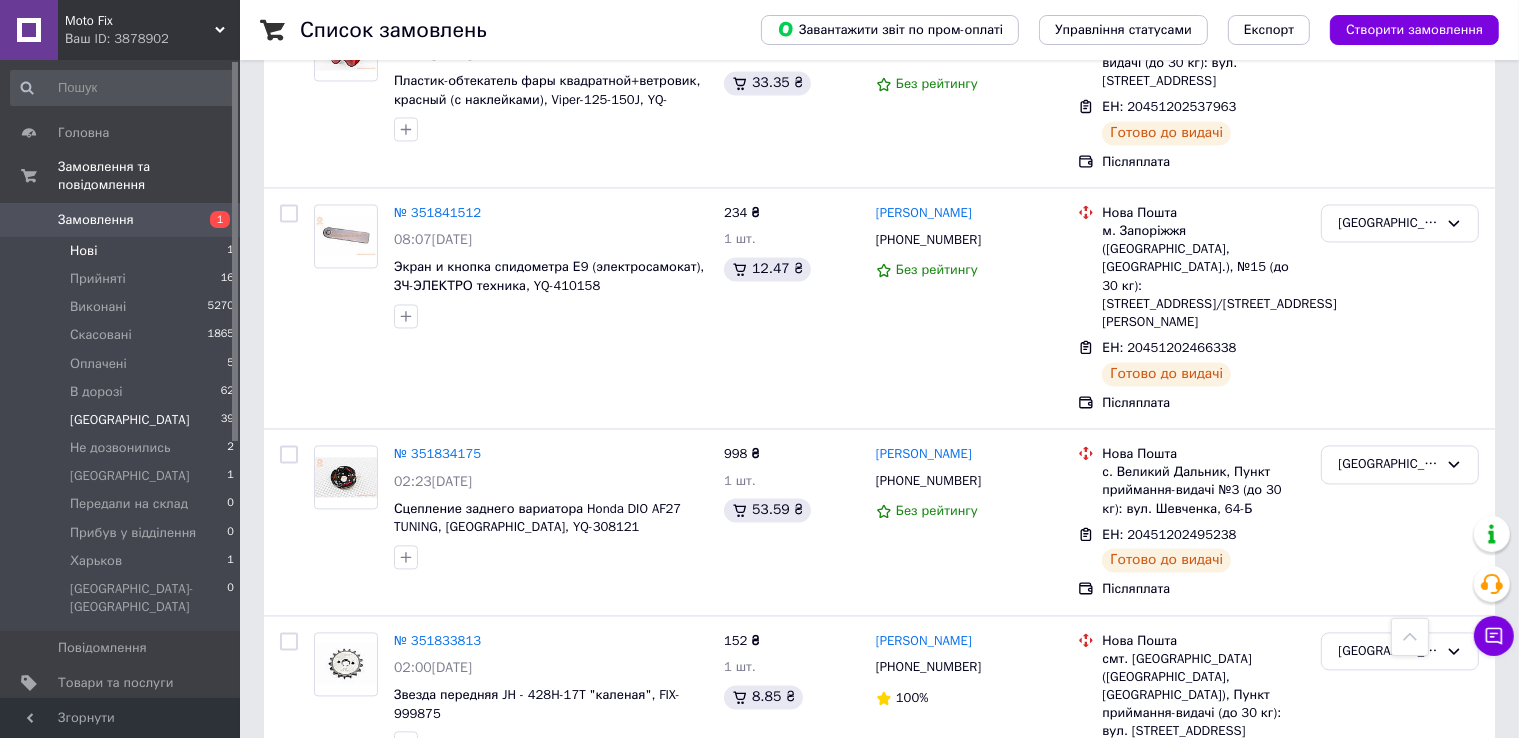 click on "Нові 1" at bounding box center [123, 251] 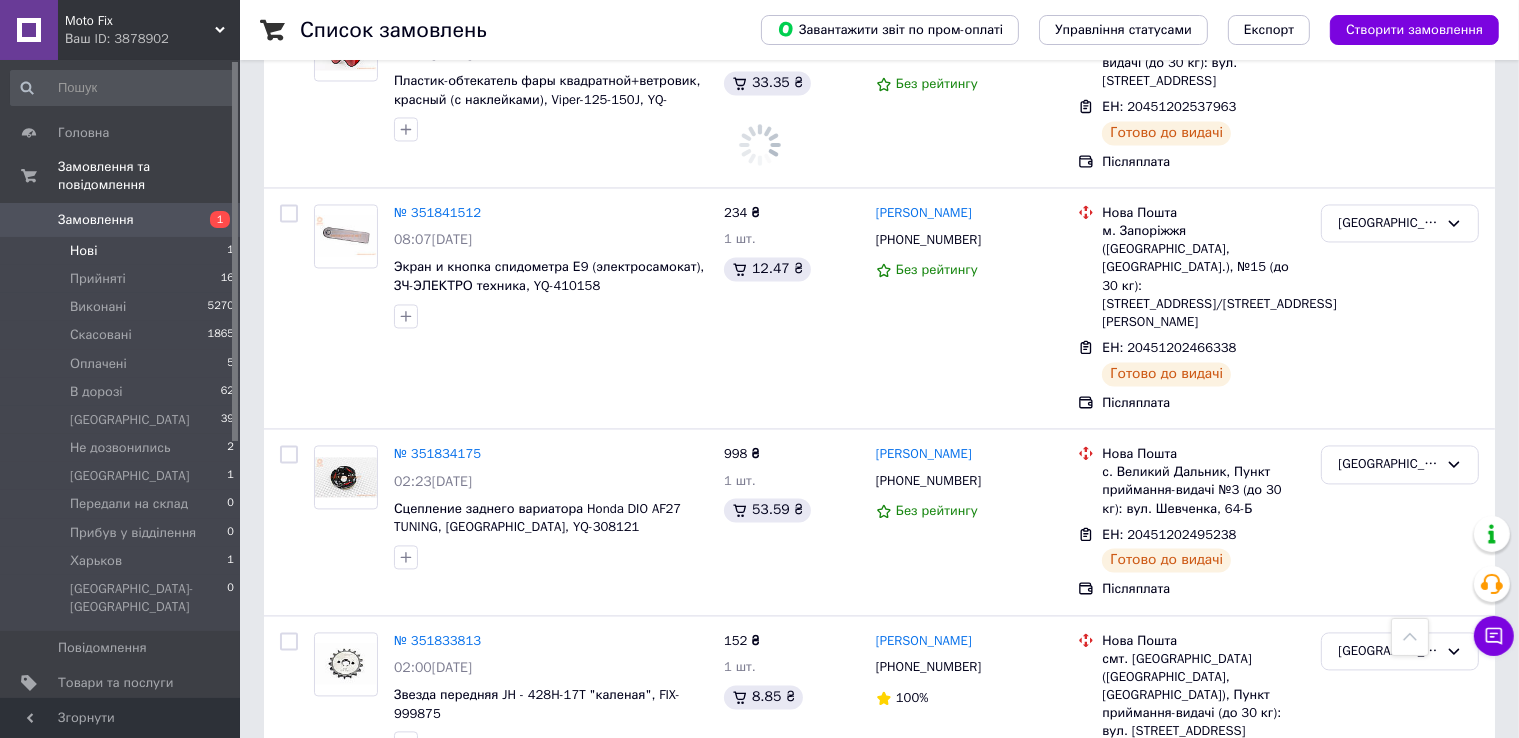 scroll, scrollTop: 0, scrollLeft: 0, axis: both 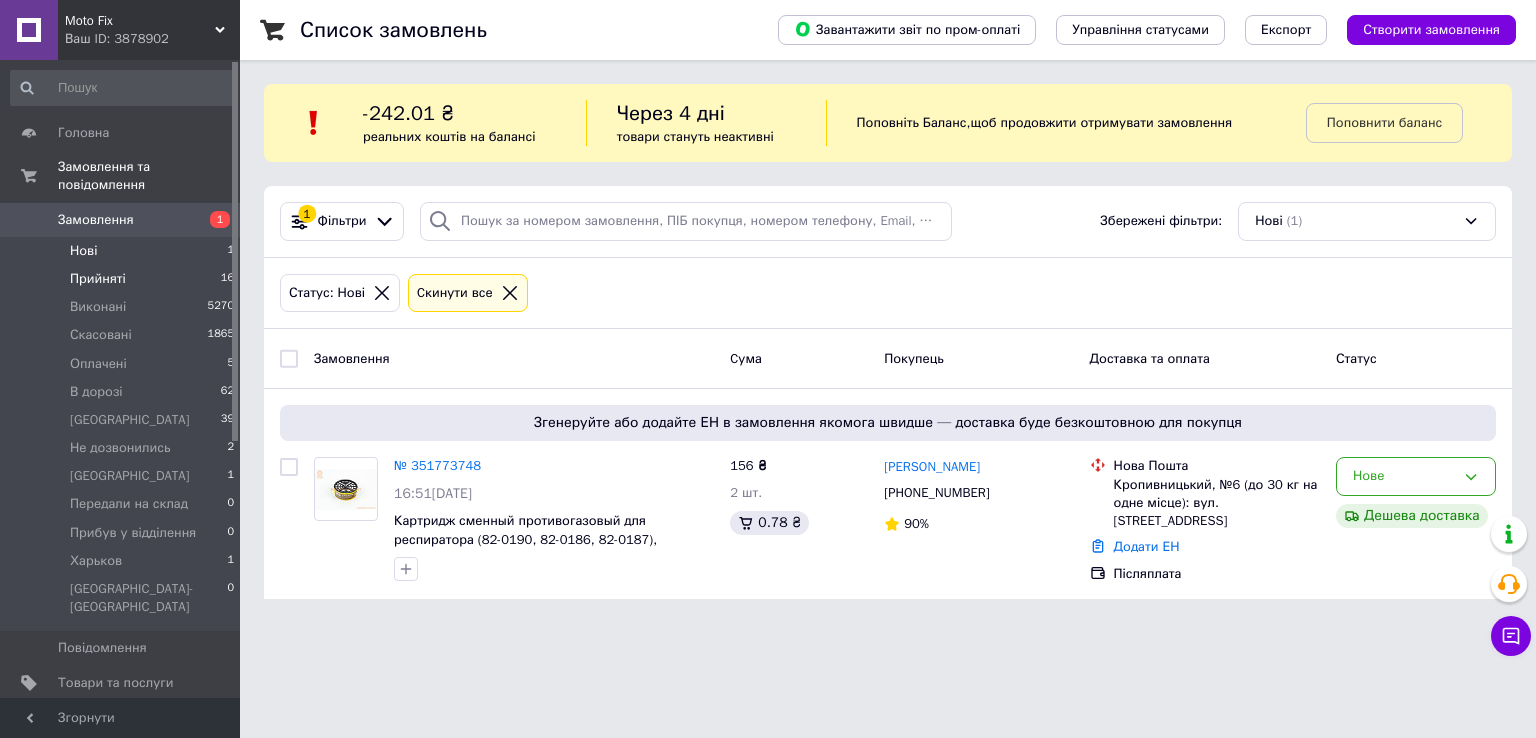 click on "Прийняті 16" at bounding box center [123, 279] 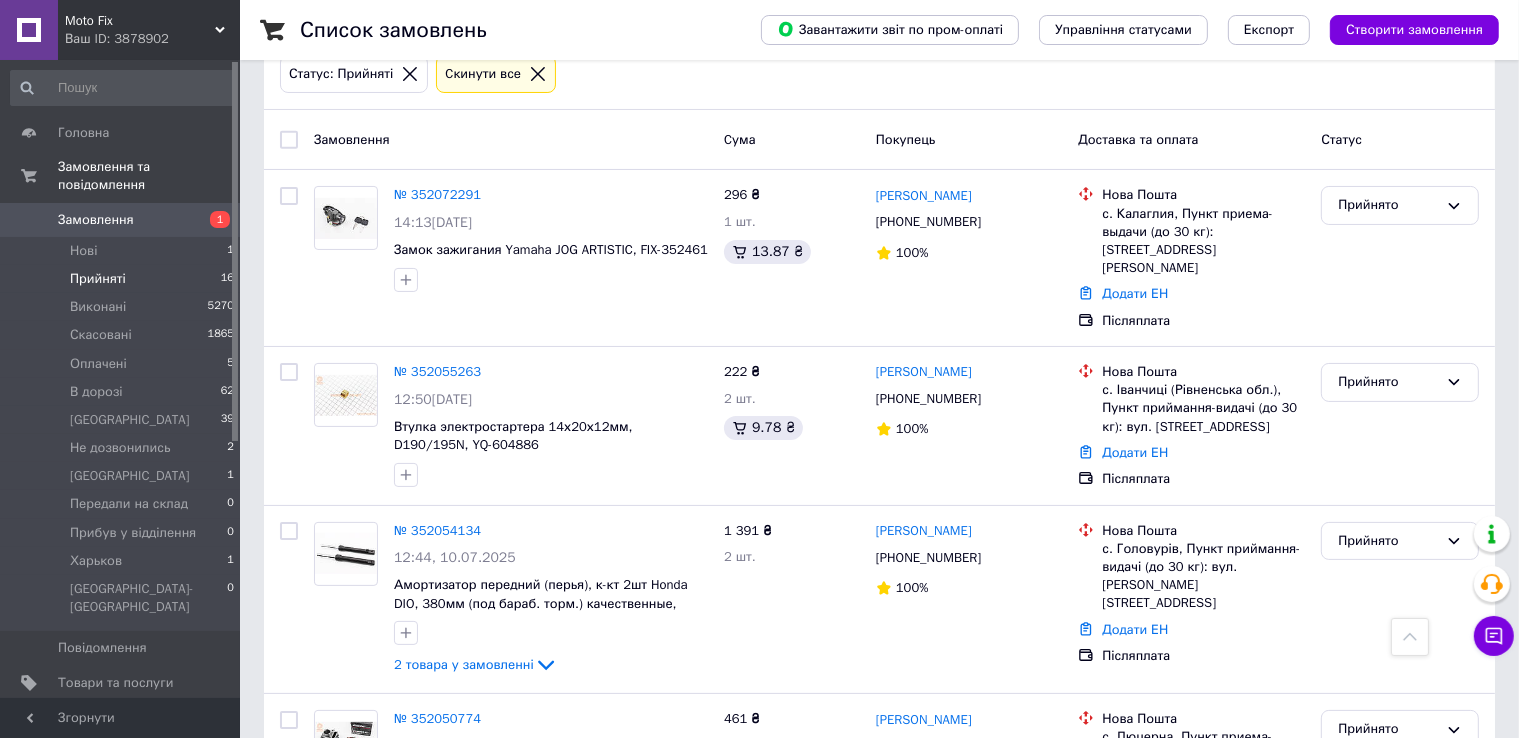 scroll, scrollTop: 163, scrollLeft: 0, axis: vertical 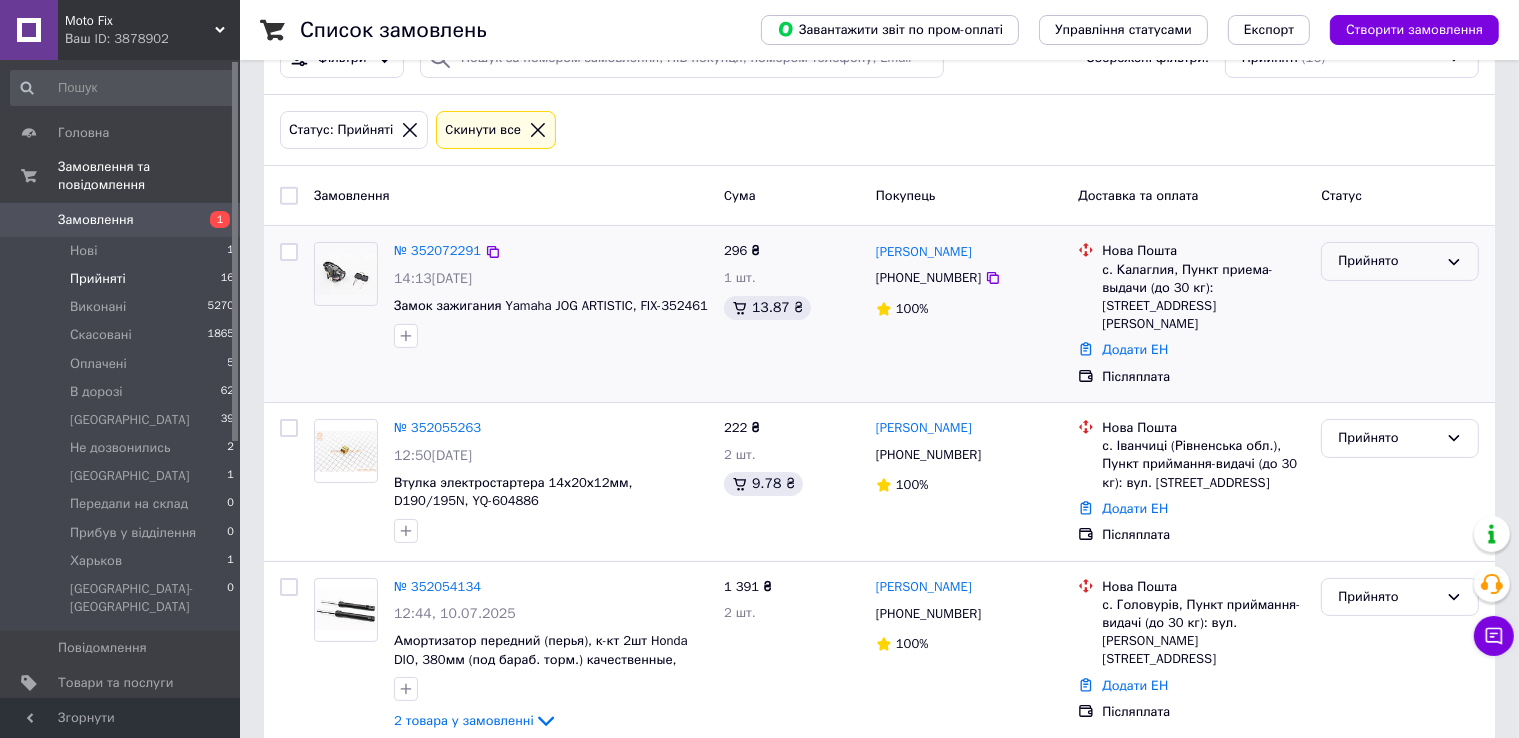 click on "Прийнято" at bounding box center (1388, 261) 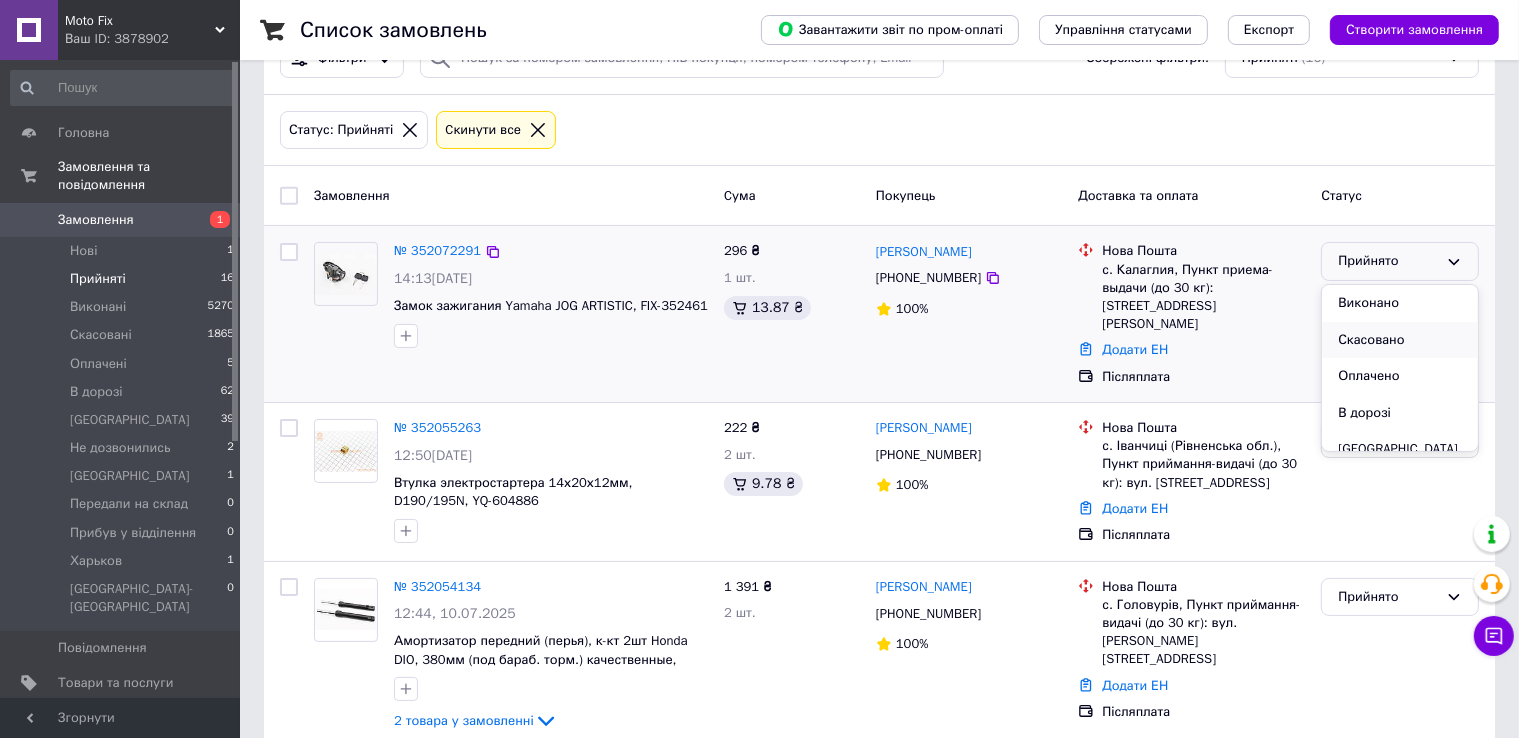 click on "Скасовано" at bounding box center [1400, 340] 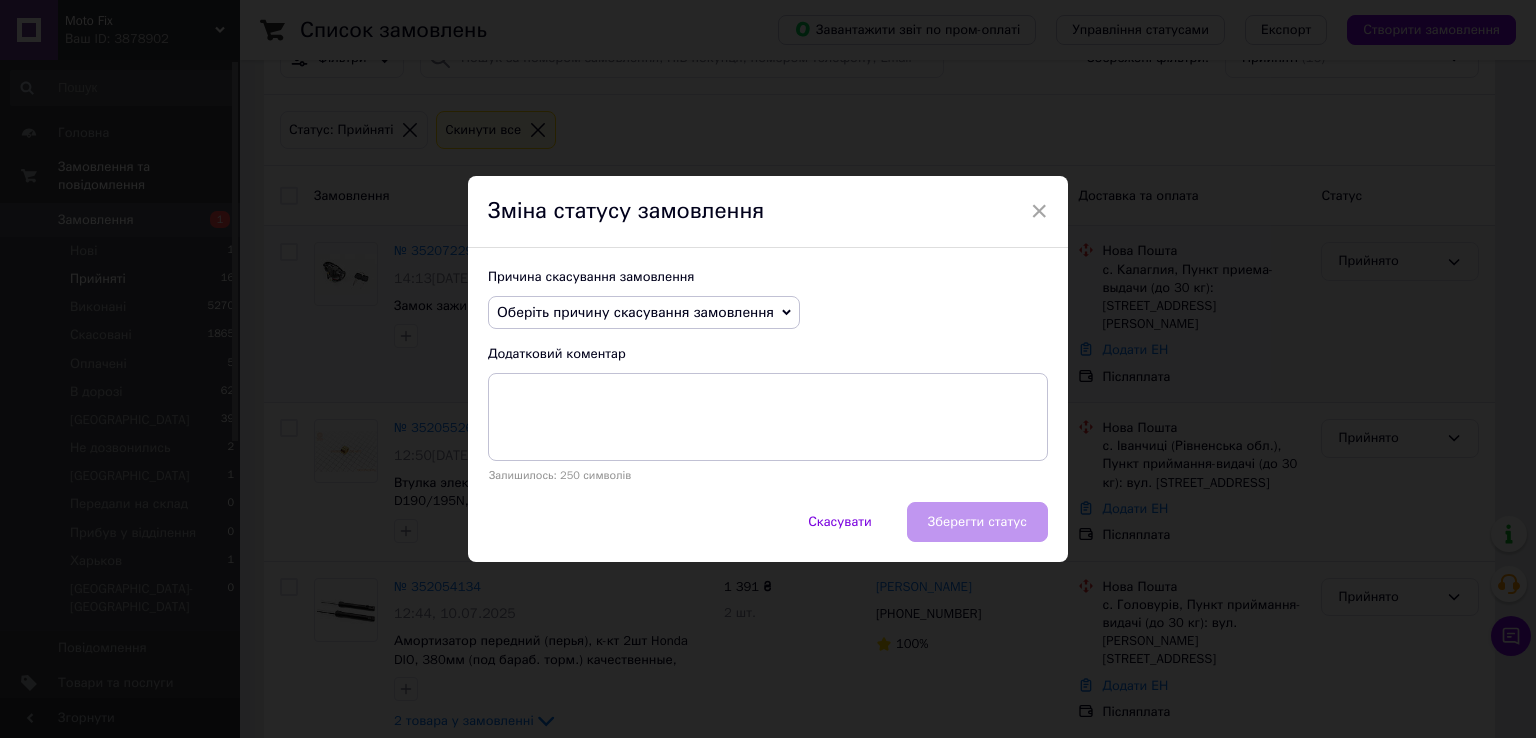 click on "Оберіть причину скасування замовлення" at bounding box center [635, 312] 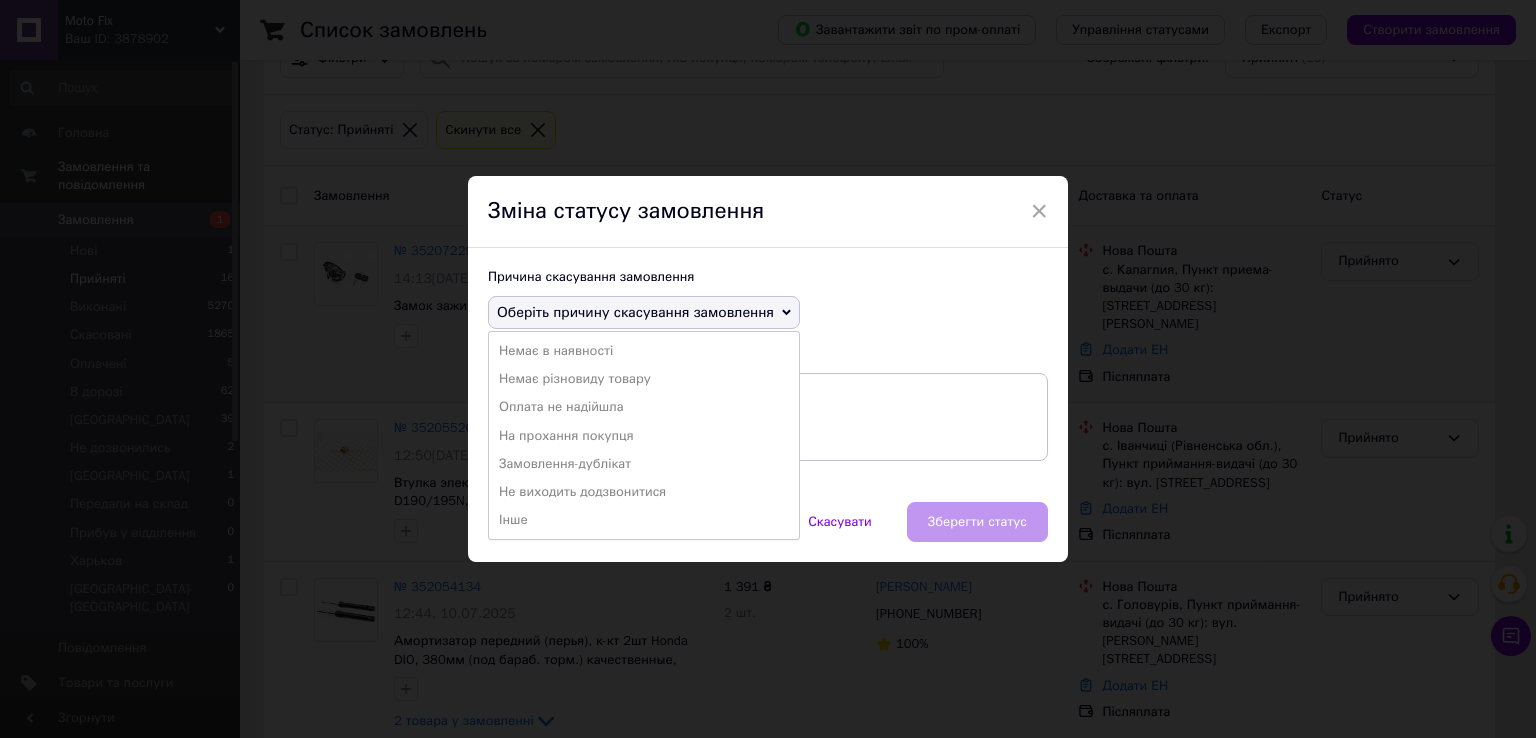 click on "Замовлення-дублікат" at bounding box center (644, 464) 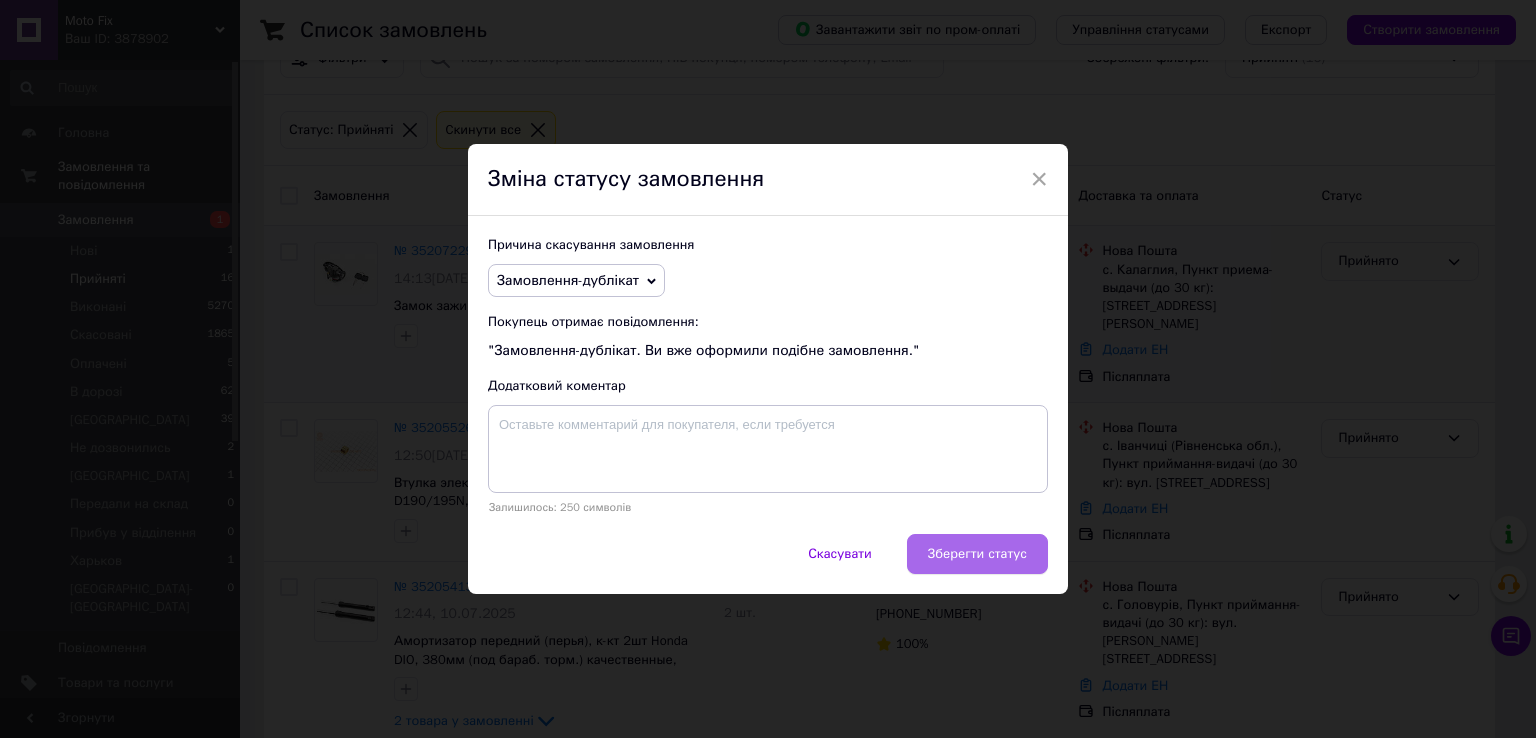 click on "Зберегти статус" at bounding box center [977, 554] 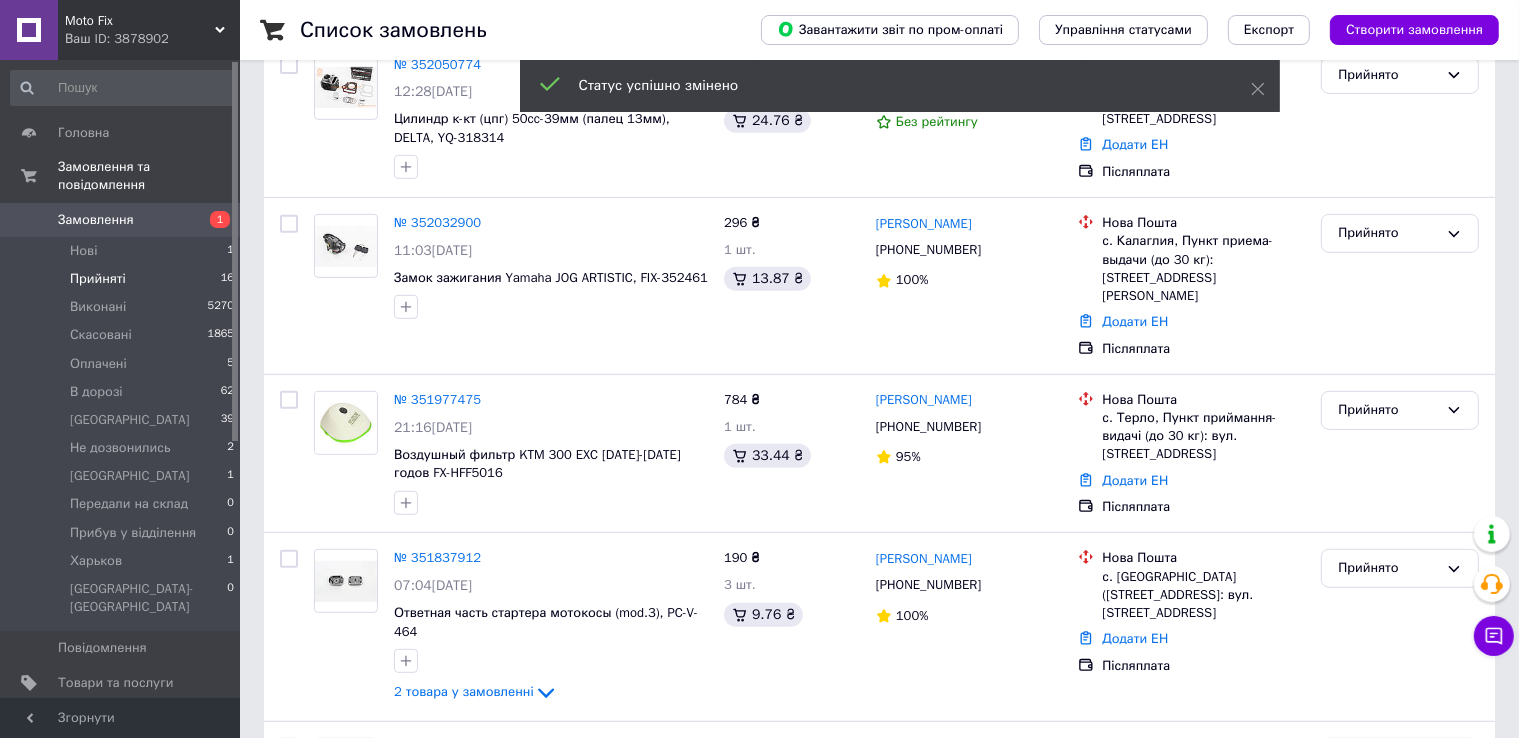 scroll, scrollTop: 854, scrollLeft: 0, axis: vertical 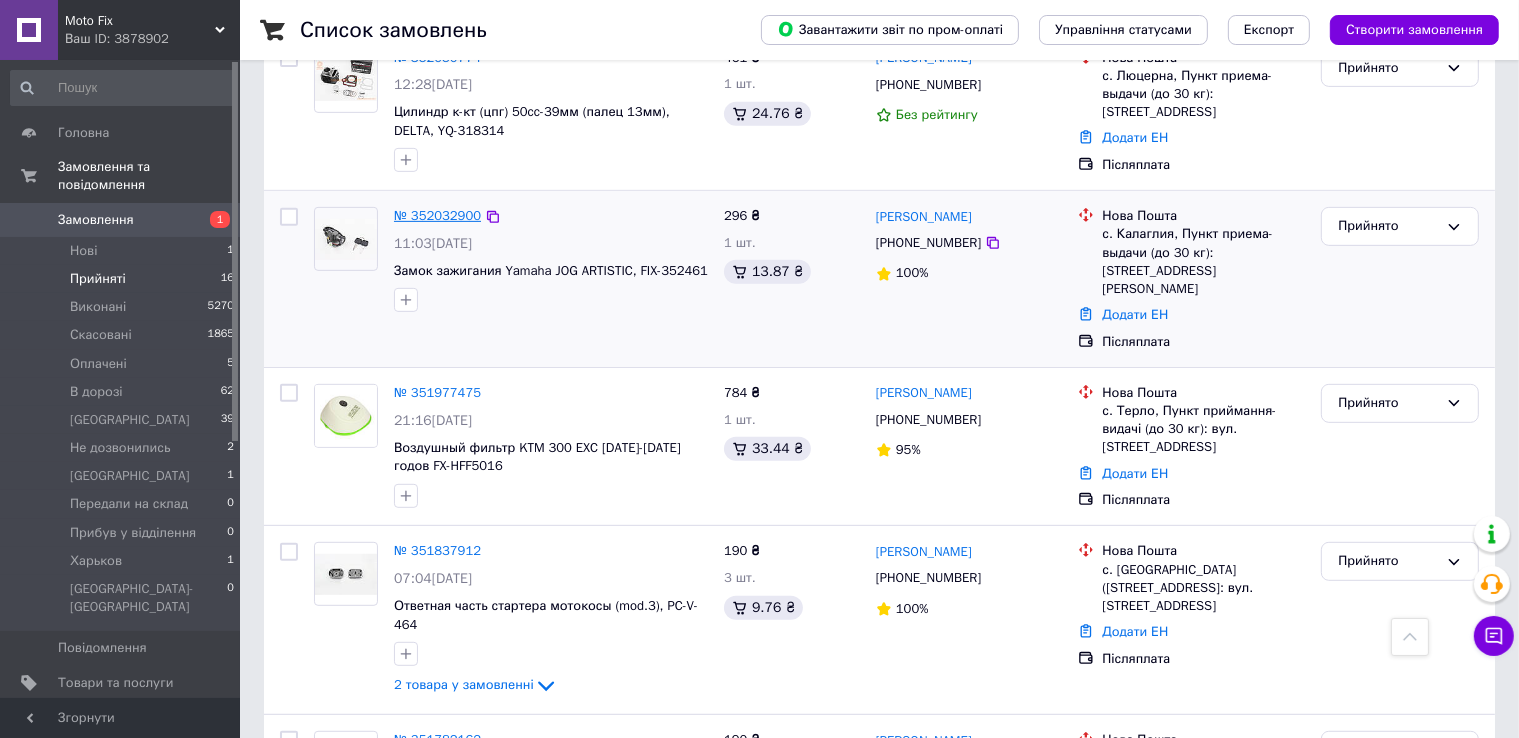 click on "№ 352032900" at bounding box center [437, 215] 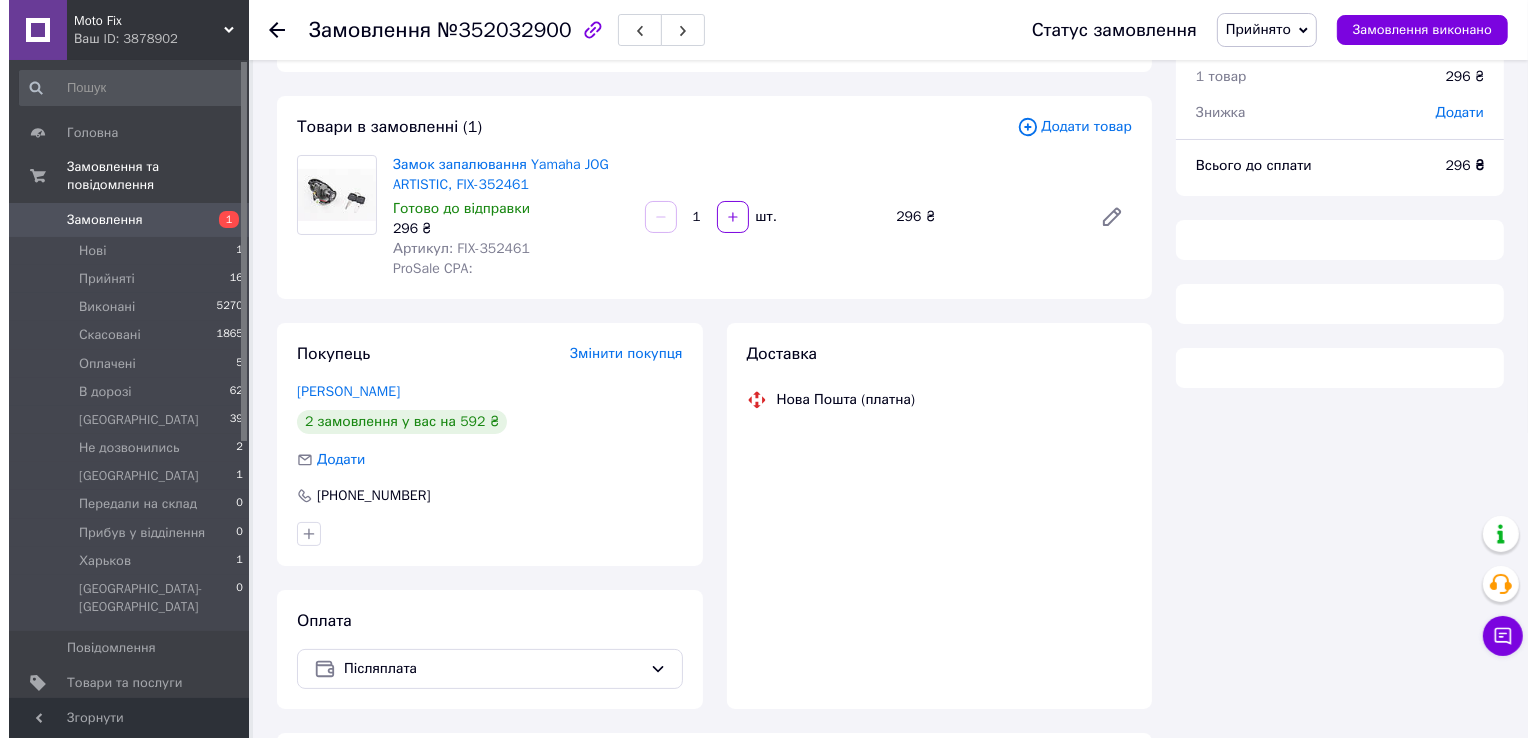 scroll, scrollTop: 0, scrollLeft: 0, axis: both 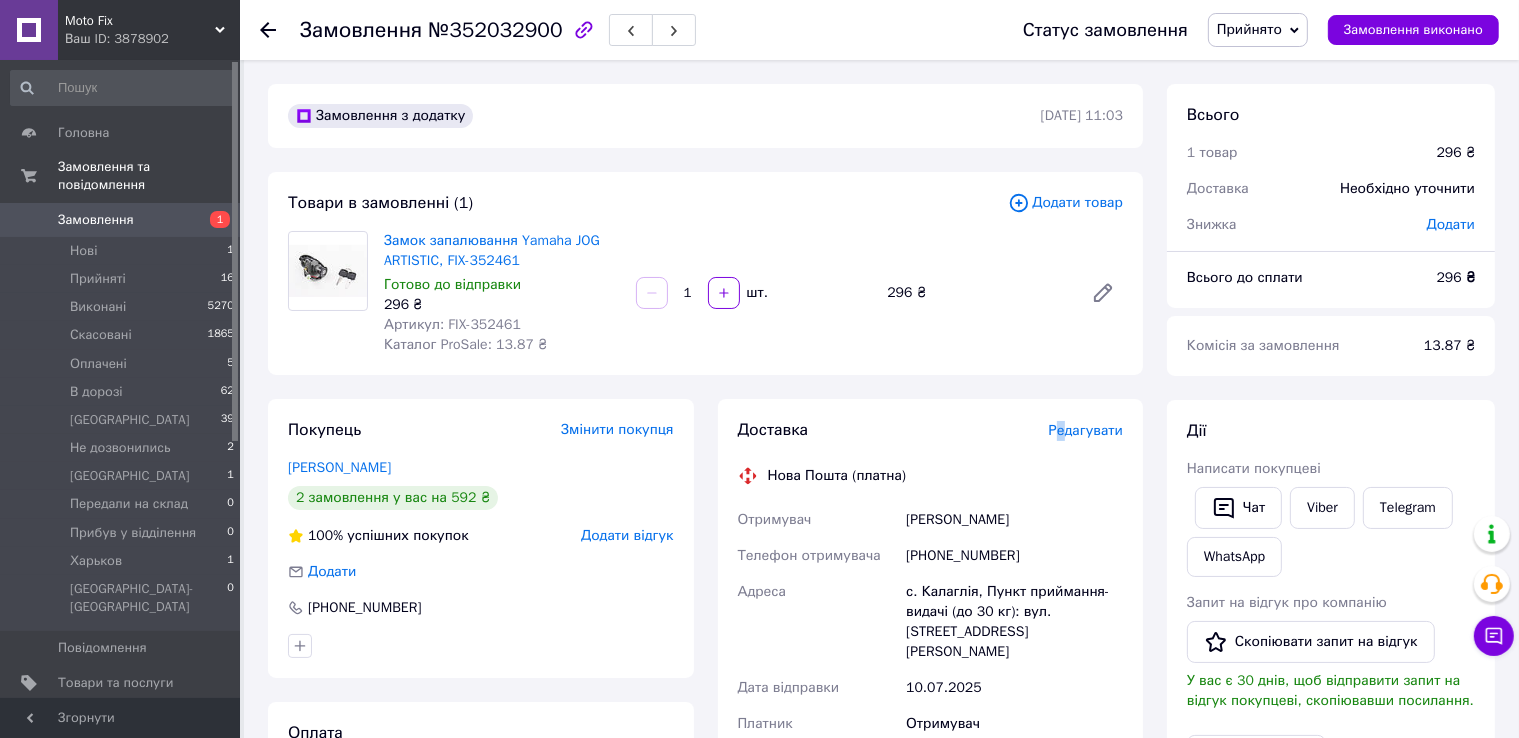 click on "Редагувати" at bounding box center [1086, 430] 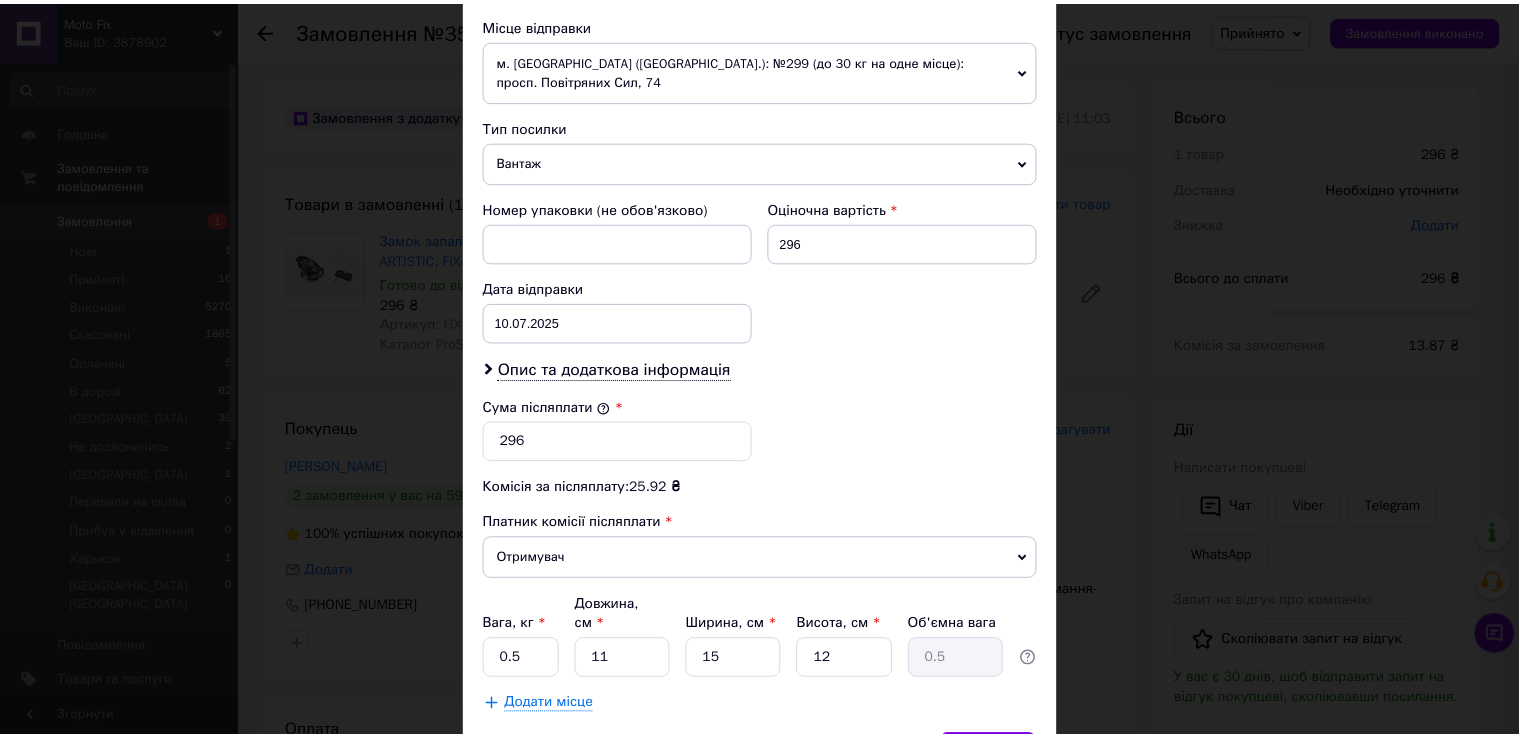 scroll, scrollTop: 782, scrollLeft: 0, axis: vertical 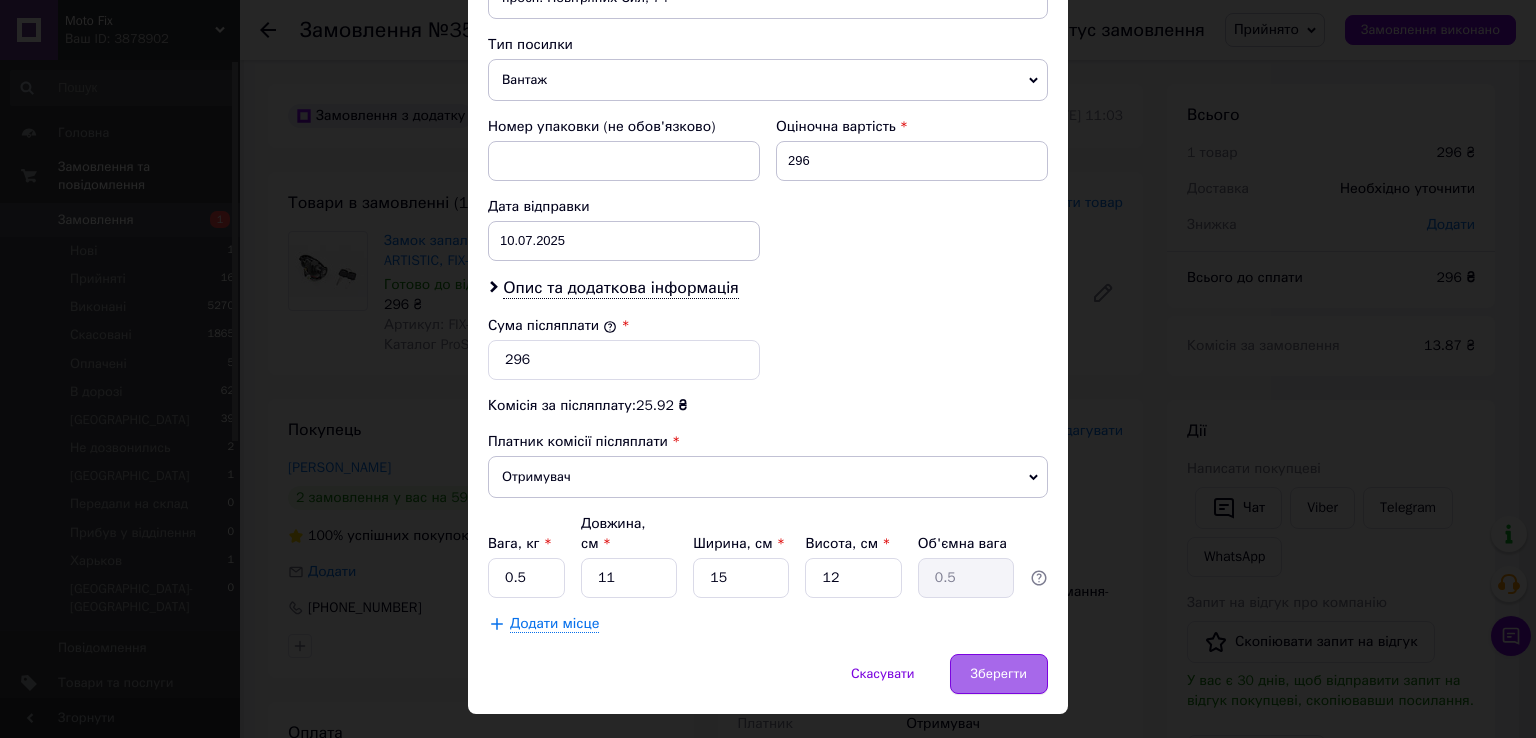 click on "Зберегти" at bounding box center [999, 674] 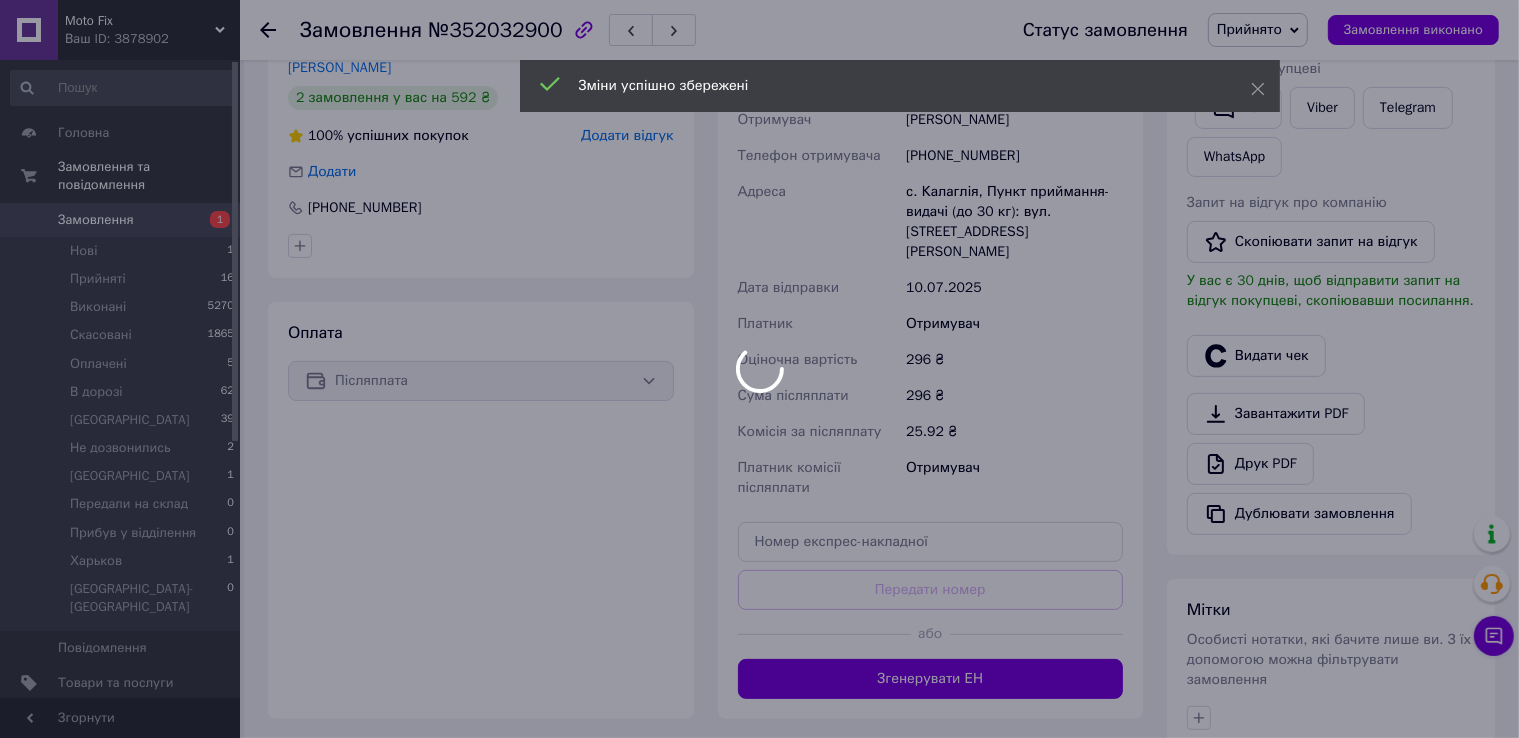 scroll, scrollTop: 500, scrollLeft: 0, axis: vertical 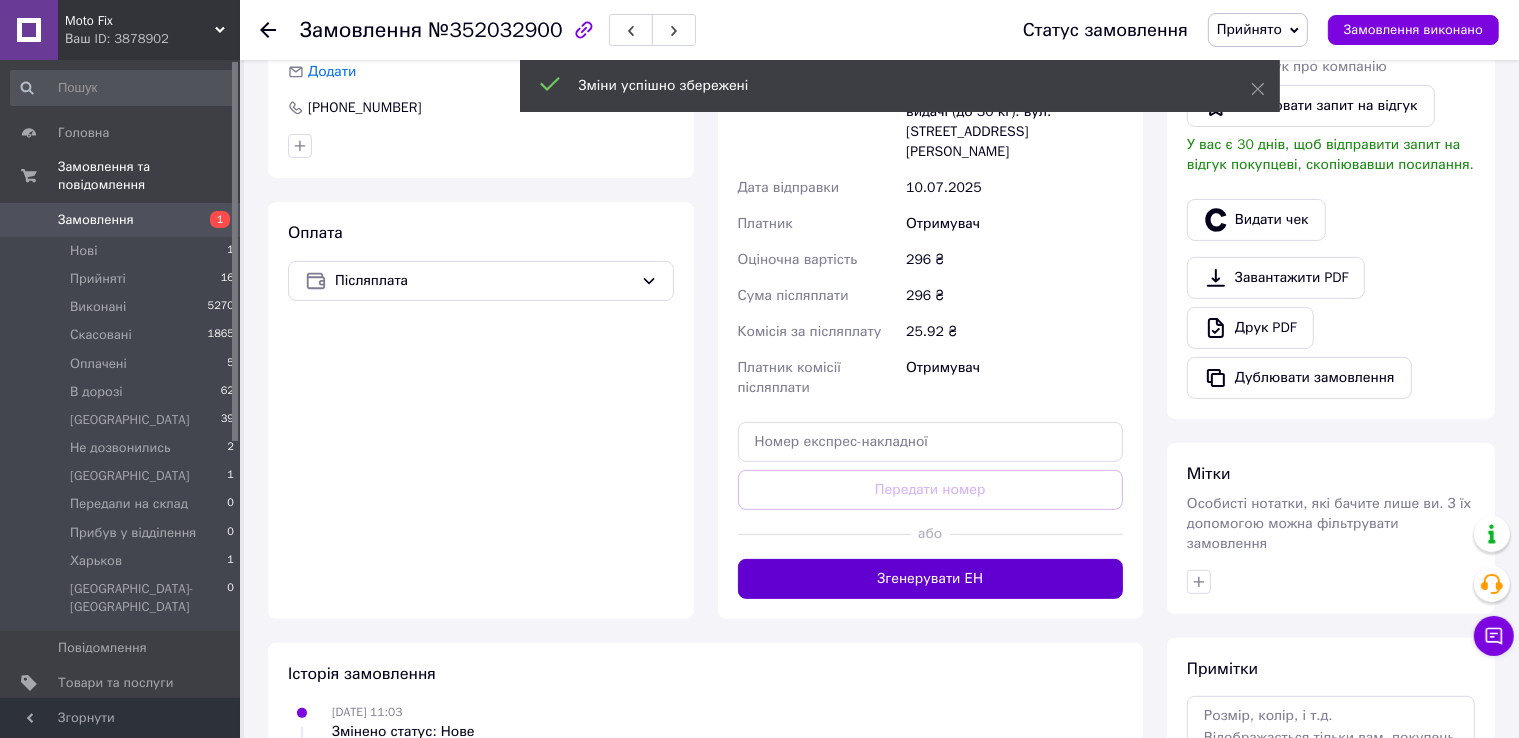 click on "Згенерувати ЕН" at bounding box center (931, 579) 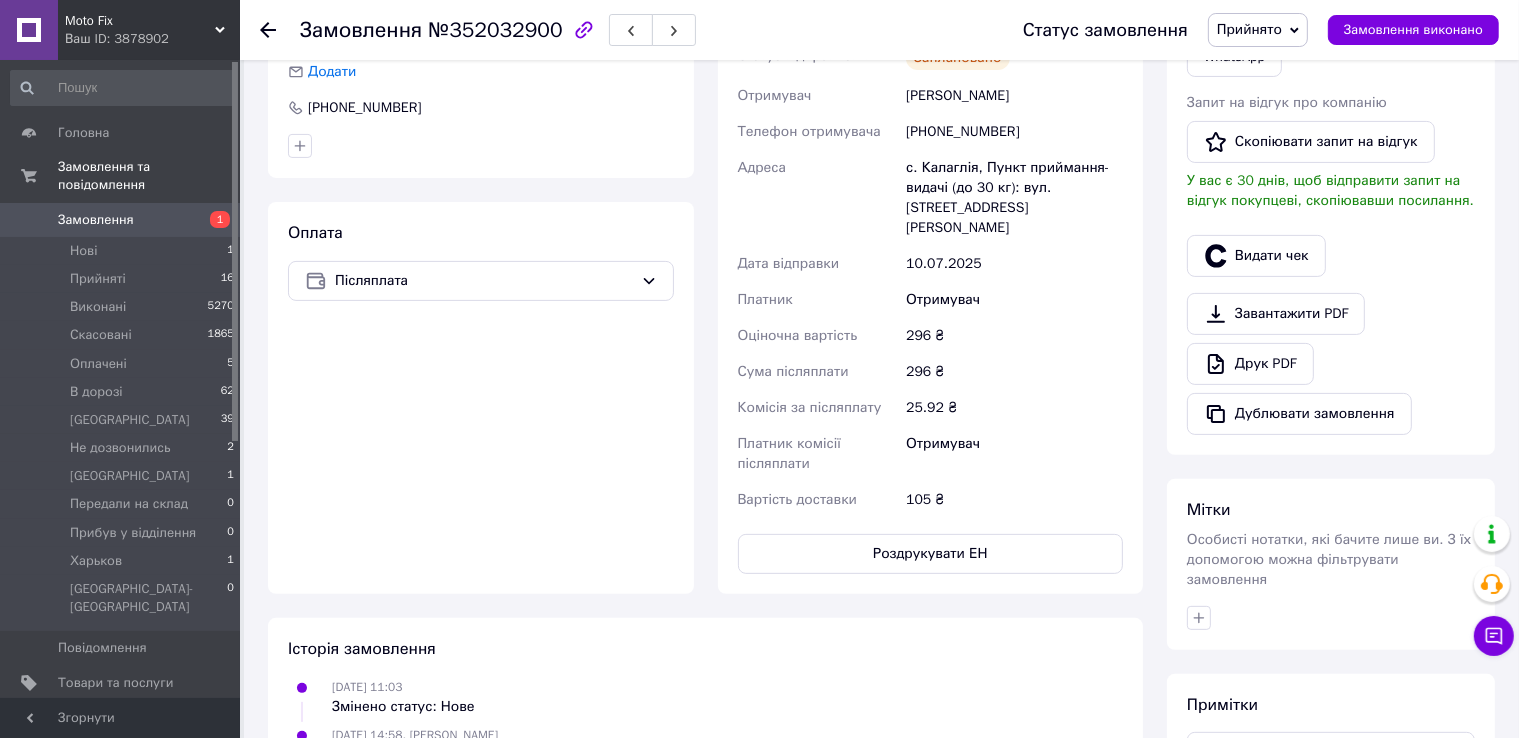 scroll, scrollTop: 300, scrollLeft: 0, axis: vertical 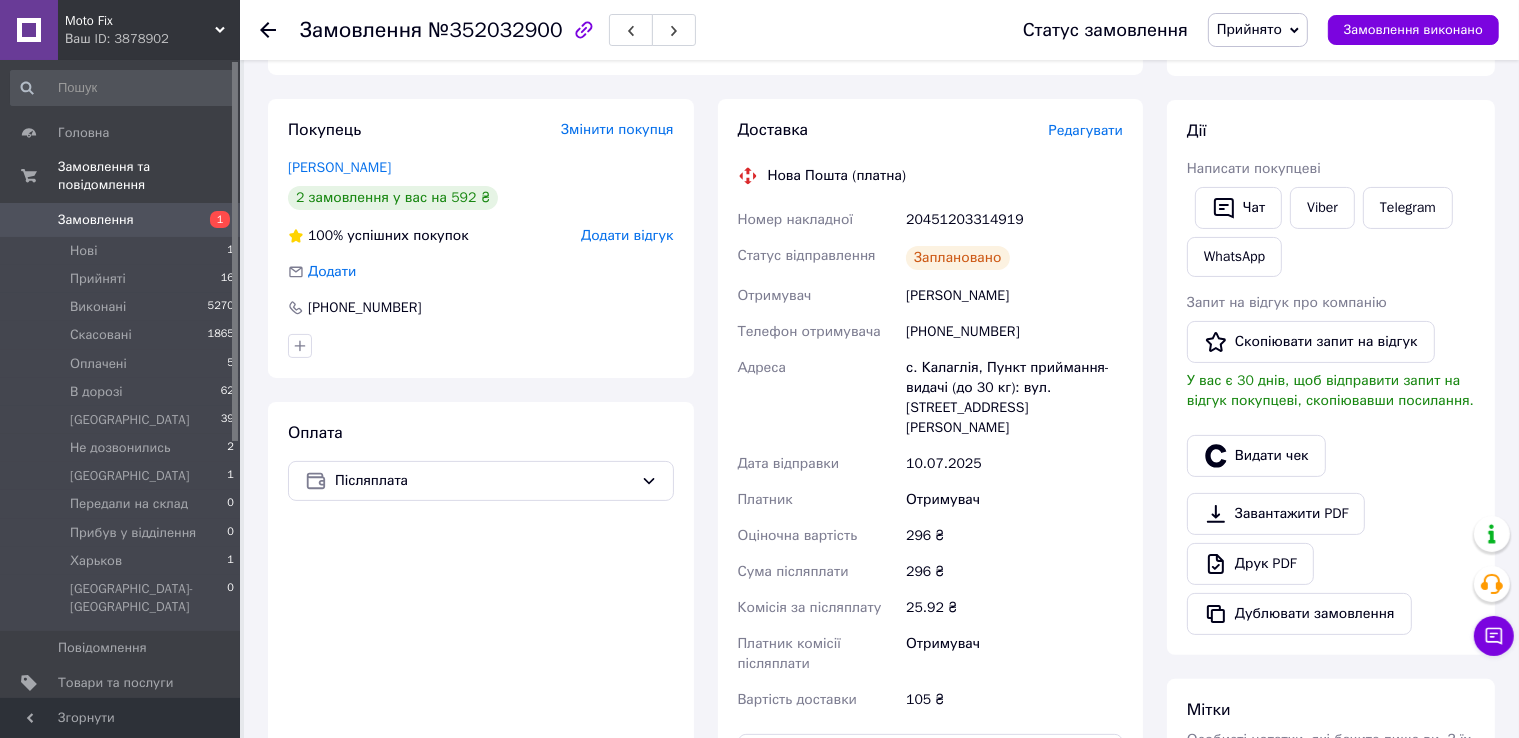 click on "296 ₴" at bounding box center [1014, 536] 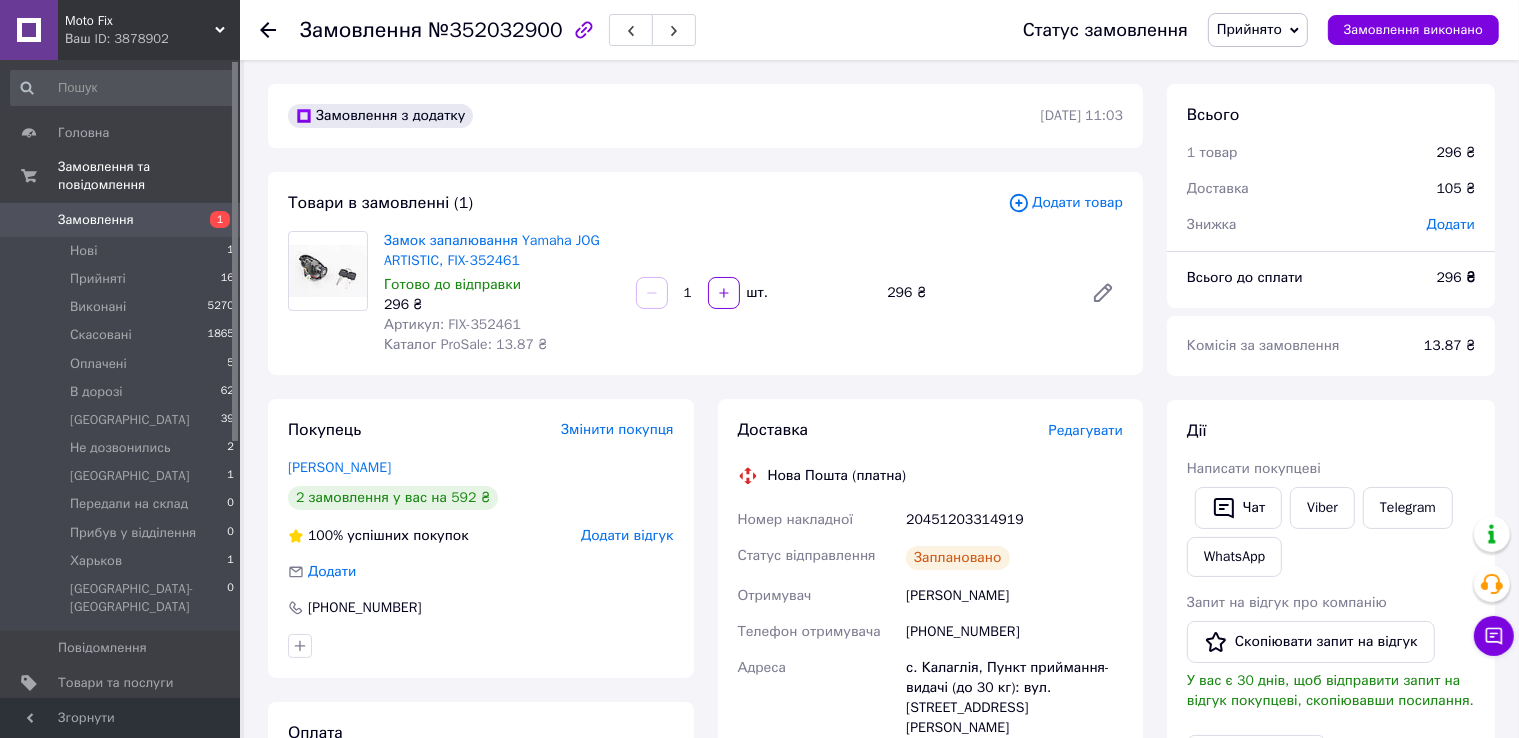 click on "Прийнято" at bounding box center (1258, 30) 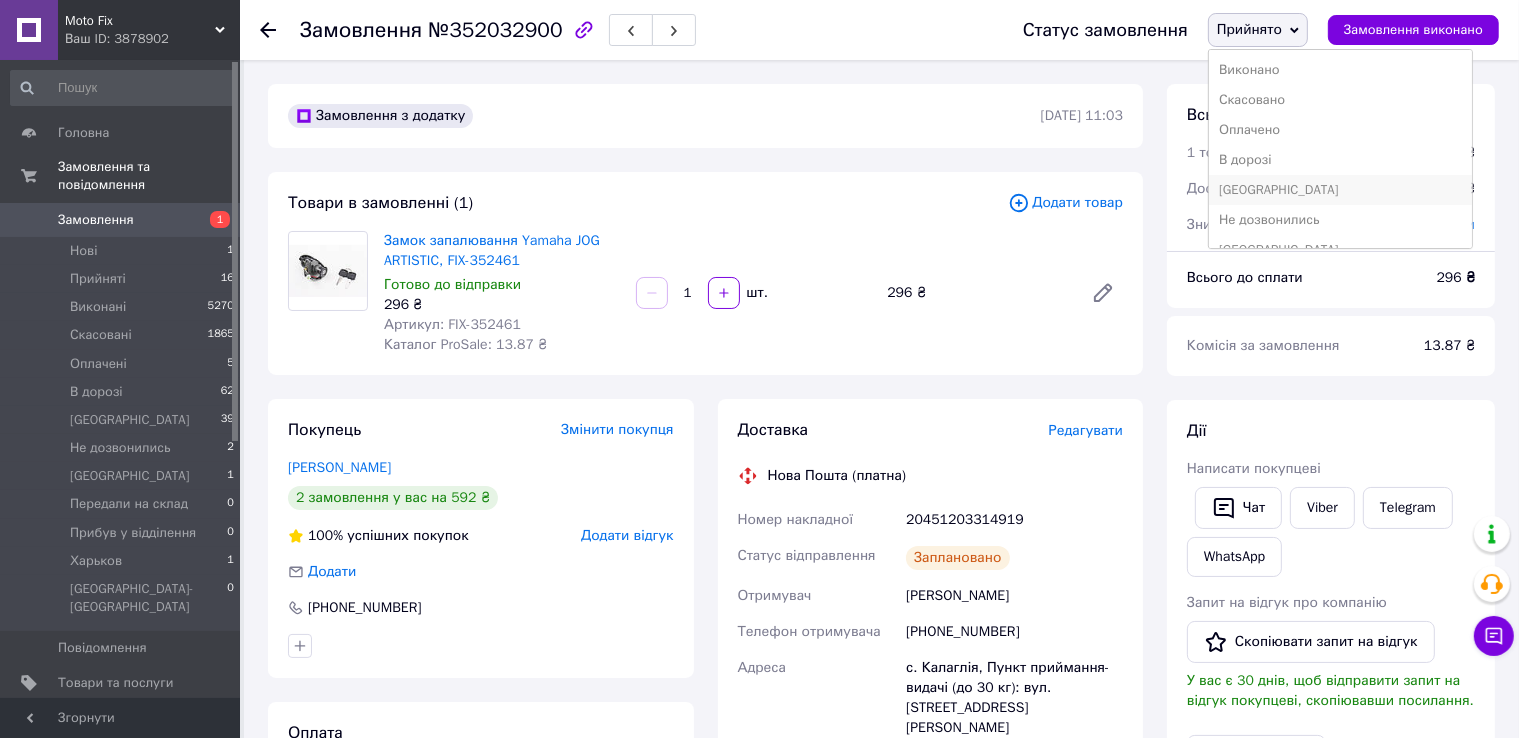 click on "[GEOGRAPHIC_DATA]" at bounding box center [1340, 190] 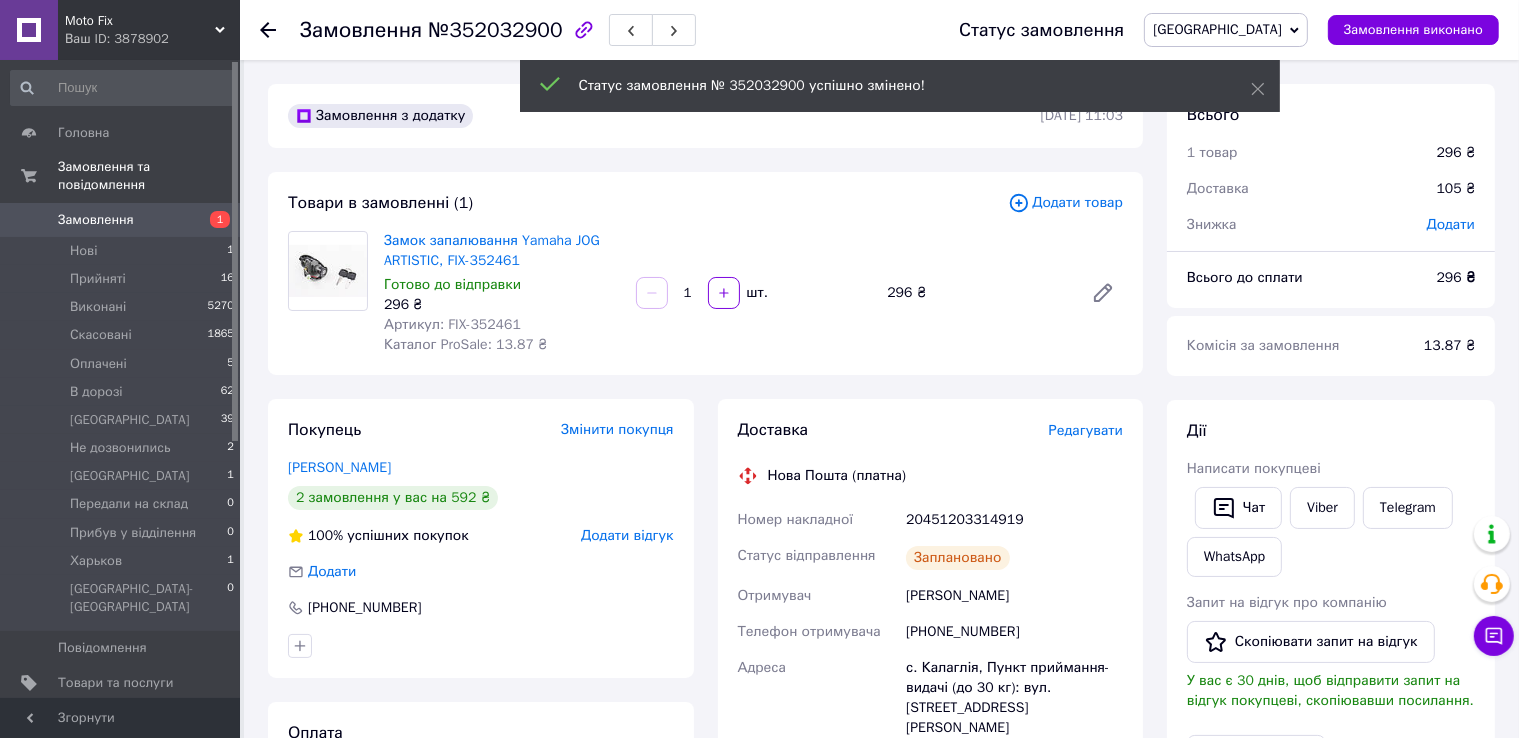 click on "Нові" at bounding box center [83, 251] 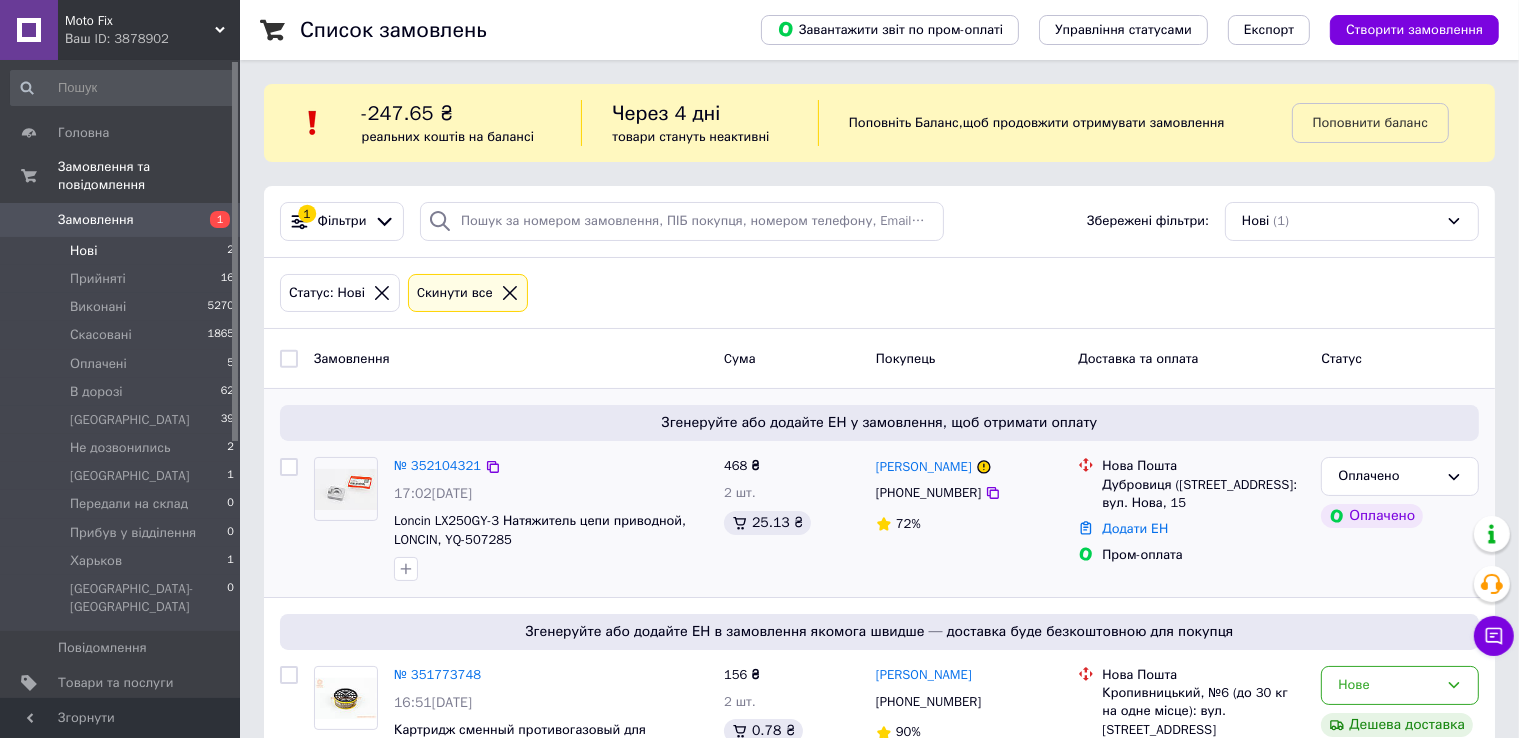 scroll, scrollTop: 91, scrollLeft: 0, axis: vertical 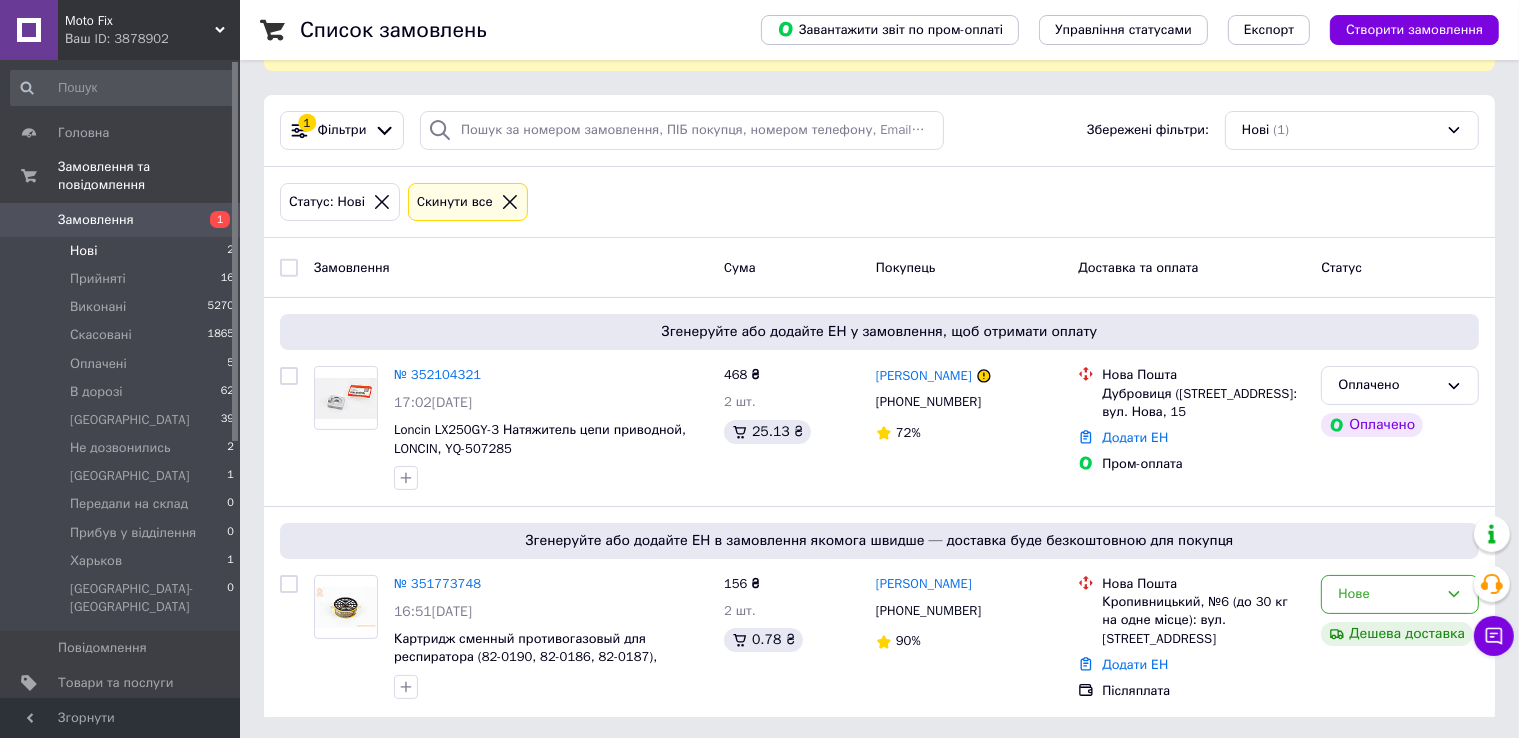 click on "Нові 2" at bounding box center [123, 251] 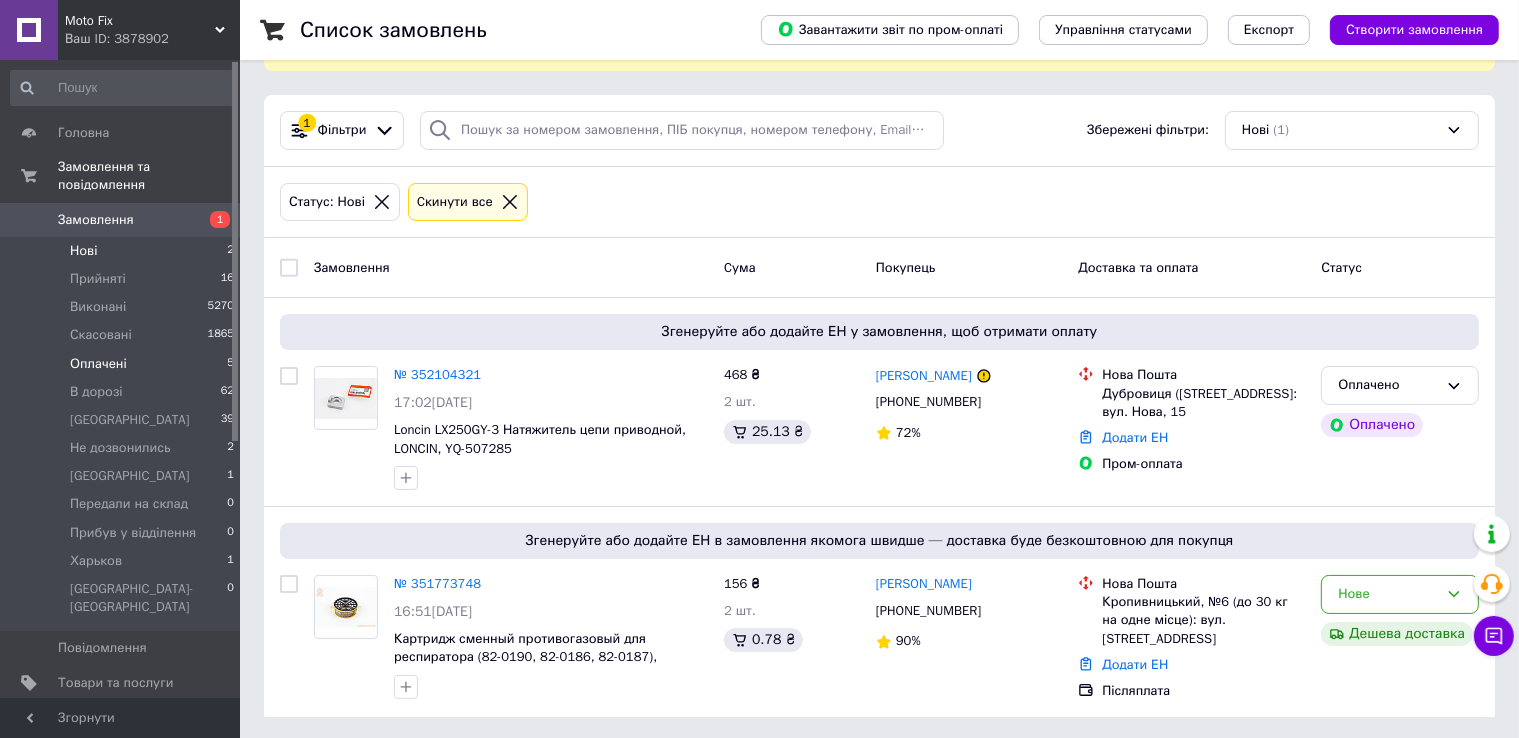 click on "Оплачені 5" at bounding box center [123, 364] 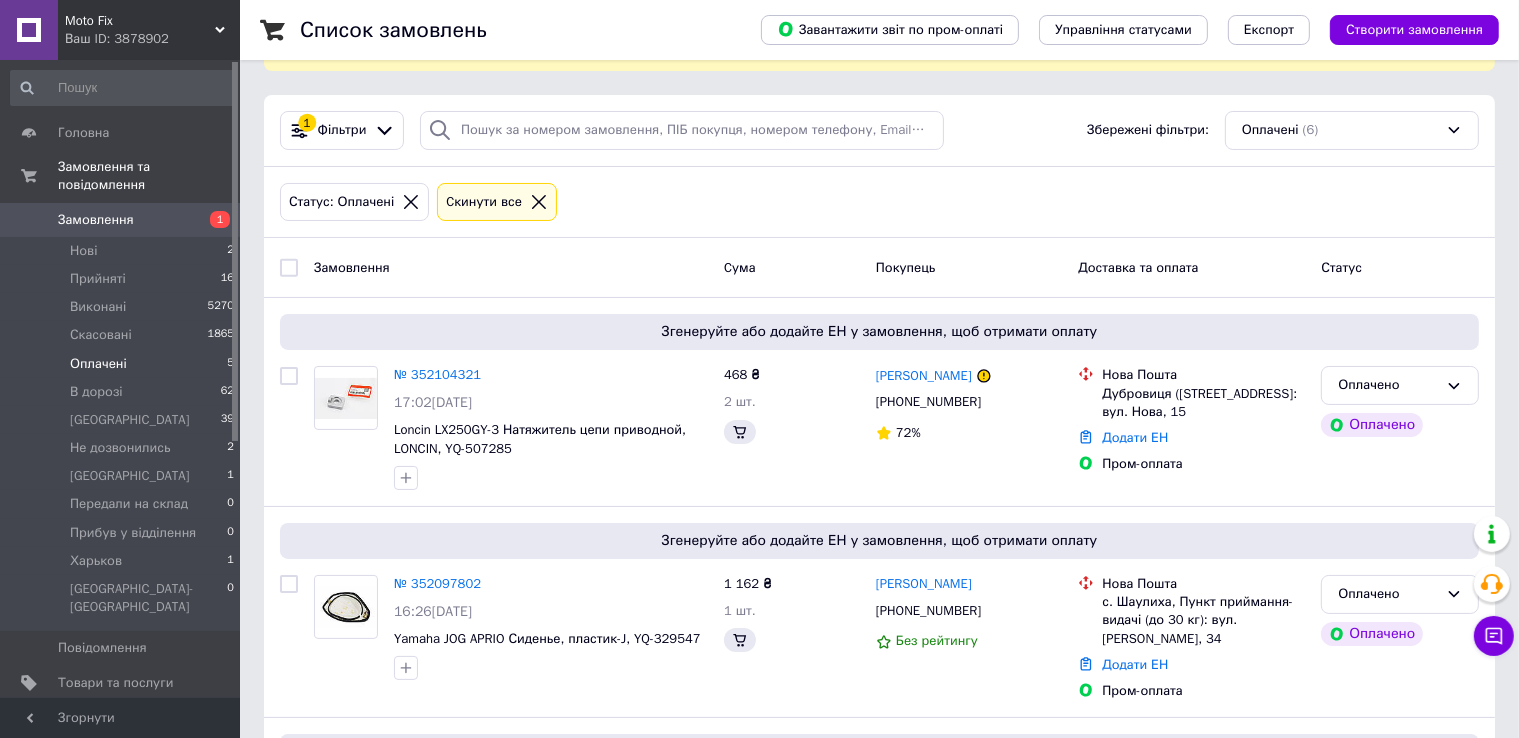 scroll, scrollTop: 0, scrollLeft: 0, axis: both 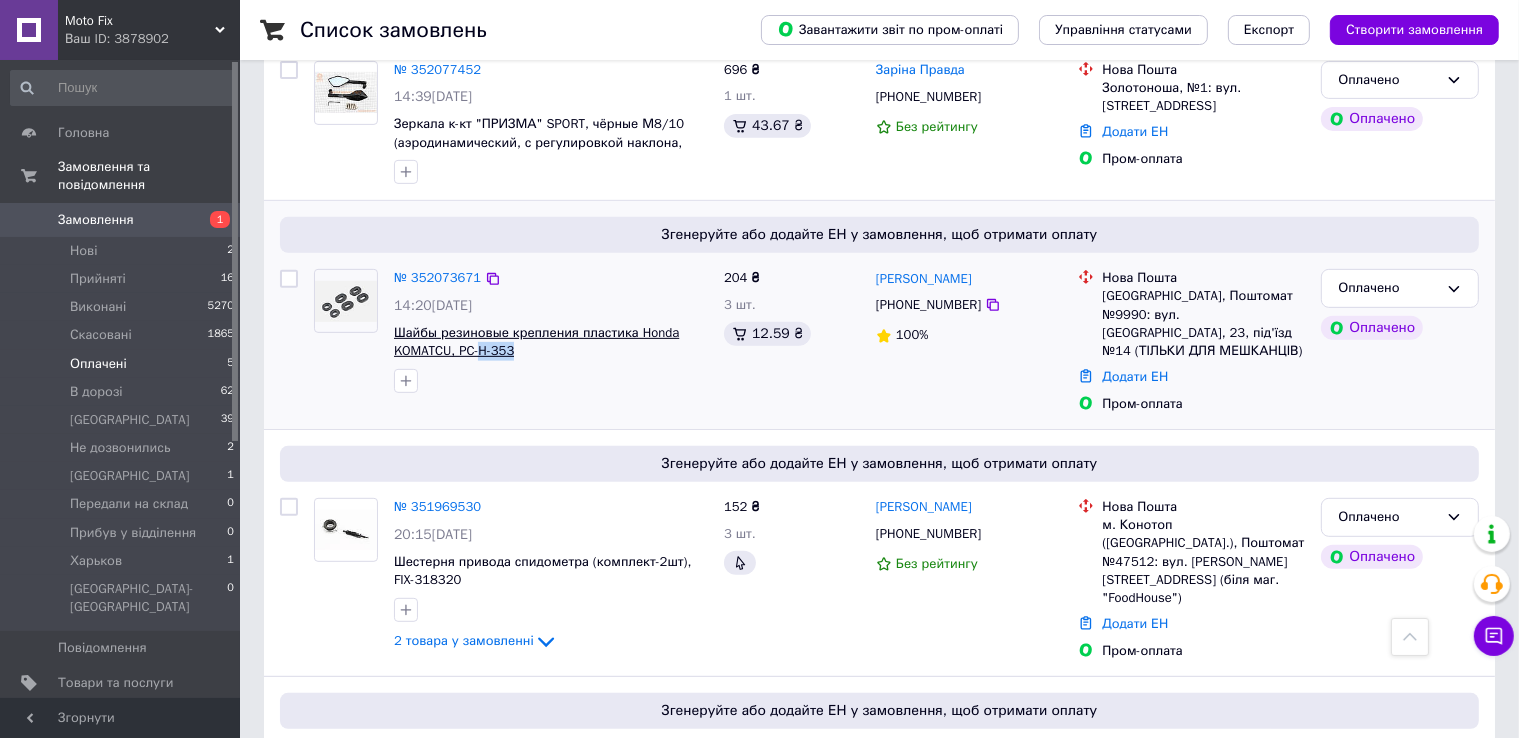 drag, startPoint x: 543, startPoint y: 356, endPoint x: 480, endPoint y: 353, distance: 63.07139 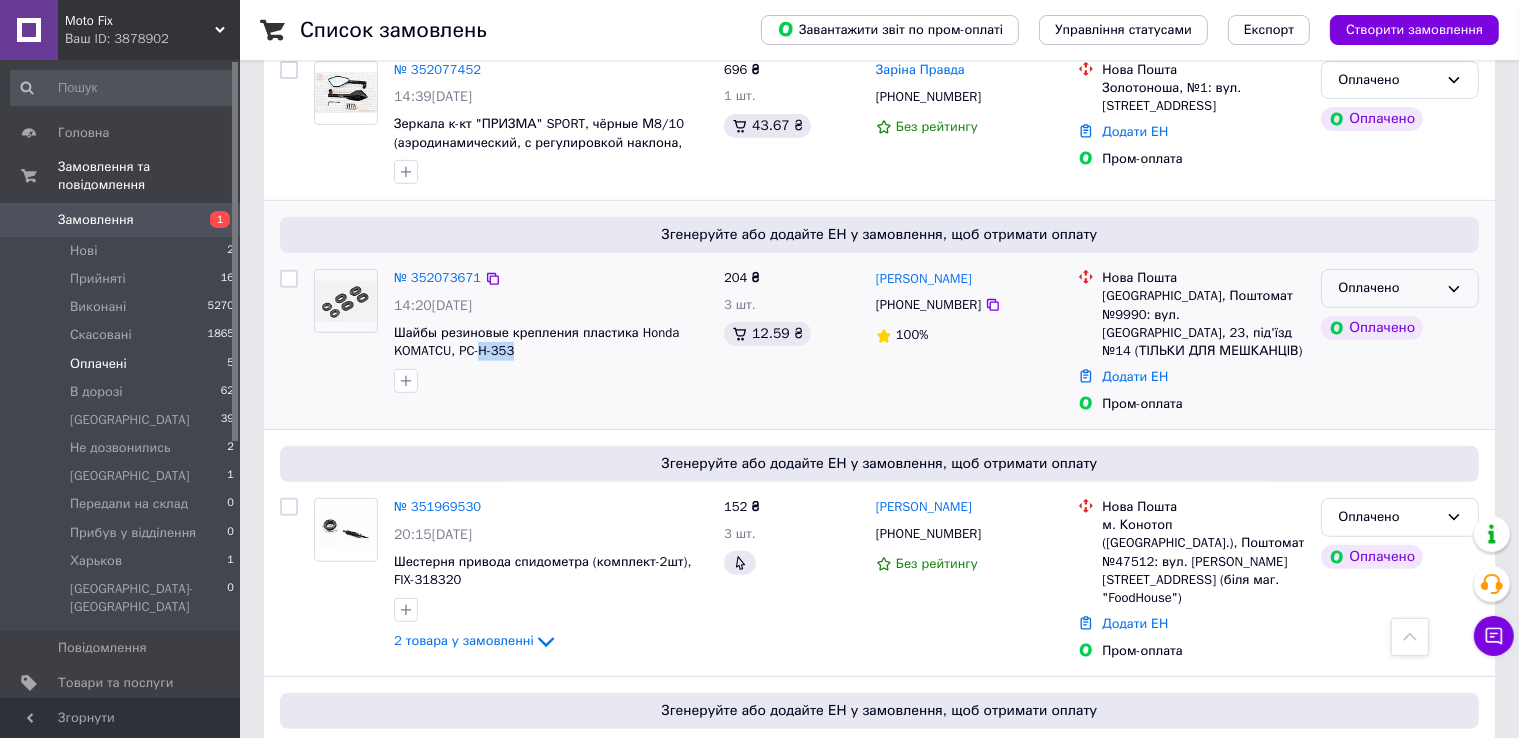 click on "Оплачено" at bounding box center [1388, 288] 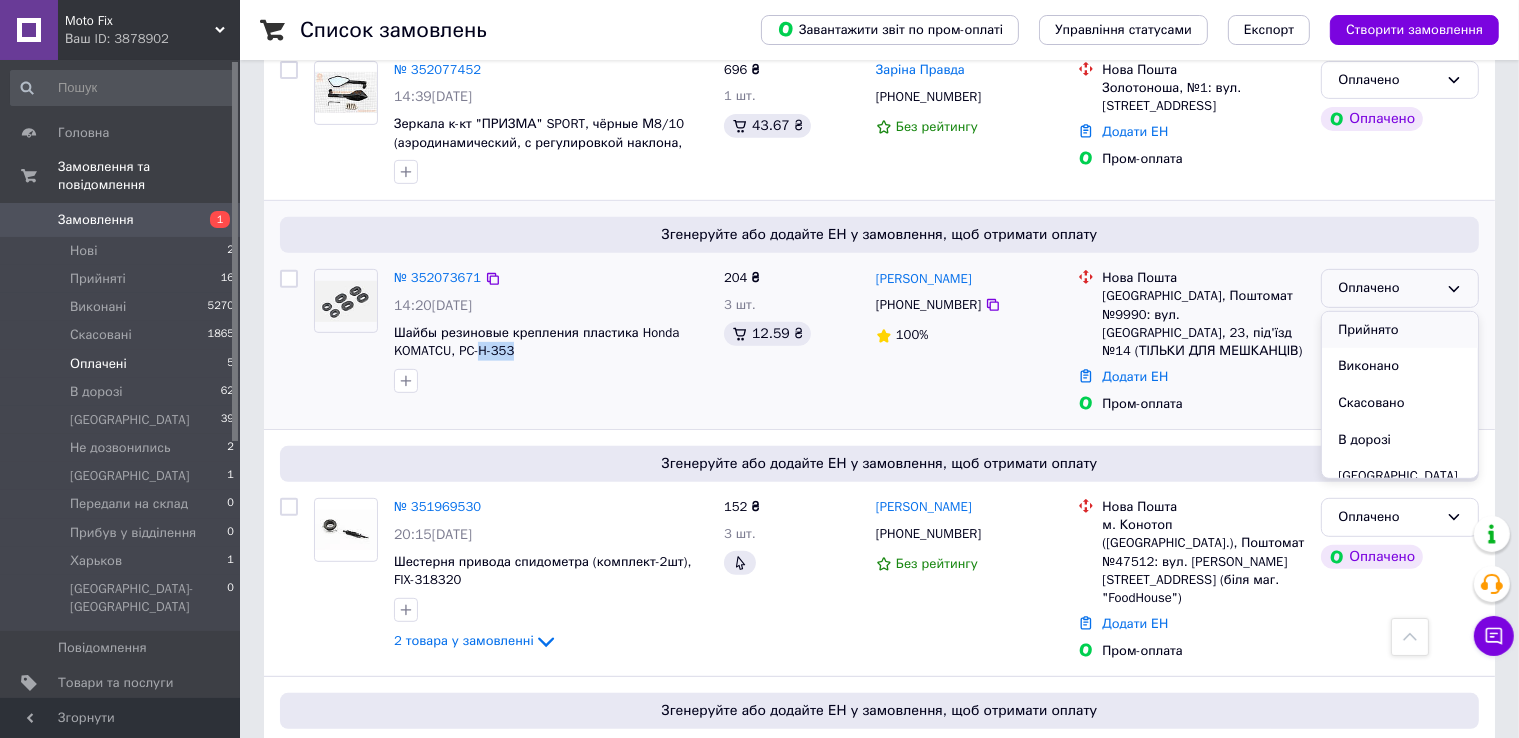 click on "Прийнято" at bounding box center (1400, 330) 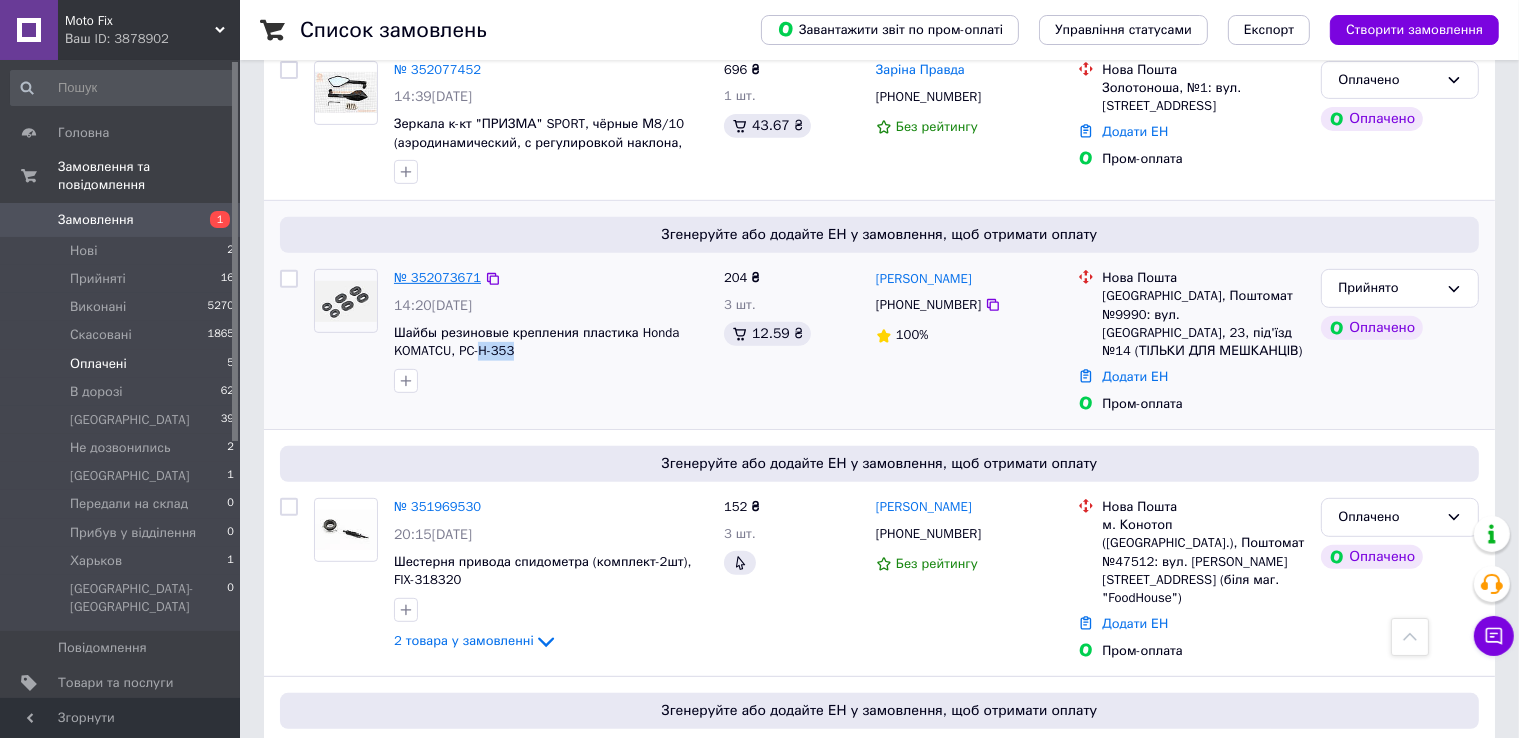 click on "№ 352073671" at bounding box center [437, 277] 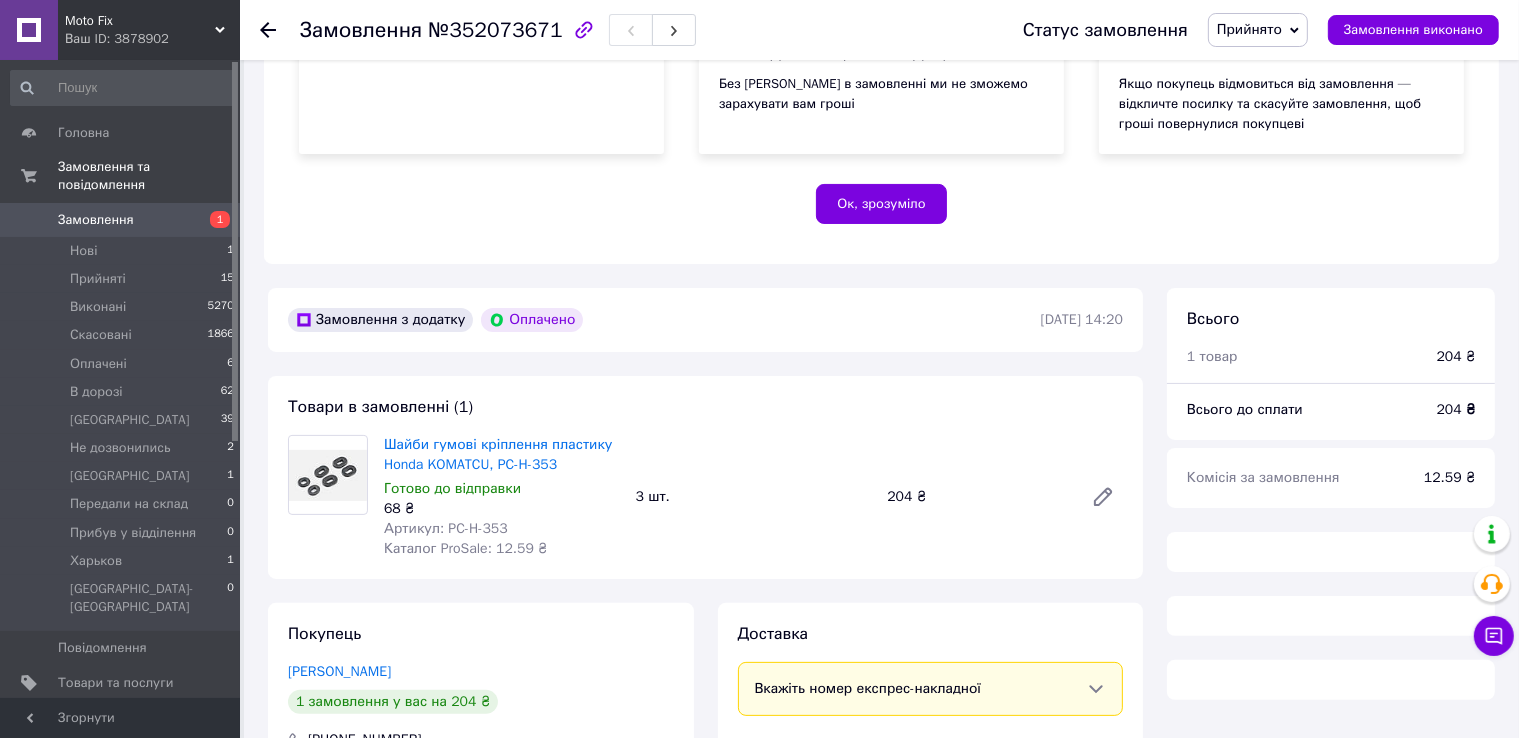 scroll, scrollTop: 740, scrollLeft: 0, axis: vertical 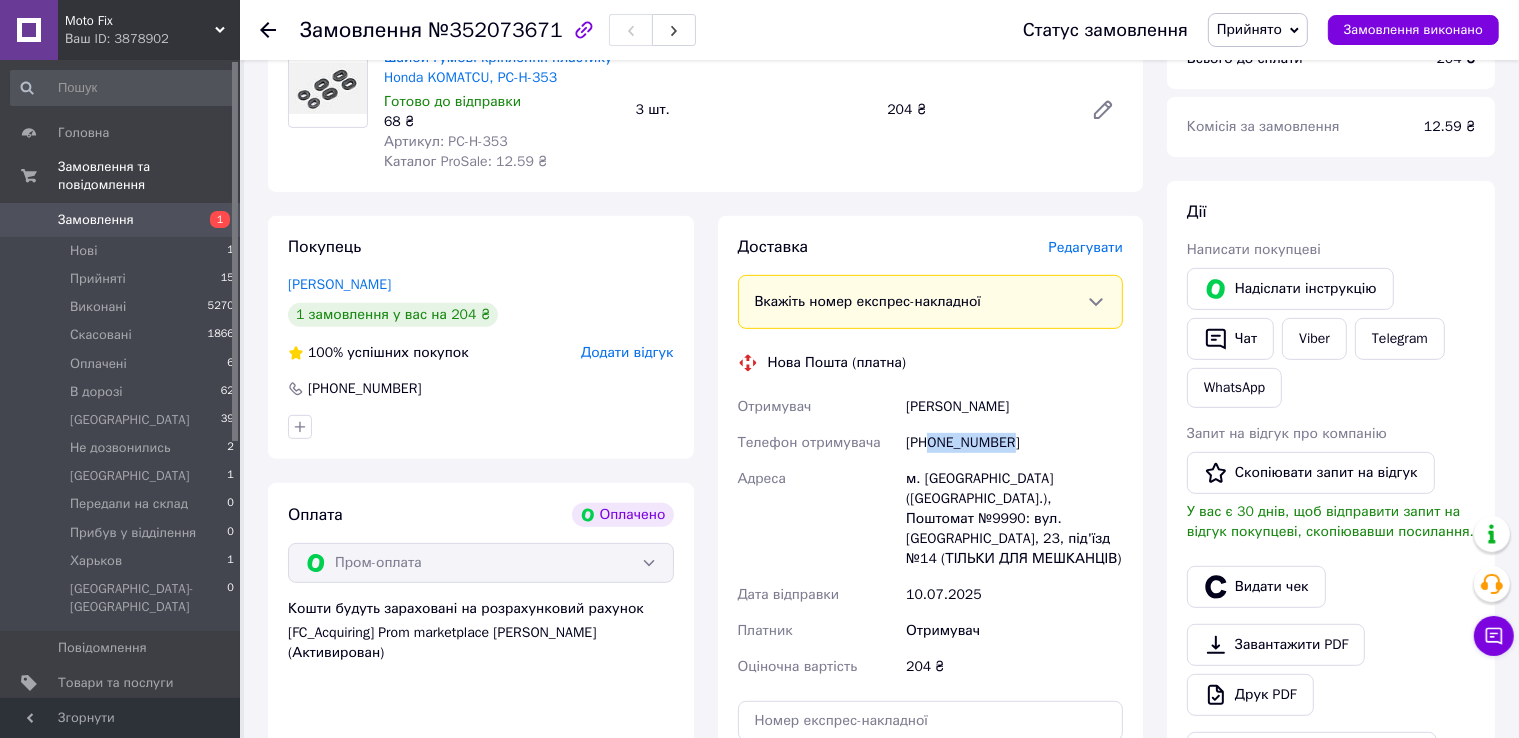 drag, startPoint x: 929, startPoint y: 443, endPoint x: 1057, endPoint y: 445, distance: 128.01562 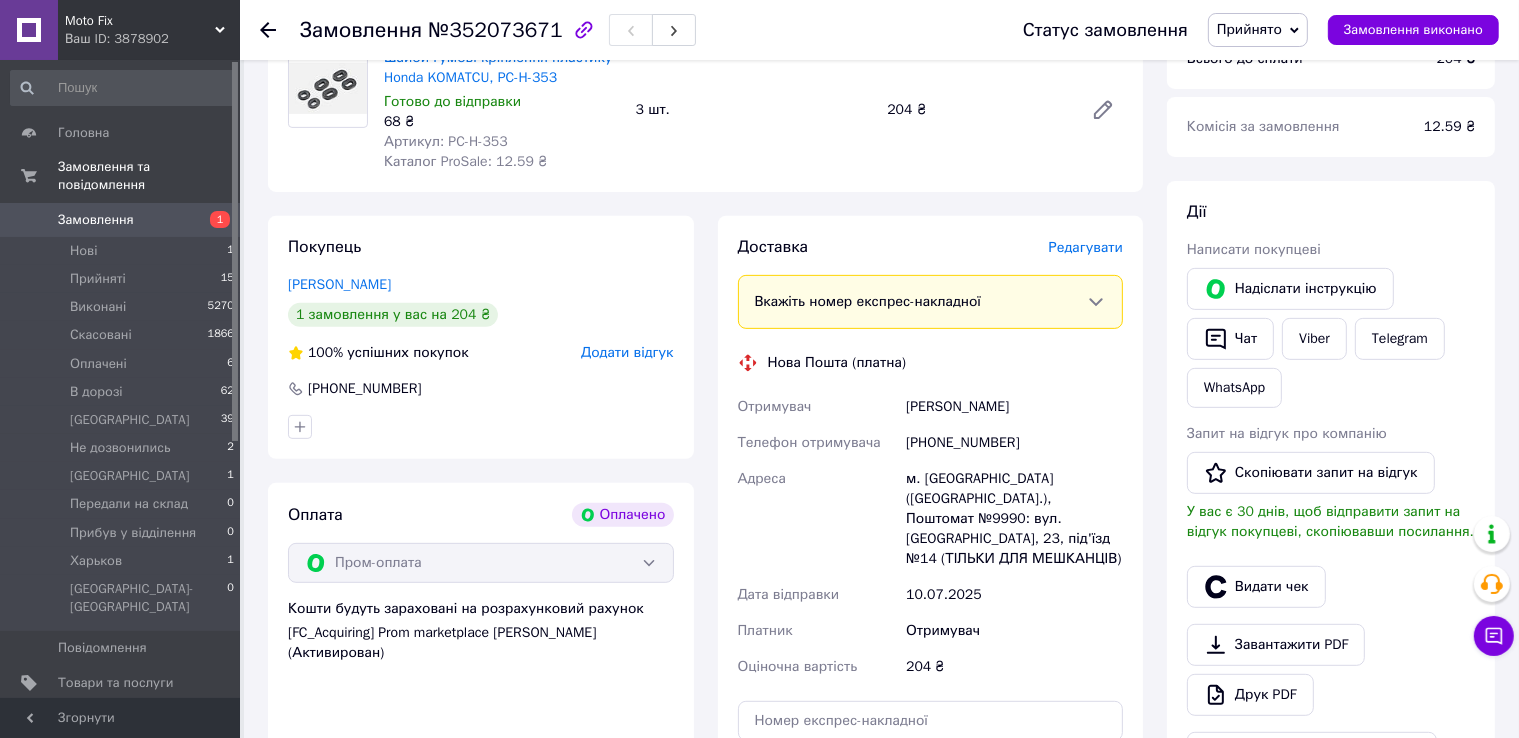 click on "[PERSON_NAME]" at bounding box center [1014, 407] 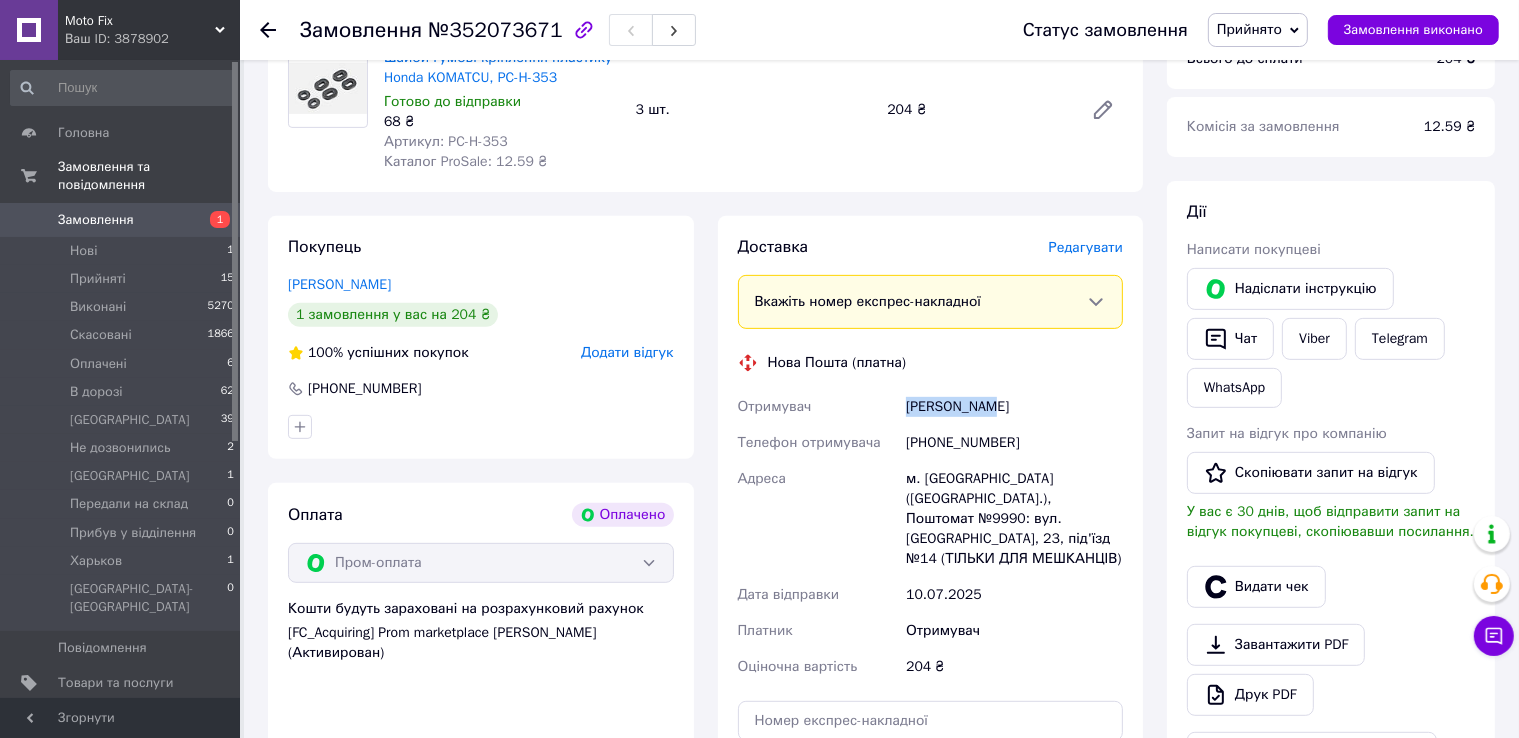 click on "[PERSON_NAME]" at bounding box center [1014, 407] 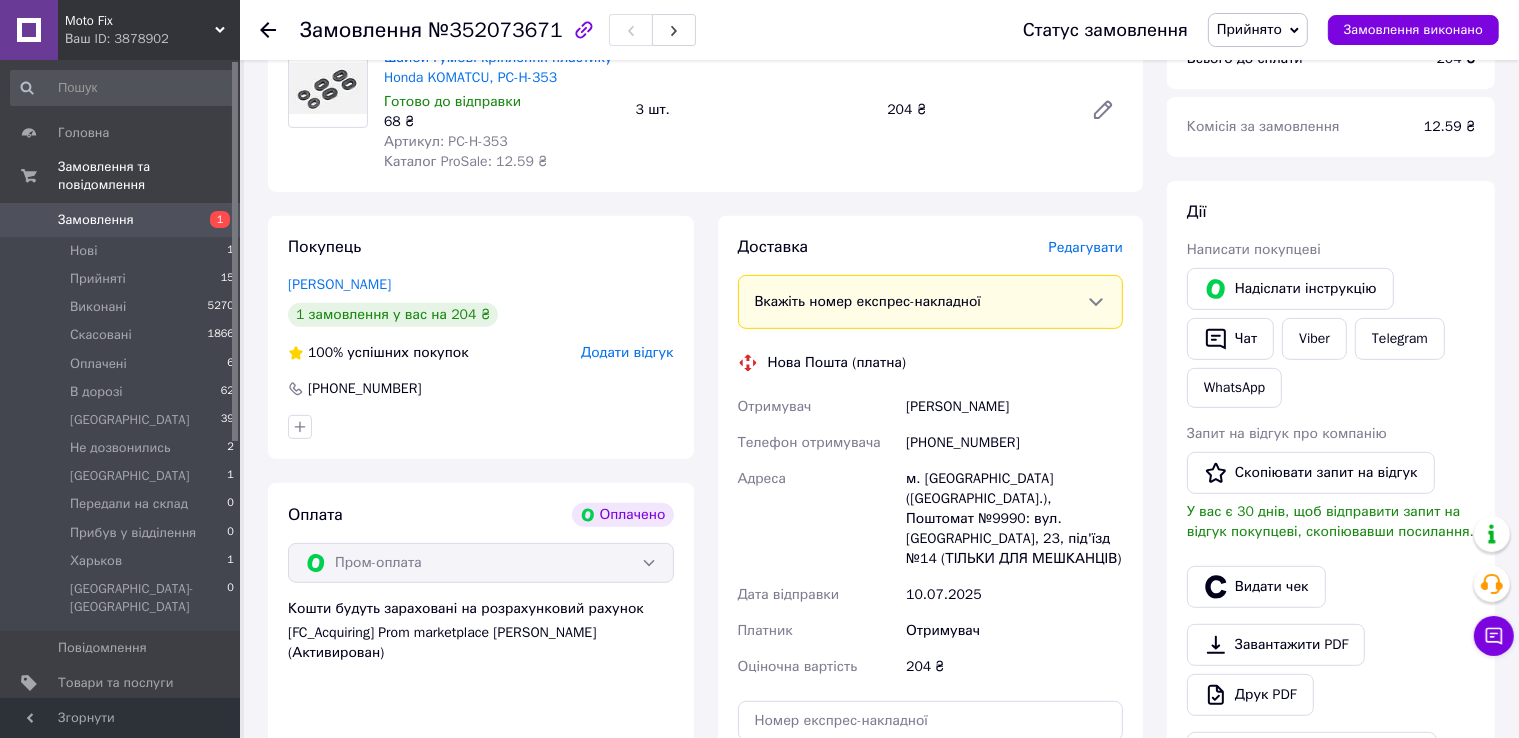 click on "[PERSON_NAME]" at bounding box center [1014, 407] 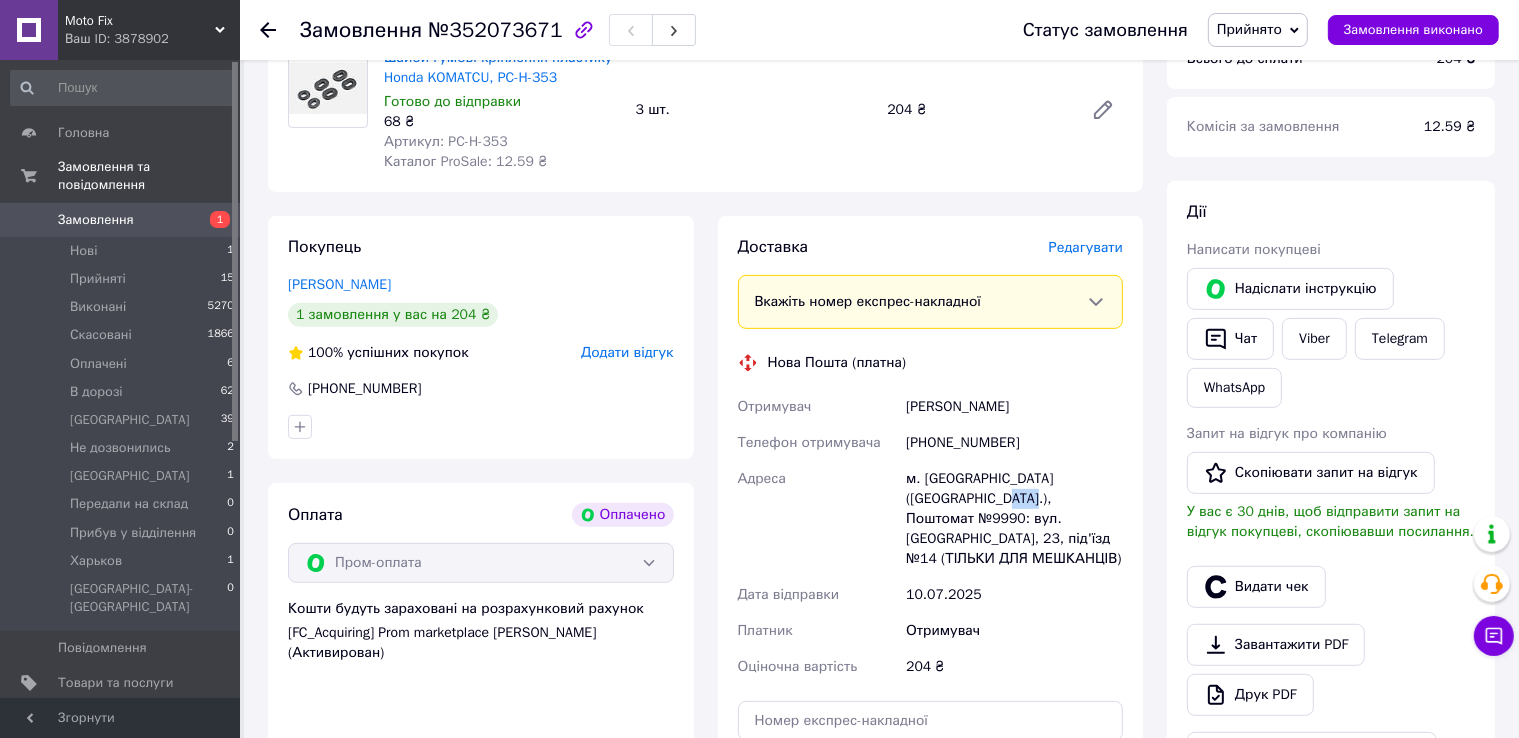 click on "м. [GEOGRAPHIC_DATA] ([GEOGRAPHIC_DATA].), Поштомат №9990: вул. [GEOGRAPHIC_DATA], 23, під'їзд №14 (ТІЛЬКИ ДЛЯ МЕШКАНЦІВ)" at bounding box center (1014, 519) 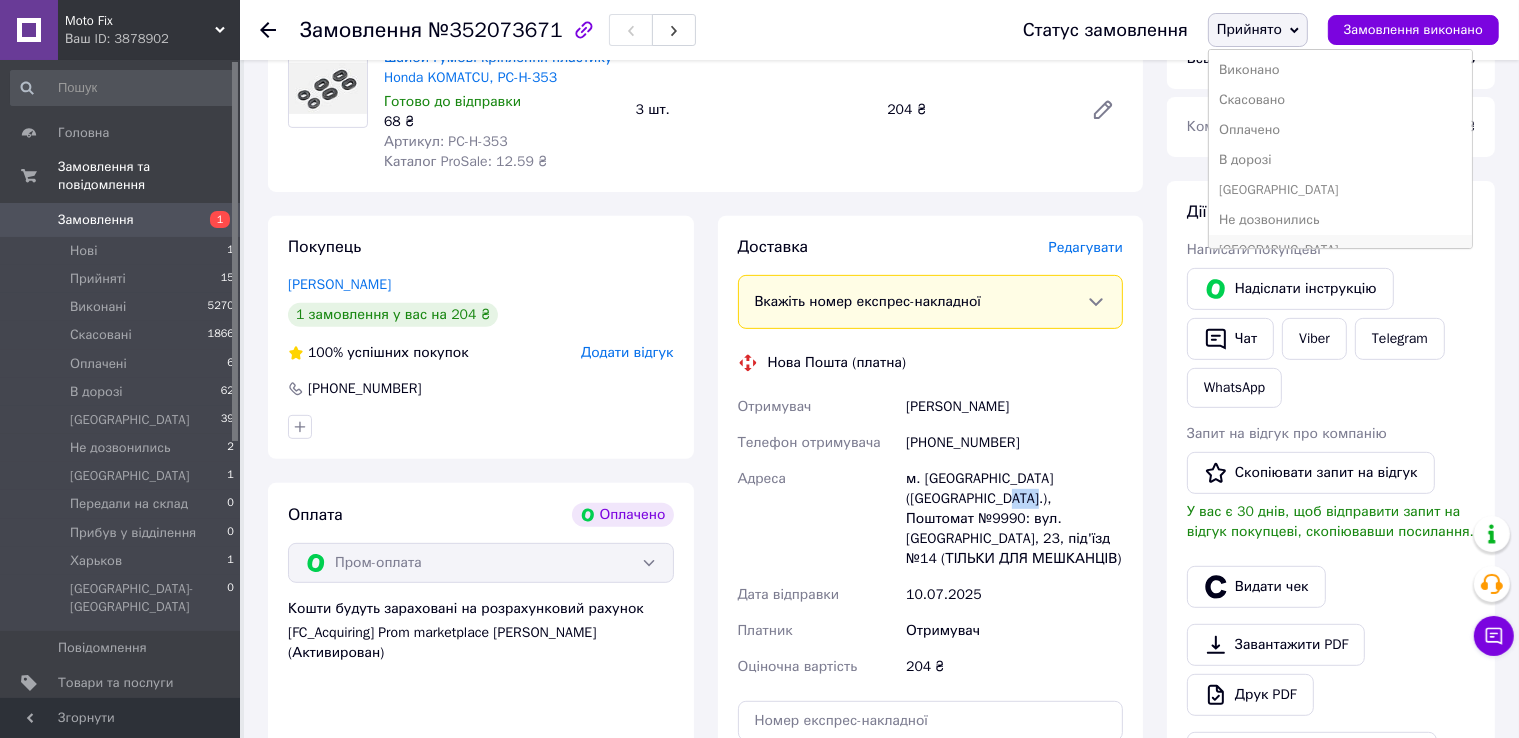 scroll, scrollTop: 141, scrollLeft: 0, axis: vertical 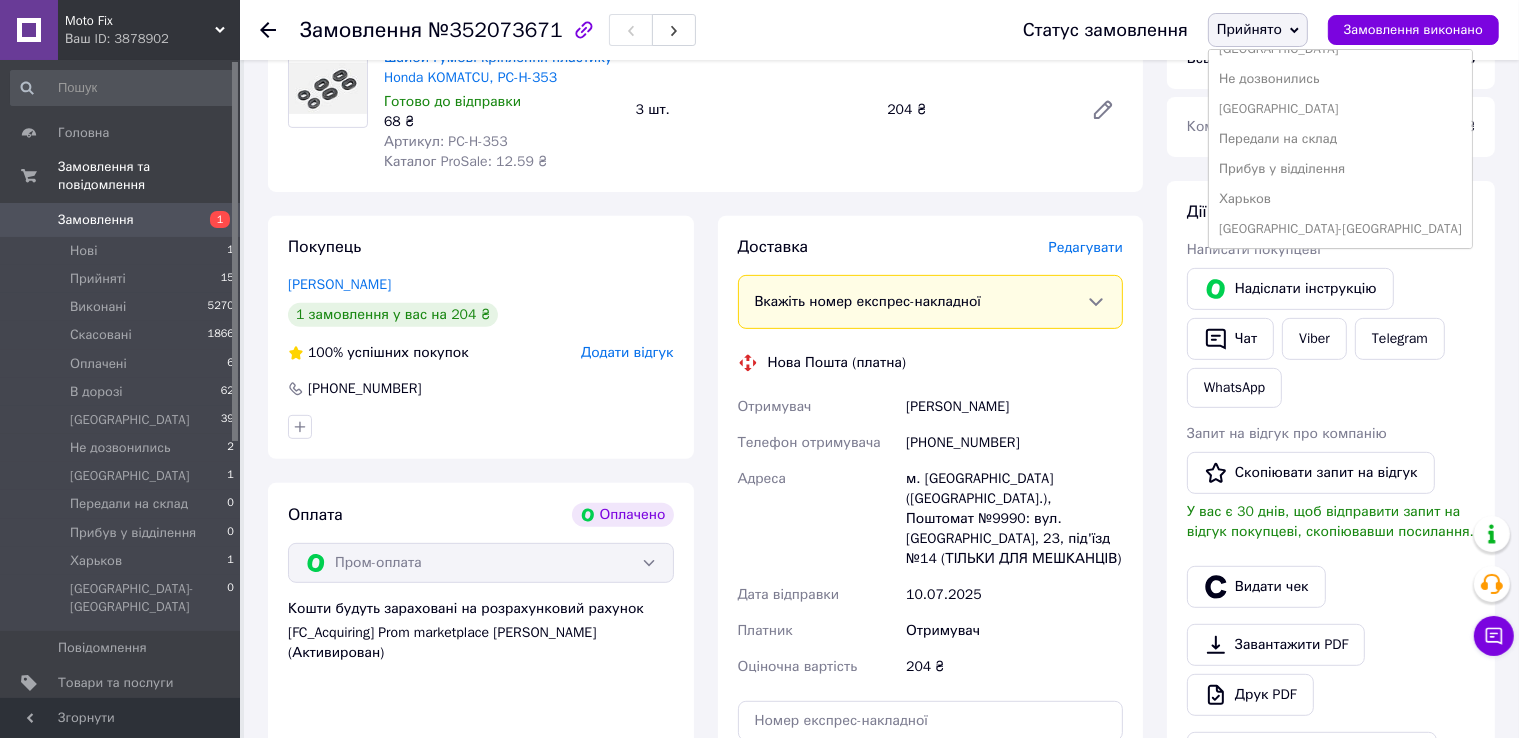 click on "Передали на склад" at bounding box center [1340, 139] 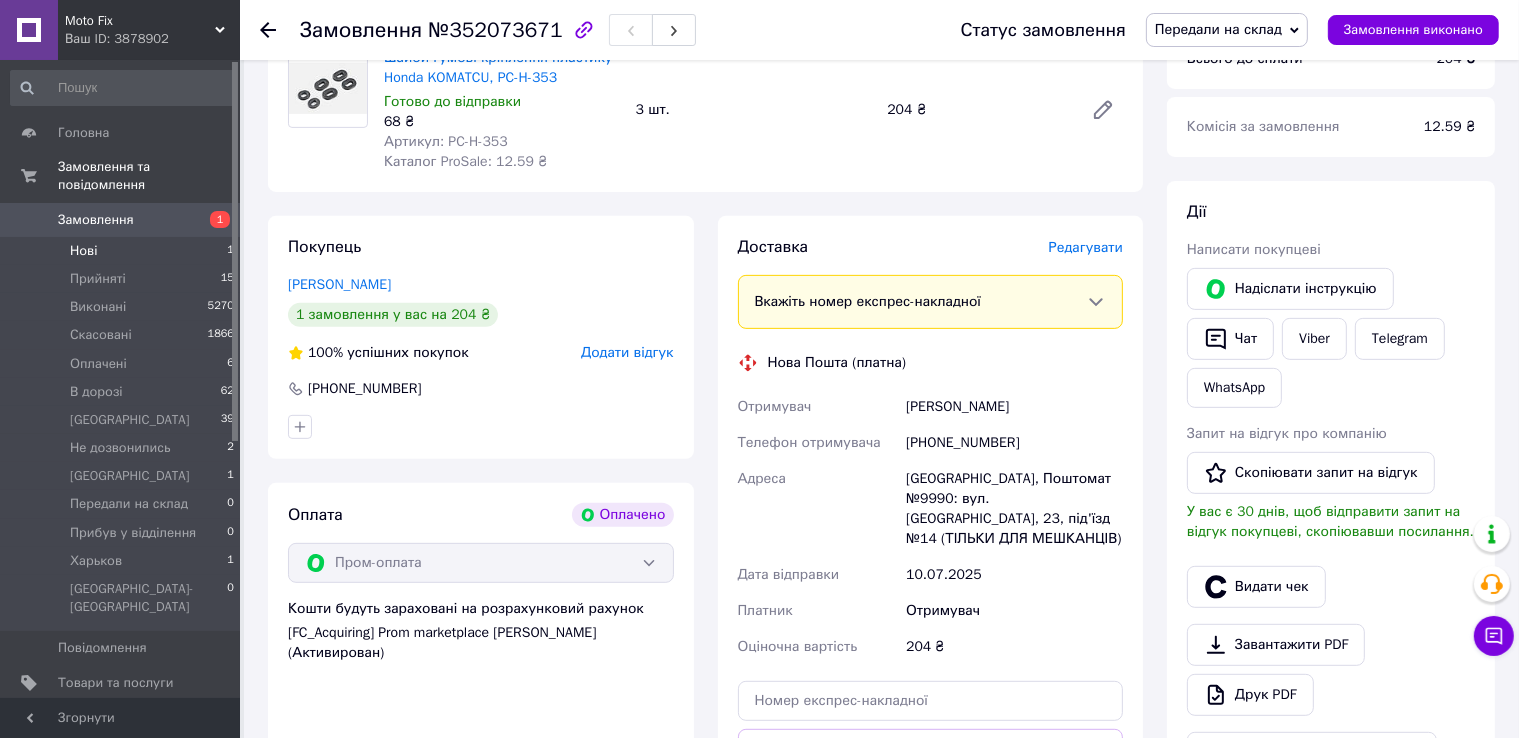 click on "Нові 1" at bounding box center [123, 251] 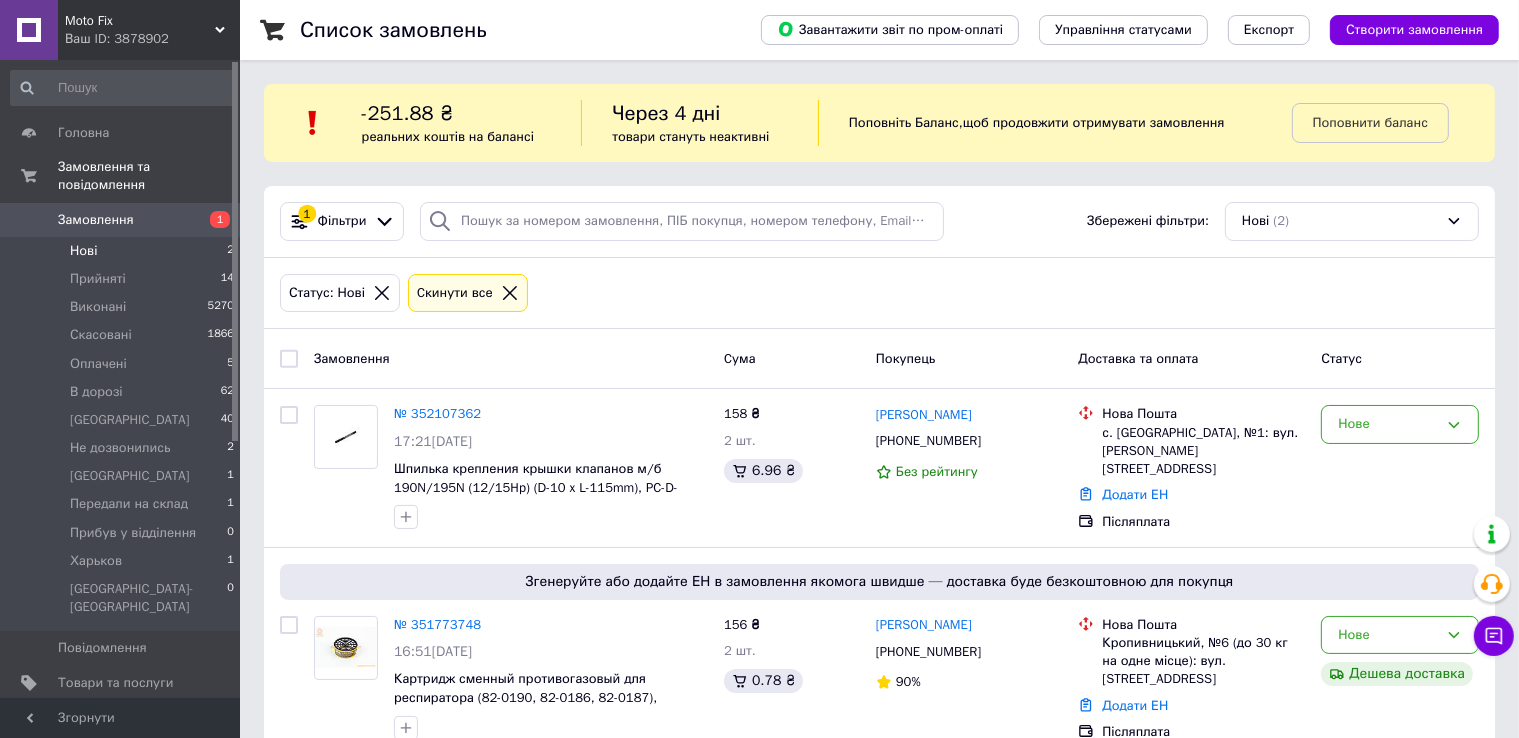 scroll, scrollTop: 39, scrollLeft: 0, axis: vertical 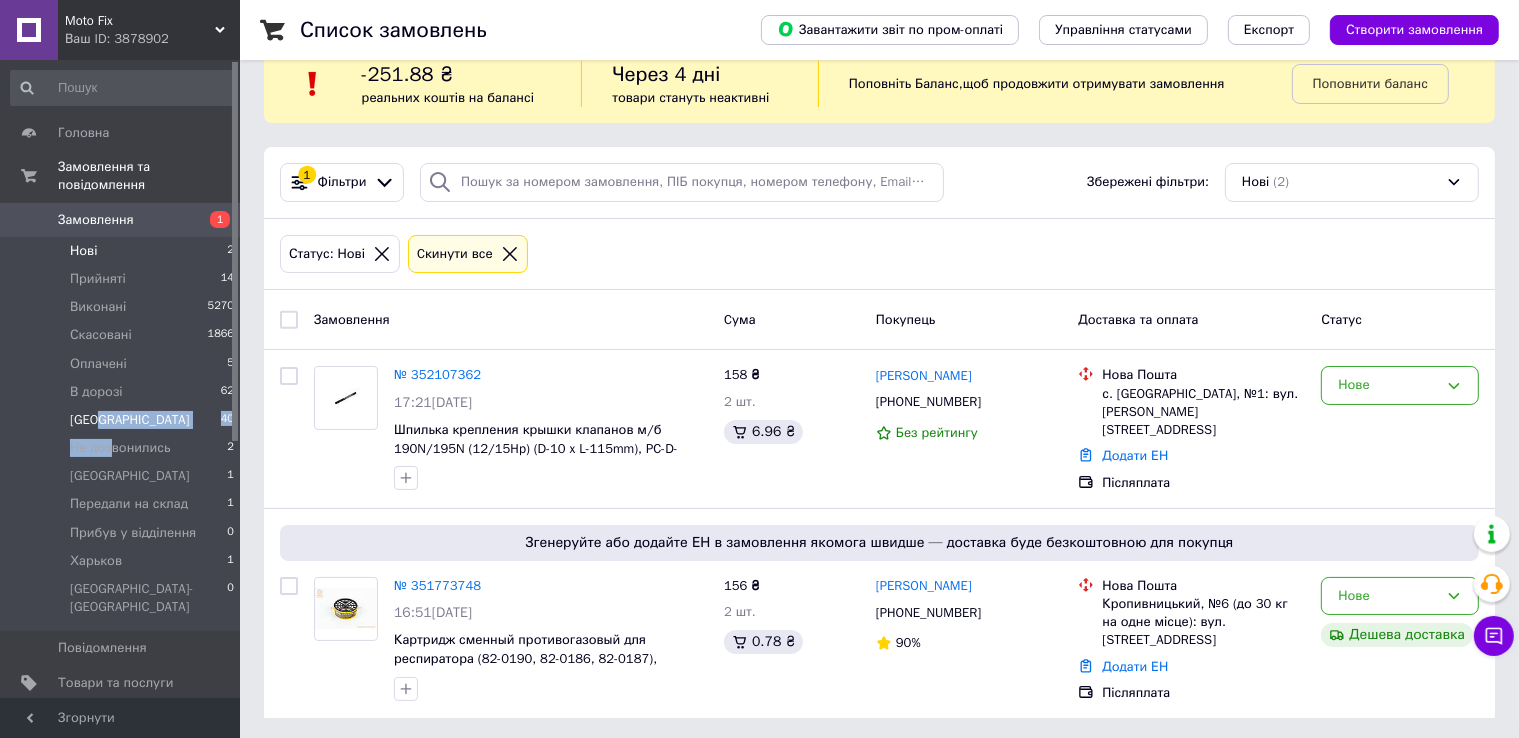 click on "Нові 2 Прийняті 14 Виконані 5270 Скасовані 1866 Оплачені 5 В дорозі 62 Киев 40 Не дозвонились 2 Одесса 1 Передали на склад 1 Прибув у відділення 0 Харьков 1 Харьков-[GEOGRAPHIC_DATA] 0" at bounding box center [123, 434] 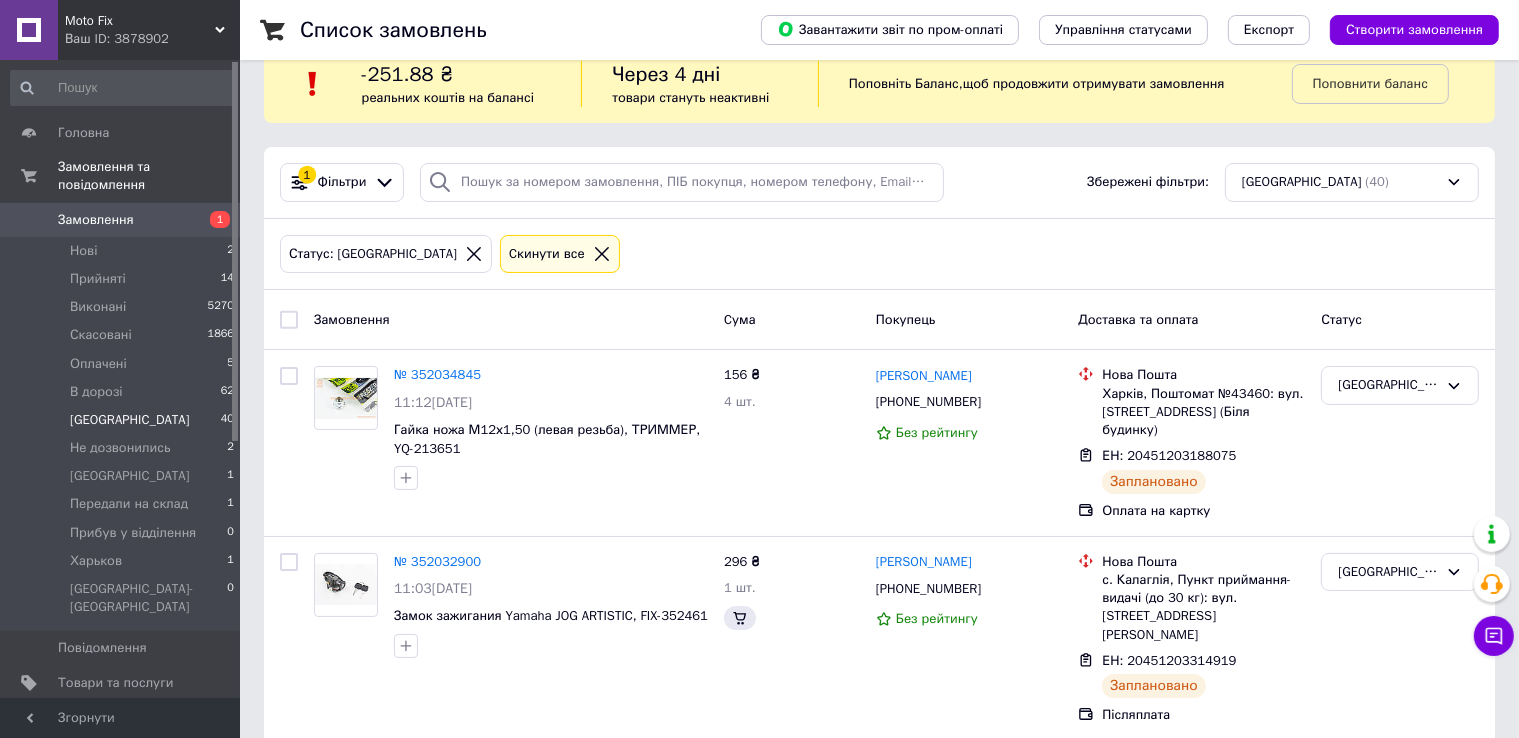 scroll, scrollTop: 0, scrollLeft: 0, axis: both 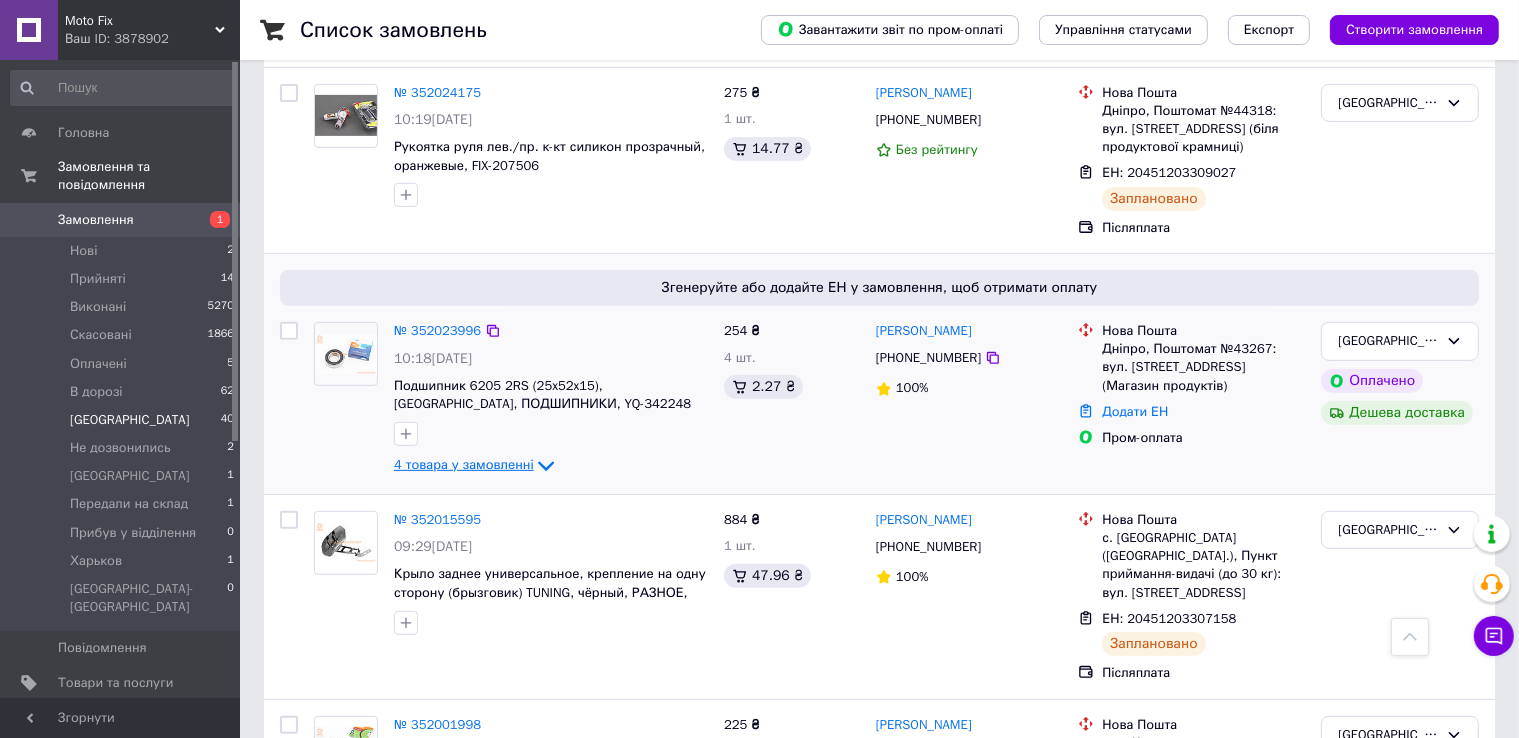 click on "4 товара у замовленні" at bounding box center [464, 465] 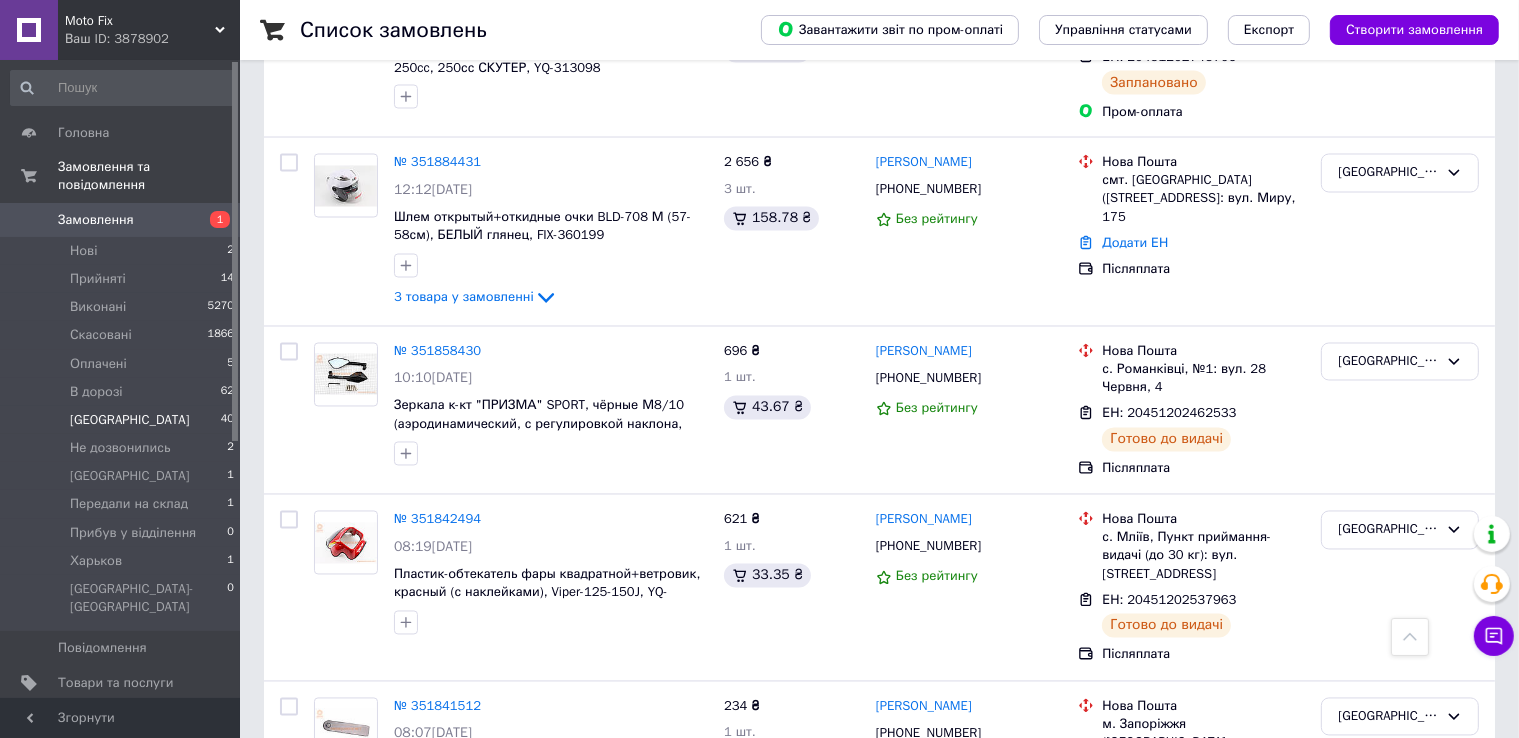 scroll, scrollTop: 3831, scrollLeft: 0, axis: vertical 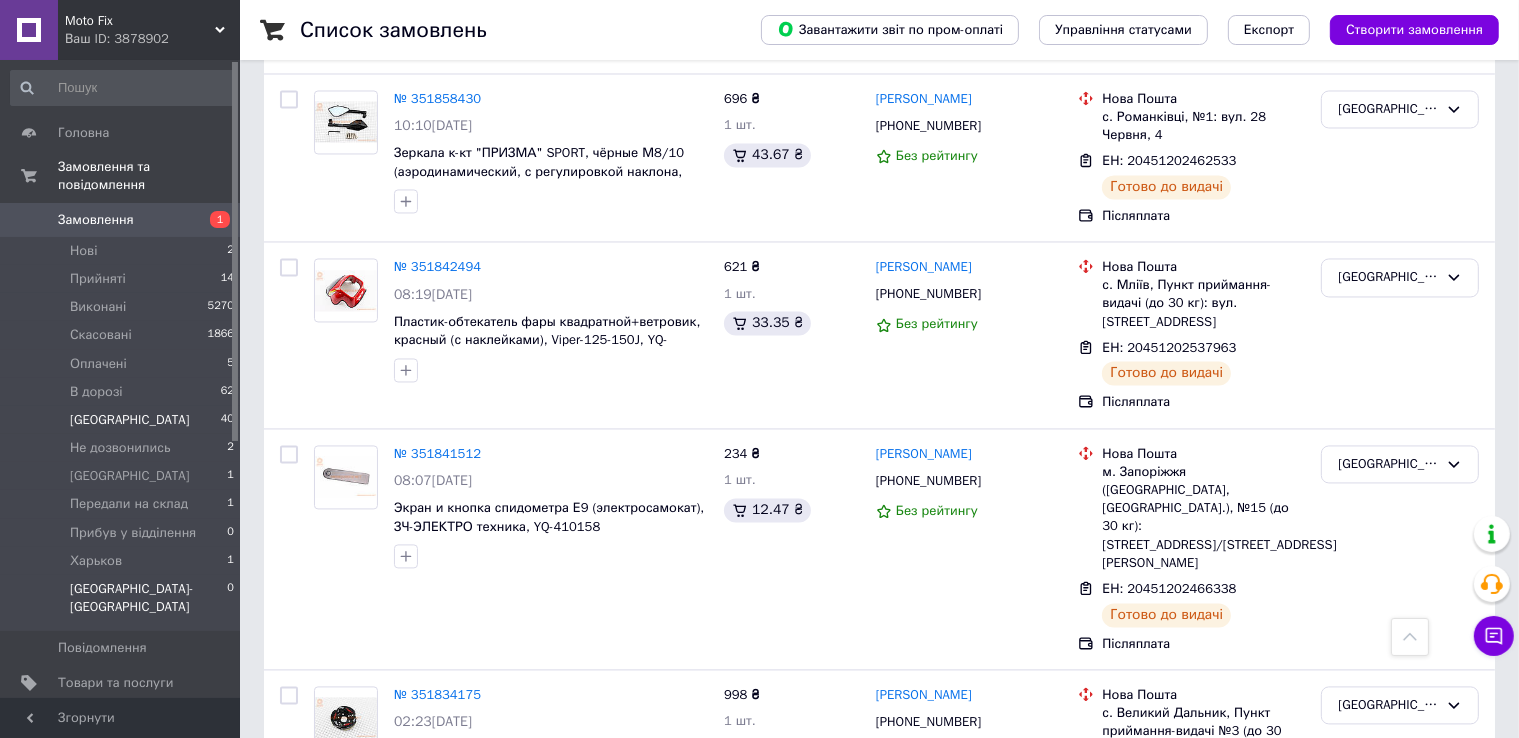 click on "Харьков-[GEOGRAPHIC_DATA] 0" at bounding box center (123, 603) 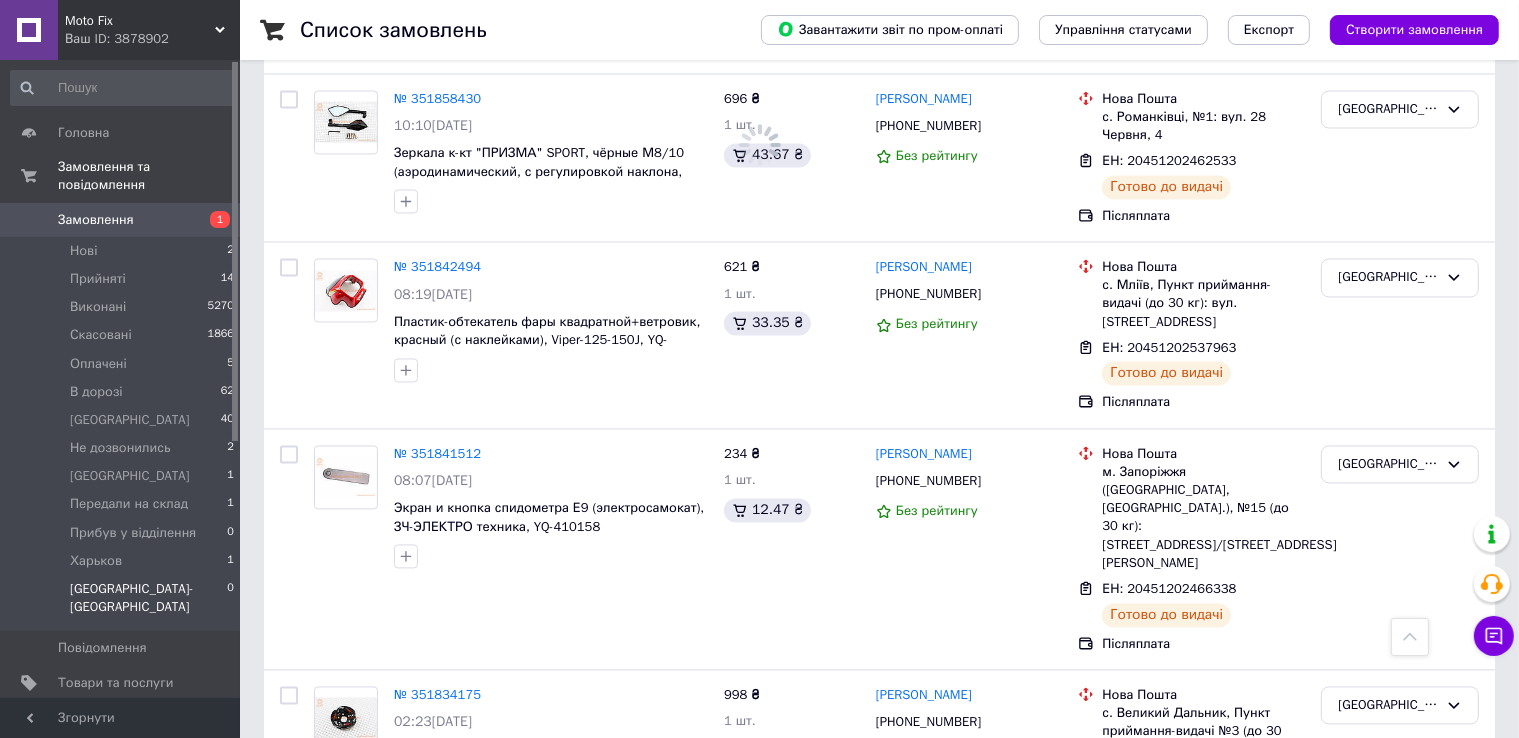 scroll, scrollTop: 0, scrollLeft: 0, axis: both 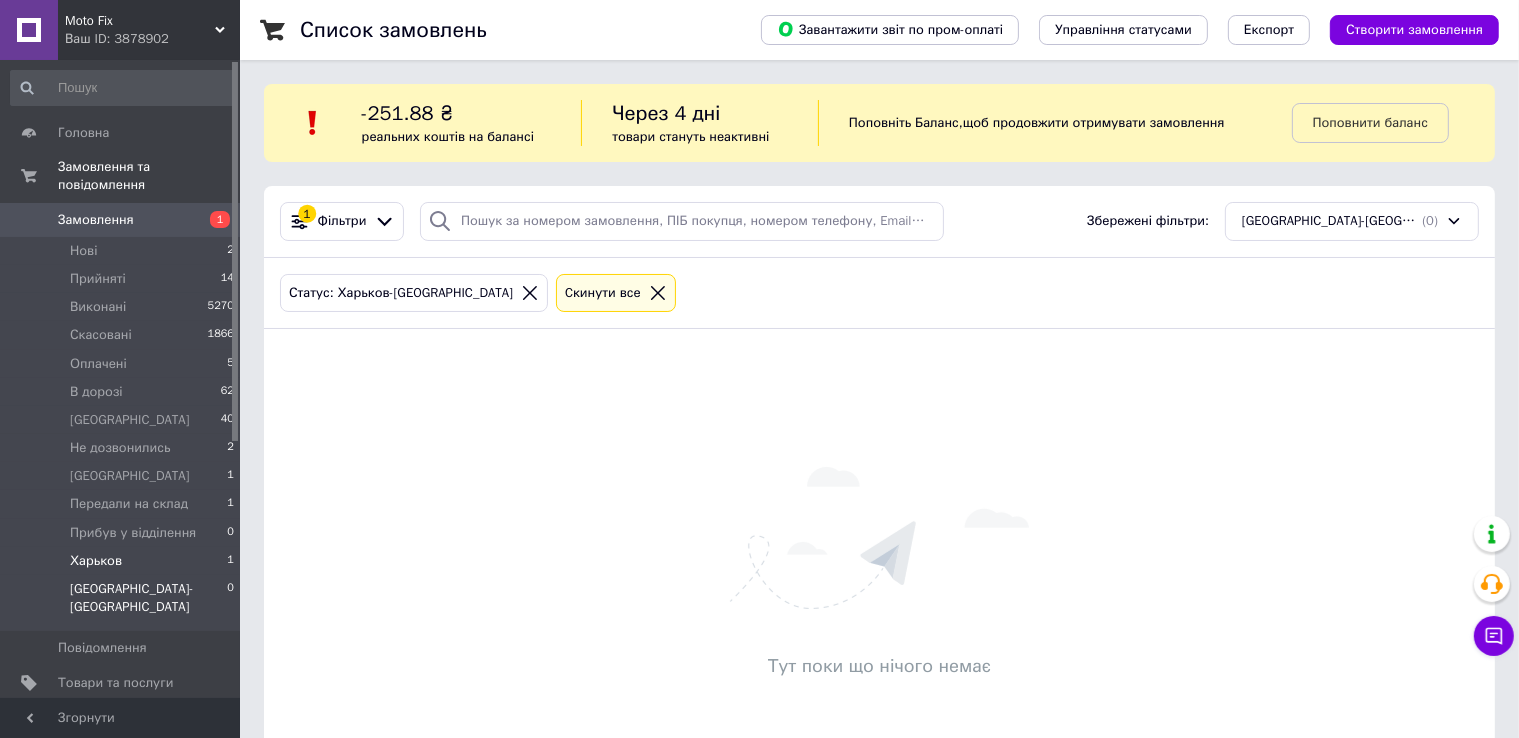 click on "Харьков 1" at bounding box center (123, 561) 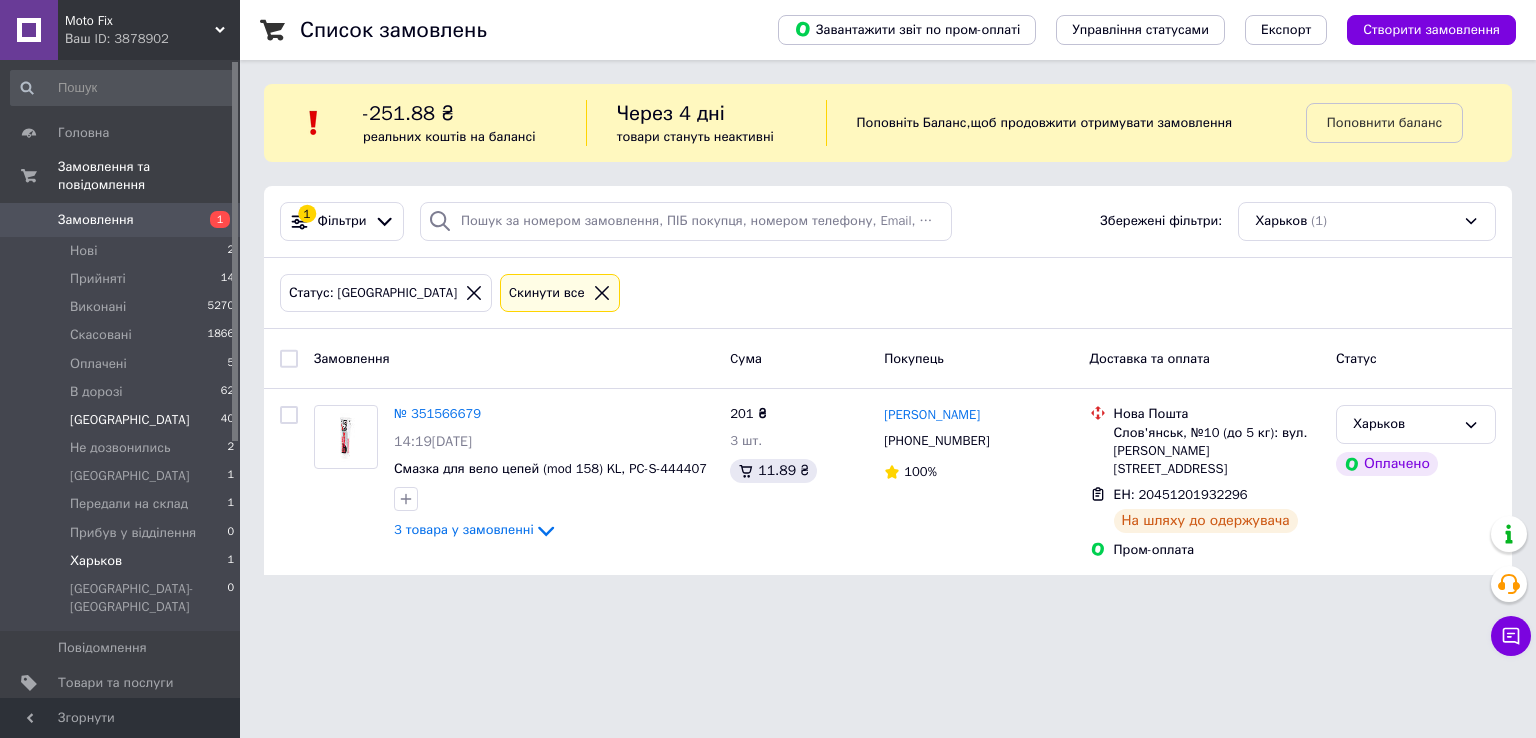 click on "Киев 40" at bounding box center (123, 420) 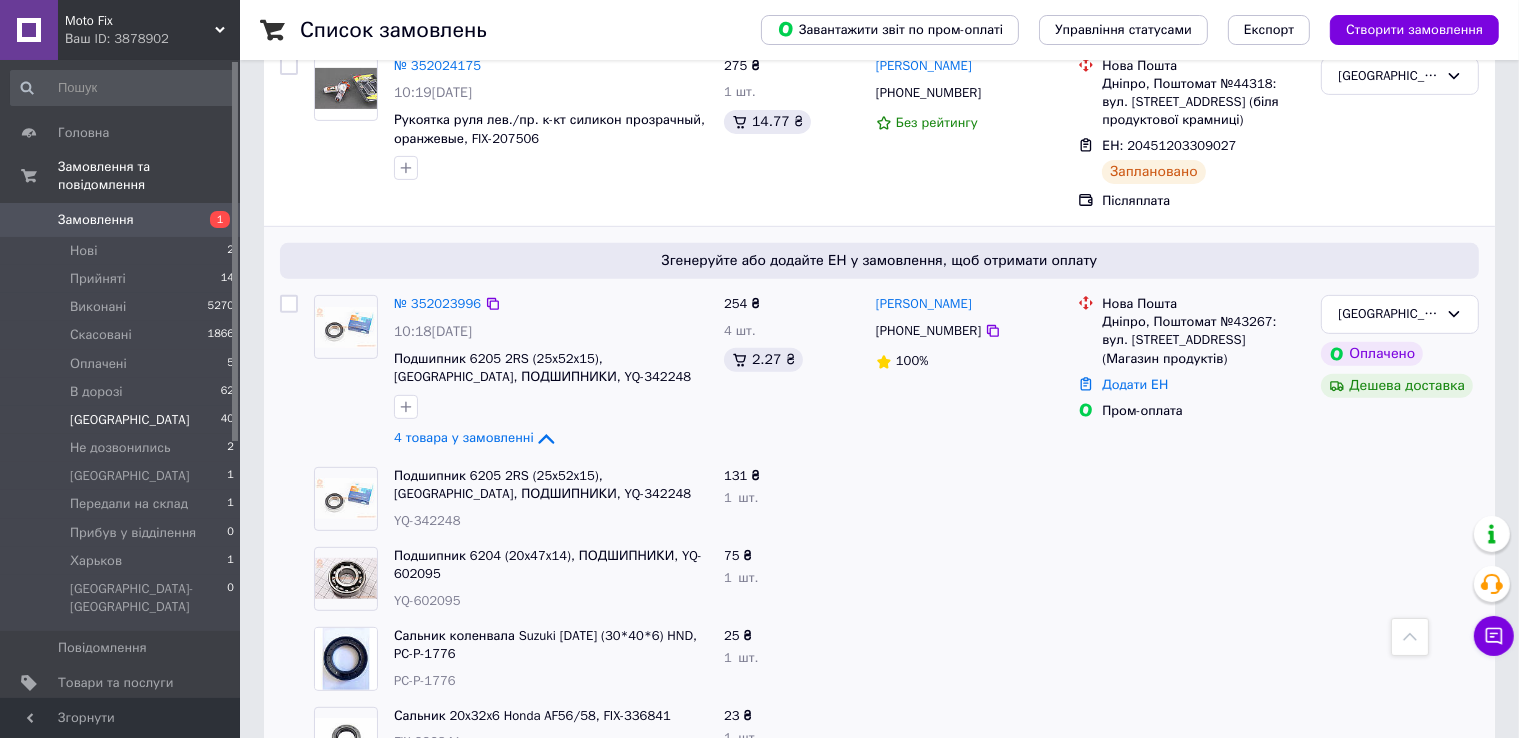 scroll, scrollTop: 750, scrollLeft: 0, axis: vertical 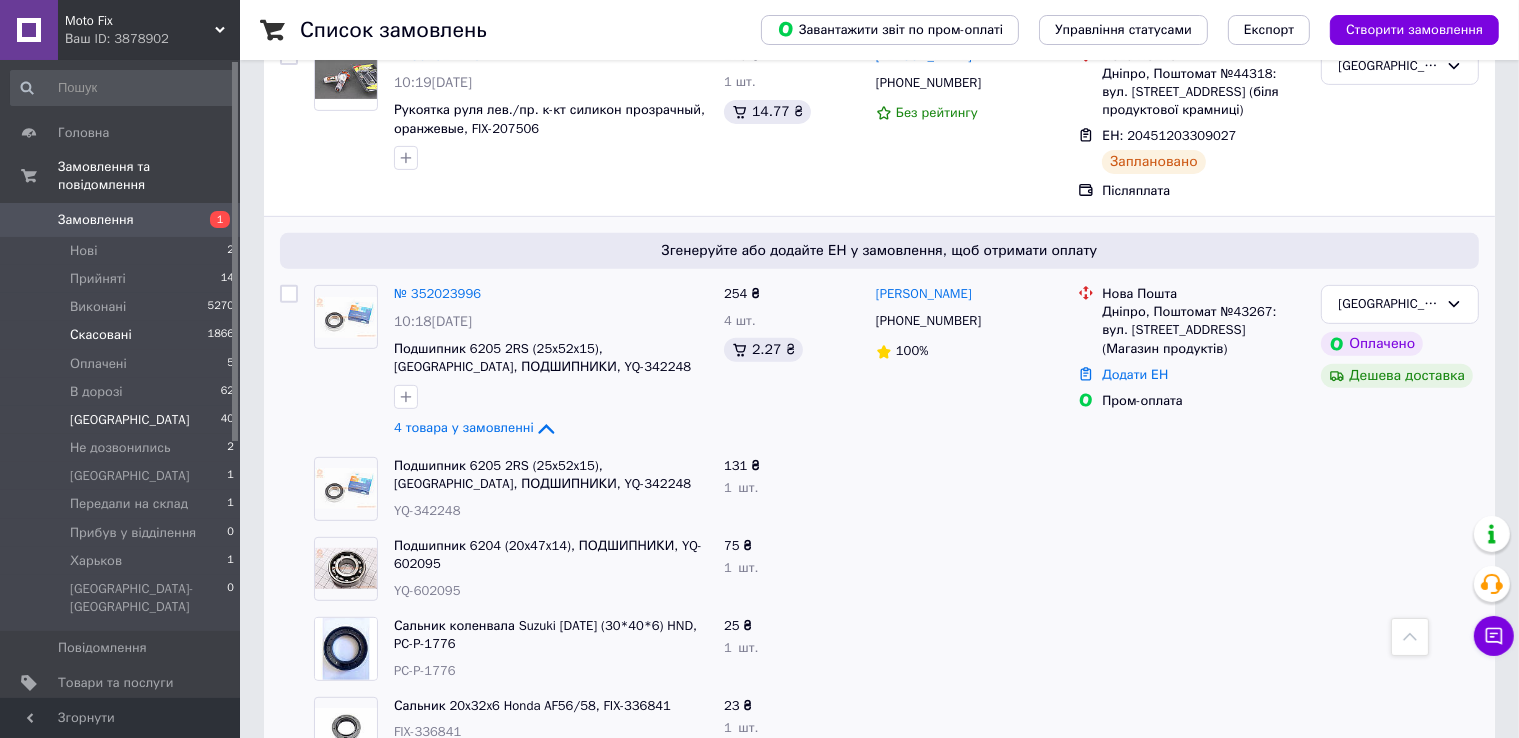 click on "Скасовані 1866" at bounding box center [123, 335] 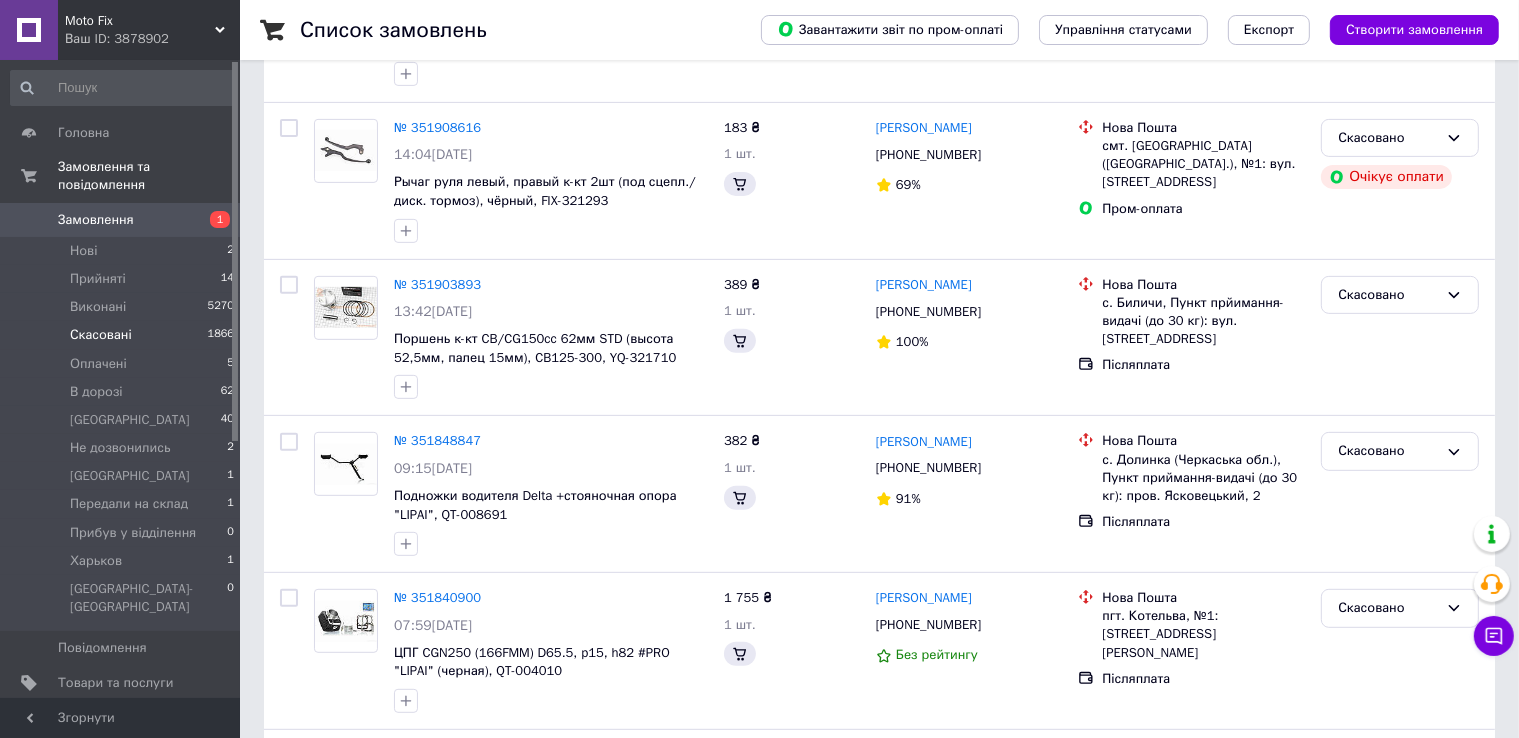 scroll, scrollTop: 0, scrollLeft: 0, axis: both 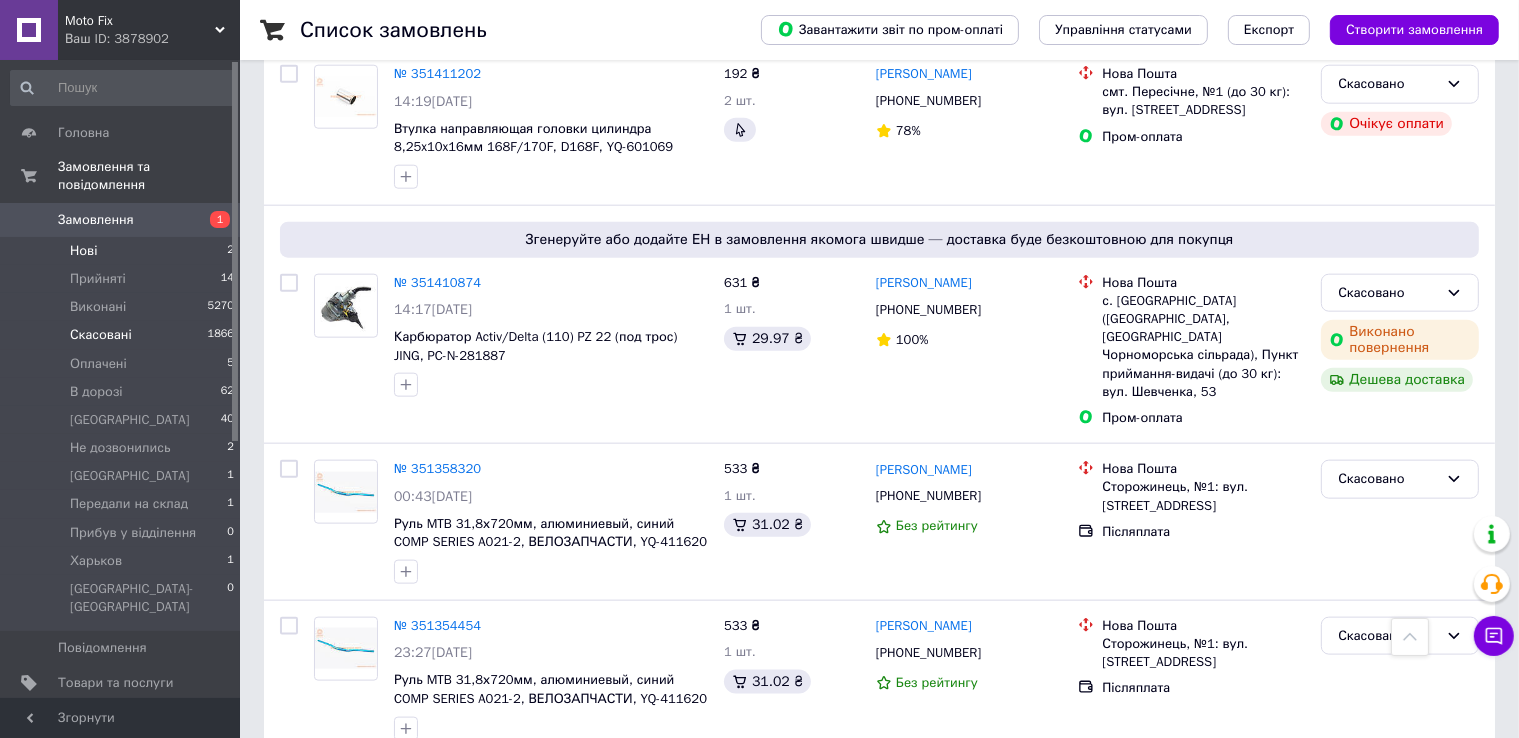 click on "Нові 2" at bounding box center [123, 251] 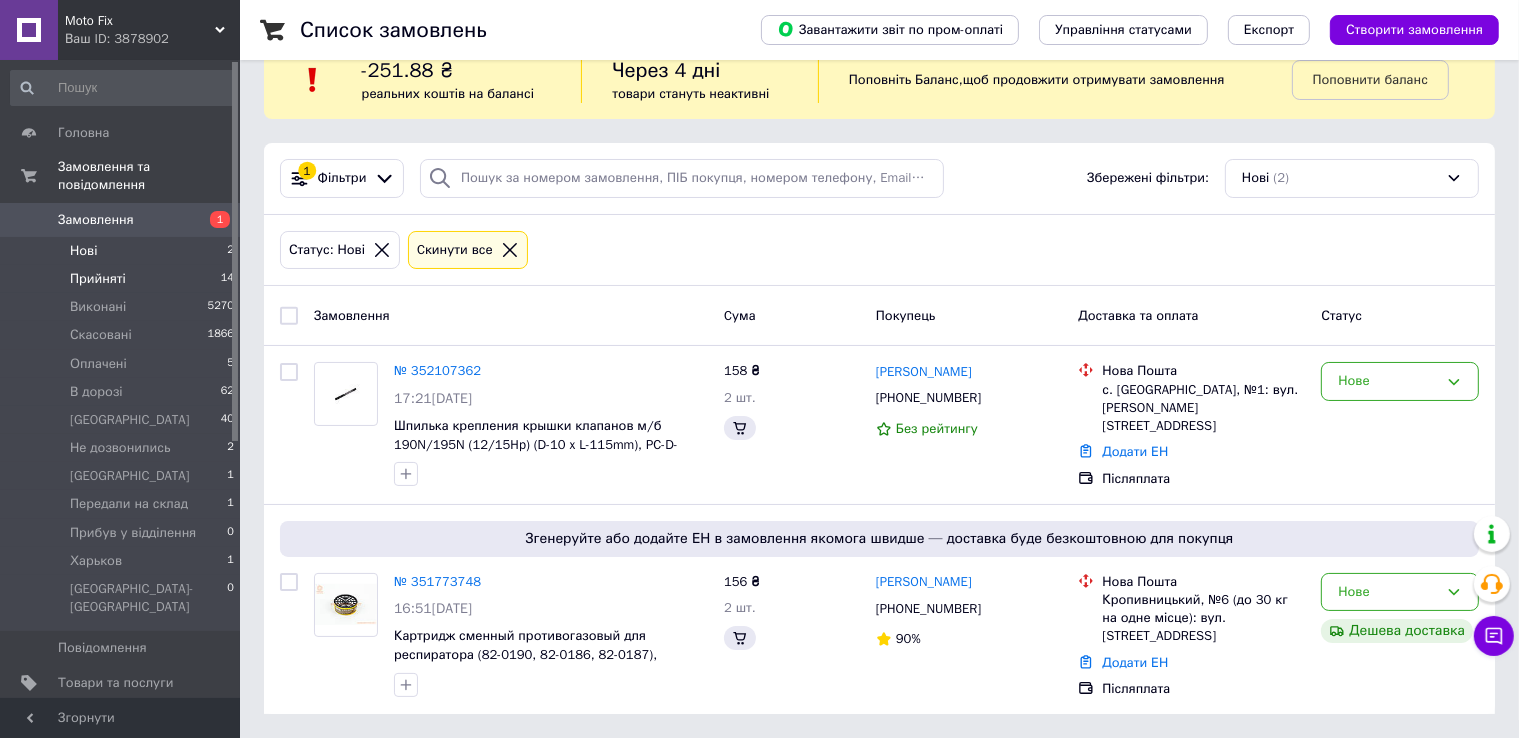 scroll, scrollTop: 0, scrollLeft: 0, axis: both 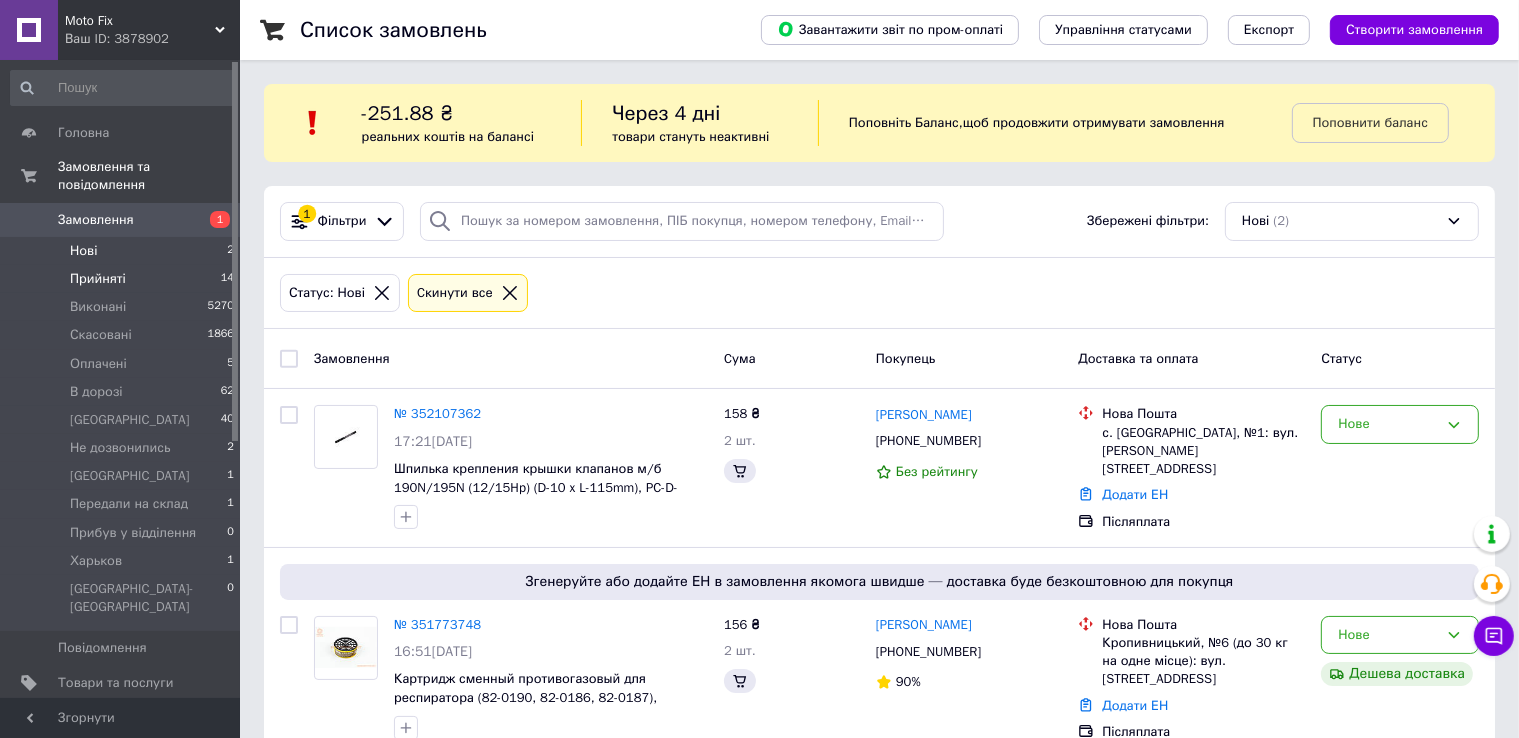 click on "Прийняті" at bounding box center [98, 279] 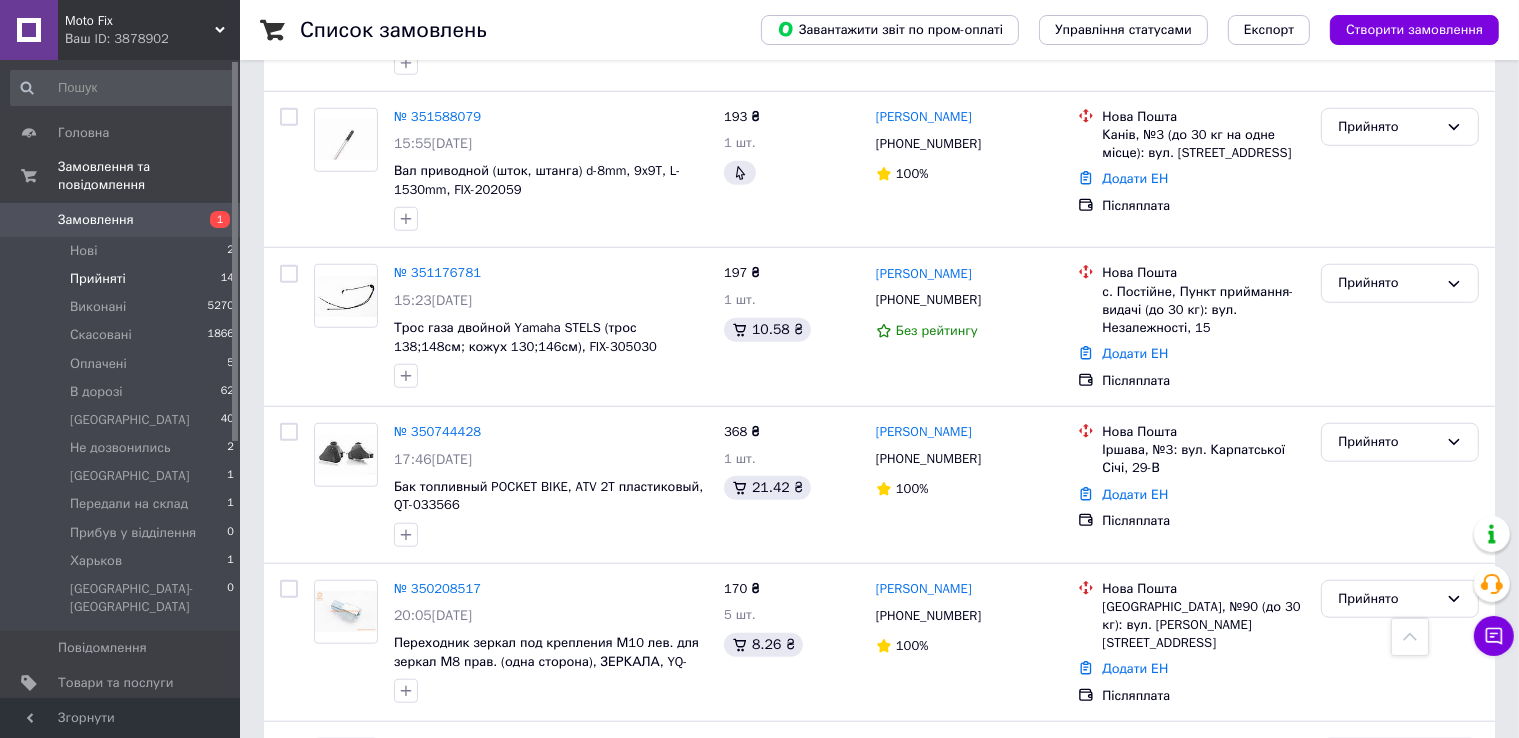 scroll, scrollTop: 1512, scrollLeft: 0, axis: vertical 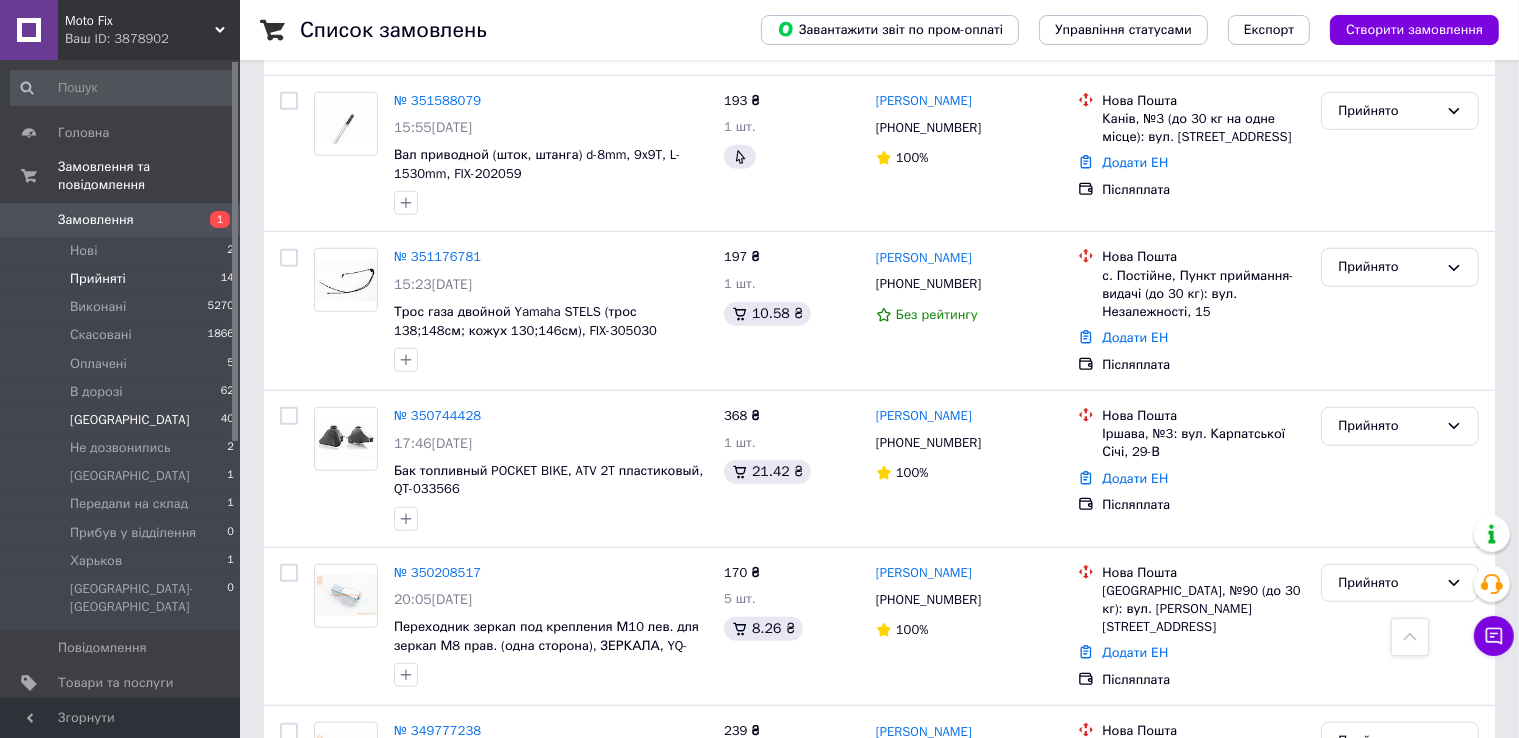 click on "Киев 40" at bounding box center (123, 420) 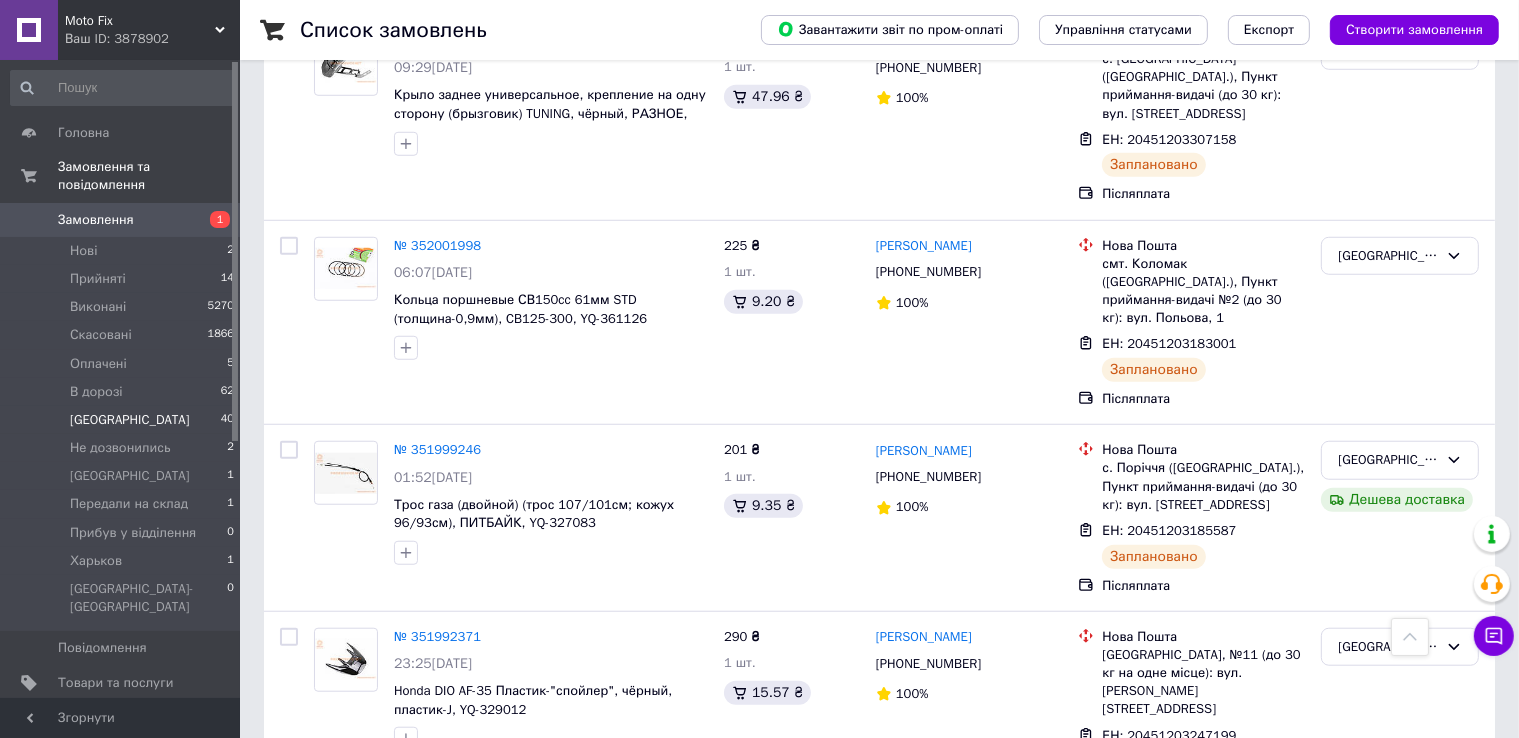 scroll, scrollTop: 0, scrollLeft: 0, axis: both 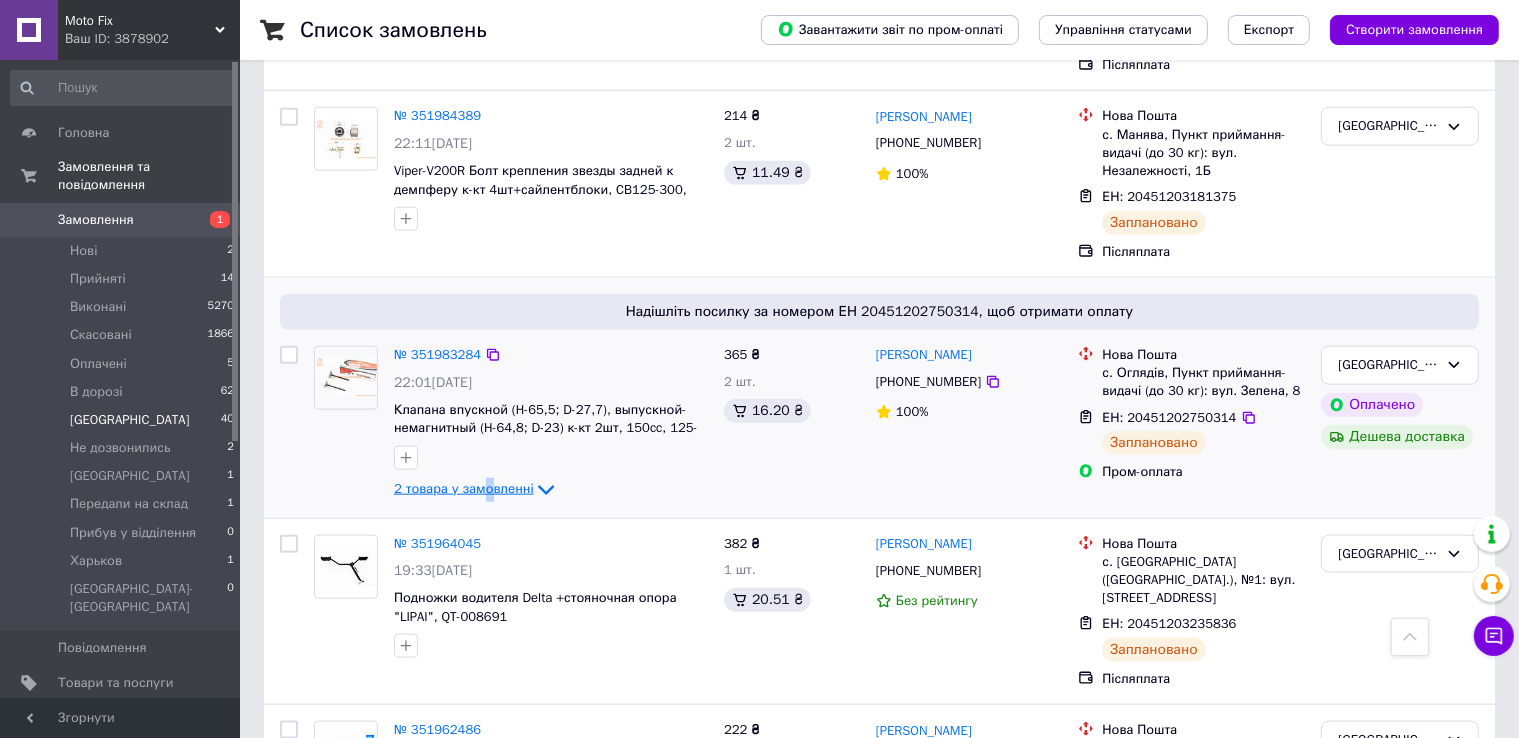 click on "2 товара у замовленні" at bounding box center (464, 488) 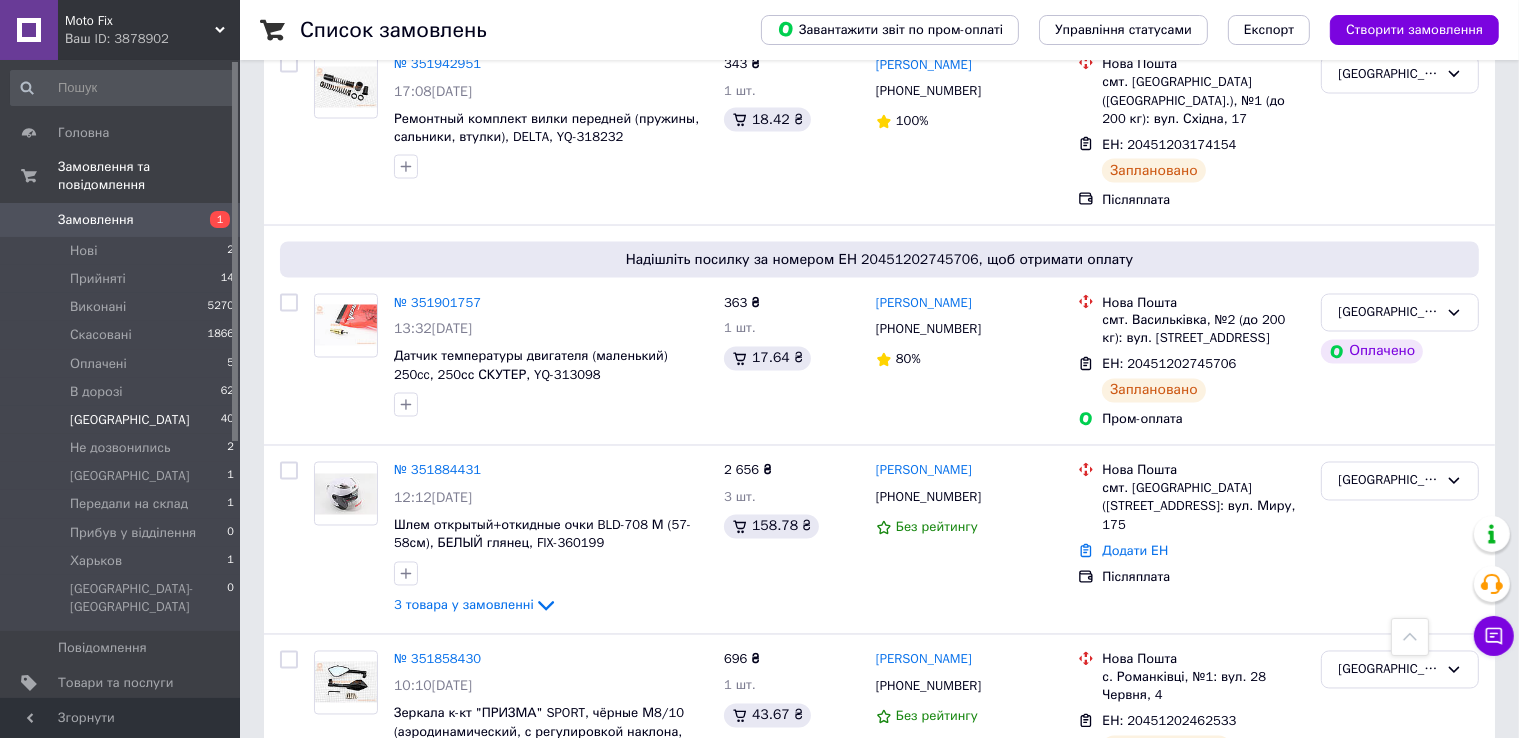 scroll, scrollTop: 3520, scrollLeft: 0, axis: vertical 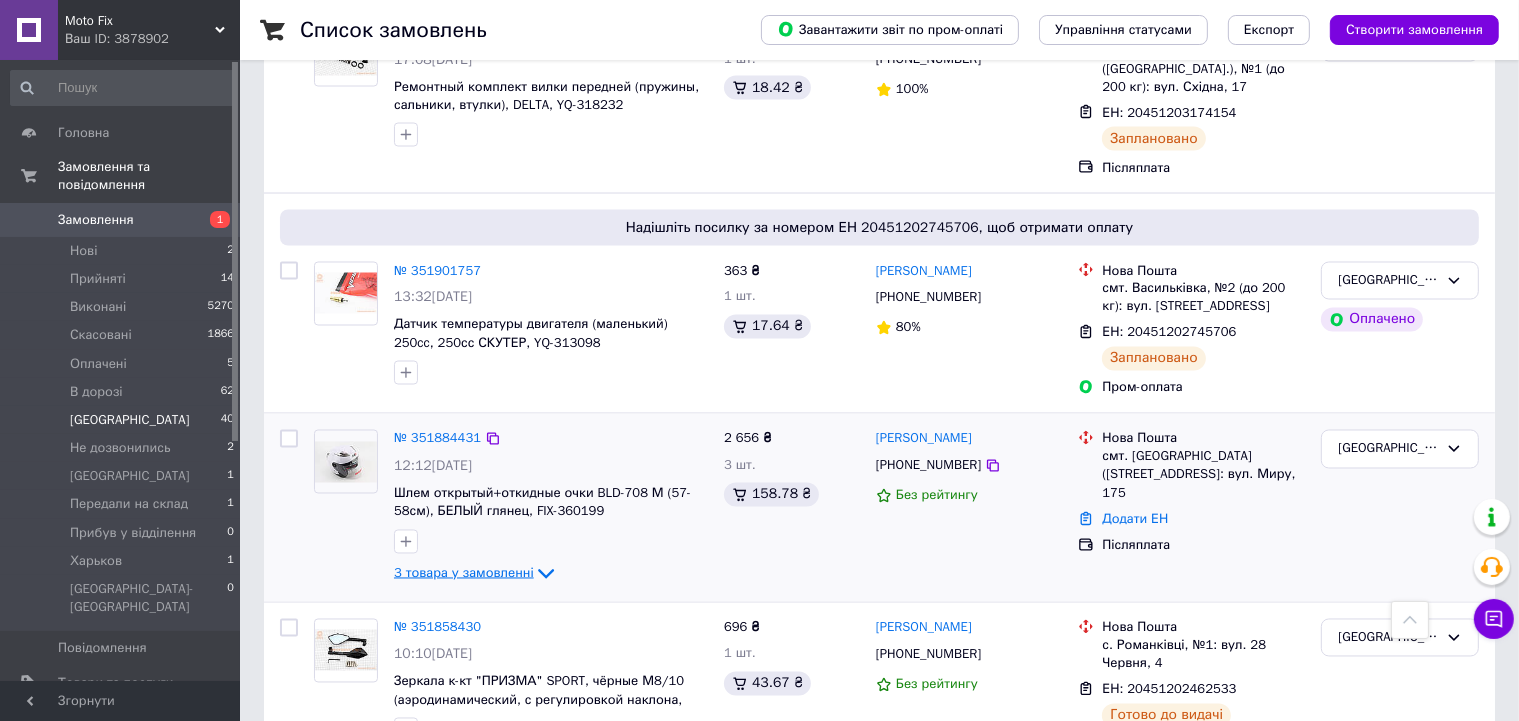 click on "3 товара у замовленні" at bounding box center (464, 572) 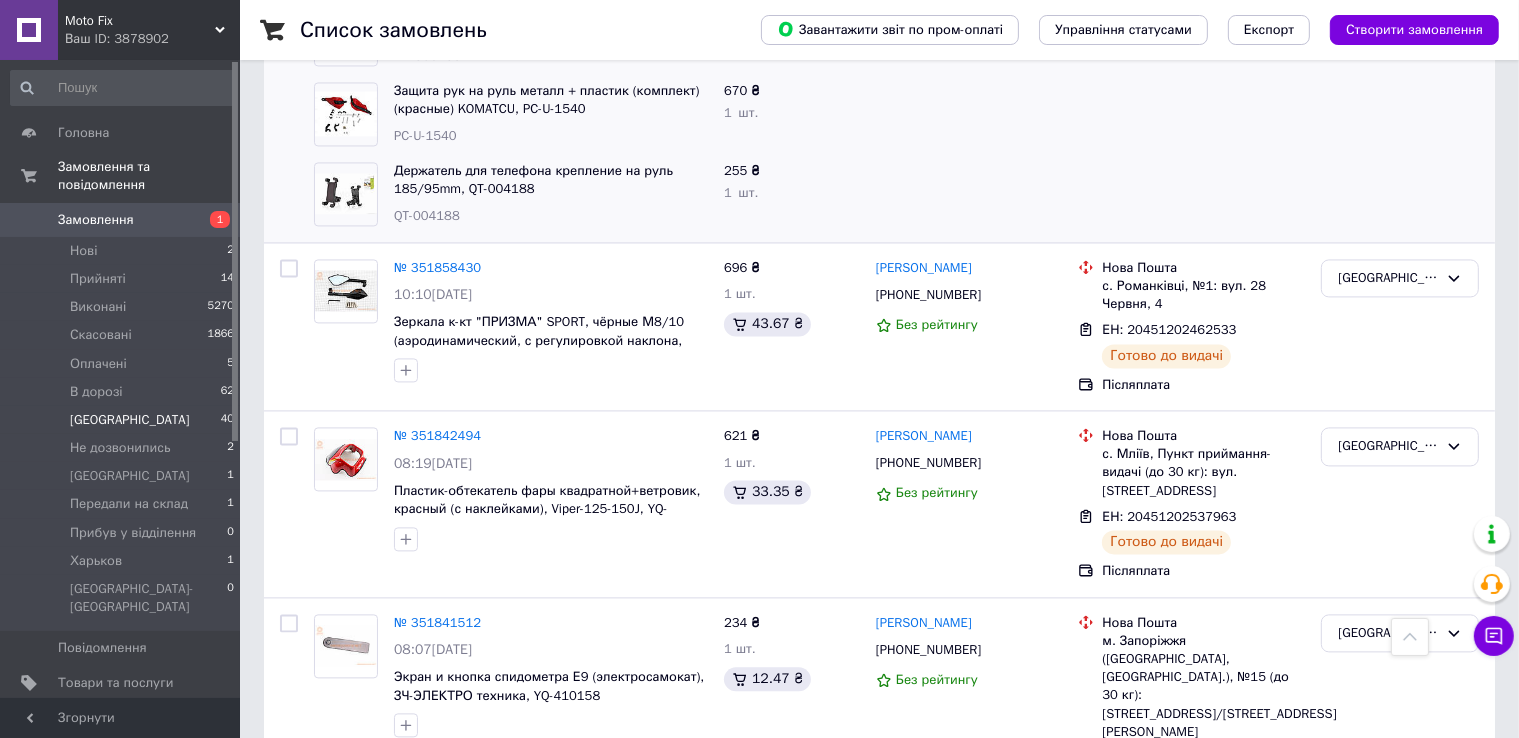 scroll, scrollTop: 4289, scrollLeft: 0, axis: vertical 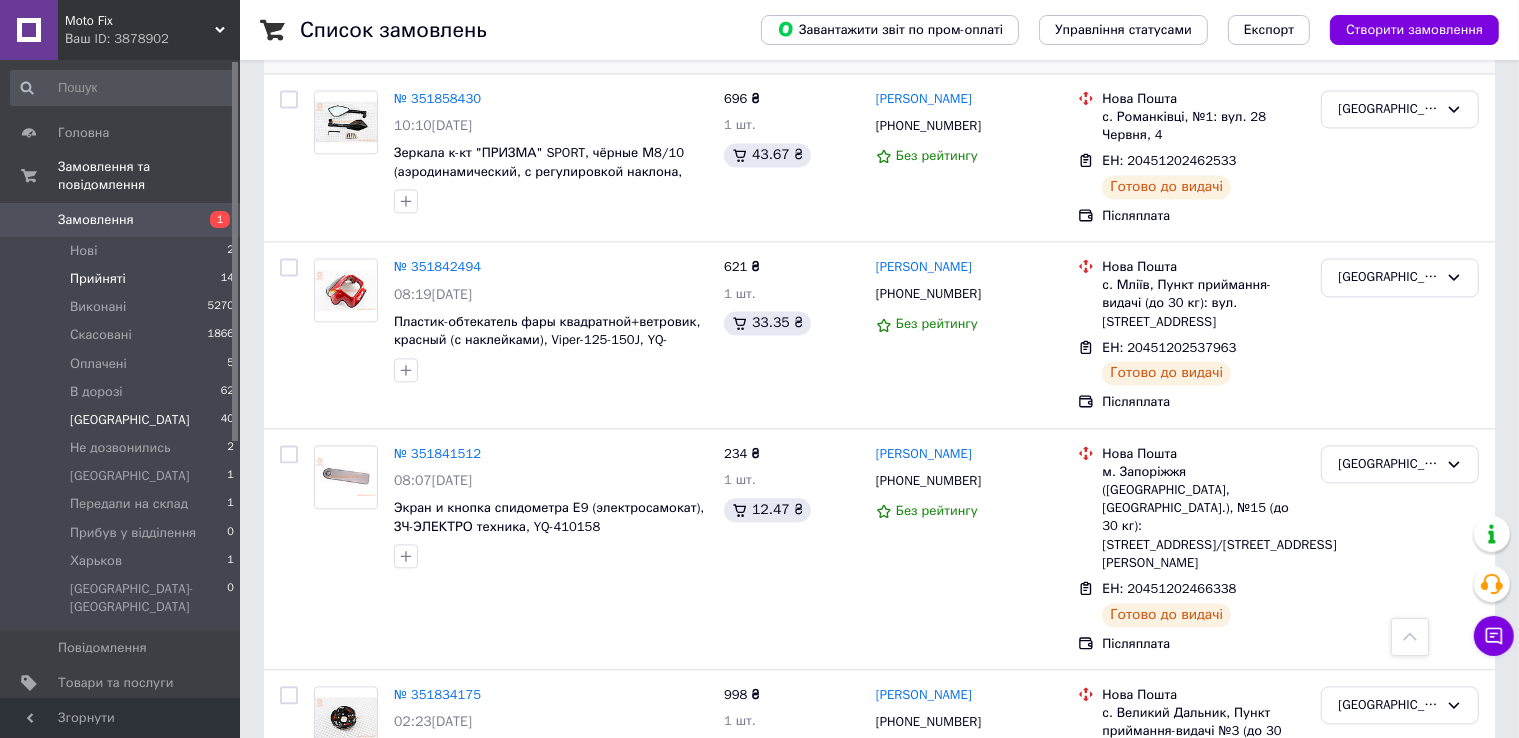 click on "Прийняті" at bounding box center [98, 279] 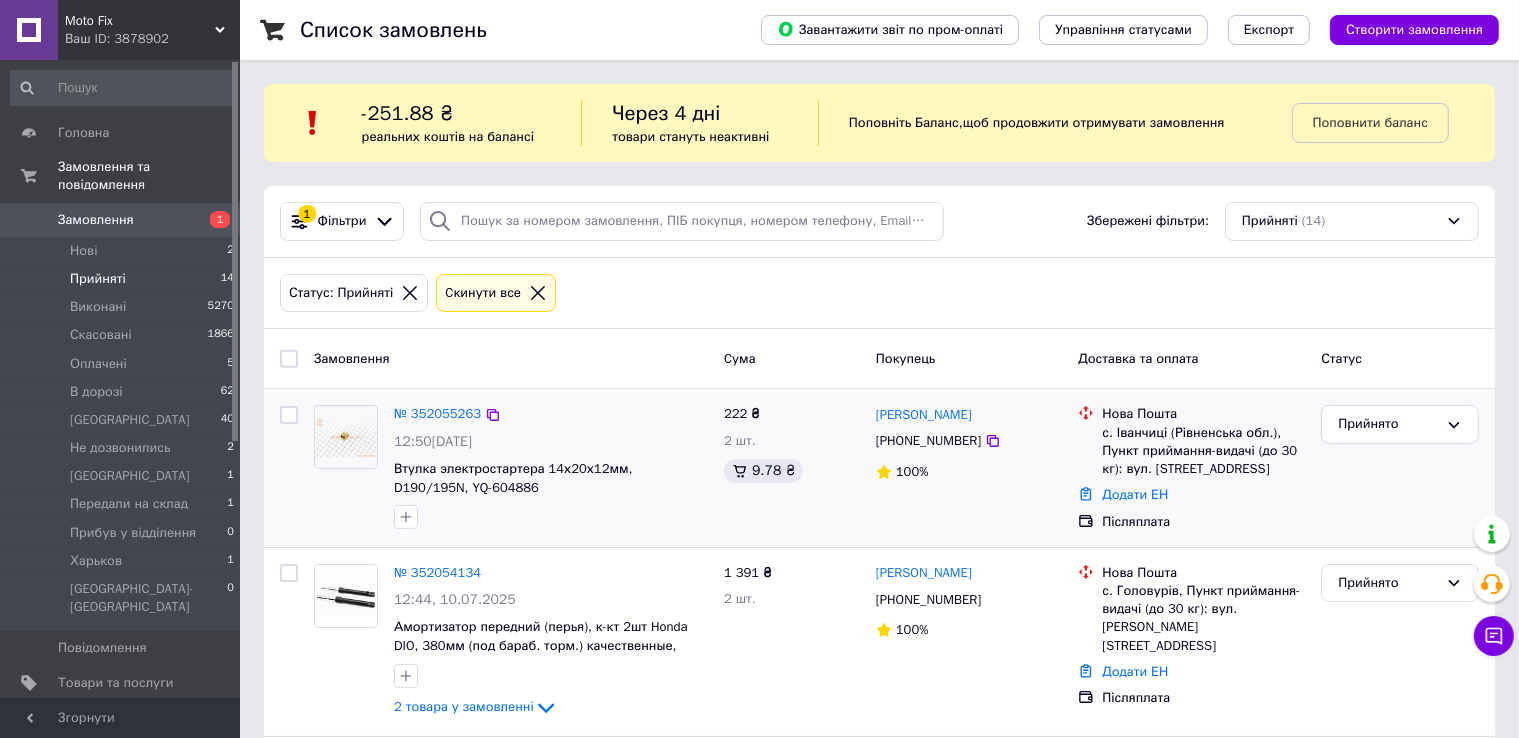 scroll, scrollTop: 100, scrollLeft: 0, axis: vertical 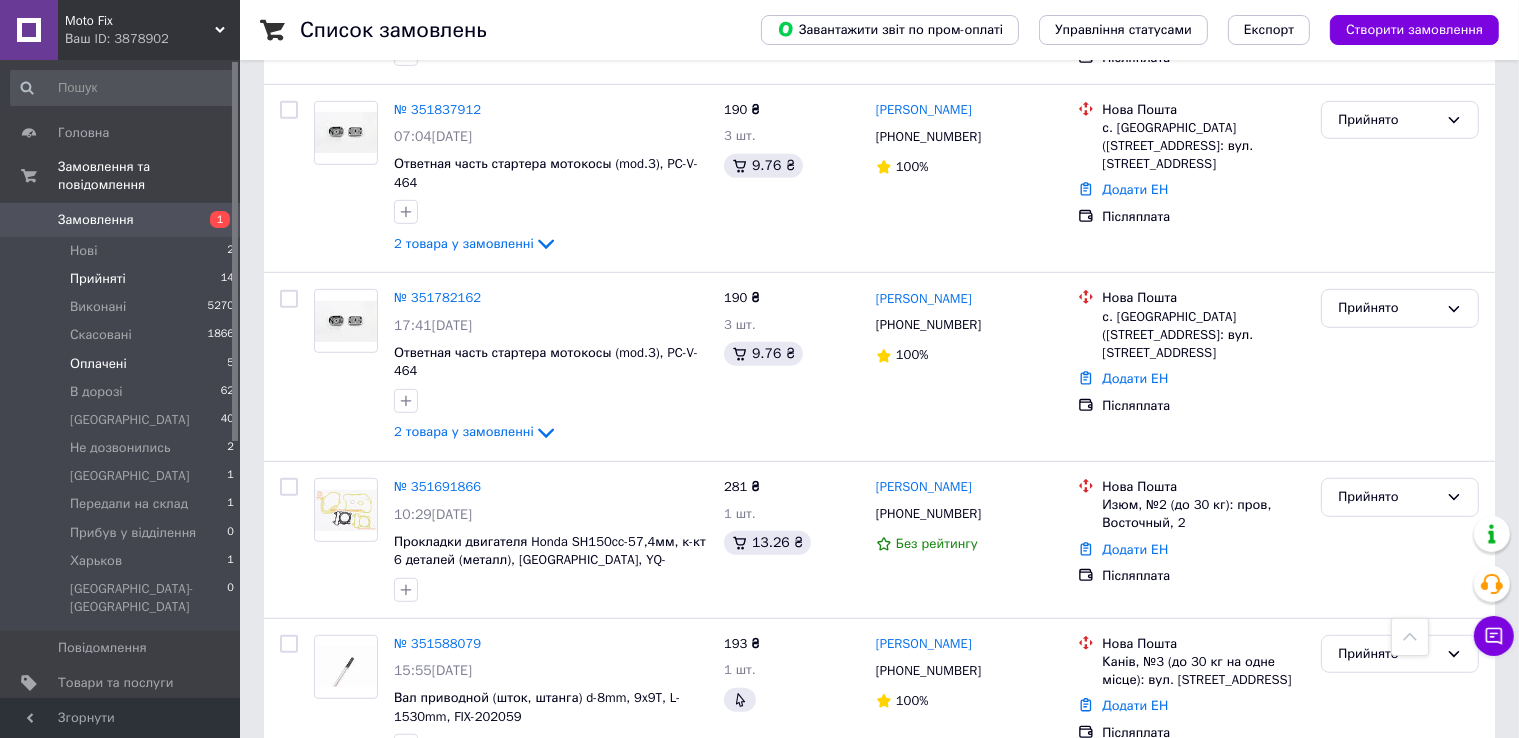 click on "Оплачені 5" at bounding box center [123, 364] 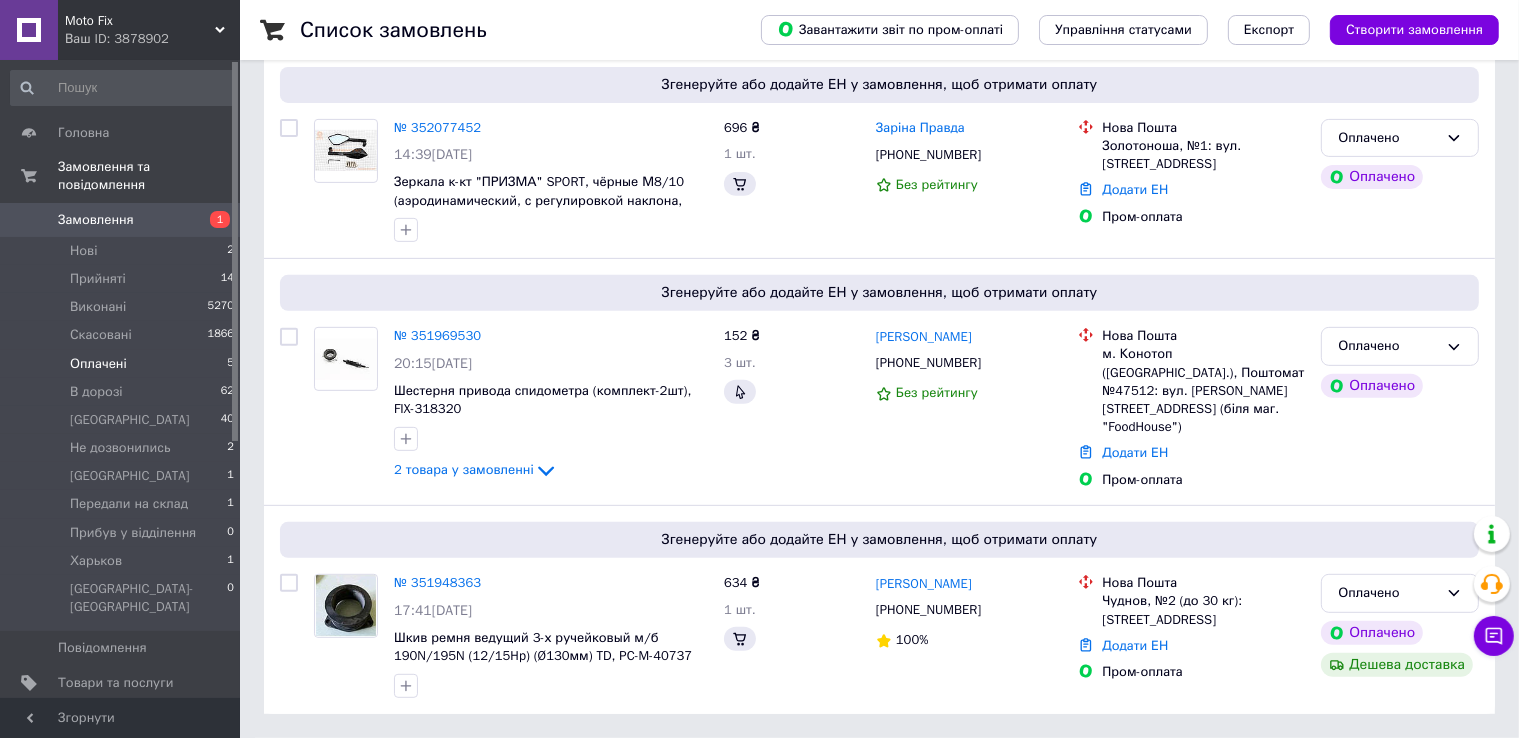 scroll, scrollTop: 0, scrollLeft: 0, axis: both 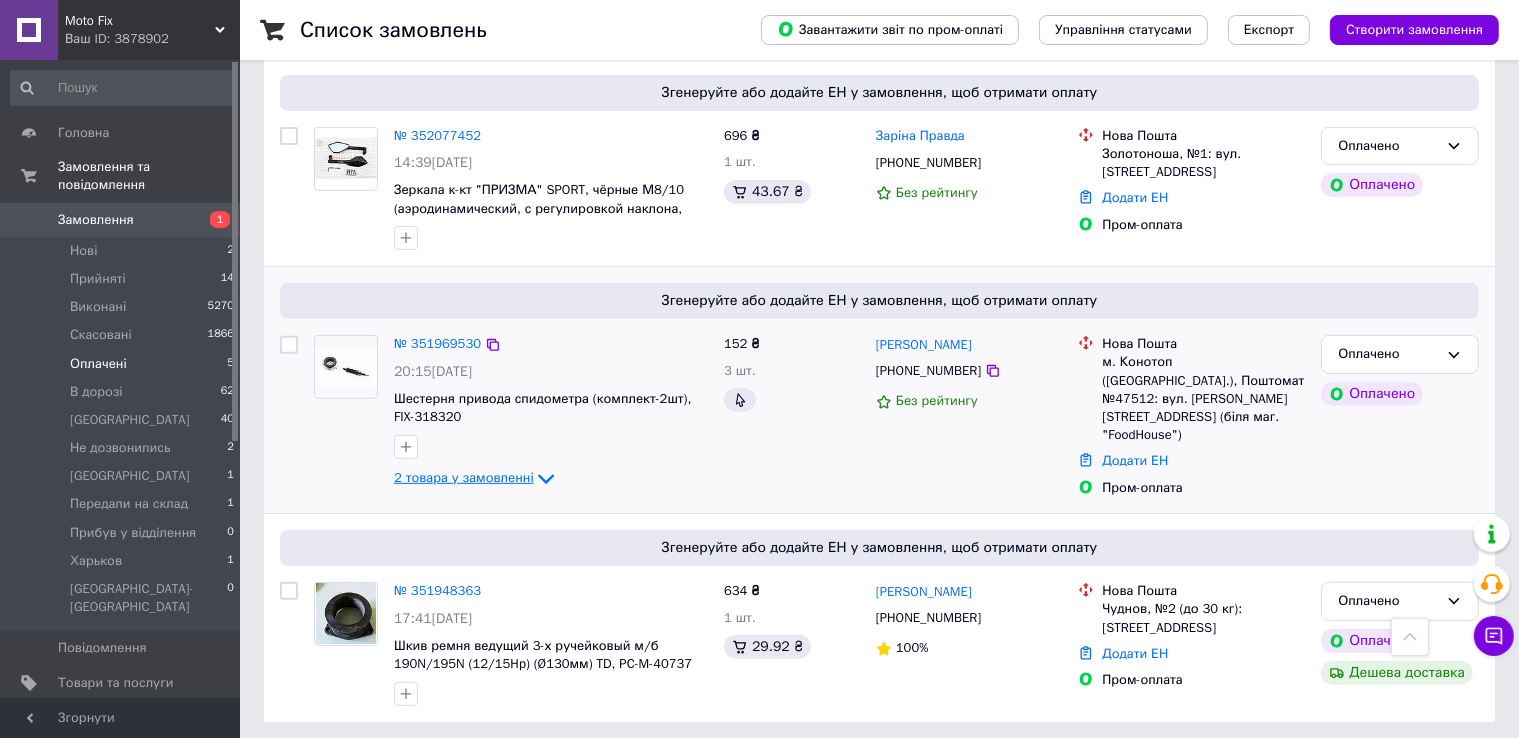 click on "2 товара у замовленні" at bounding box center (464, 478) 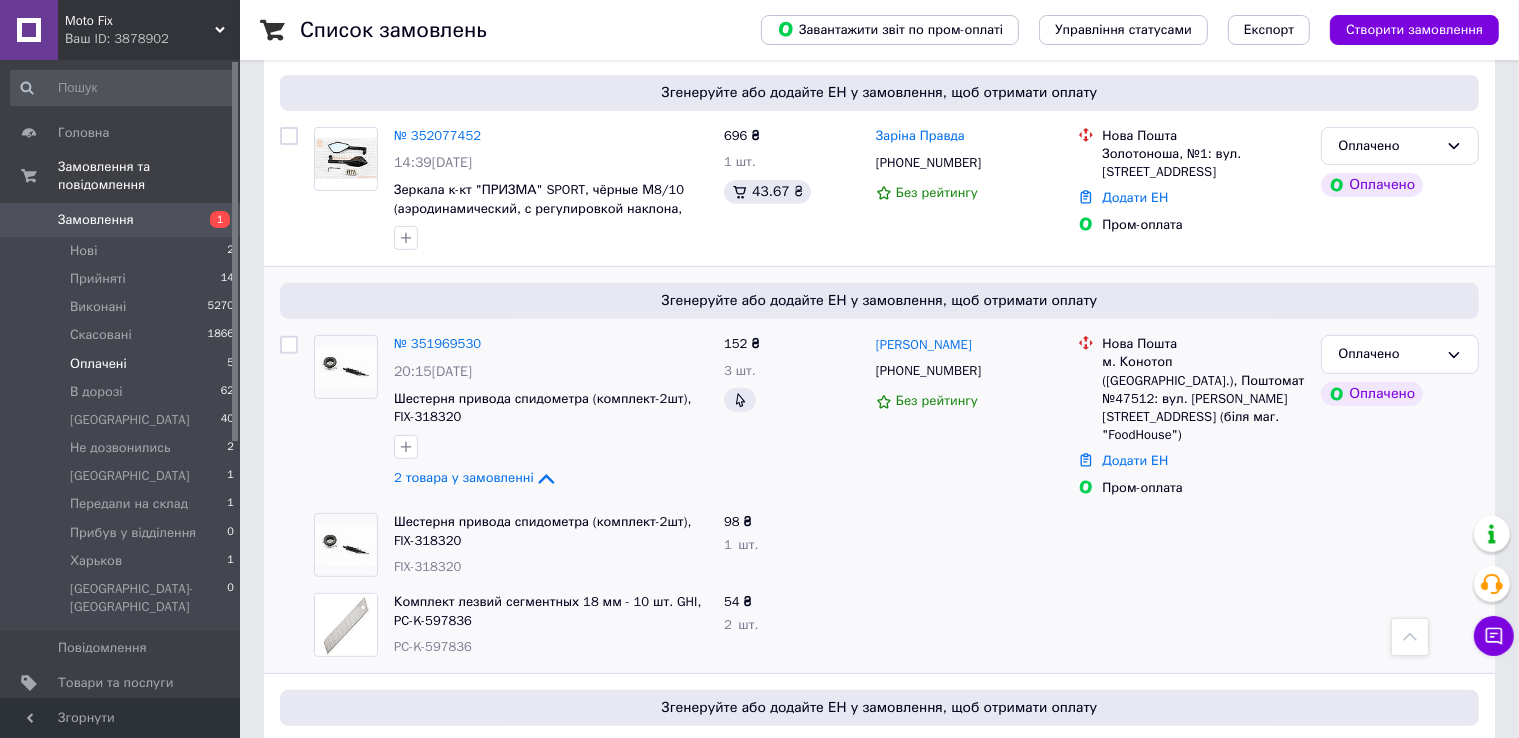 click on "Замовлення 1" at bounding box center (123, 220) 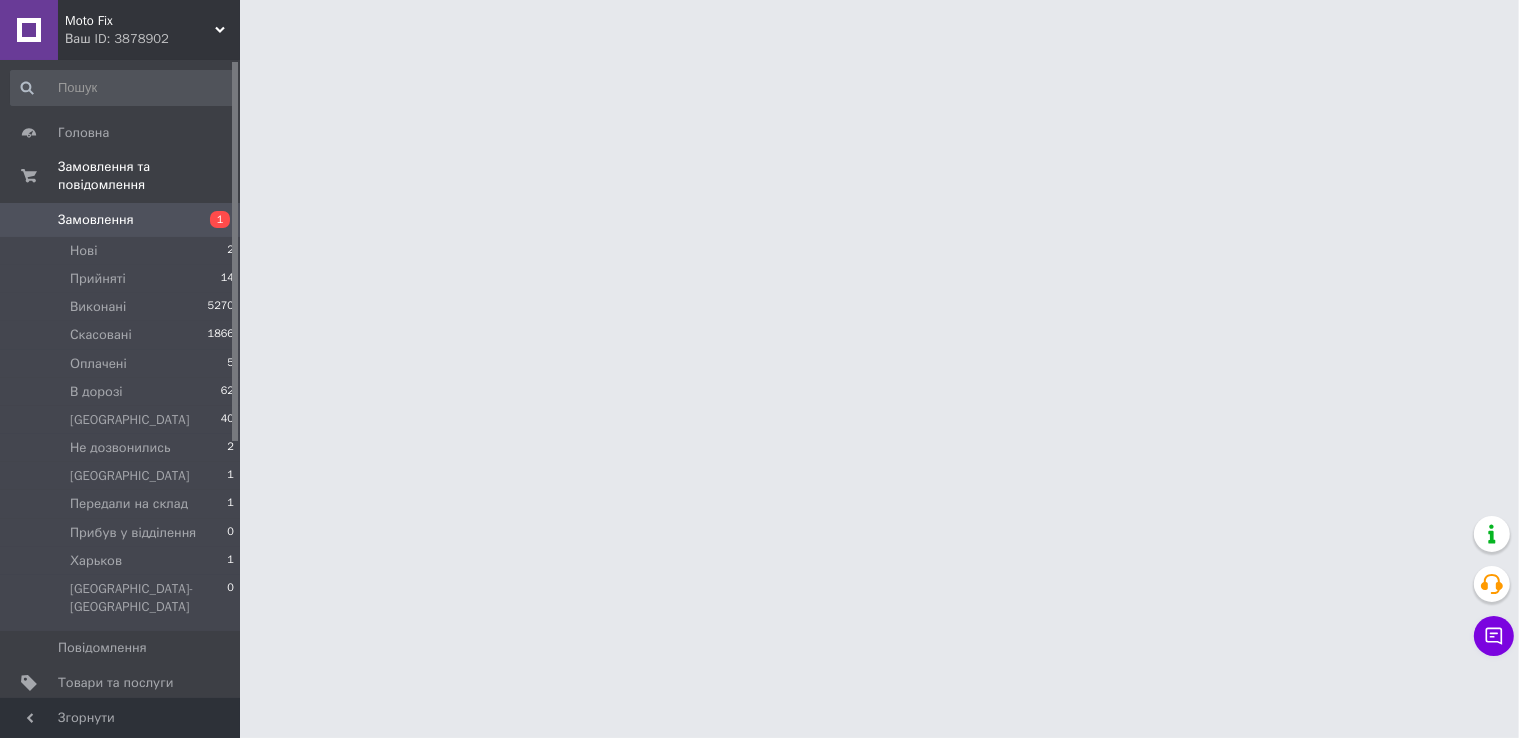 scroll, scrollTop: 0, scrollLeft: 0, axis: both 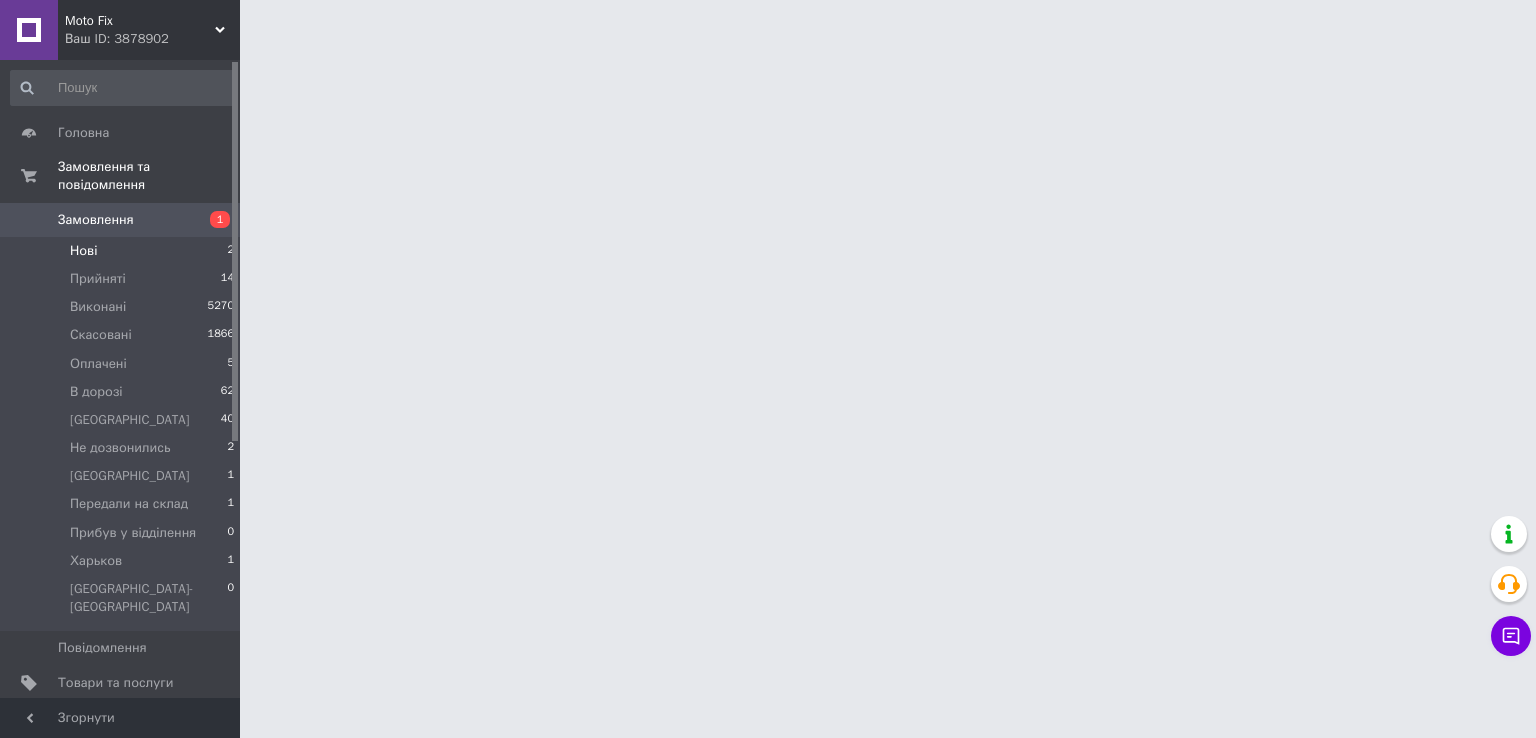 click on "Нові 2" at bounding box center (123, 251) 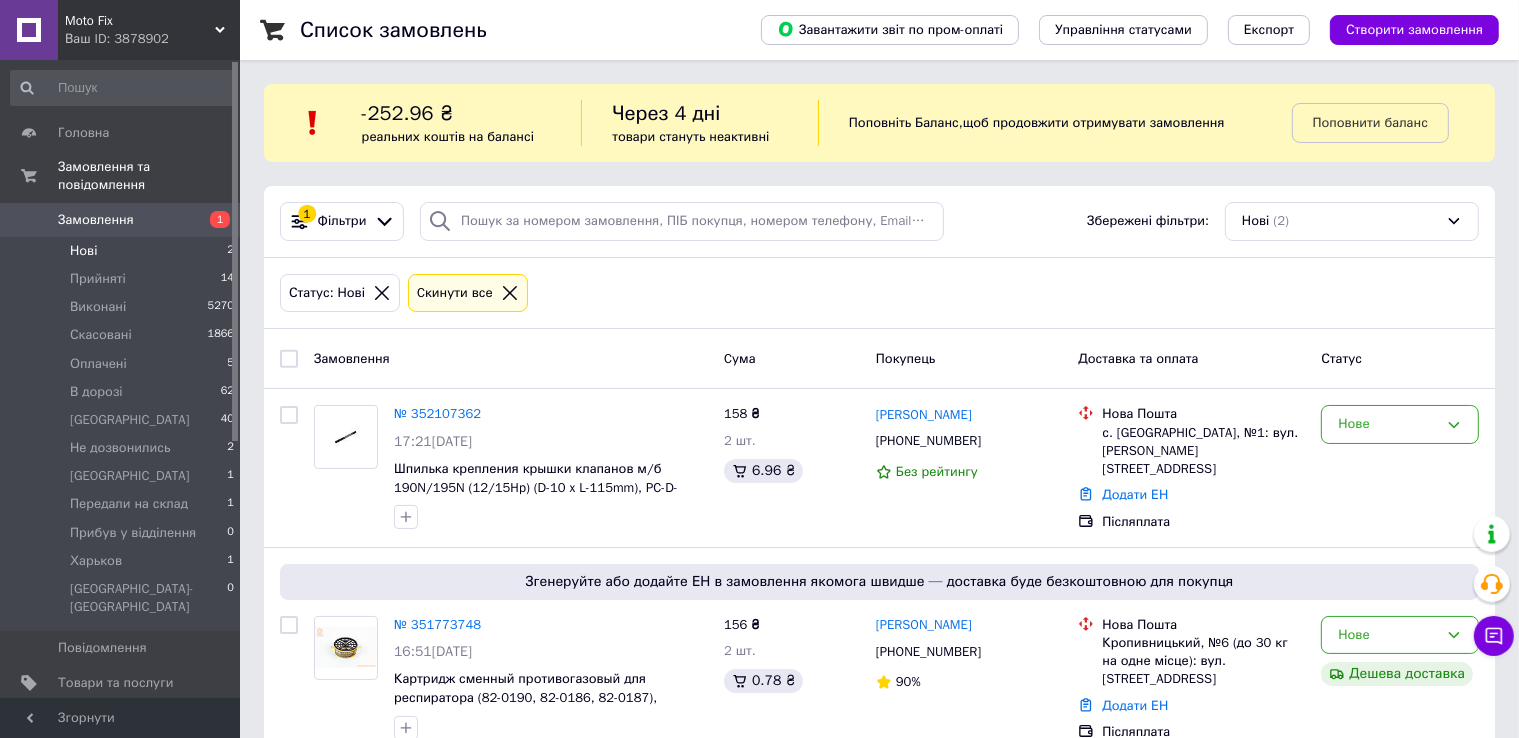 drag, startPoint x: 124, startPoint y: 225, endPoint x: 924, endPoint y: 270, distance: 801.26465 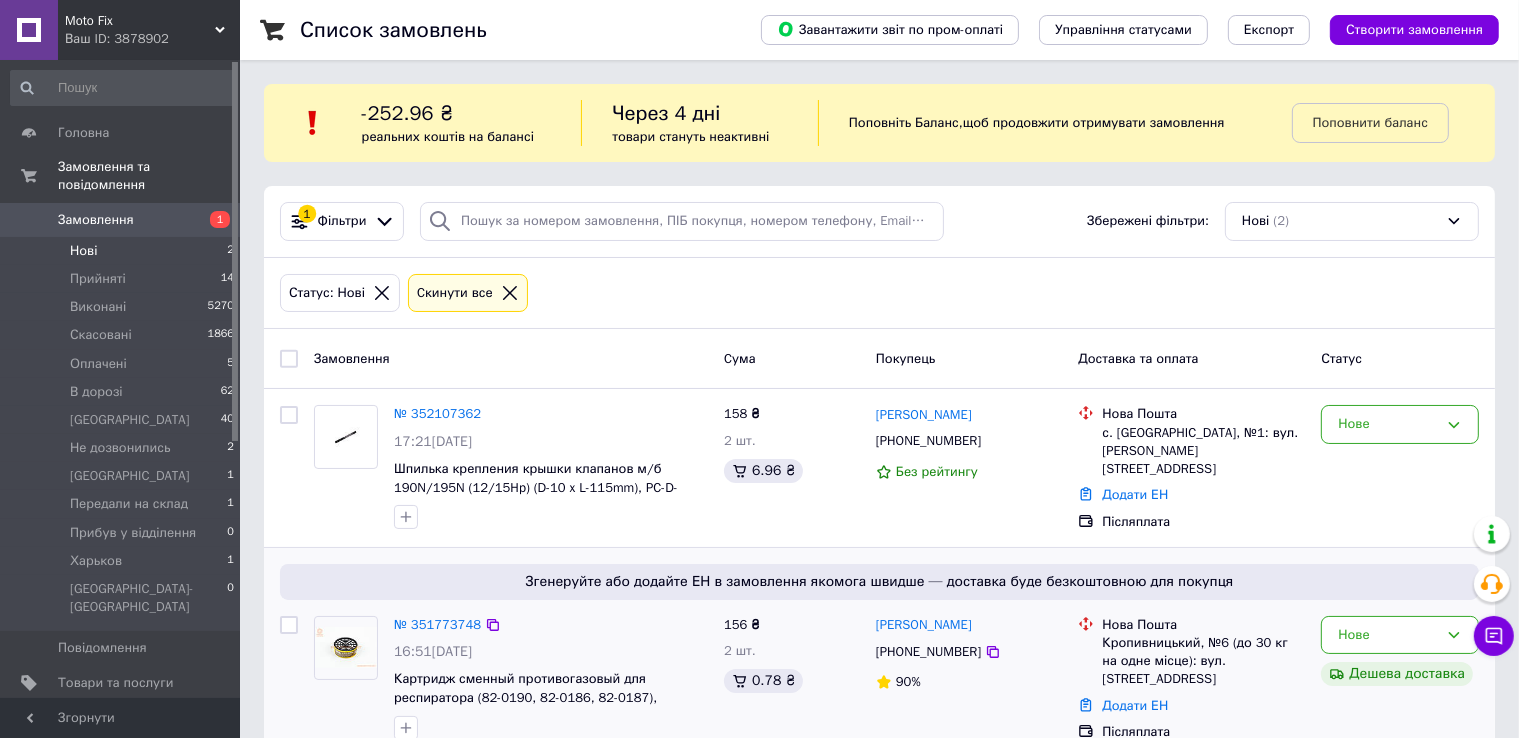 scroll, scrollTop: 39, scrollLeft: 0, axis: vertical 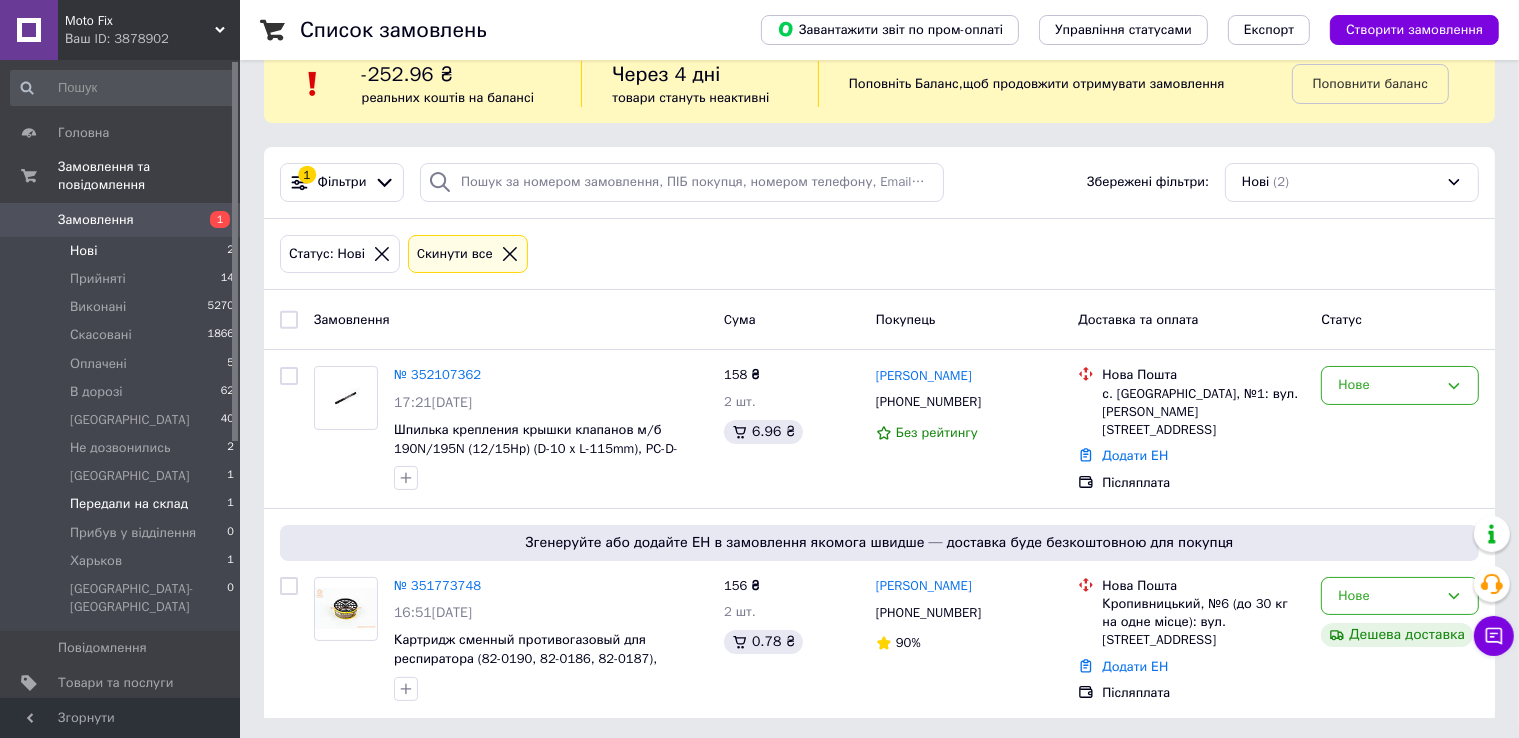 click on "Передали на склад" at bounding box center (129, 504) 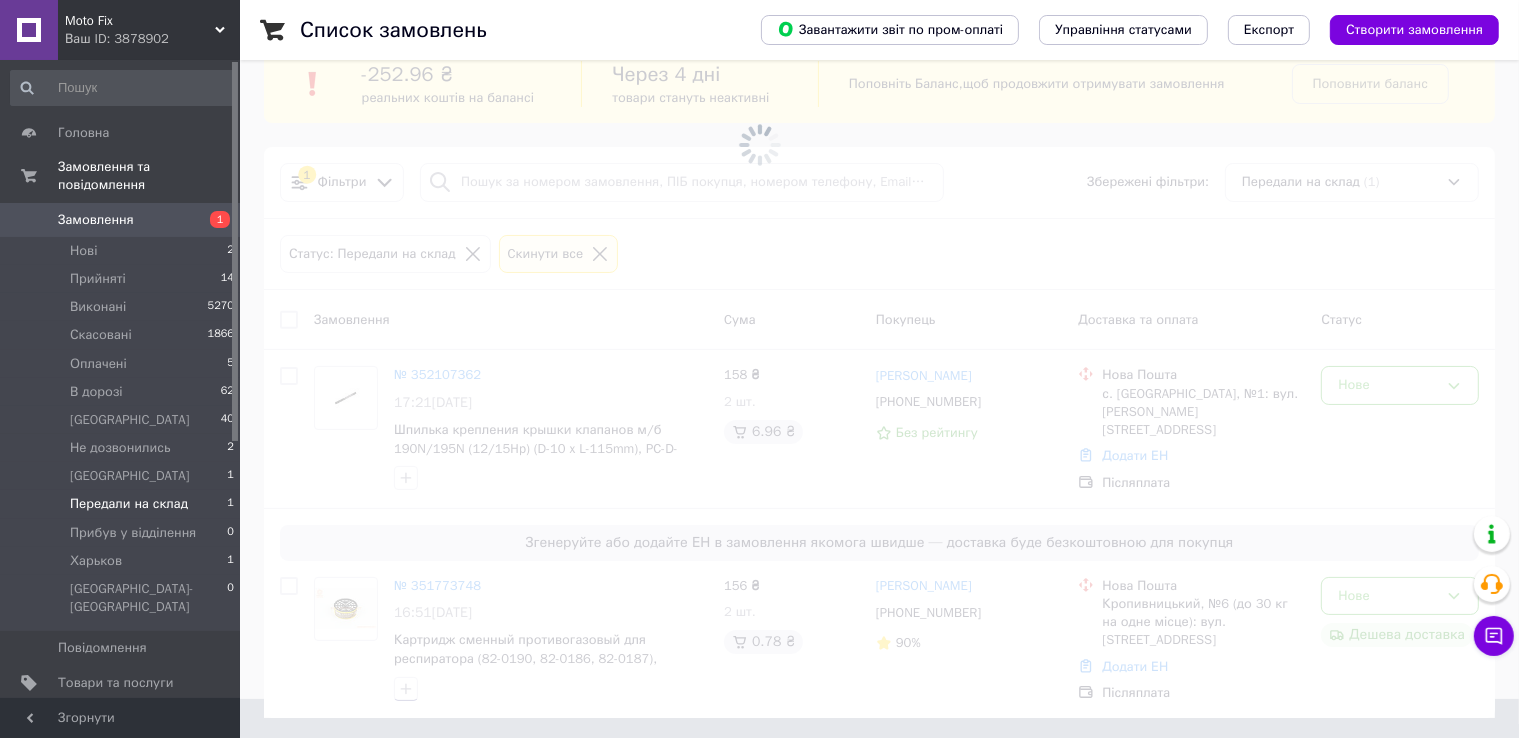 scroll, scrollTop: 0, scrollLeft: 0, axis: both 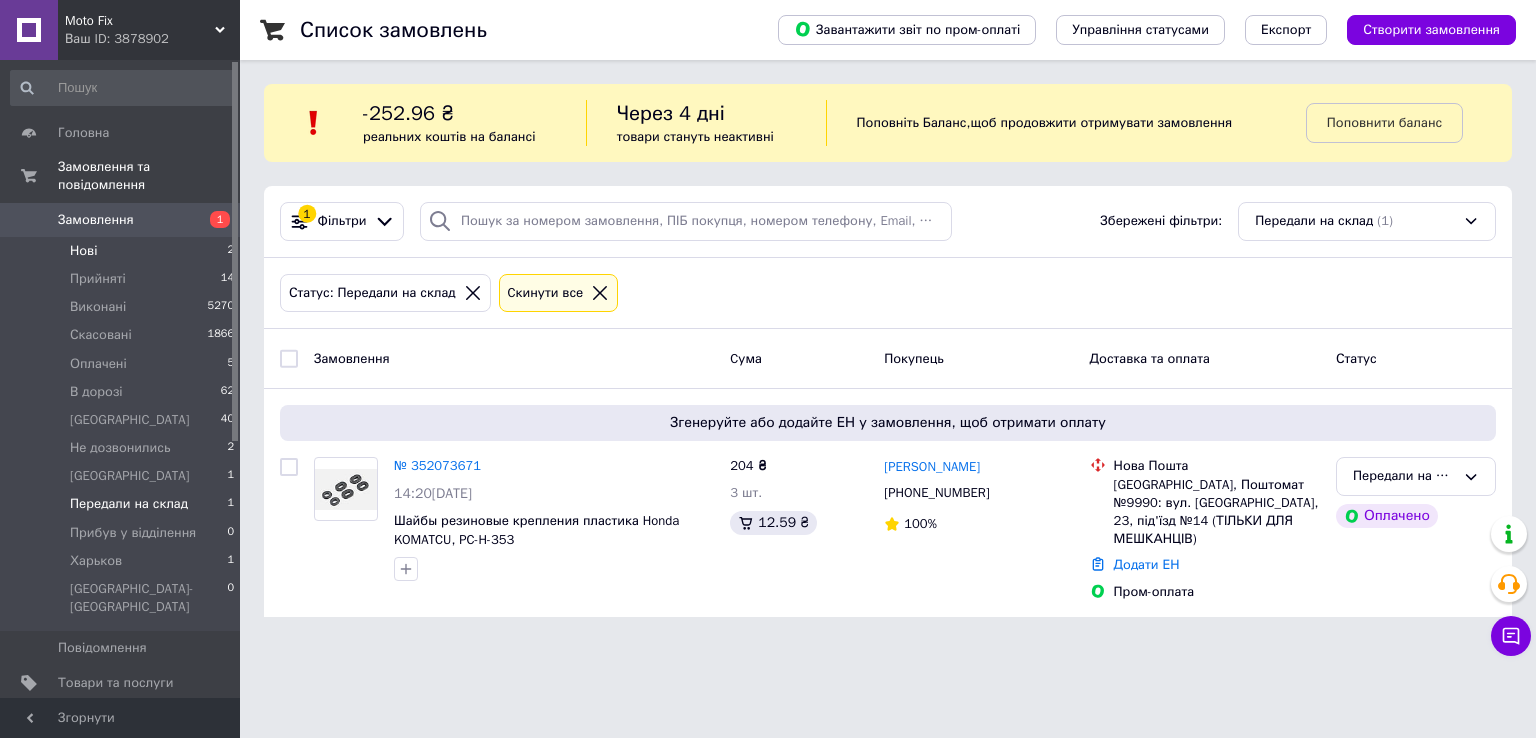 click on "Нові 2" at bounding box center (123, 251) 